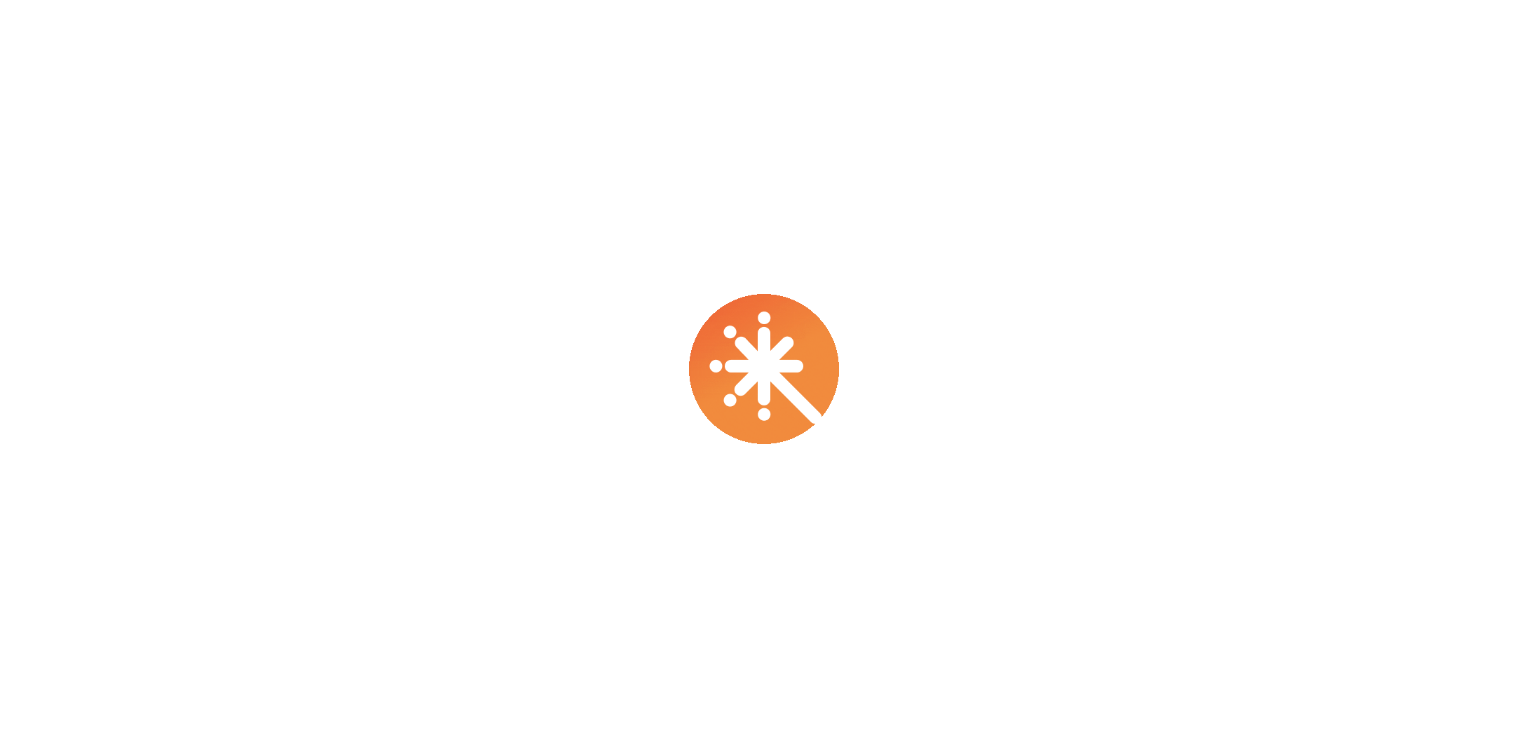 scroll, scrollTop: 0, scrollLeft: 0, axis: both 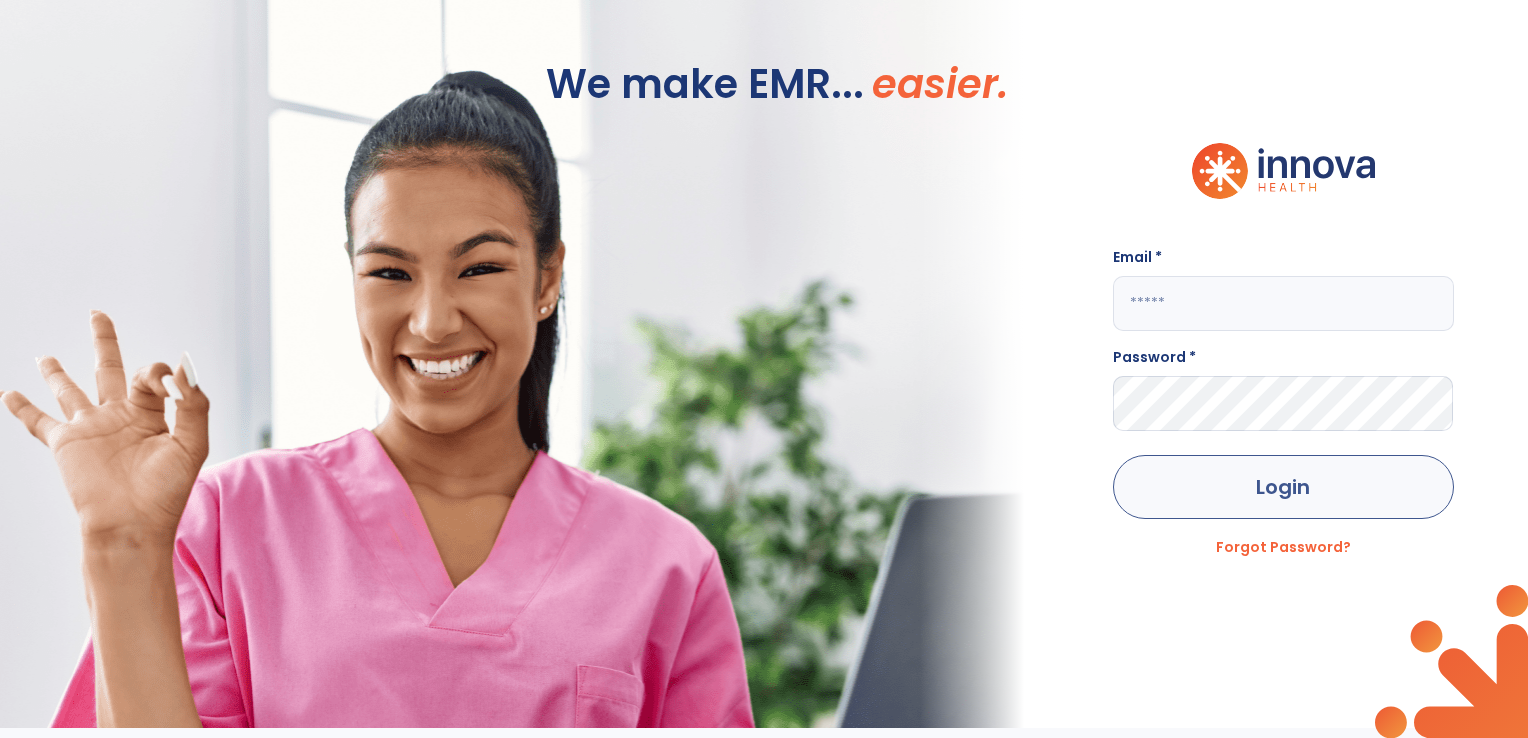 type on "**********" 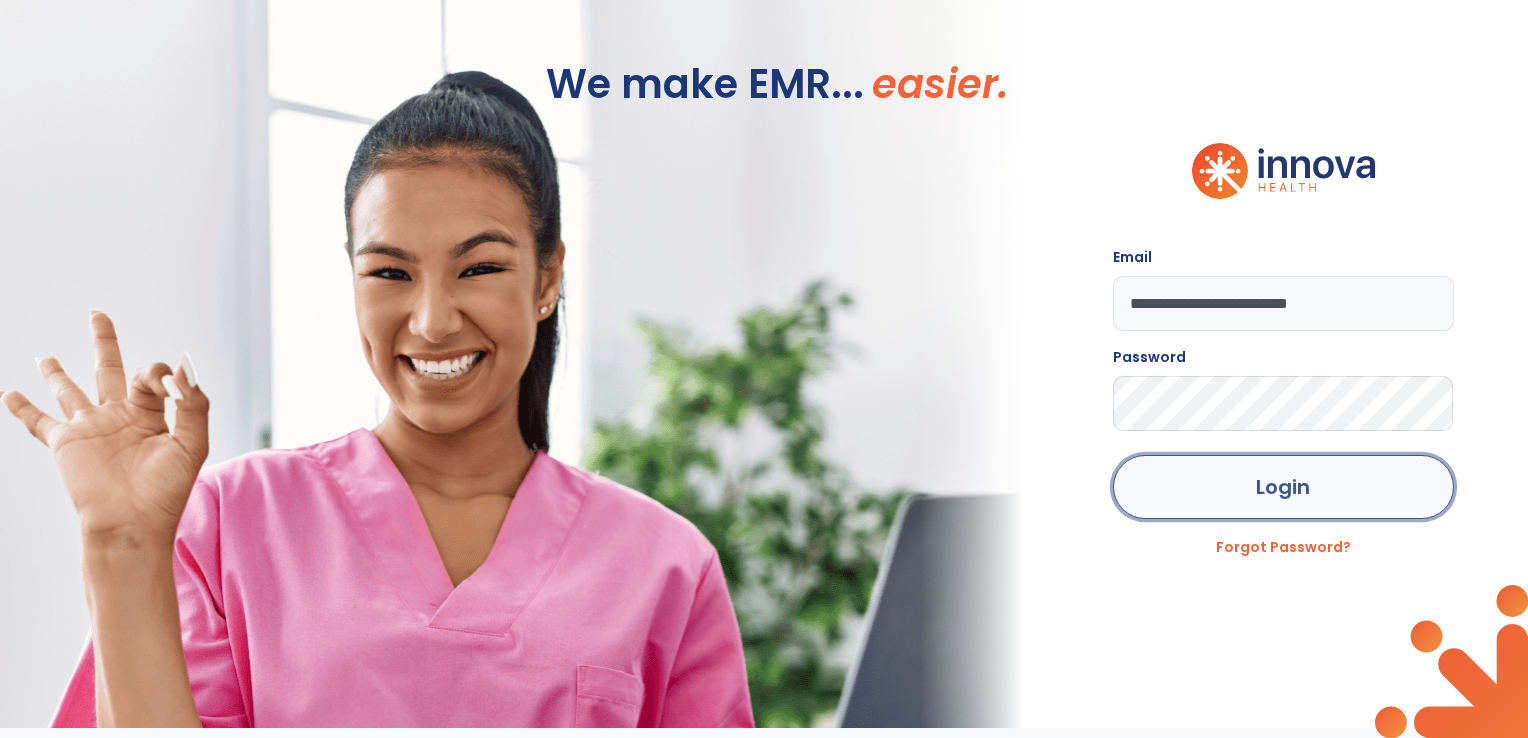 click on "Login" 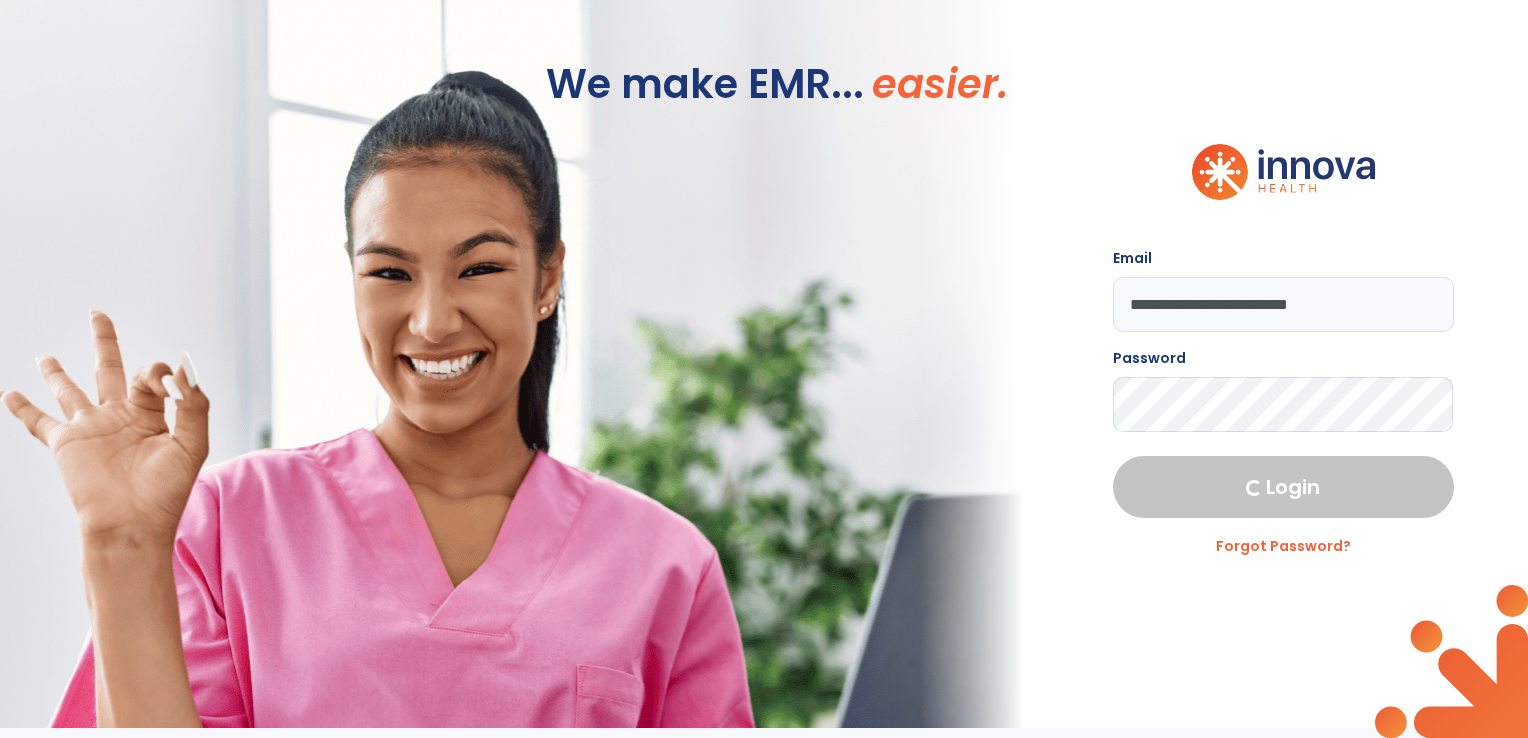 select on "****" 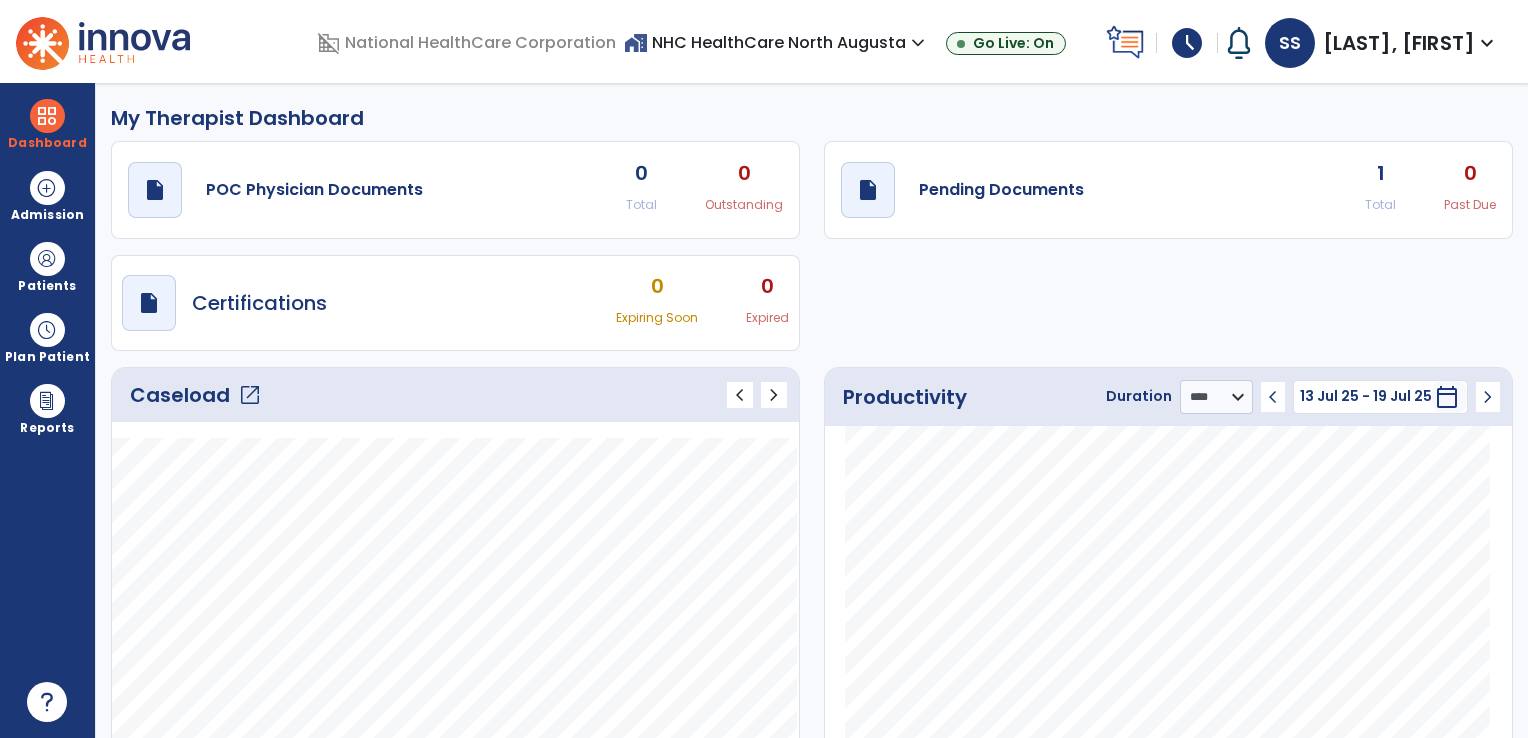 click on "1 Total" 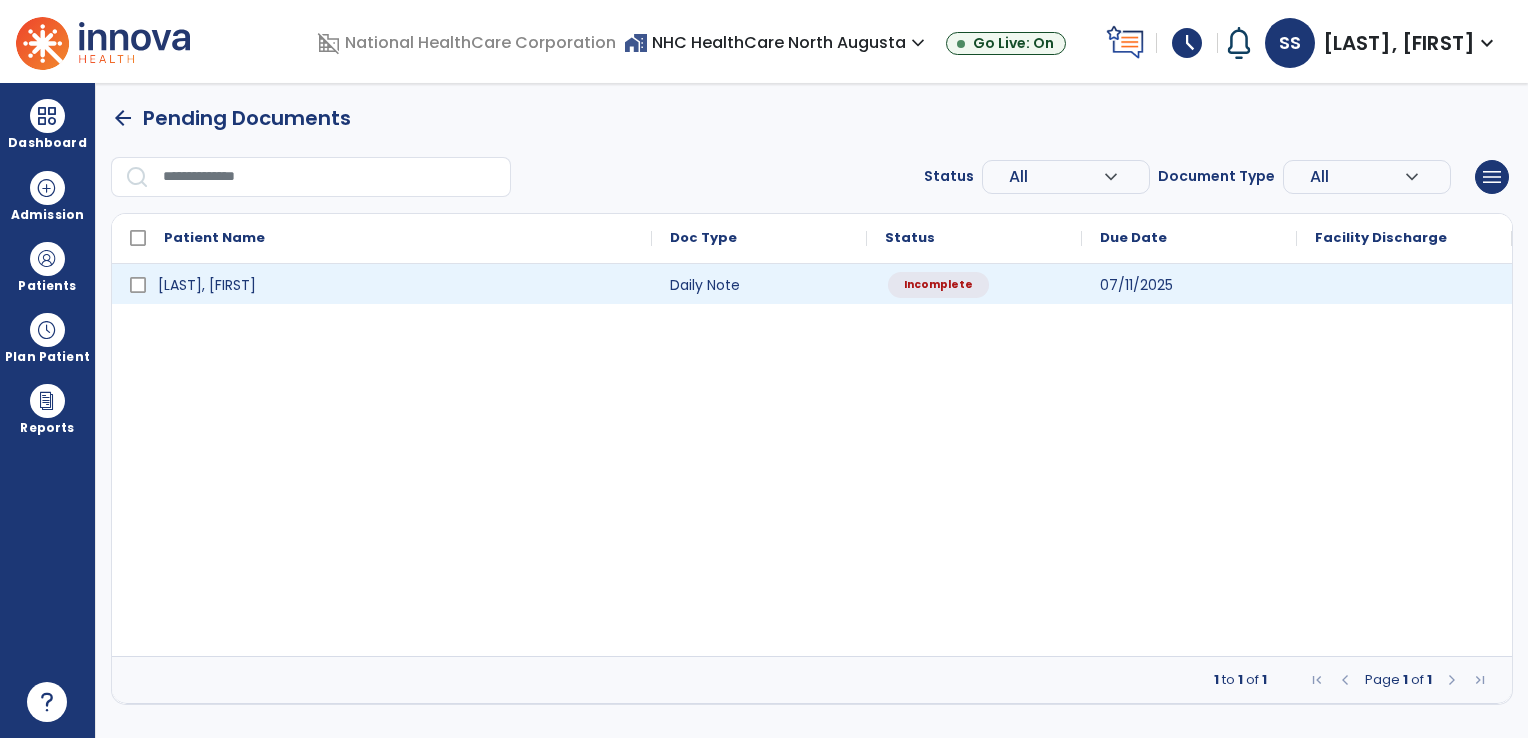 click on "Incomplete" at bounding box center [938, 285] 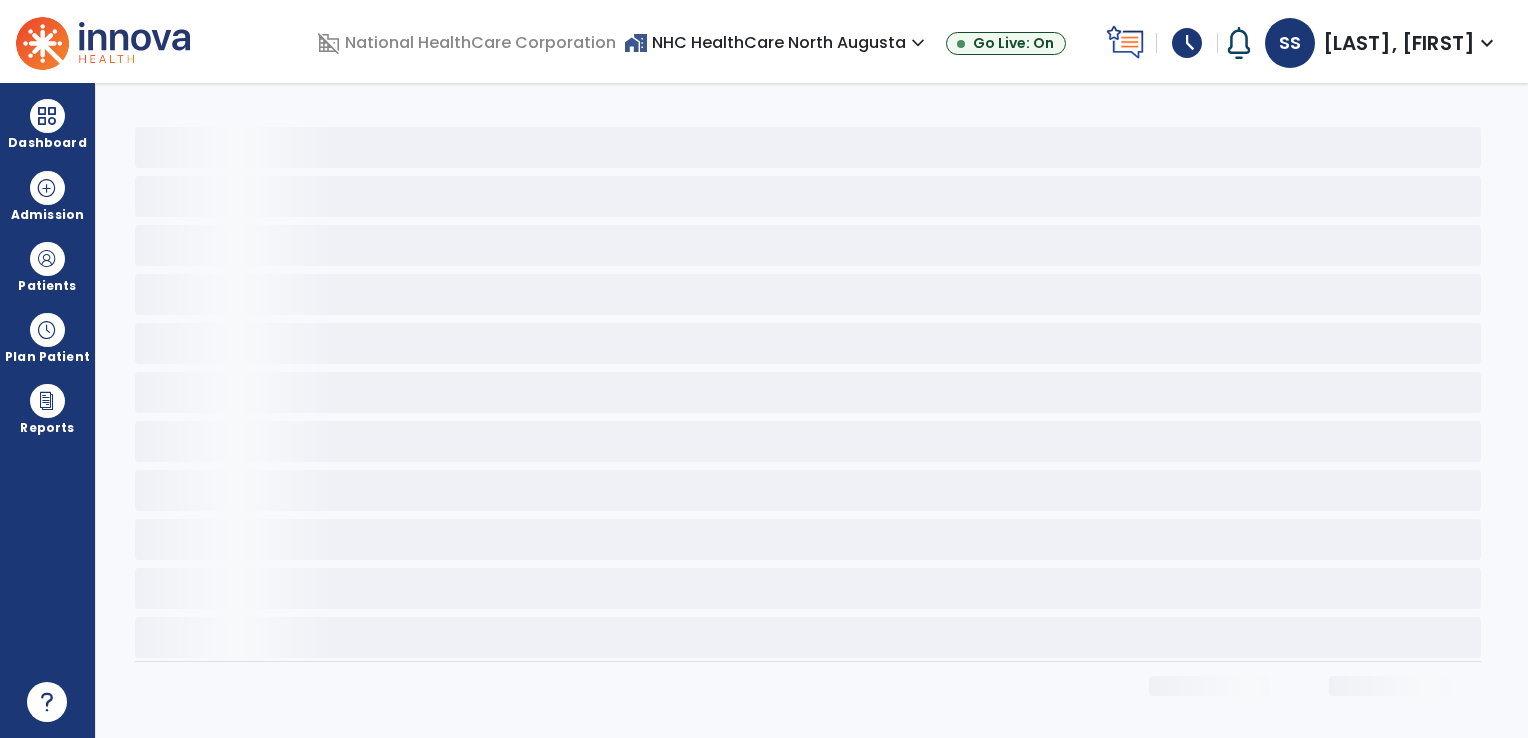 select on "*" 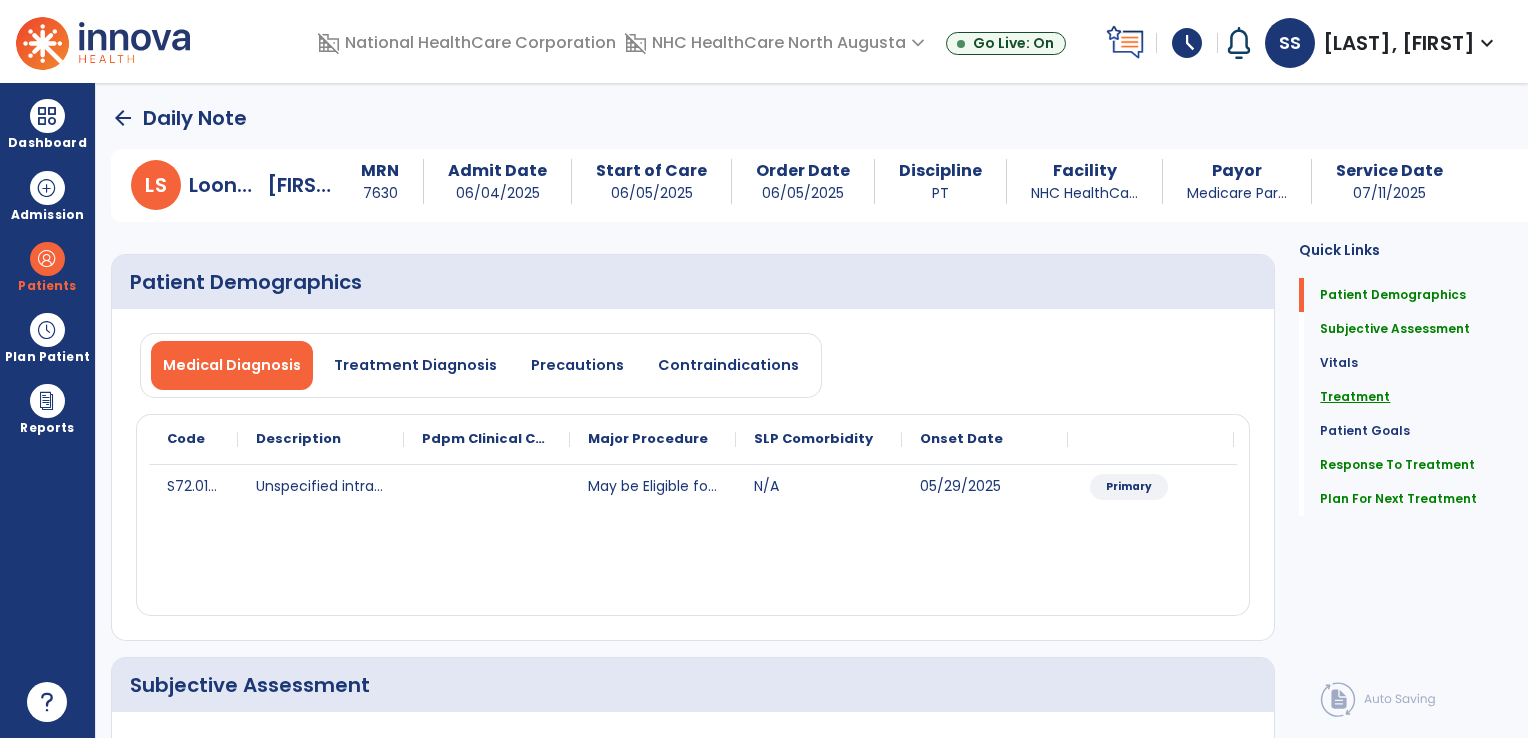 click on "Treatment" 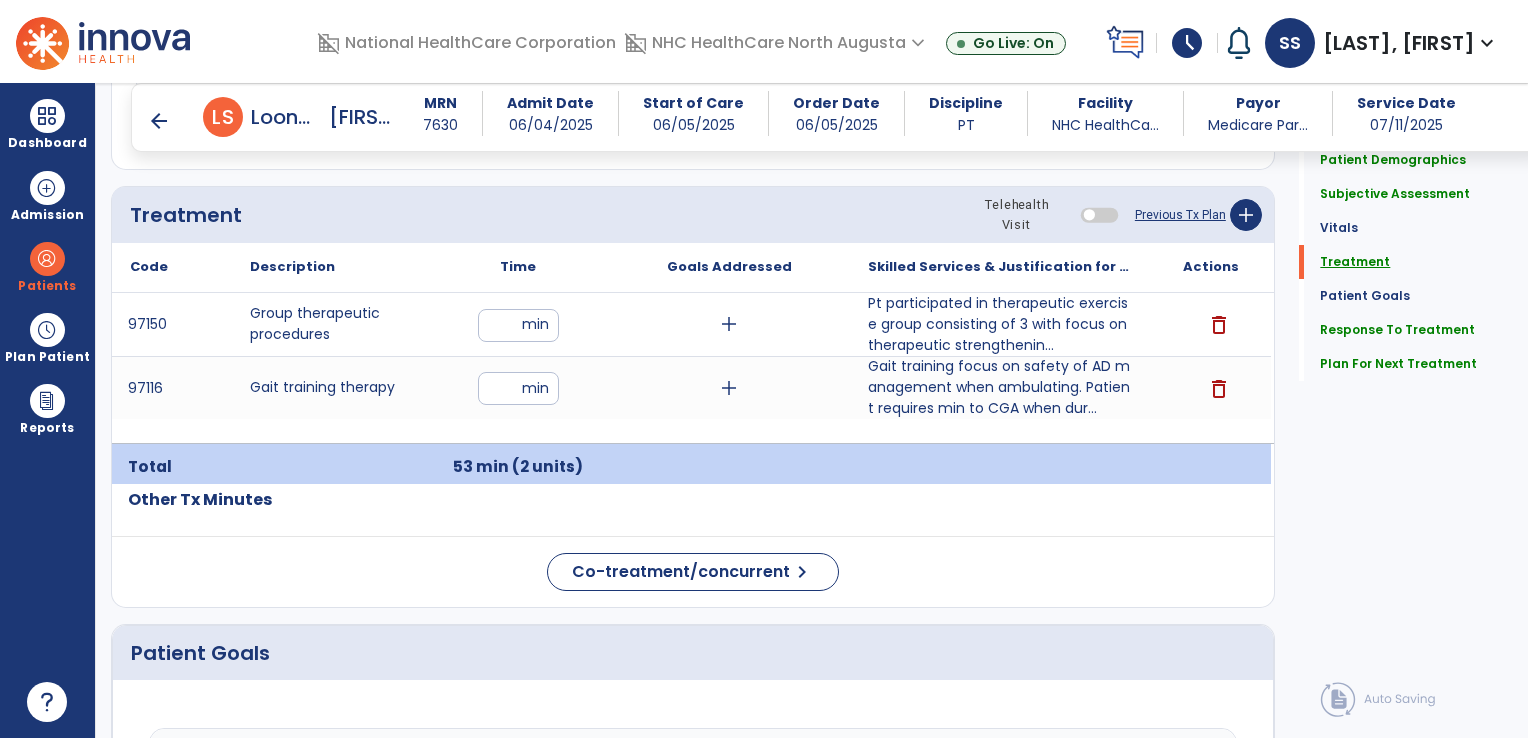scroll, scrollTop: 1176, scrollLeft: 0, axis: vertical 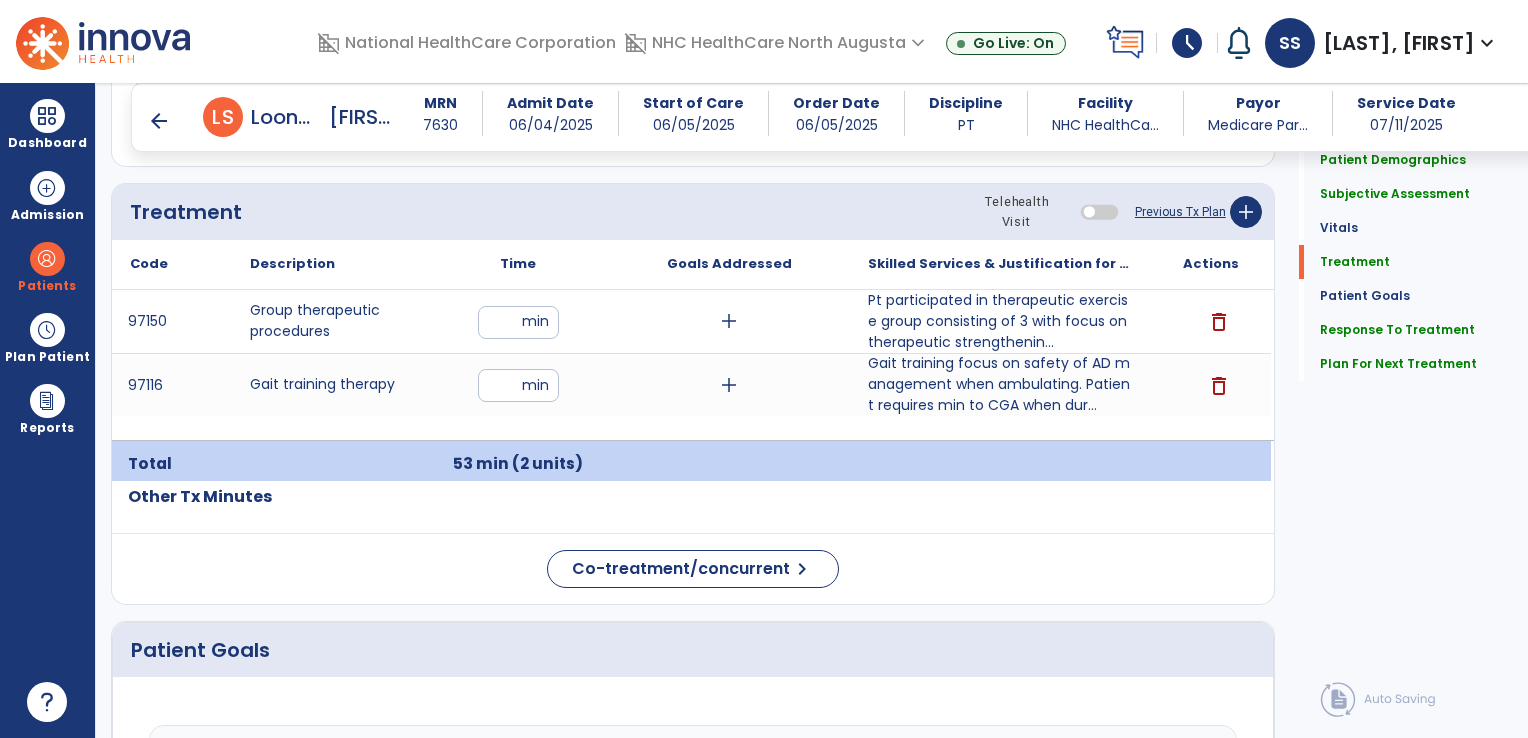 drag, startPoint x: 1522, startPoint y: 412, endPoint x: 1524, endPoint y: 431, distance: 19.104973 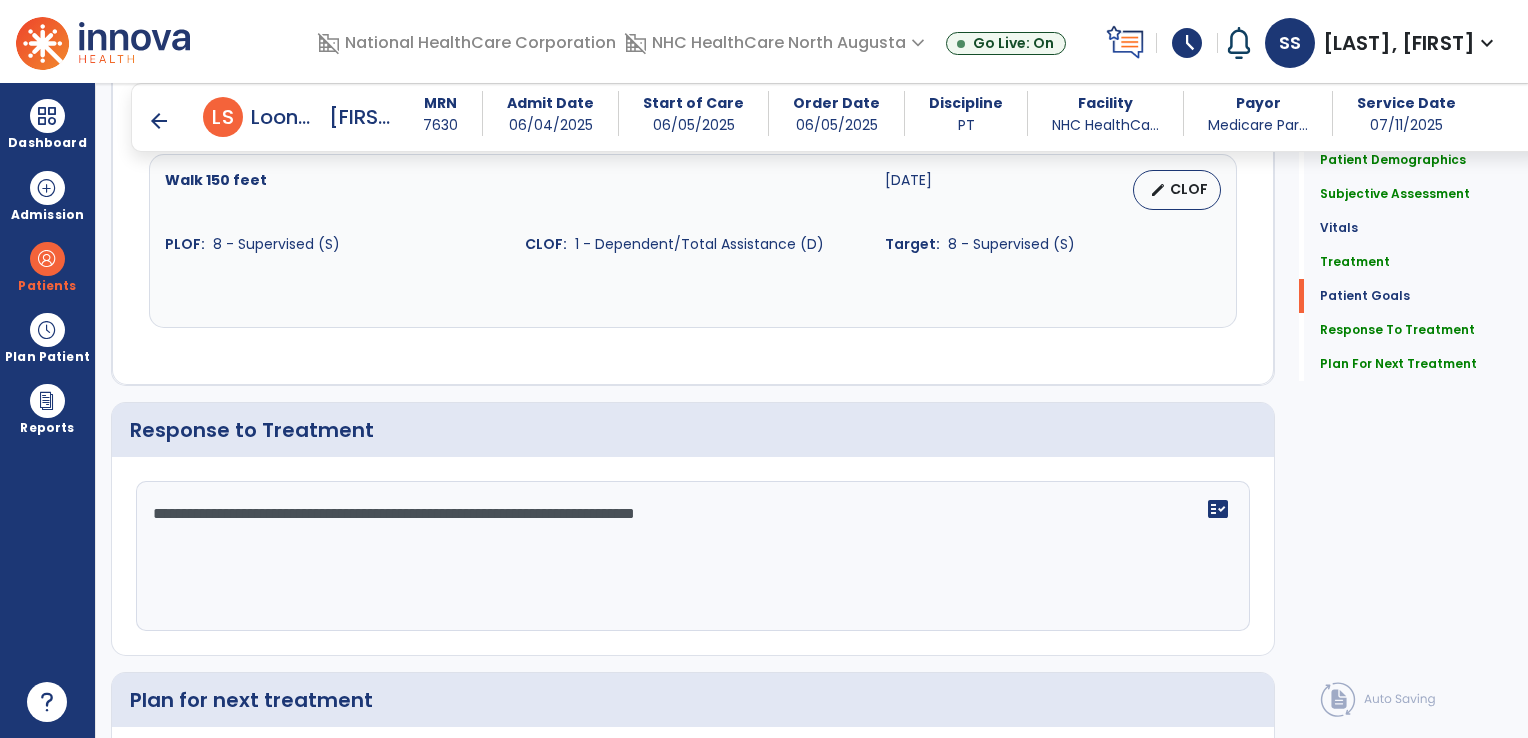 scroll, scrollTop: 2753, scrollLeft: 0, axis: vertical 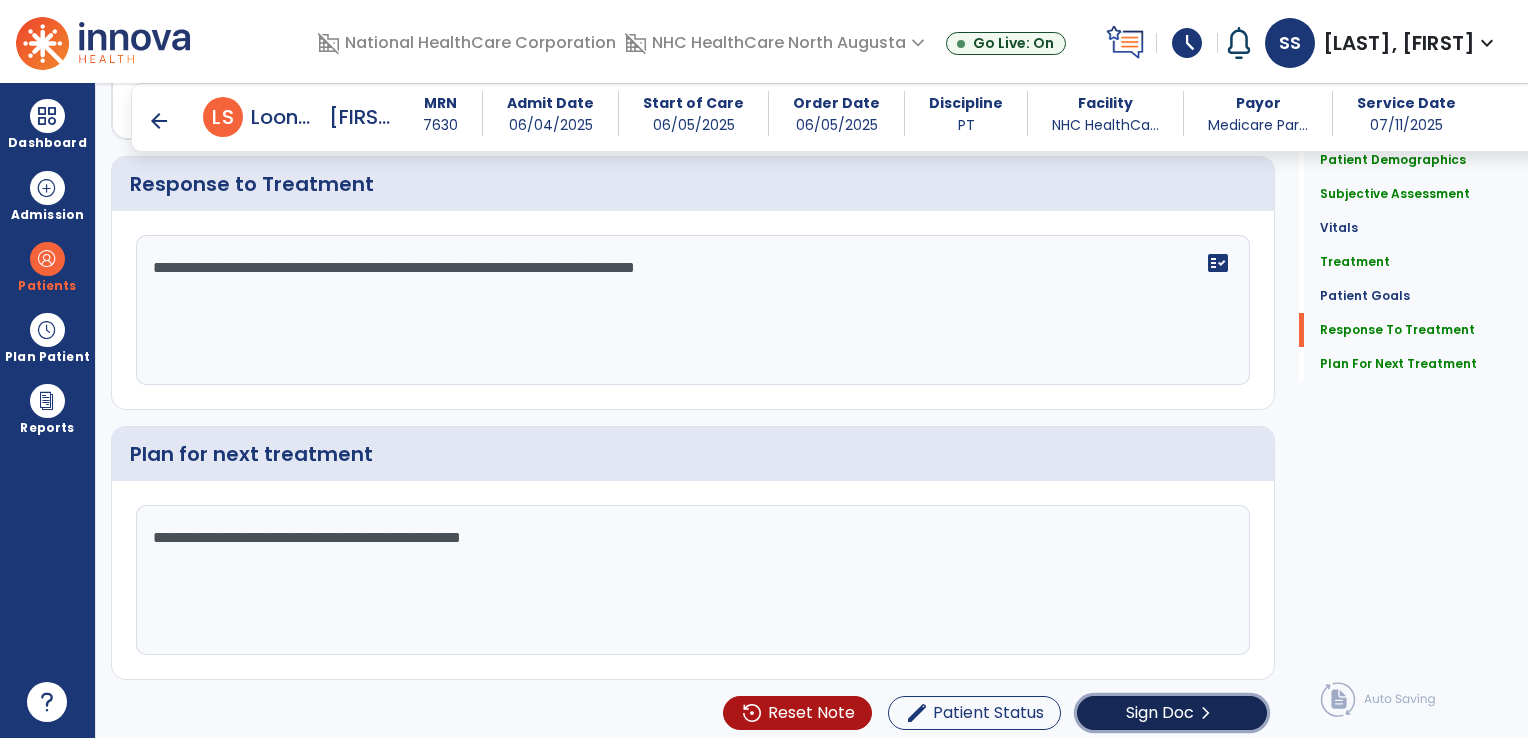 click on "Sign Doc" 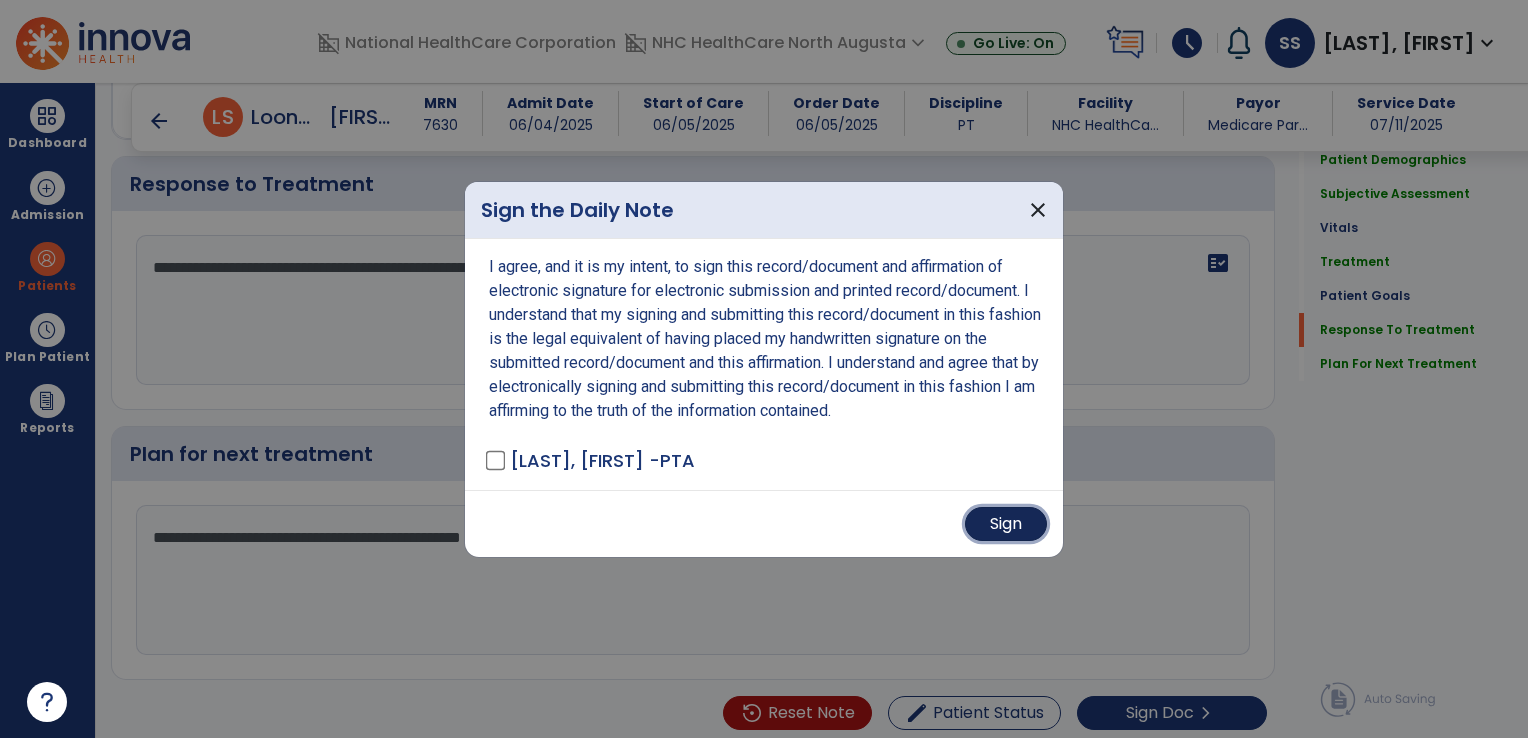 click on "Sign" at bounding box center [1006, 524] 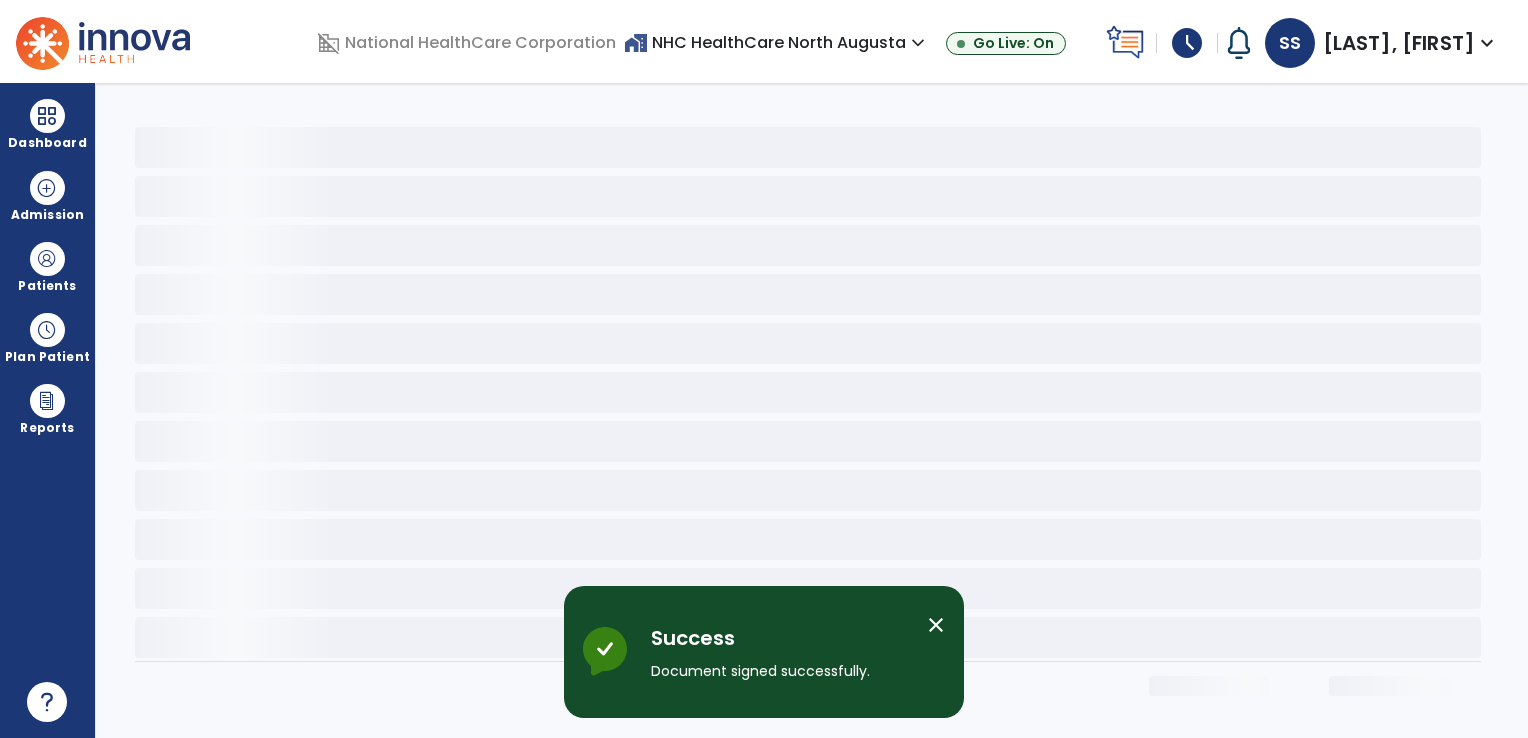 scroll, scrollTop: 0, scrollLeft: 0, axis: both 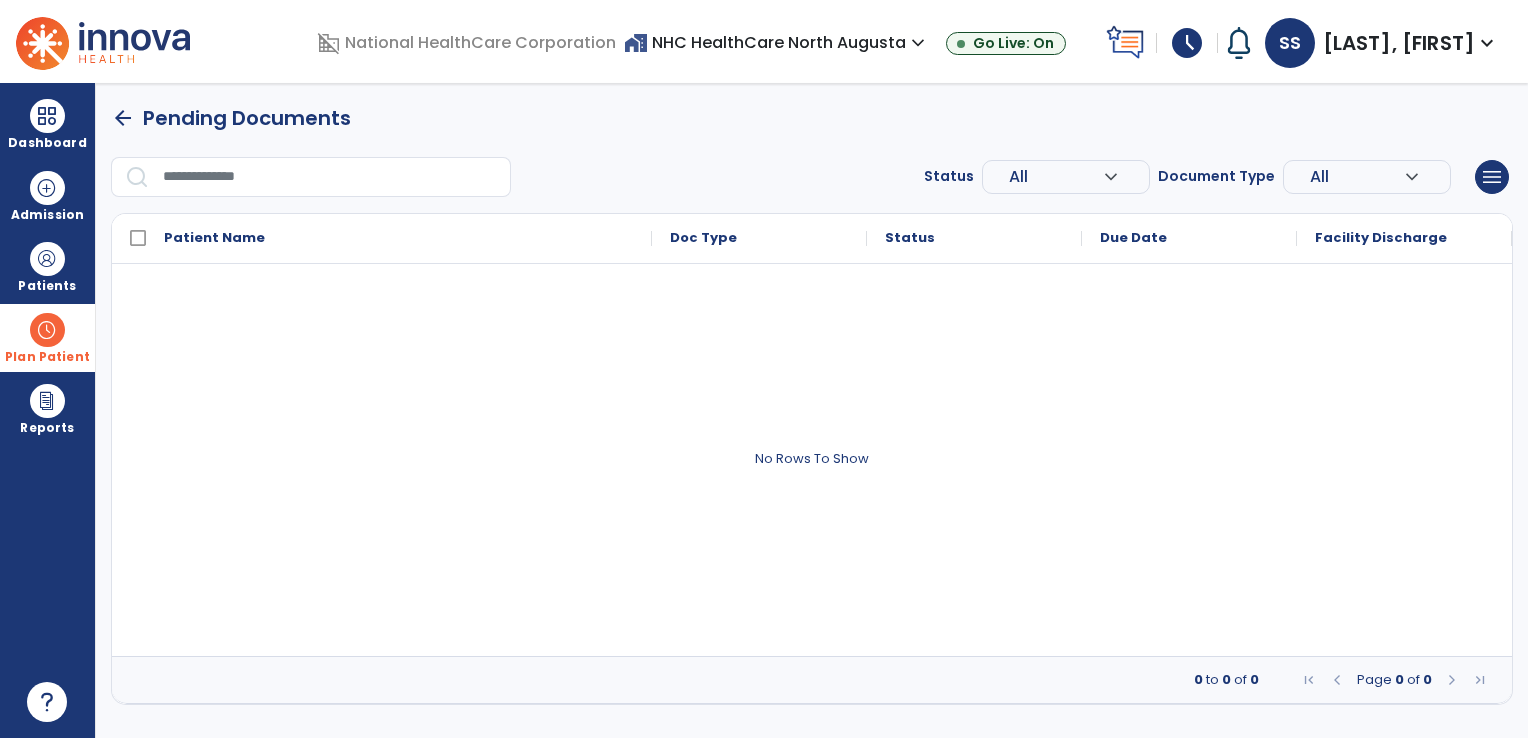 click at bounding box center (47, 330) 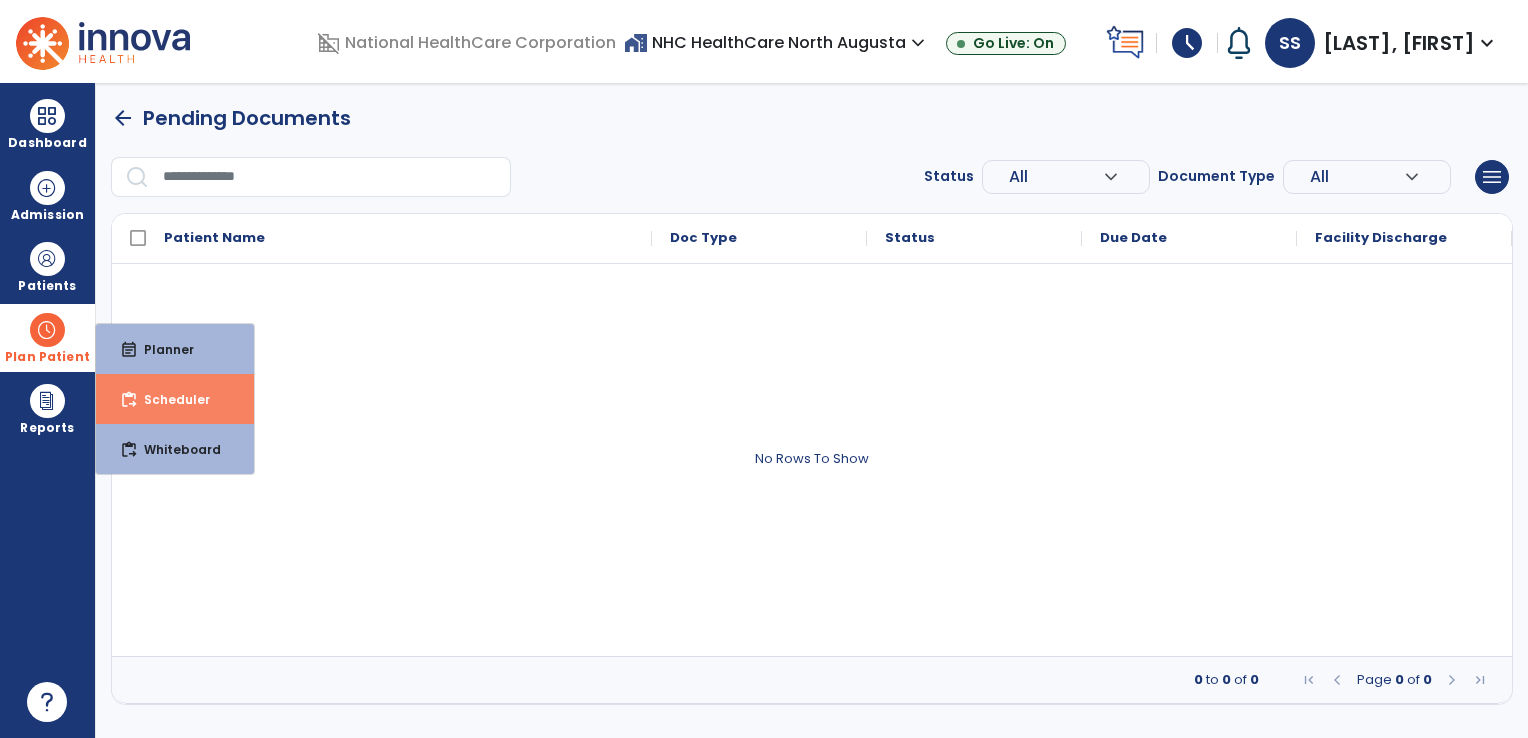 click on "Scheduler" at bounding box center (169, 399) 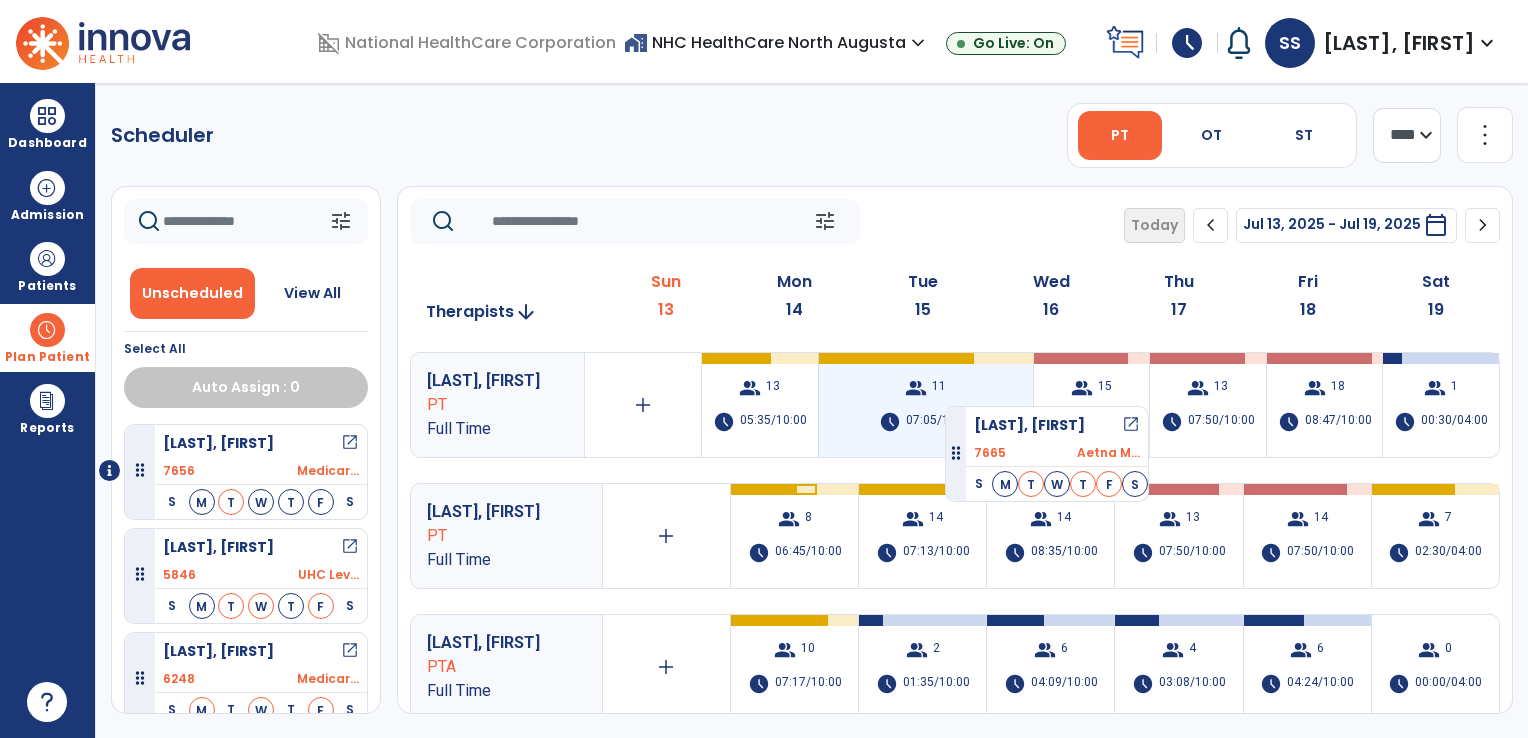 drag, startPoint x: 236, startPoint y: 462, endPoint x: 945, endPoint y: 398, distance: 711.8827 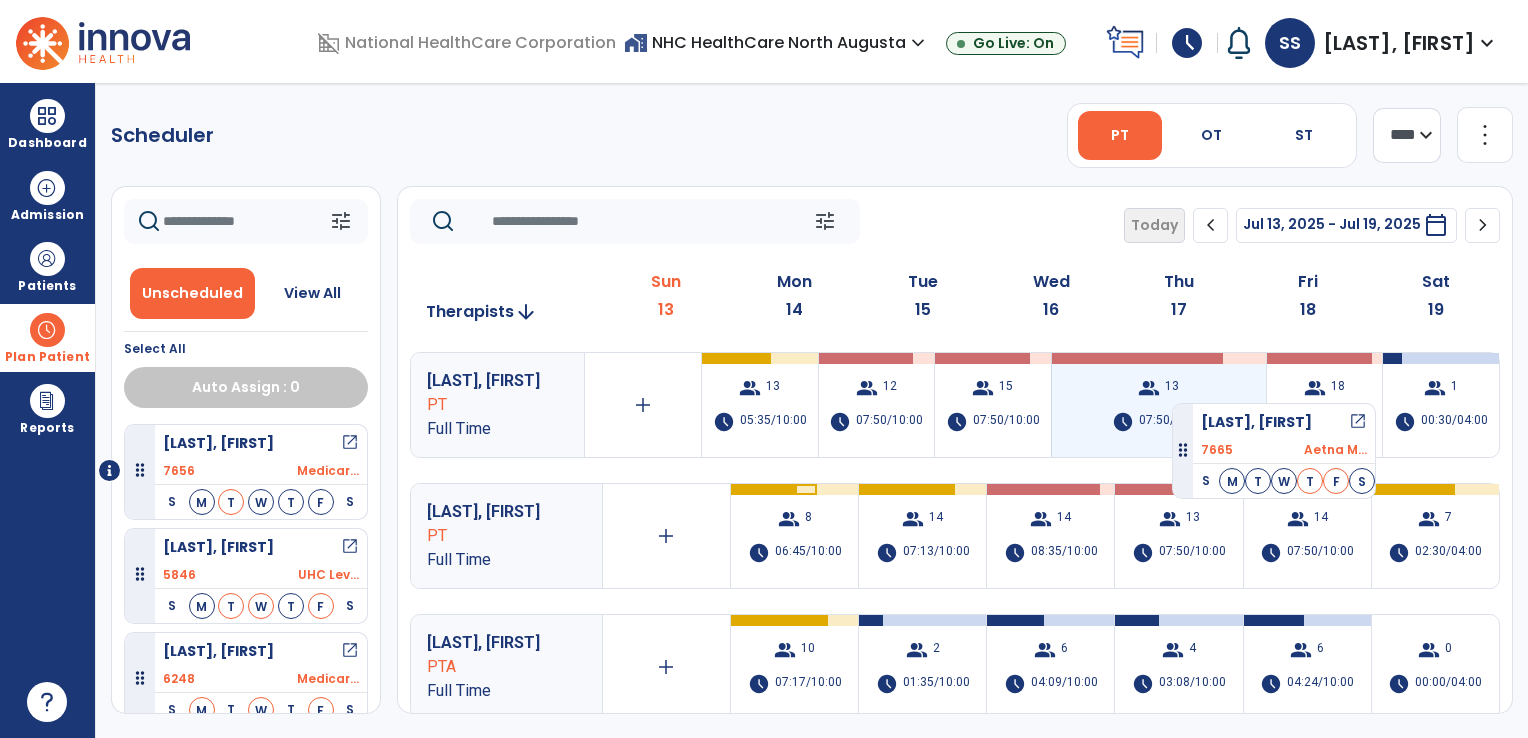 drag, startPoint x: 244, startPoint y: 465, endPoint x: 1179, endPoint y: 403, distance: 937.05334 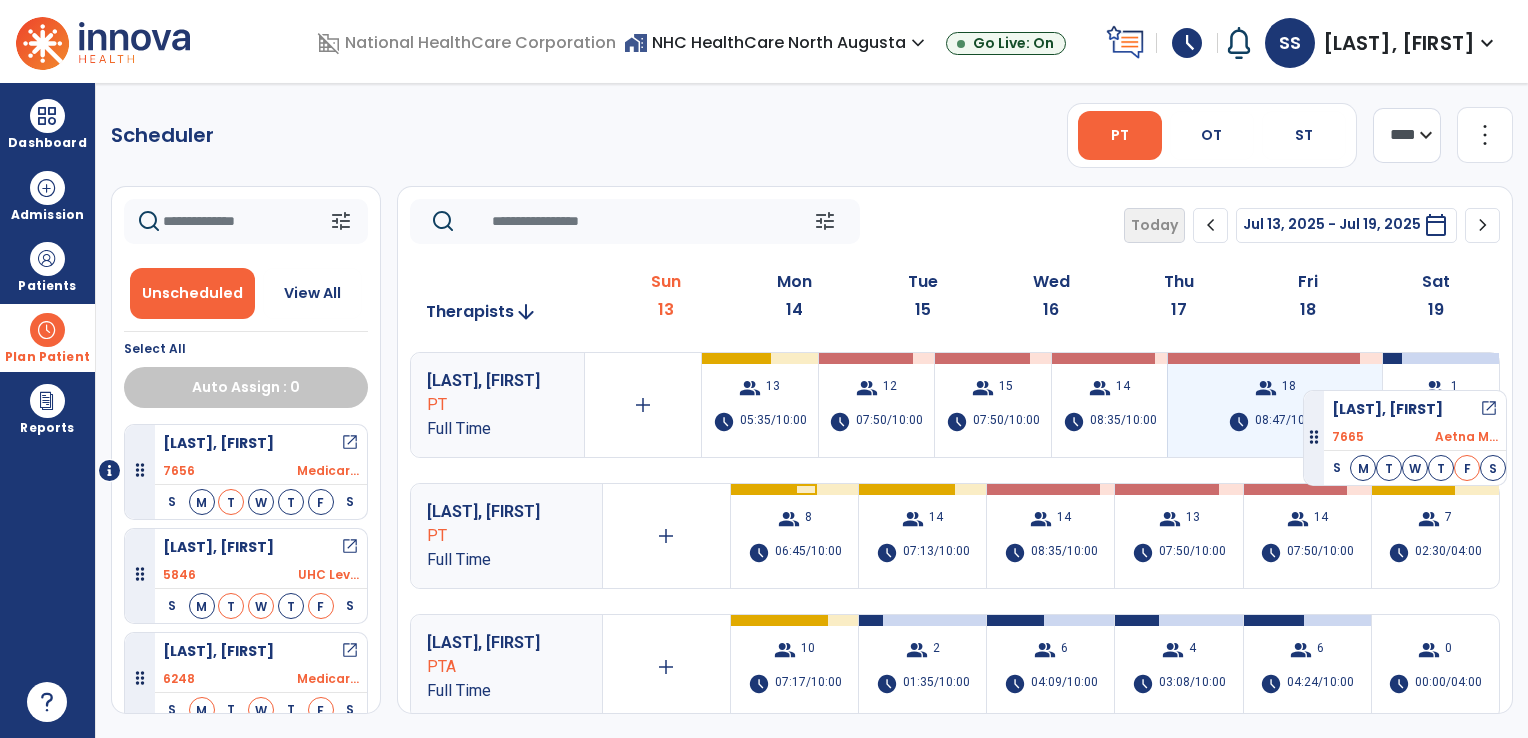 drag, startPoint x: 260, startPoint y: 470, endPoint x: 1303, endPoint y: 387, distance: 1046.2972 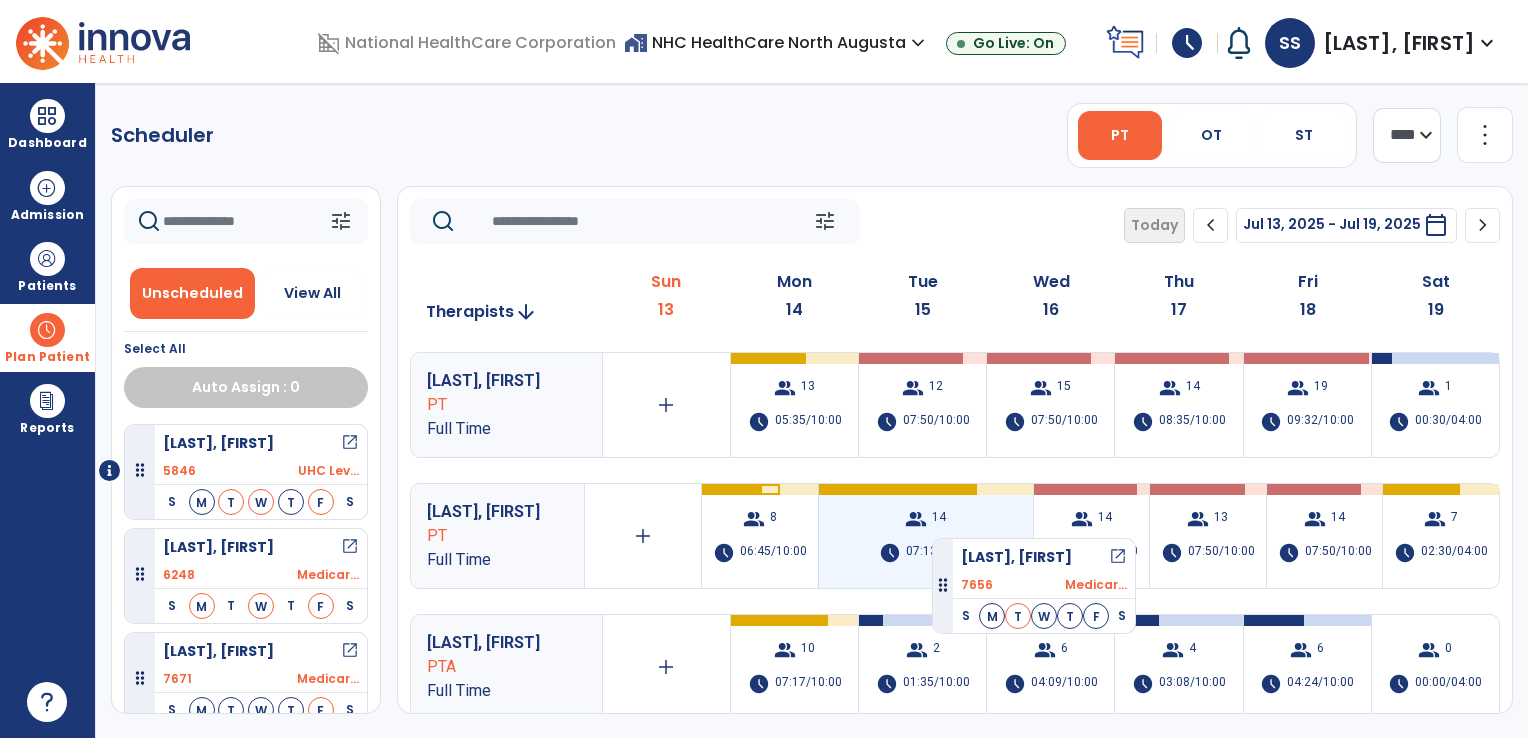 drag, startPoint x: 262, startPoint y: 462, endPoint x: 932, endPoint y: 530, distance: 673.4419 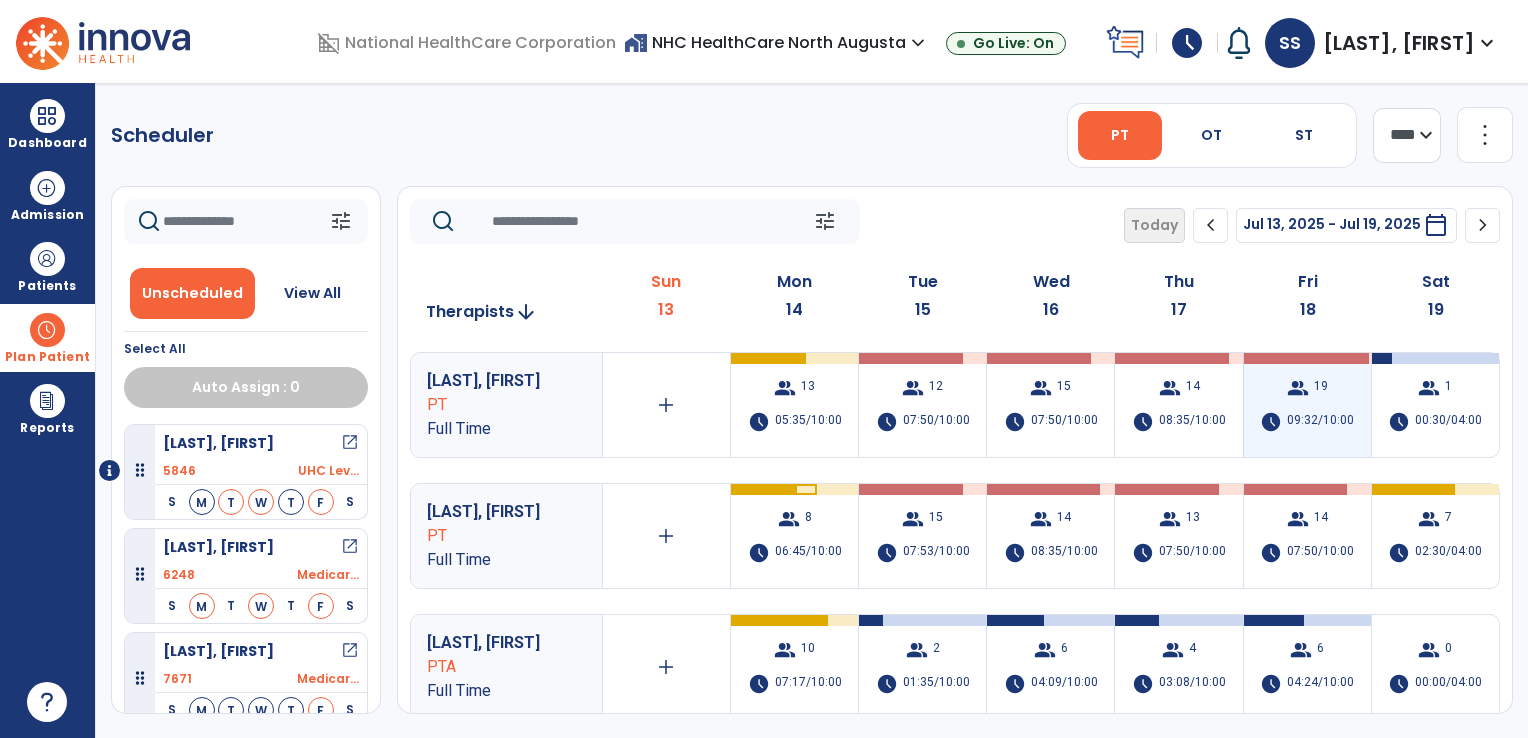 click on "19" at bounding box center (1321, 388) 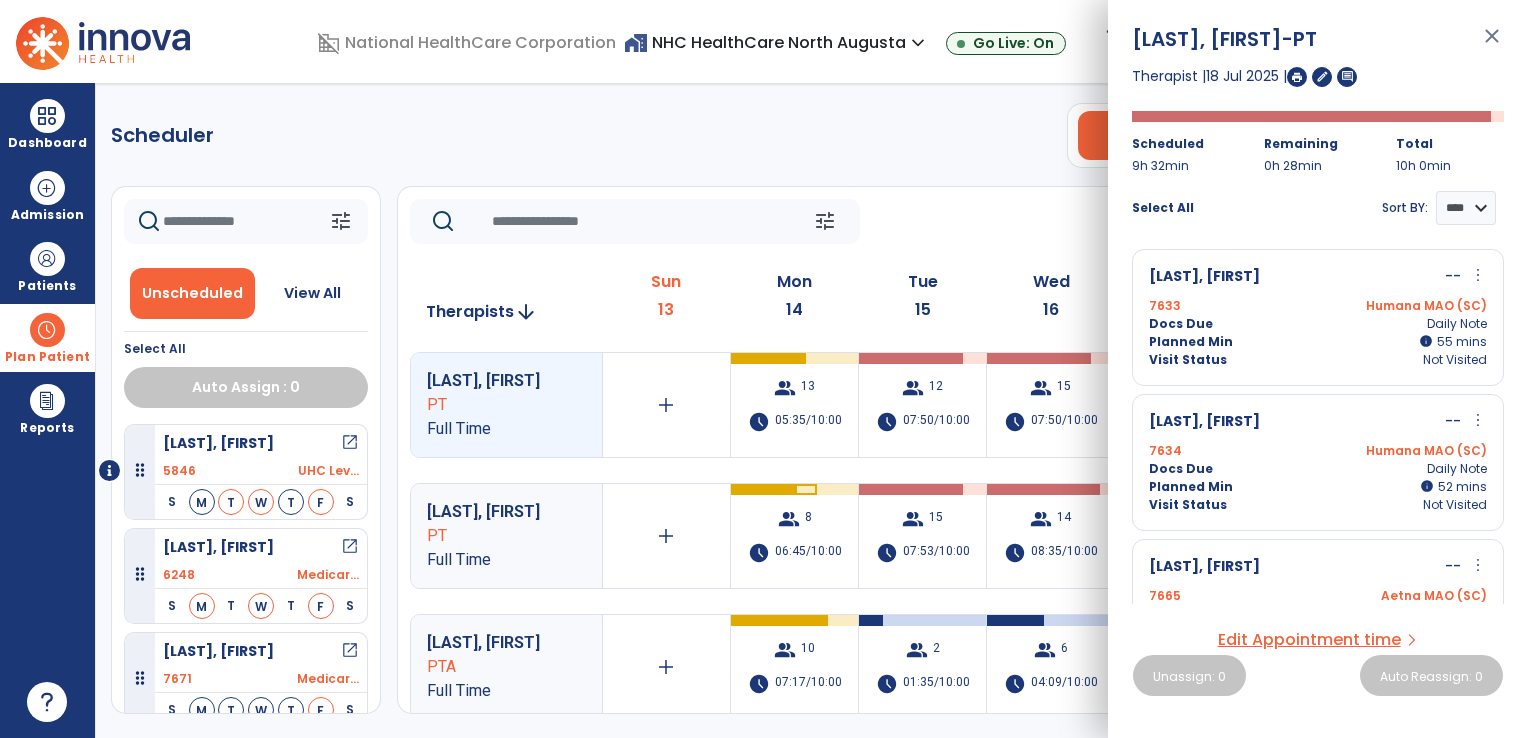 click on "Visit Status  Not Visited" at bounding box center (1318, 360) 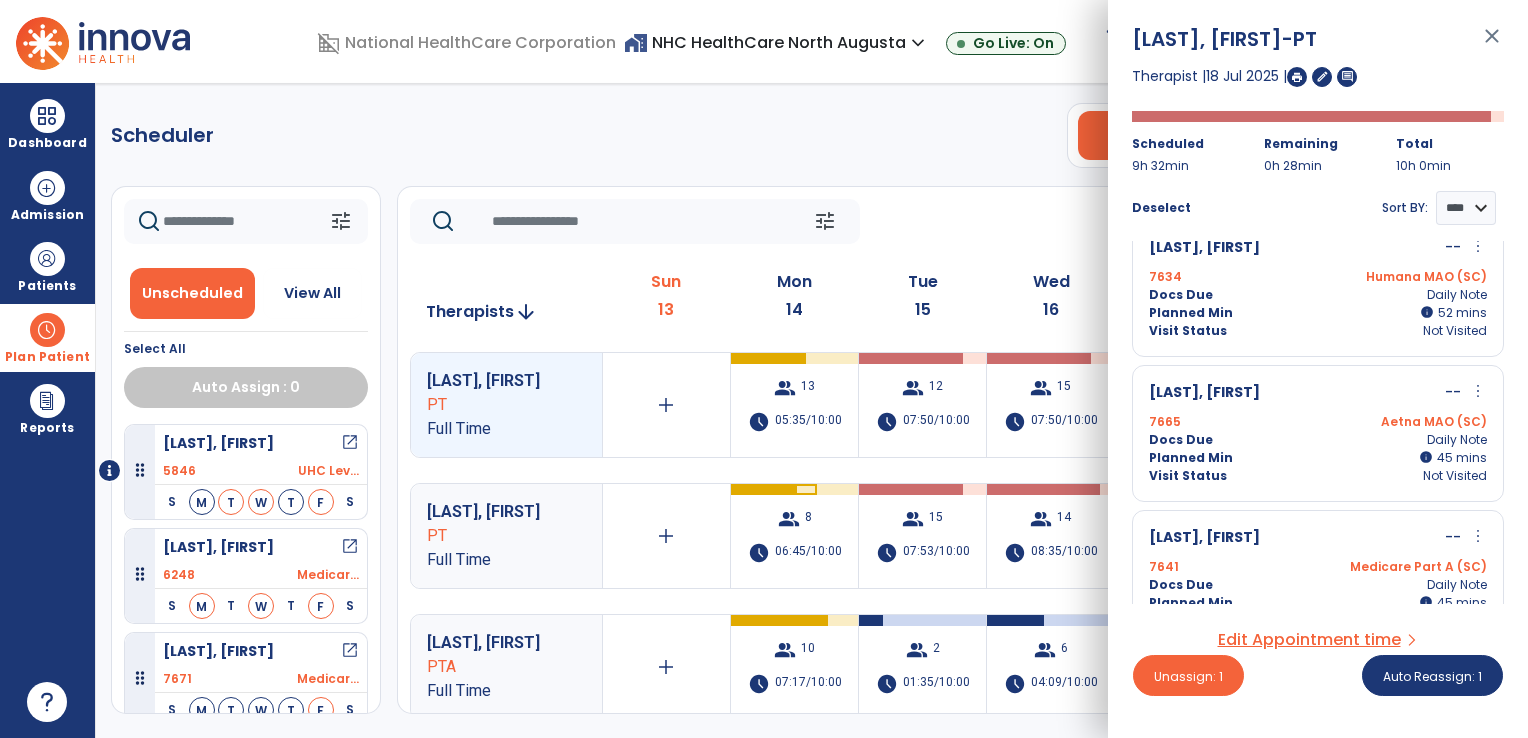 scroll, scrollTop: 180, scrollLeft: 0, axis: vertical 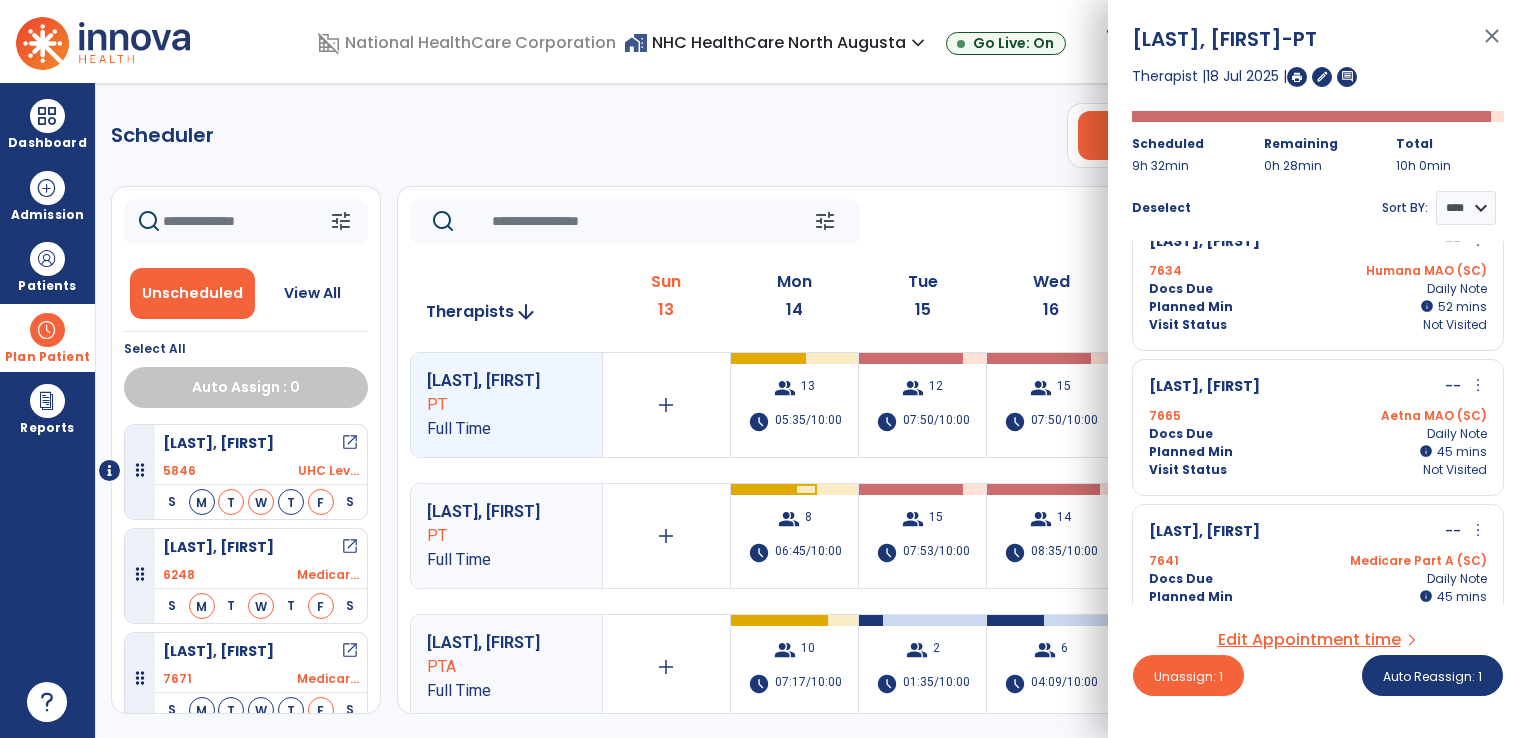 click on "[LAST], [FIRST]   --  more_vert  edit   Edit Session   alt_route   Split Minutes" at bounding box center (1318, 387) 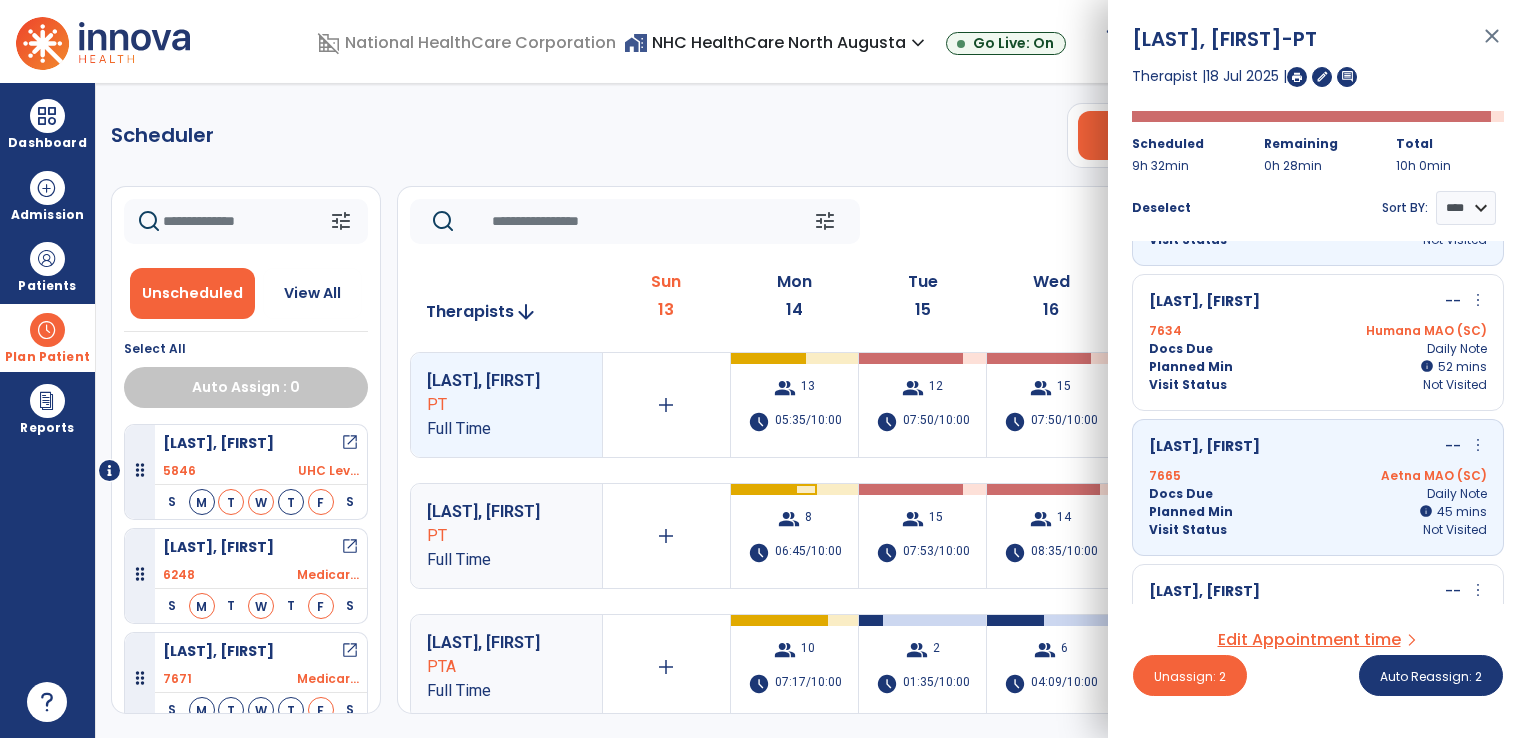 scroll, scrollTop: 108, scrollLeft: 0, axis: vertical 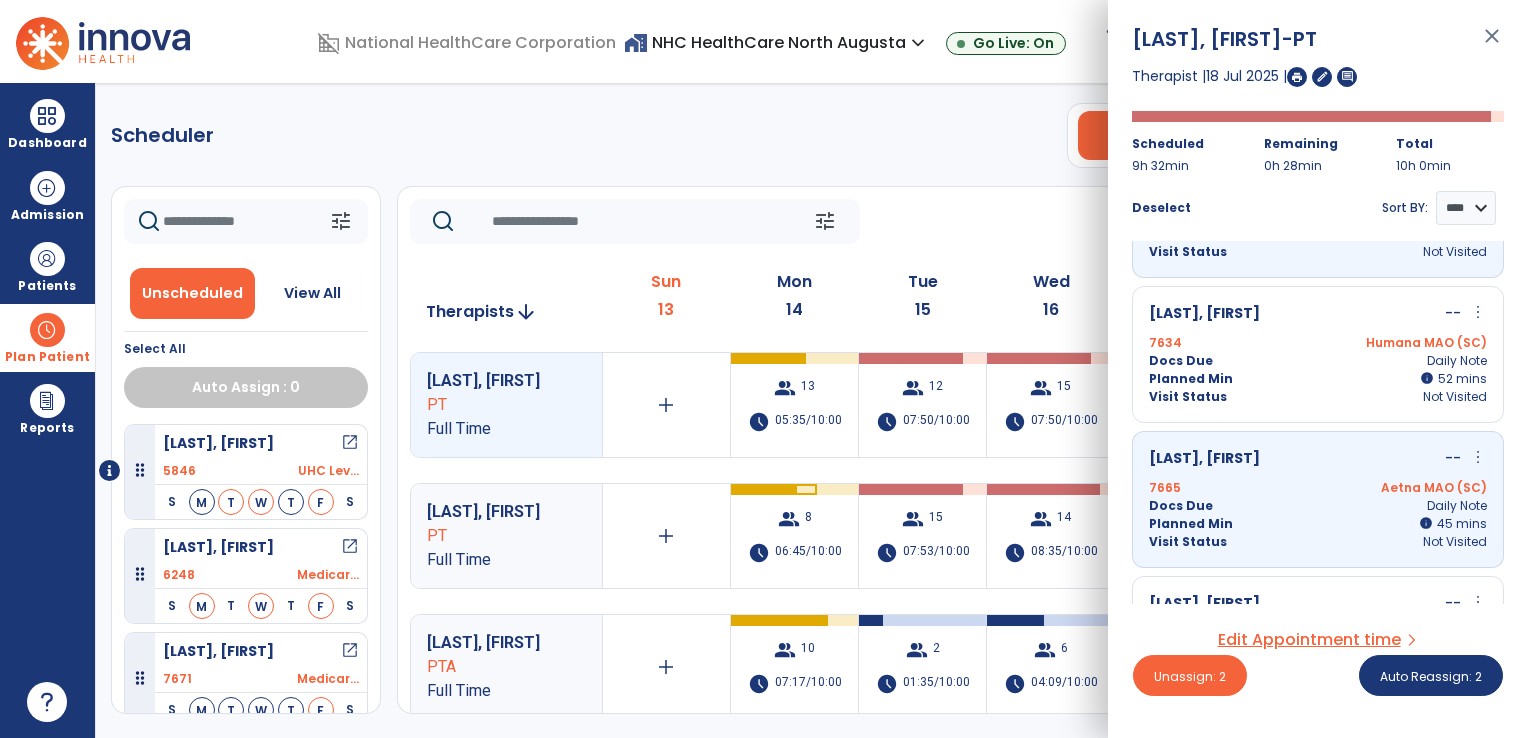 click on "Humana MAO (SC)" at bounding box center [1402, 343] 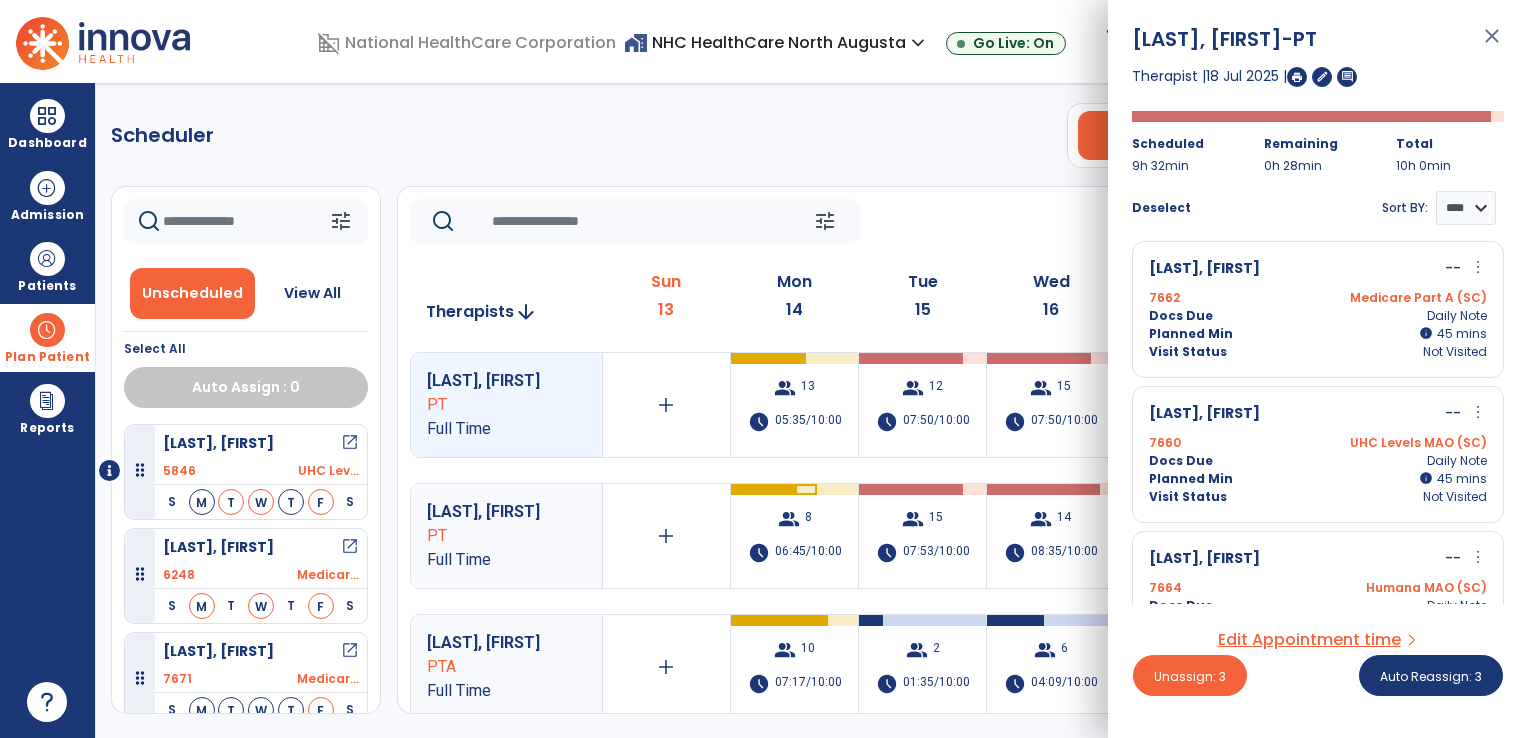 scroll, scrollTop: 600, scrollLeft: 0, axis: vertical 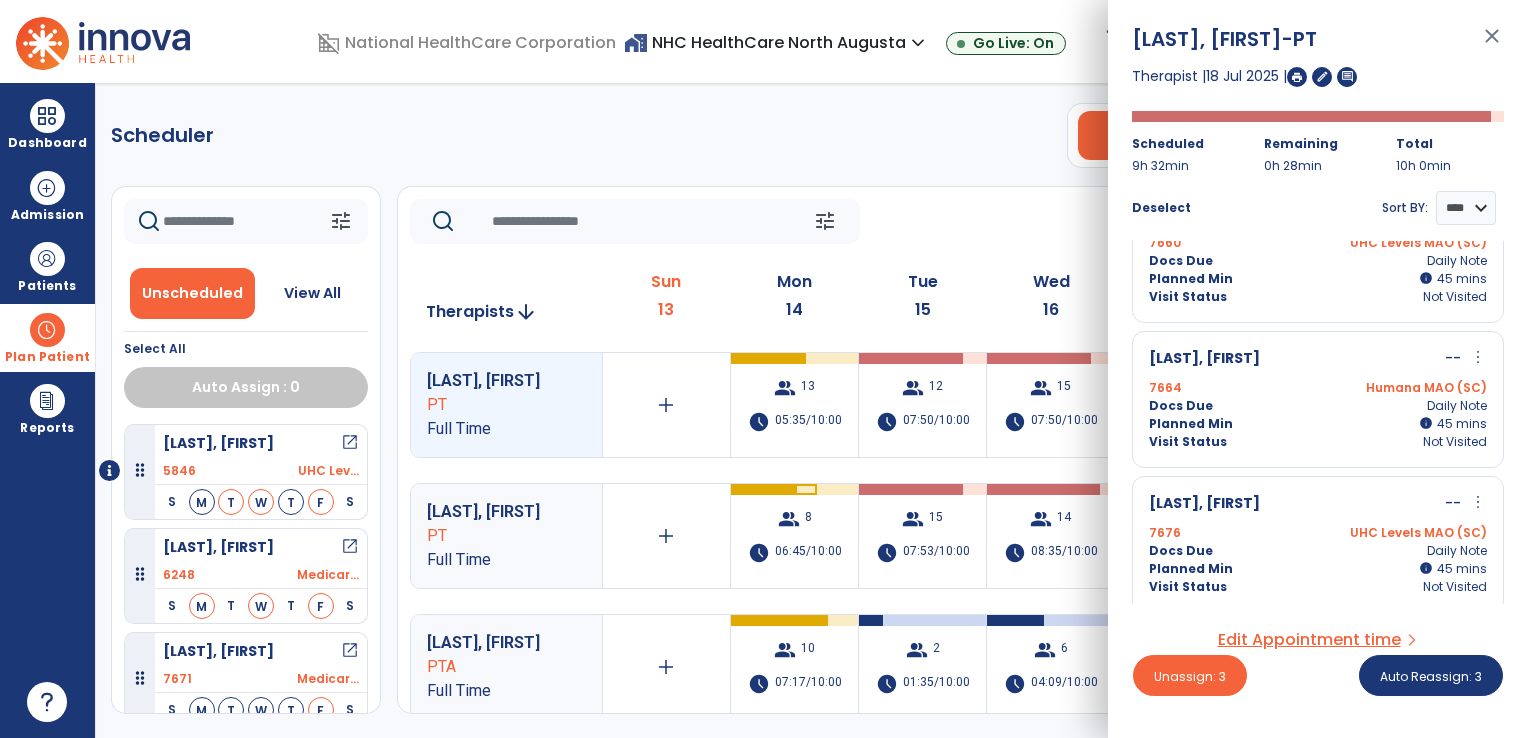 click on "Planned Min  info   45 I 45 mins" at bounding box center (1318, 424) 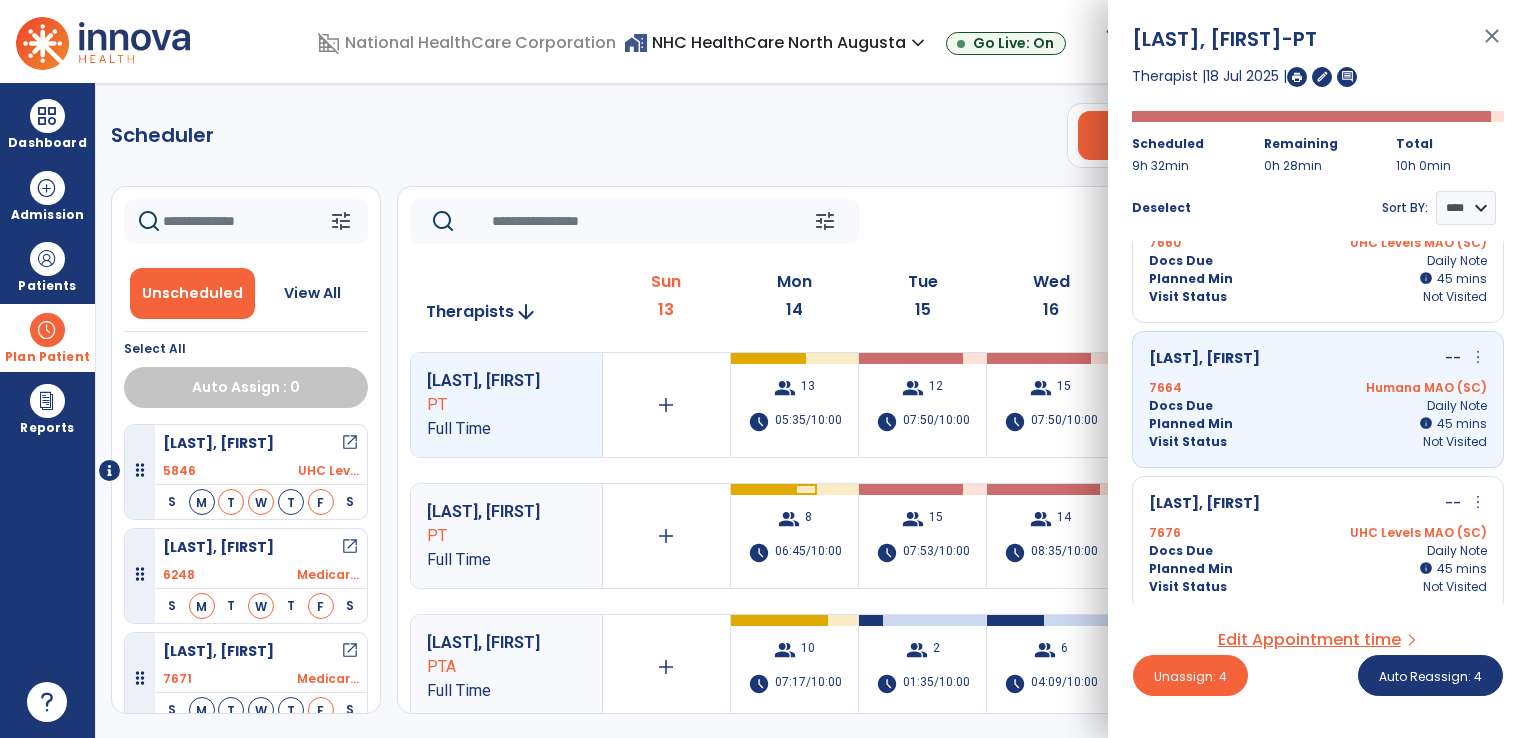 click on "7676 UHC Levels MAO (SC)" at bounding box center (1318, 533) 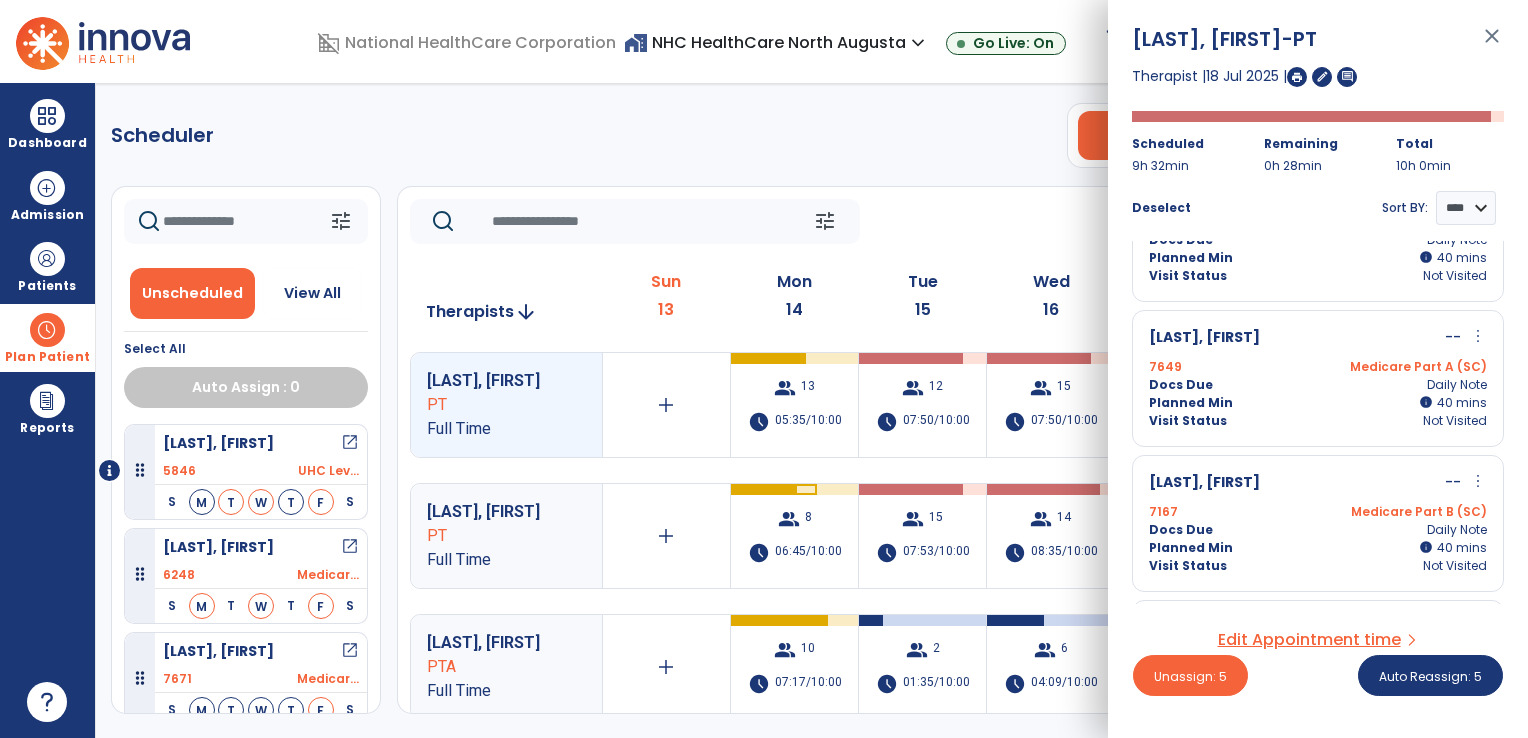 scroll, scrollTop: 1407, scrollLeft: 0, axis: vertical 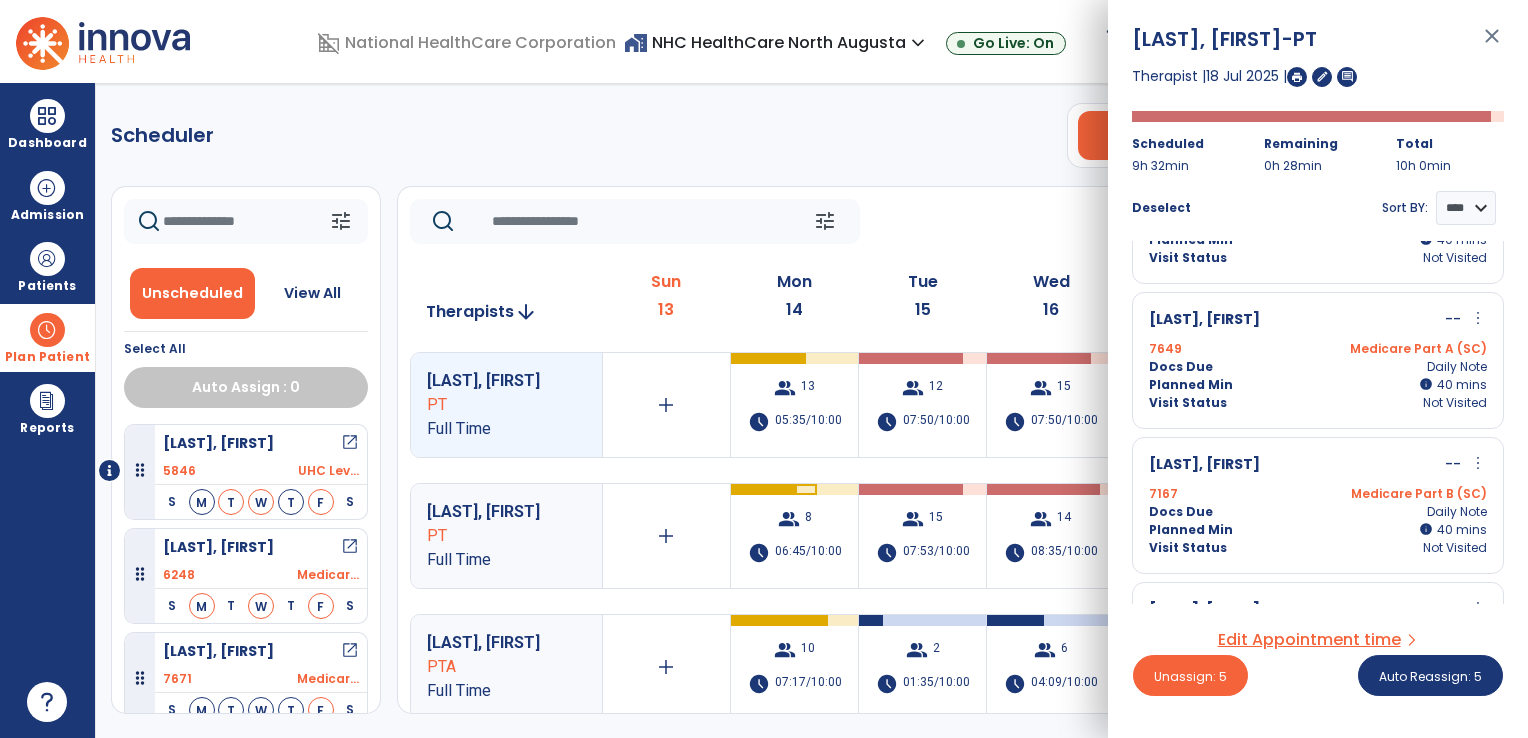 click on "Planned Min  info   40 I 40 mins" at bounding box center (1318, 530) 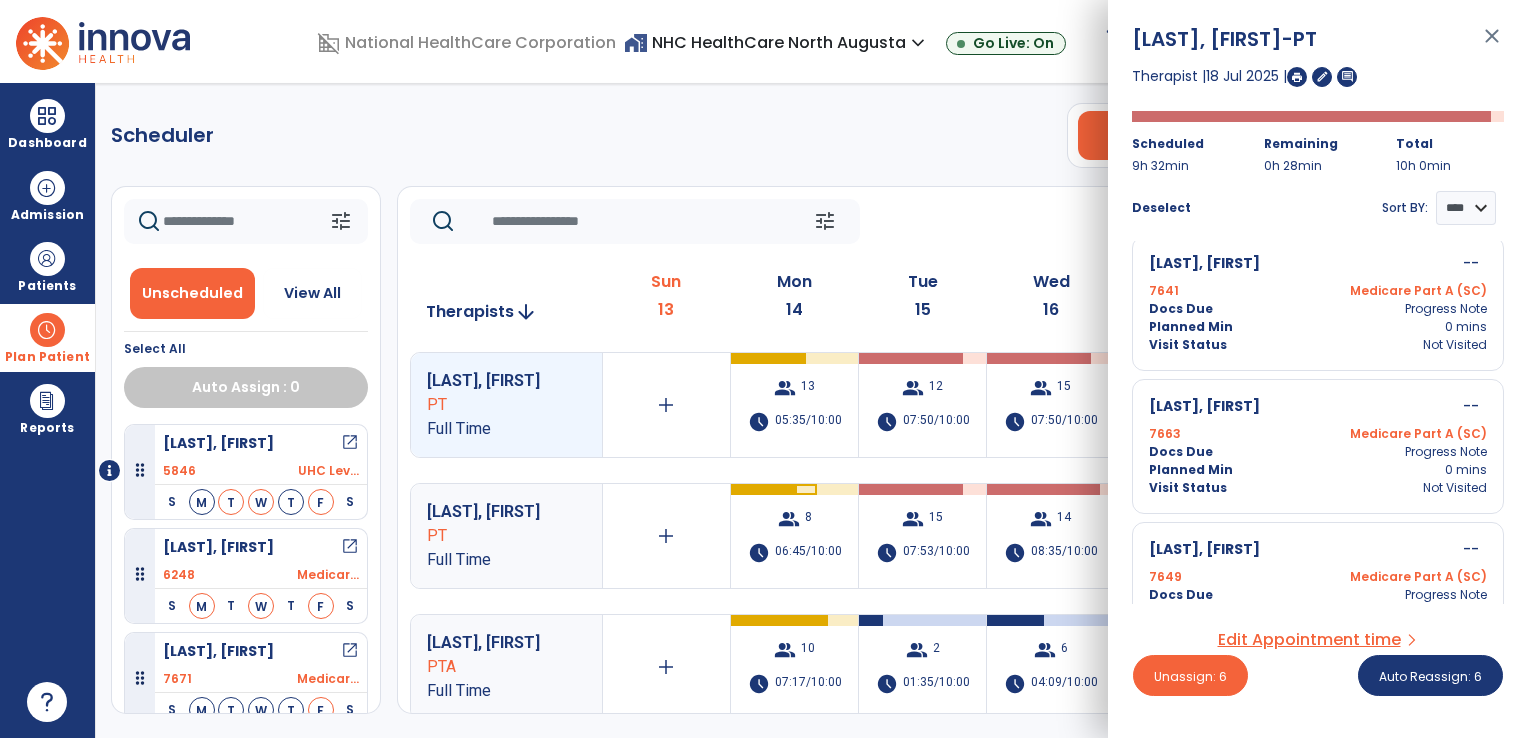 scroll, scrollTop: 2369, scrollLeft: 0, axis: vertical 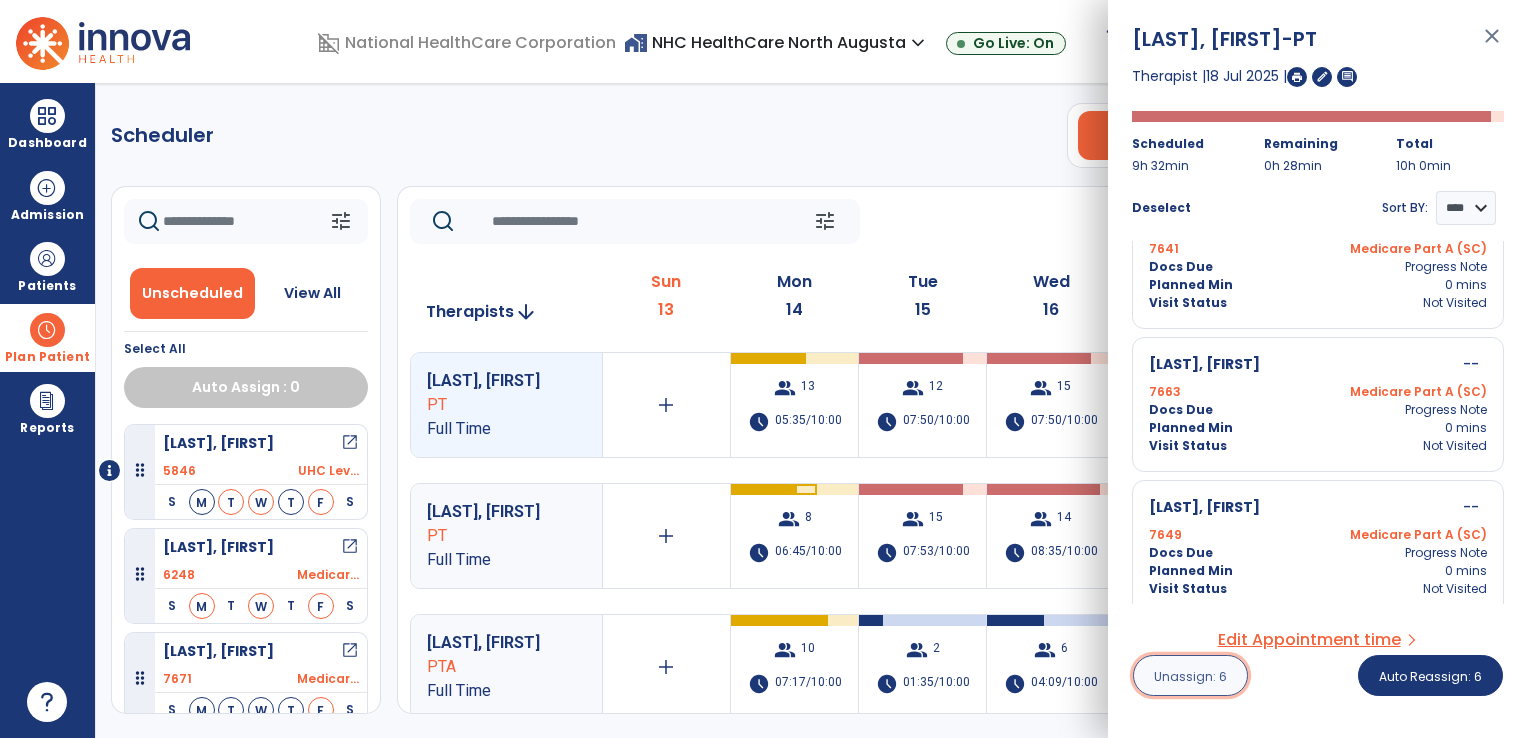 click on "Unassign: 6" at bounding box center [1190, 675] 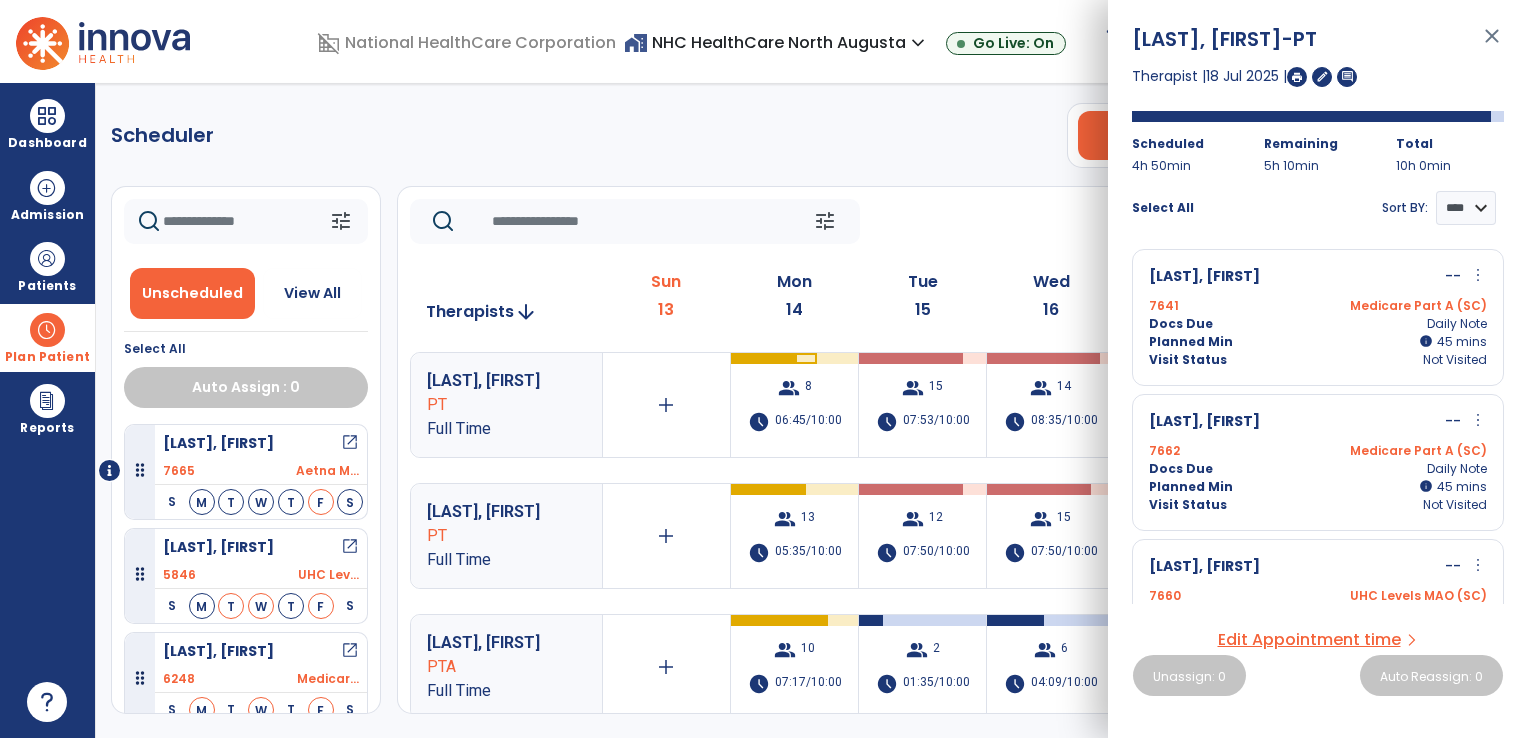 click on "Scheduler   PT   OT   ST  **** *** more_vert  Manage Labor   View All Therapists   Print   tune   Unscheduled   View All  Select All  Auto Assign : 0   [LAST], [FIRST]   open_in_new  7665 Aetna M...  S M T W T F S  [LAST], [FIRST]   open_in_new  5846 UHC Lev...  S M T W T F S  [LAST], [FIRST]   open_in_new  6248 Medicar...  S M T W T F S  [LAST], [FIRST]   open_in_new  7671 Medicar...  S M T W T F S  [LAST], [FIRST]   open_in_new  6453 Humana ...  S M T W T F S  [LAST], [FIRST]   open_in_new  7663 Medicar...  S M T W T F S  [LAST], [FIRST]   open_in_new  7650 UHC Lev...  S M T W T F S  [LAST], [FIRST]   open_in_new  7167 Medicar...  S M T W T F S  [LAST], [FIRST]   open_in_new  7634 Humana ...  S M T W T F S  [LAST], [FIRST]   open_in_new  7654 Medicar...  S M T W T F S  [LAST], [FIRST]   open_in_new  7676 UHC Lev...  S M T W T F S  [LAST], [FIRST]   open_in_new  5985 Outlier...  S M T W T F S  [LAST], [FIRST]   open_in_new  7633 Humana ...  S M T W T F S  [LAST], [FIRST]   open_in_new  7672 Humana ...  S M T W T F S 7652" at bounding box center (812, 410) 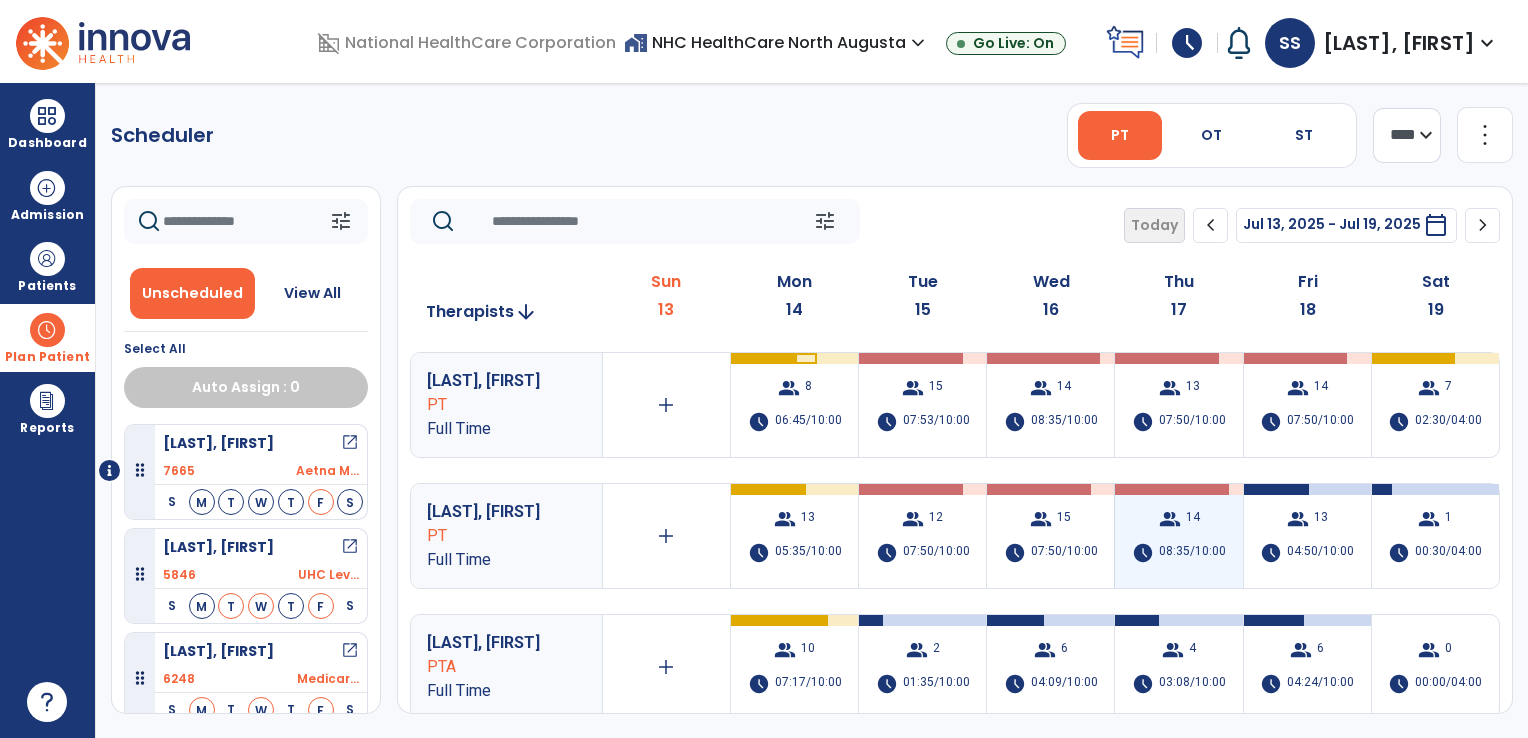click on "08:35/10:00" at bounding box center (1192, 553) 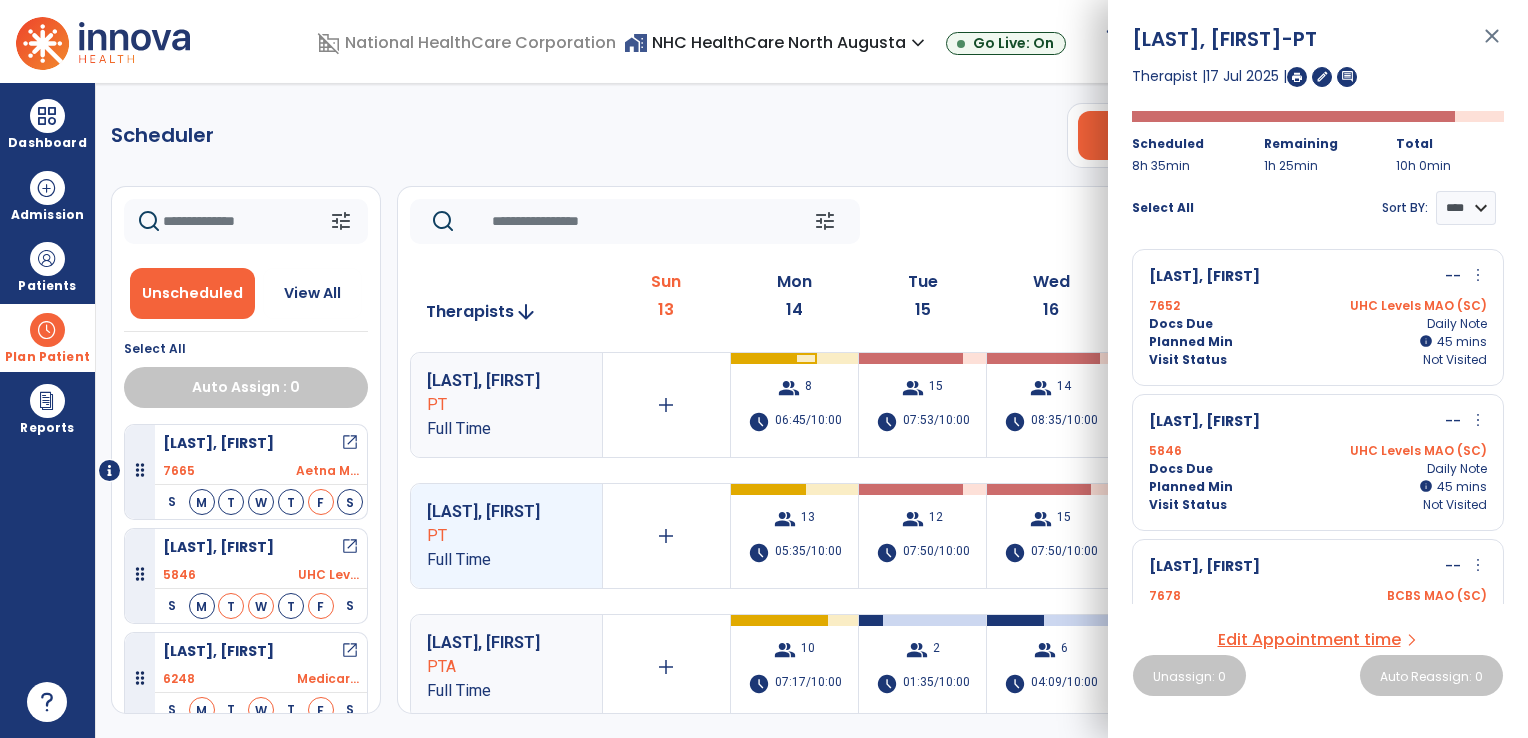 click on "[LAST], [FIRST]   --  more_vert  edit   Edit Session   alt_route   Split Minutes" at bounding box center [1318, 422] 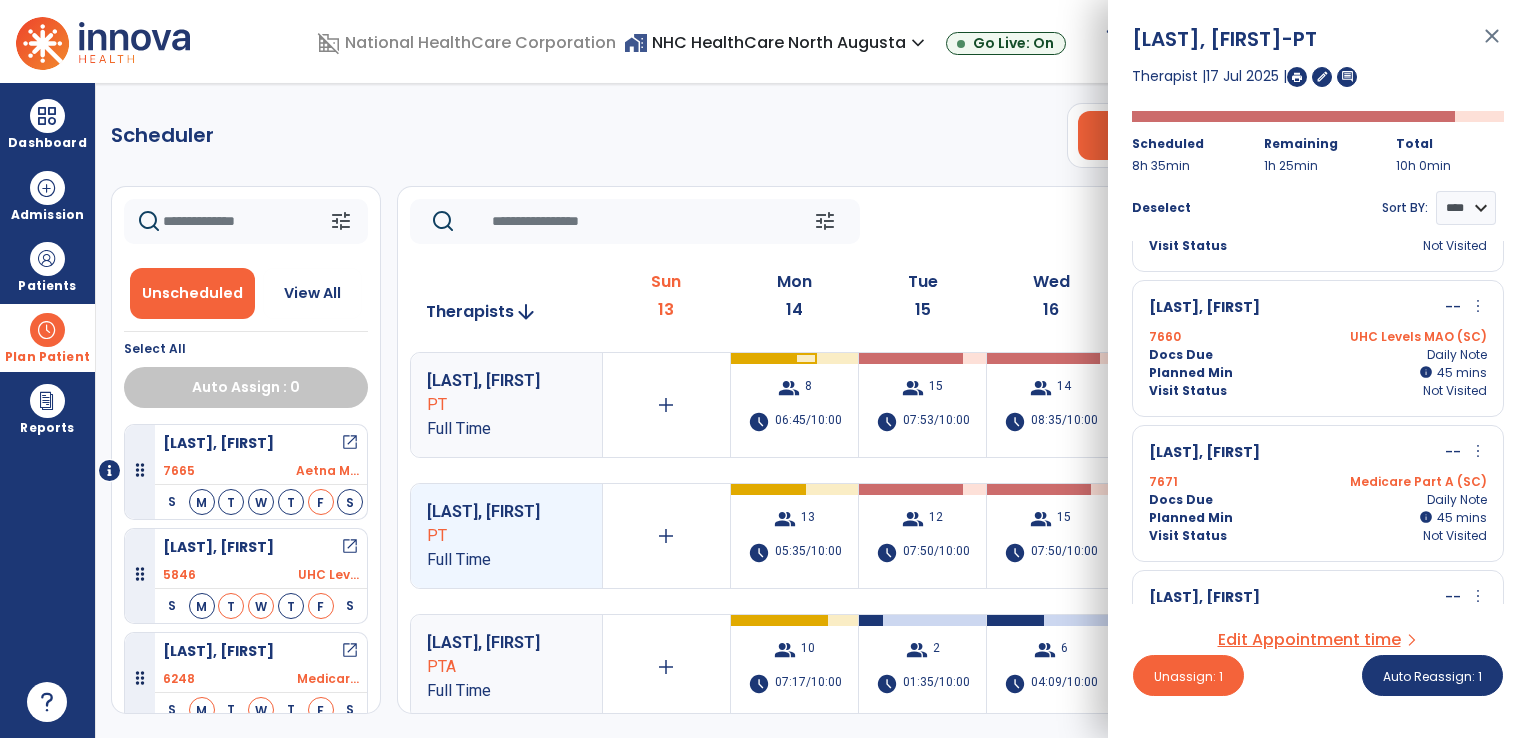 scroll, scrollTop: 408, scrollLeft: 0, axis: vertical 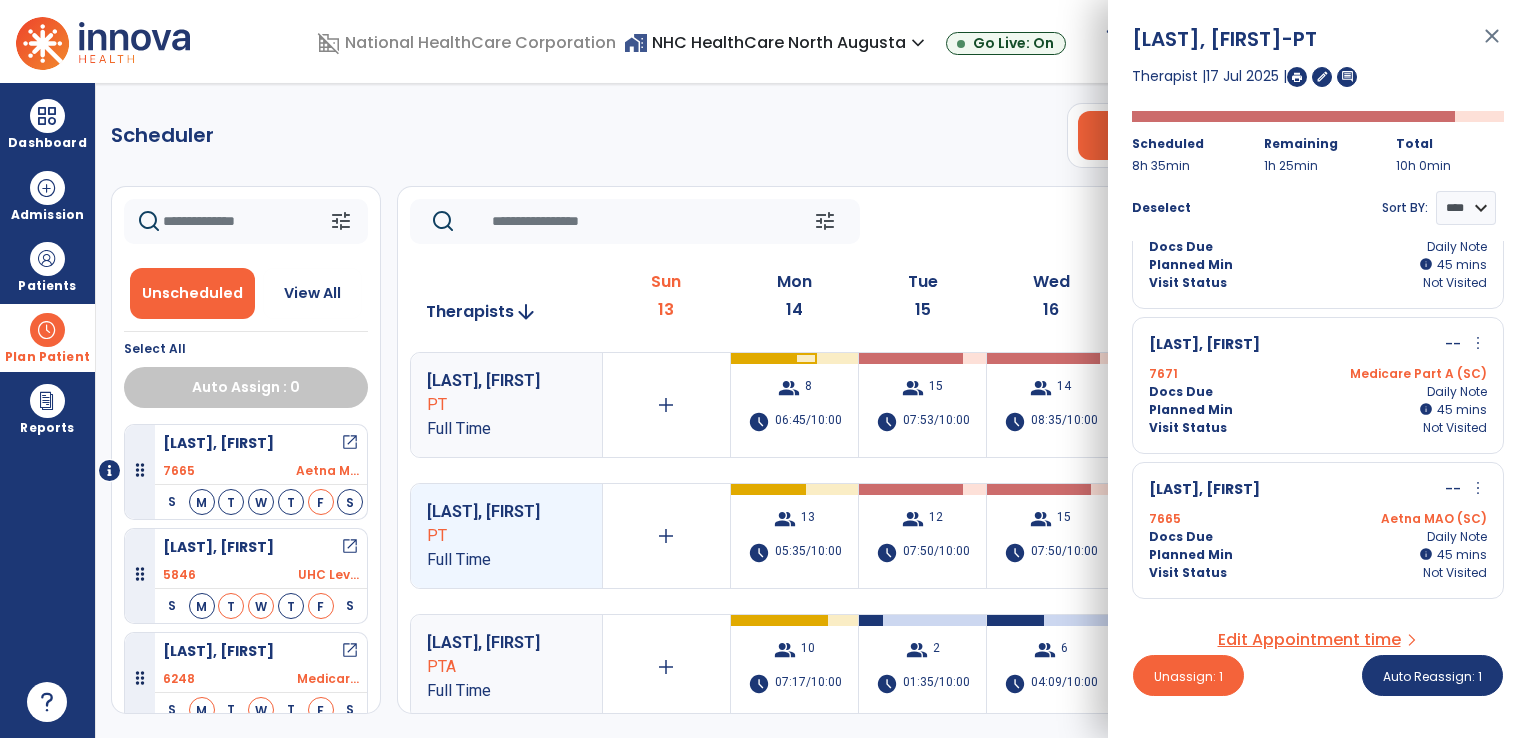 click on "Planned Min  info   45 I 45 mins" at bounding box center (1318, 410) 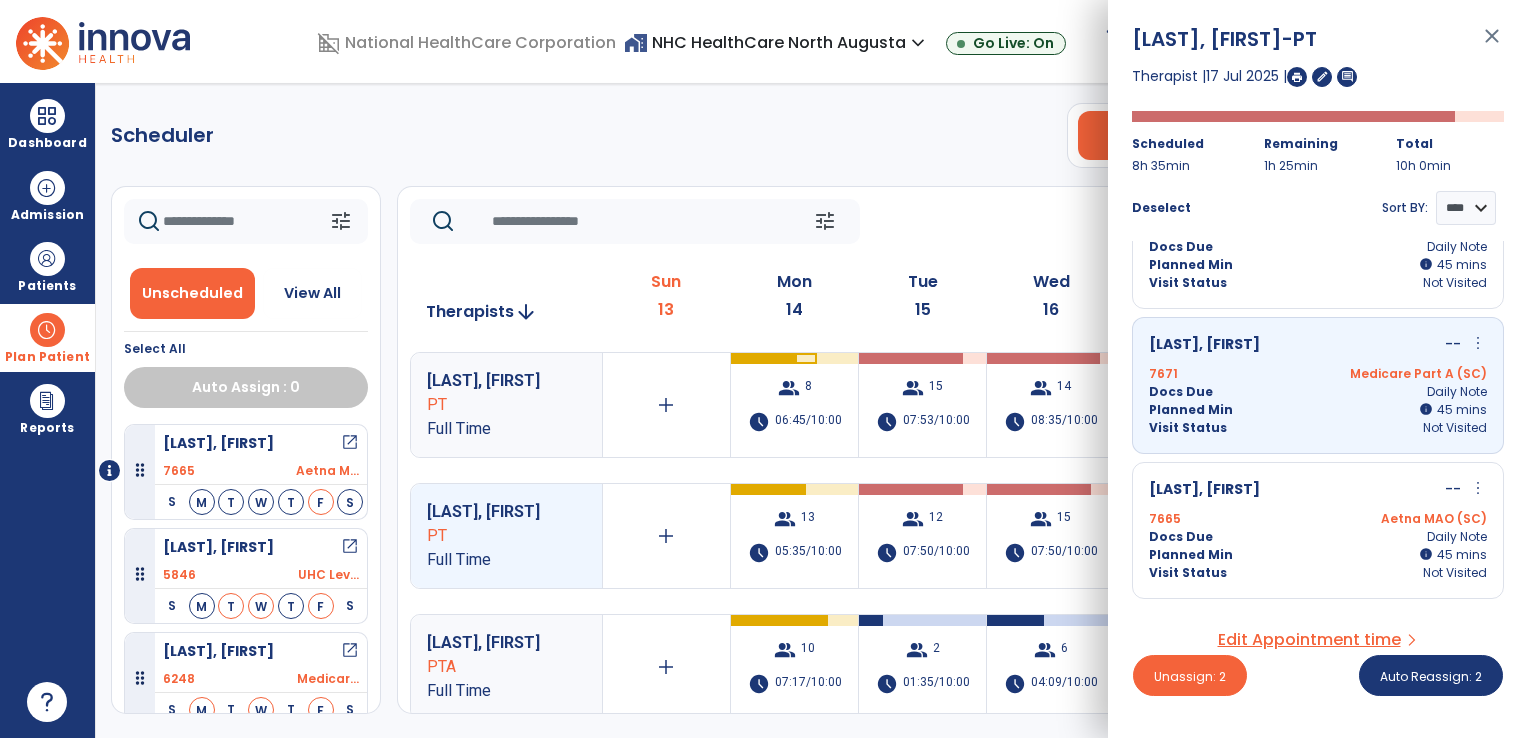 click on "Aetna MAO (SC)" at bounding box center (1402, 519) 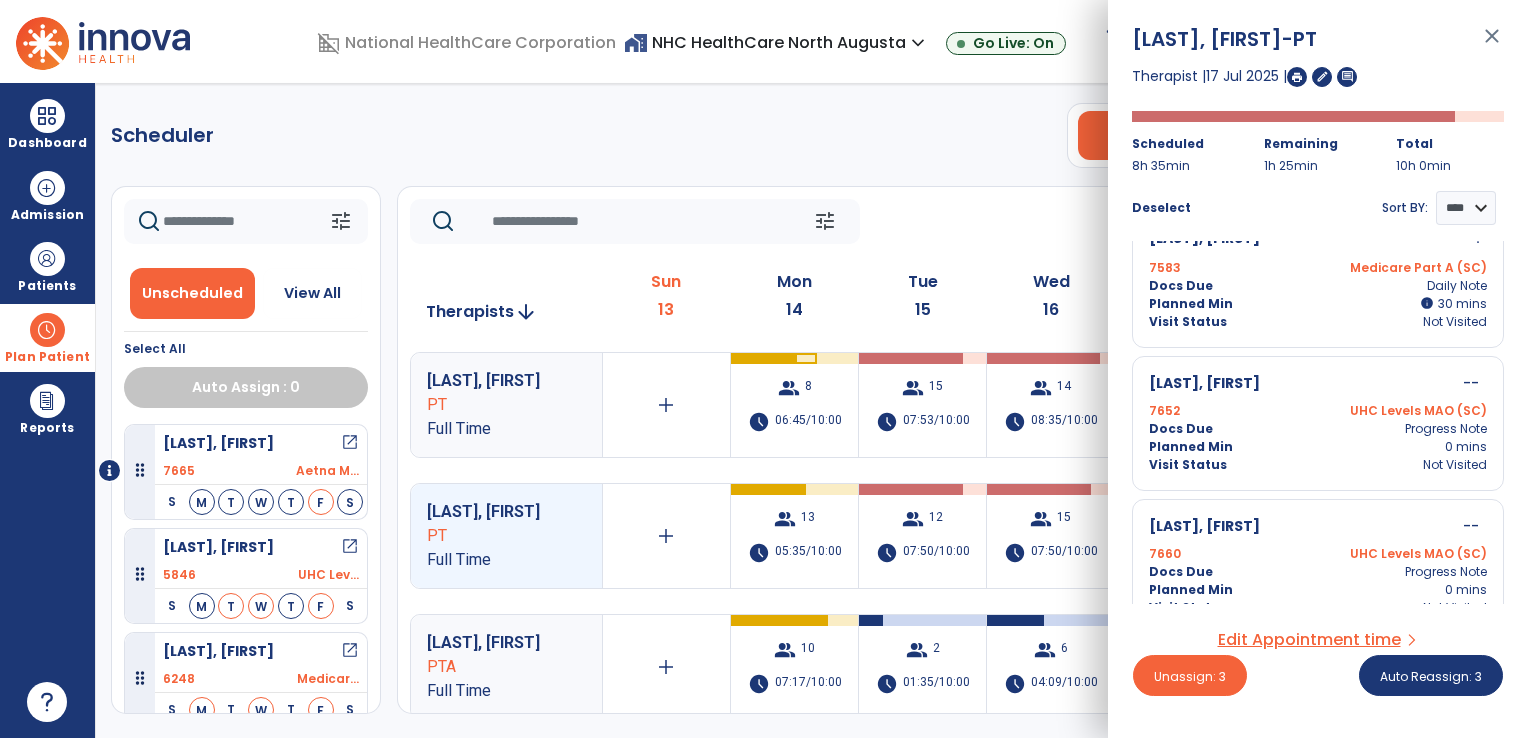 scroll, scrollTop: 1654, scrollLeft: 0, axis: vertical 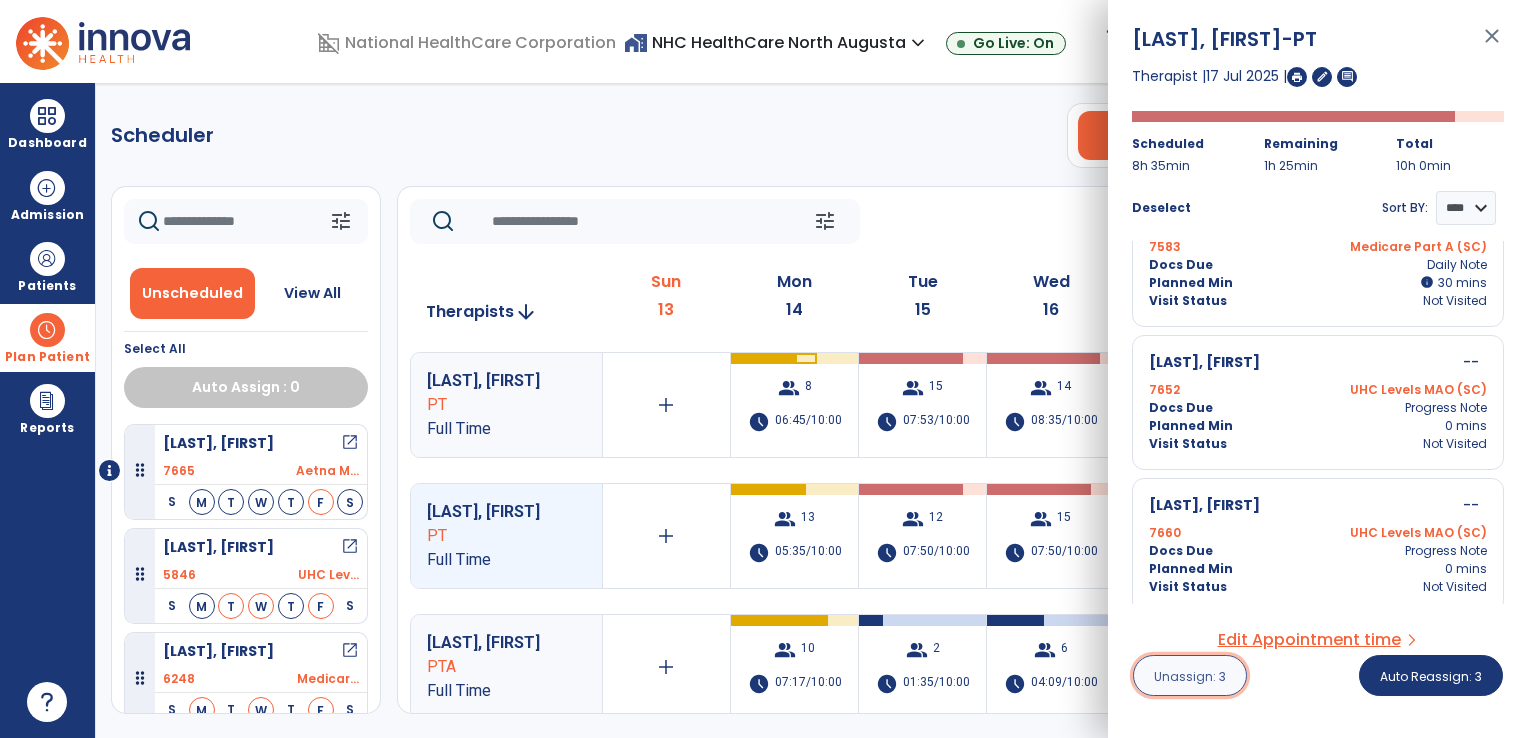 click on "Unassign: 3" at bounding box center (1190, 675) 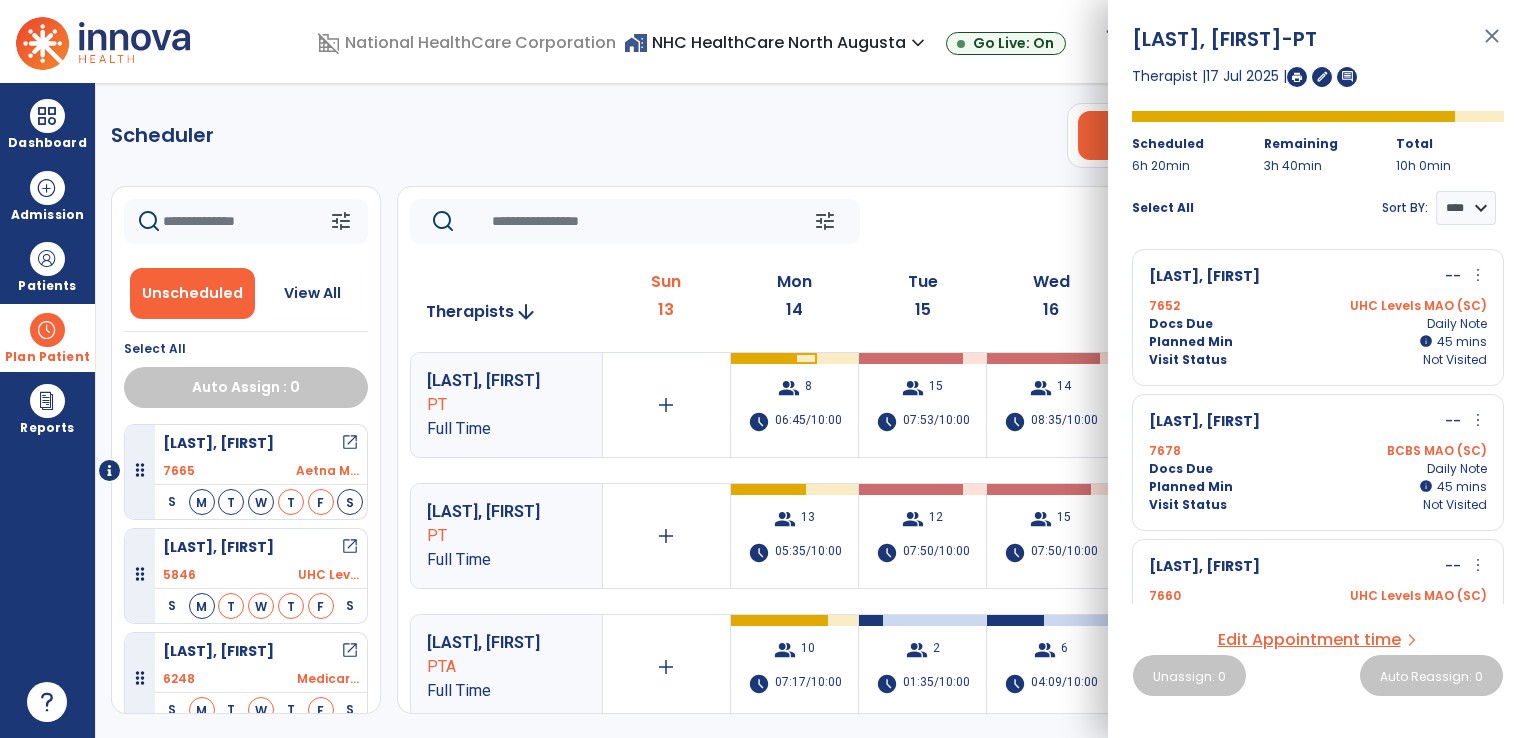 click on "Scheduler   PT   OT   ST  **** *** more_vert  Manage Labor   View All Therapists   Print" 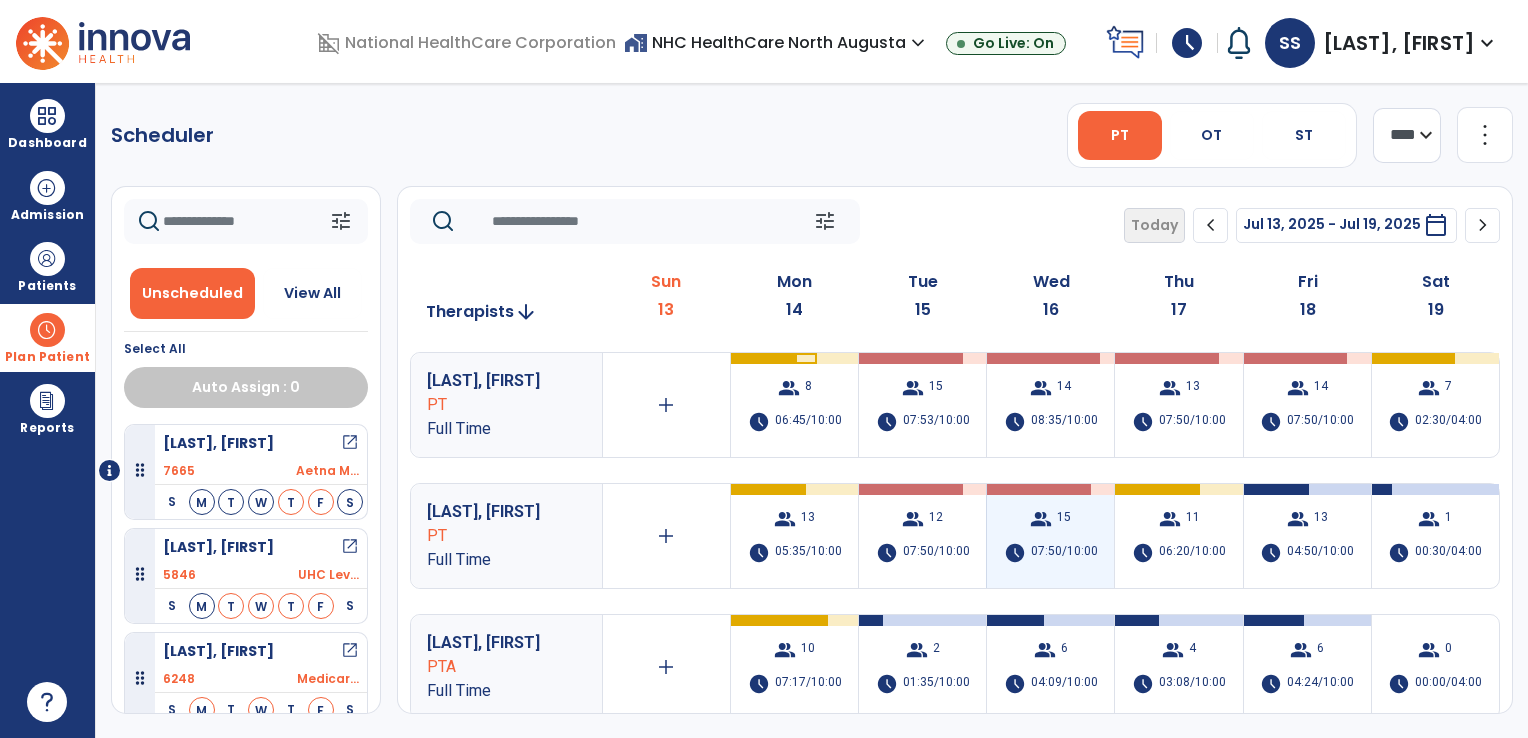 click on "[LAST], [FIRST]" at bounding box center [1050, 536] 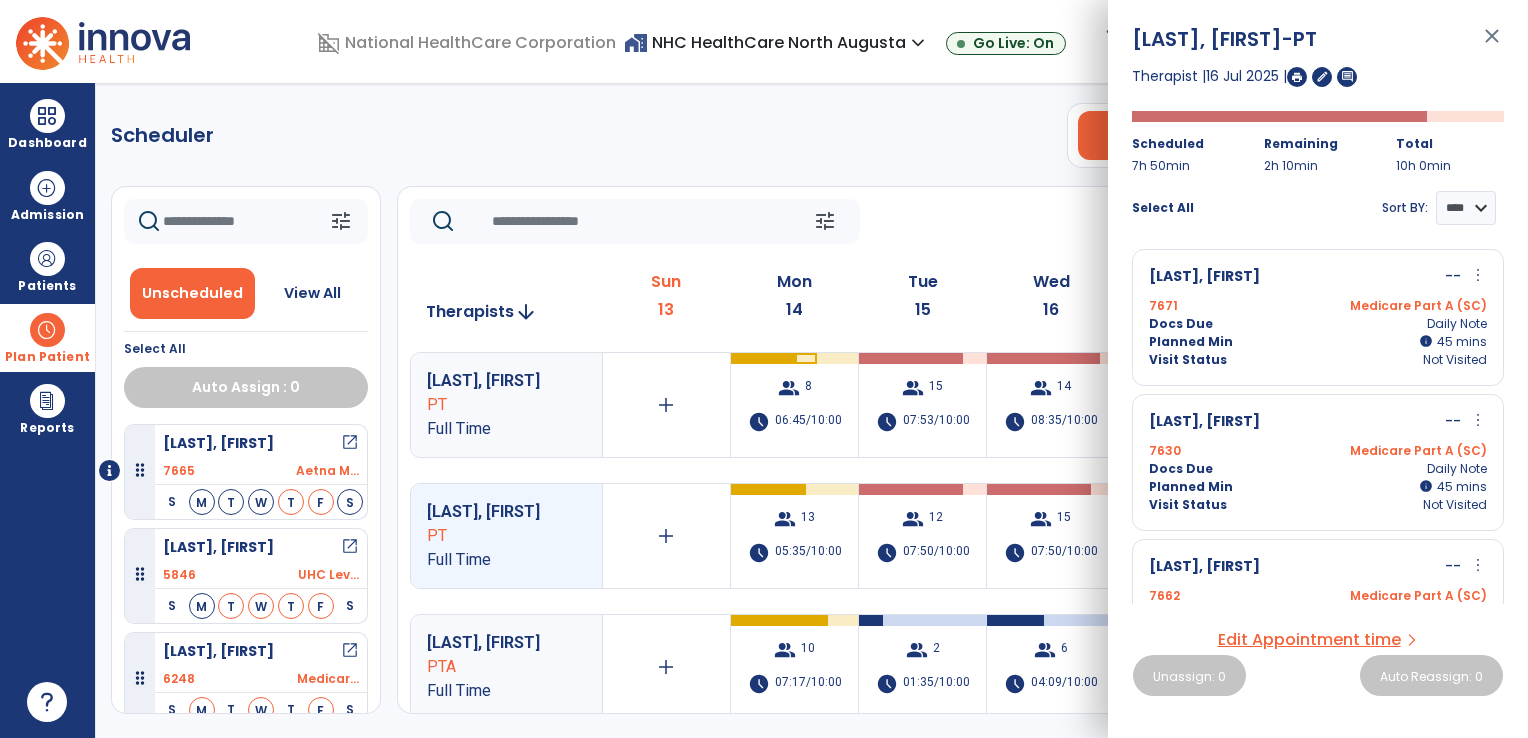 click on "7671 Medicare Part A (SC)" at bounding box center [1318, 306] 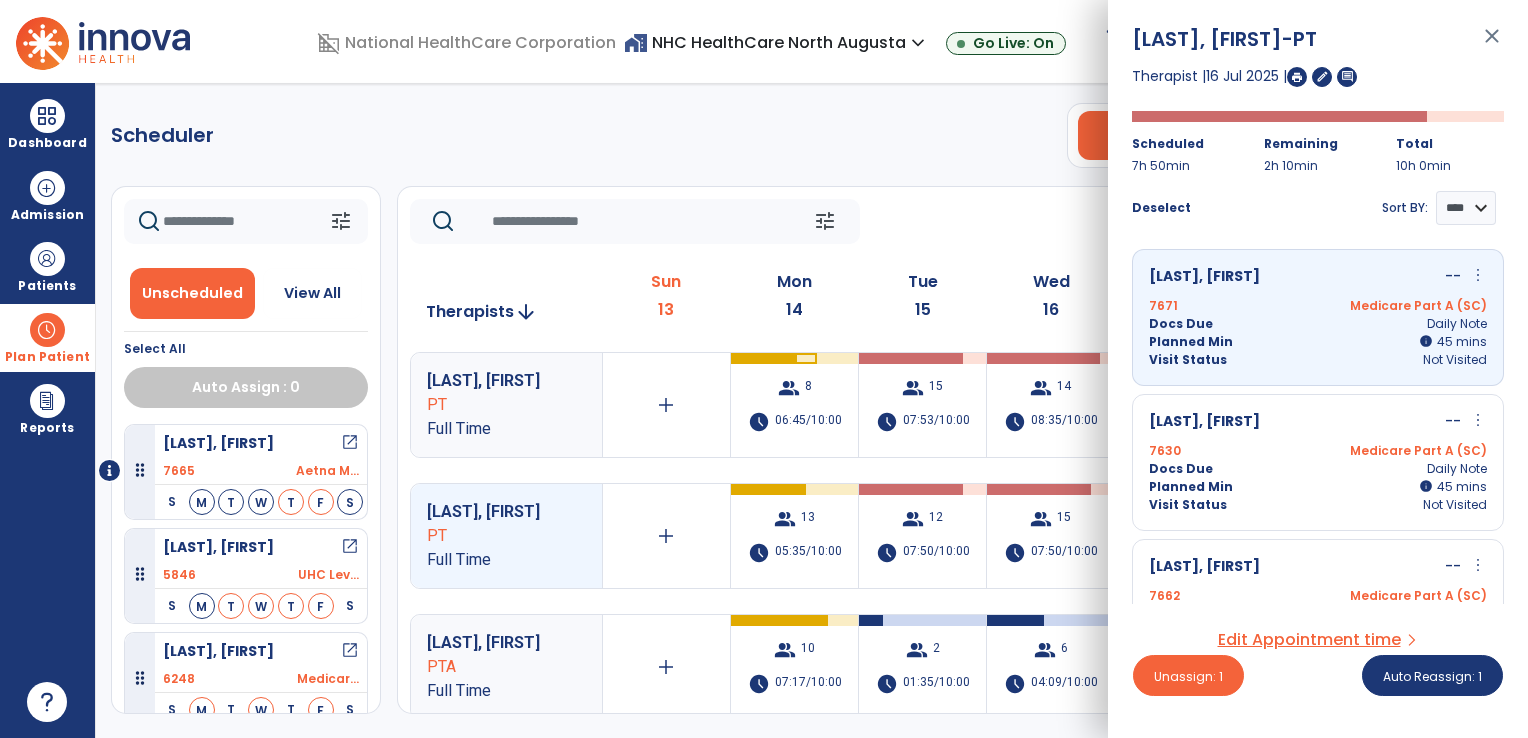 click on "7630 Medicare Part A (SC)" at bounding box center [1318, 451] 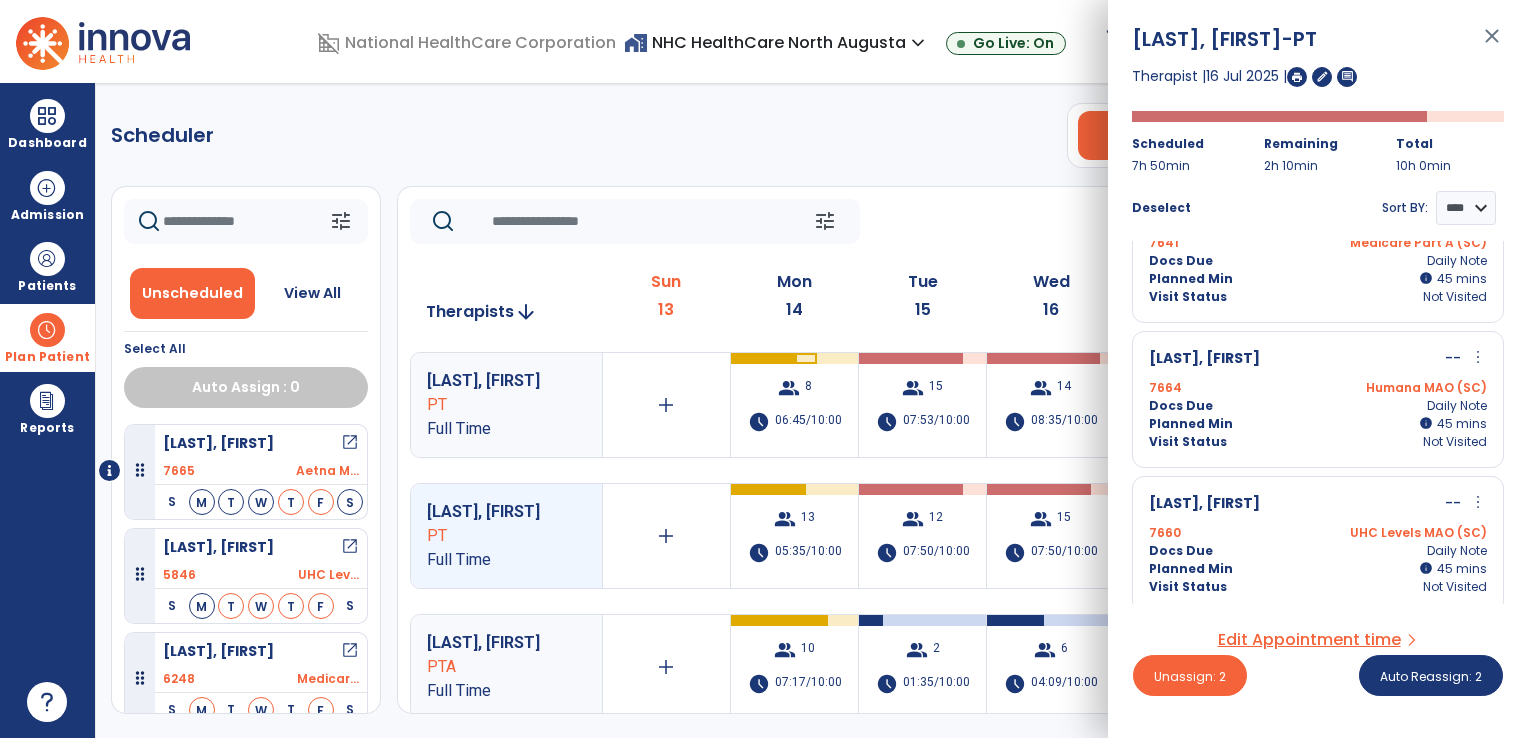 scroll, scrollTop: 797, scrollLeft: 0, axis: vertical 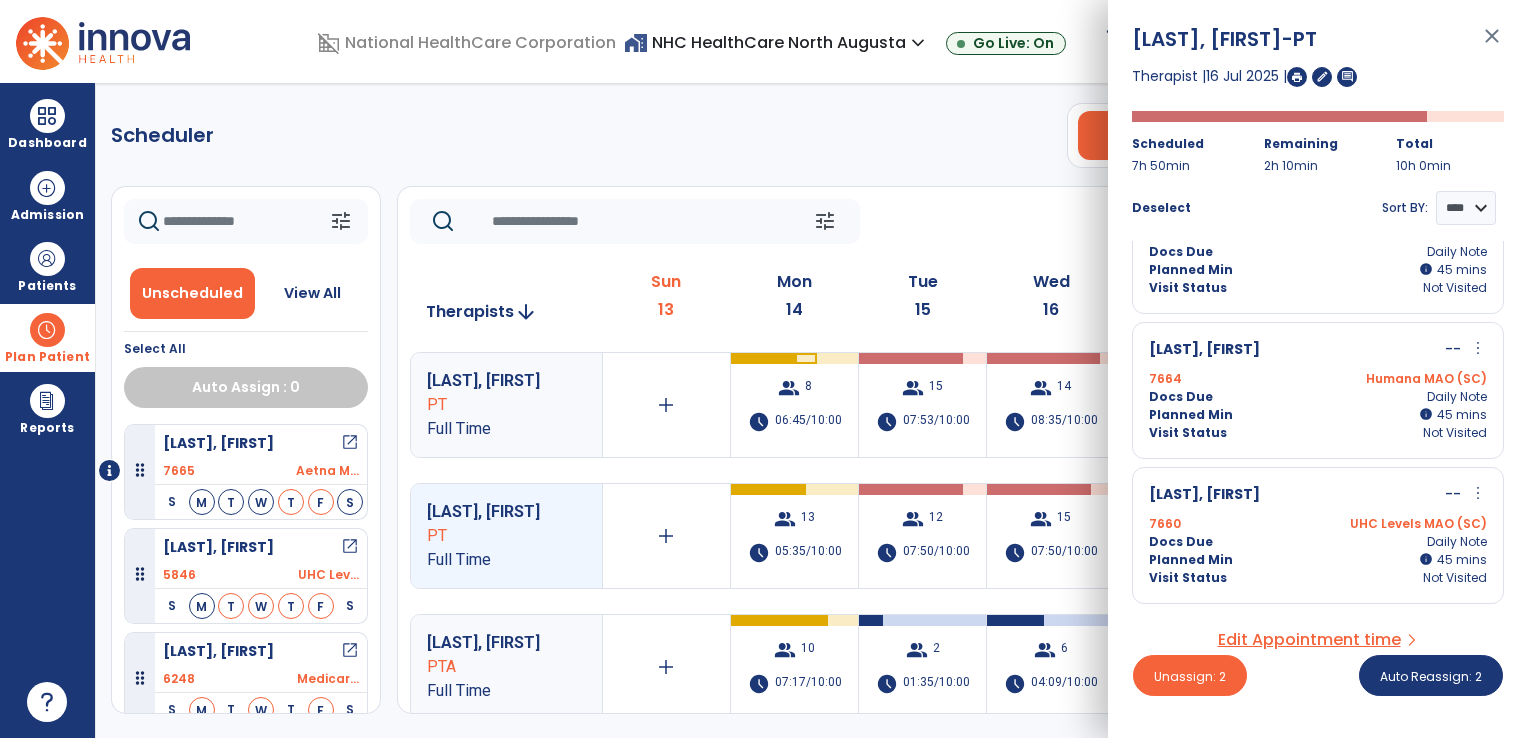 click on "Docs Due Daily Note" at bounding box center [1318, 397] 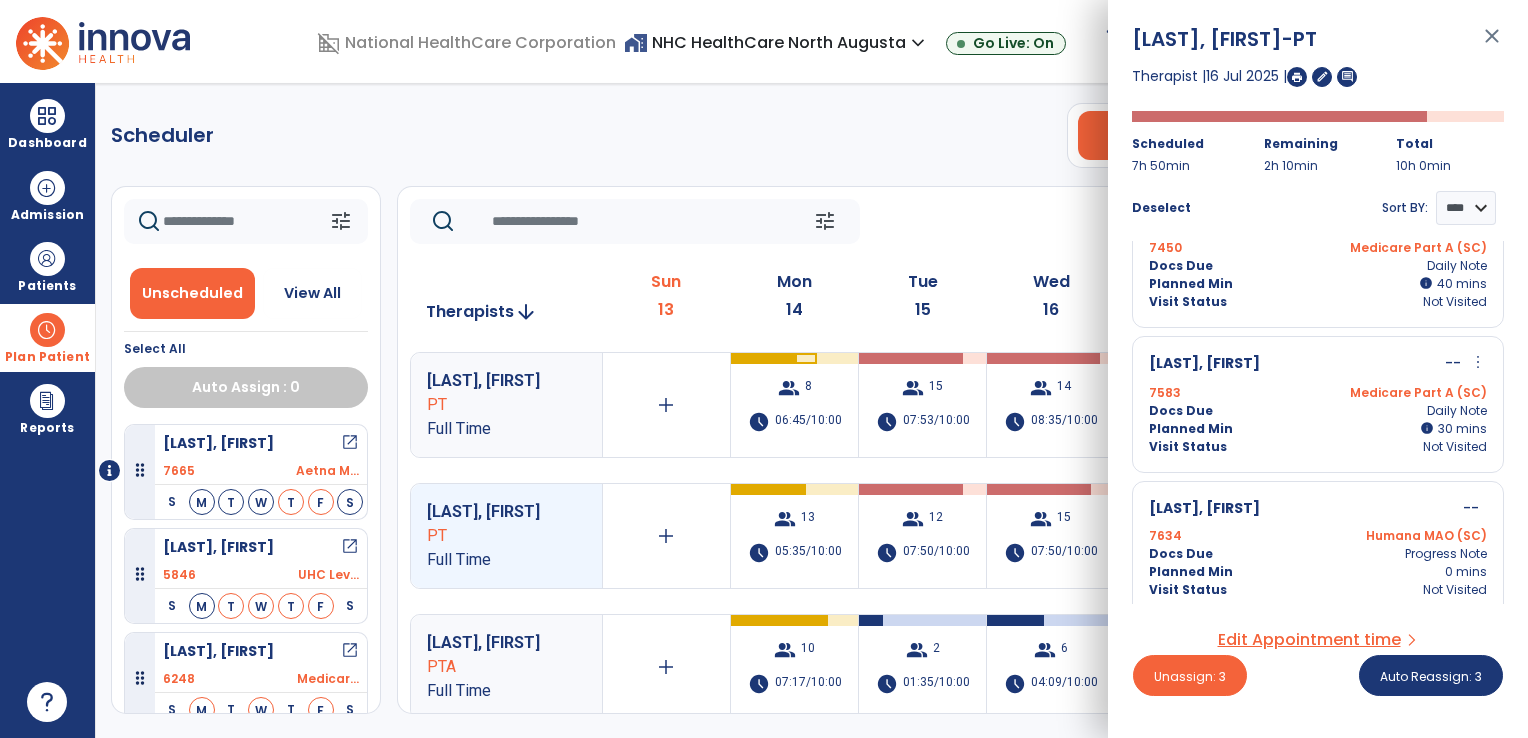 scroll, scrollTop: 1383, scrollLeft: 0, axis: vertical 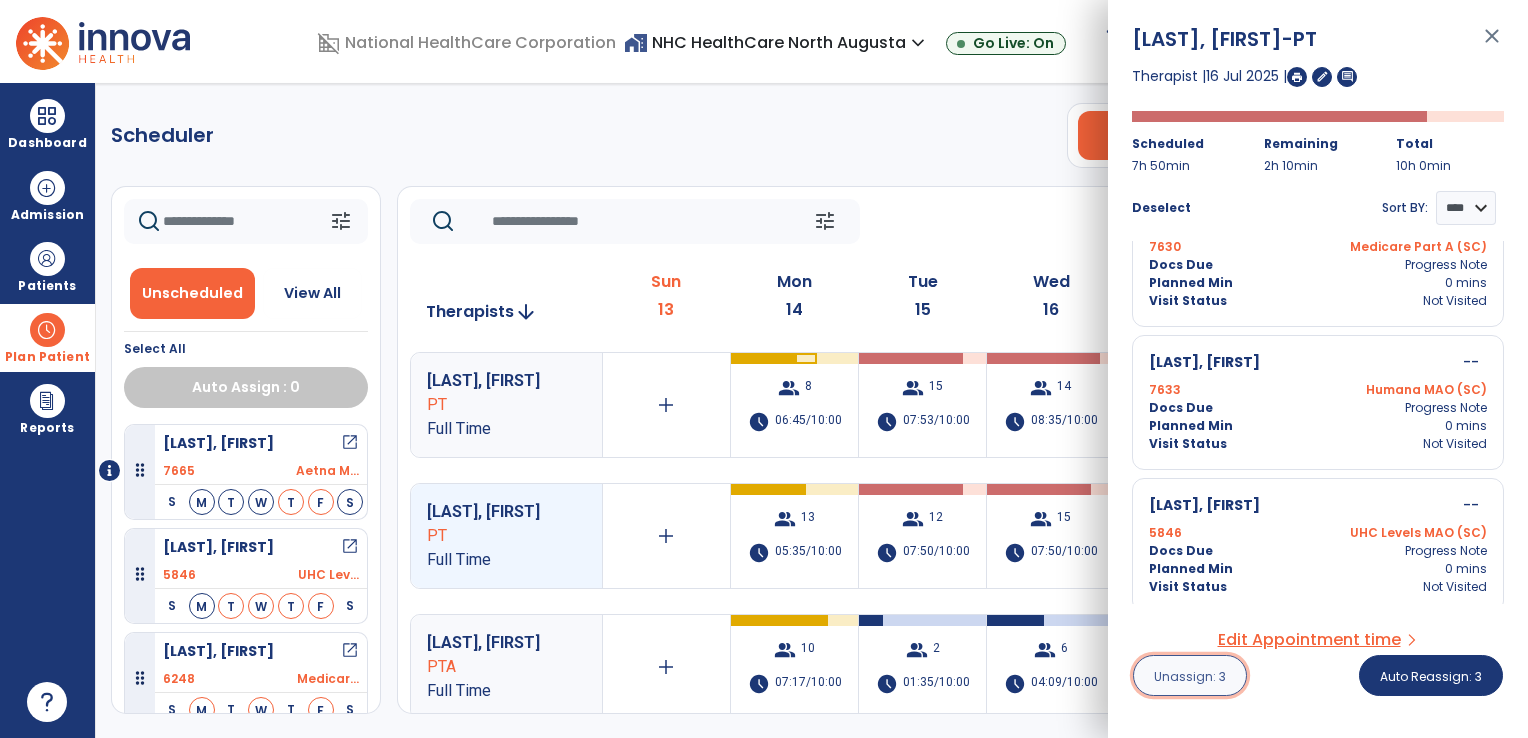 click on "Unassign: 3" at bounding box center [1190, 676] 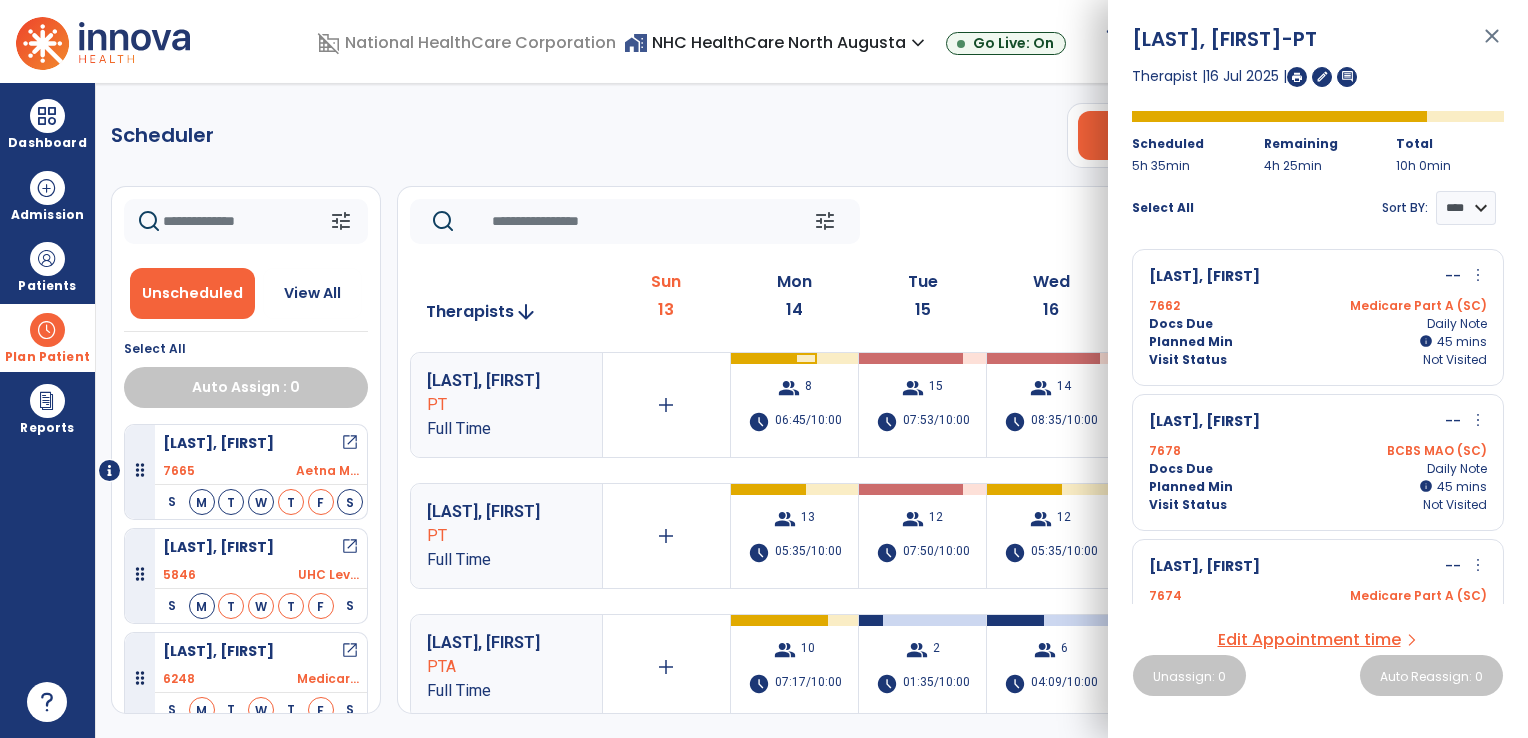 click on "Scheduler   PT   OT   ST  **** *** more_vert  Manage Labor   View All Therapists   Print" 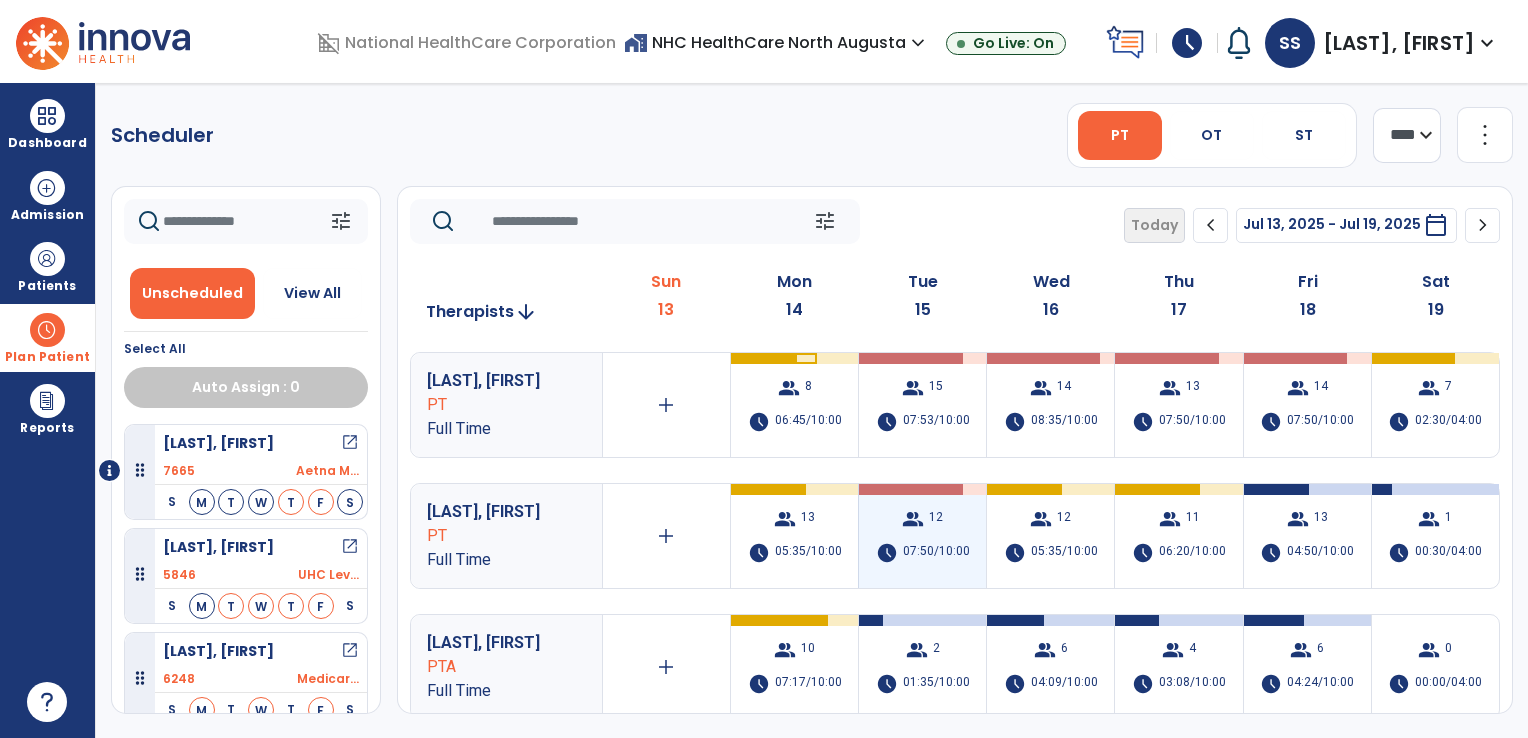 click on "group  12" at bounding box center [922, 519] 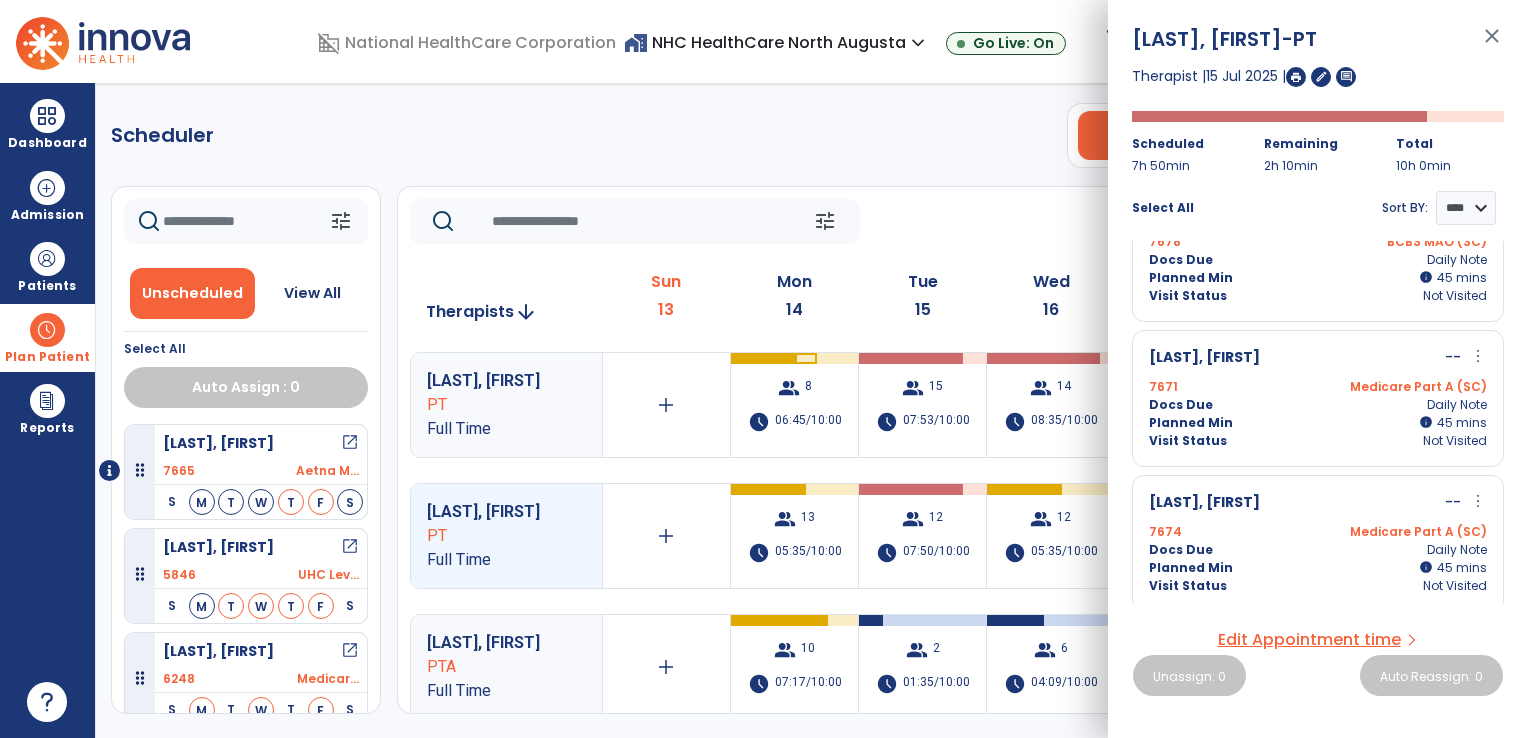 scroll, scrollTop: 377, scrollLeft: 0, axis: vertical 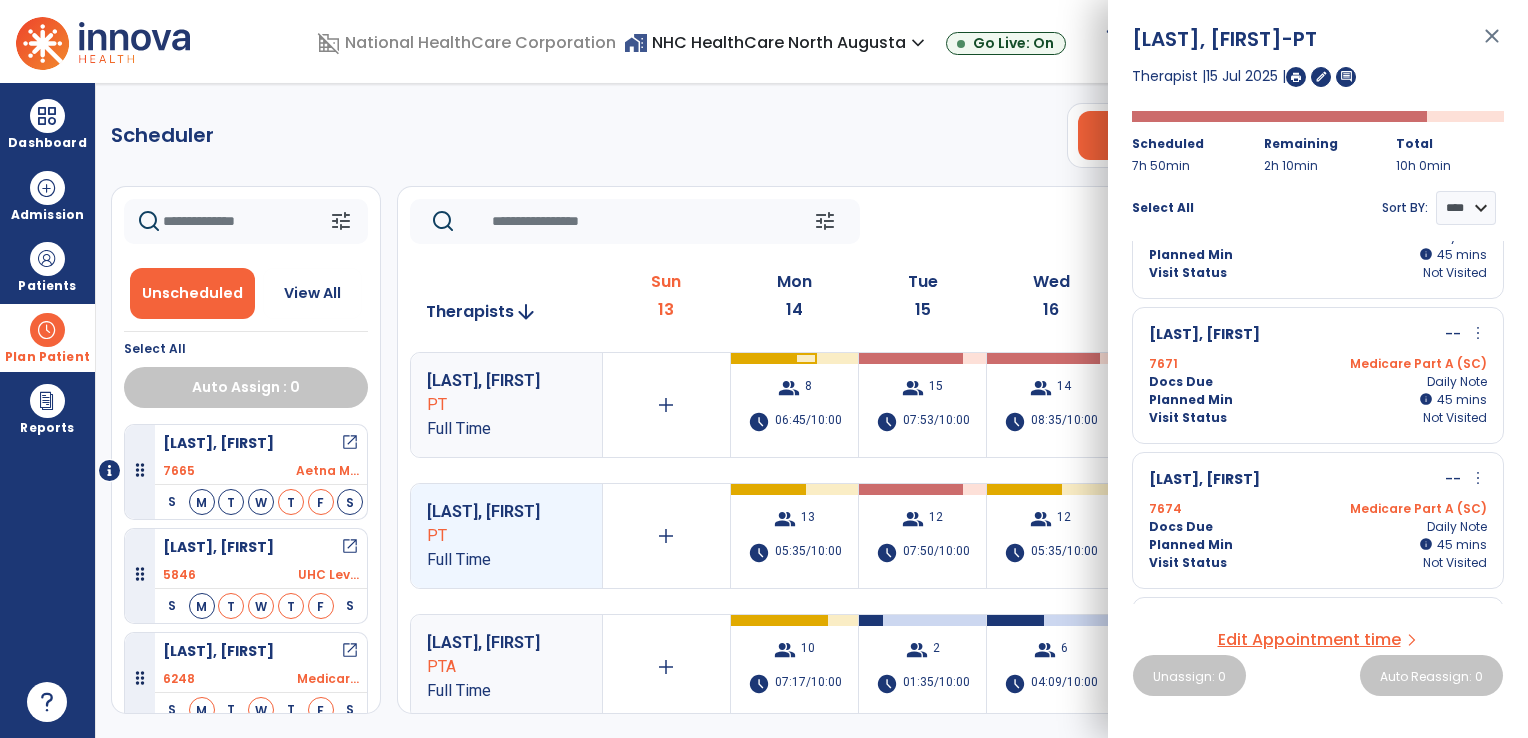 click on "Medicare Part A (SC)" at bounding box center (1402, 364) 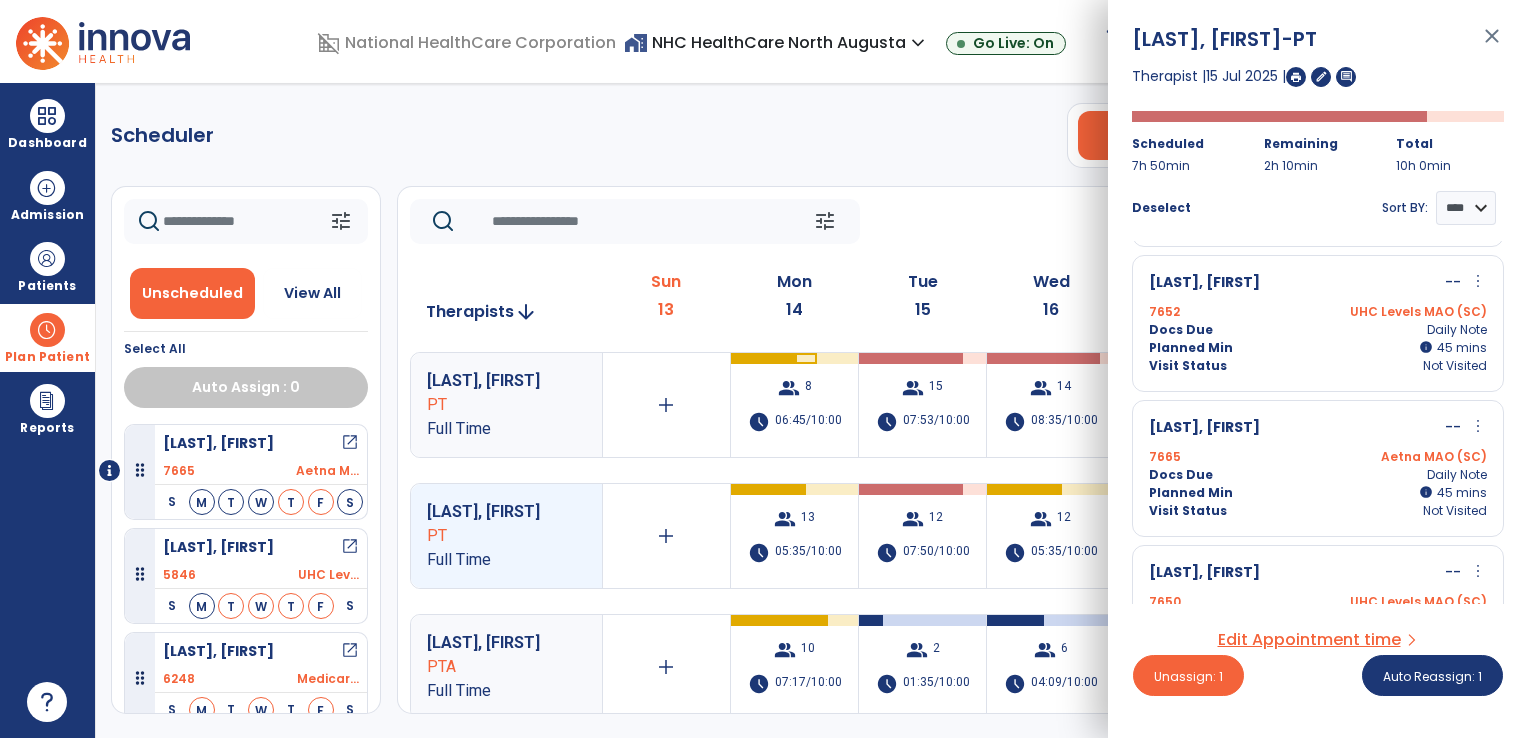 scroll, scrollTop: 910, scrollLeft: 0, axis: vertical 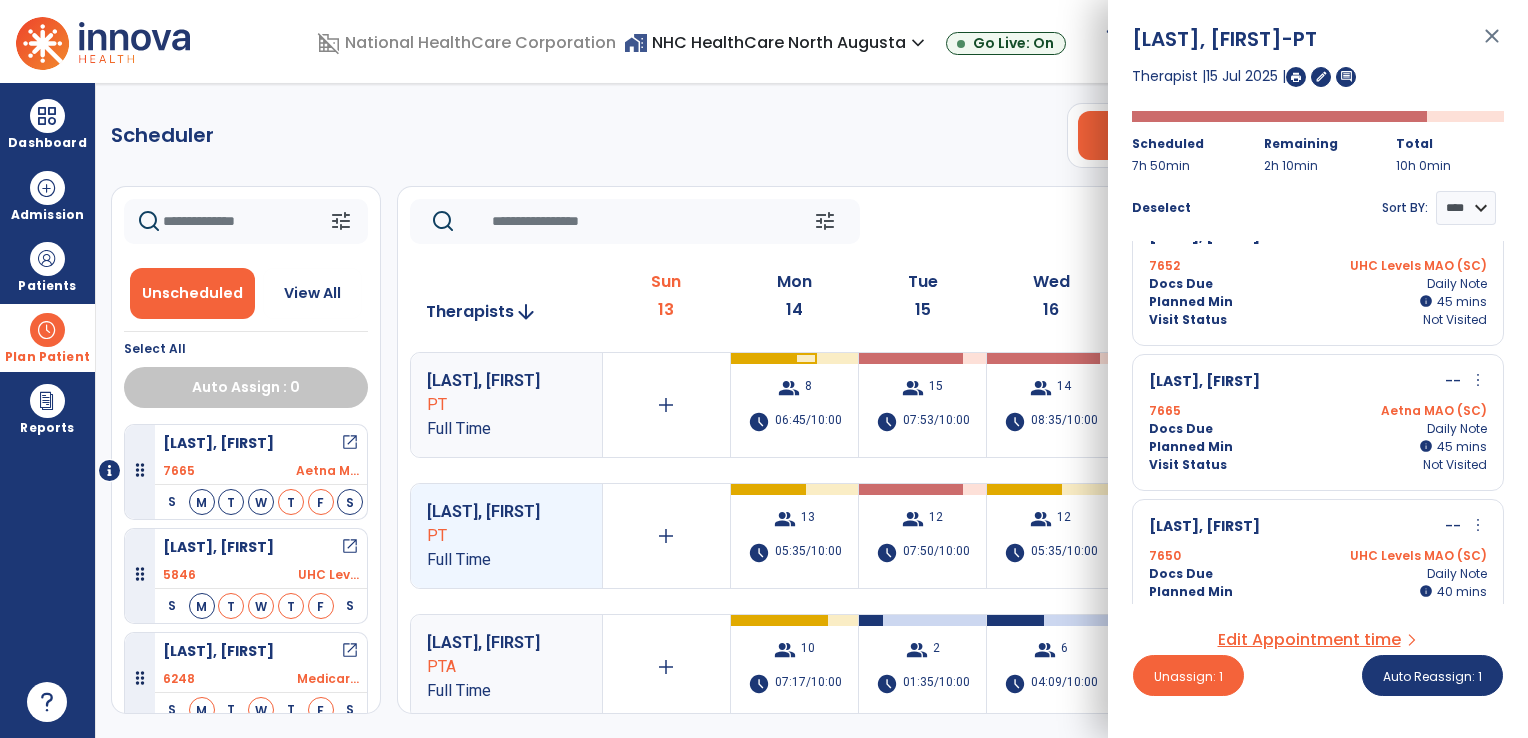 click on "Planned Min  info   45 I 45 mins" at bounding box center [1318, 447] 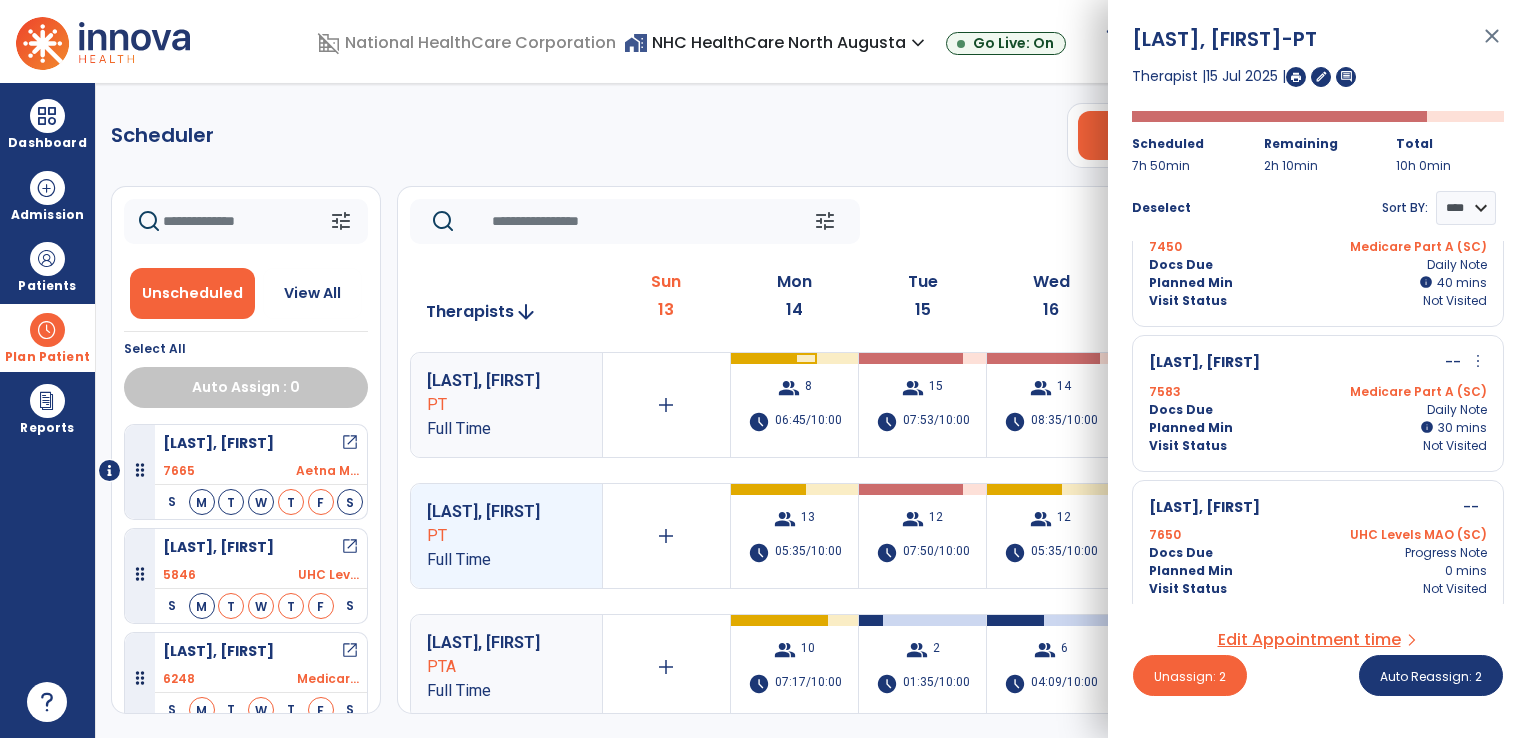 scroll, scrollTop: 1367, scrollLeft: 0, axis: vertical 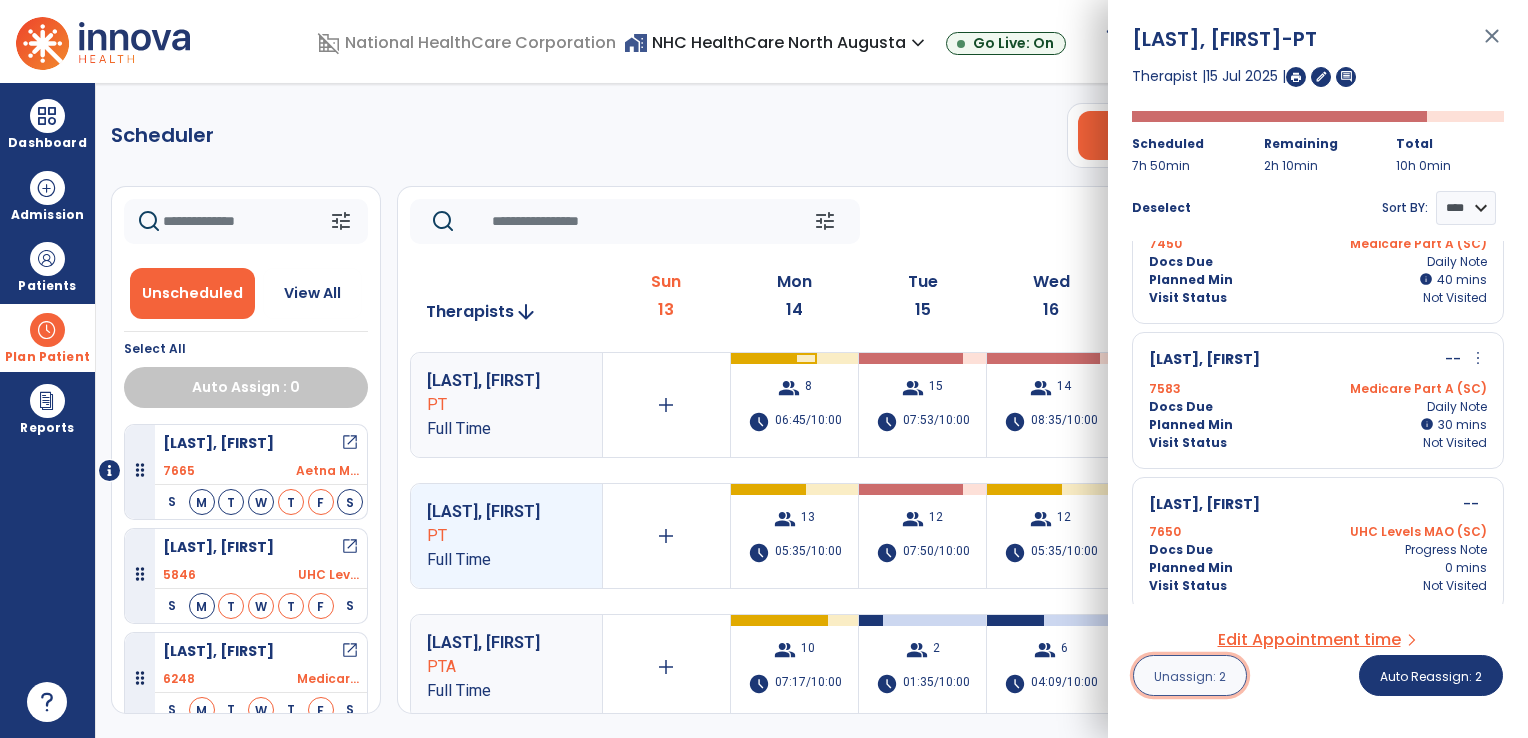 click on "Unassign: 2" at bounding box center [1190, 675] 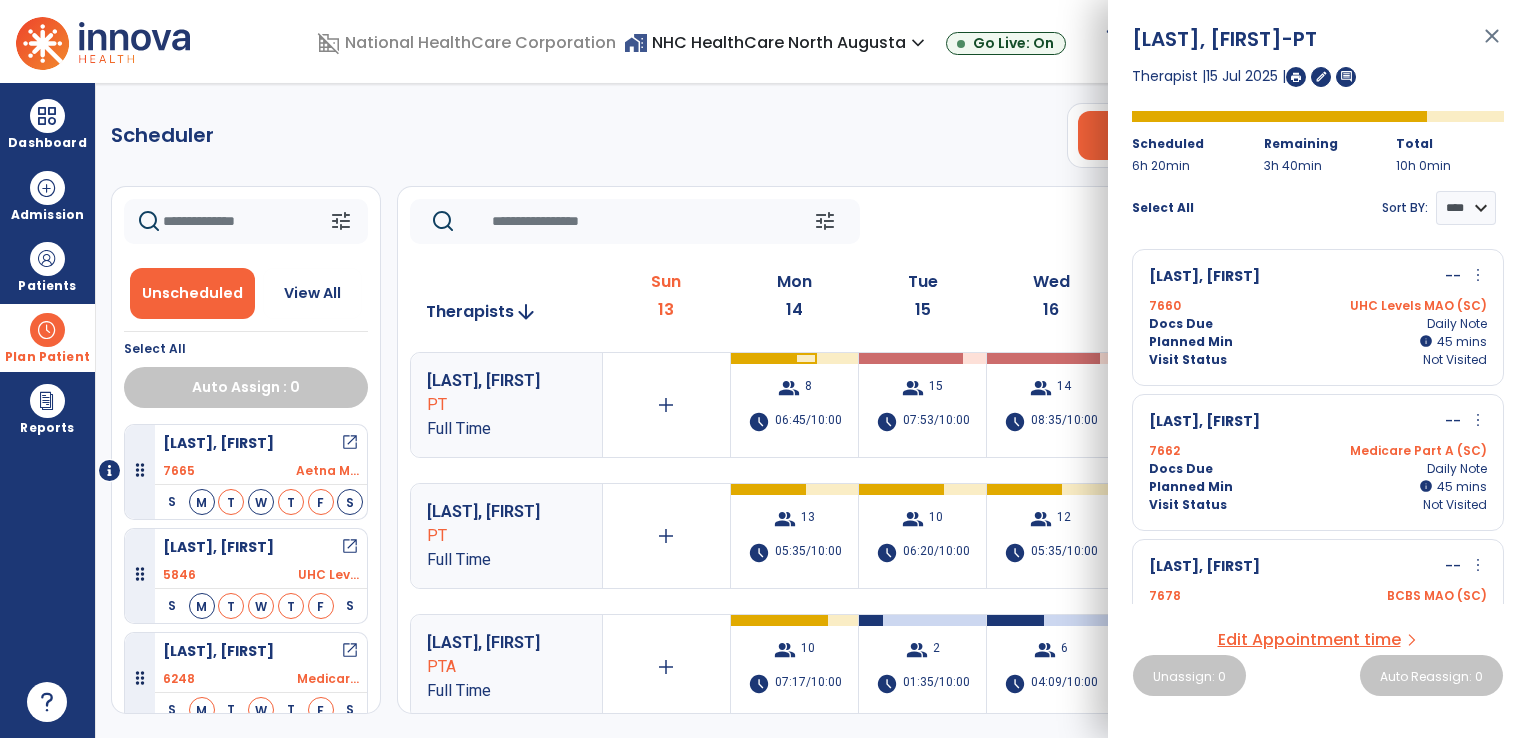 click on "PT" at bounding box center (492, 405) 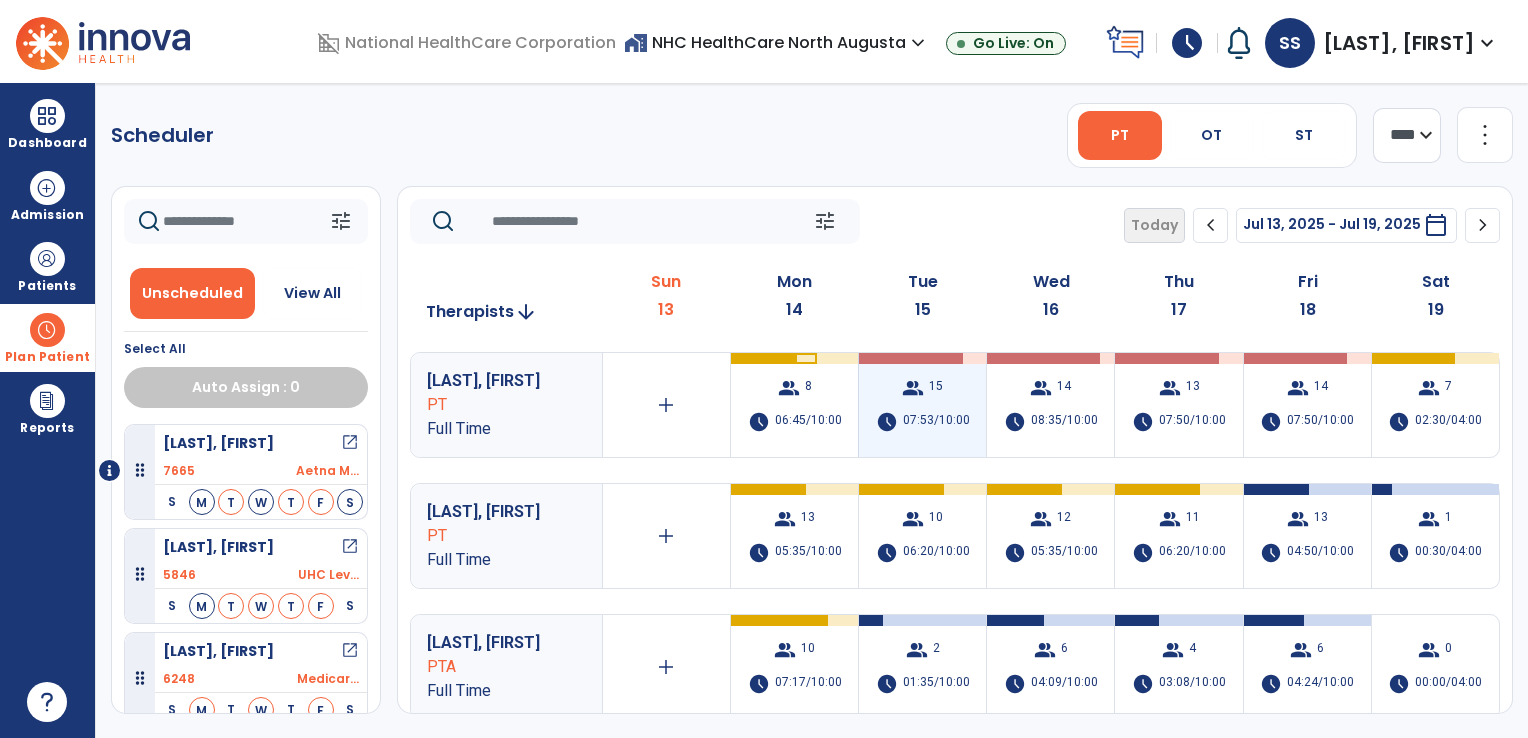 click on "group" at bounding box center (913, 388) 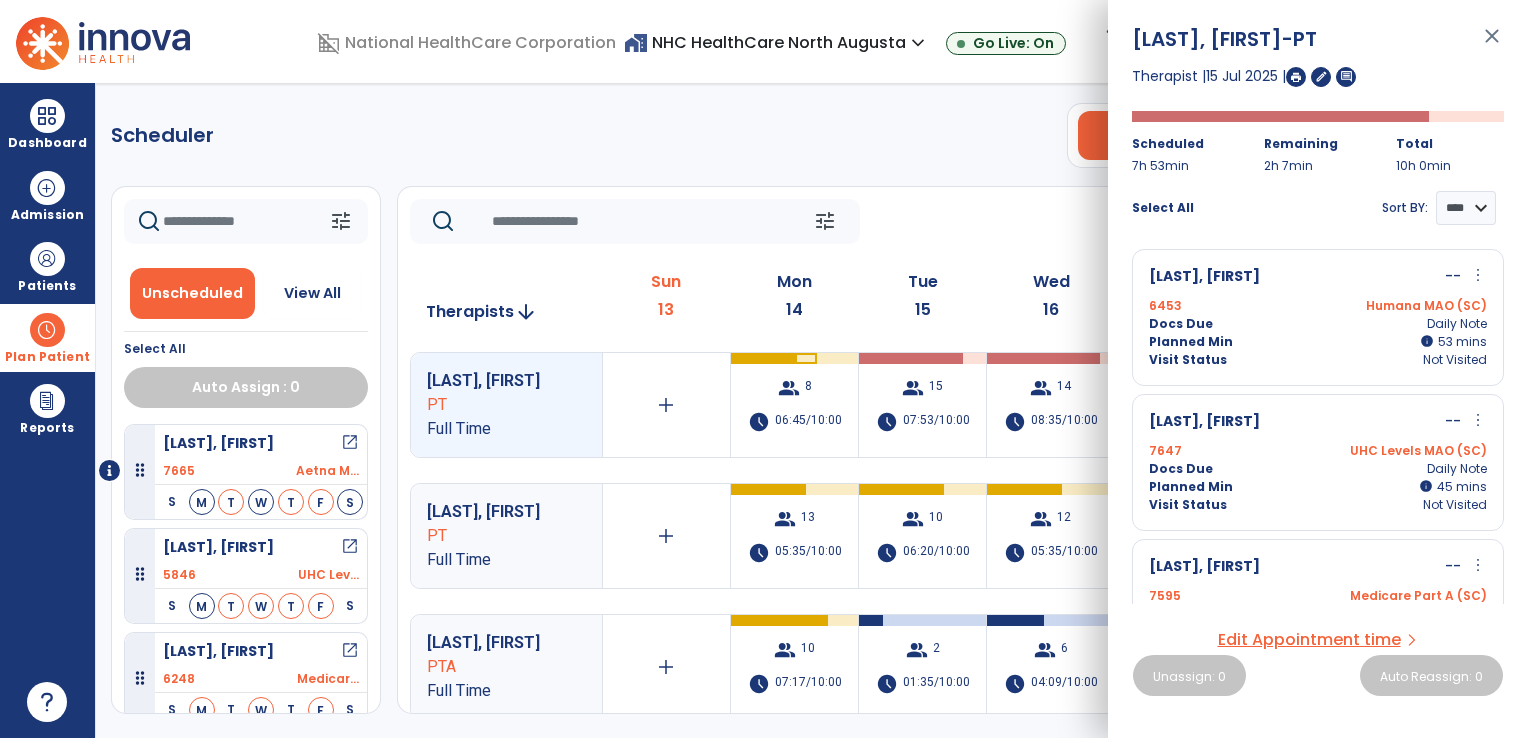 click on "Docs Due Daily Note" at bounding box center [1318, 324] 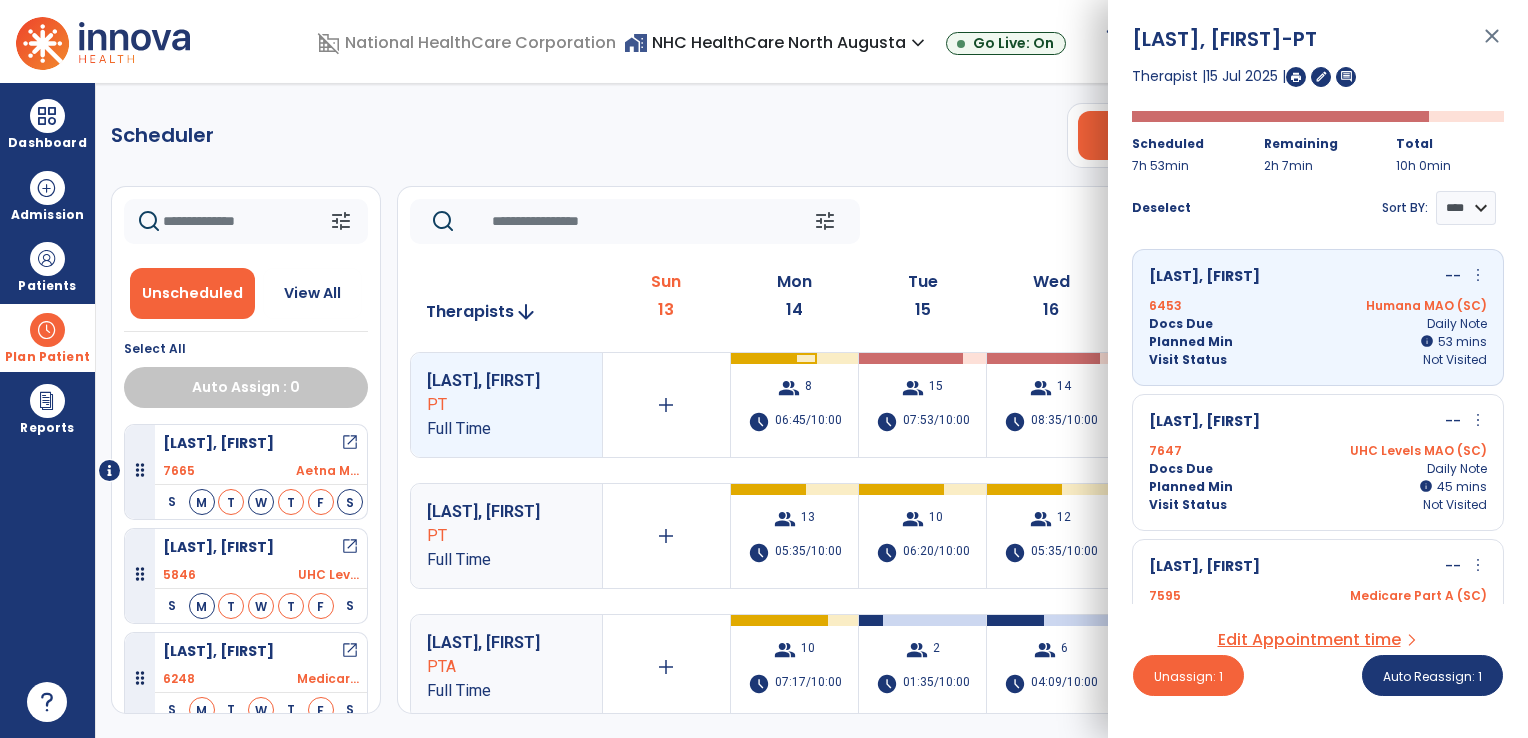 click on "[LAST], [FIRST]   --  more_vert  edit   Edit Session   alt_route   Split Minutes  7647 UHC Levels MAO (SC)  Docs Due Daily Note   Planned Min  info   45 I 45 mins  Visit Status  Not Visited" at bounding box center (1318, 462) 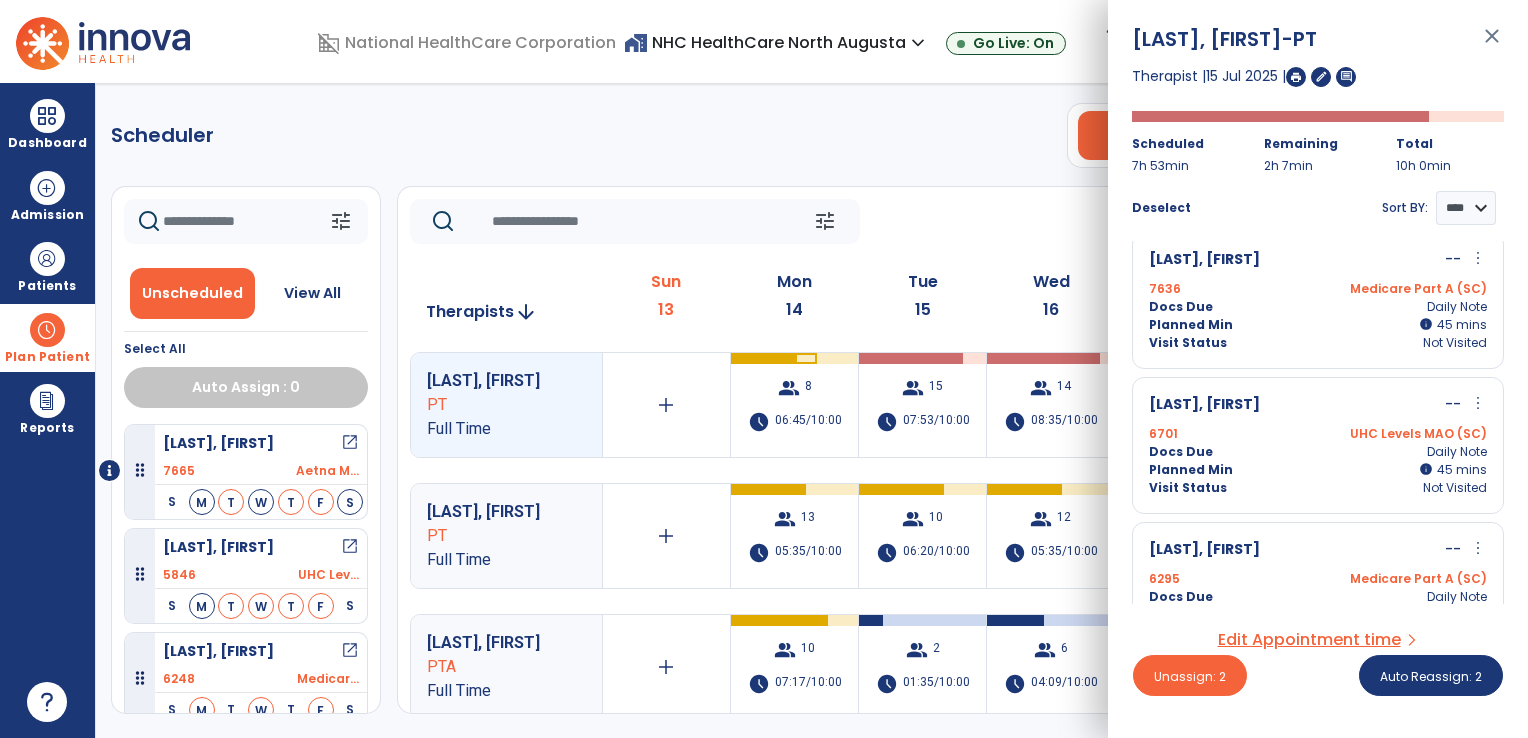 scroll, scrollTop: 489, scrollLeft: 0, axis: vertical 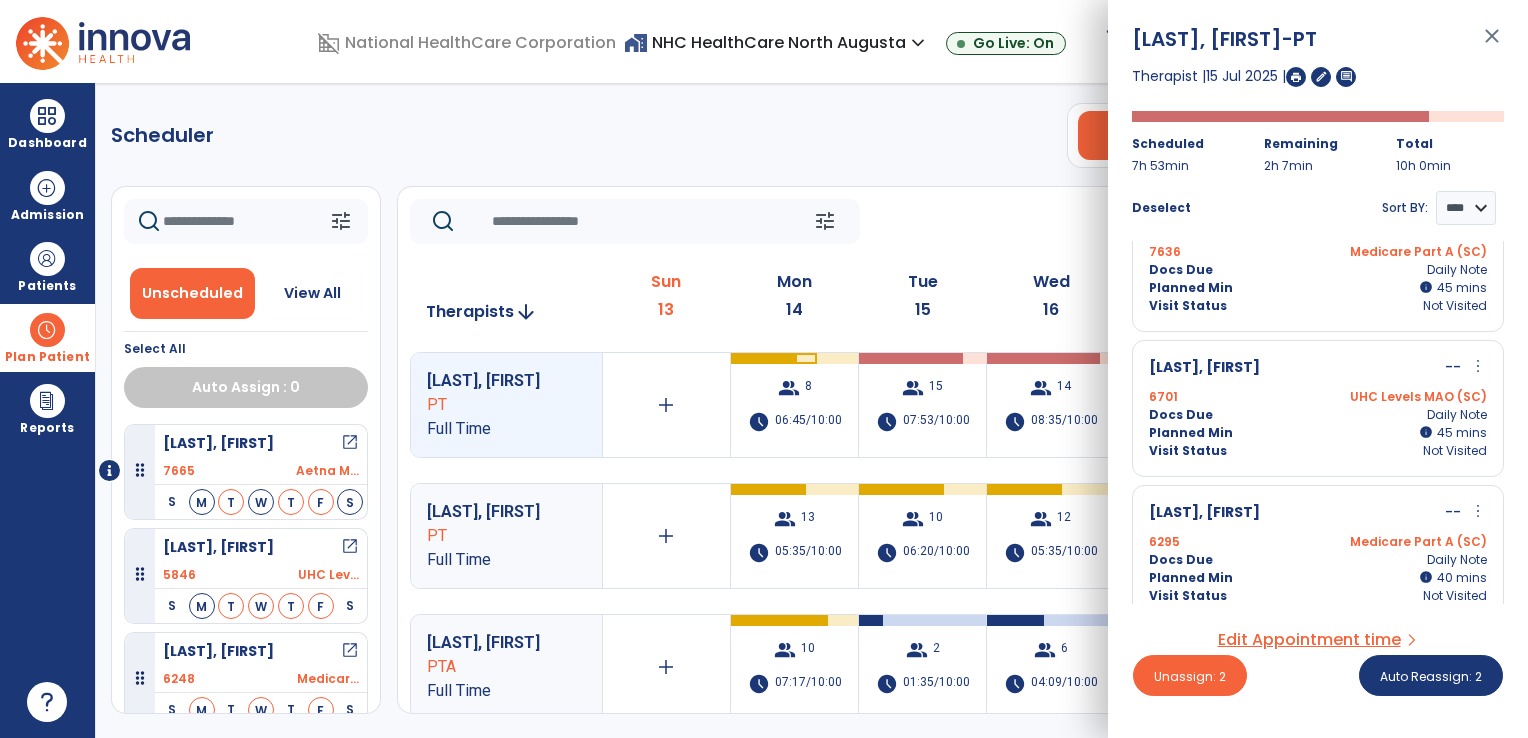 click on "UHC Levels MAO (SC)" at bounding box center [1402, 397] 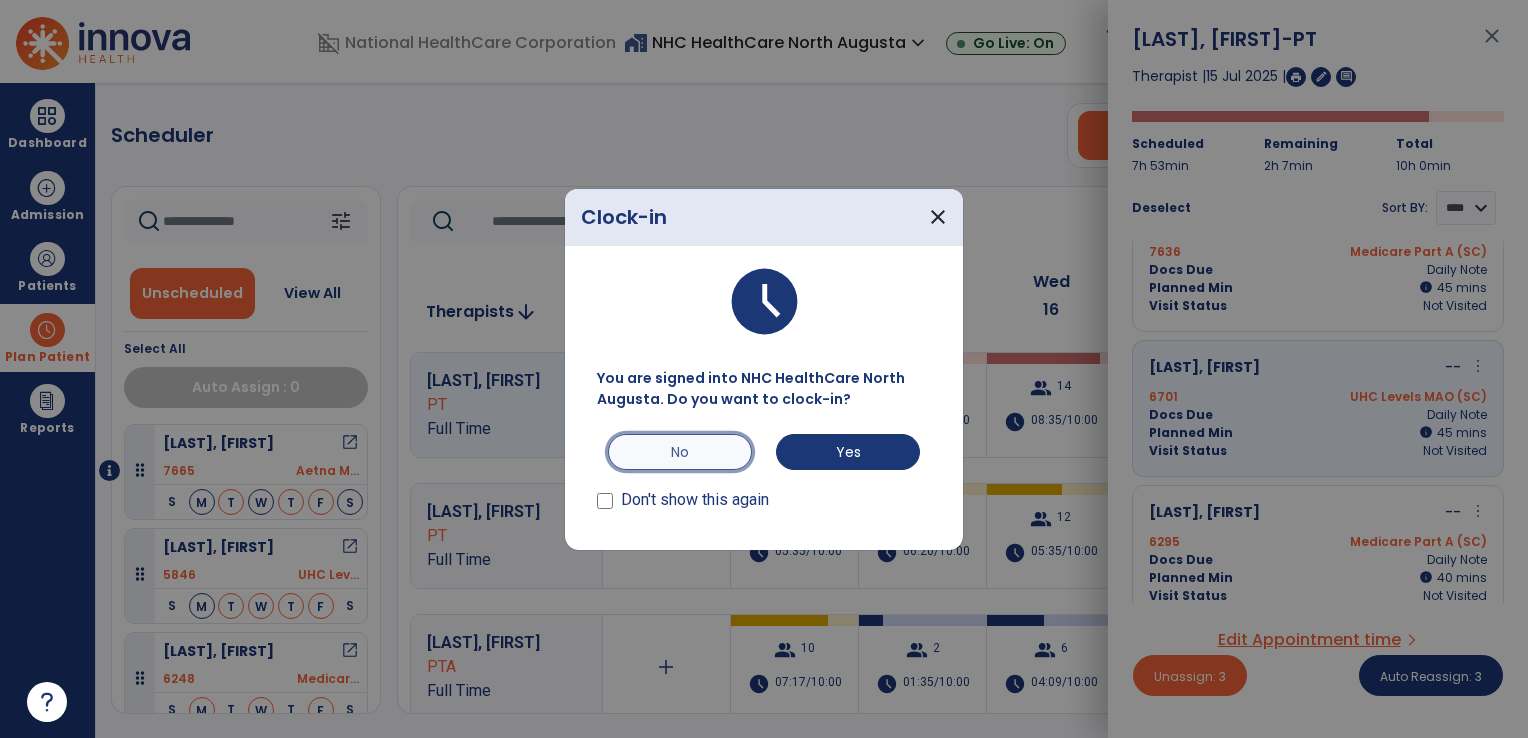 click on "No" at bounding box center [680, 452] 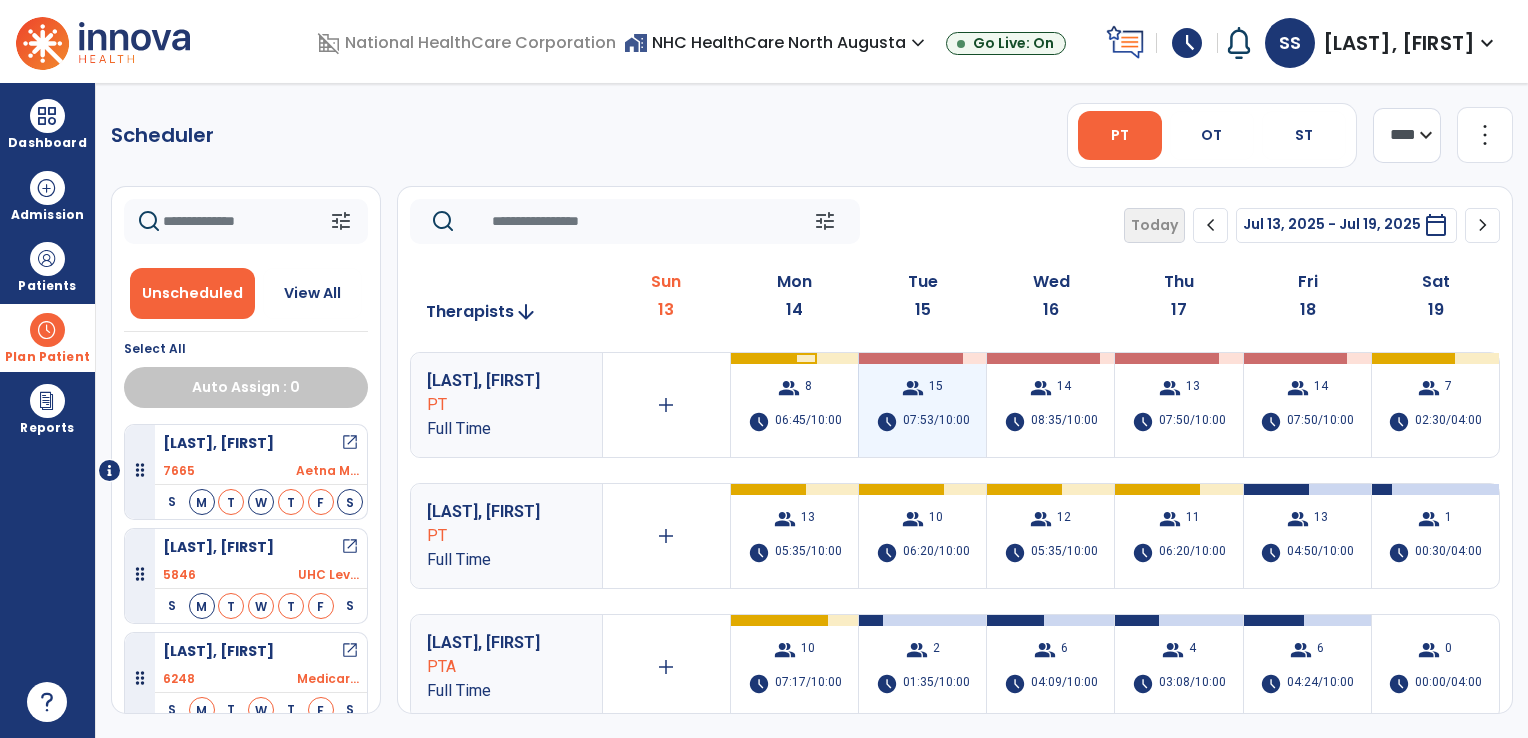 click on "group  15  schedule  07:53/10:00" at bounding box center [922, 405] 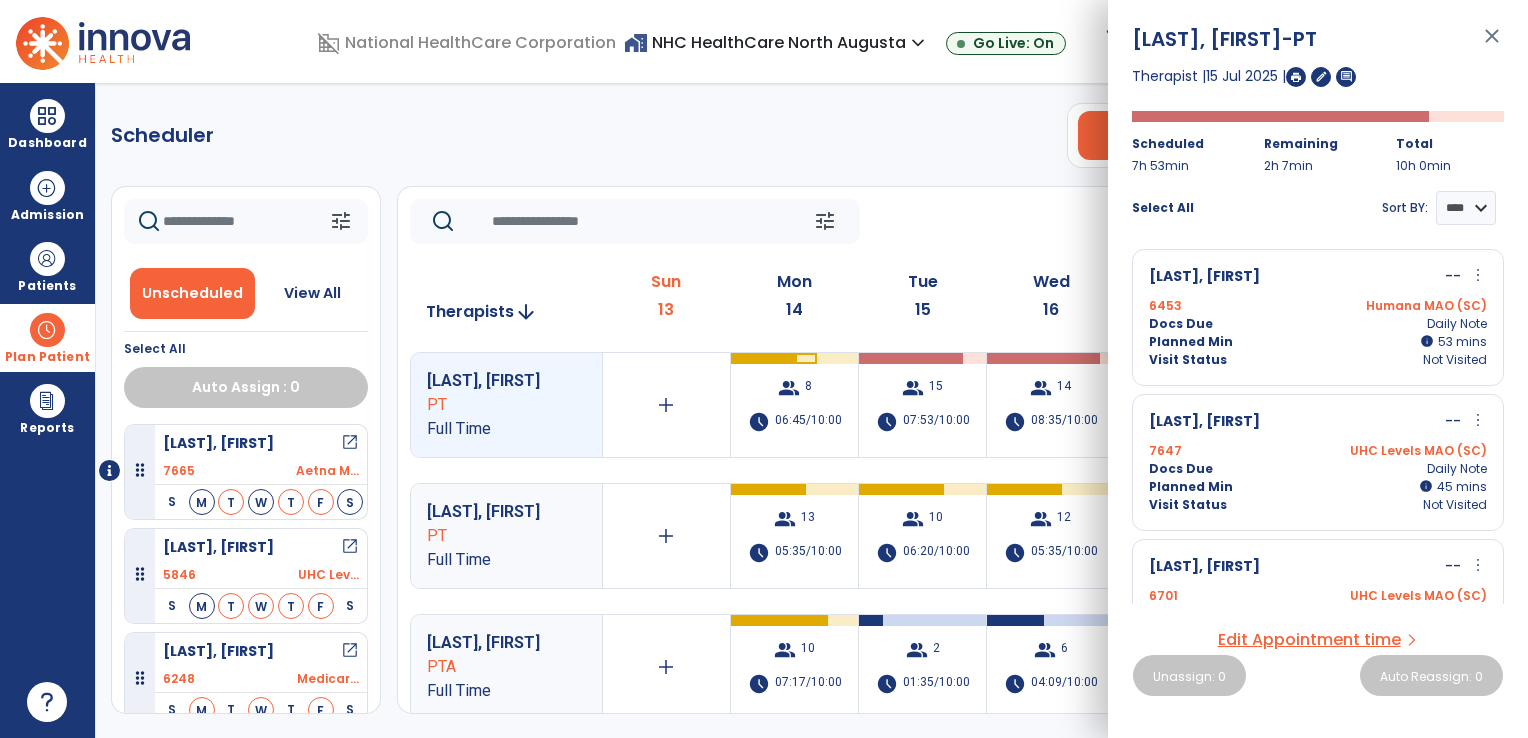 click on "[LAST], [FIRST]" at bounding box center [1204, 277] 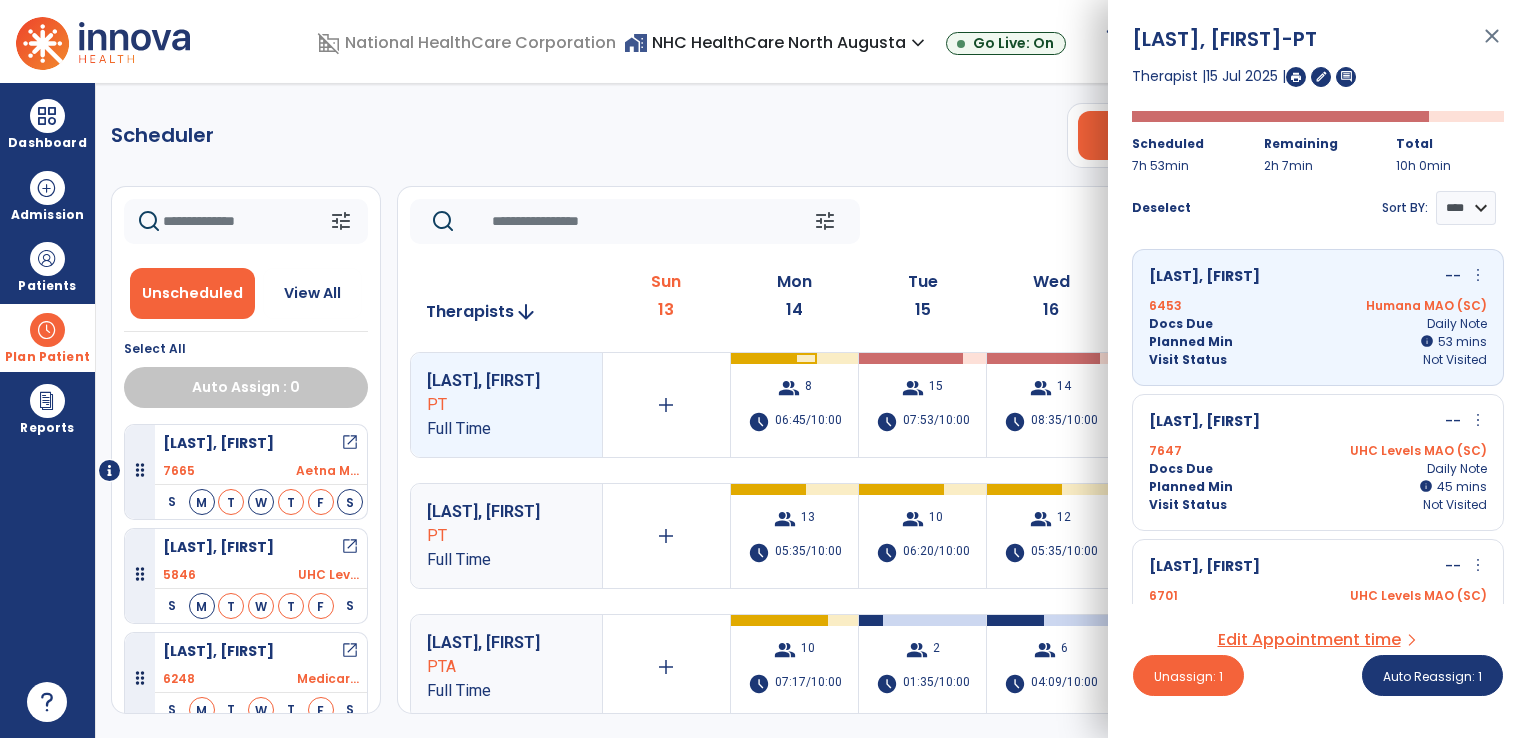 click on "[LAST], [FIRST]   --  more_vert  edit   Edit Session   alt_route   Split Minutes  7647 UHC Levels MAO (SC)  Docs Due Daily Note   Planned Min  info   45 I 45 mins  Visit Status  Not Visited" at bounding box center (1318, 462) 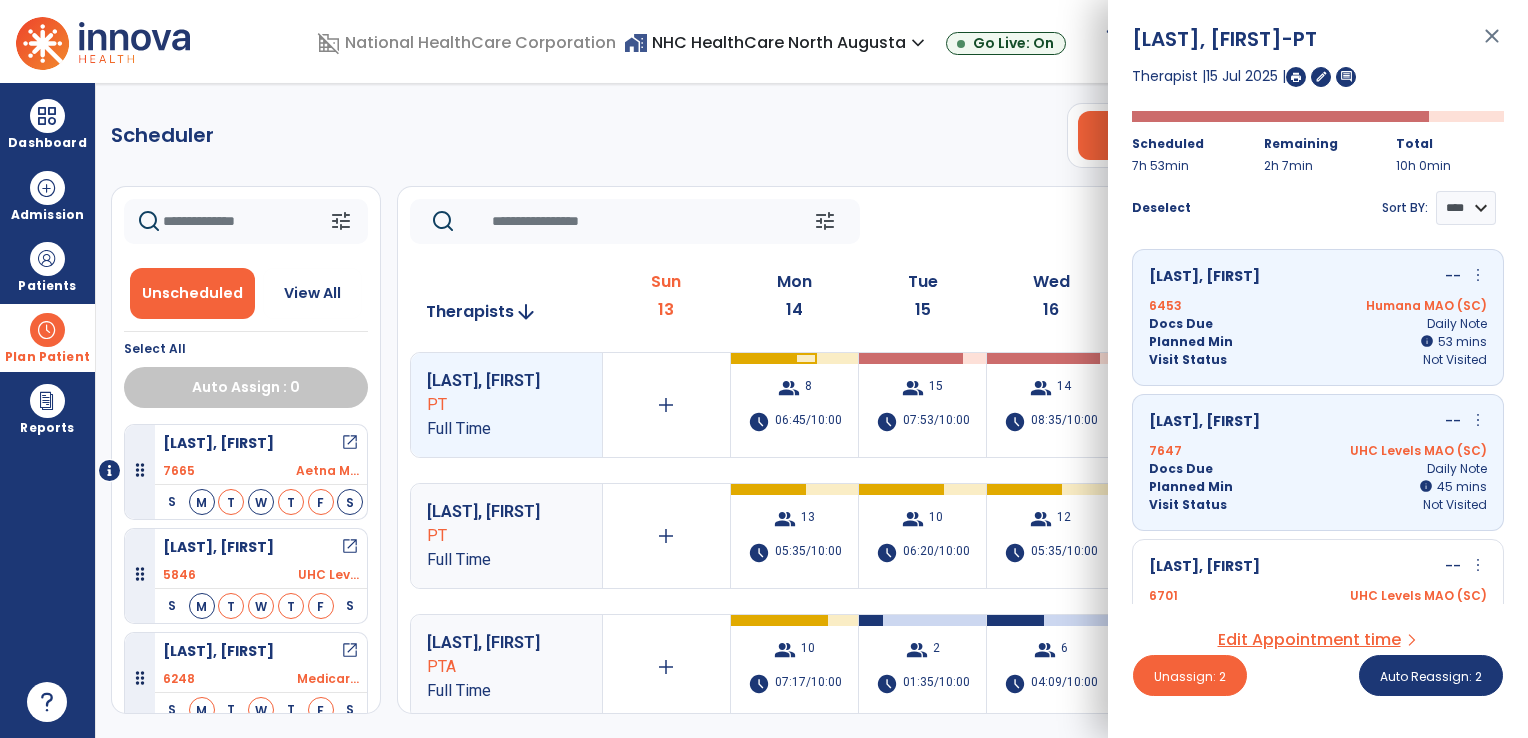 click on "[LAST], [FIRST]" at bounding box center (1204, 567) 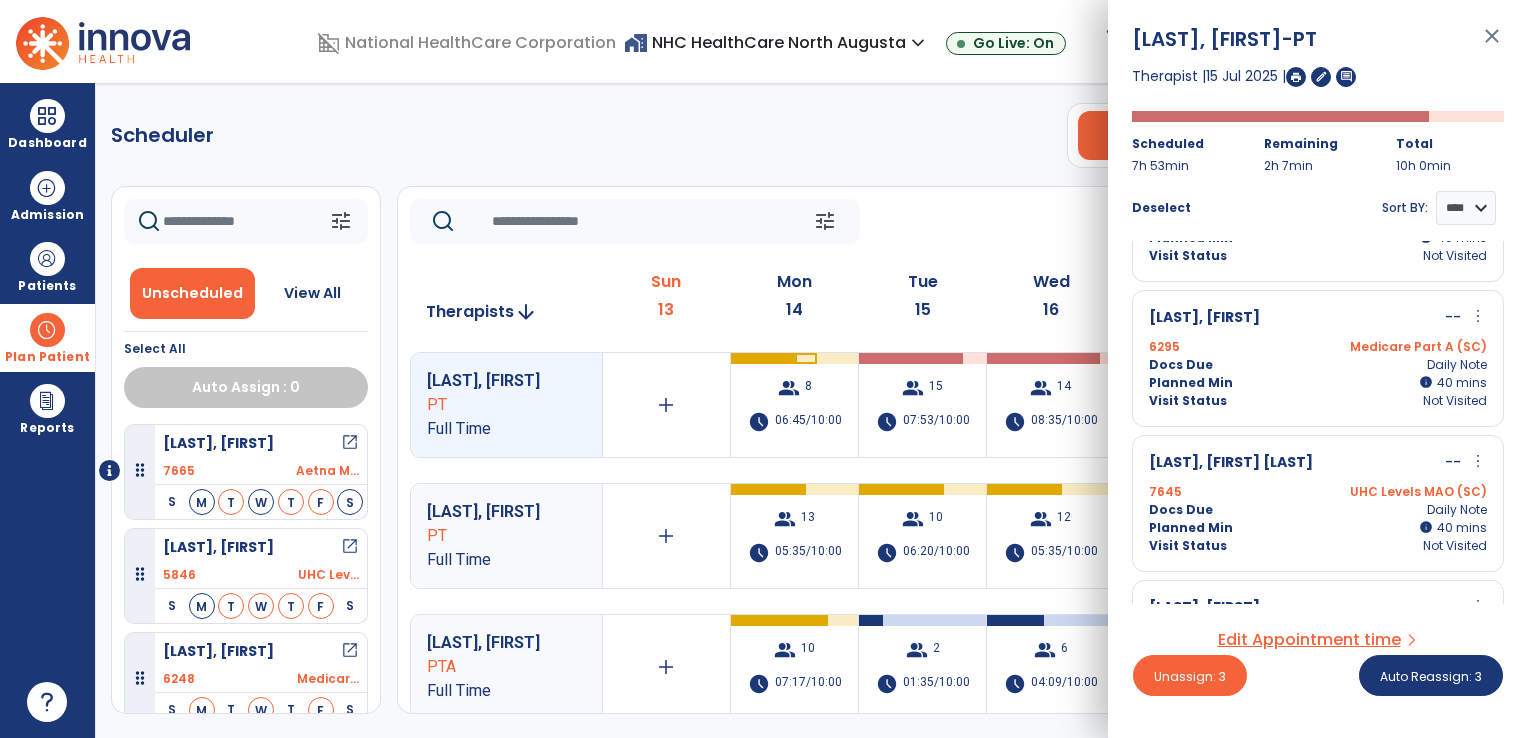 scroll, scrollTop: 699, scrollLeft: 0, axis: vertical 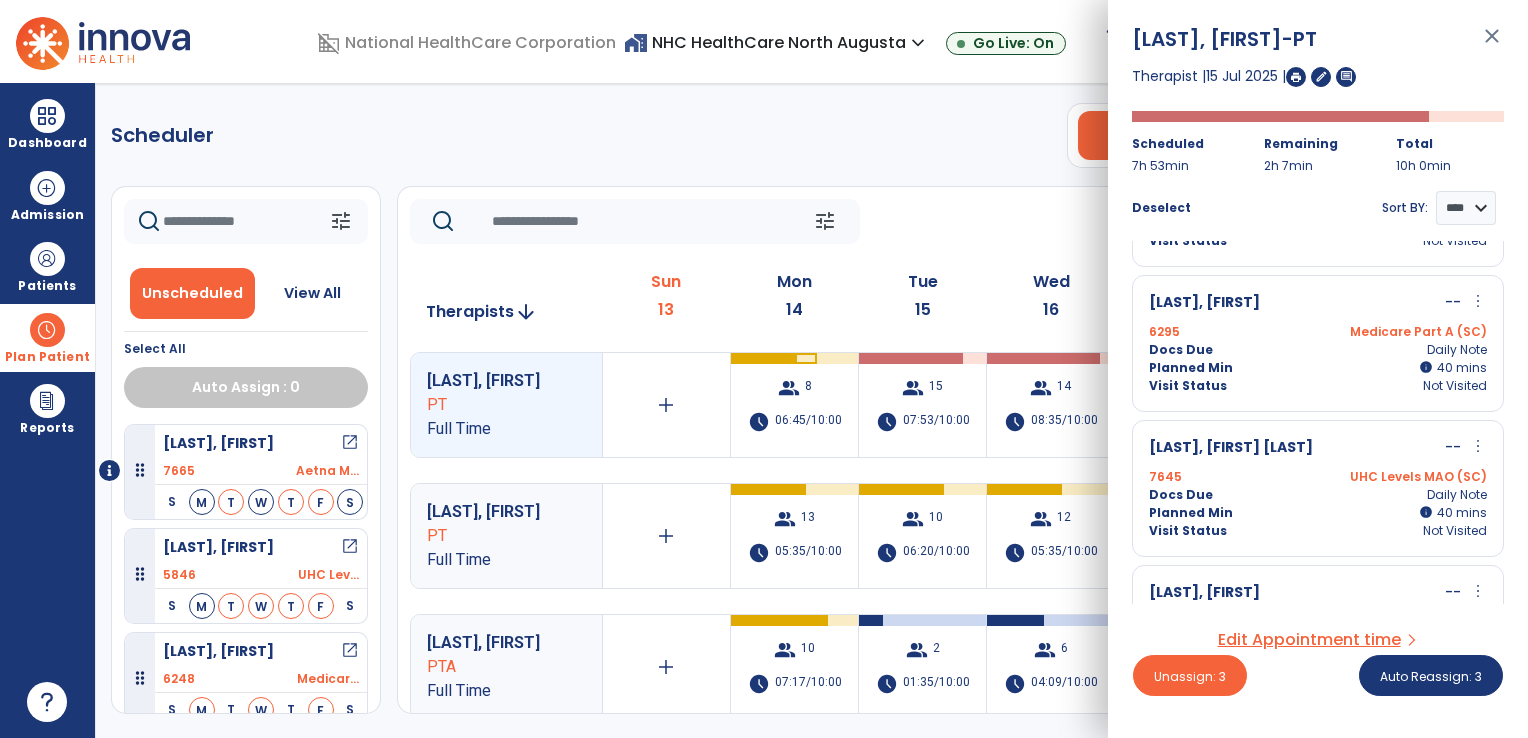 click on "Docs Due Daily Note" at bounding box center [1318, 350] 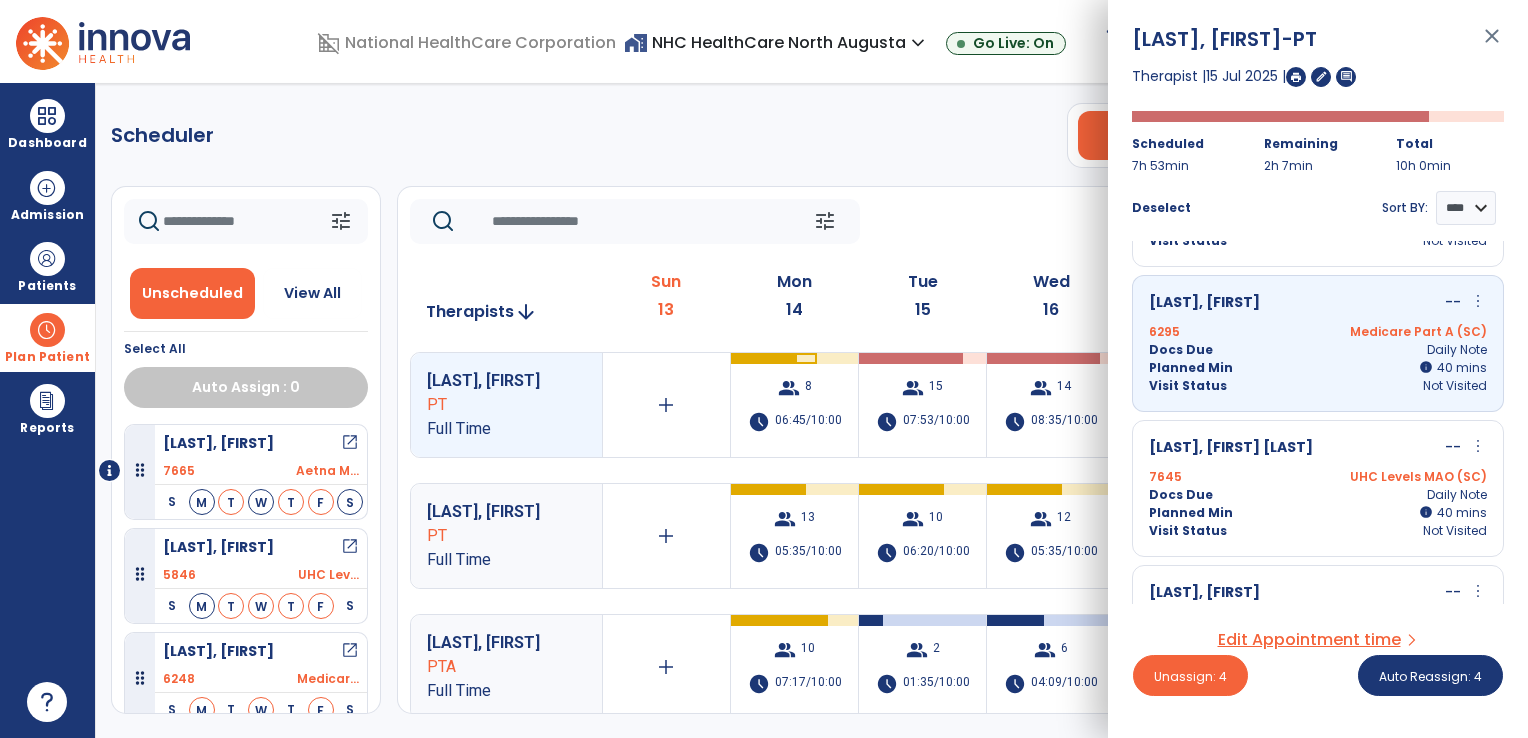 click on "[LAST], [FIRST]   --  more_vert  edit   Edit Session   alt_route   Split Minutes  7645 UHC Levels MAO (SC)  Docs Due Daily Note   Planned Min  info   40 I 40 mins  Visit Status  Not Visited" at bounding box center (1318, 488) 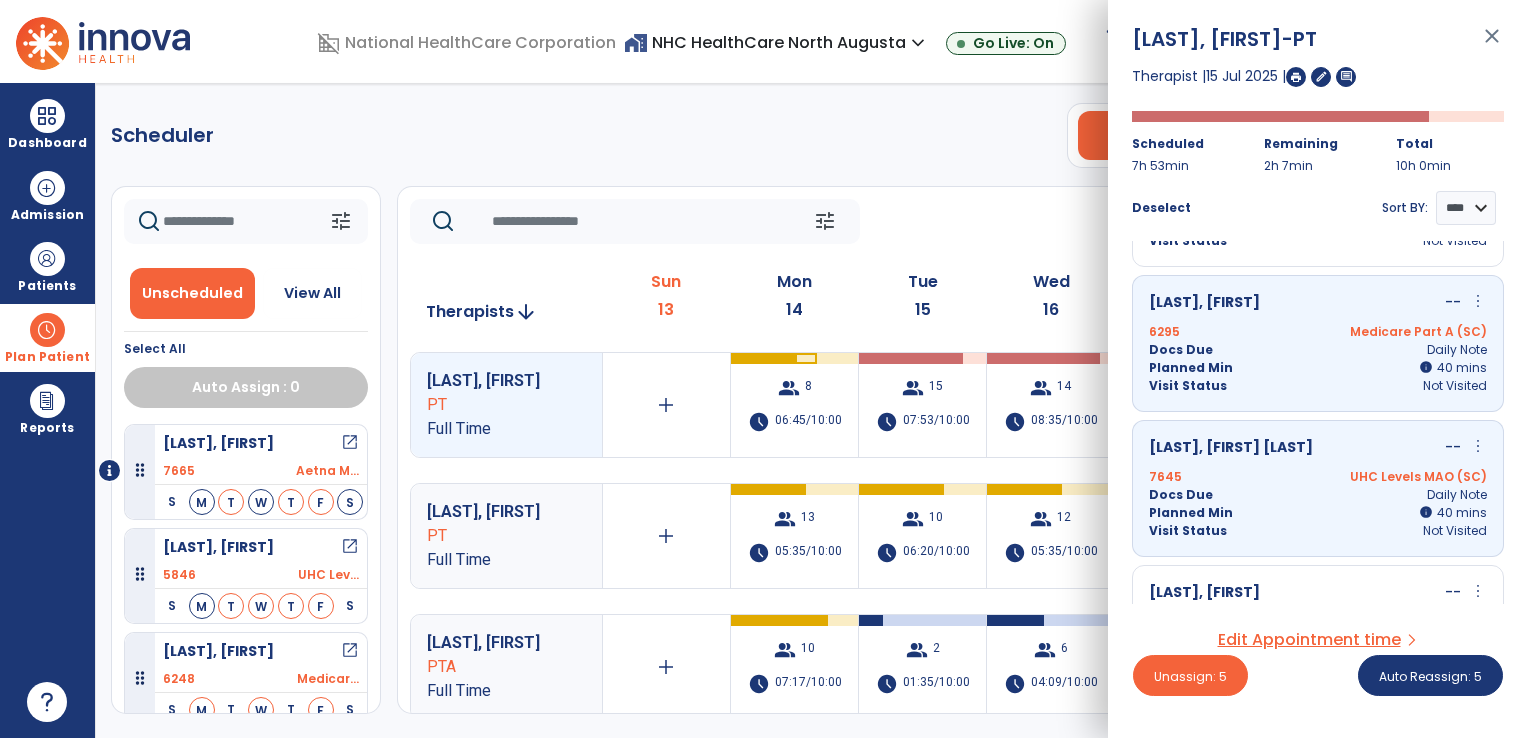 click on "[LAST], [FIRST]   --  more_vert  edit   Edit Session   alt_route   Split Minutes  7624 Medicare Part A (SC)  Docs Due Daily Note   Planned Min  info   40 I 40 mins  Visit Status  Not Visited" at bounding box center [1318, 633] 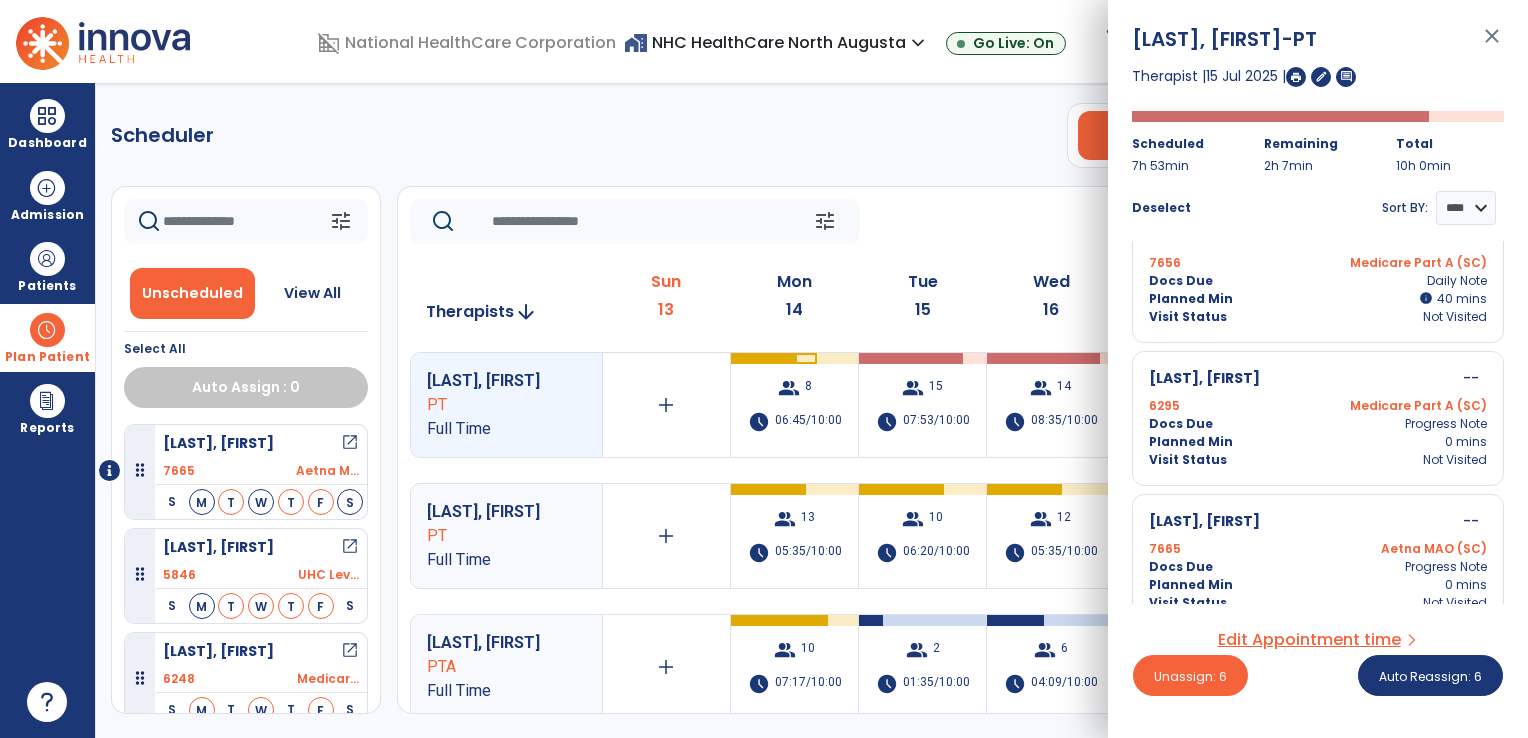 scroll, scrollTop: 1503, scrollLeft: 0, axis: vertical 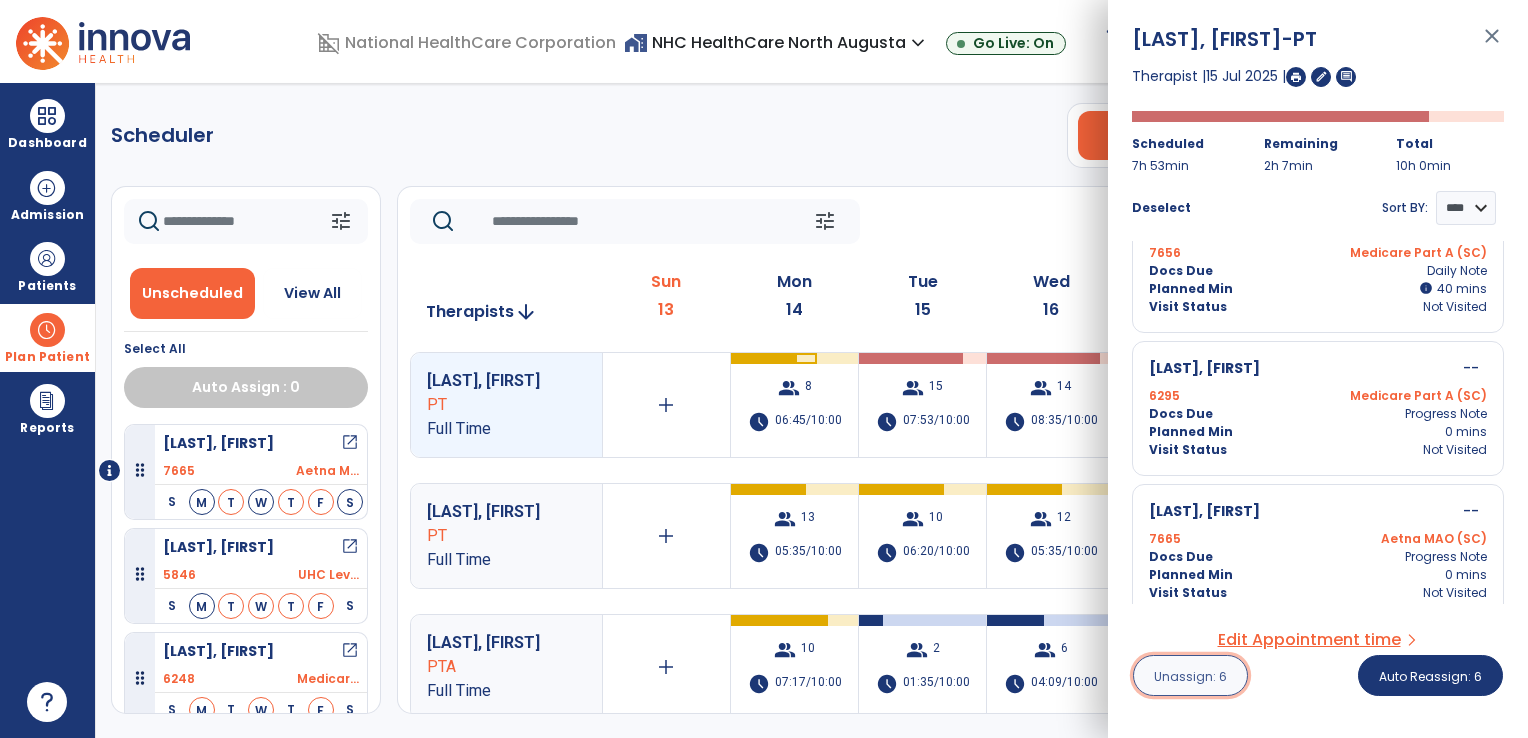 click on "Unassign: 6" at bounding box center [1190, 675] 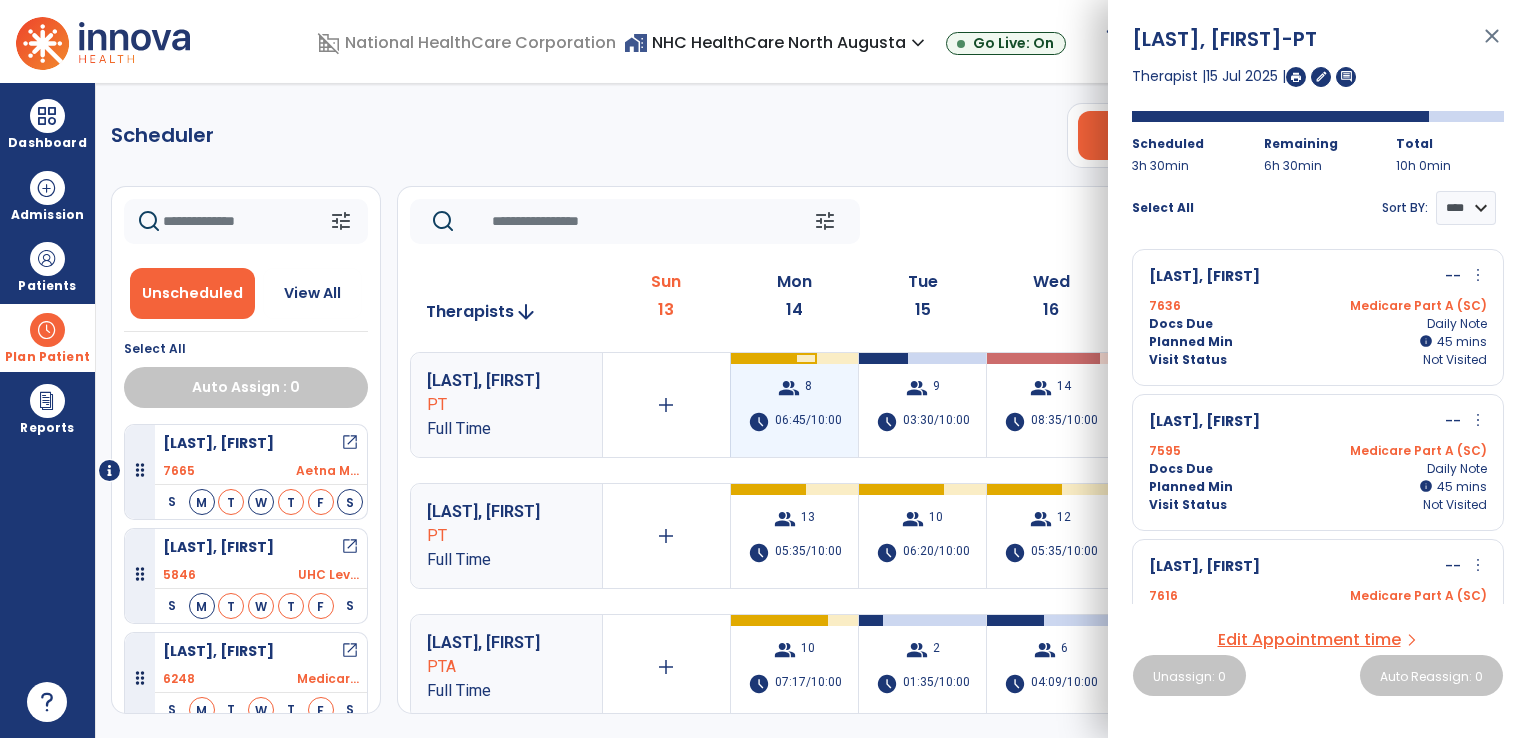click on "06:45/10:00" at bounding box center [808, 422] 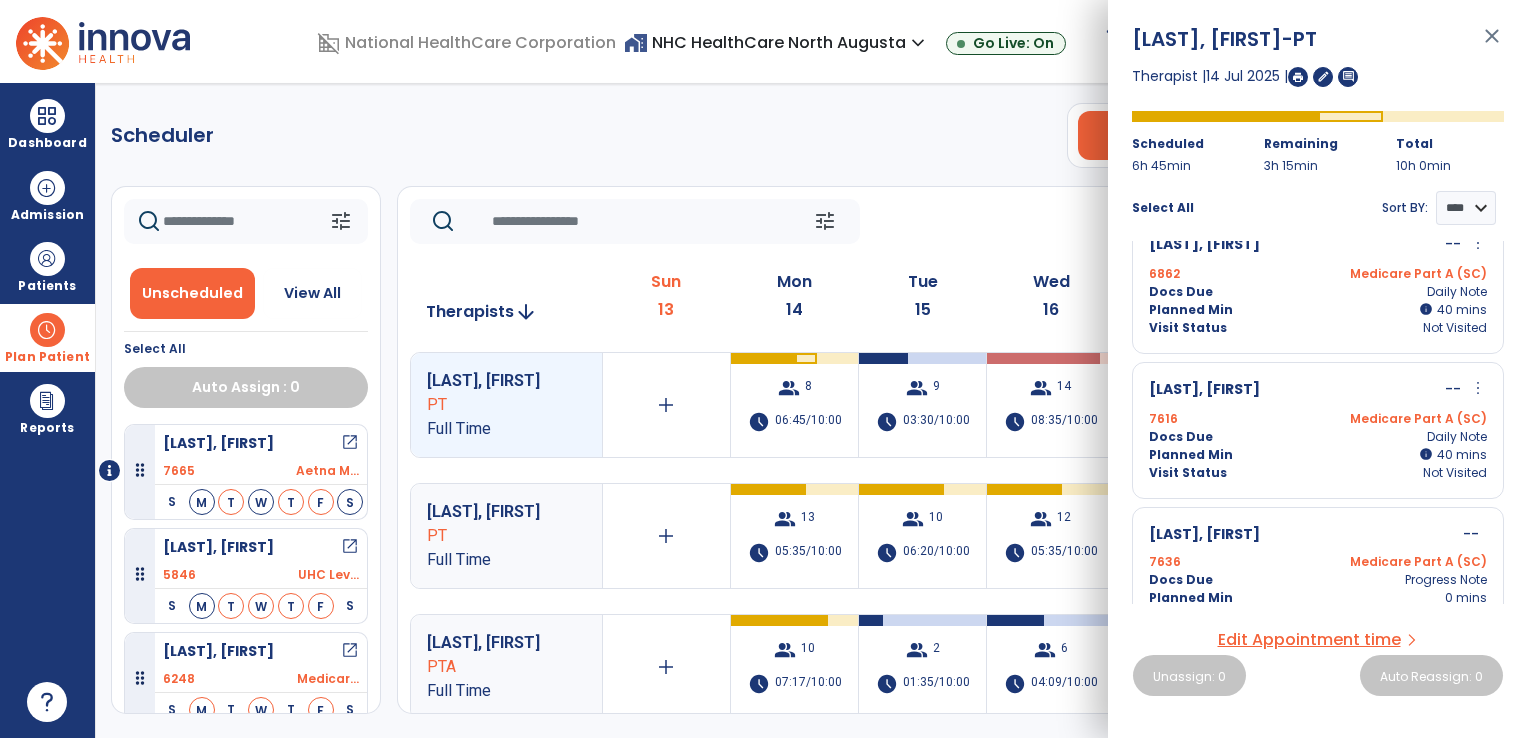 scroll, scrollTop: 884, scrollLeft: 0, axis: vertical 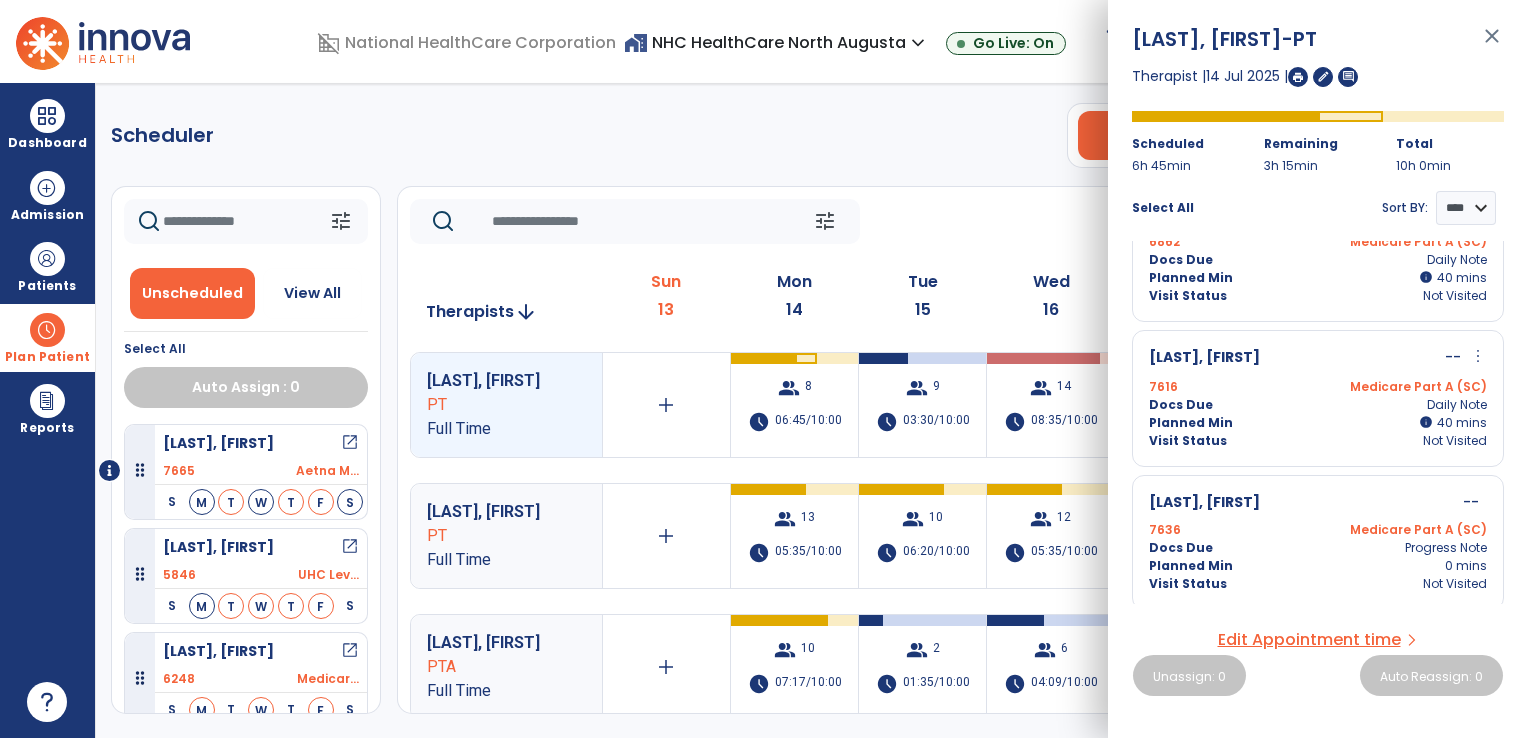 click on "PT" at bounding box center [492, 405] 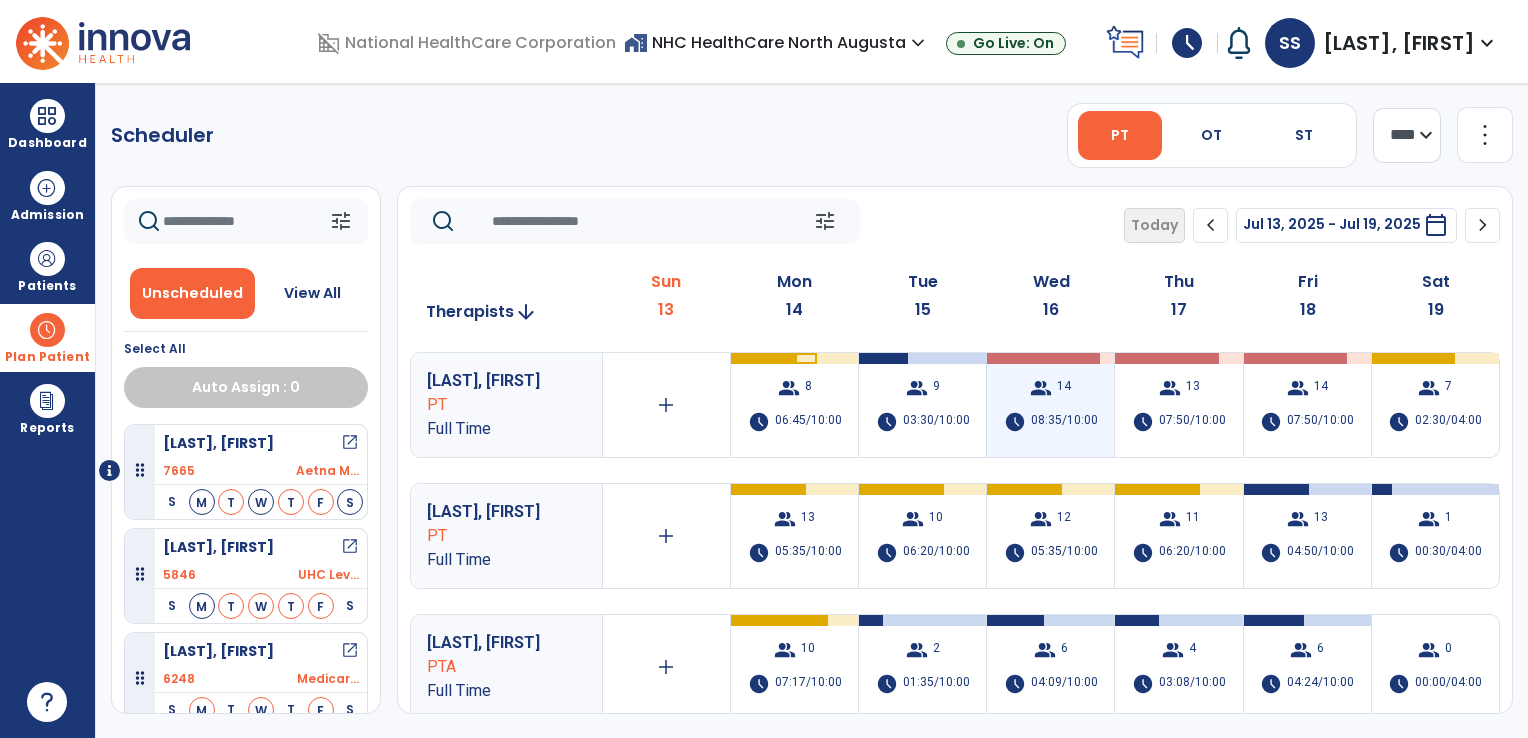 click on "group  14  schedule  08:35/10:00" at bounding box center (1050, 405) 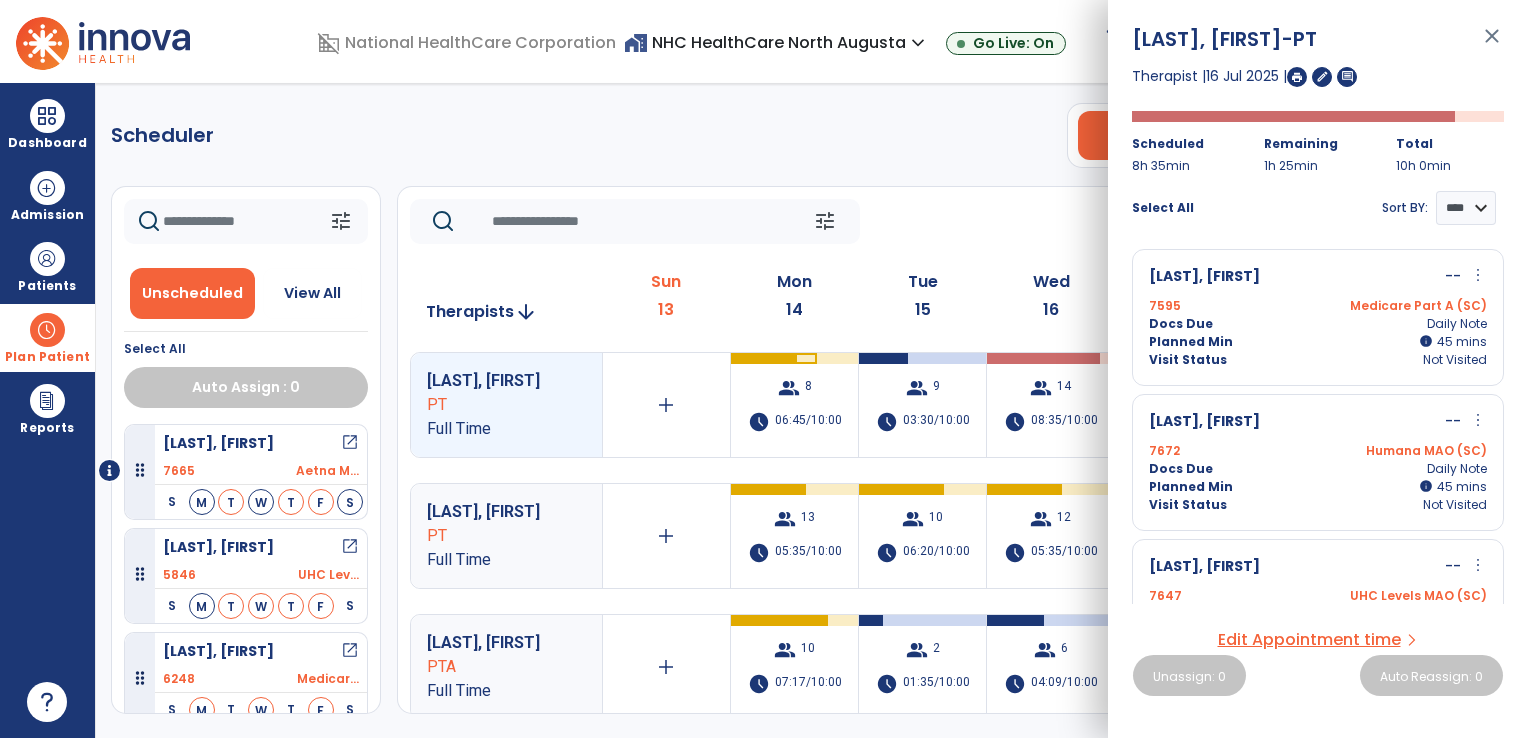 click on "[LAST], [FIRST]   --  more_vert  edit   Edit Session   alt_route   Split Minutes  7647 UHC Levels MAO (SC)  Docs Due Daily Note   Planned Min  info   45 I 45 mins  Visit Status  Not Visited" at bounding box center [1318, 607] 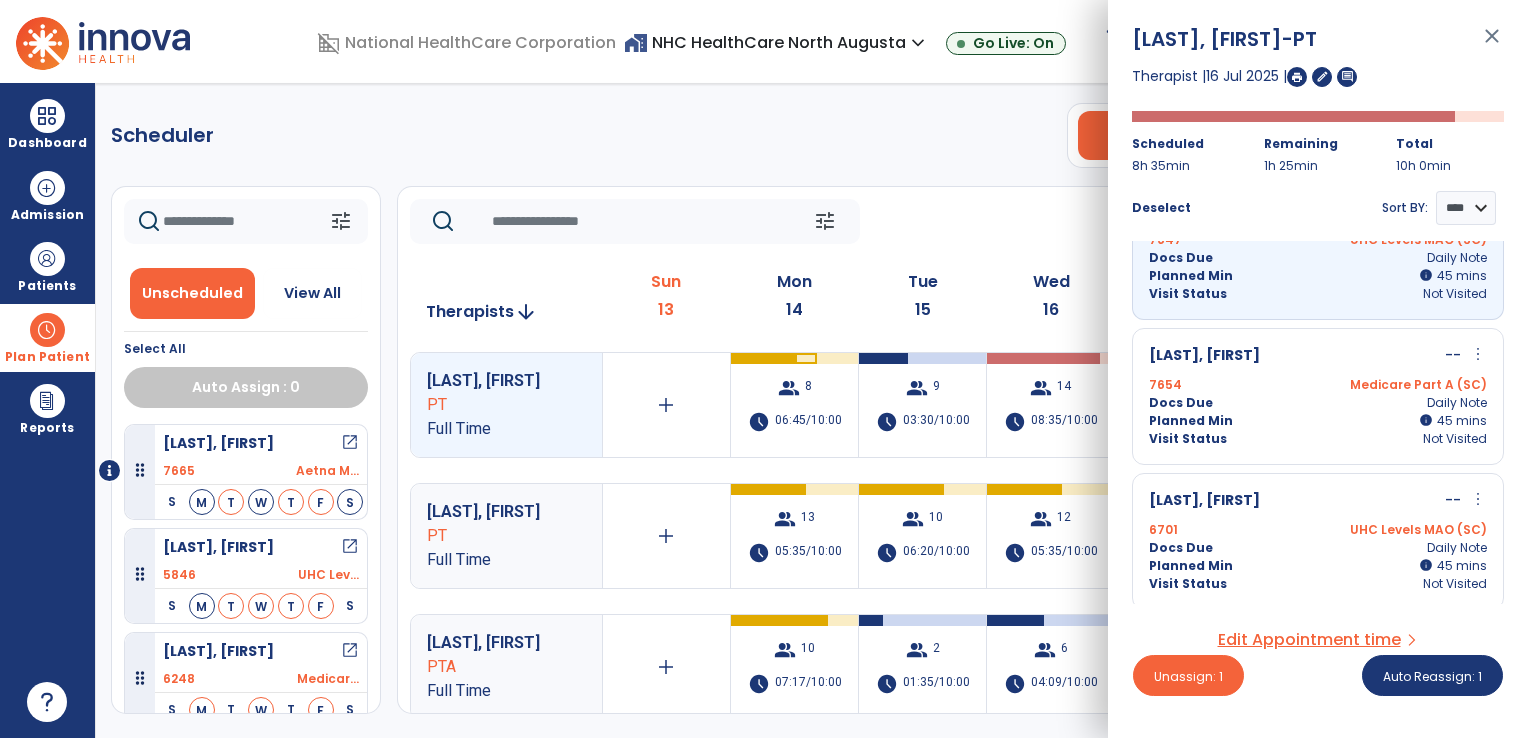 scroll, scrollTop: 400, scrollLeft: 0, axis: vertical 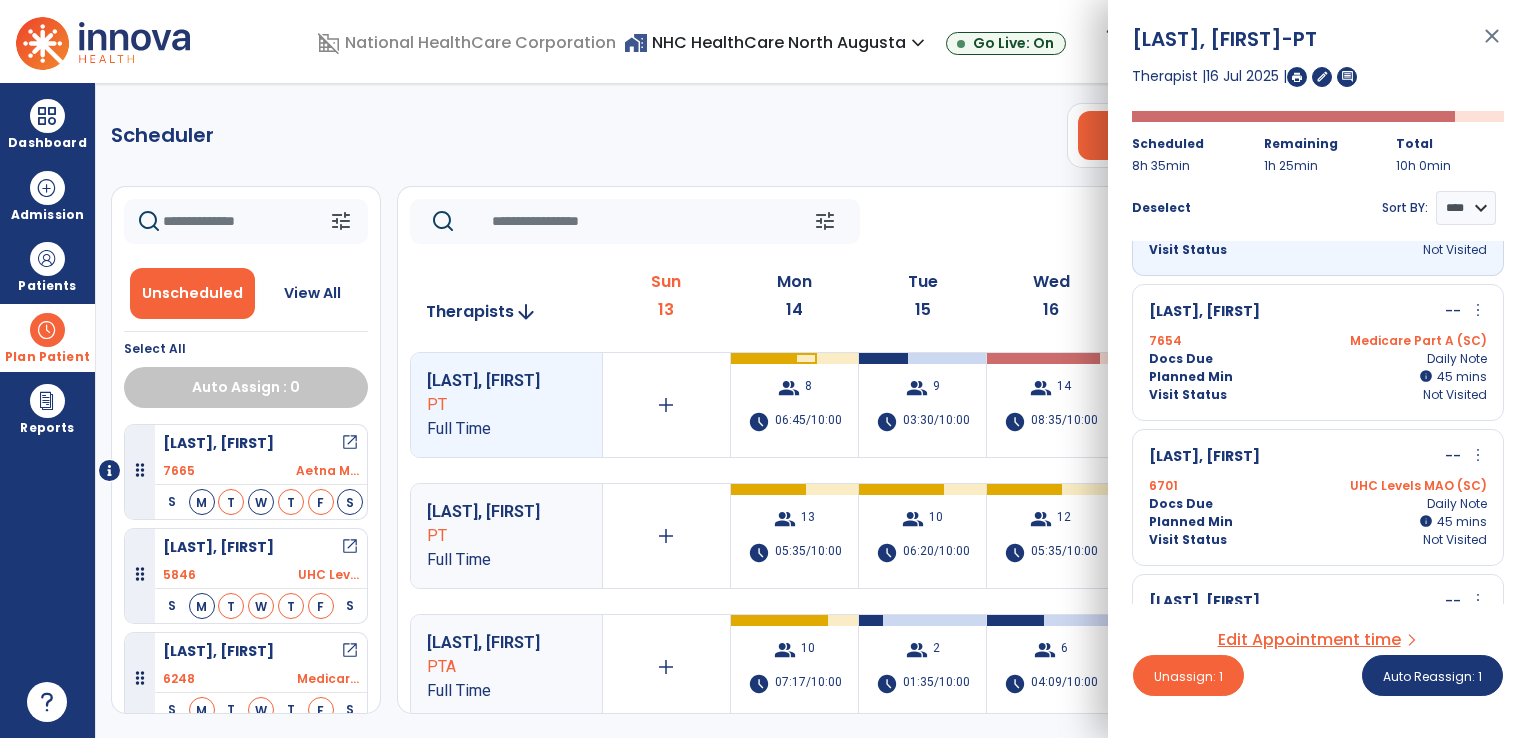 click on "Docs Due Daily Note" at bounding box center [1318, 359] 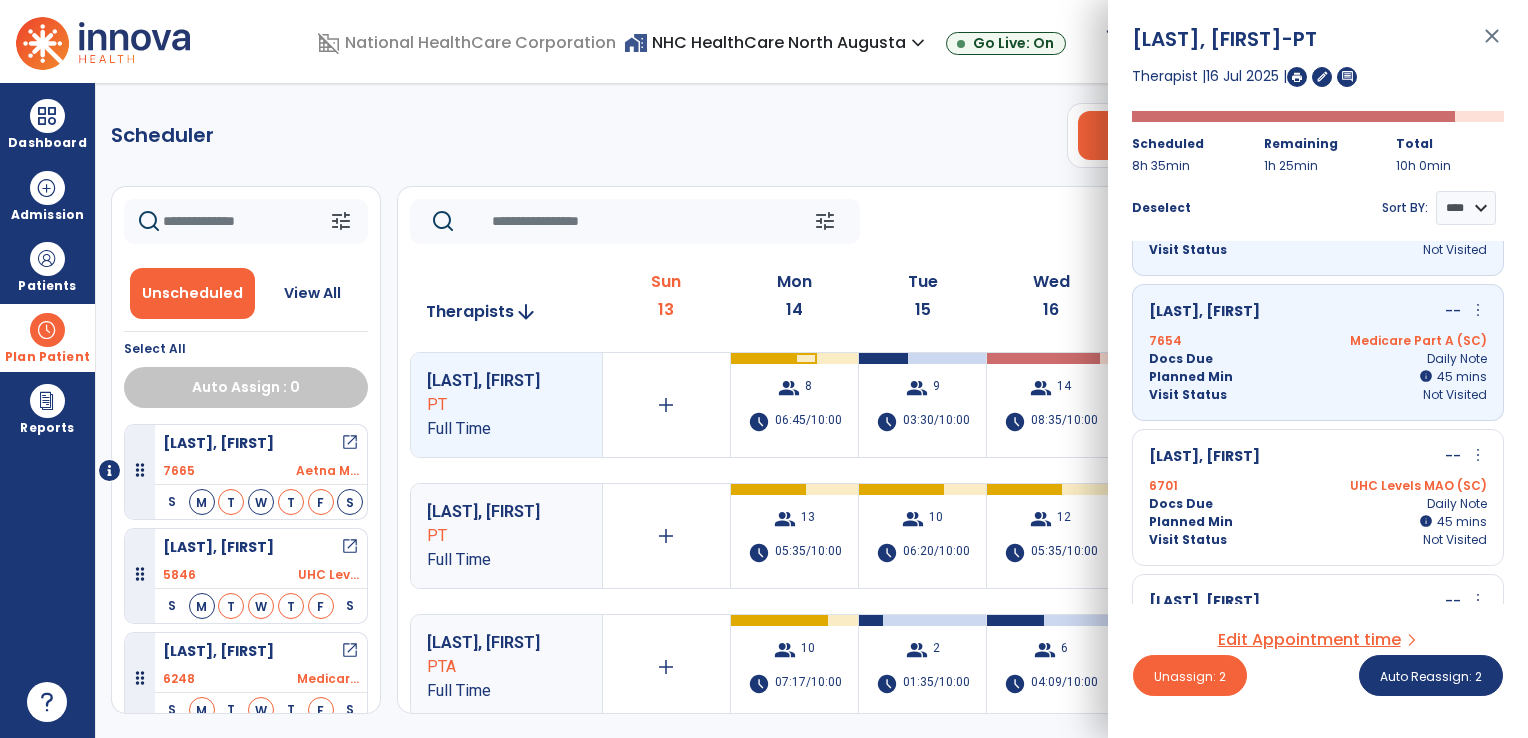 click on "6701 UHC Levels MAO (SC)" at bounding box center (1318, 486) 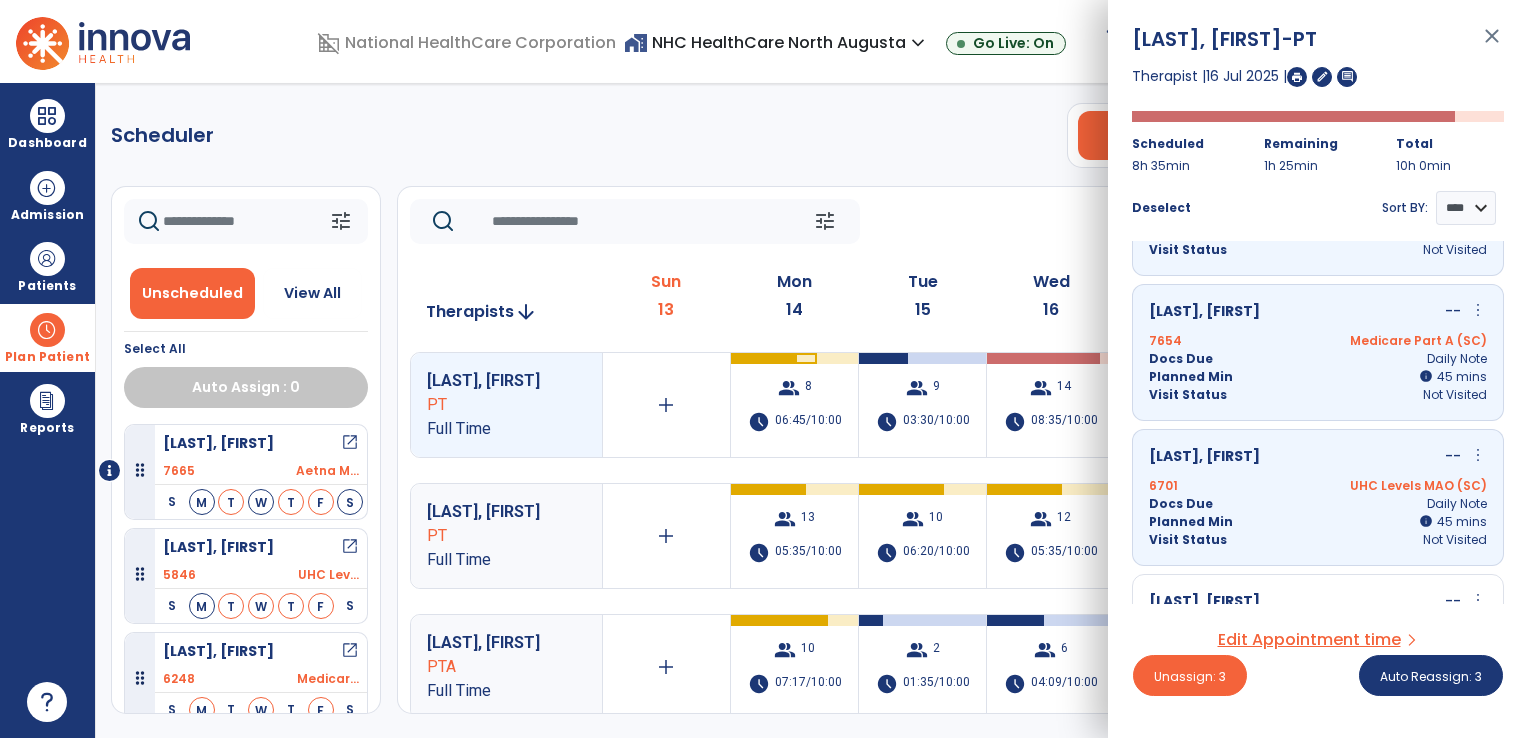 click on "[LAST], [FIRST]   --  more_vert  edit   Edit Session   alt_route   Split Minutes" at bounding box center [1318, 602] 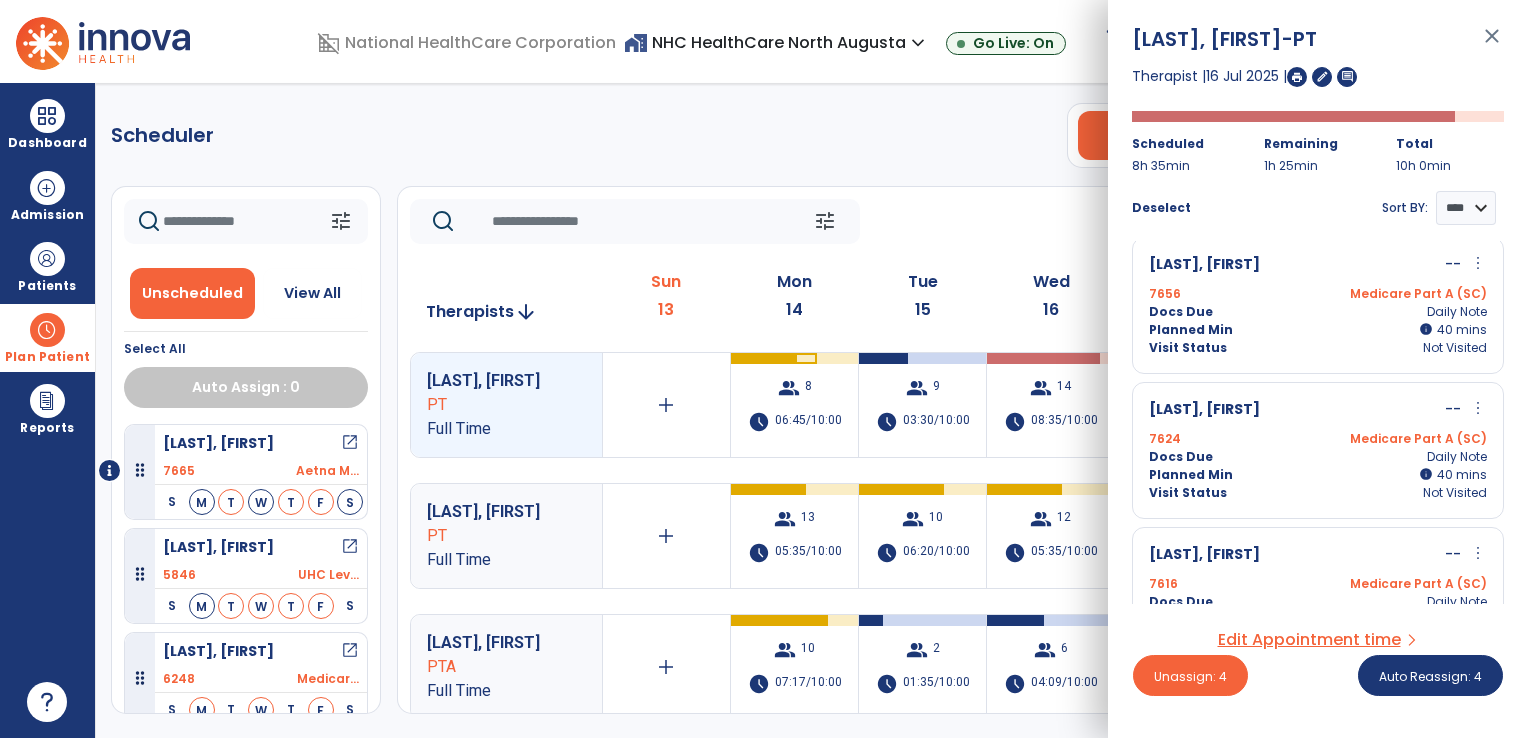 scroll, scrollTop: 1032, scrollLeft: 0, axis: vertical 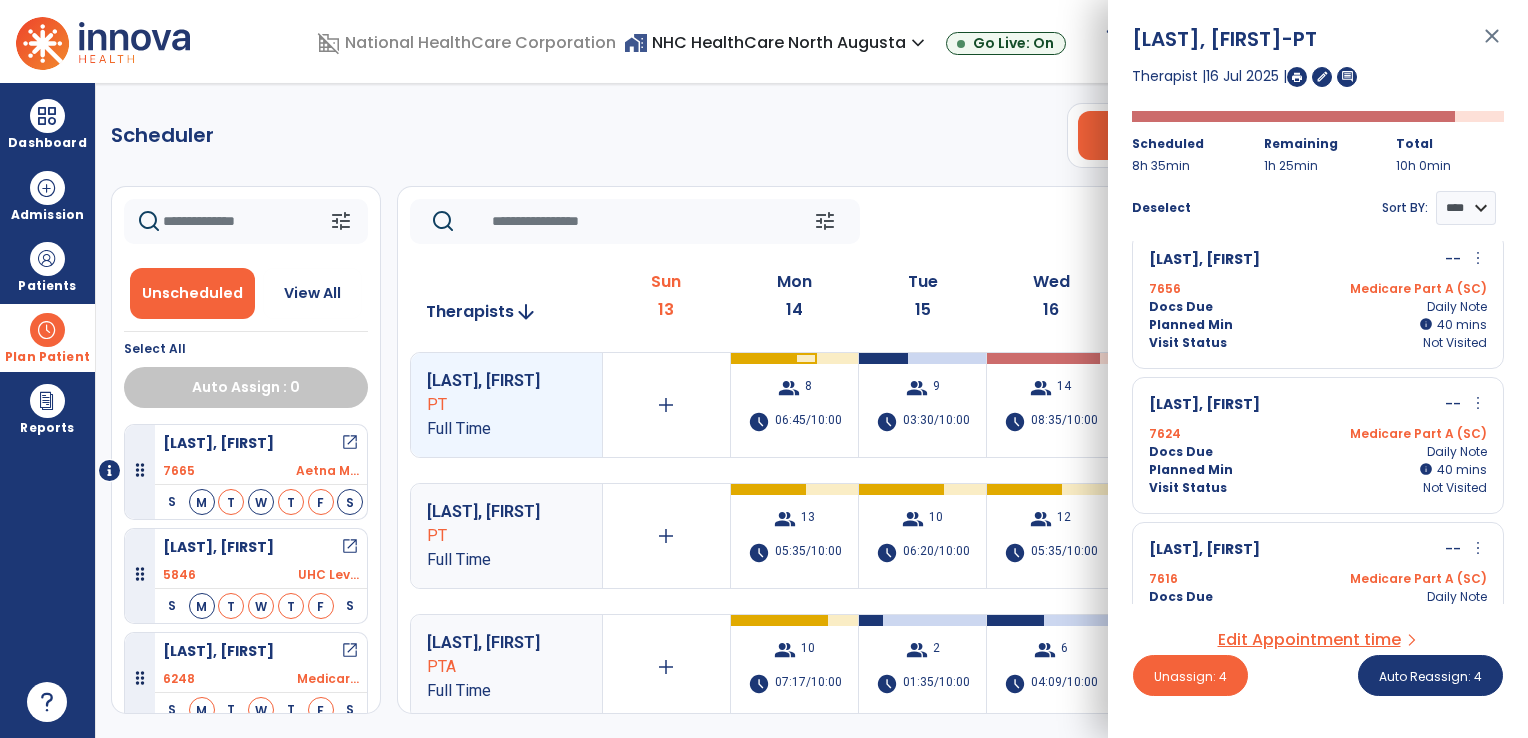 click on "Docs Due Daily Note" at bounding box center [1318, 452] 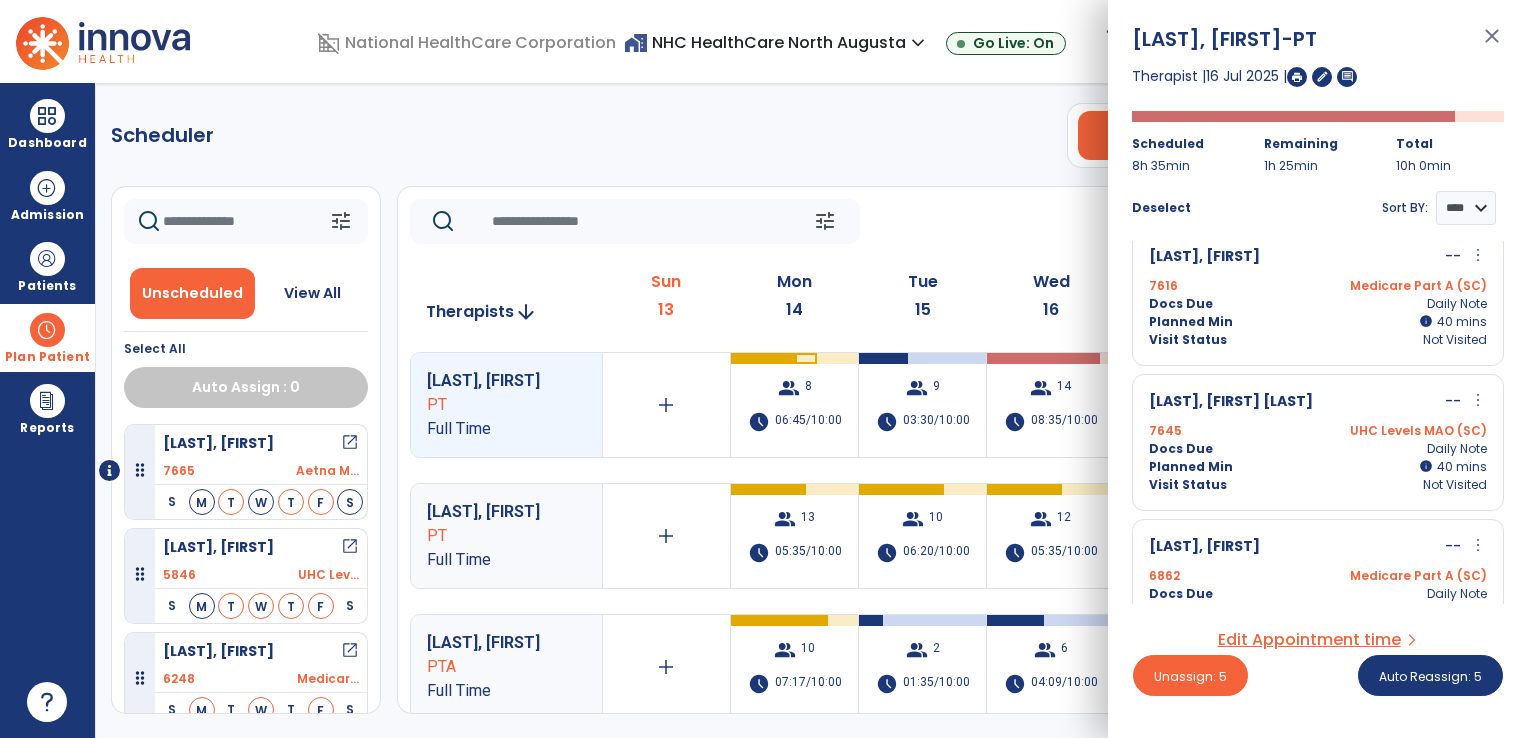 scroll, scrollTop: 1352, scrollLeft: 0, axis: vertical 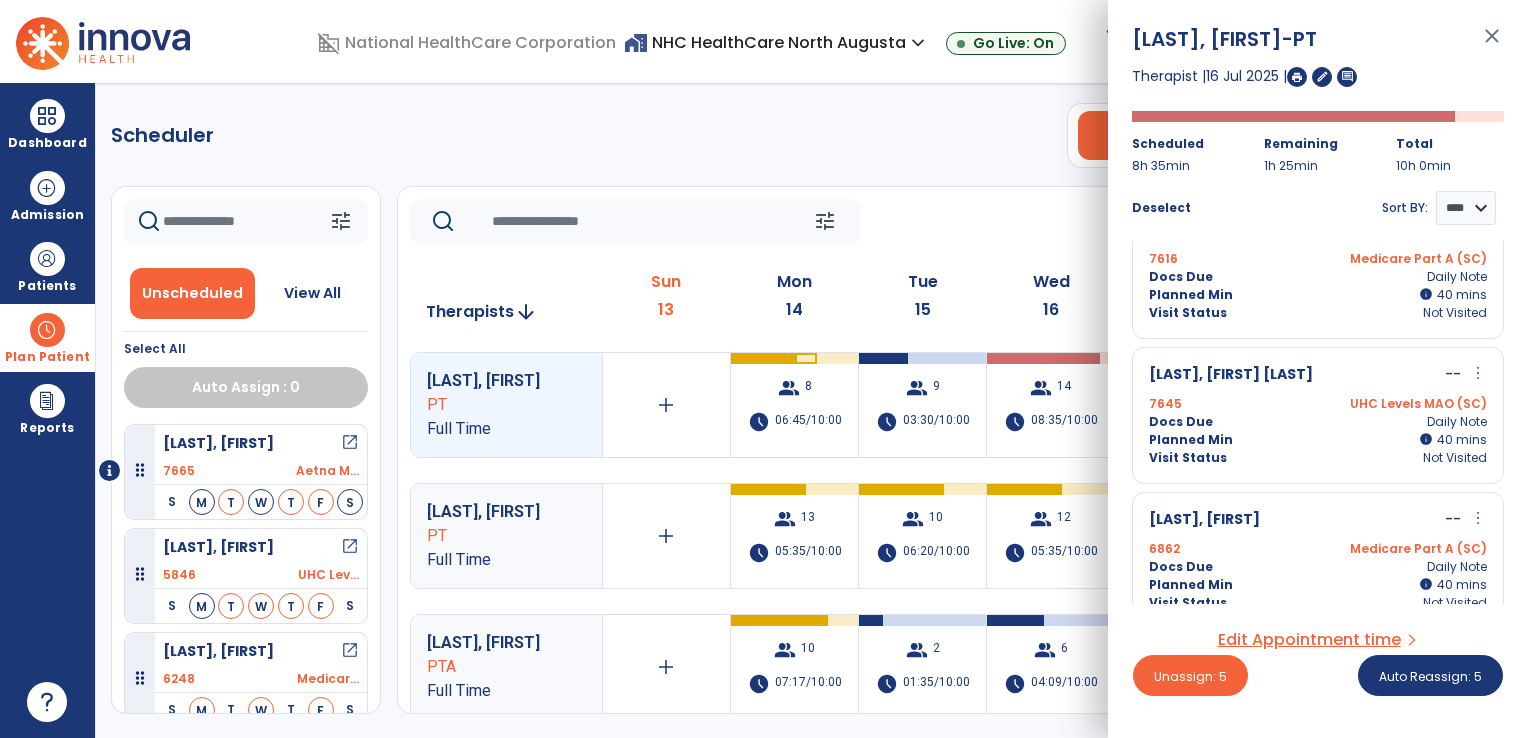 click on "Docs Due Daily Note" at bounding box center [1318, 422] 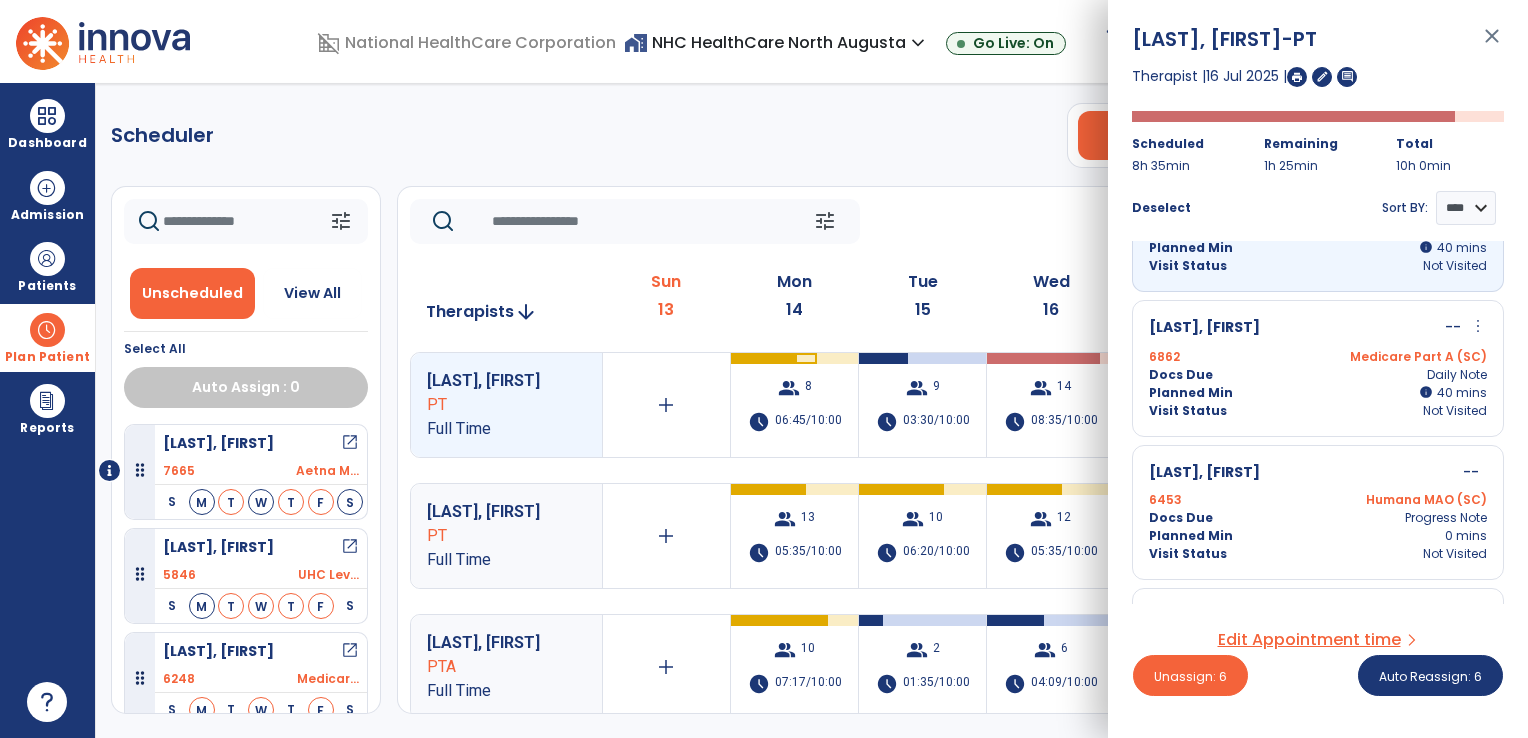 scroll, scrollTop: 1654, scrollLeft: 0, axis: vertical 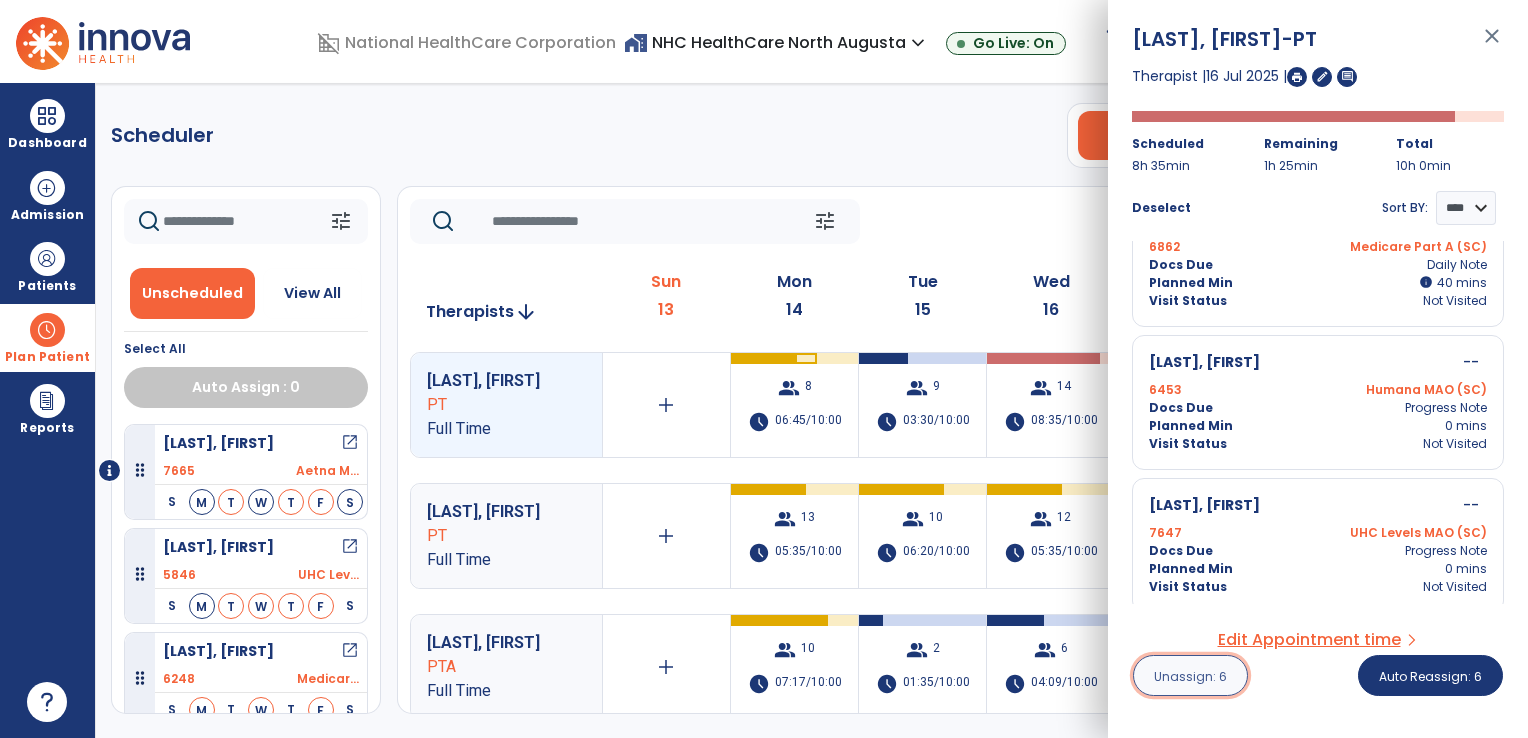 click on "Unassign: 6" at bounding box center (1190, 676) 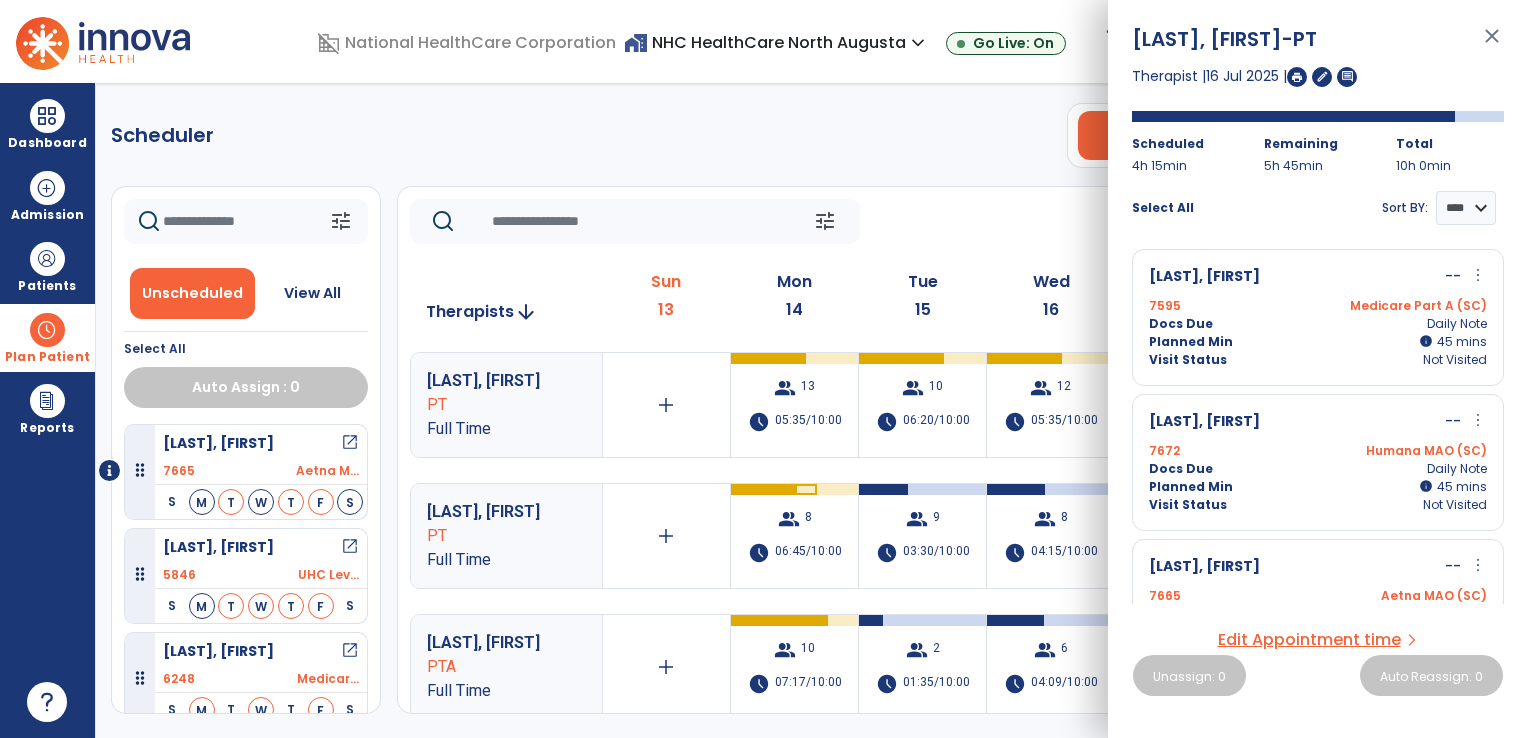 click on "PT" at bounding box center (492, 405) 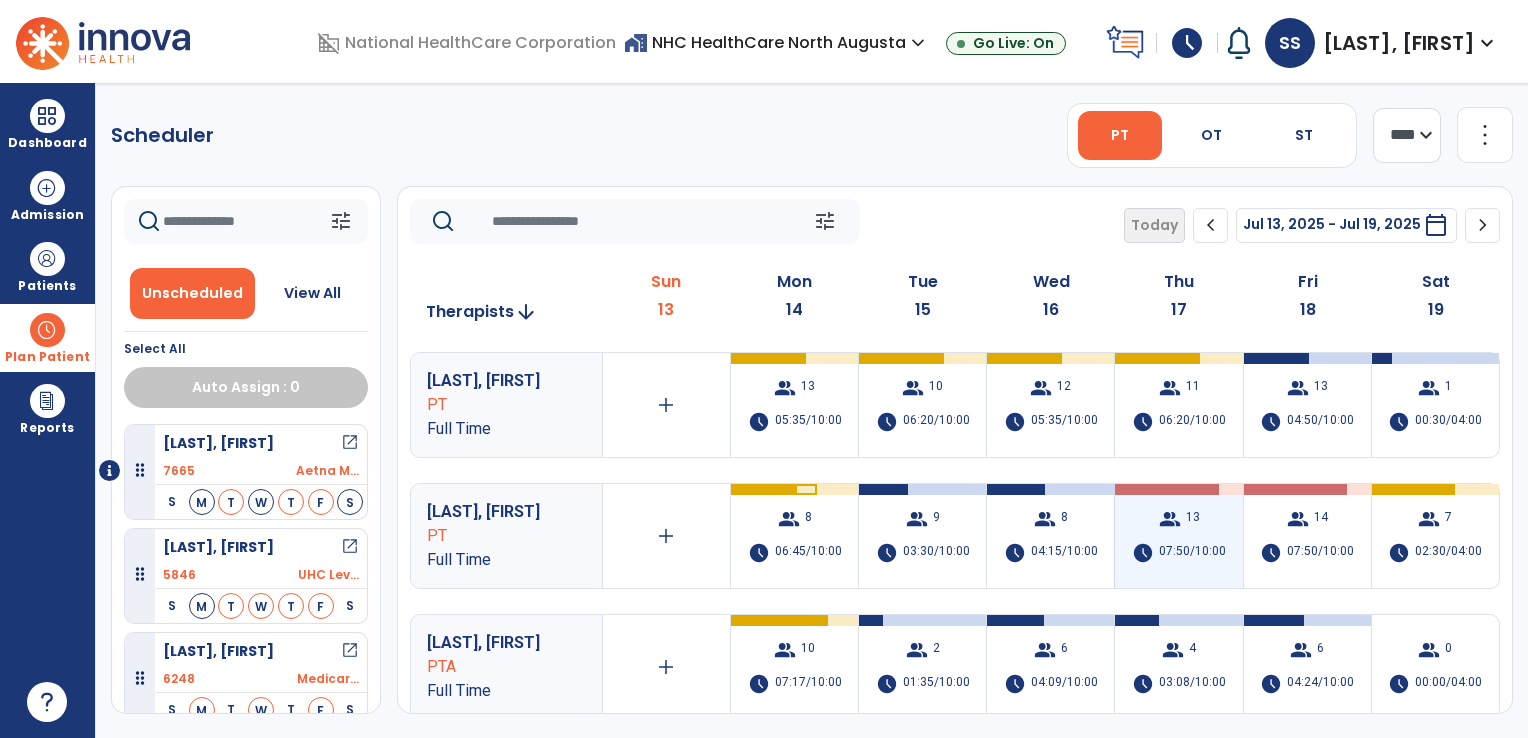 click on "group  13  schedule  07:50/10:00" at bounding box center (1178, 536) 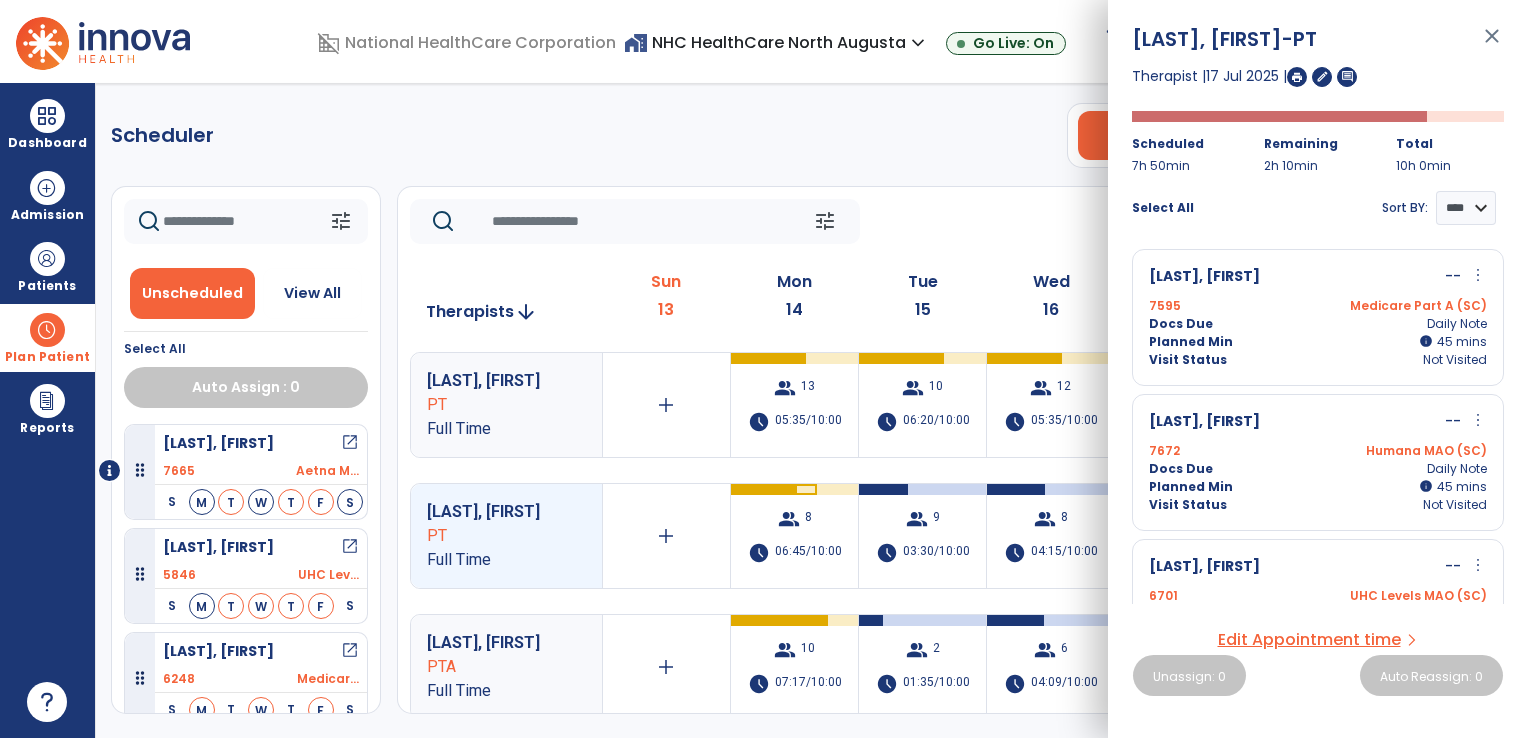 click on "[LAST], [FIRST]   --  more_vert  edit   Edit Session   alt_route   Split Minutes" at bounding box center [1318, 567] 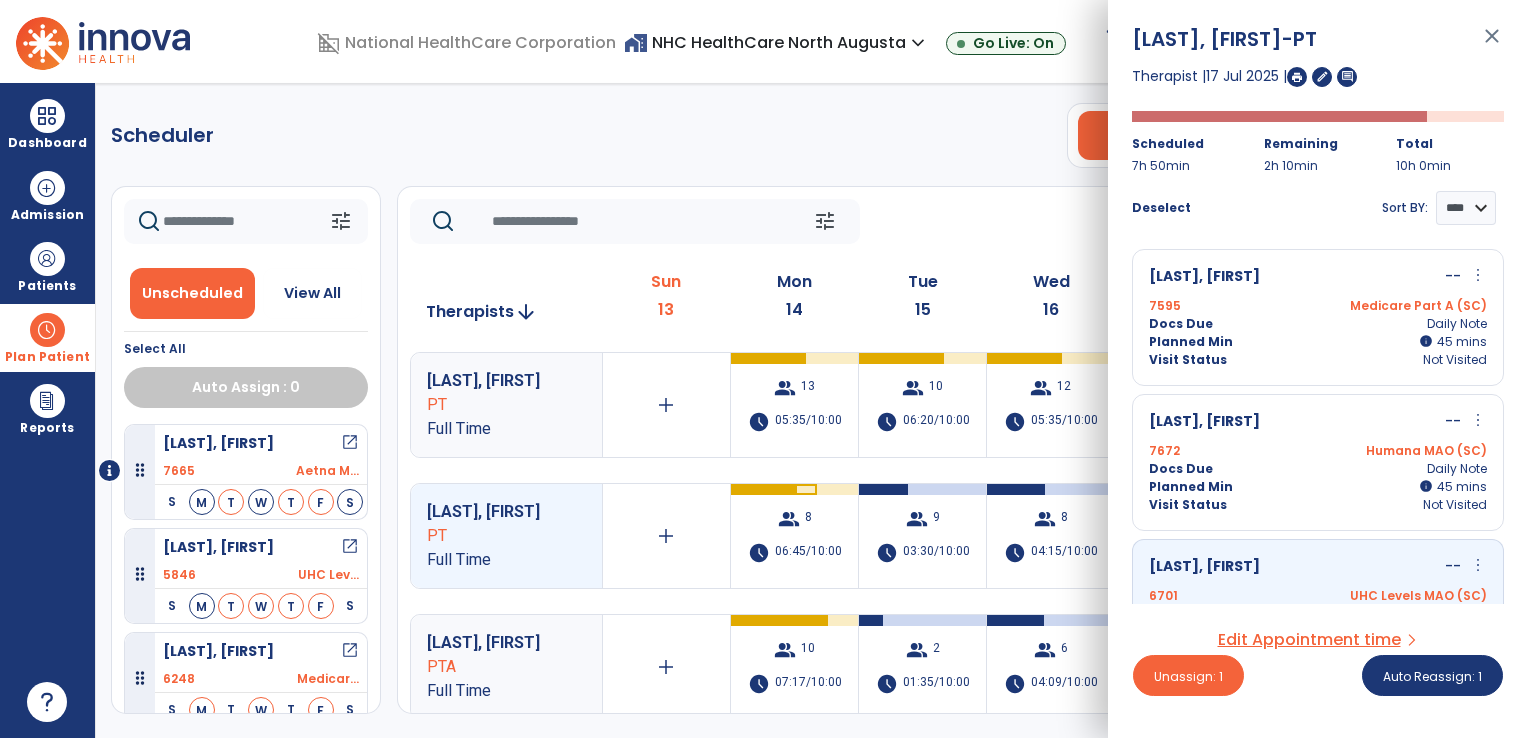 click on "[LAST], [FIRST]   --  more_vert  edit   Edit Session   alt_route   Split Minutes  7595 Medicare Part A (SC)  Docs Due Daily Note   Planned Min  info   45 I 45 mins  Visit Status  Not Visited" at bounding box center (1318, 317) 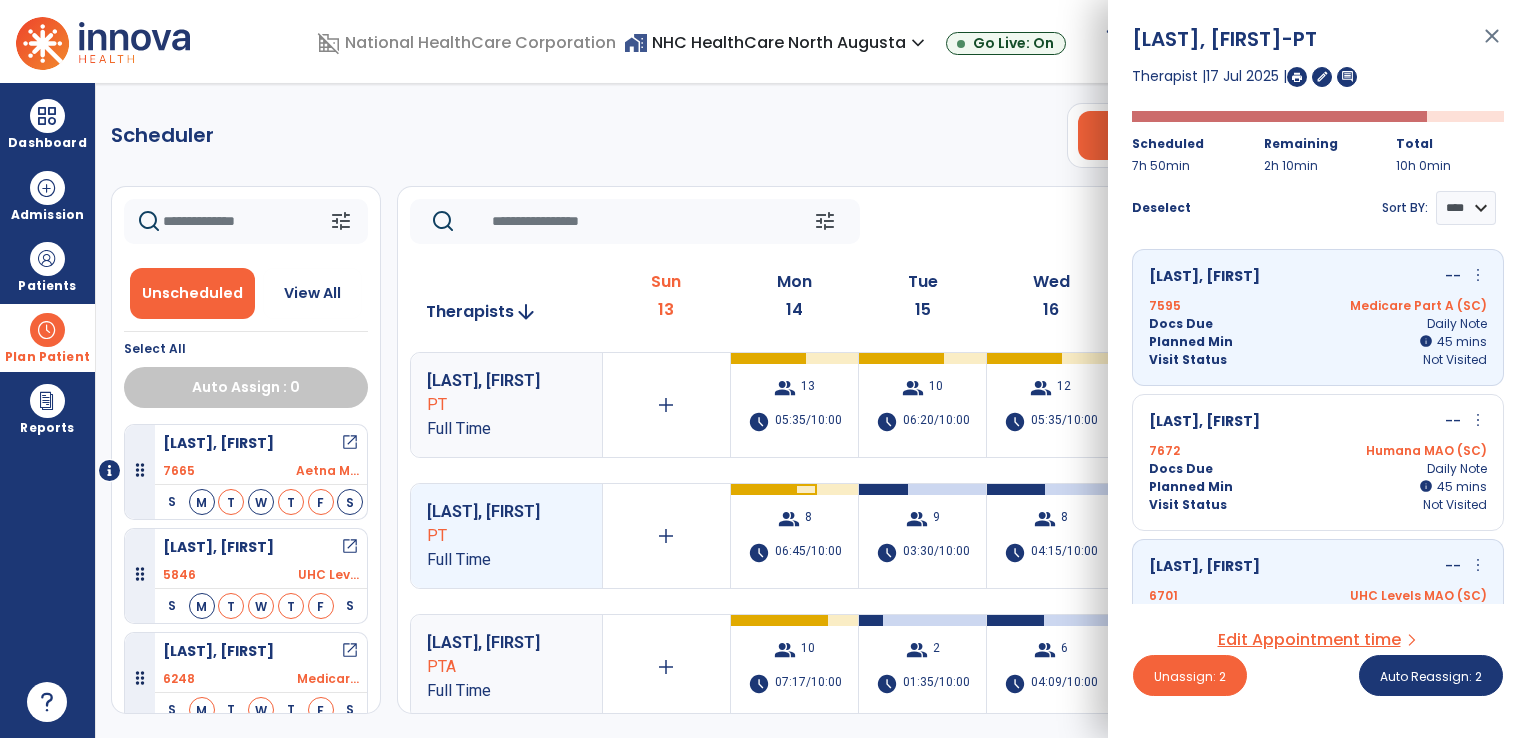 click on "more_vert" at bounding box center [1478, 275] 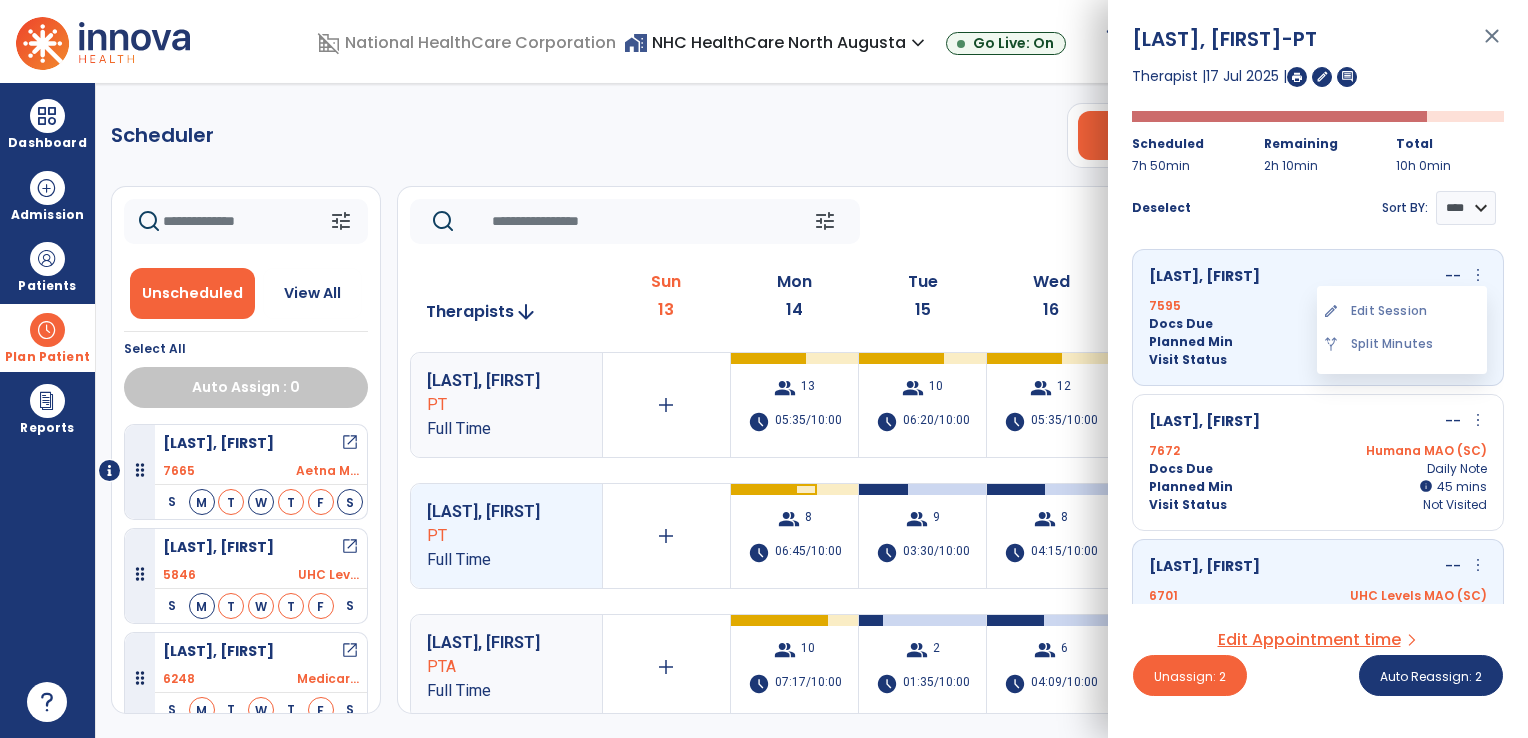 click on "[LAST], [FIRST]   --  more_vert  edit   Edit Session   alt_route   Split Minutes  7595 Medicare Part A (SC)  Docs Due Daily Note   Planned Min  info   45 I 45 mins  Visit Status  Not Visited   [LAST], [FIRST]   --  more_vert  edit   Edit Session   alt_route   Split Minutes  7672 Humana MAO (SC)  Docs Due Daily Note   Planned Min  info   45 I 45 mins  Visit Status  Not Visited   [LAST], [FIRST]   --  more_vert  edit   Edit Session   alt_route   Split Minutes  6701 UHC Levels MAO (SC)  Docs Due Daily Note   Planned Min  info   45 I 45 mins  Visit Status  Not Visited   [LAST], [FIRST]   --  more_vert  edit   Edit Session   alt_route   Split Minutes  7647 UHC Levels MAO (SC)  Docs Due Daily Note   Planned Min  info   45 I 45 mins  Visit Status  Not Visited   [LAST], [FIRST]   --  more_vert  edit   Edit Session   alt_route   Split Minutes  7636 Medicare Part A (SC)  Docs Due Daily Note   Planned Min  info   45 I 45 mins  Visit Status  Not Visited   [LAST], [FIRST]   --  more_vert  edit   Edit Session   alt_route  7654" at bounding box center (1318, 422) 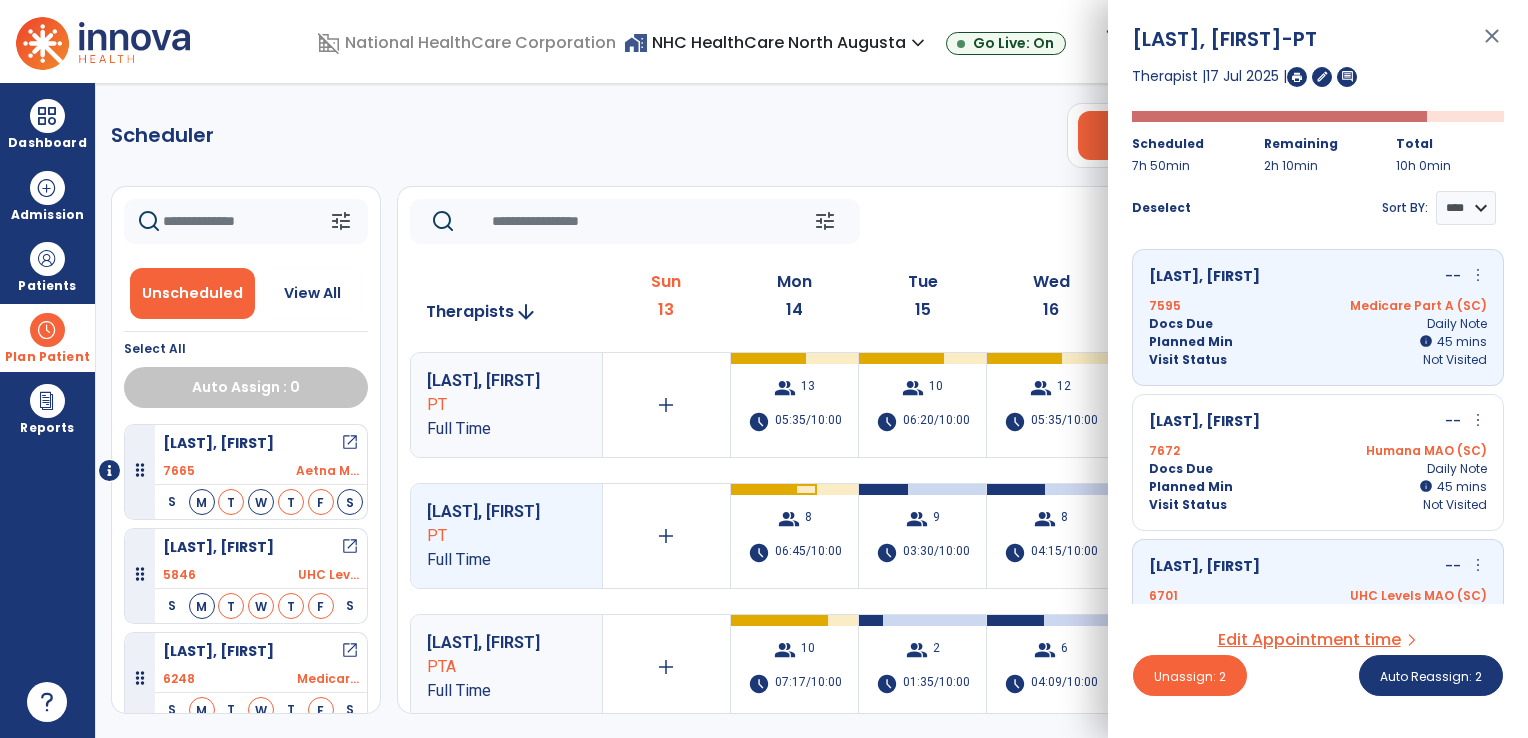 click on "[LAST], [FIRST]   --  more_vert  edit   Edit Session   alt_route   Split Minutes  7595 Medicare Part A (SC)  Docs Due Daily Note   Planned Min  info   45 I 45 mins  Visit Status  Not Visited" at bounding box center (1318, 317) 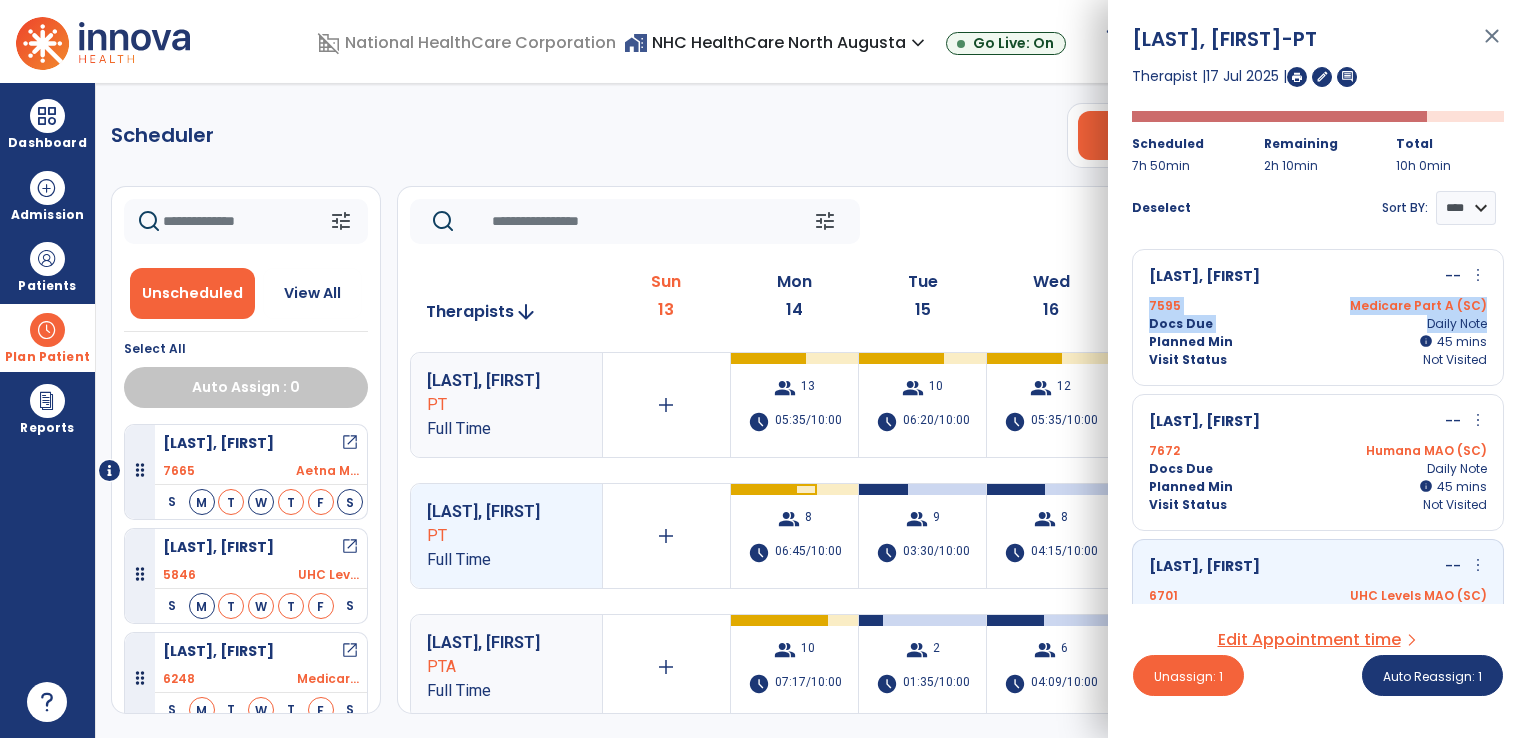 drag, startPoint x: 1504, startPoint y: 277, endPoint x: 1504, endPoint y: 316, distance: 39 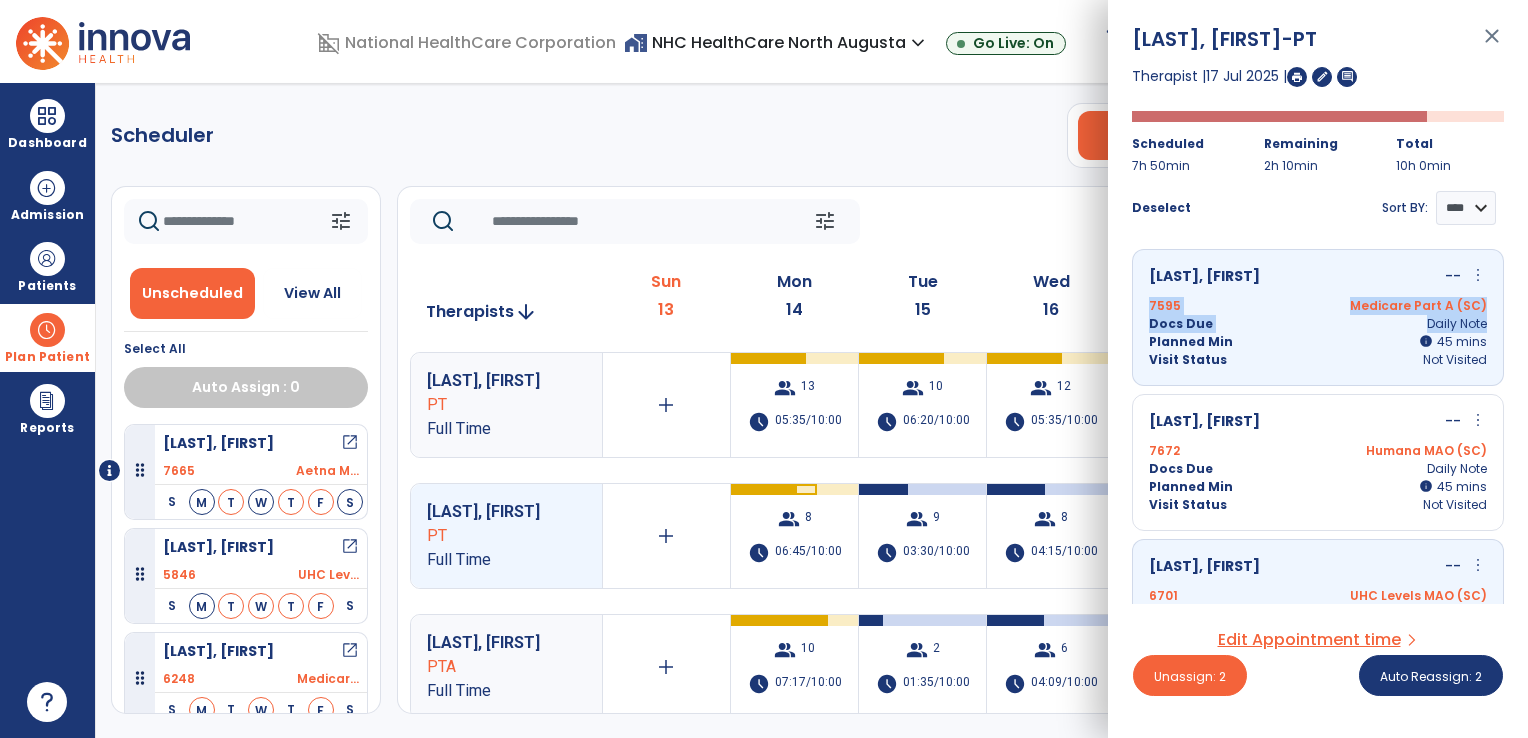 click on "[LAST], [FIRST]   --  more_vert  edit   Edit Session   alt_route   Split Minutes  7595 Medicare Part A (SC)  Docs Due Daily Note   Planned Min  info   45 I 45 mins  Visit Status  Not Visited" at bounding box center (1318, 317) 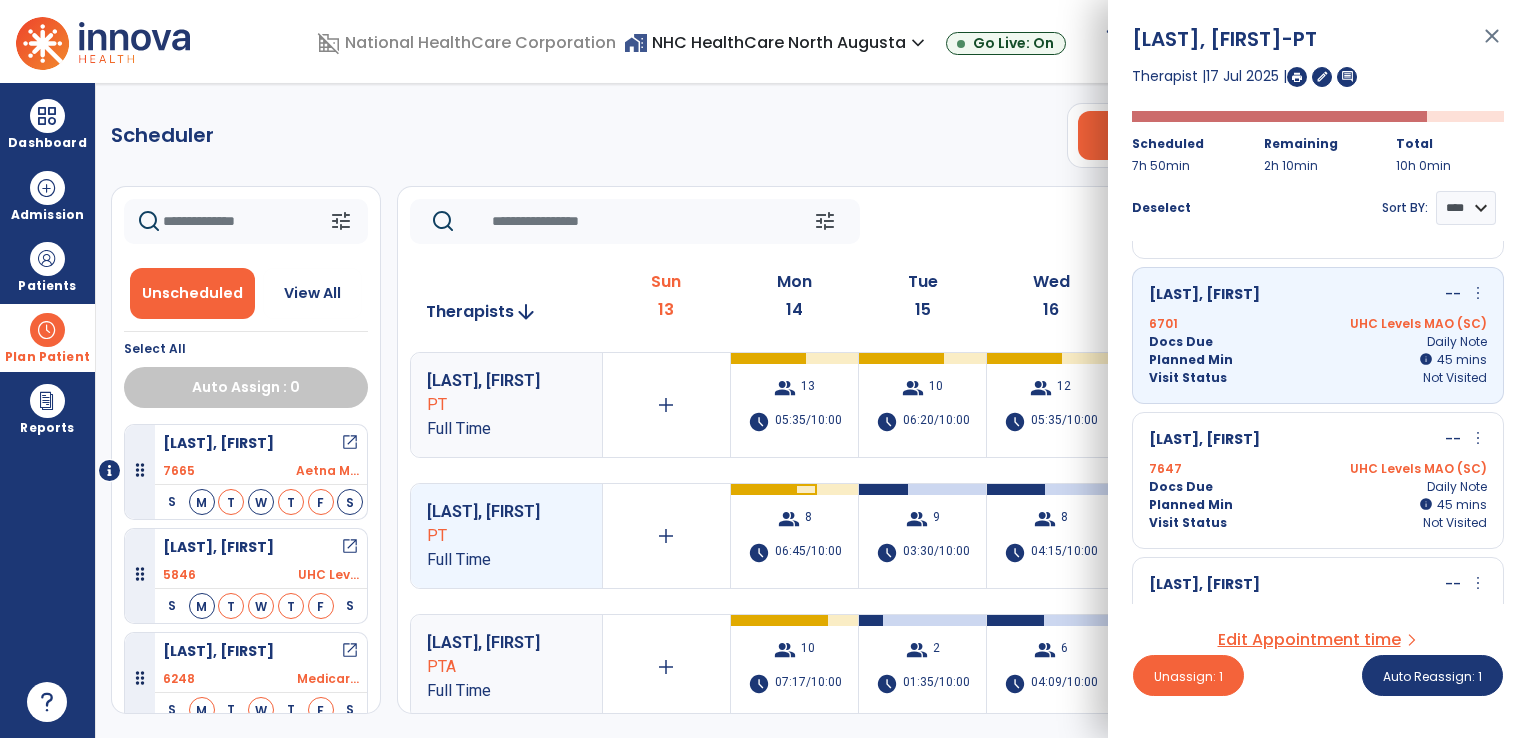 scroll, scrollTop: 272, scrollLeft: 0, axis: vertical 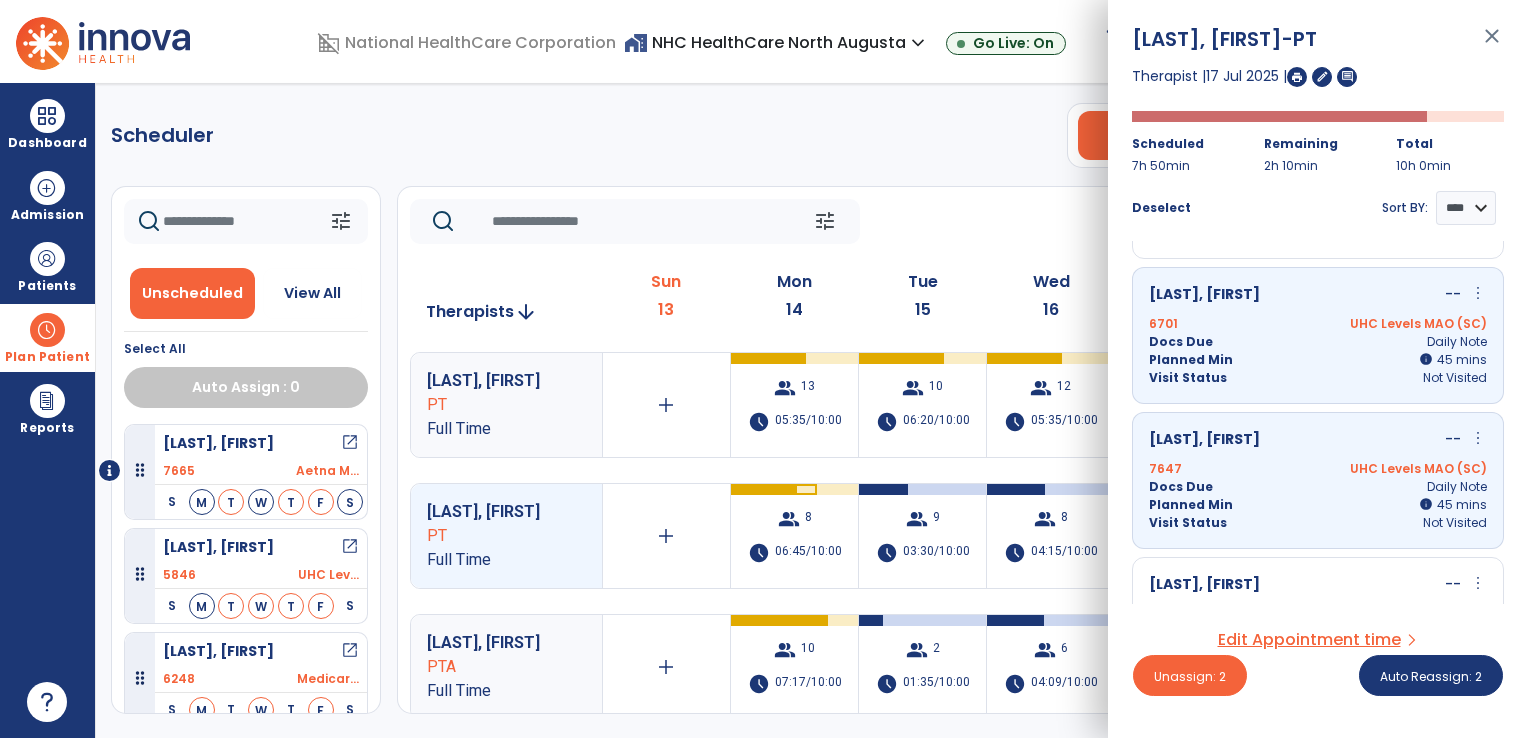 click on "[LAST], [FIRST]   --  more_vert  edit   Edit Session   alt_route   Split Minutes" at bounding box center [1318, 585] 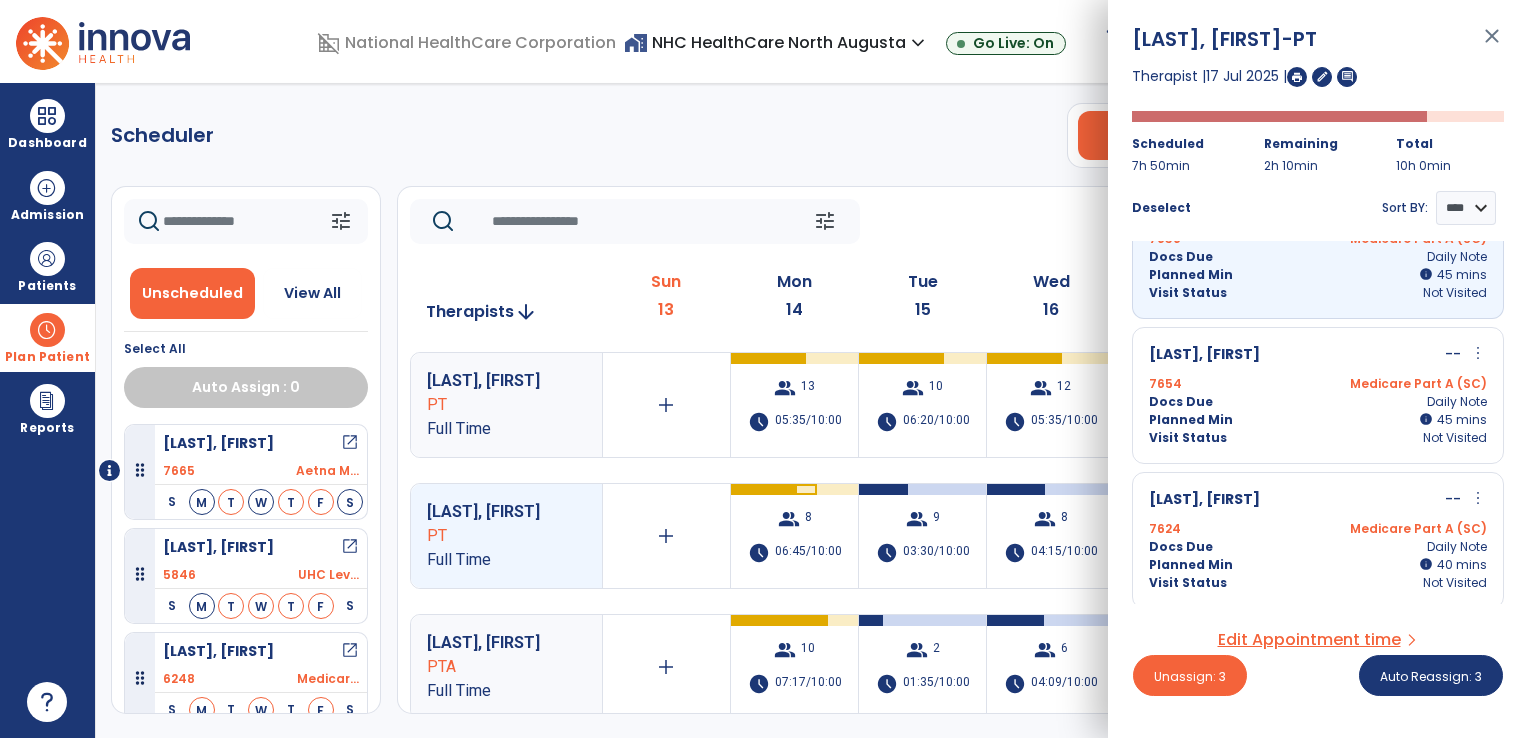 scroll, scrollTop: 656, scrollLeft: 0, axis: vertical 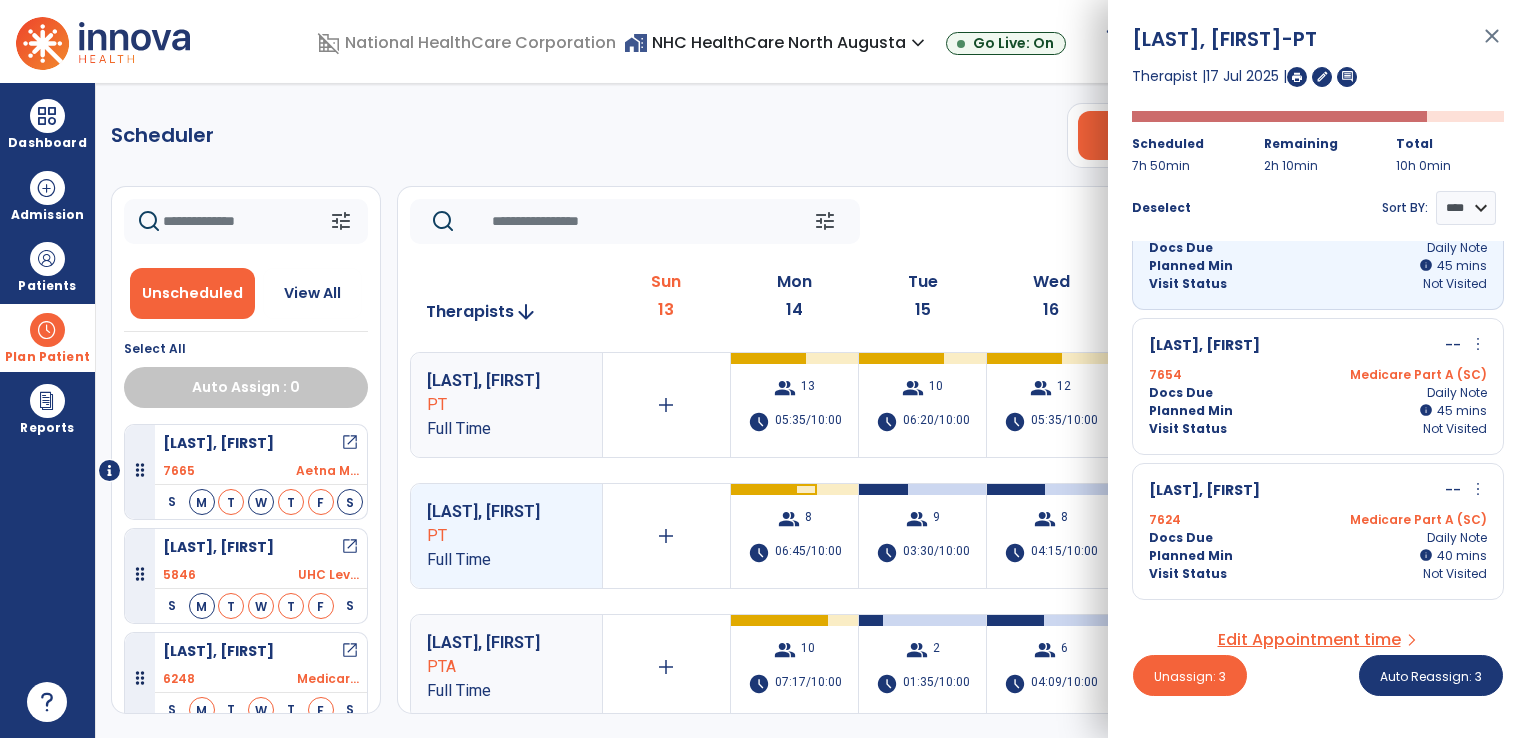 click on "Docs Due Daily Note" at bounding box center (1318, 393) 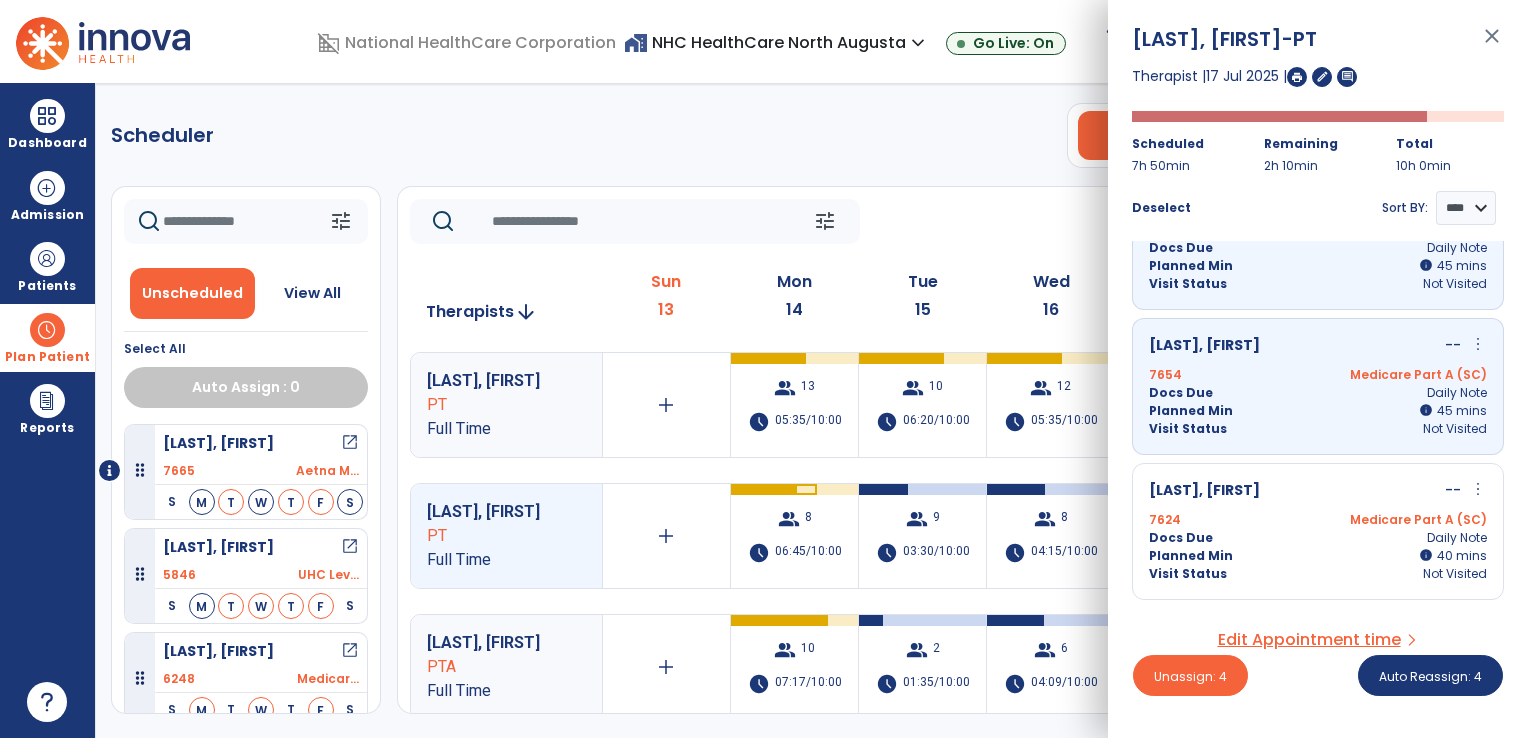 click on "[LAST], [FIRST]   --  more_vert  edit   Edit Session   alt_route   Split Minutes" at bounding box center [1318, 491] 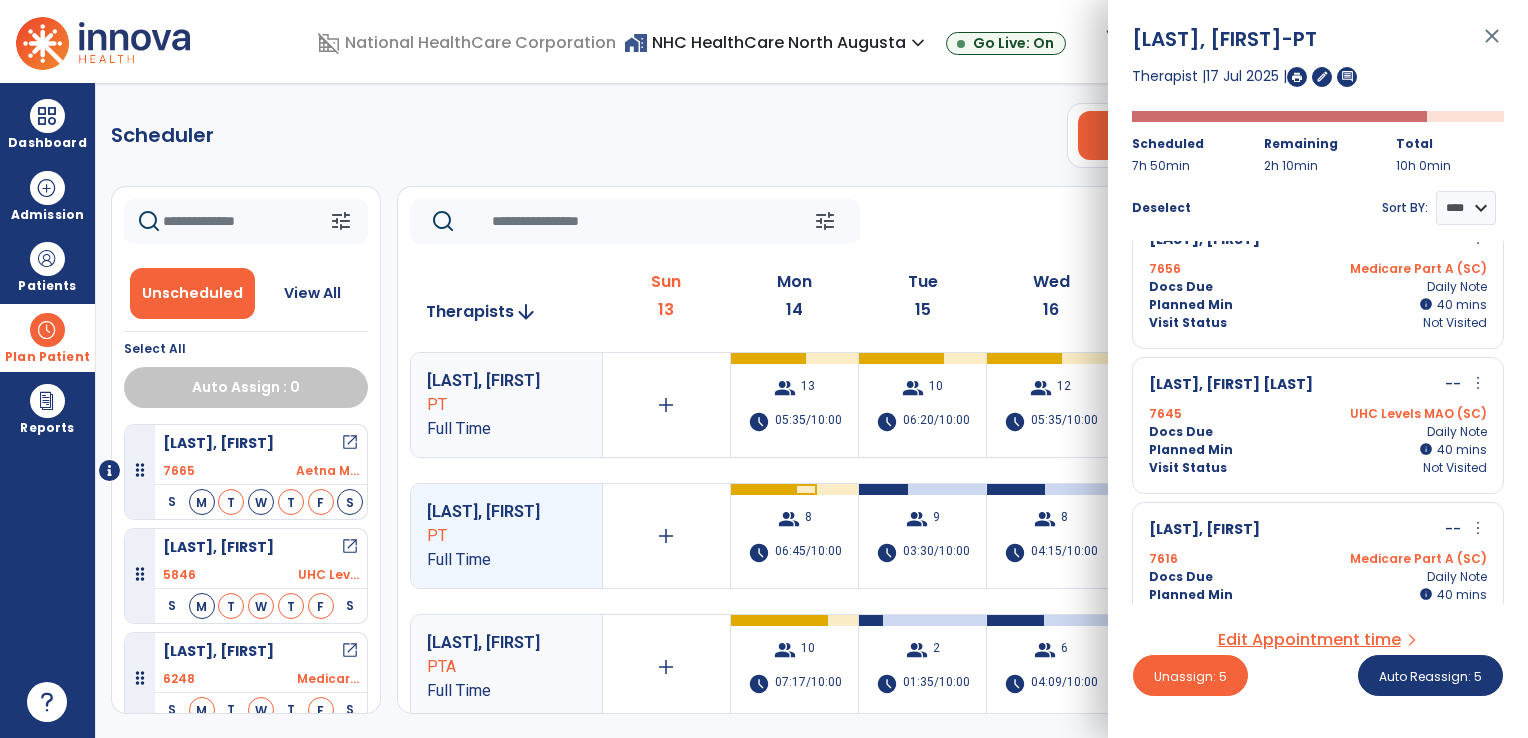 scroll, scrollTop: 1056, scrollLeft: 0, axis: vertical 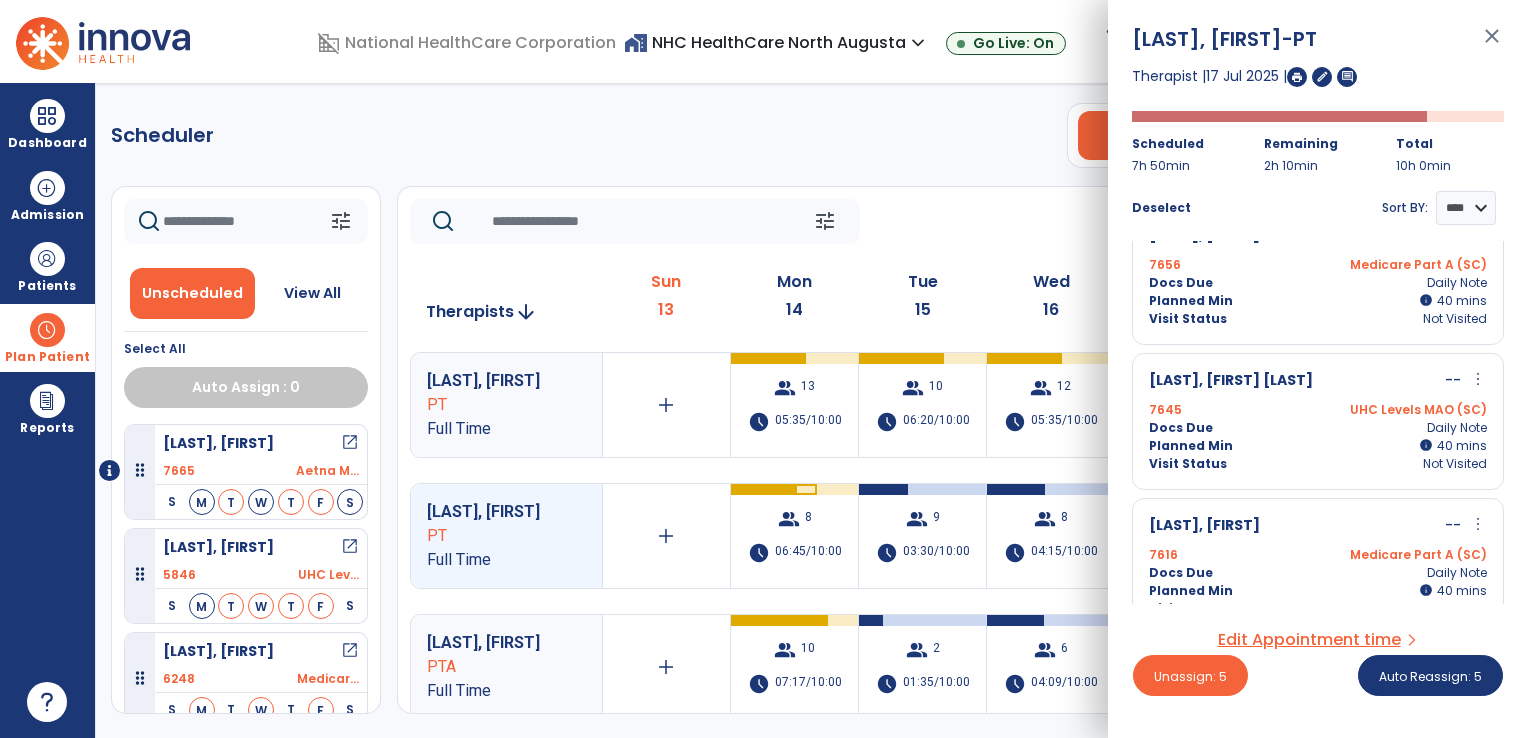 click on "Planned Min  info   40 I 40 mins" at bounding box center [1318, 446] 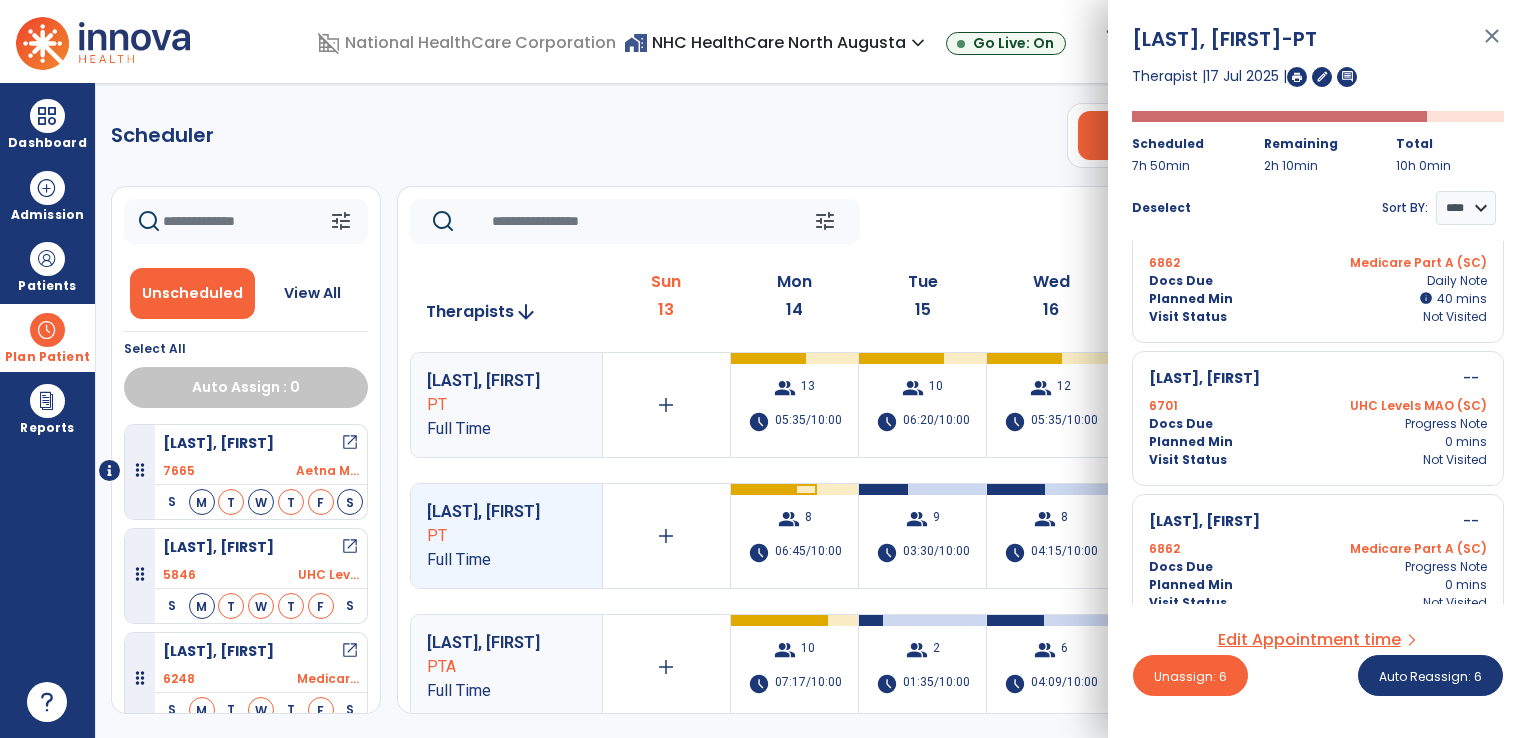 scroll, scrollTop: 1510, scrollLeft: 0, axis: vertical 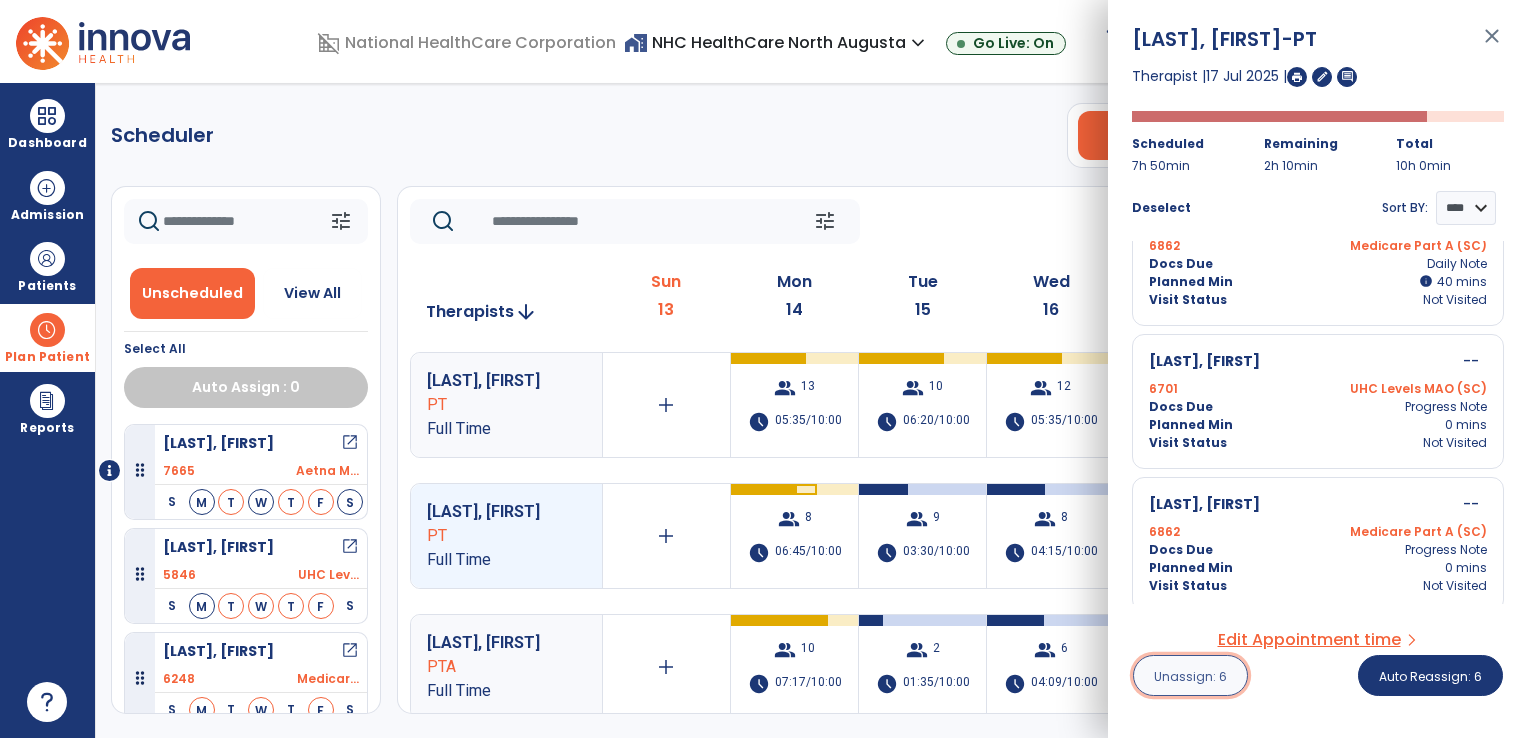 click on "Unassign: 6" at bounding box center (1190, 676) 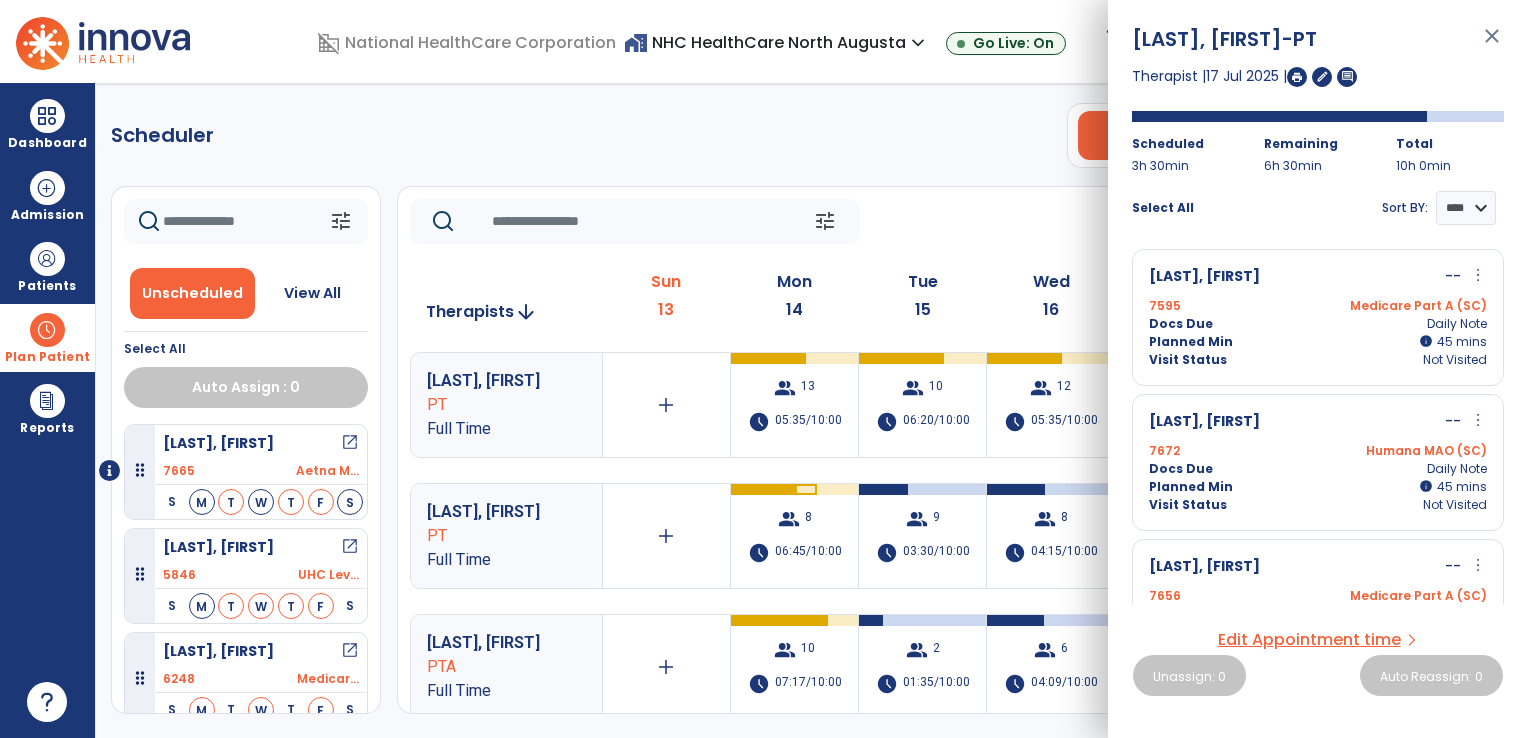 click on "Scheduler   PT   OT   ST  **** *** more_vert  Manage Labor   View All Therapists   Print" 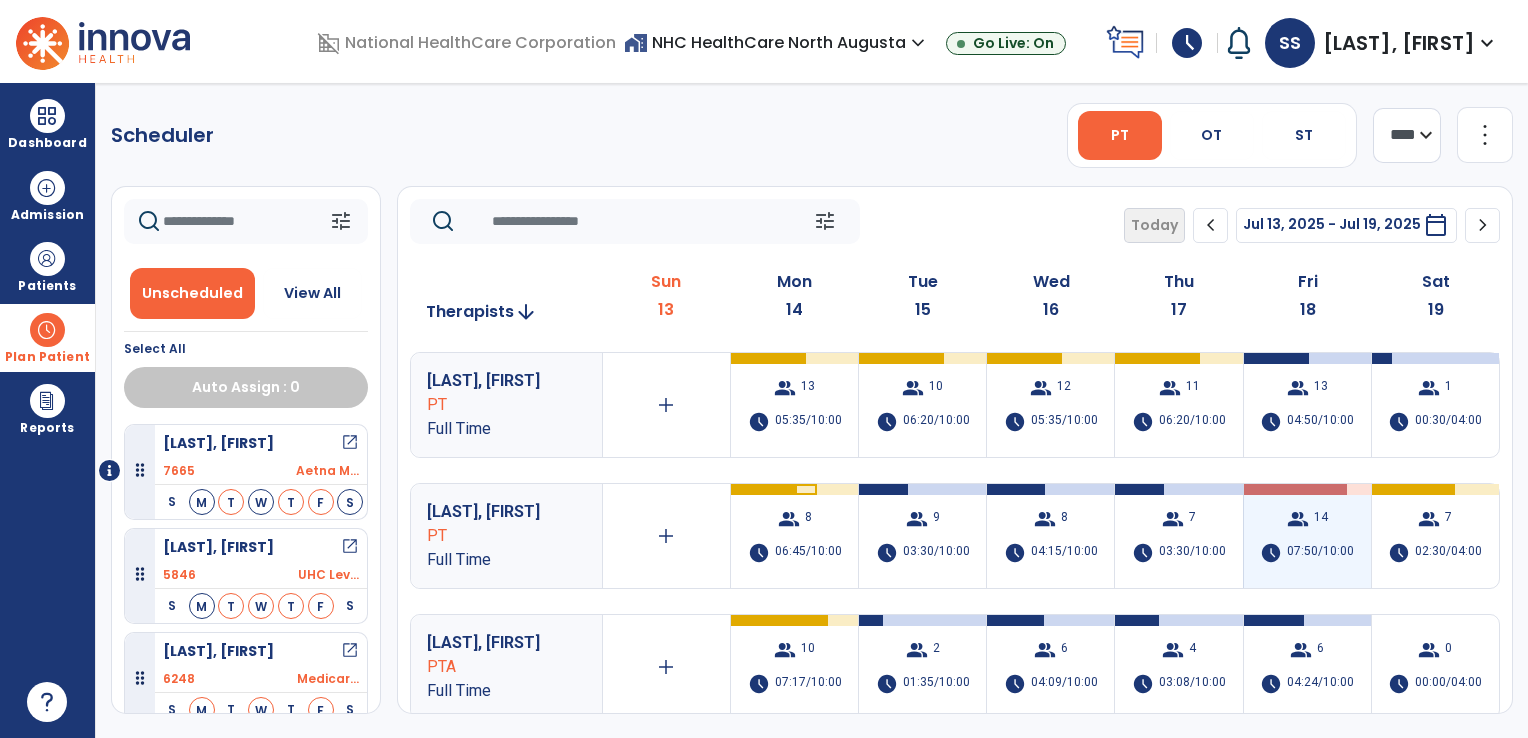 click on "group" at bounding box center (1298, 519) 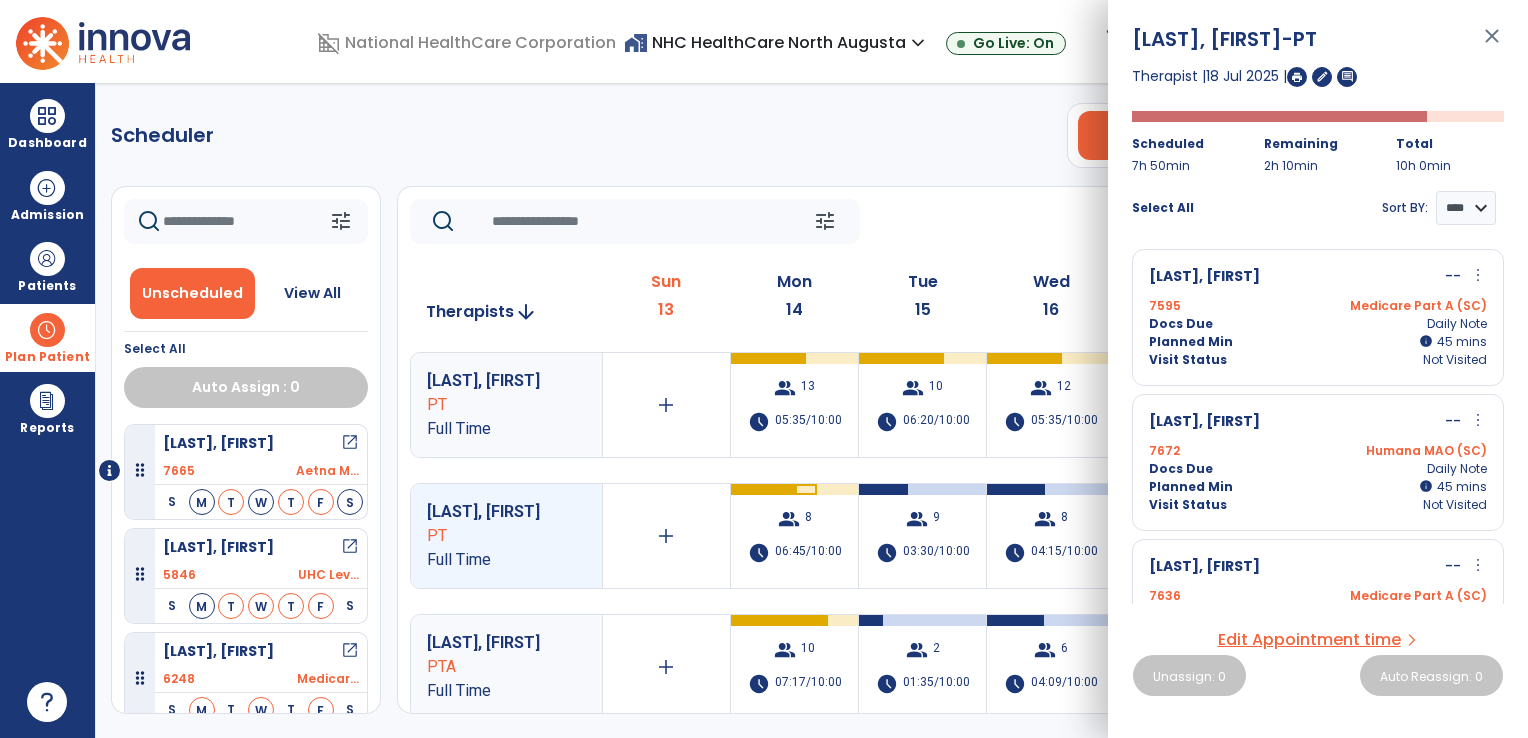 click on "[LAST], [FIRST]   --  more_vert  edit   Edit Session   alt_route   Split Minutes" at bounding box center (1318, 567) 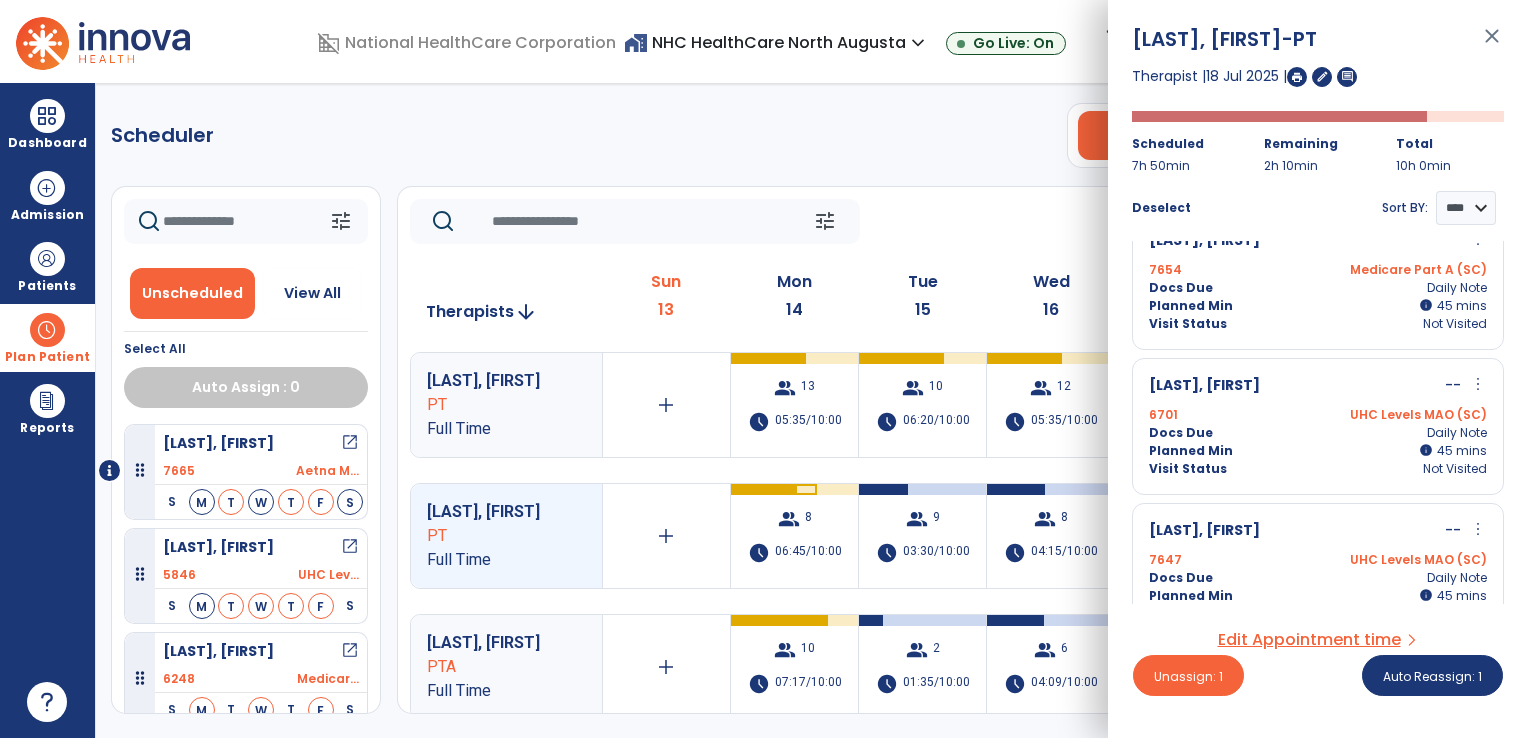 scroll, scrollTop: 475, scrollLeft: 0, axis: vertical 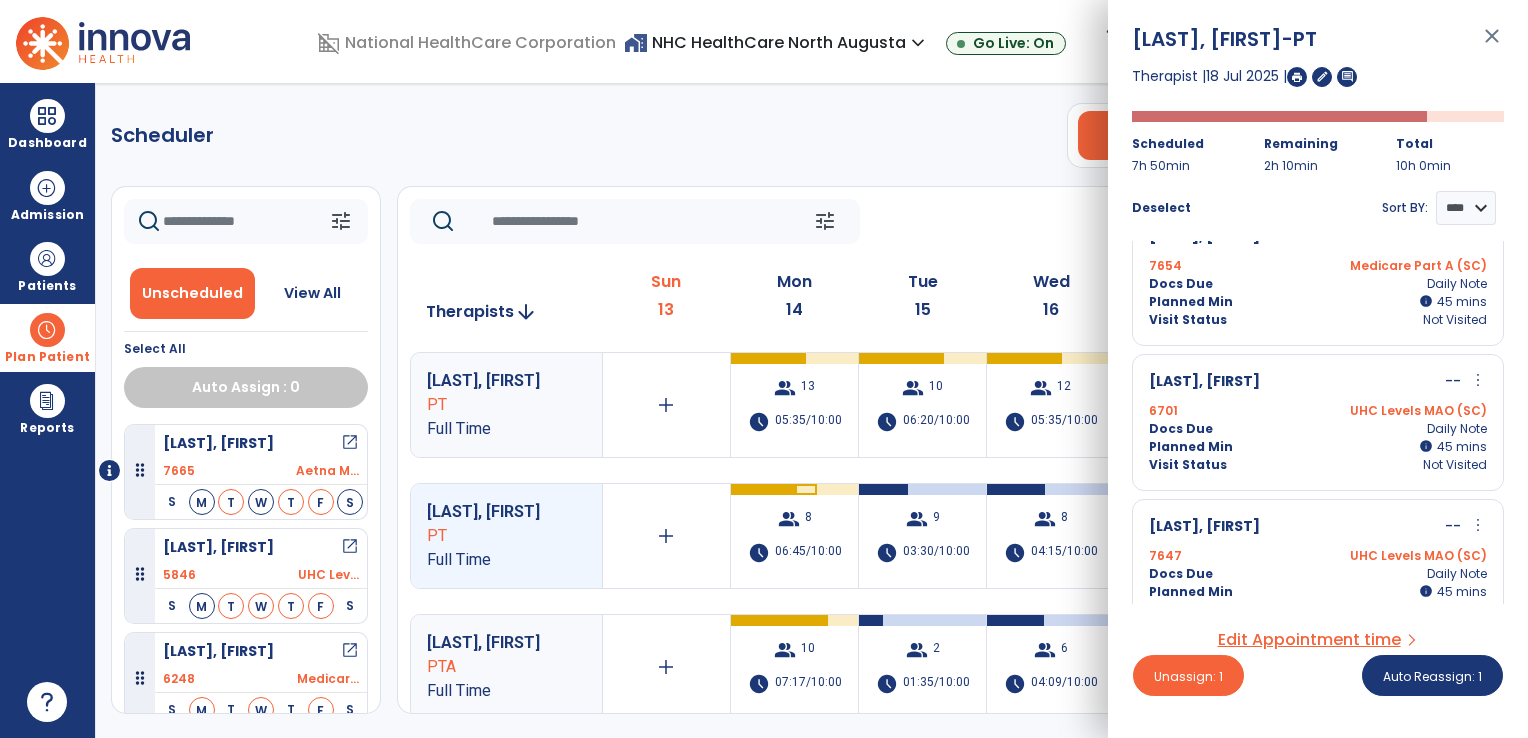 click on "Planned Min  info   45 I 45 mins" at bounding box center (1318, 302) 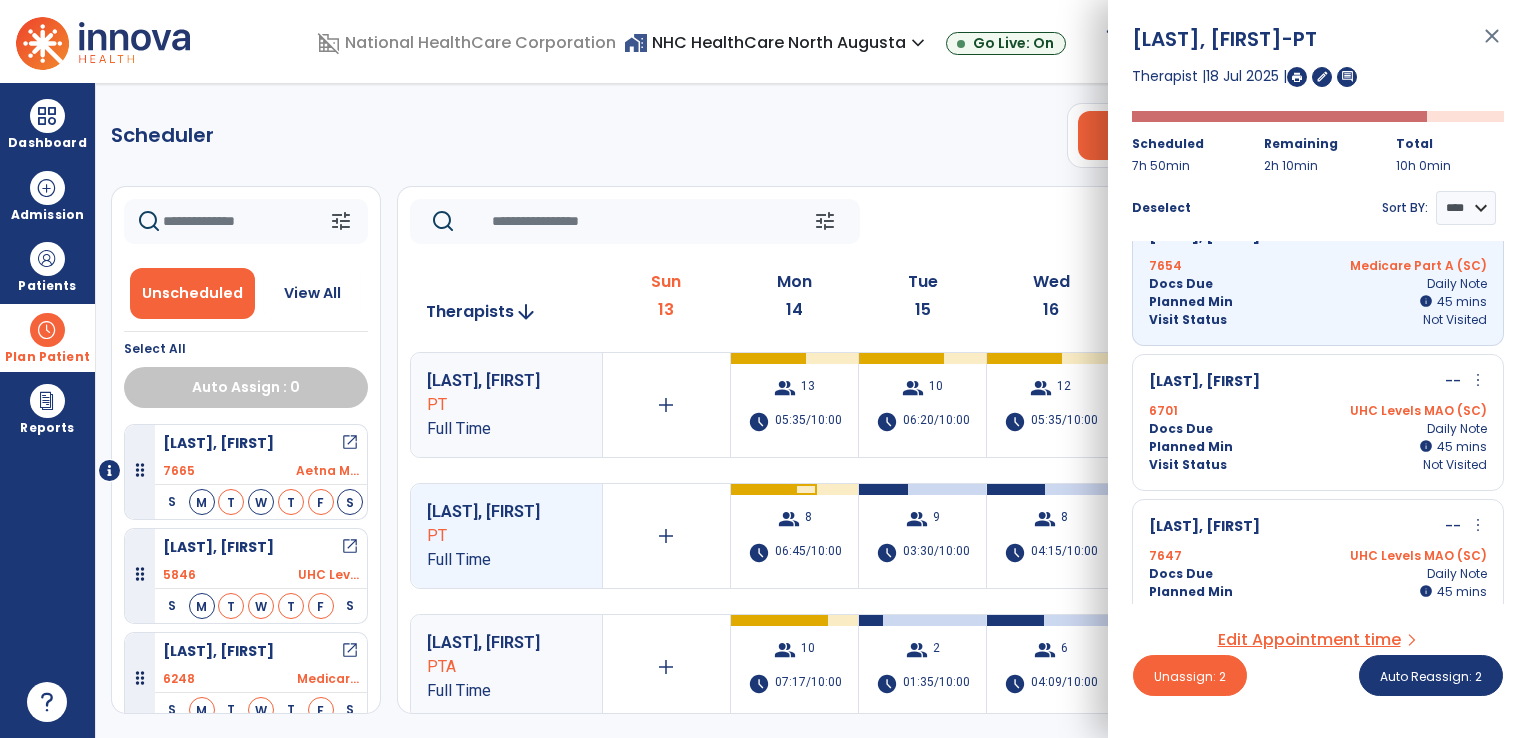 click on "[LAST], [FIRST]   --  more_vert  edit   Edit Session   alt_route   Split Minutes" at bounding box center [1318, 382] 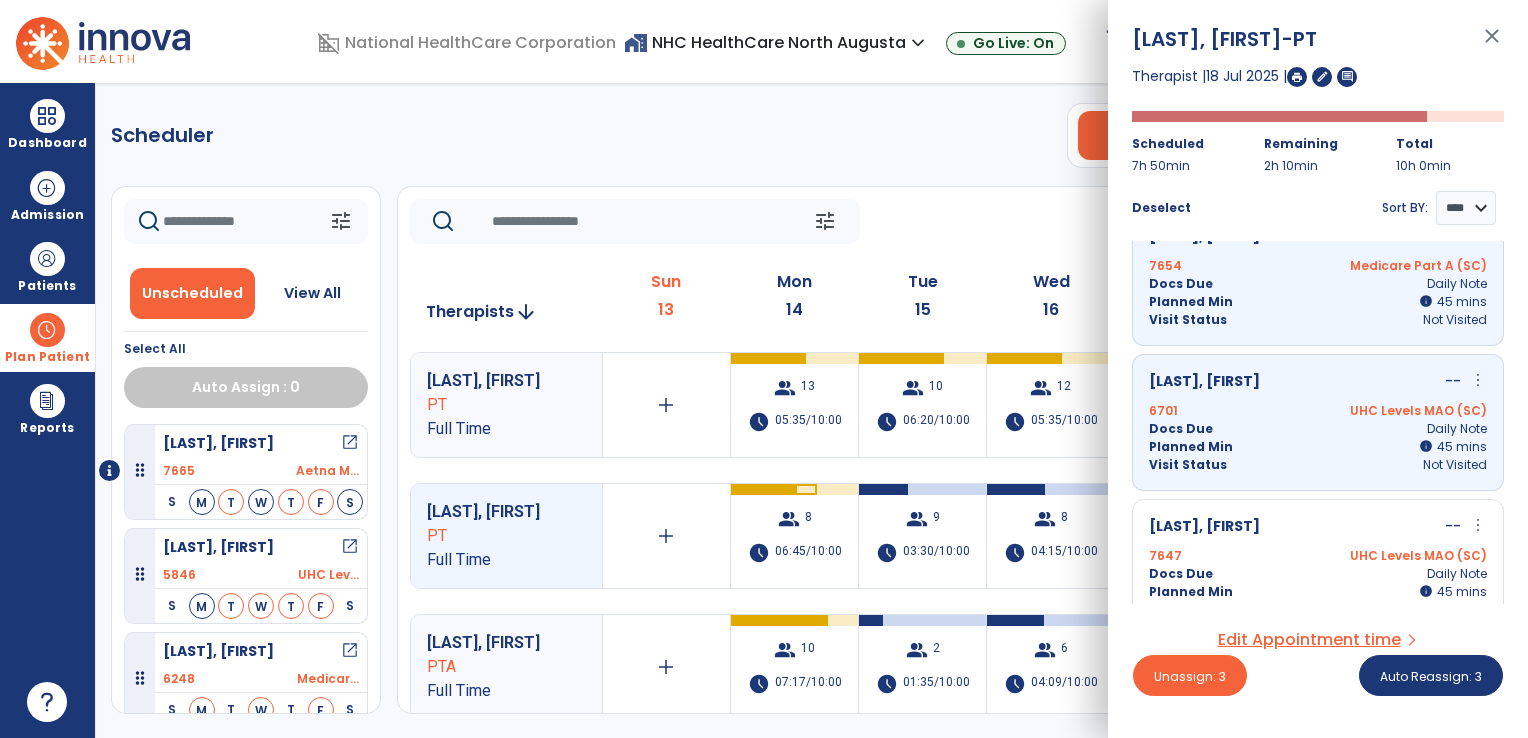 click on "[LAST], [FIRST]   --  more_vert  edit   Edit Session   alt_route   Split Minutes" at bounding box center (1318, 527) 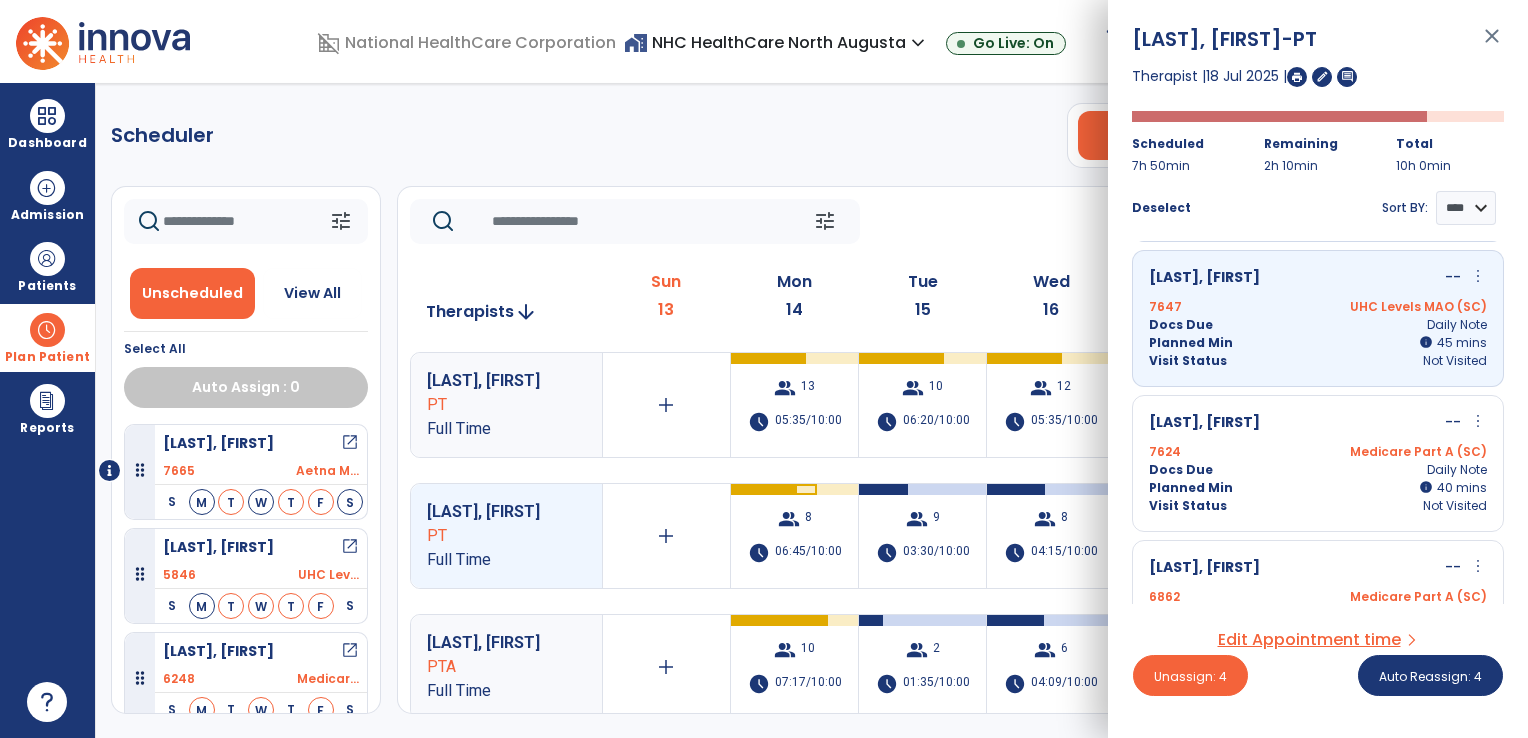 scroll, scrollTop: 755, scrollLeft: 0, axis: vertical 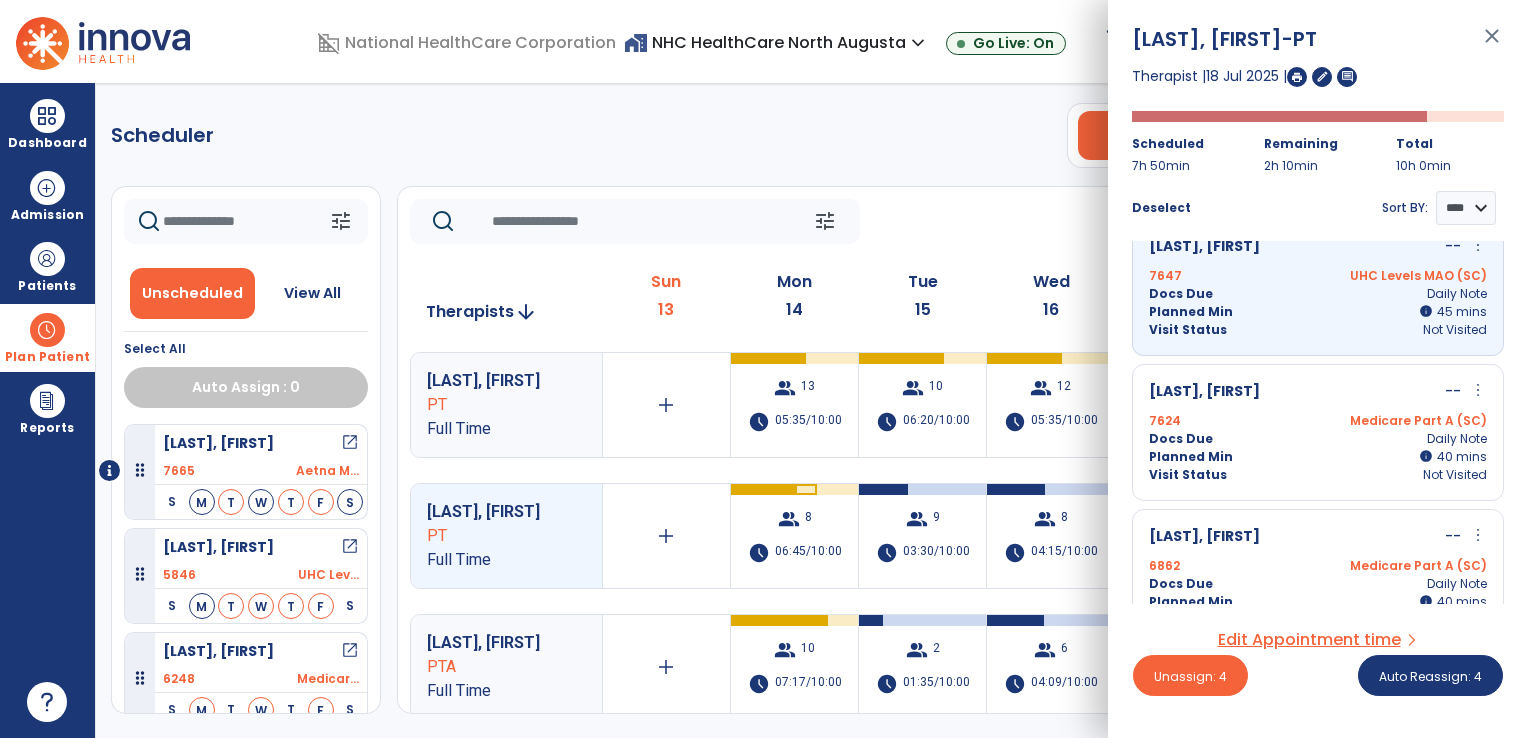 click on "[LAST], [FIRST]   --  more_vert  edit   Edit Session   alt_route   Split Minutes" at bounding box center [1318, 392] 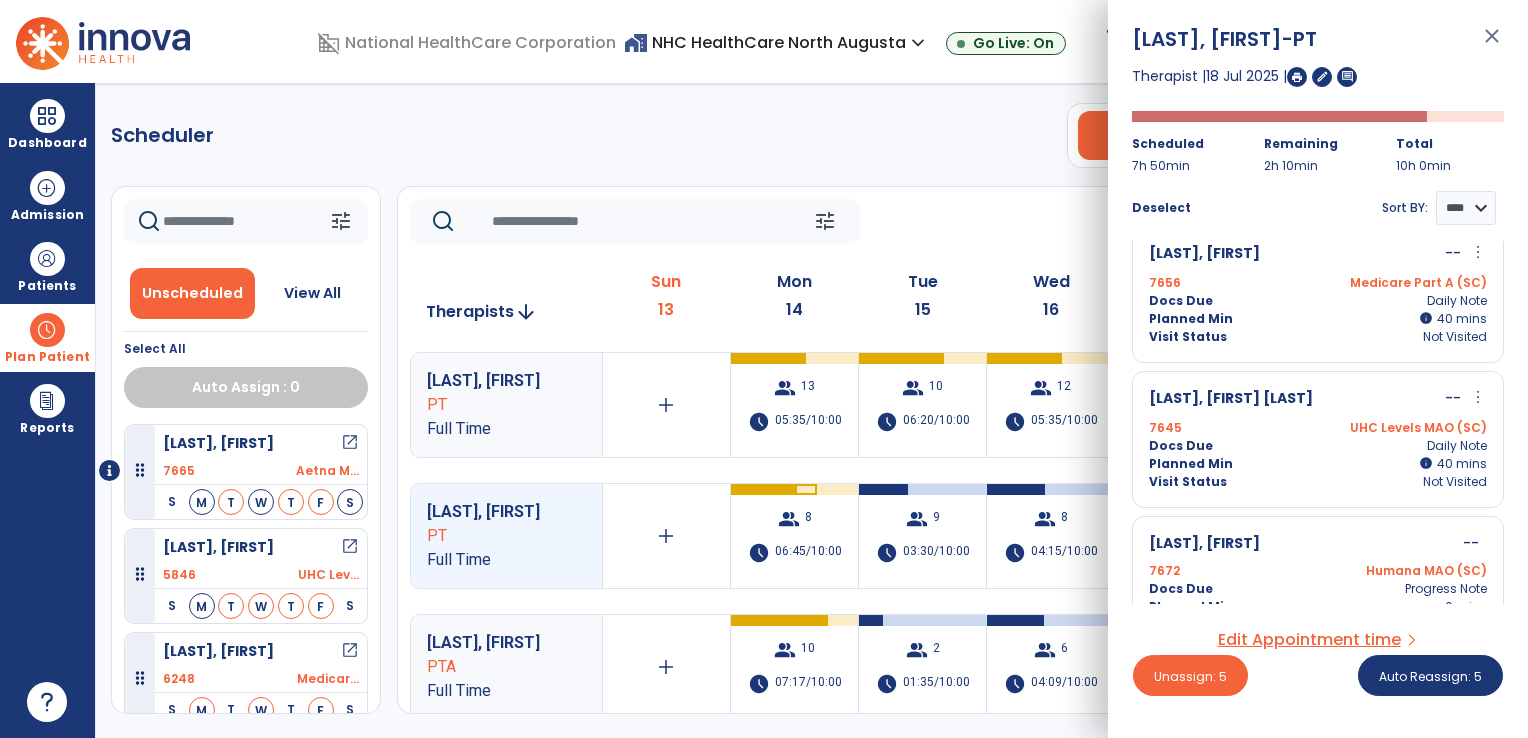 scroll, scrollTop: 1337, scrollLeft: 0, axis: vertical 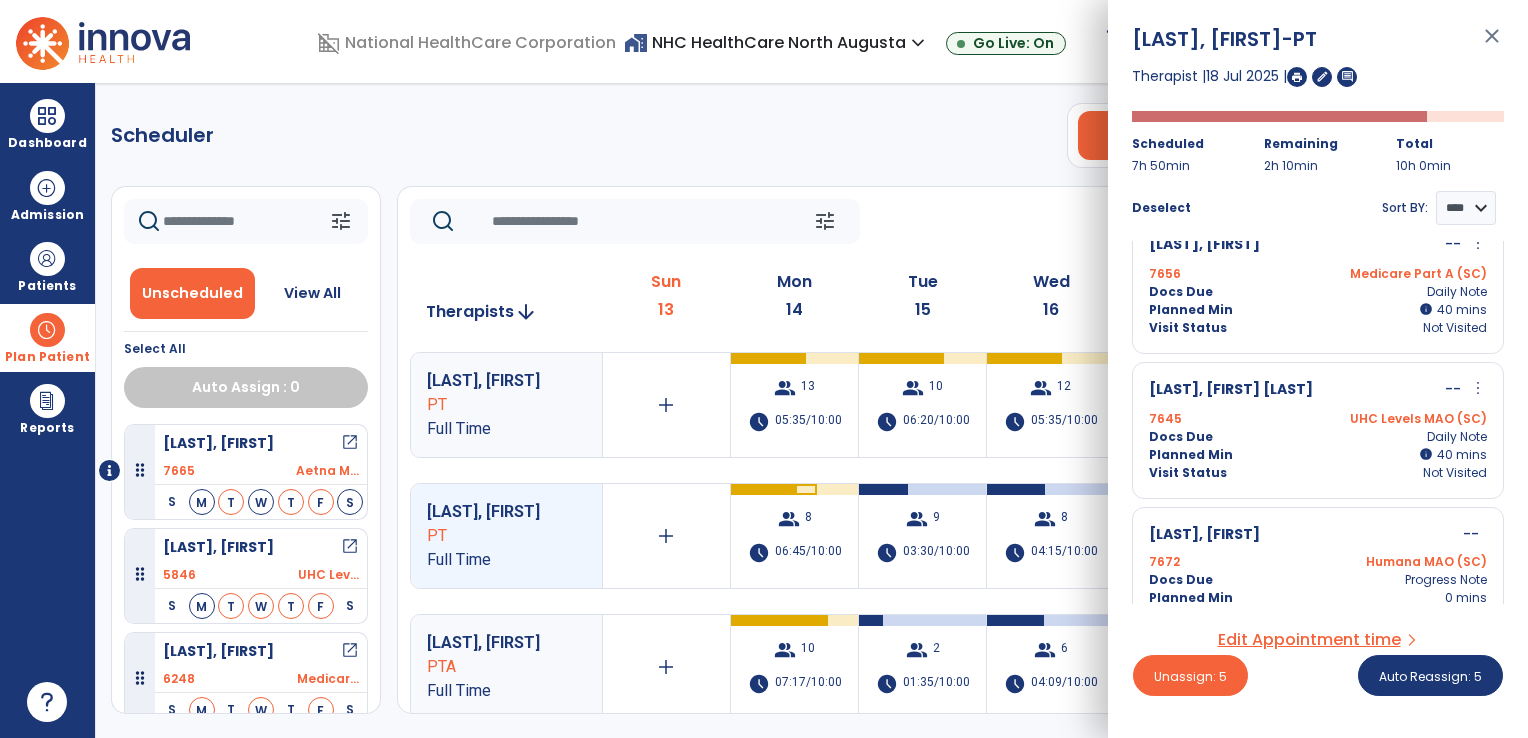click on "Planned Min  info   40 I 40 mins" at bounding box center [1318, 455] 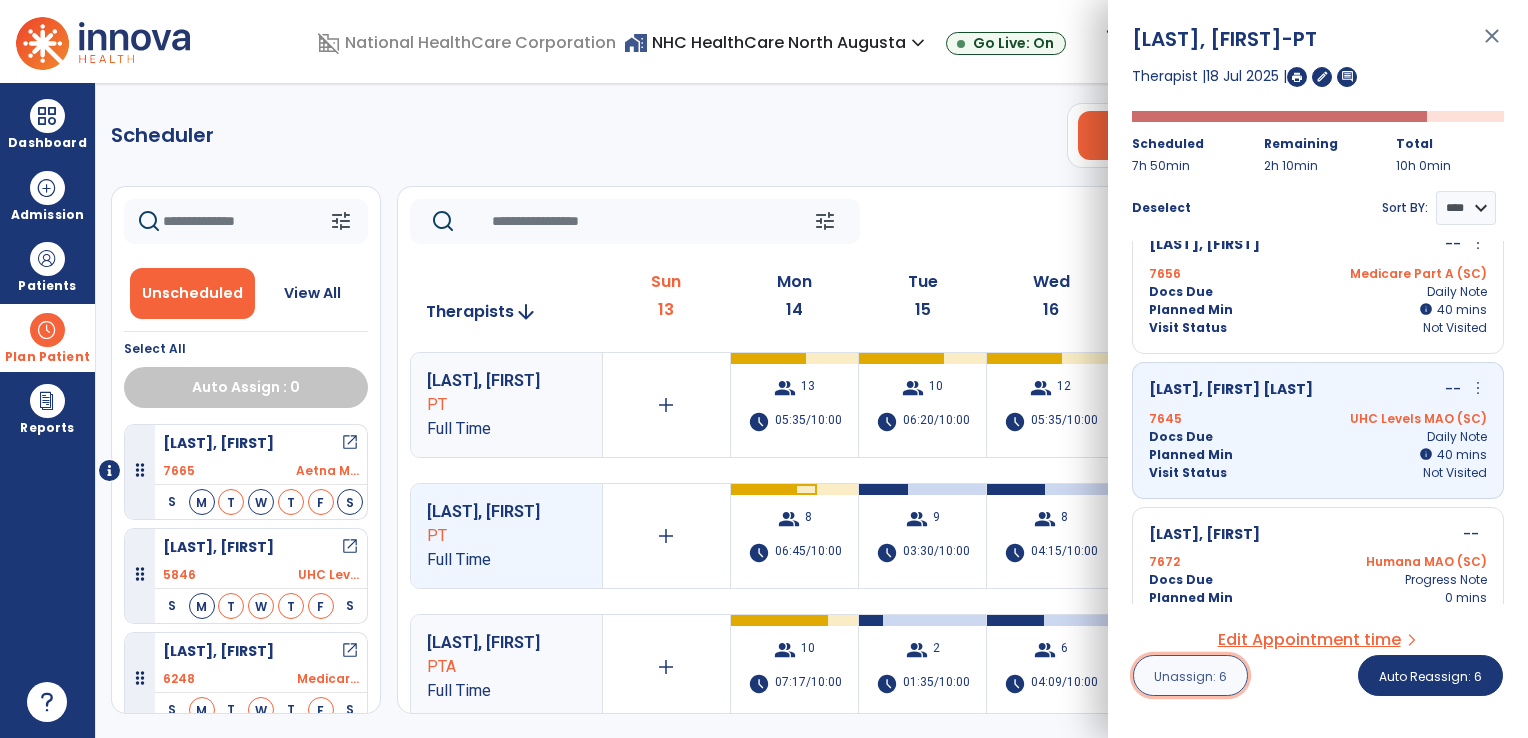click on "Unassign: 6" at bounding box center (1190, 676) 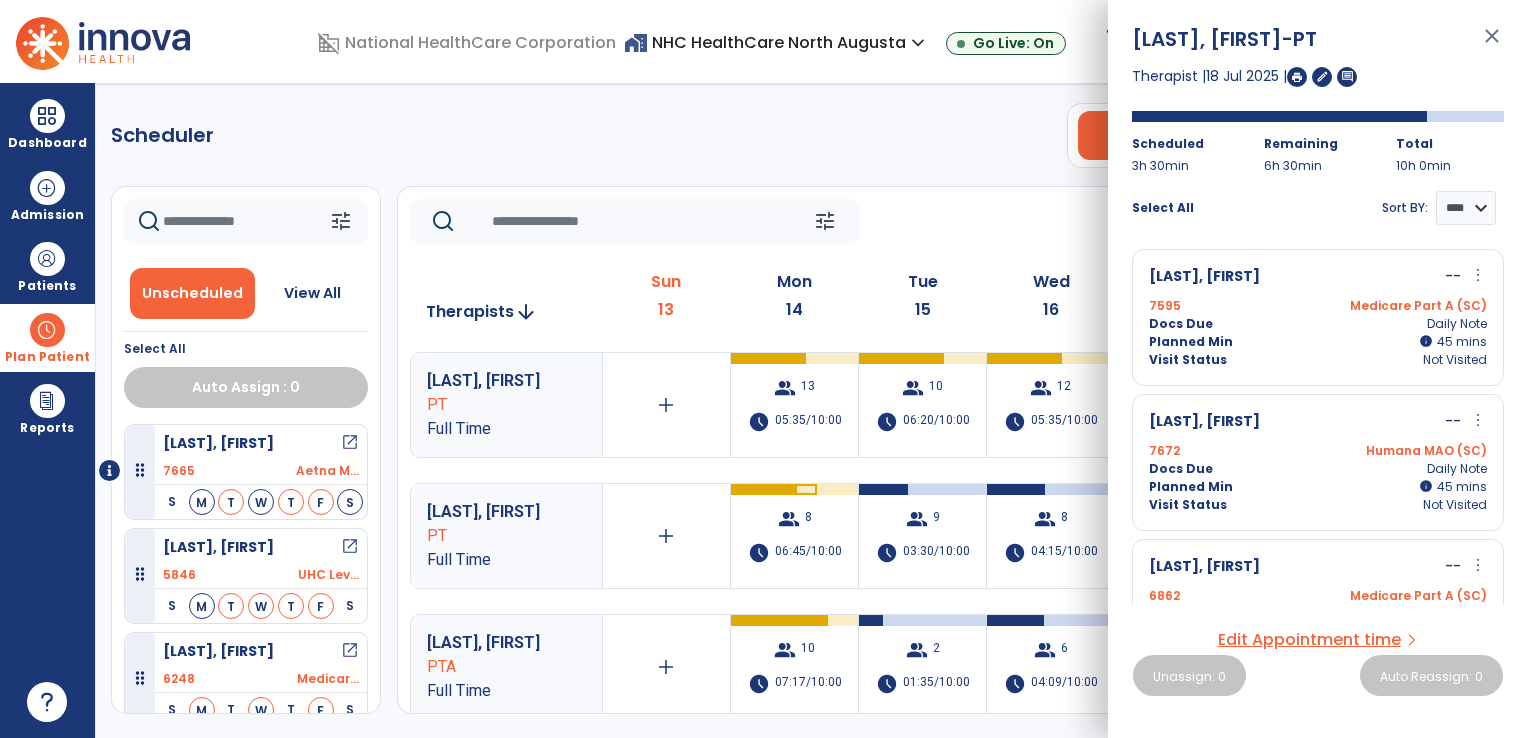 click on "Scheduler   PT   OT   ST  **** *** more_vert  Manage Labor   View All Therapists   Print" 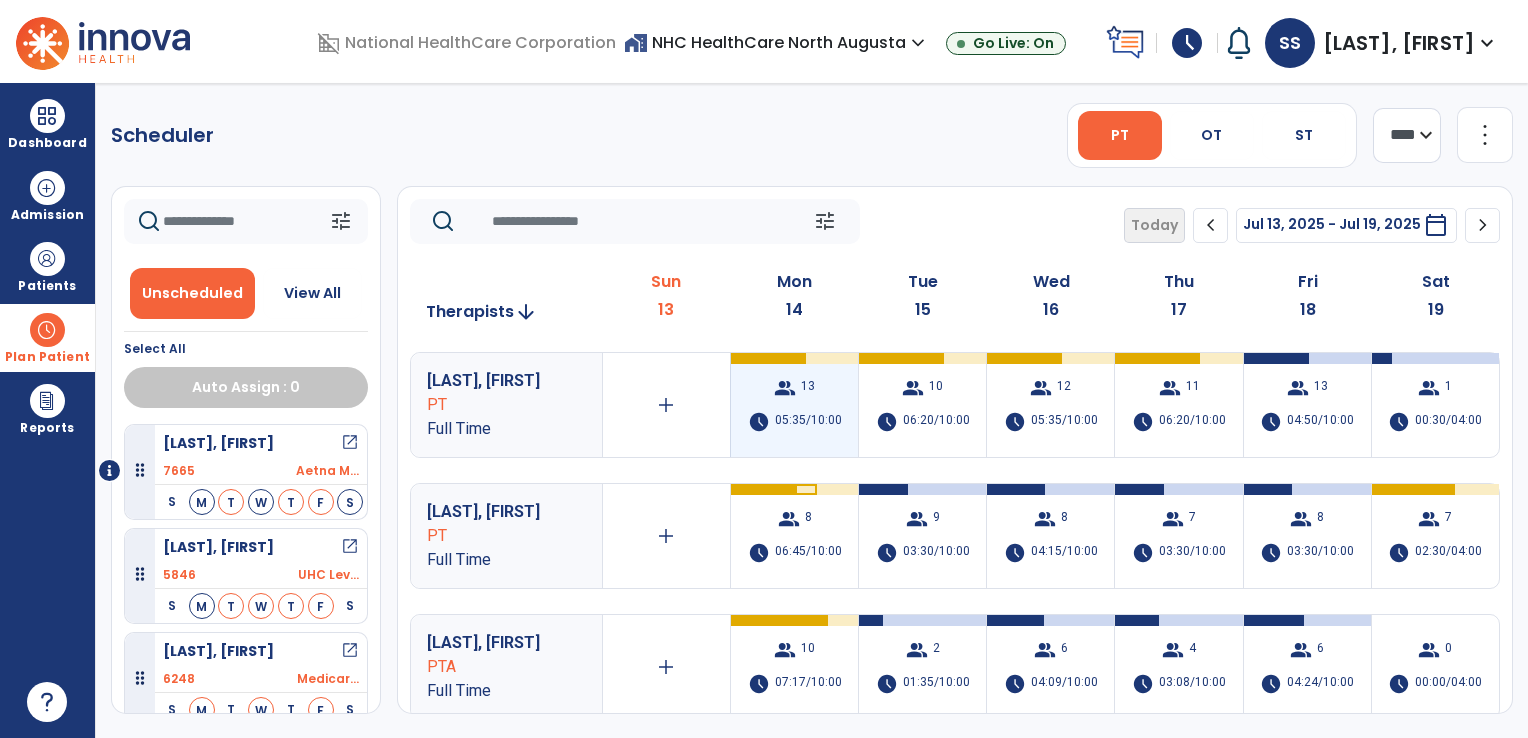 click on "05:35/10:00" at bounding box center (808, 422) 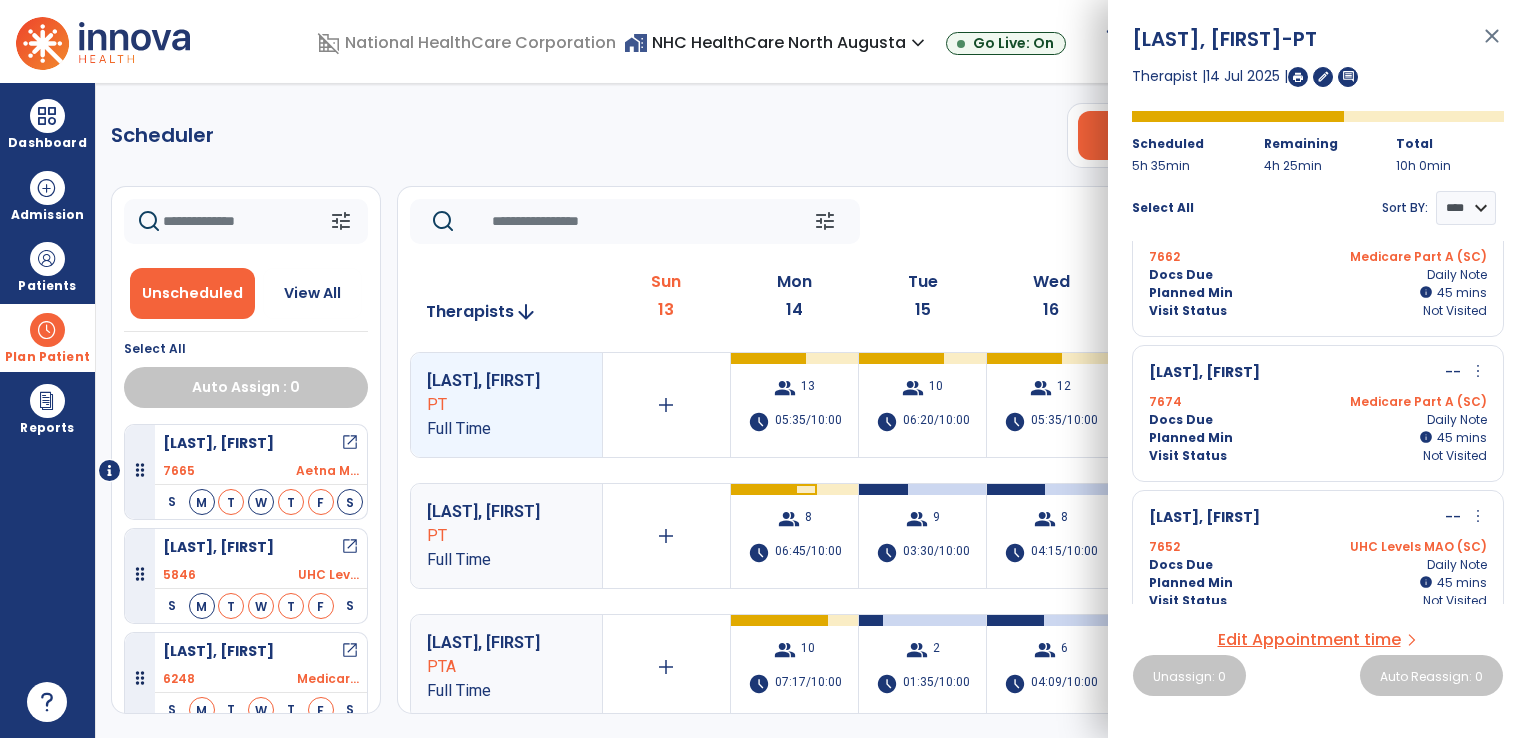 scroll, scrollTop: 0, scrollLeft: 0, axis: both 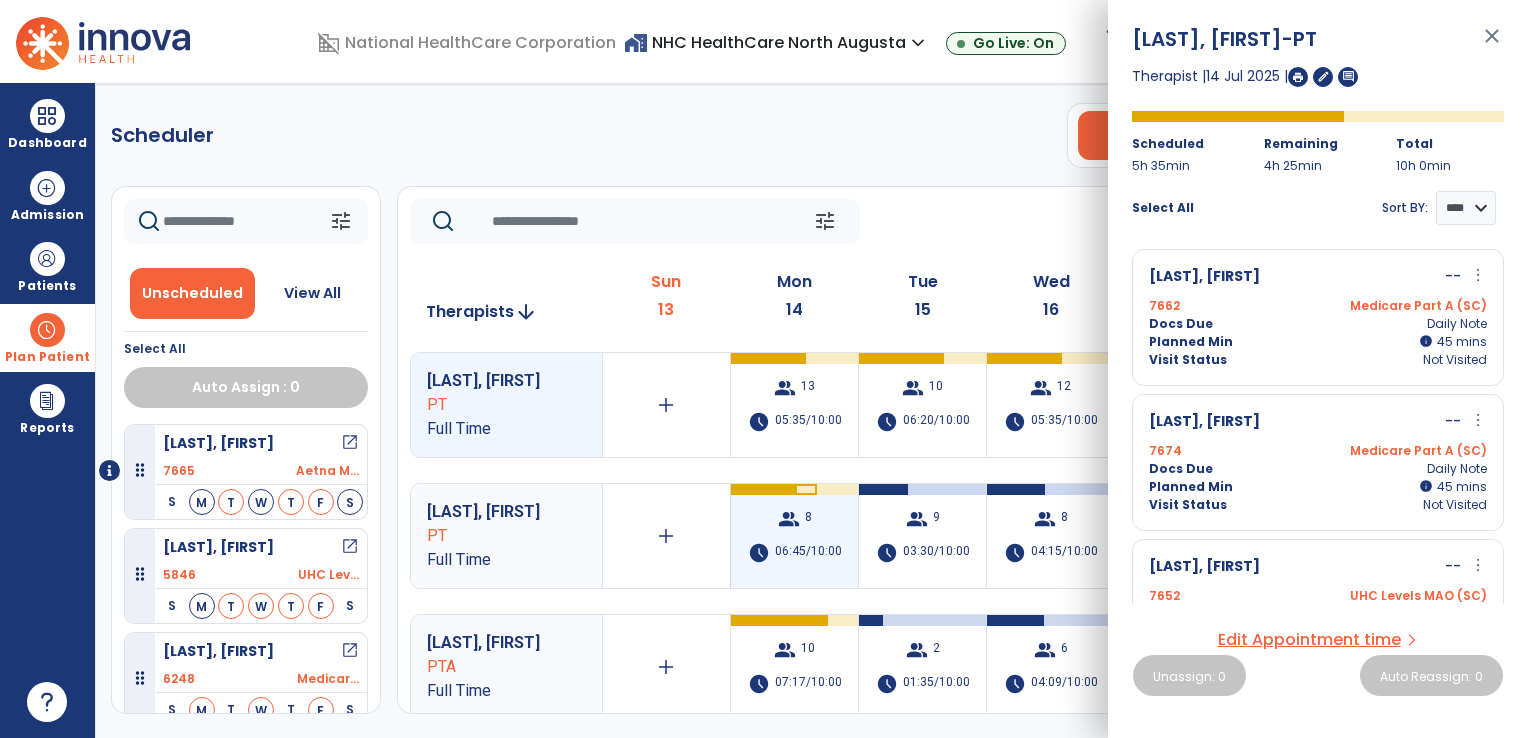 click on "group  8" at bounding box center [795, 519] 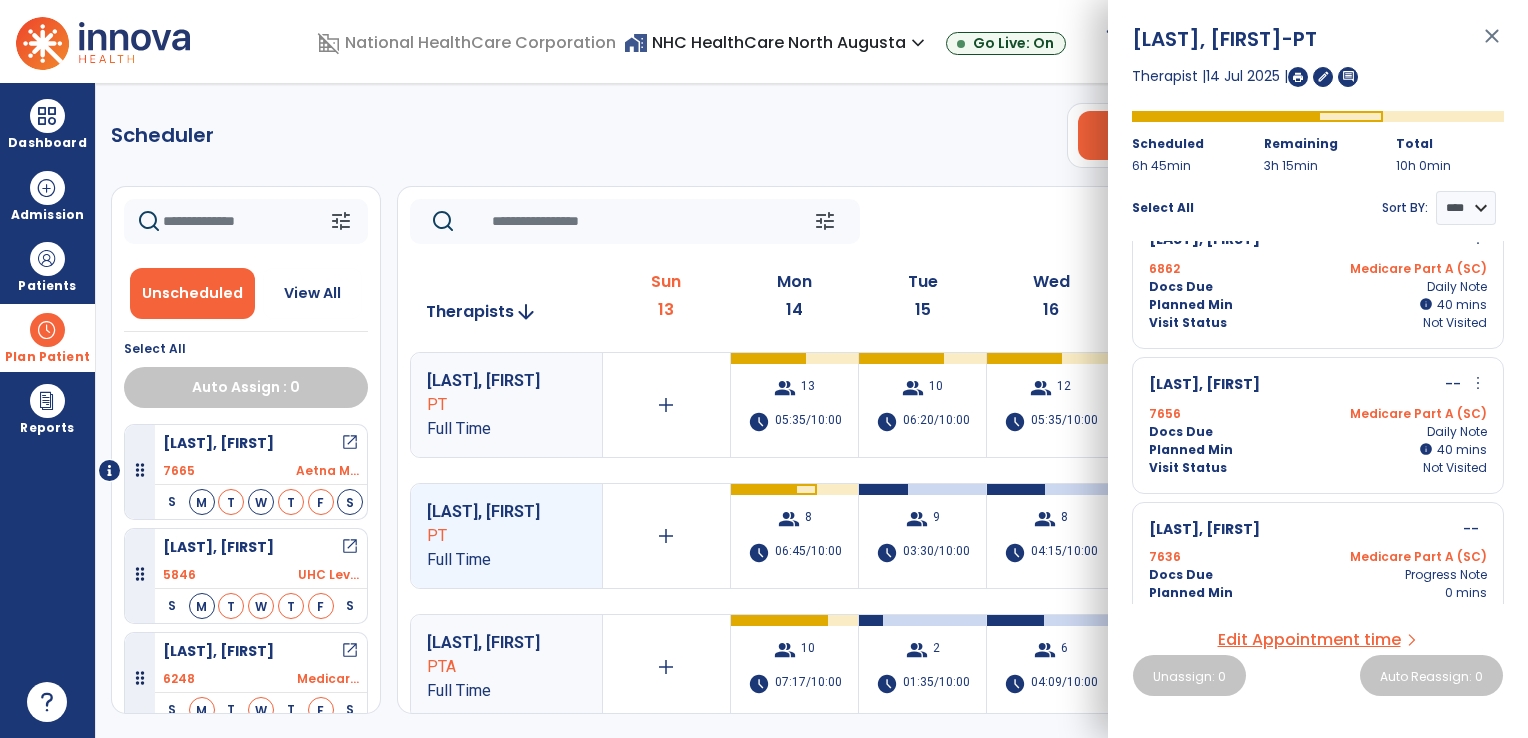 scroll, scrollTop: 884, scrollLeft: 0, axis: vertical 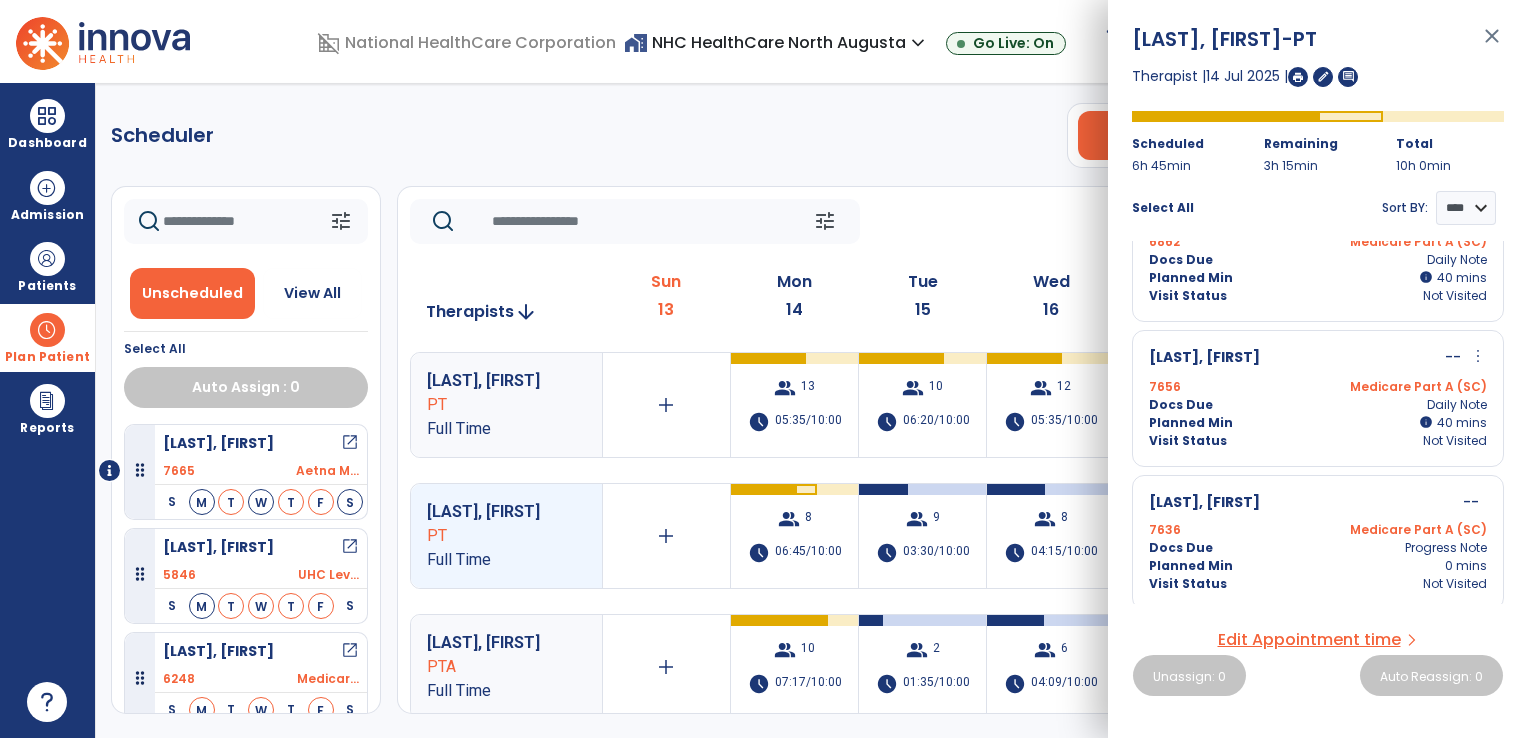 click on "Scheduler   PT   OT   ST  **** *** more_vert  Manage Labor   View All Therapists   Print" 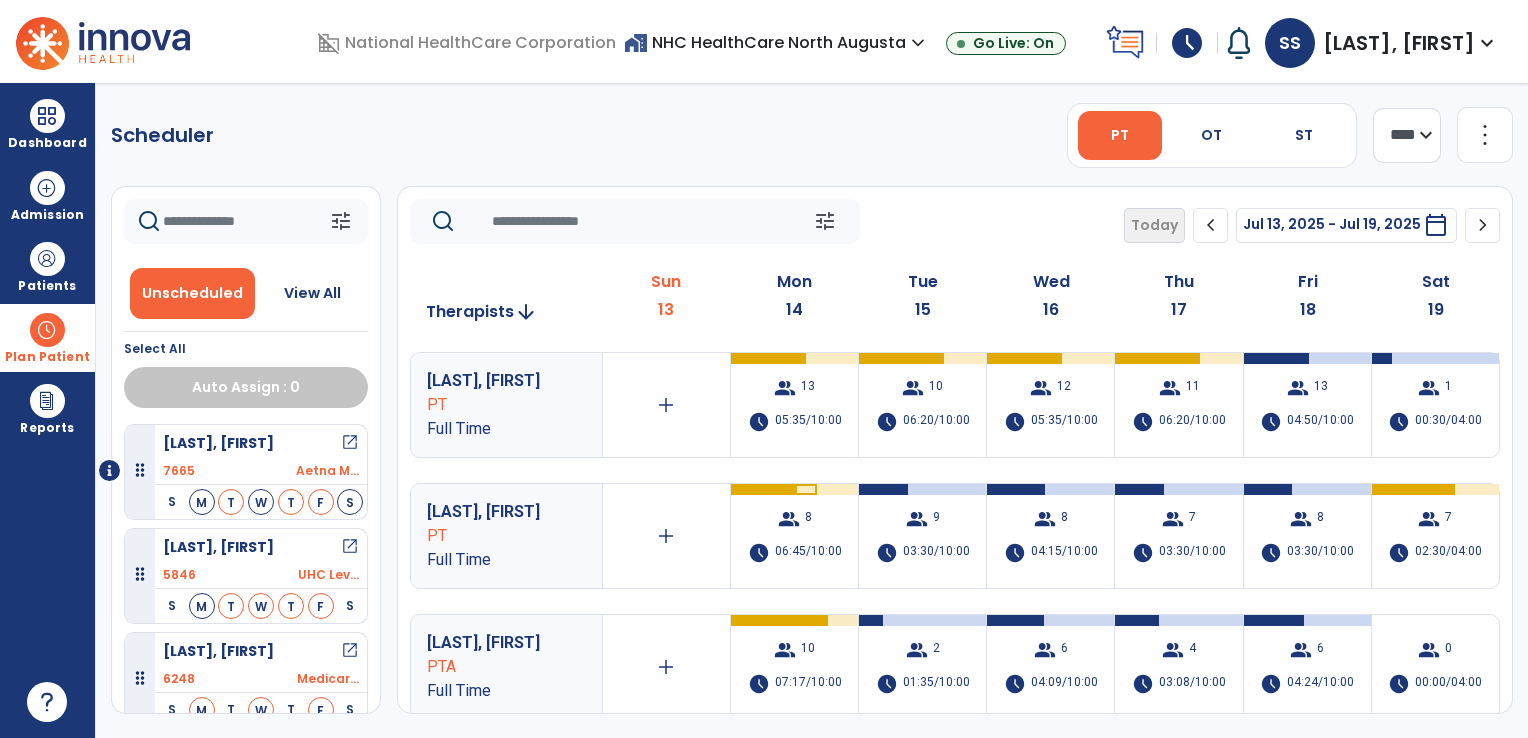 click on "PT" at bounding box center (492, 536) 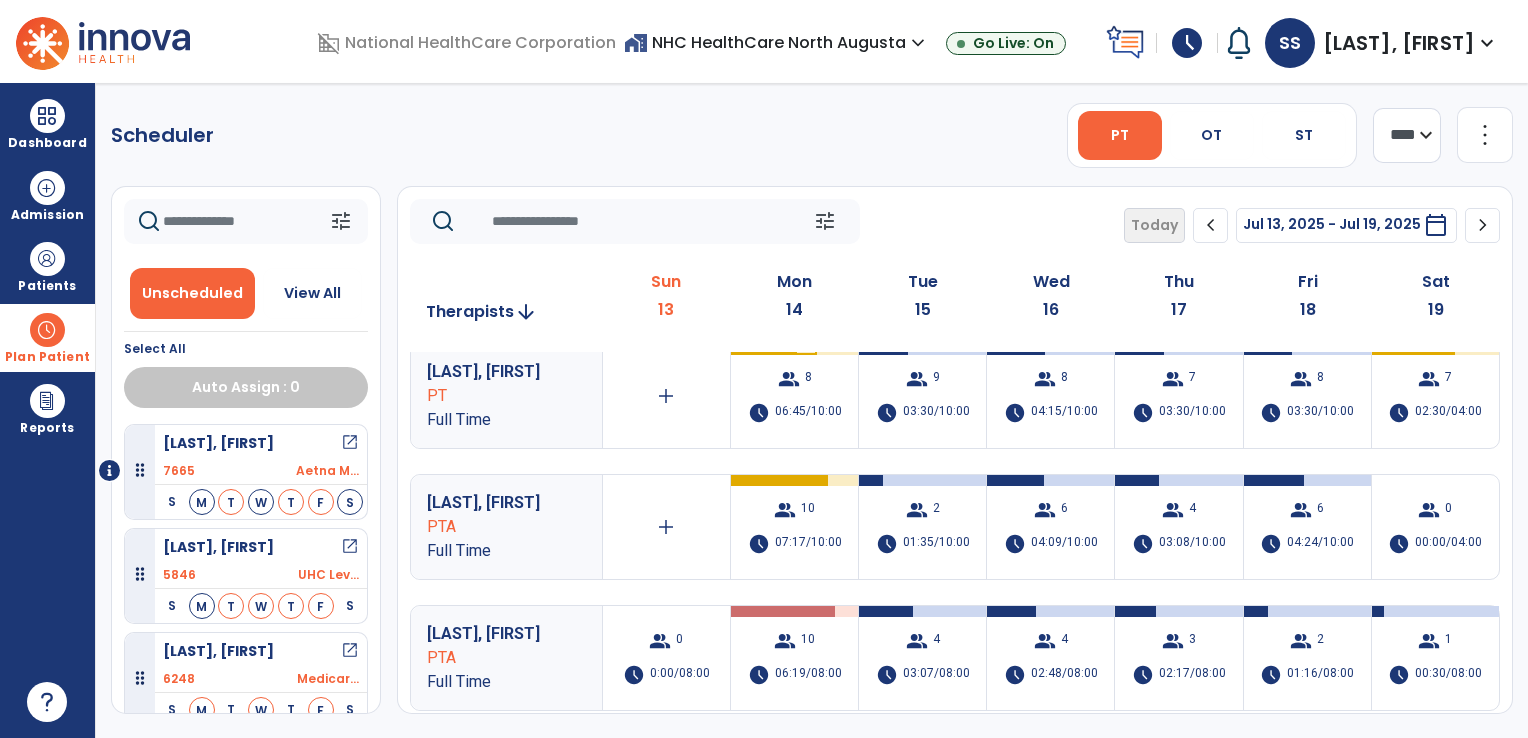 scroll, scrollTop: 160, scrollLeft: 0, axis: vertical 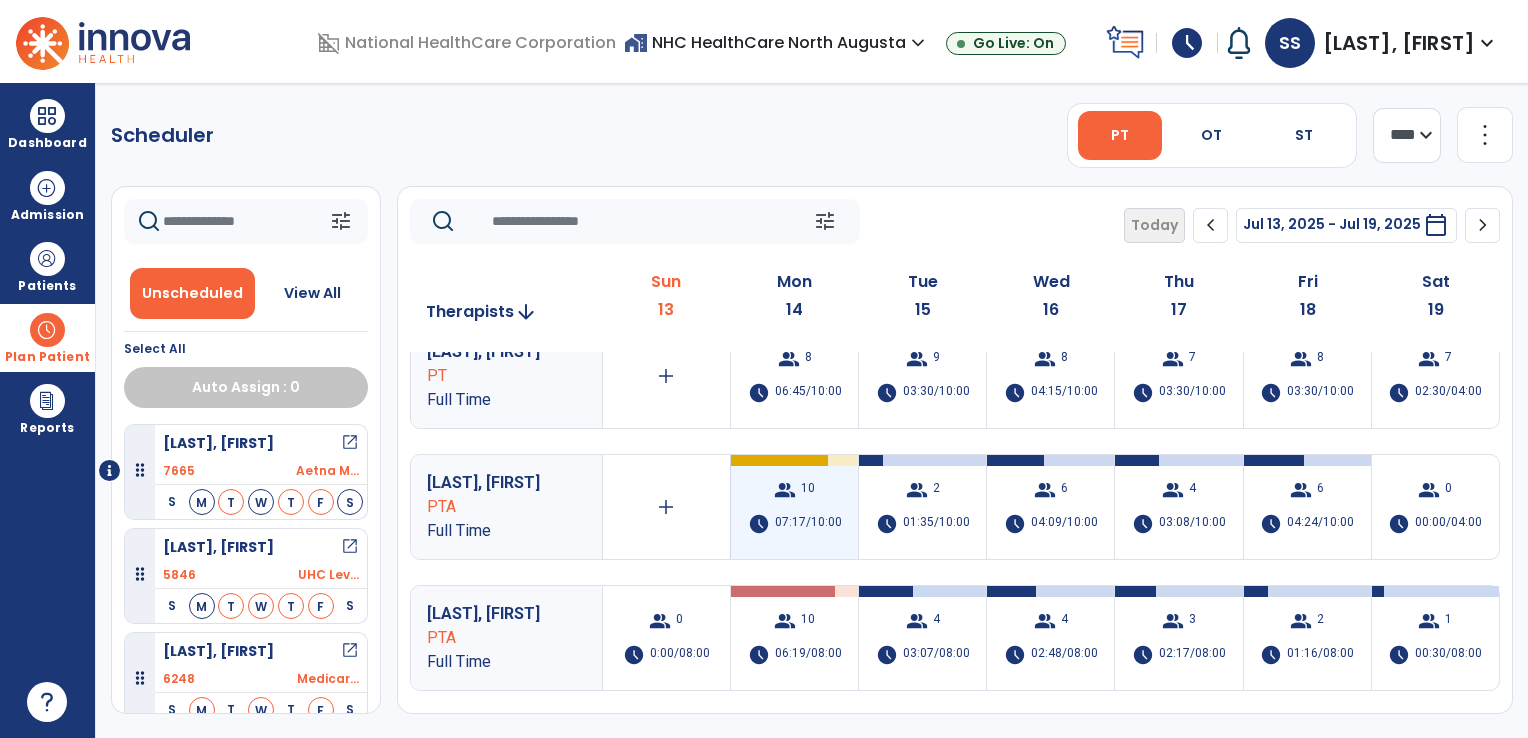 click on "group  10  schedule  07:17/10:00" at bounding box center [794, 507] 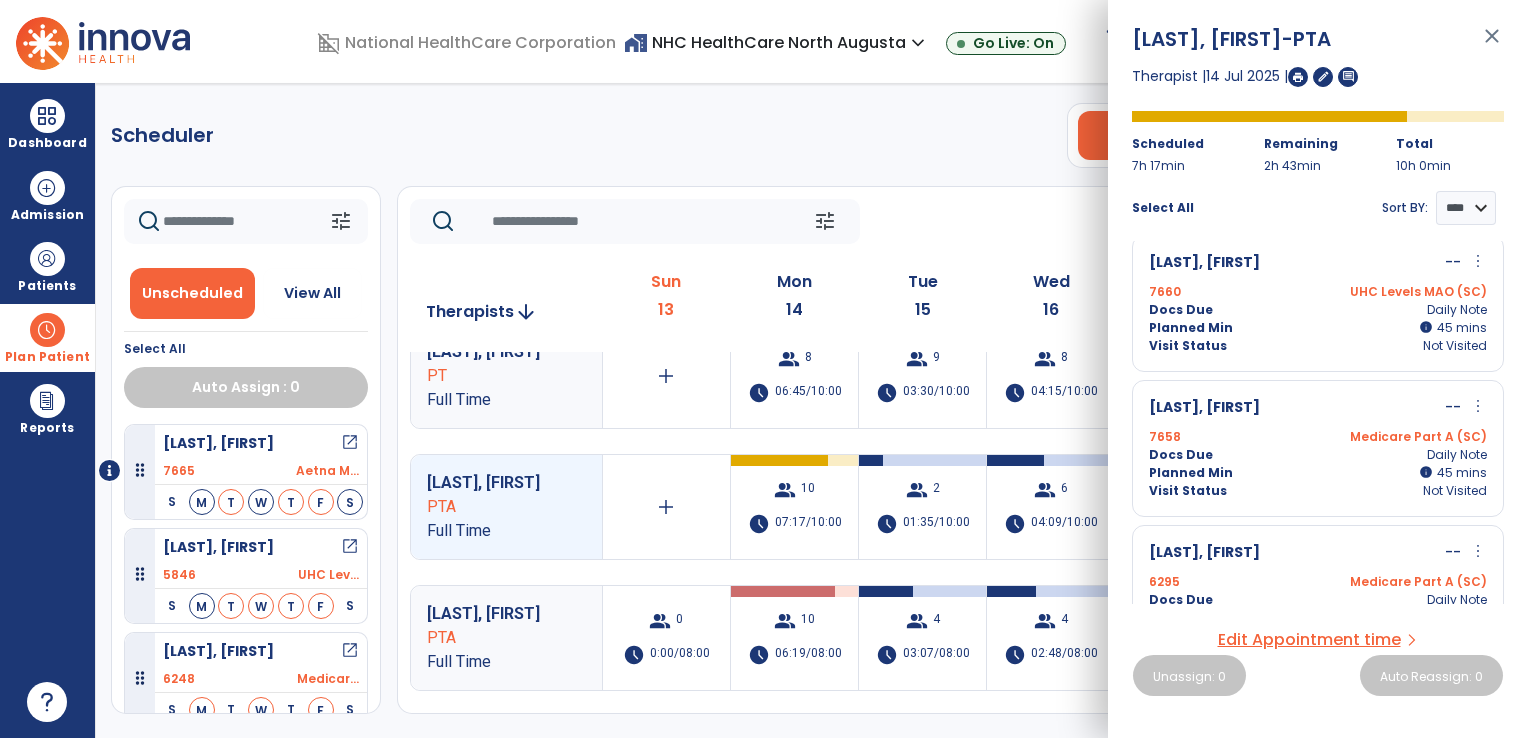 scroll, scrollTop: 623, scrollLeft: 0, axis: vertical 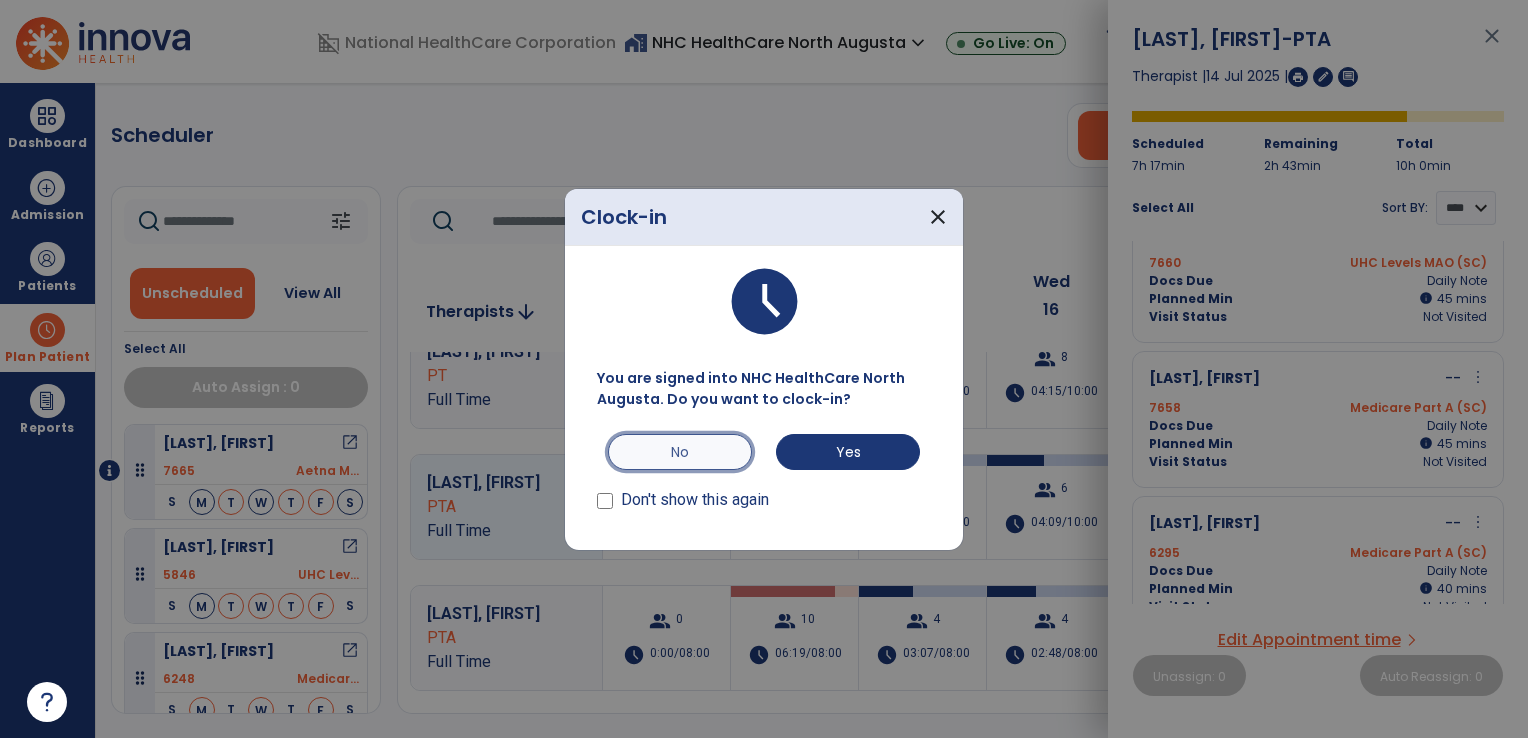 click on "No" at bounding box center [680, 452] 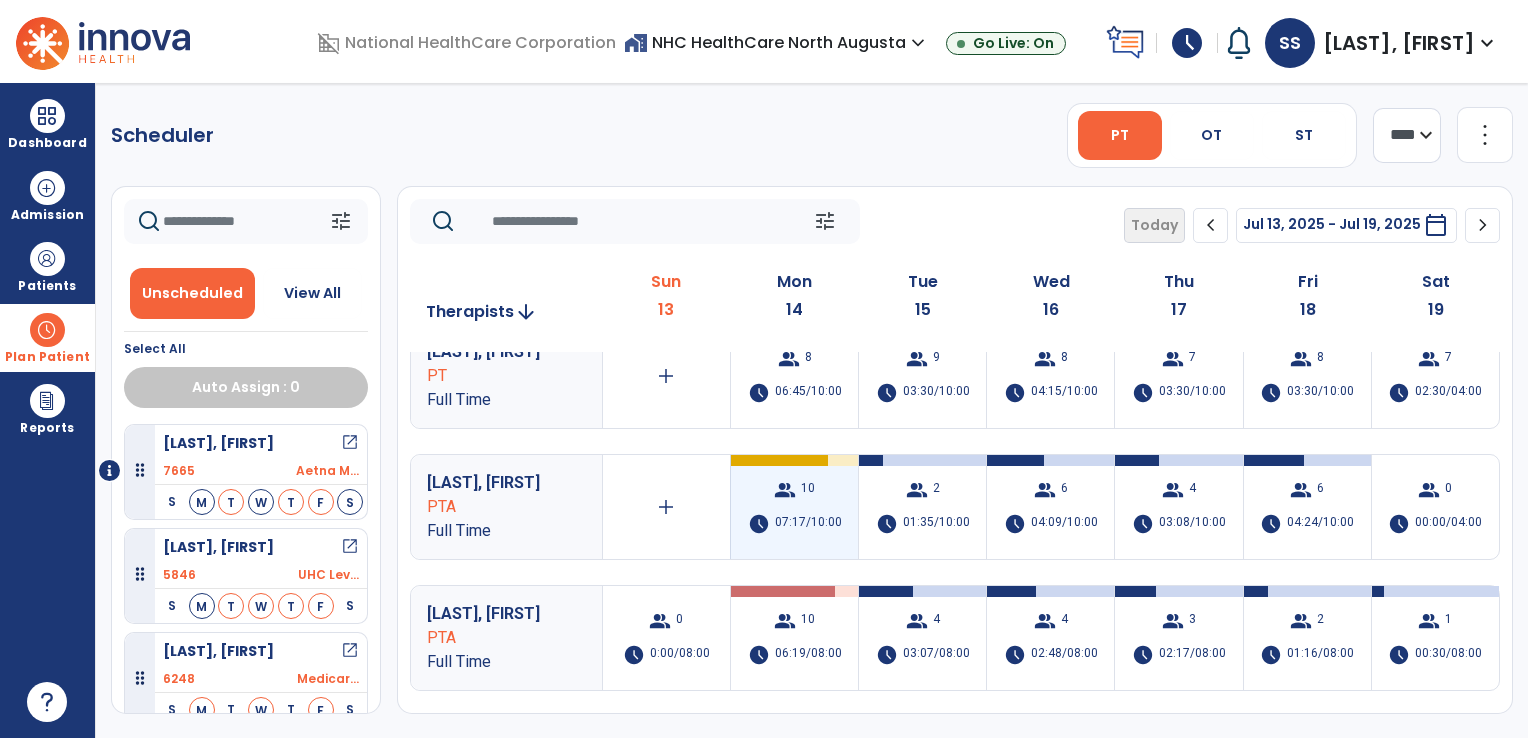 click on "group  10  schedule  07:17/10:00" at bounding box center (794, 507) 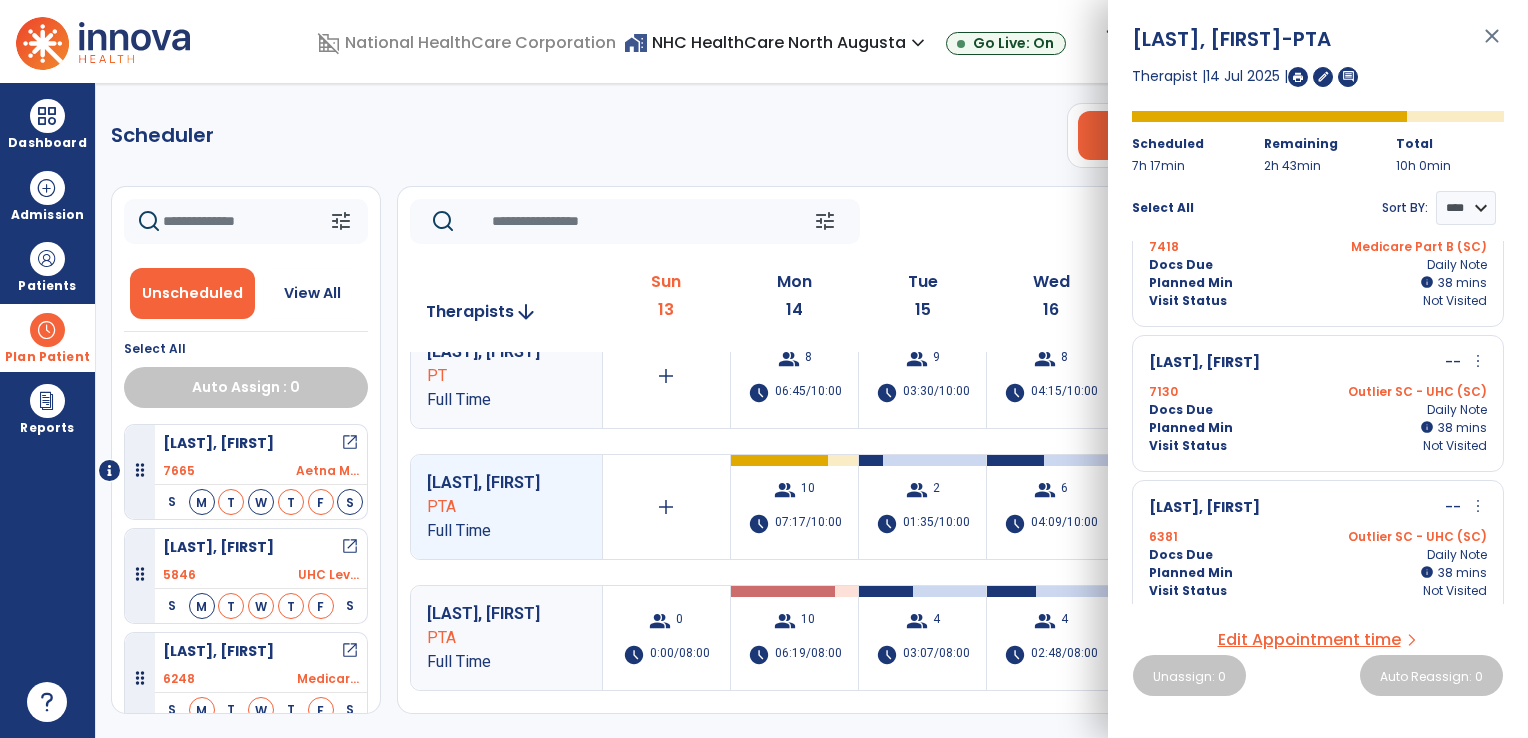 scroll, scrollTop: 1080, scrollLeft: 0, axis: vertical 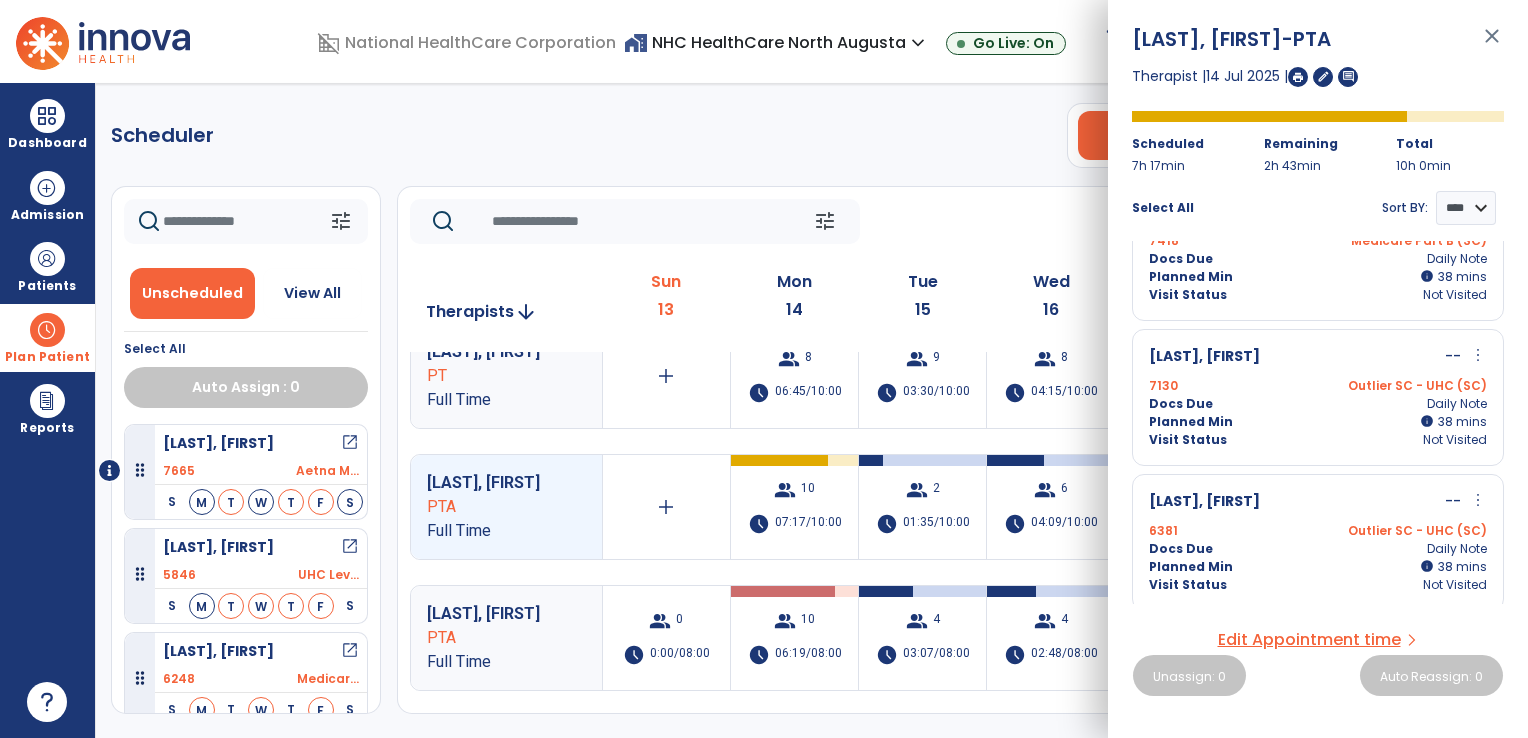 click on "Full Time" at bounding box center [492, 531] 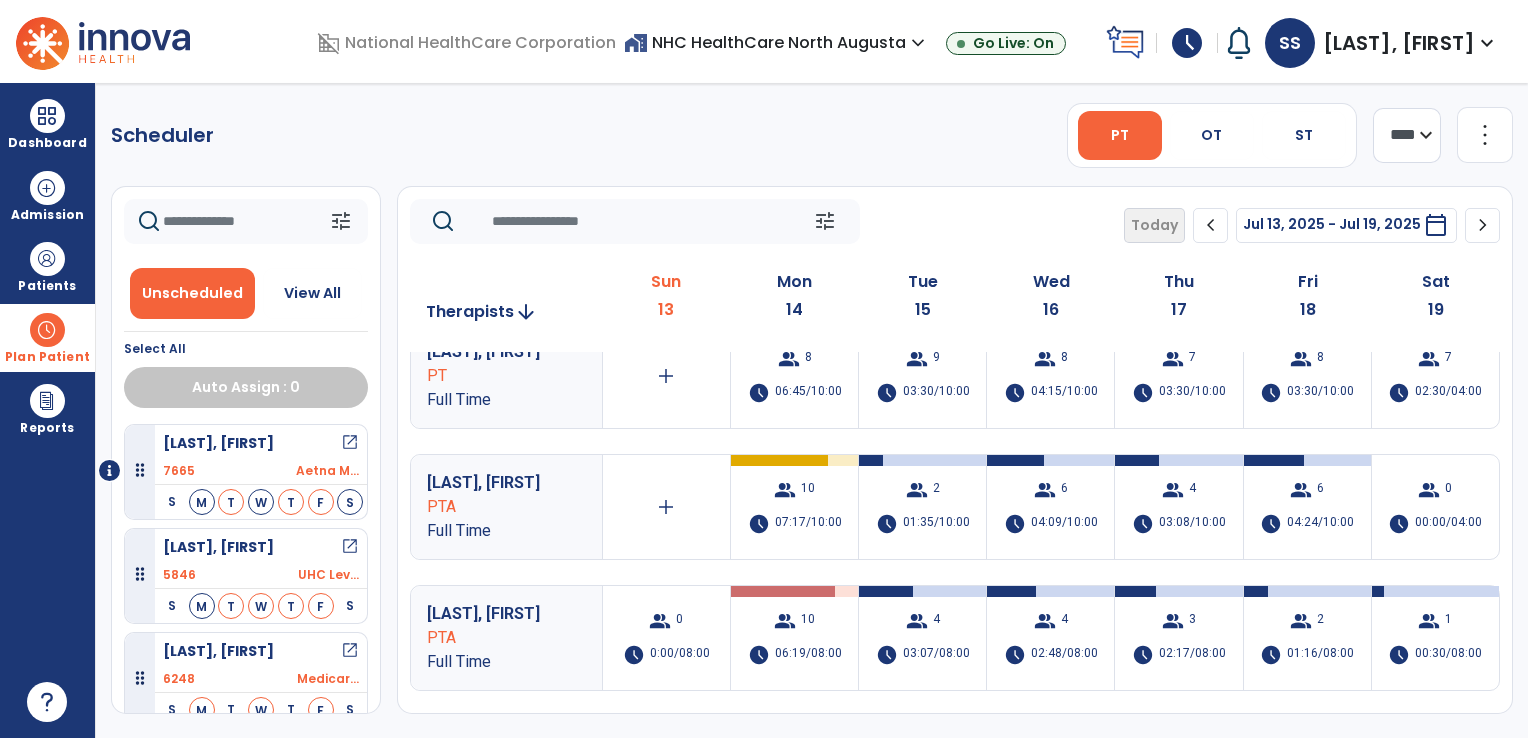 click on "[LAST], [FIRST]" at bounding box center (492, 614) 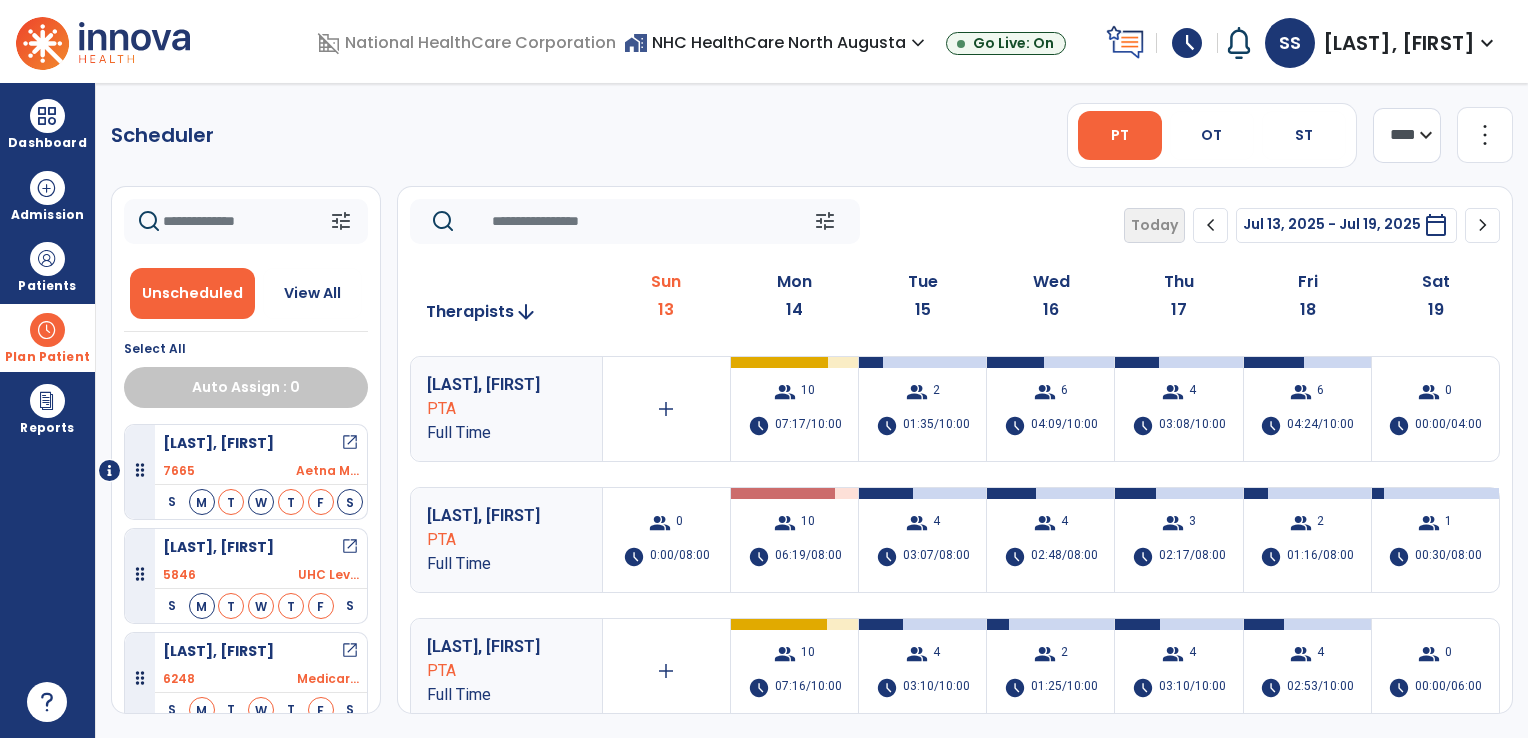 scroll, scrollTop: 280, scrollLeft: 0, axis: vertical 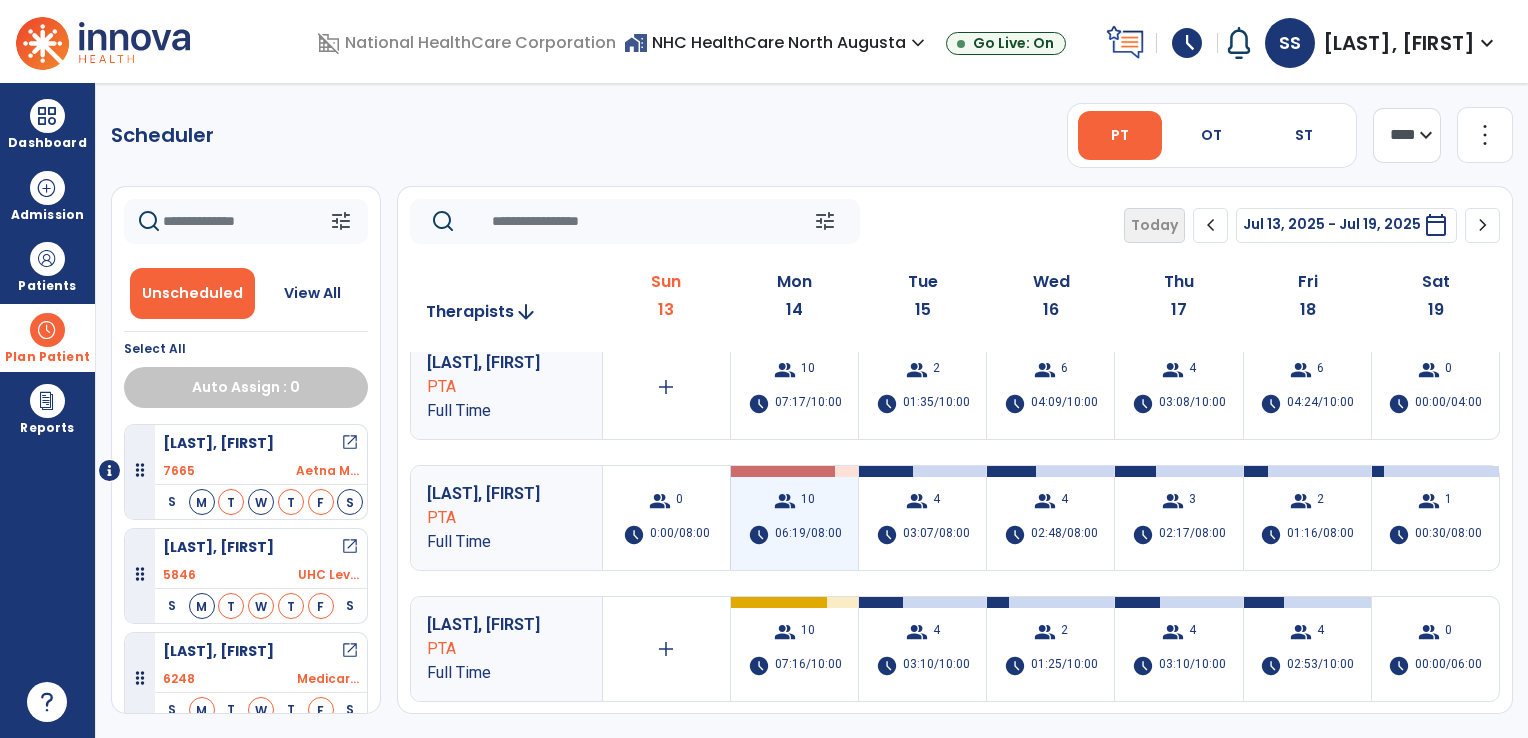 click on "06:19/08:00" at bounding box center [808, 535] 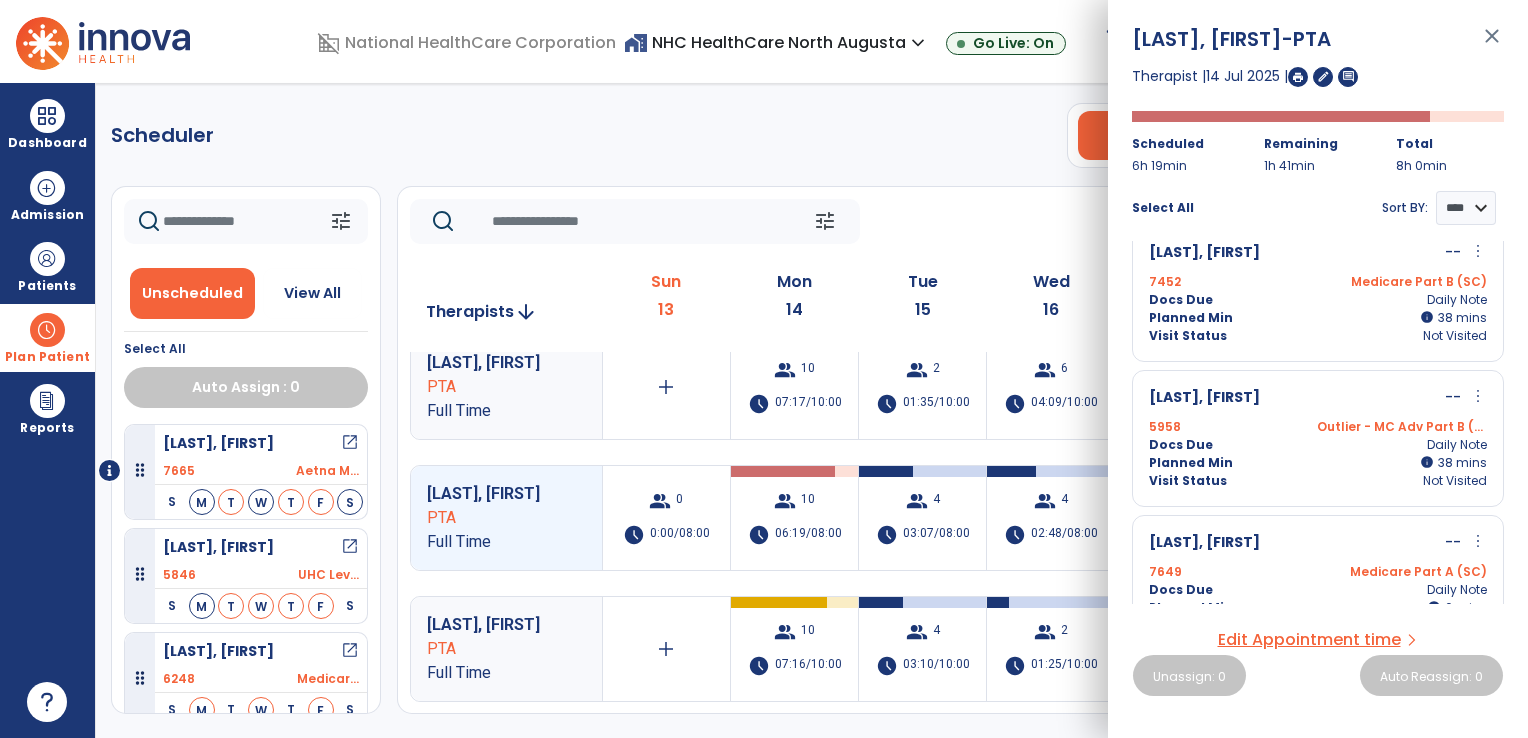 scroll, scrollTop: 1080, scrollLeft: 0, axis: vertical 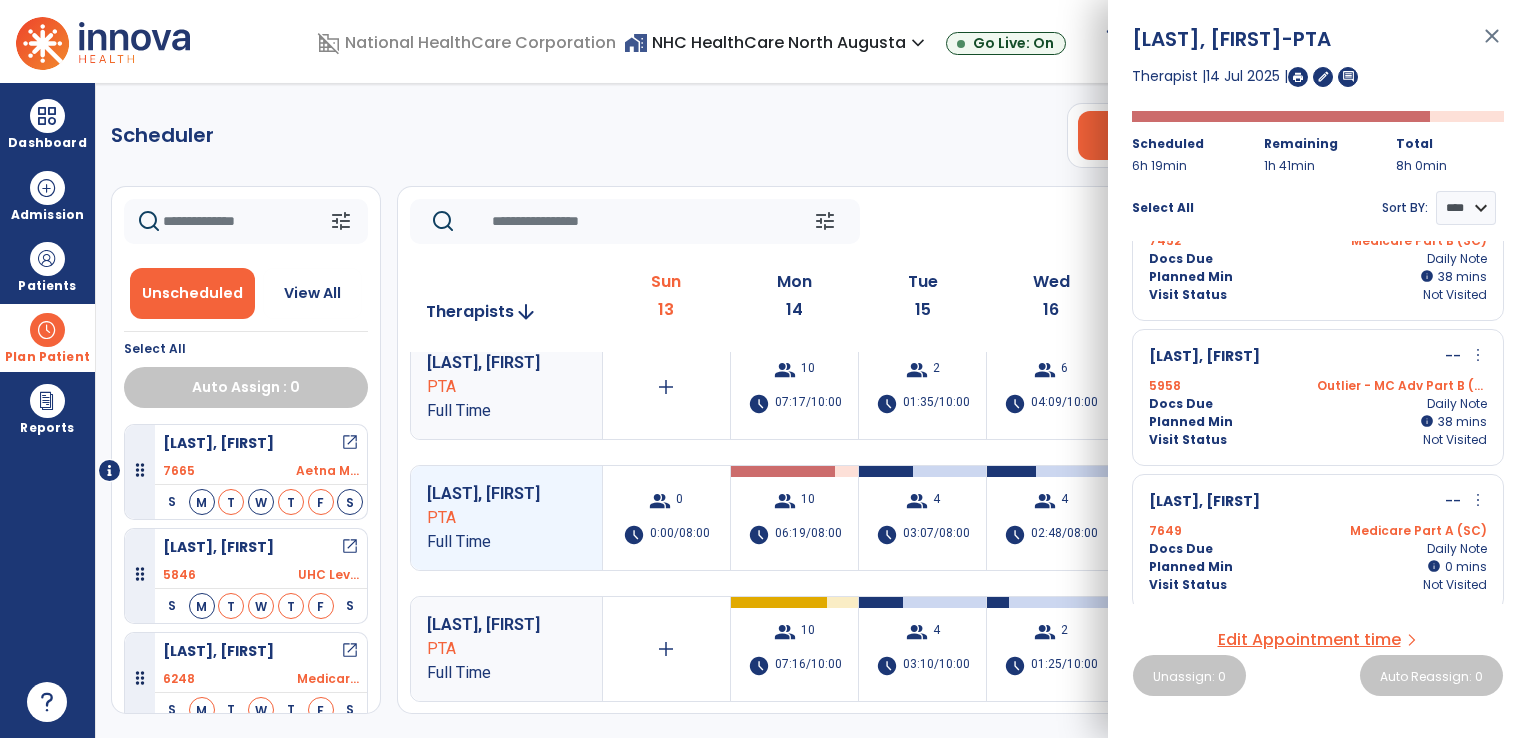 click on "PTA" at bounding box center [492, 518] 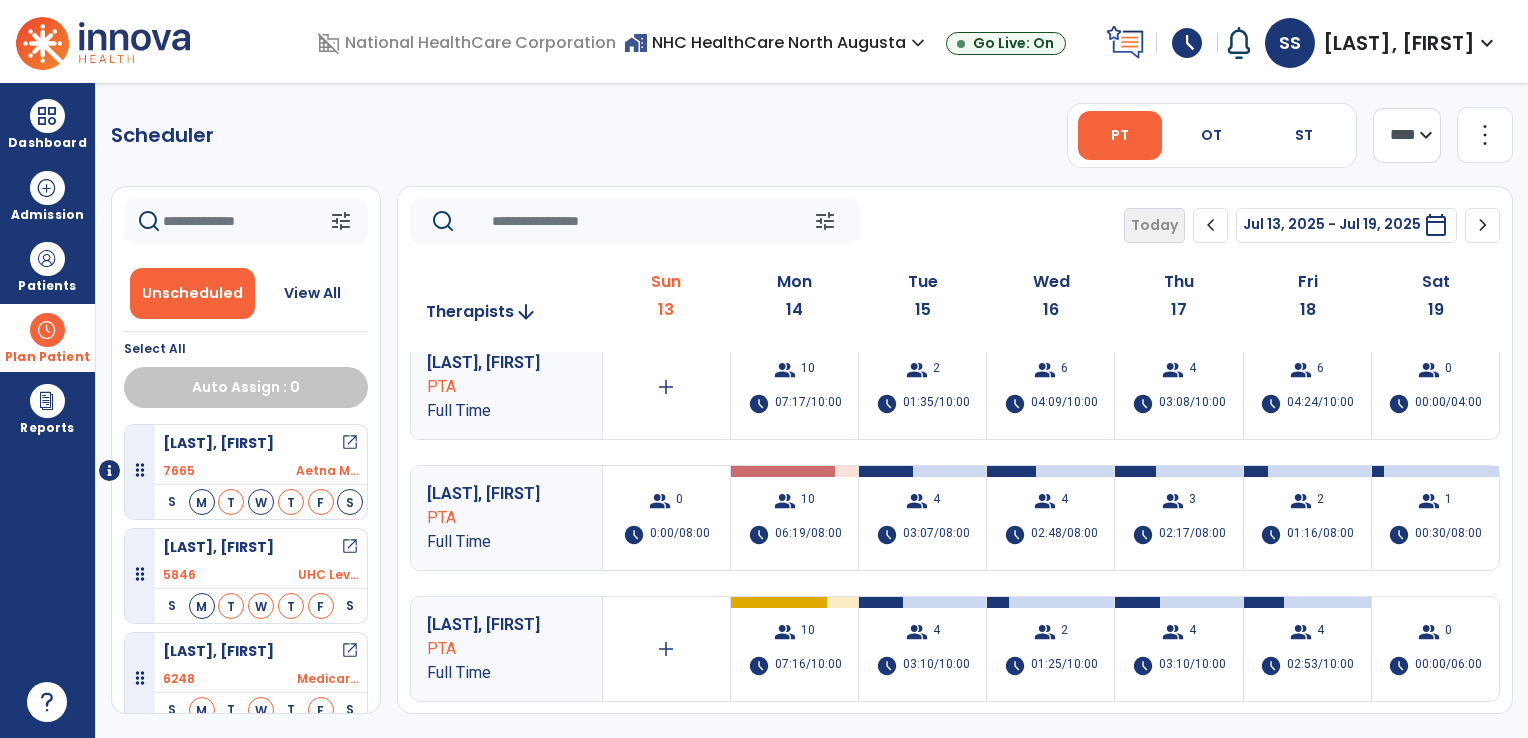 click on "7665 Aetna M..." at bounding box center [261, 471] 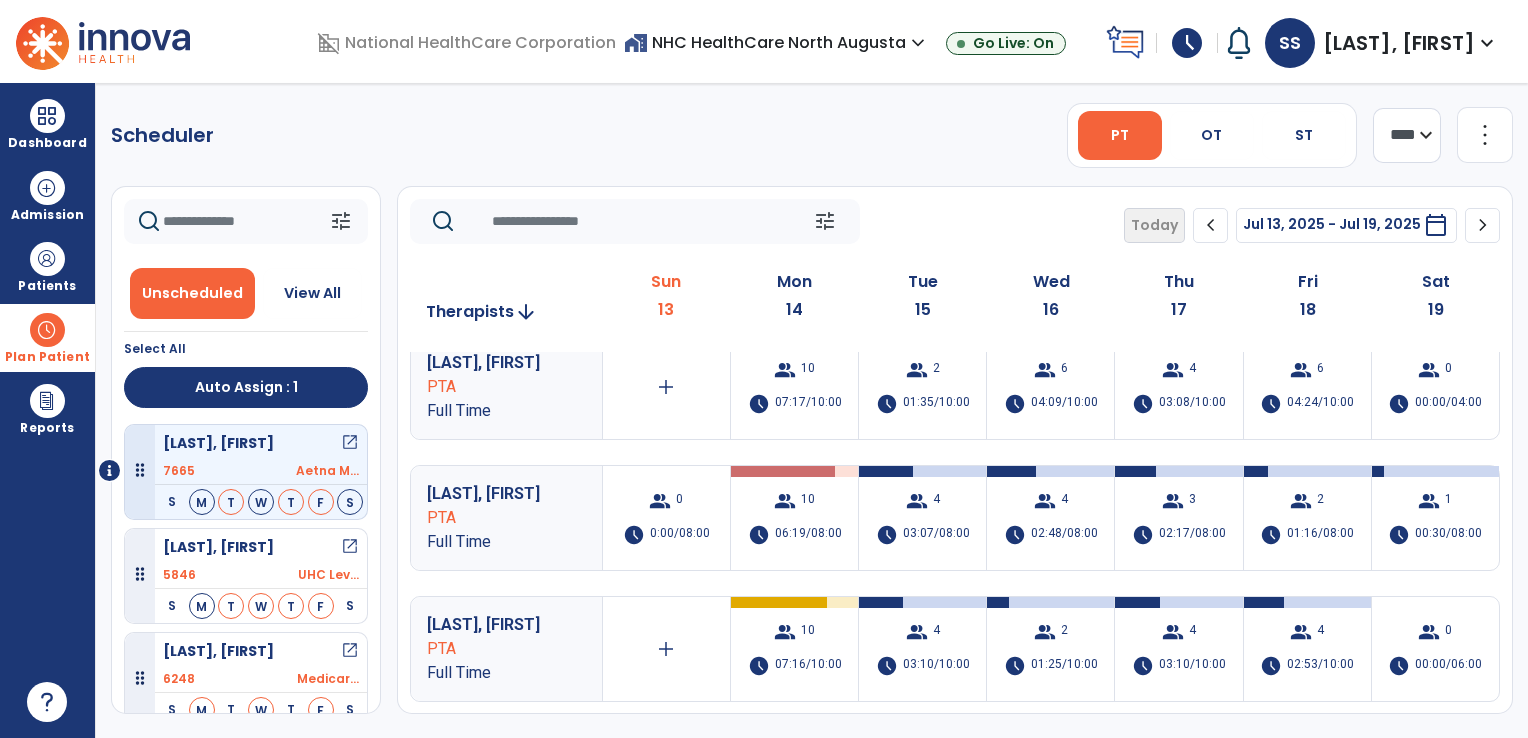 click on "7665 Aetna M..." at bounding box center (261, 471) 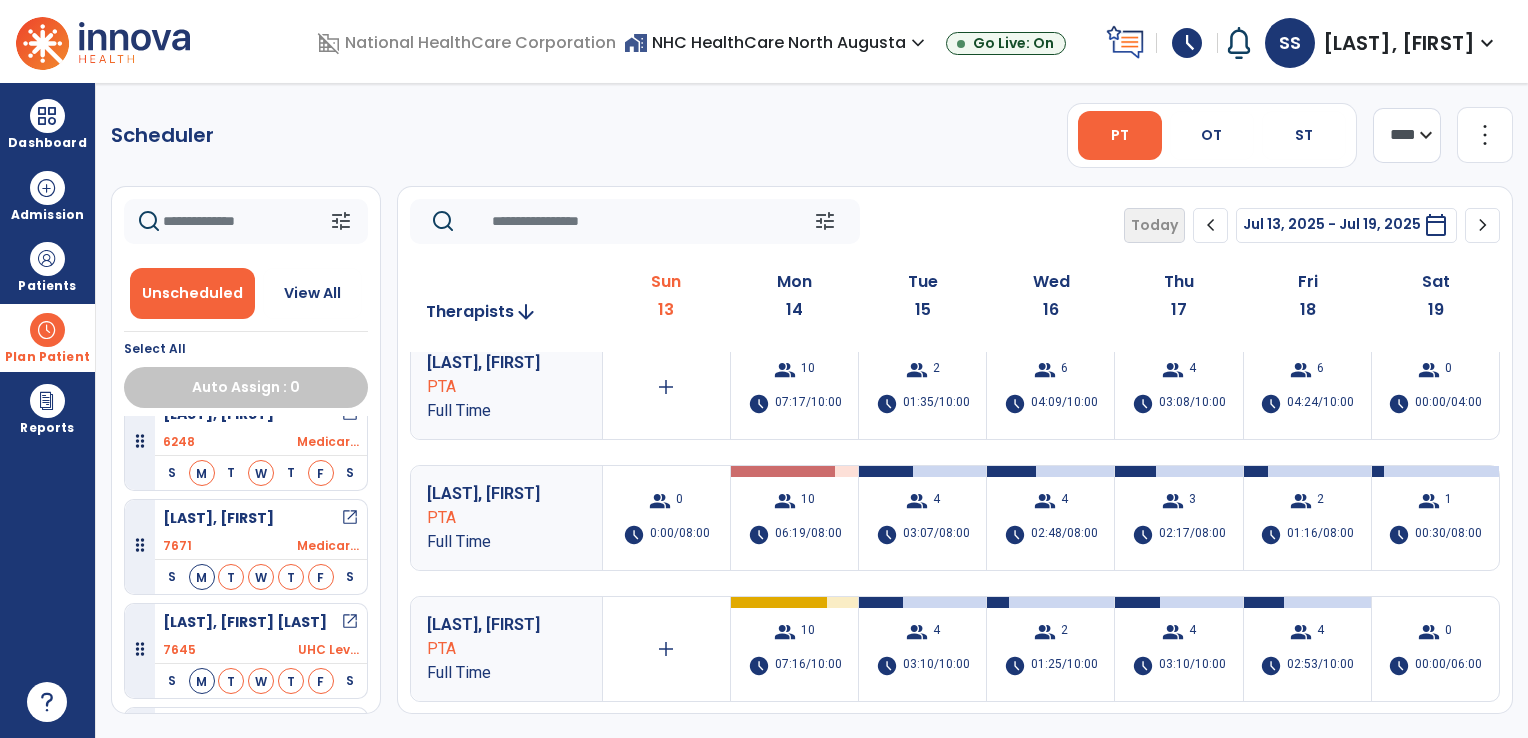 scroll, scrollTop: 240, scrollLeft: 0, axis: vertical 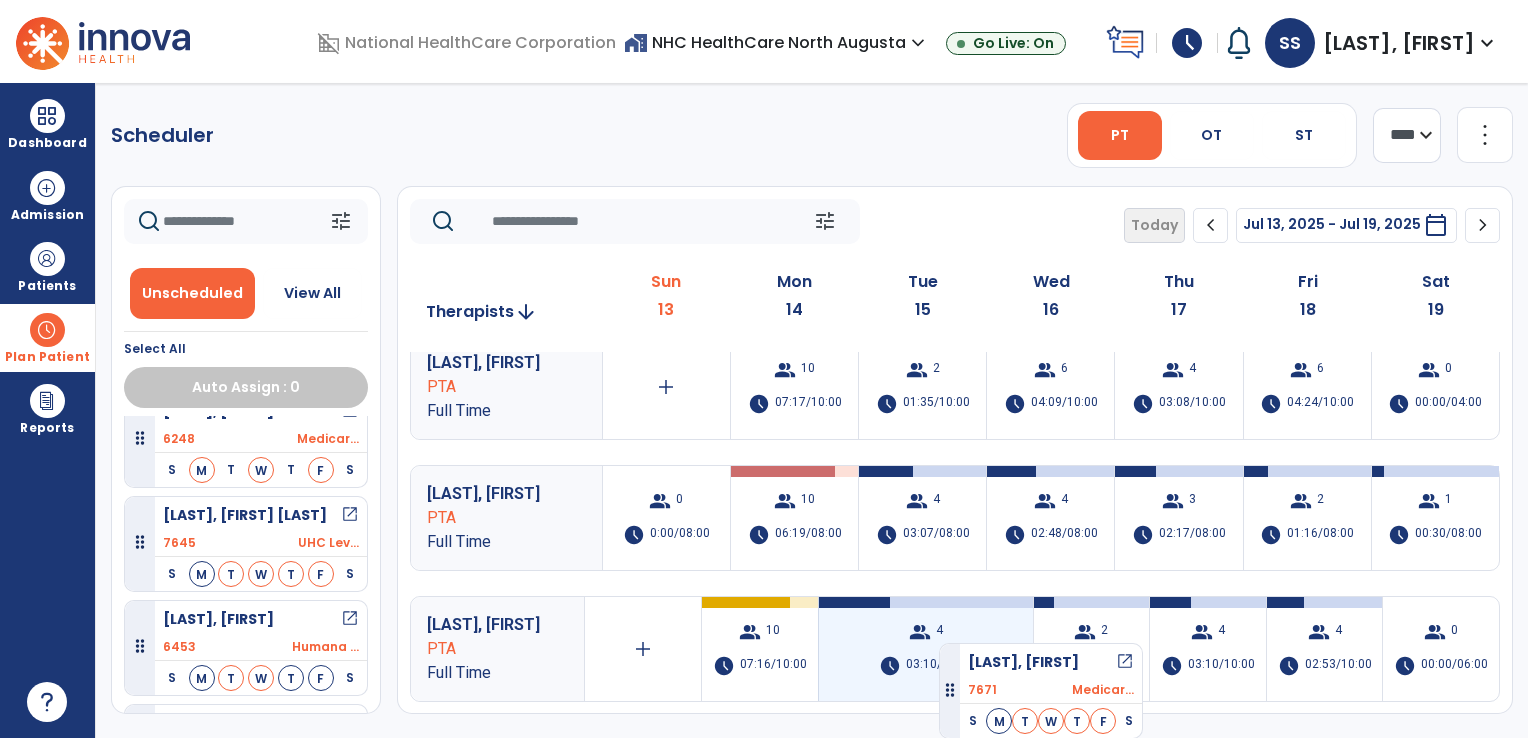 drag, startPoint x: 252, startPoint y: 526, endPoint x: 939, endPoint y: 635, distance: 695.59326 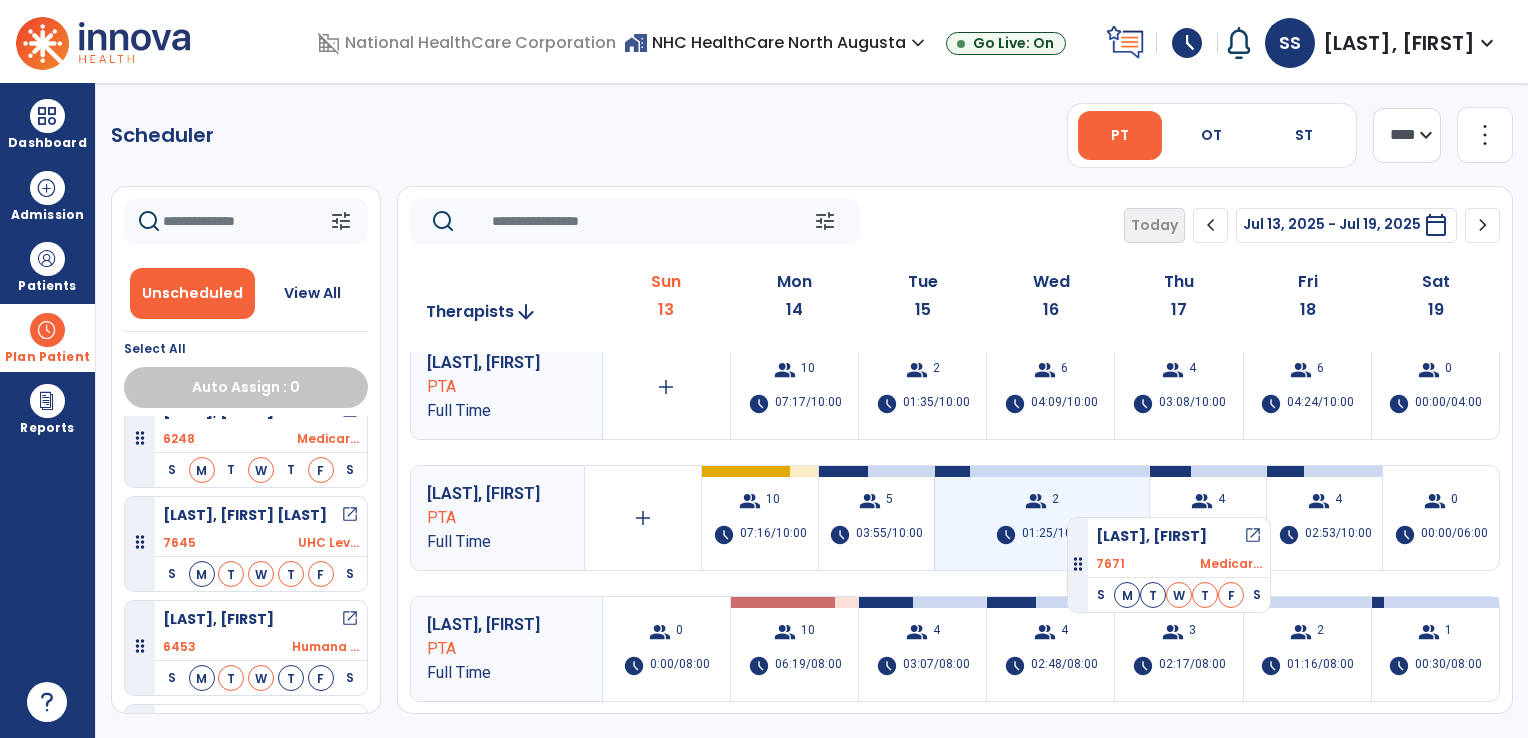 drag, startPoint x: 257, startPoint y: 526, endPoint x: 1066, endPoint y: 509, distance: 809.1786 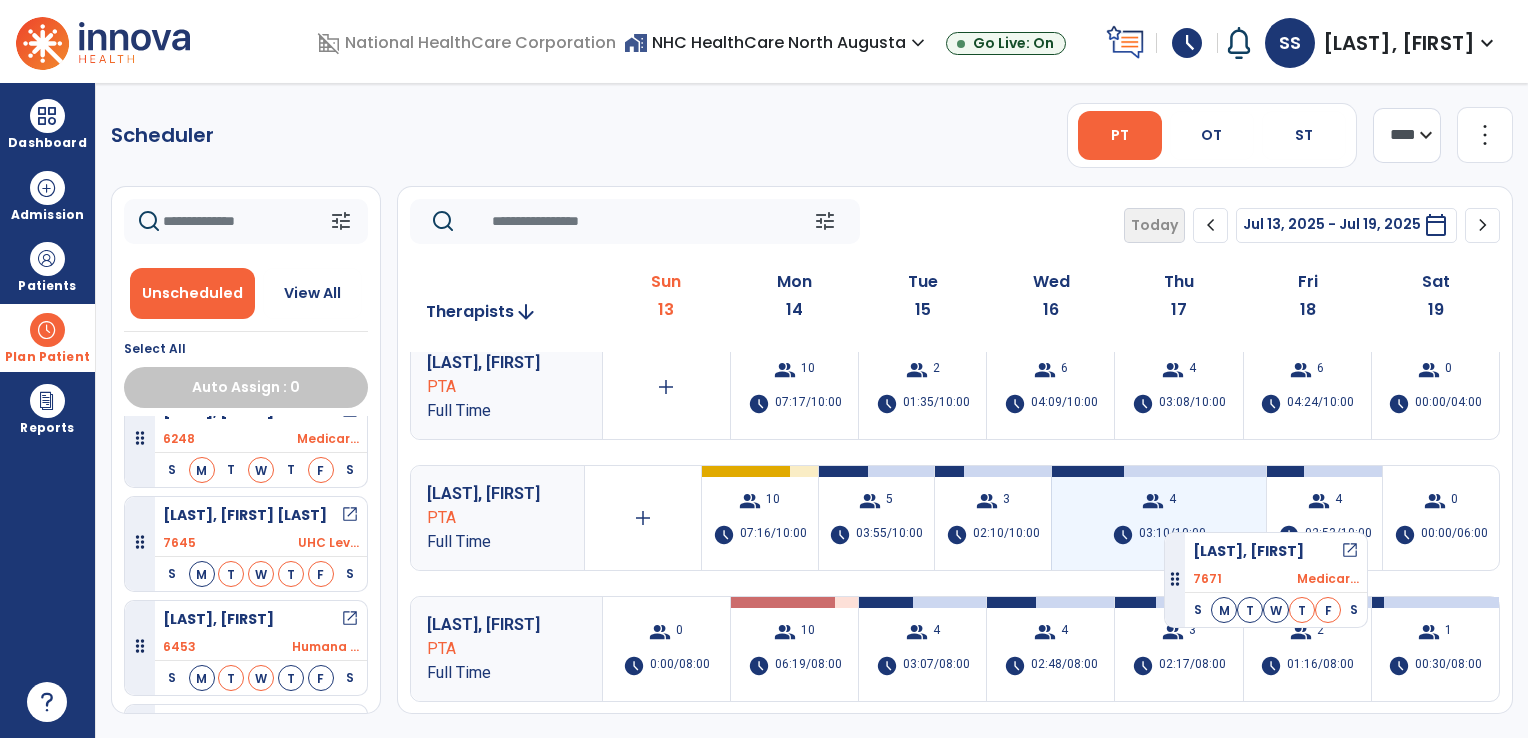 drag, startPoint x: 237, startPoint y: 525, endPoint x: 1164, endPoint y: 524, distance: 927.00055 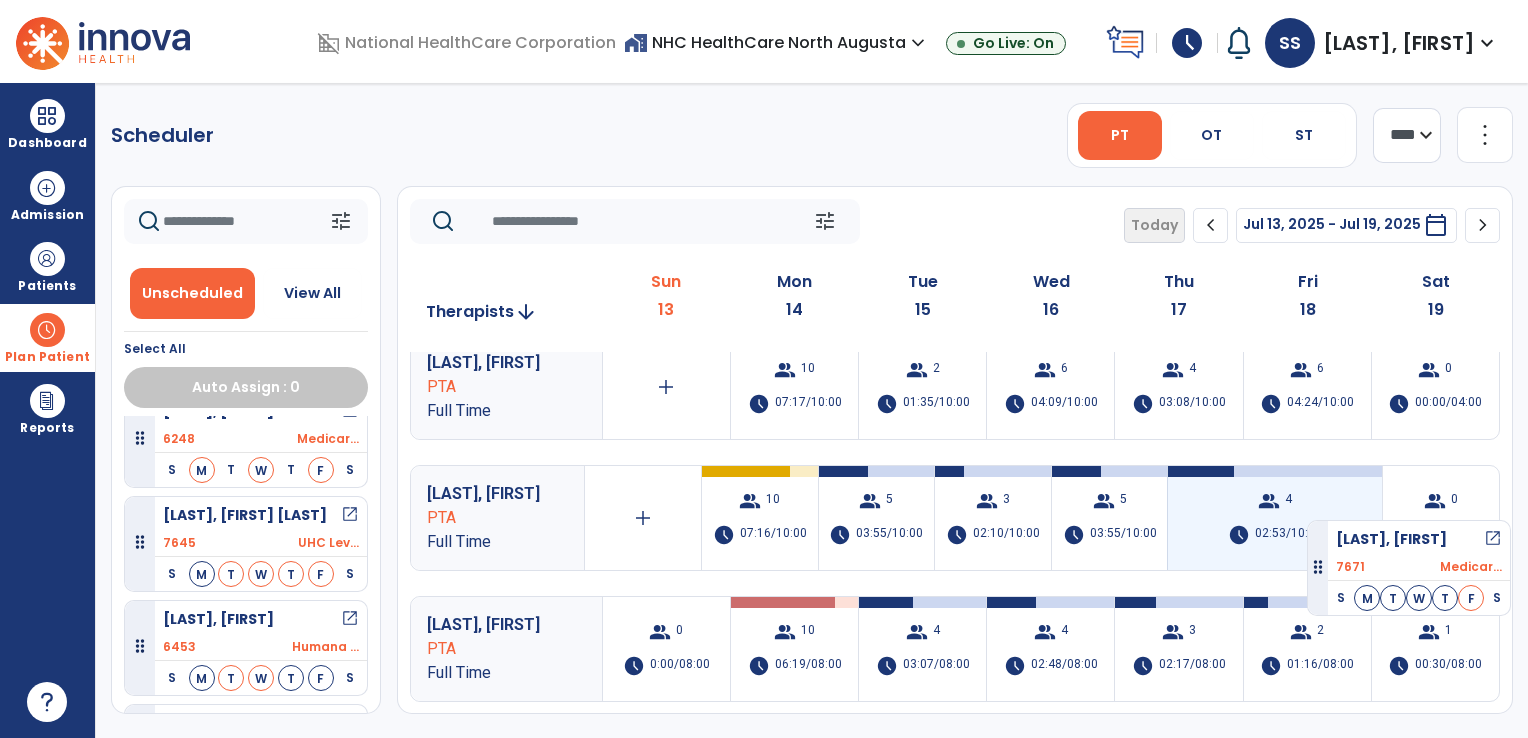 drag, startPoint x: 256, startPoint y: 519, endPoint x: 1305, endPoint y: 512, distance: 1049.0233 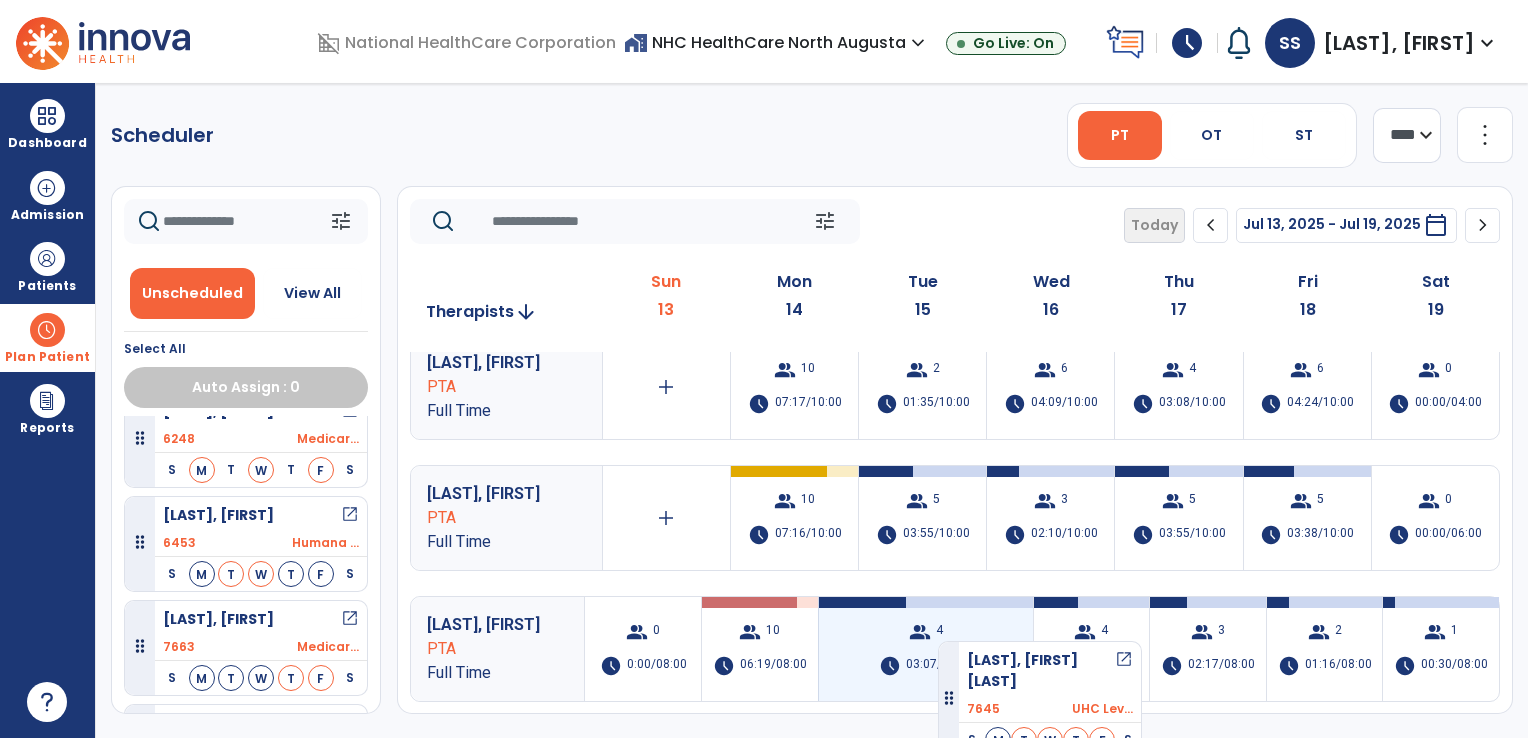 drag, startPoint x: 209, startPoint y: 517, endPoint x: 938, endPoint y: 633, distance: 738.1714 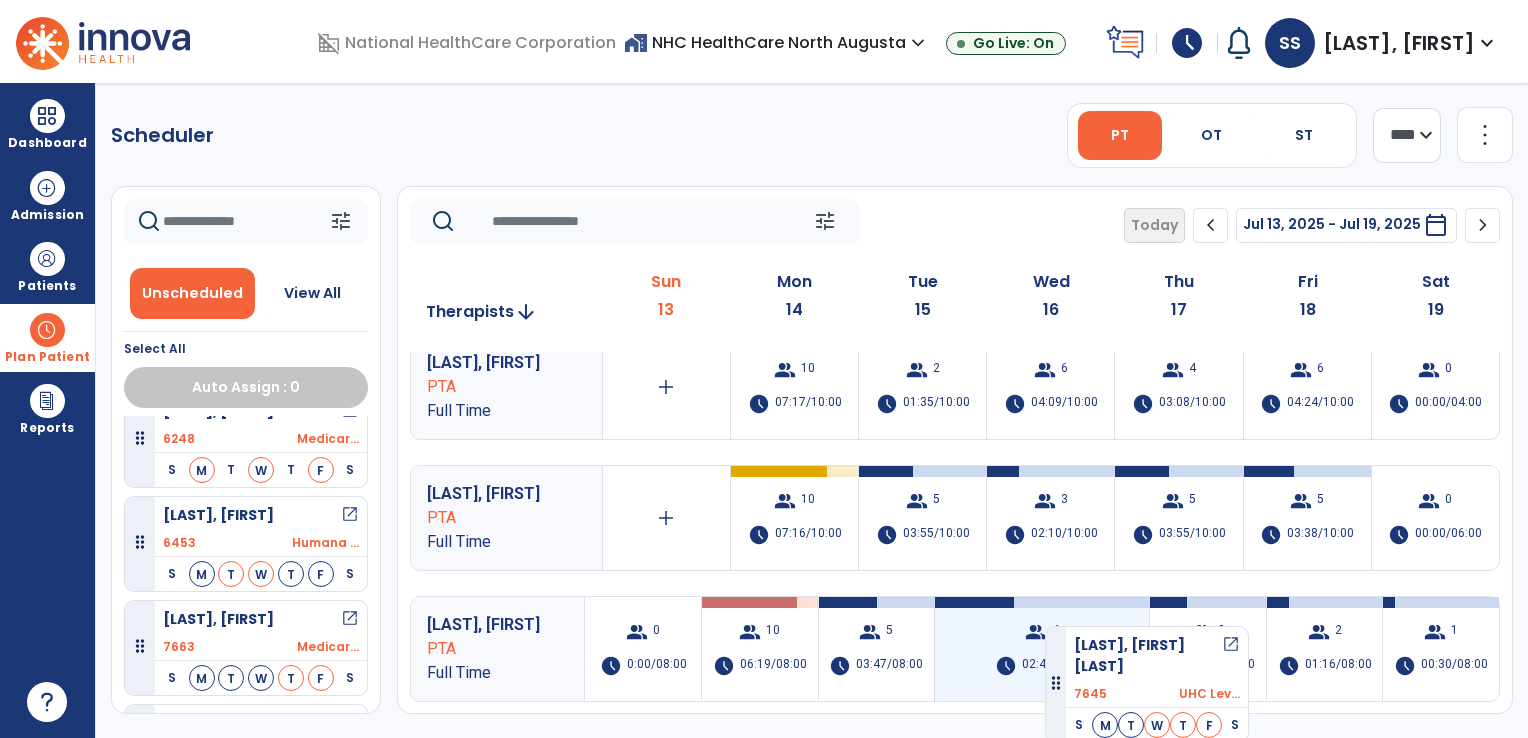 drag, startPoint x: 238, startPoint y: 523, endPoint x: 1050, endPoint y: 620, distance: 817.7732 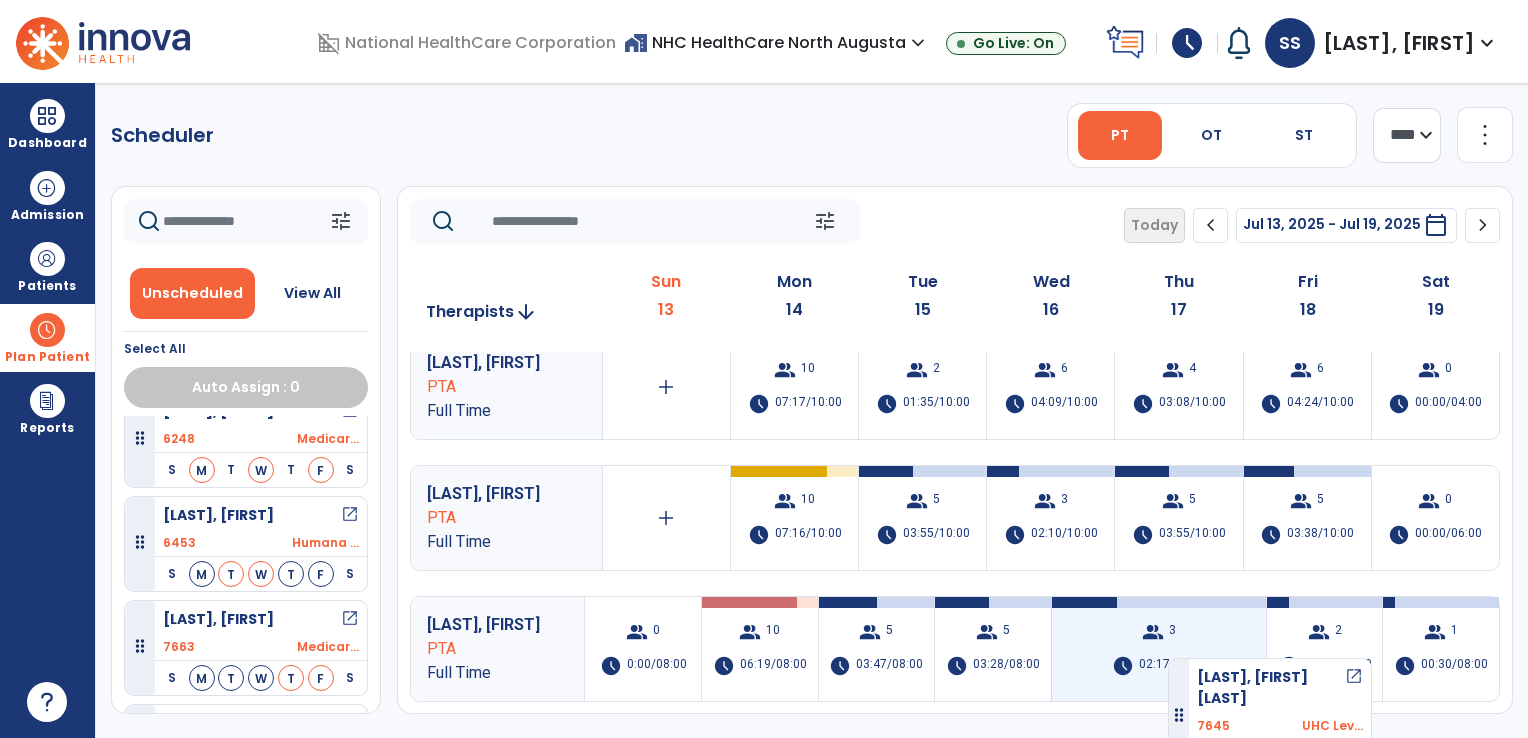 drag, startPoint x: 271, startPoint y: 524, endPoint x: 1174, endPoint y: 646, distance: 911.20416 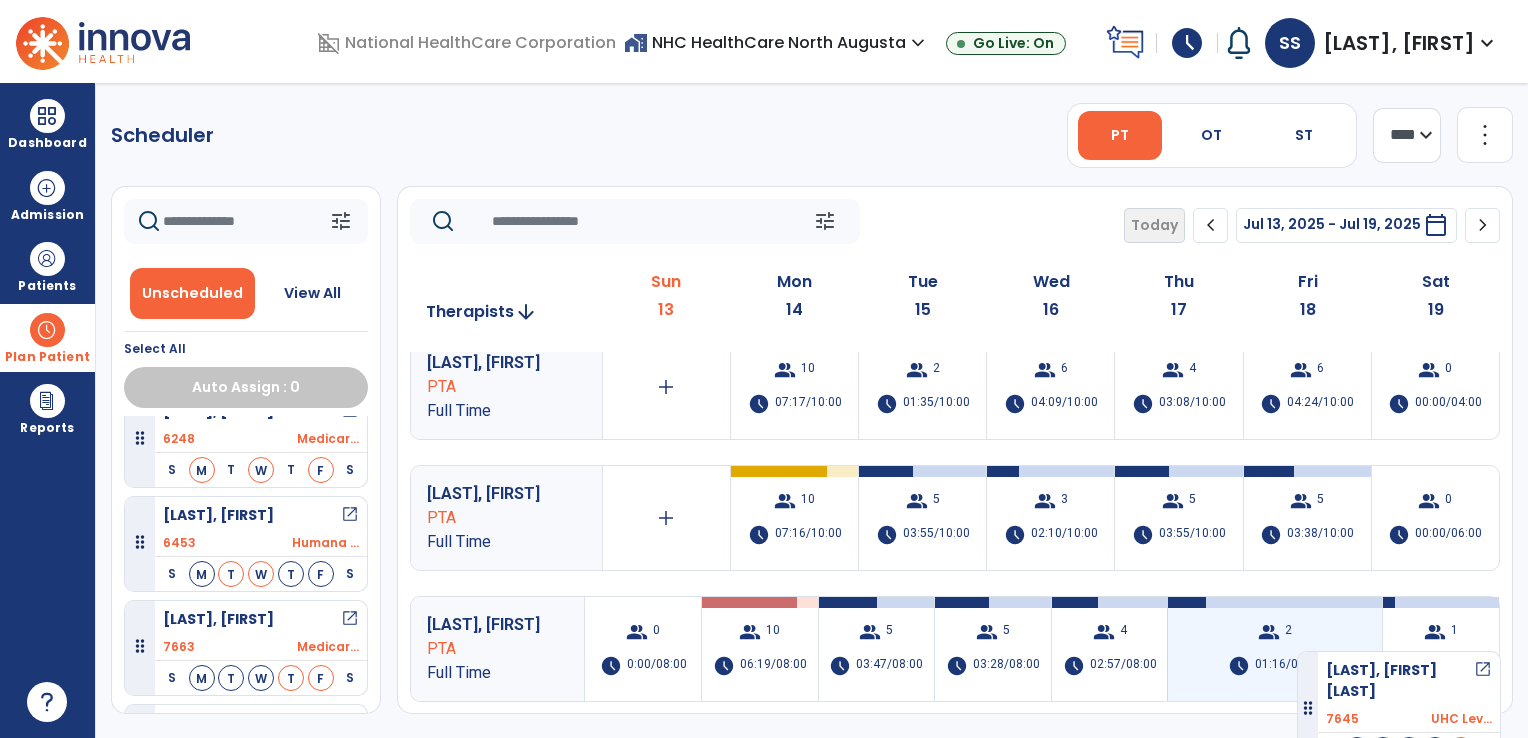 drag, startPoint x: 212, startPoint y: 538, endPoint x: 1300, endPoint y: 644, distance: 1093.1514 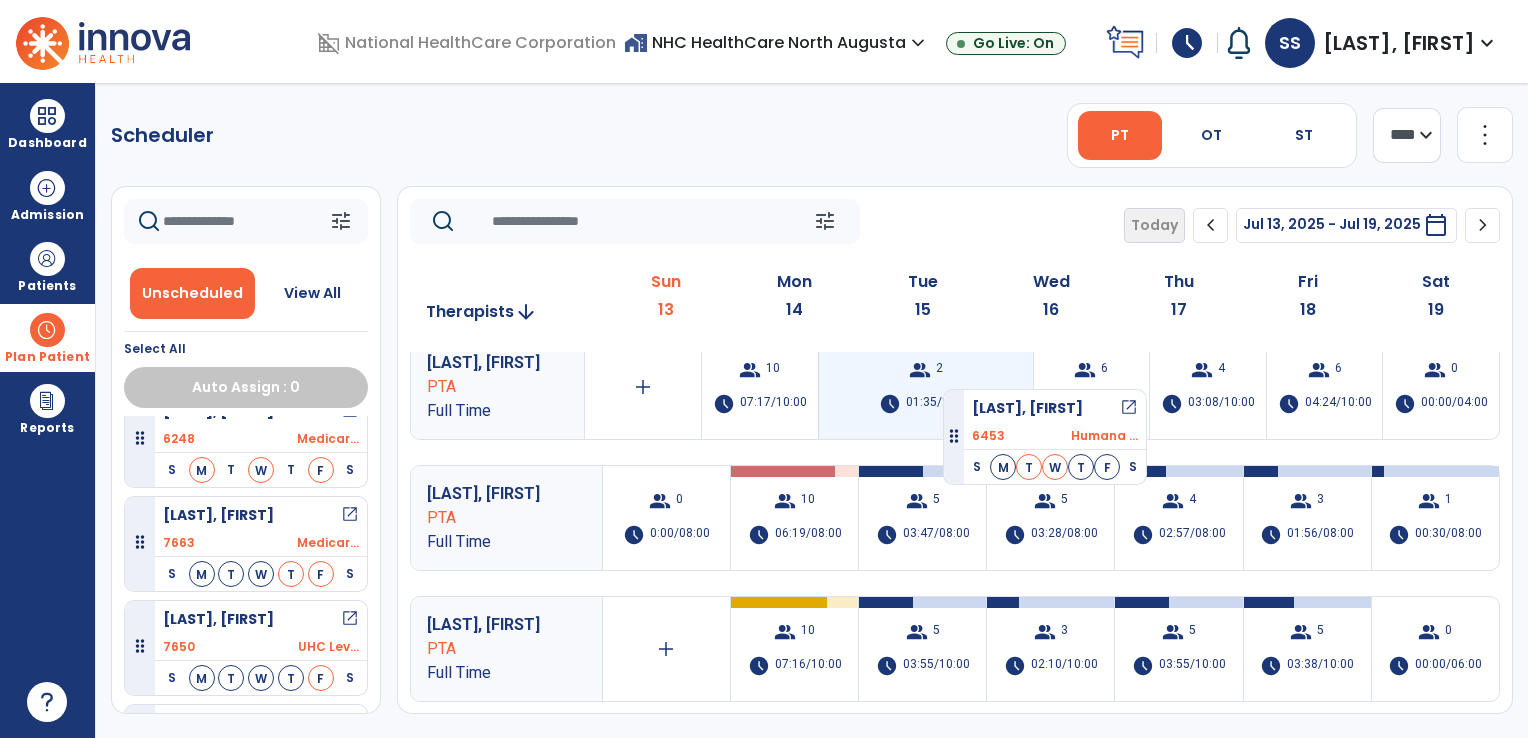 drag, startPoint x: 241, startPoint y: 542, endPoint x: 944, endPoint y: 381, distance: 721.2004 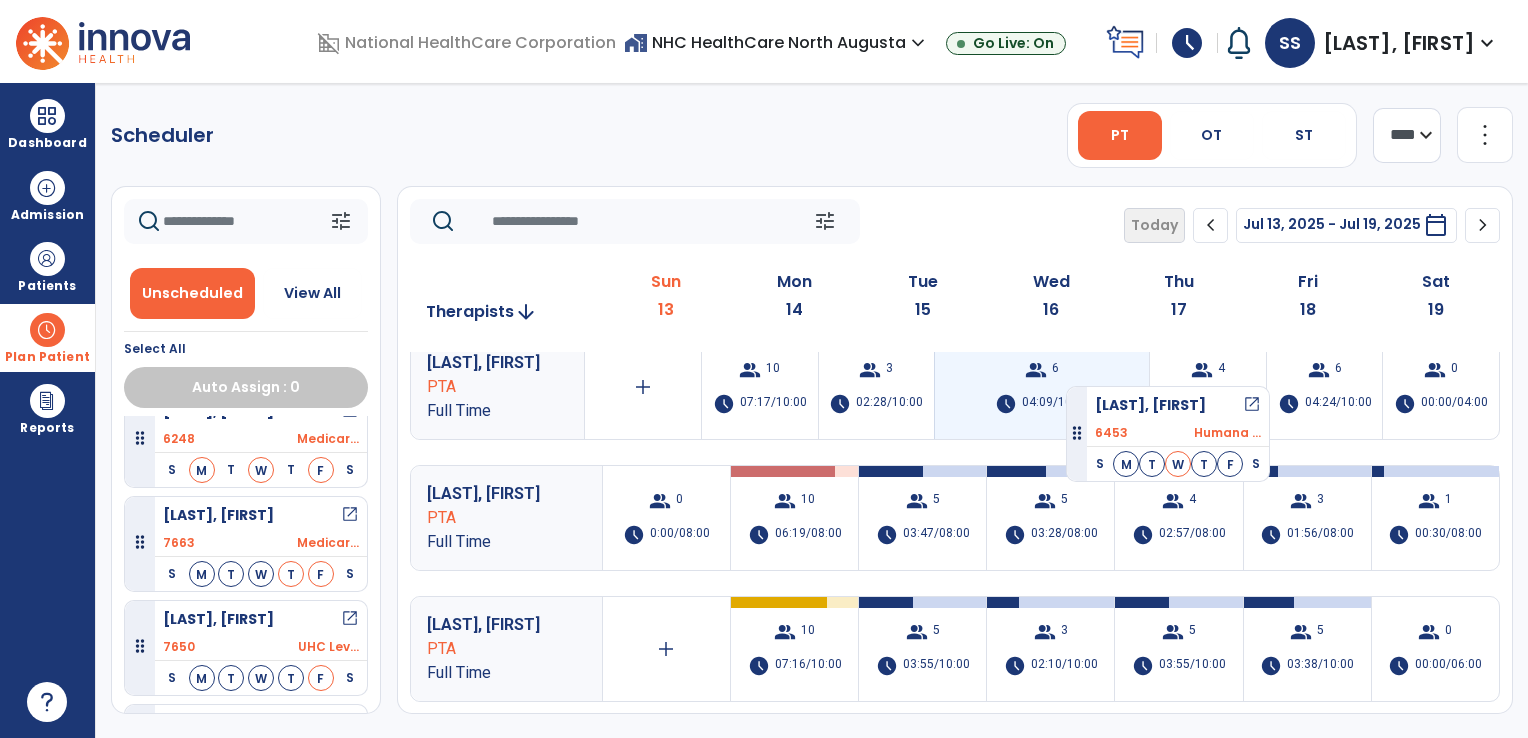 drag, startPoint x: 254, startPoint y: 534, endPoint x: 1075, endPoint y: 378, distance: 835.6895 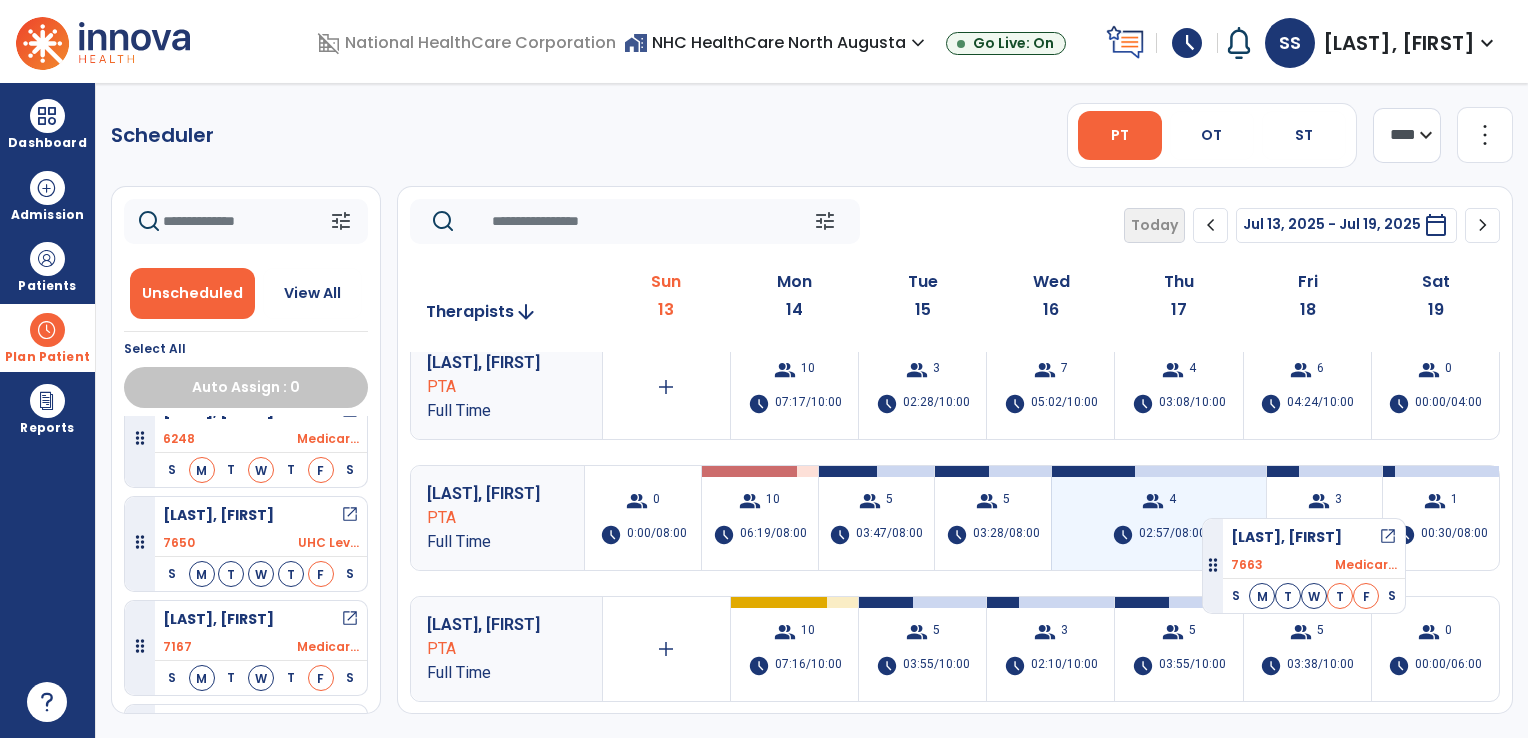 drag, startPoint x: 273, startPoint y: 536, endPoint x: 1202, endPoint y: 512, distance: 929.30994 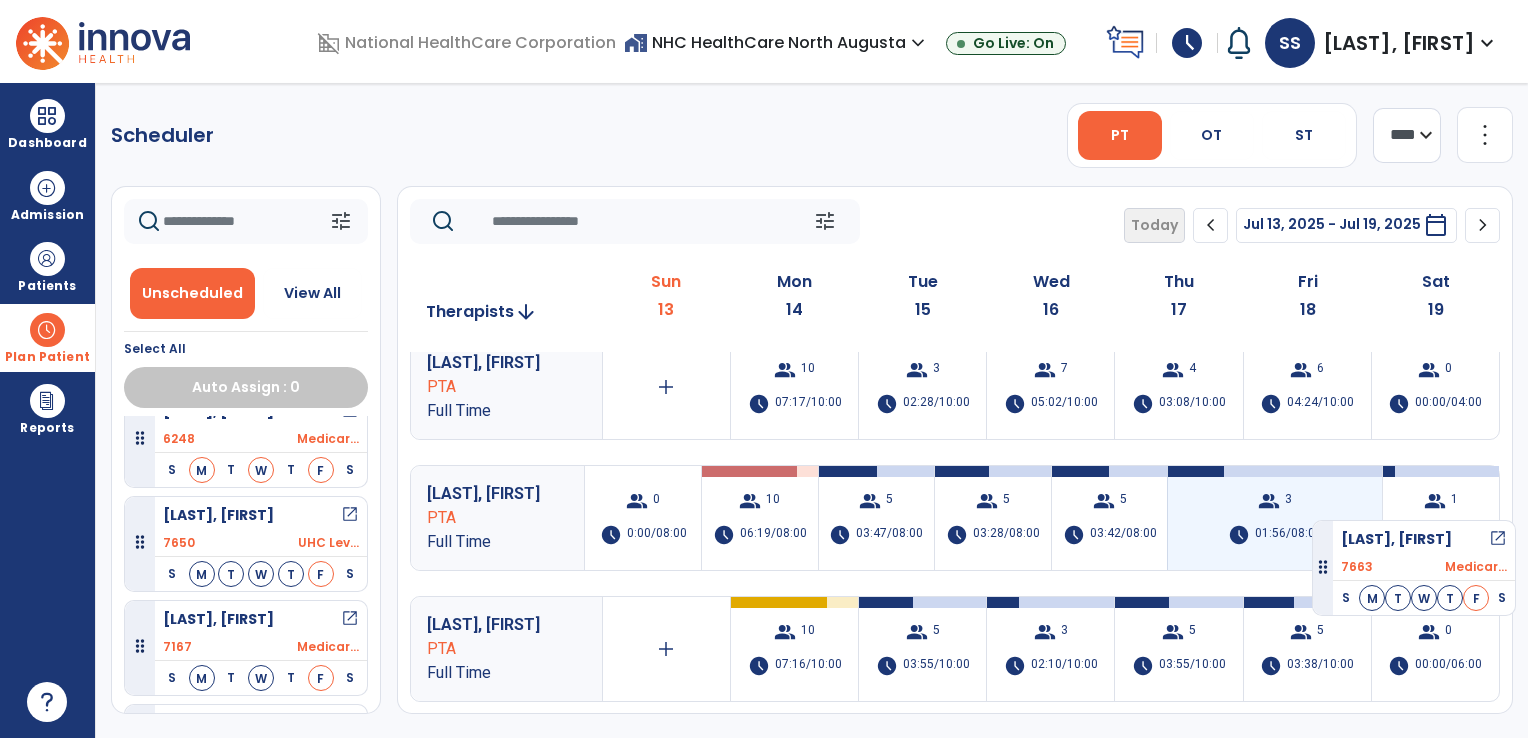drag, startPoint x: 271, startPoint y: 526, endPoint x: 1312, endPoint y: 512, distance: 1041.0941 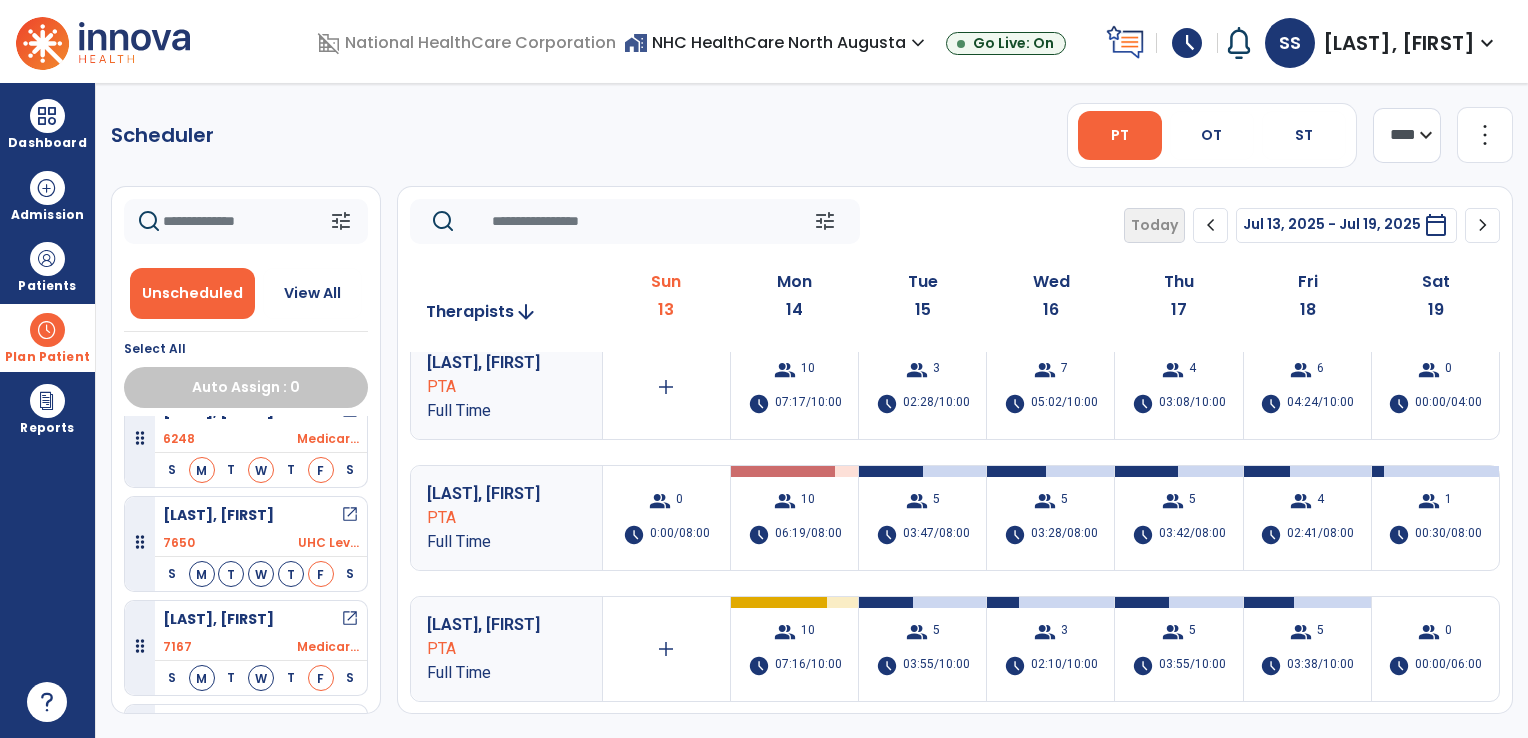 click on "[LAST], [FIRST]" at bounding box center [492, 494] 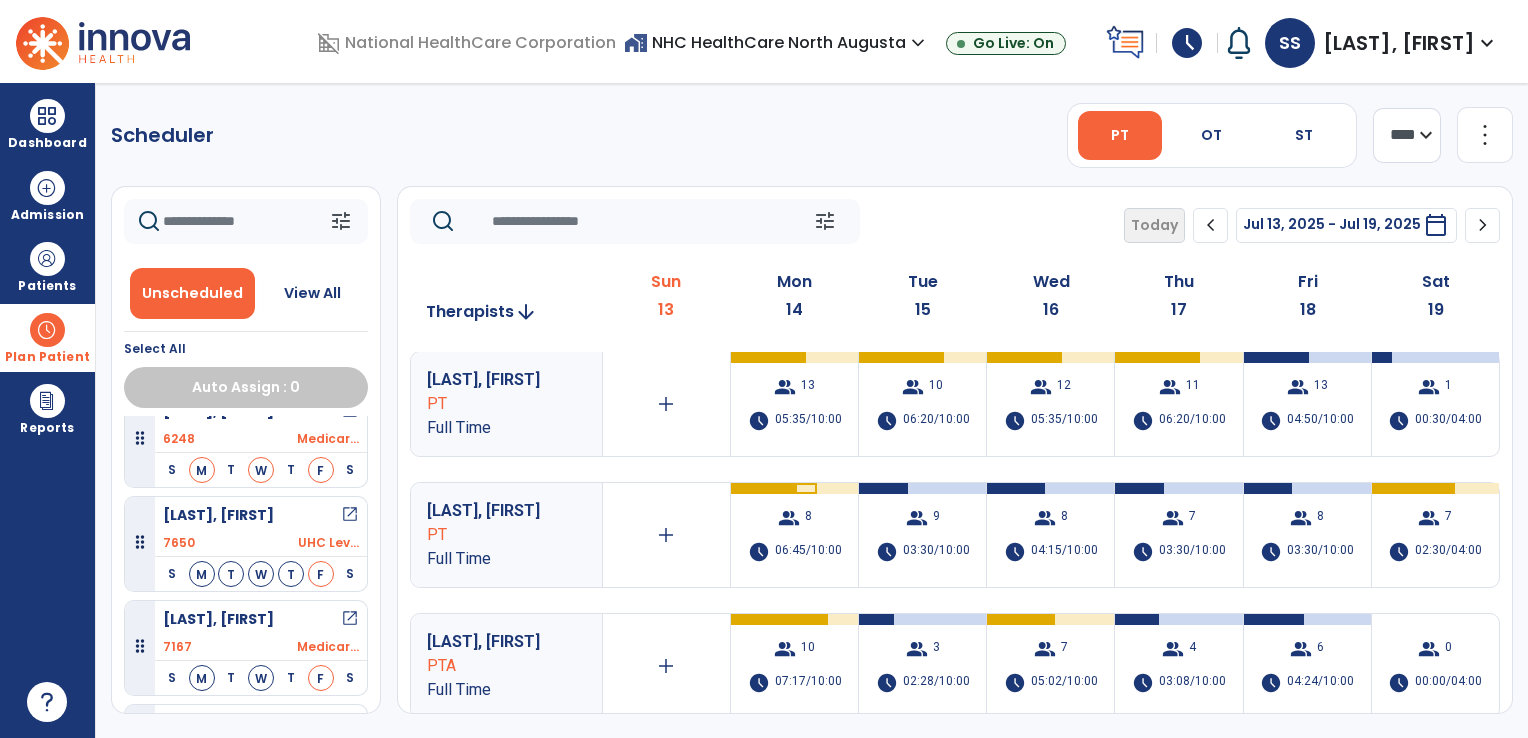 scroll, scrollTop: 0, scrollLeft: 0, axis: both 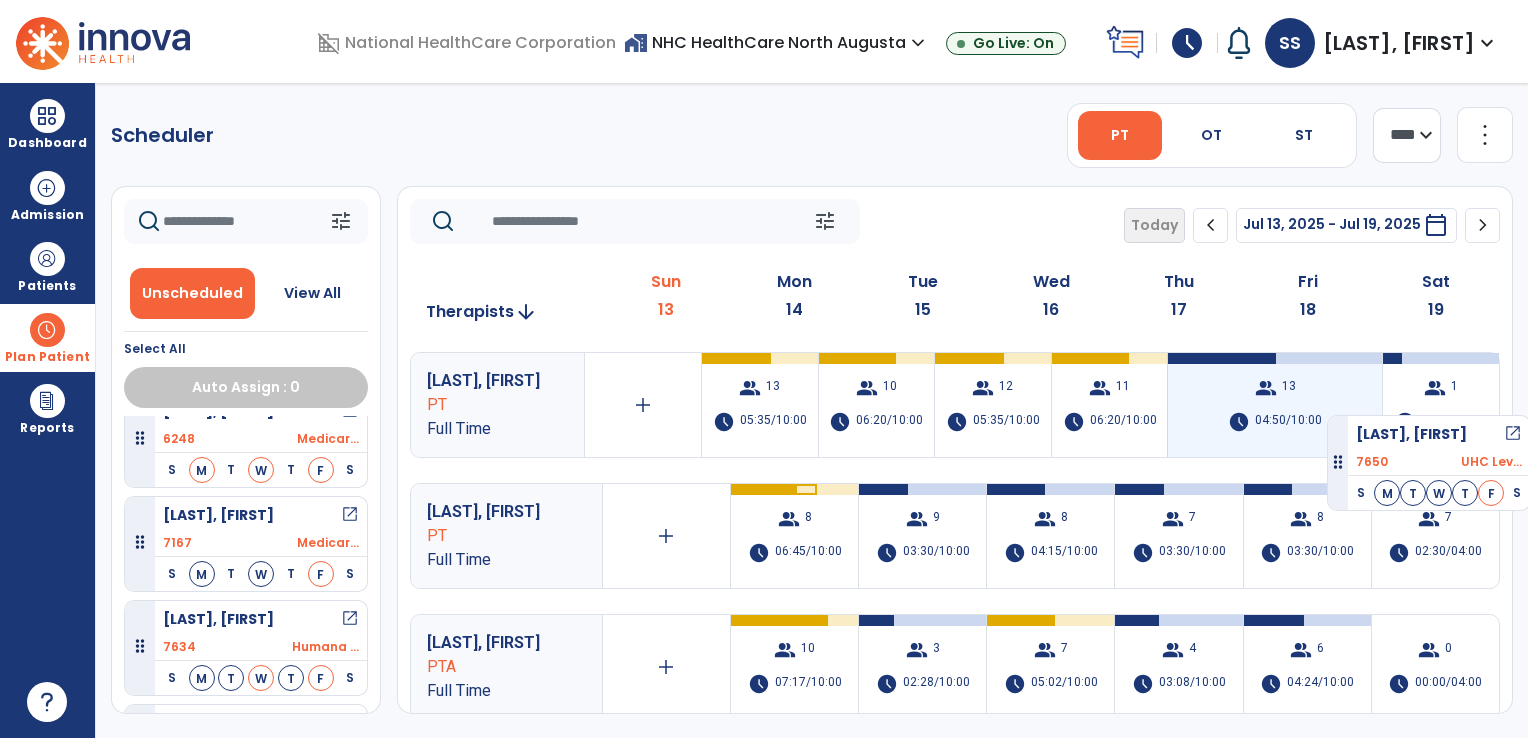 drag, startPoint x: 242, startPoint y: 529, endPoint x: 1327, endPoint y: 407, distance: 1091.8374 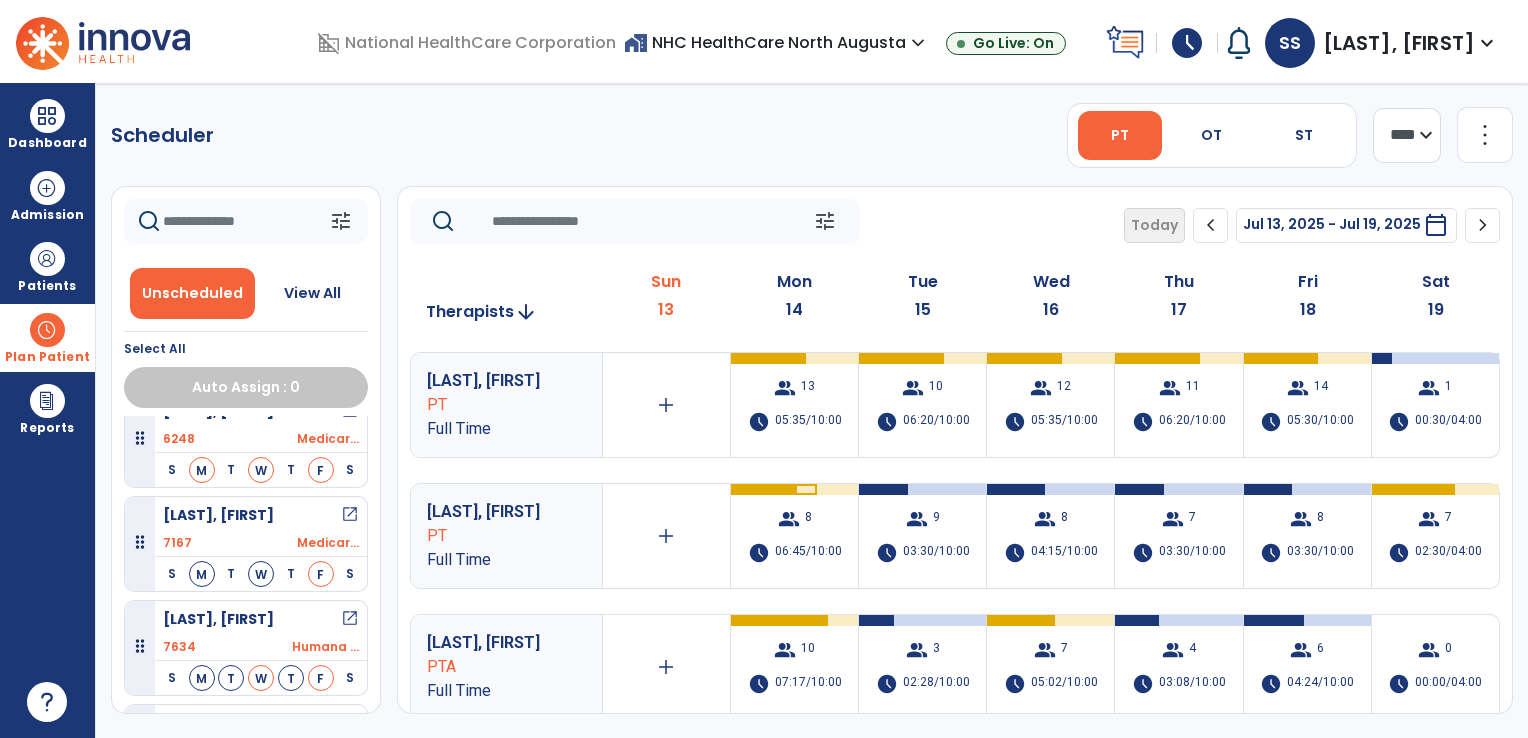click on "[LAST], [FIRST] PT Full Time" at bounding box center [506, 536] 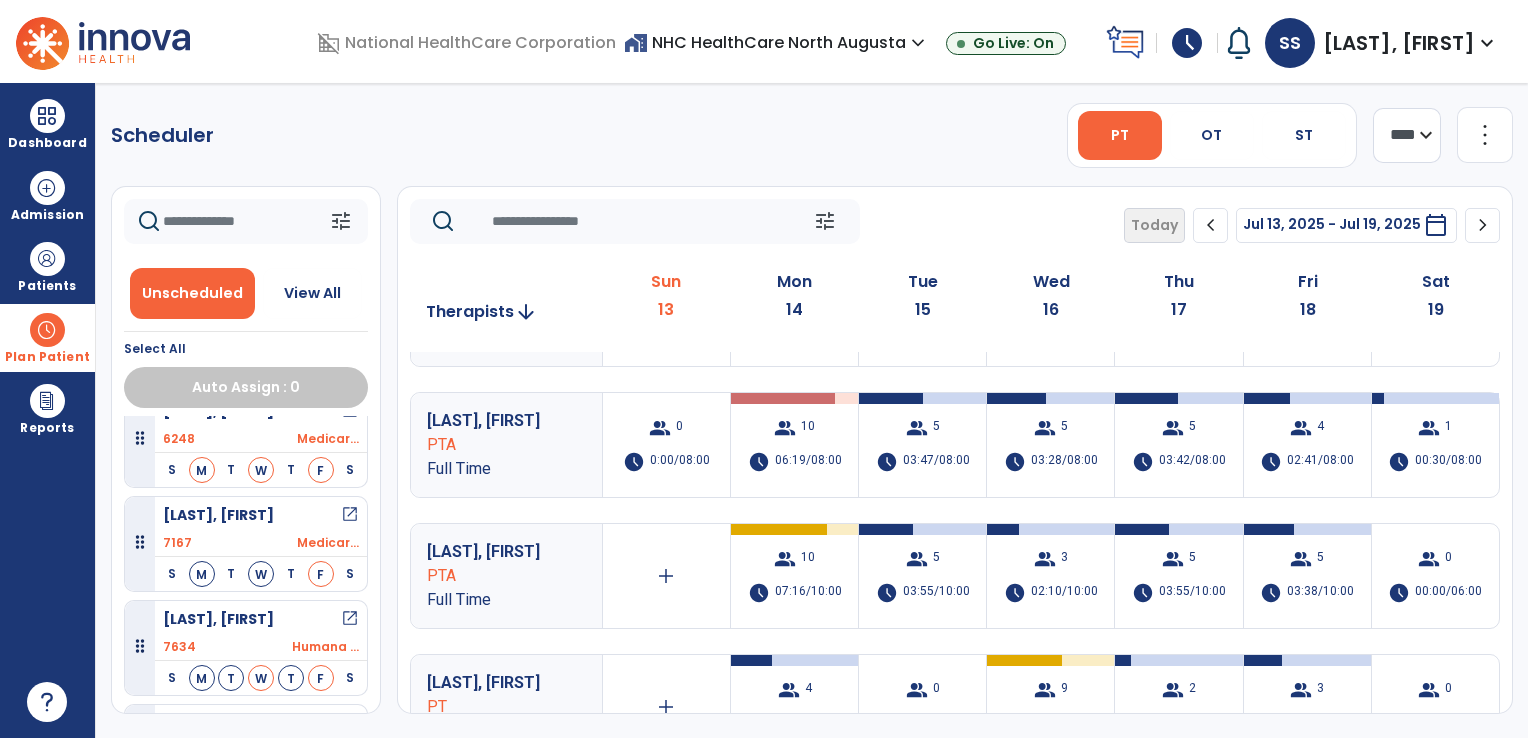 scroll, scrollTop: 360, scrollLeft: 0, axis: vertical 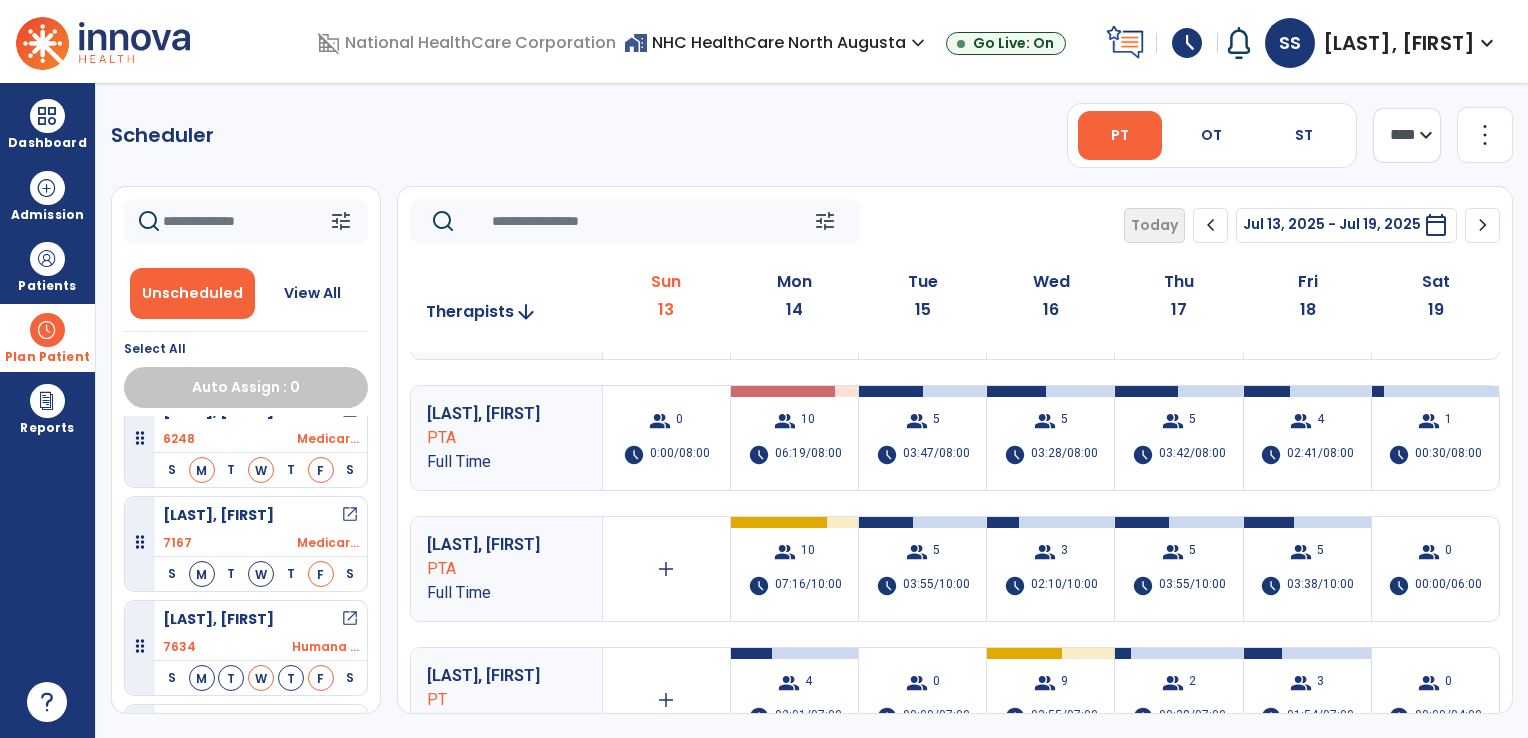 drag, startPoint x: 192, startPoint y: 538, endPoint x: 556, endPoint y: 563, distance: 364.8575 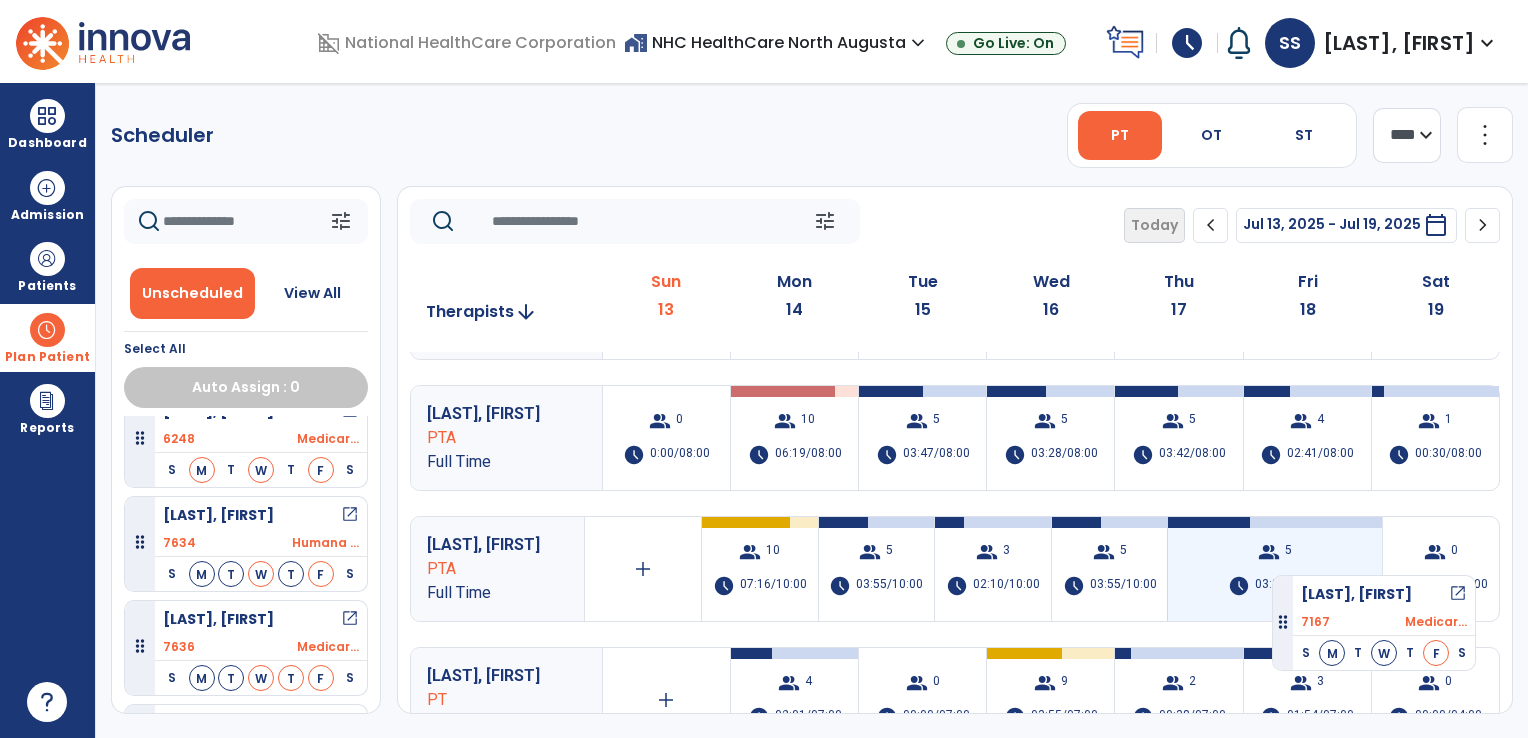 drag, startPoint x: 556, startPoint y: 563, endPoint x: 1268, endPoint y: 566, distance: 712.00635 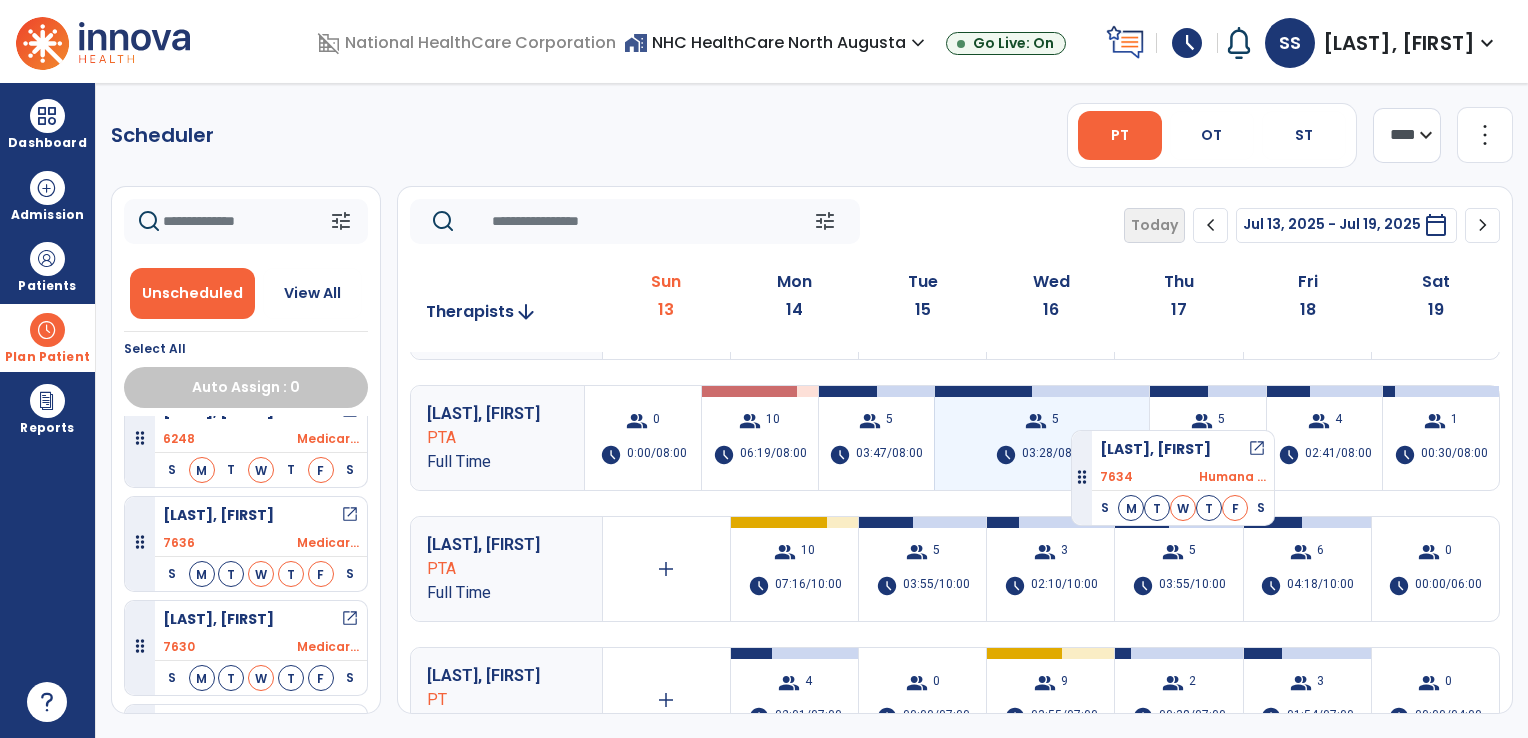 drag, startPoint x: 185, startPoint y: 536, endPoint x: 1071, endPoint y: 422, distance: 893.30396 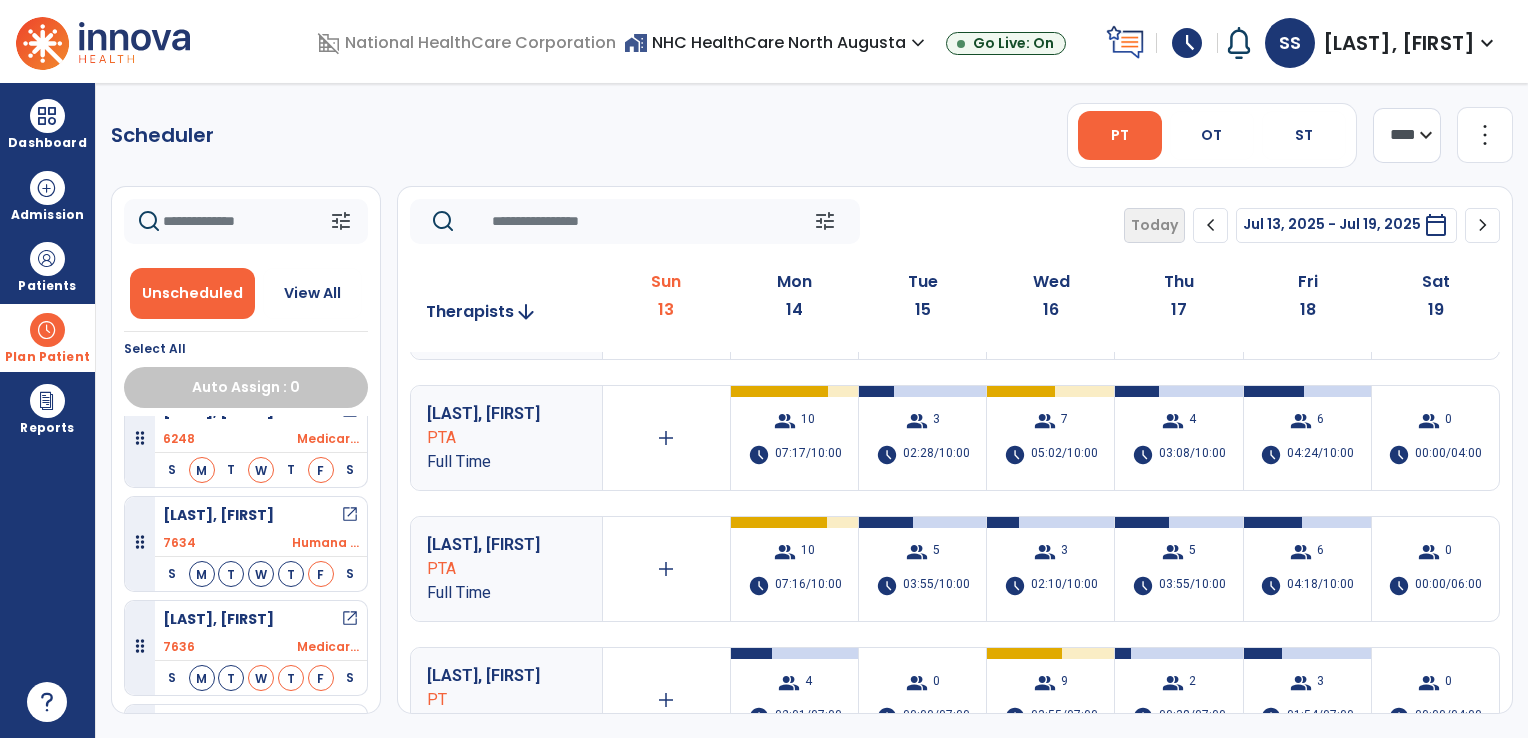 drag, startPoint x: 259, startPoint y: 534, endPoint x: 640, endPoint y: 497, distance: 382.79236 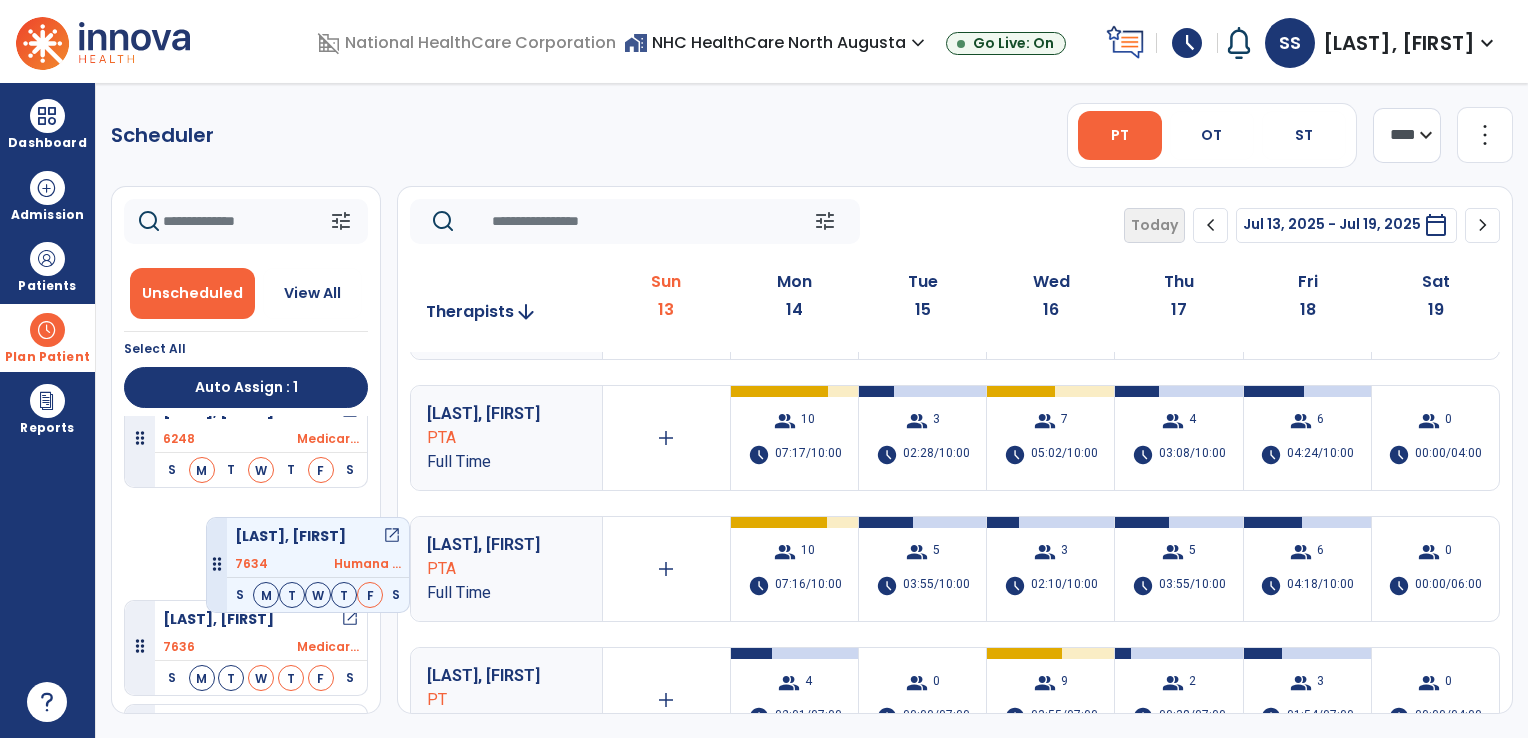 drag, startPoint x: 291, startPoint y: 514, endPoint x: 201, endPoint y: 507, distance: 90.27181 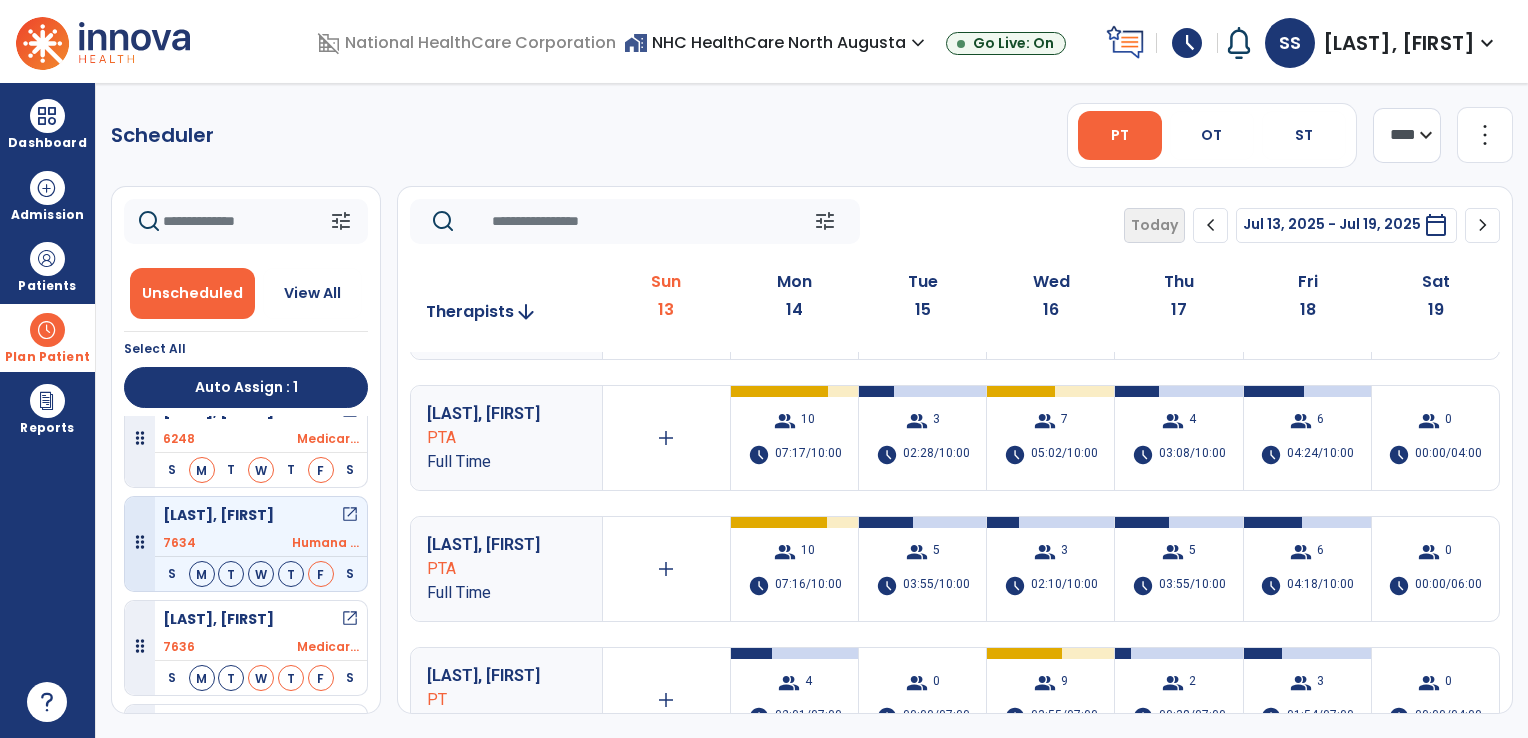 click on "PTA" at bounding box center [492, 438] 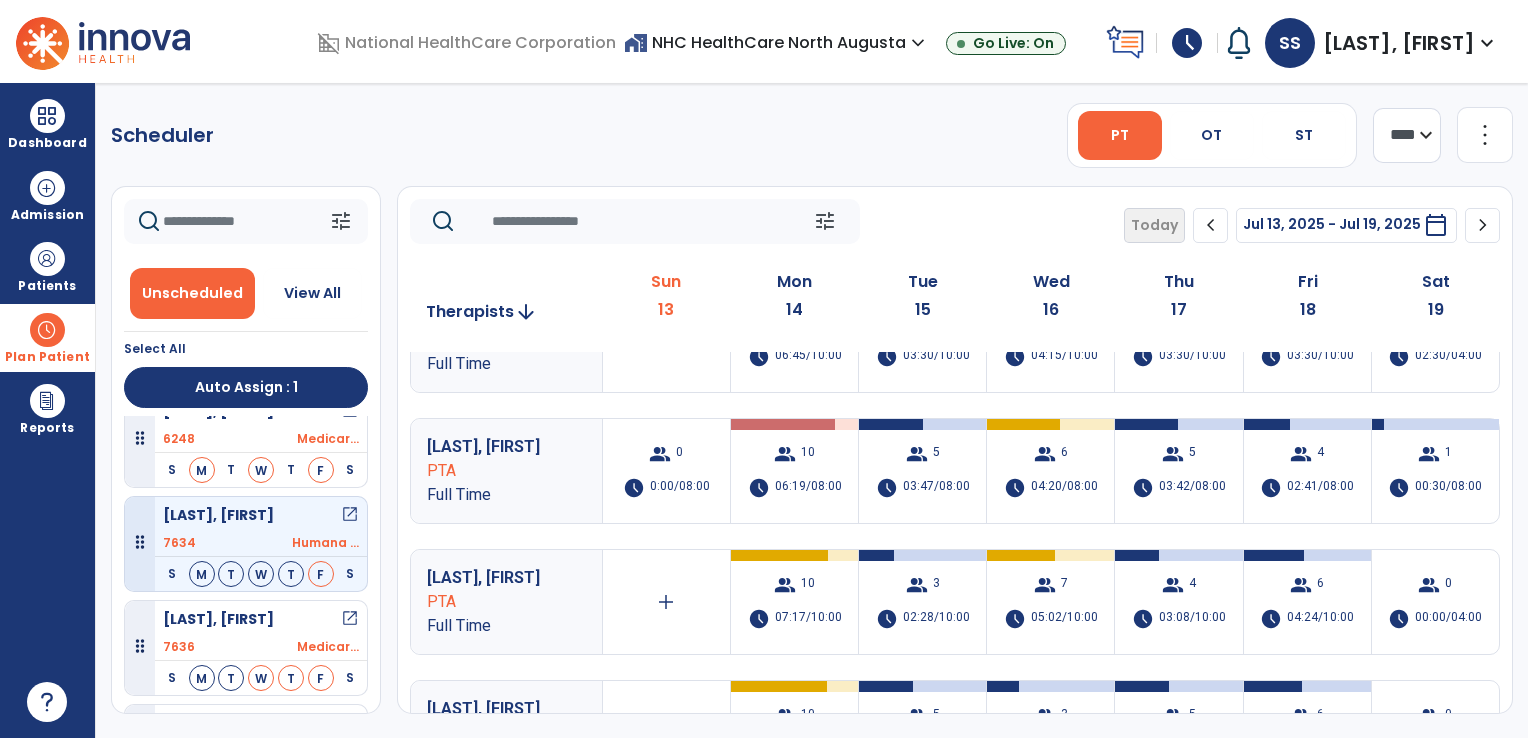 scroll, scrollTop: 160, scrollLeft: 0, axis: vertical 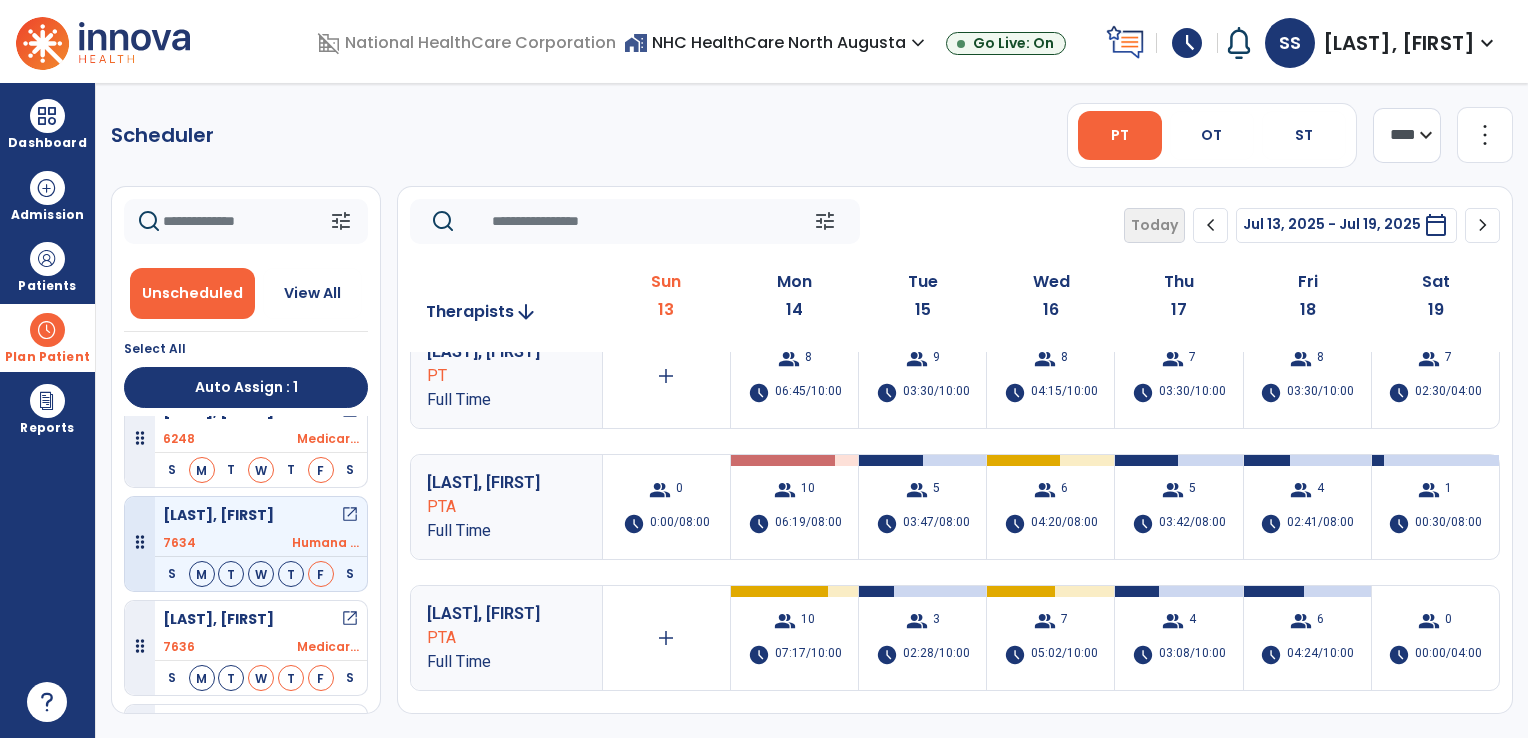 drag, startPoint x: 242, startPoint y: 526, endPoint x: 565, endPoint y: 523, distance: 323.01395 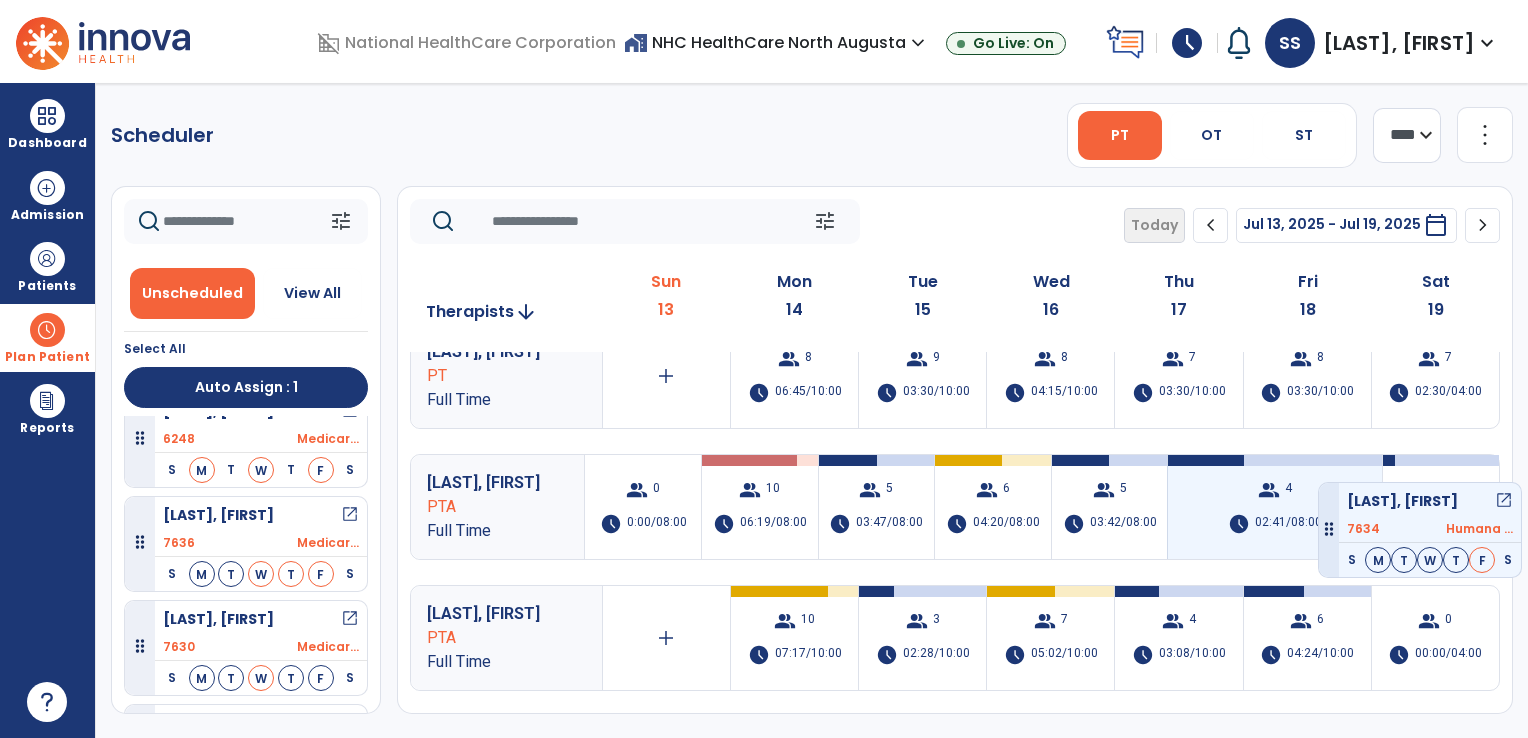 drag, startPoint x: 289, startPoint y: 526, endPoint x: 1316, endPoint y: 485, distance: 1027.8181 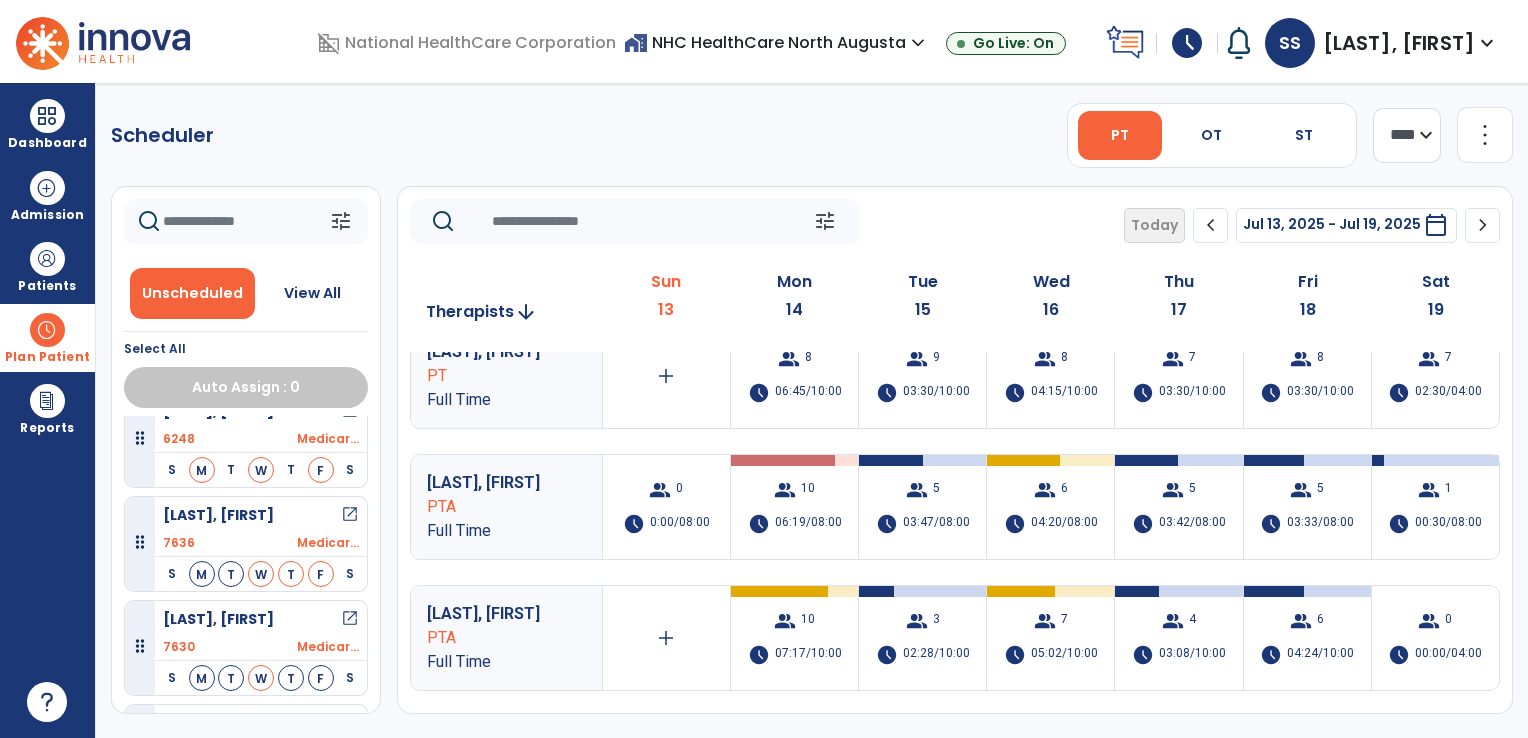 click on "Full Time" at bounding box center [492, 531] 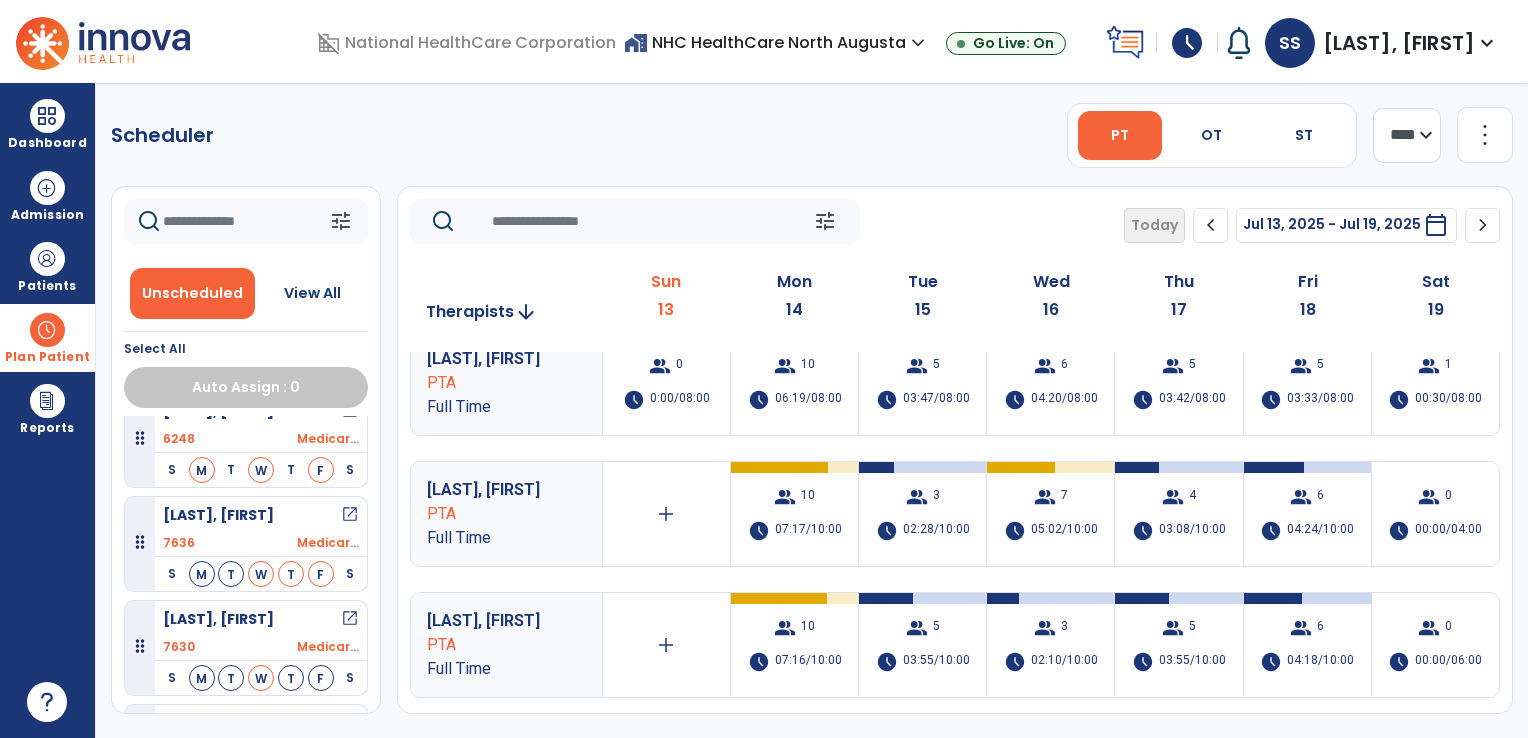 scroll, scrollTop: 320, scrollLeft: 0, axis: vertical 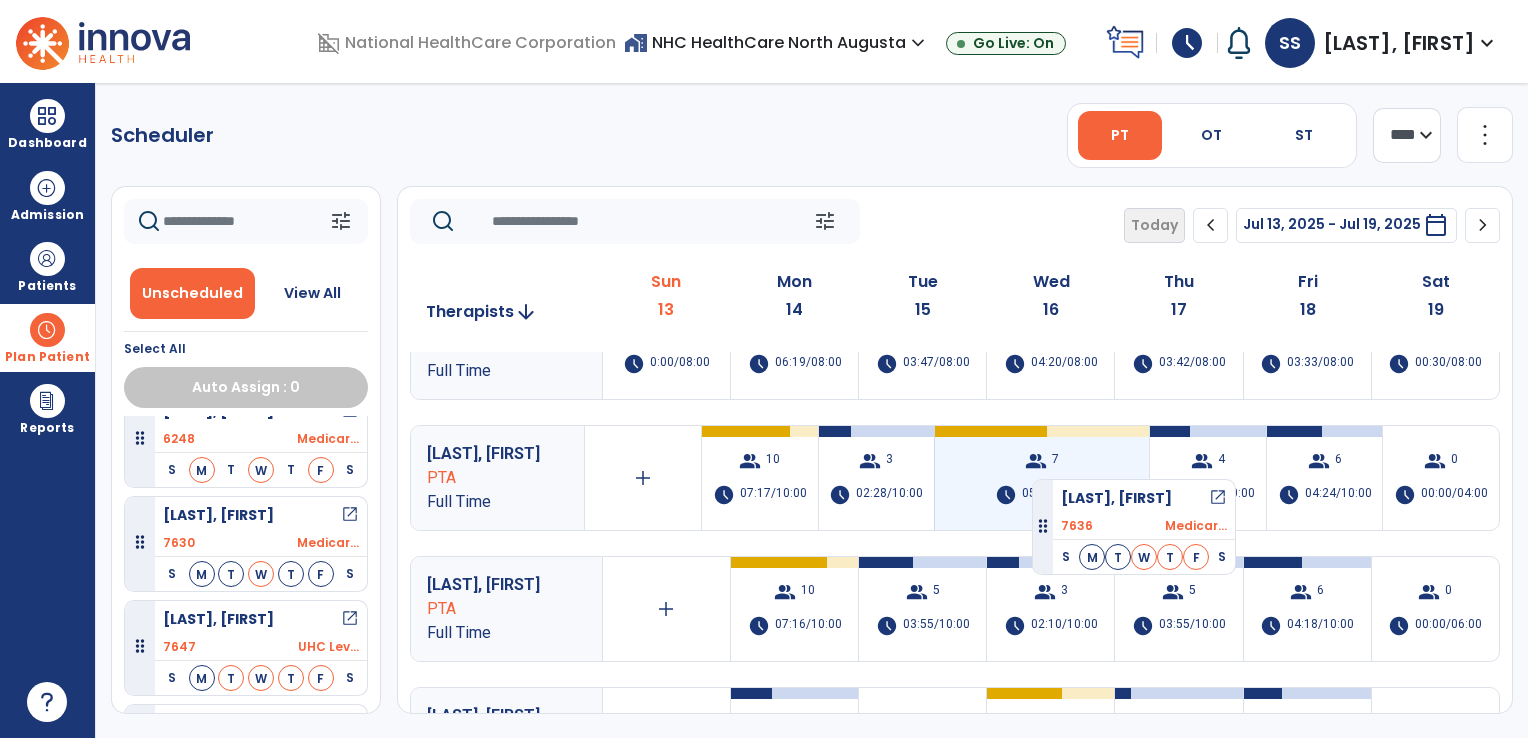 drag, startPoint x: 245, startPoint y: 541, endPoint x: 1032, endPoint y: 471, distance: 790.10693 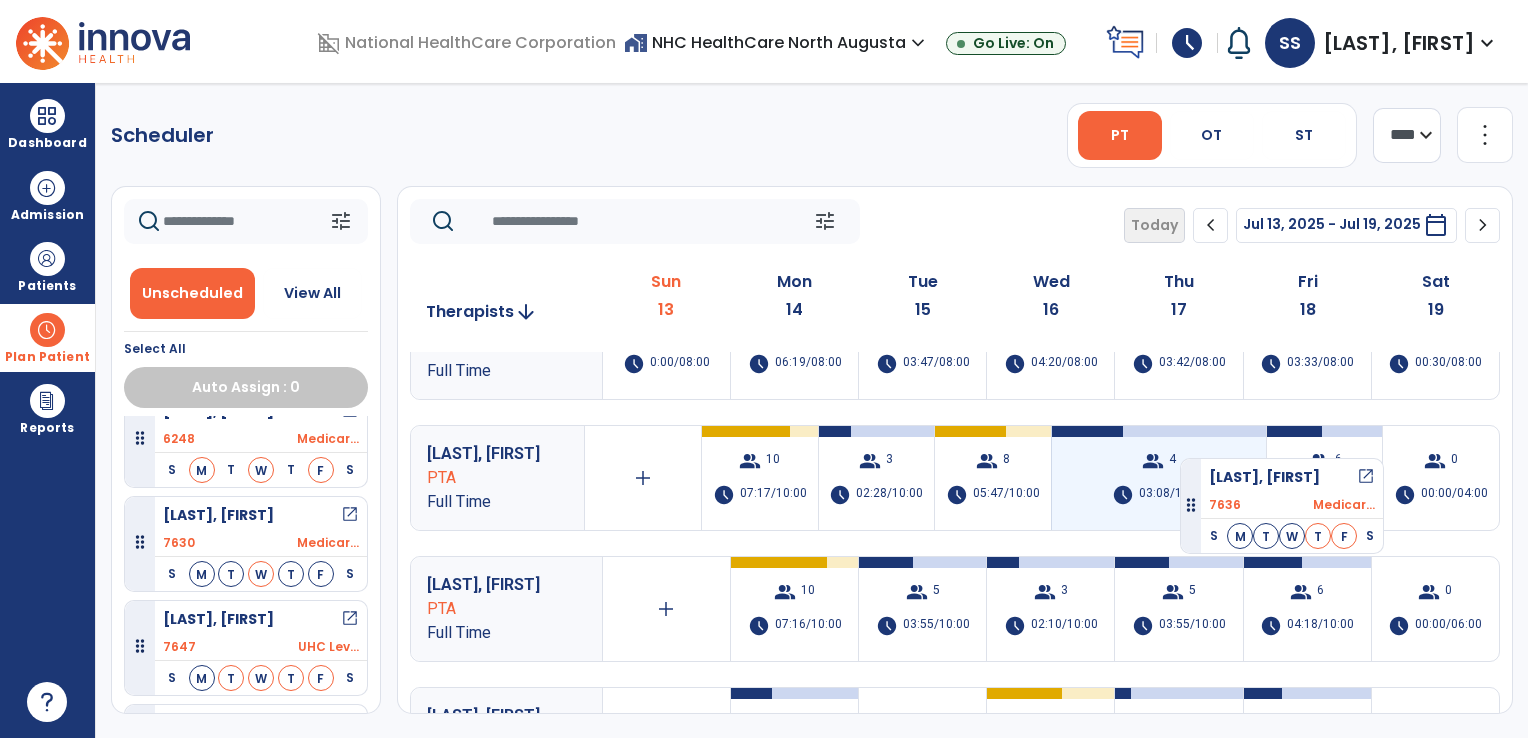drag, startPoint x: 252, startPoint y: 534, endPoint x: 1181, endPoint y: 452, distance: 932.61194 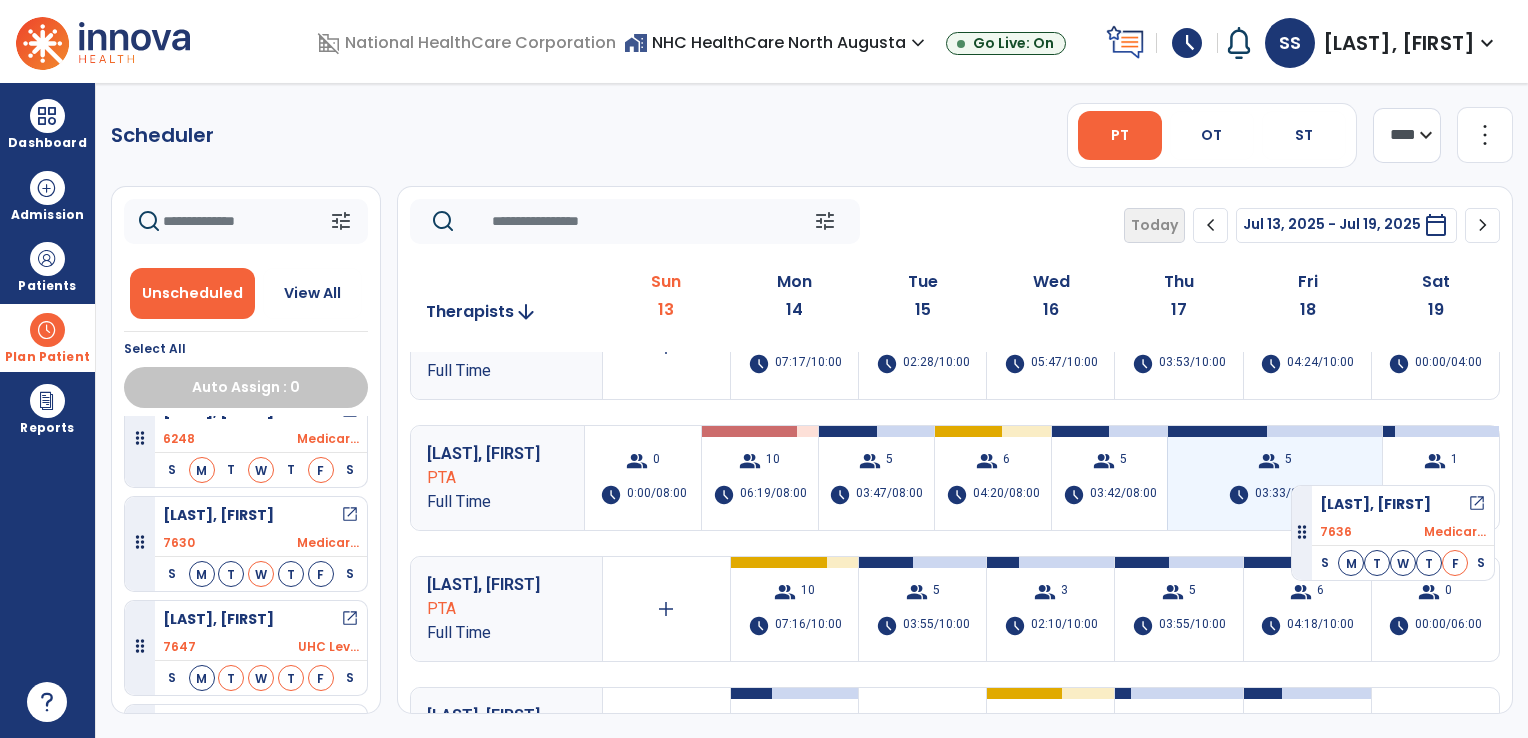 drag, startPoint x: 246, startPoint y: 531, endPoint x: 1291, endPoint y: 477, distance: 1046.3943 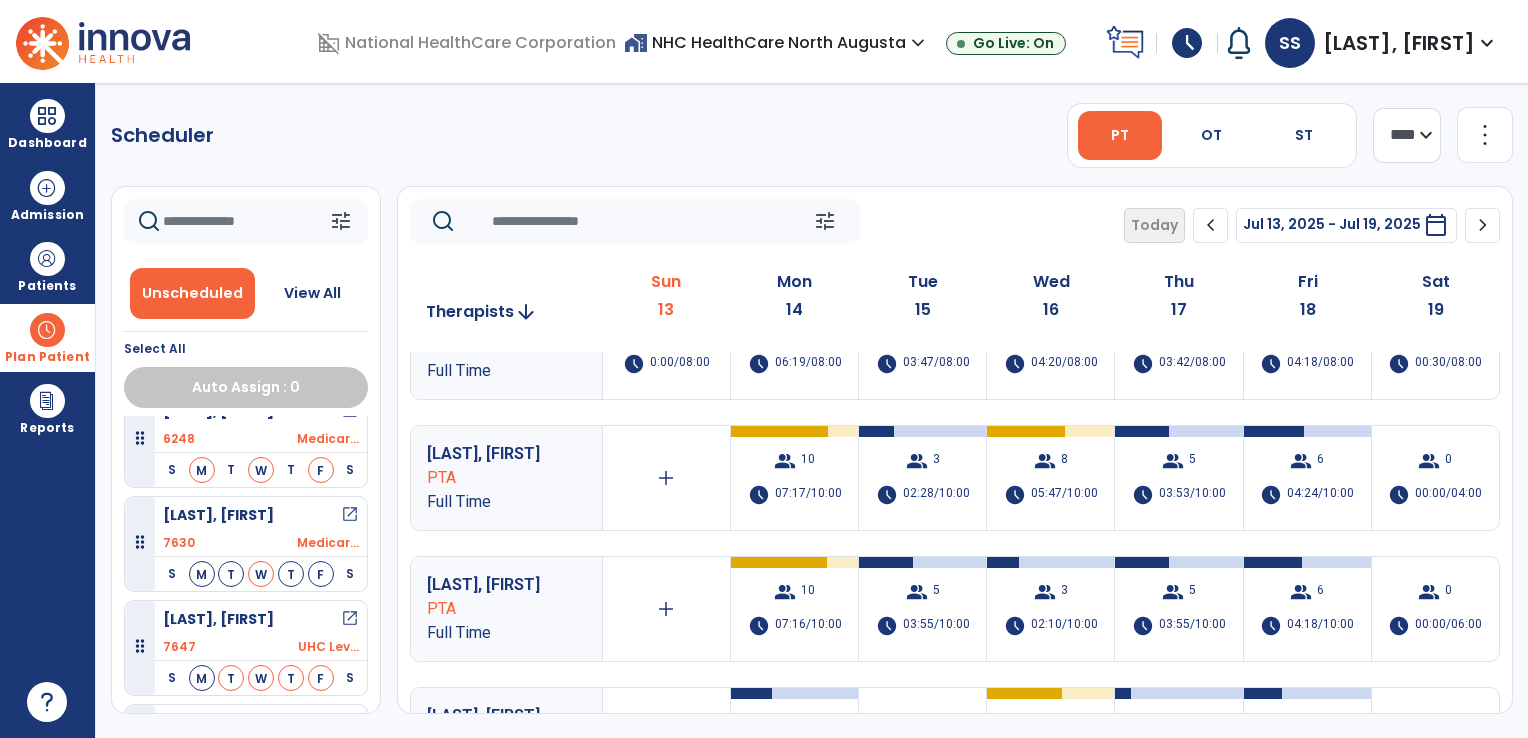 click on "[LAST],  [FIRST] PTA Full Time" at bounding box center [506, 478] 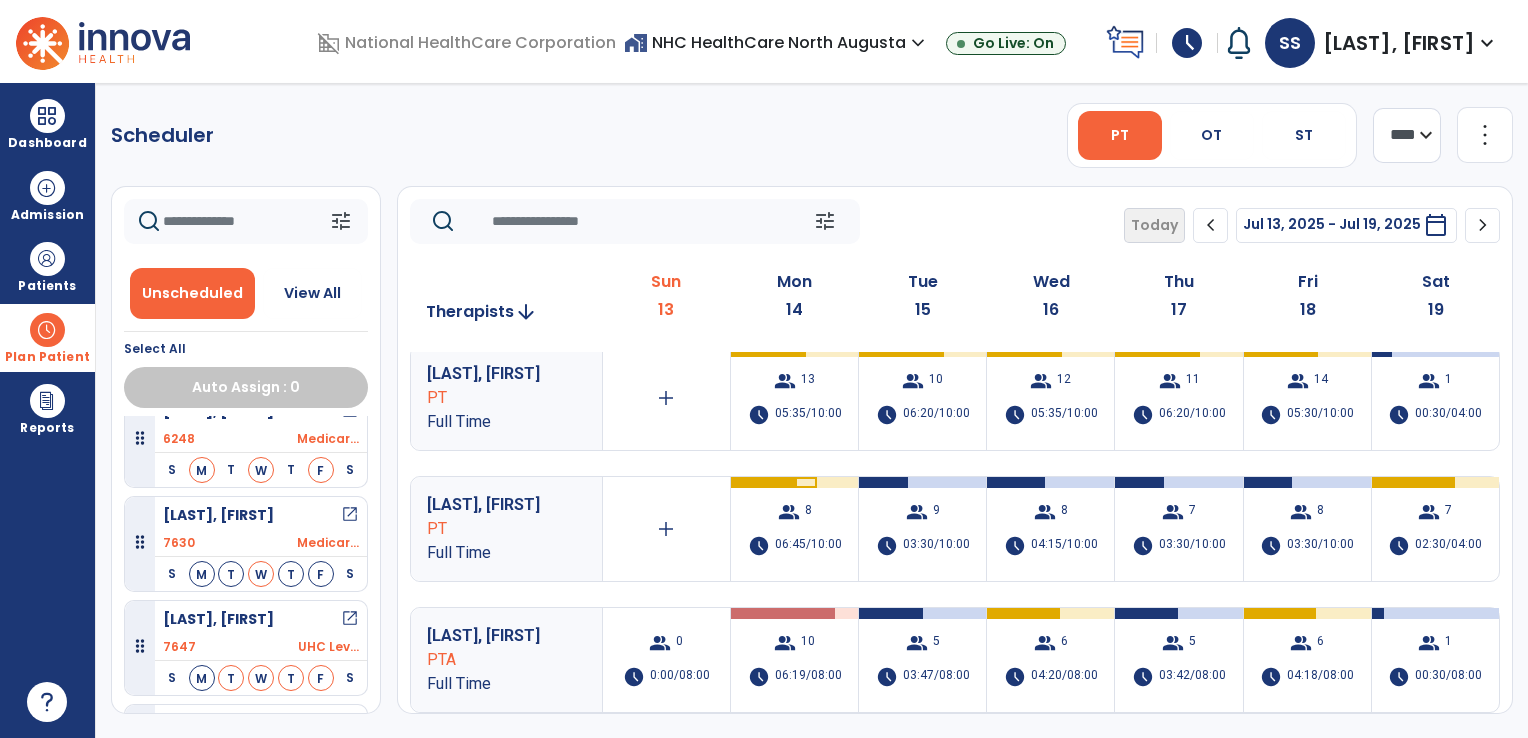 scroll, scrollTop: 0, scrollLeft: 0, axis: both 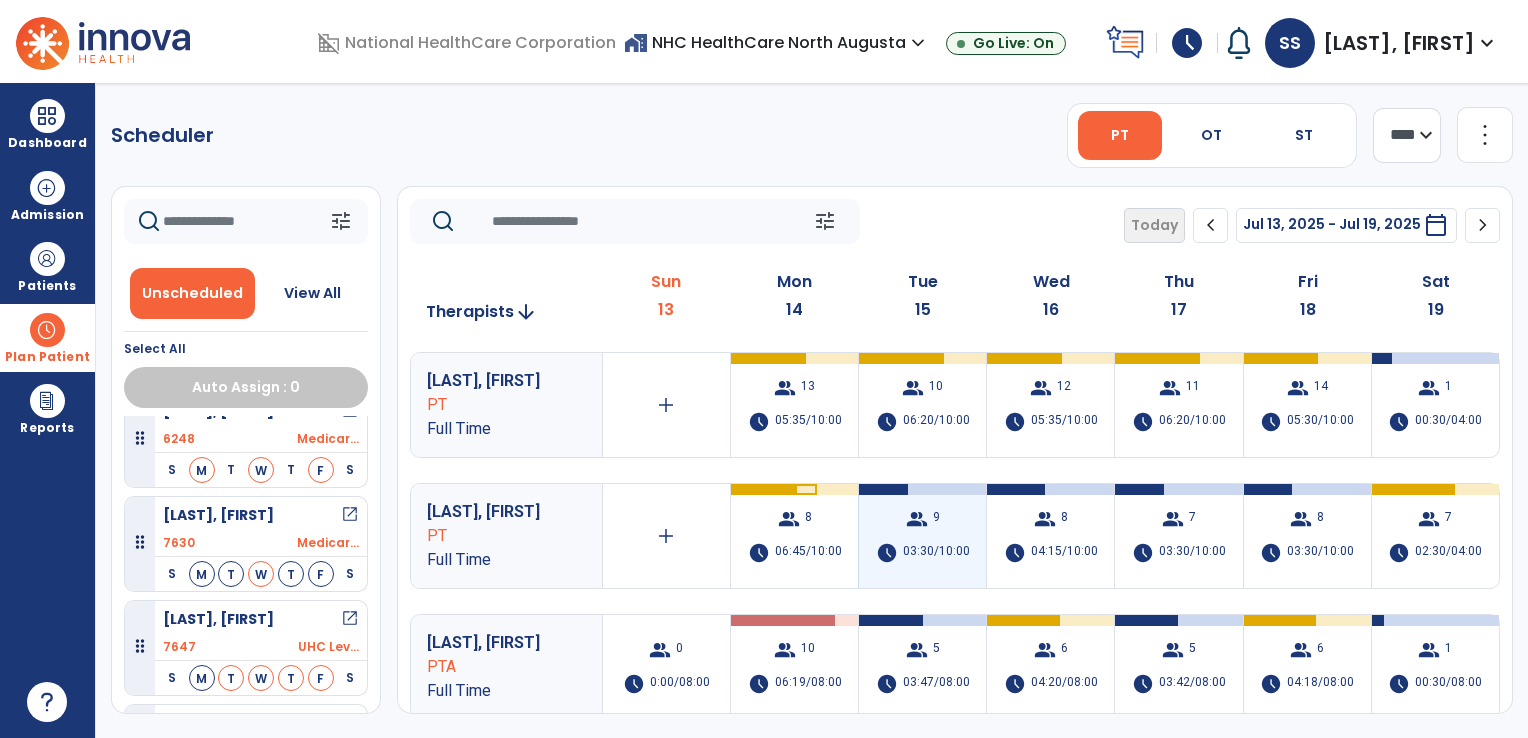 click on "group  9  schedule  03:30/10:00" at bounding box center [922, 536] 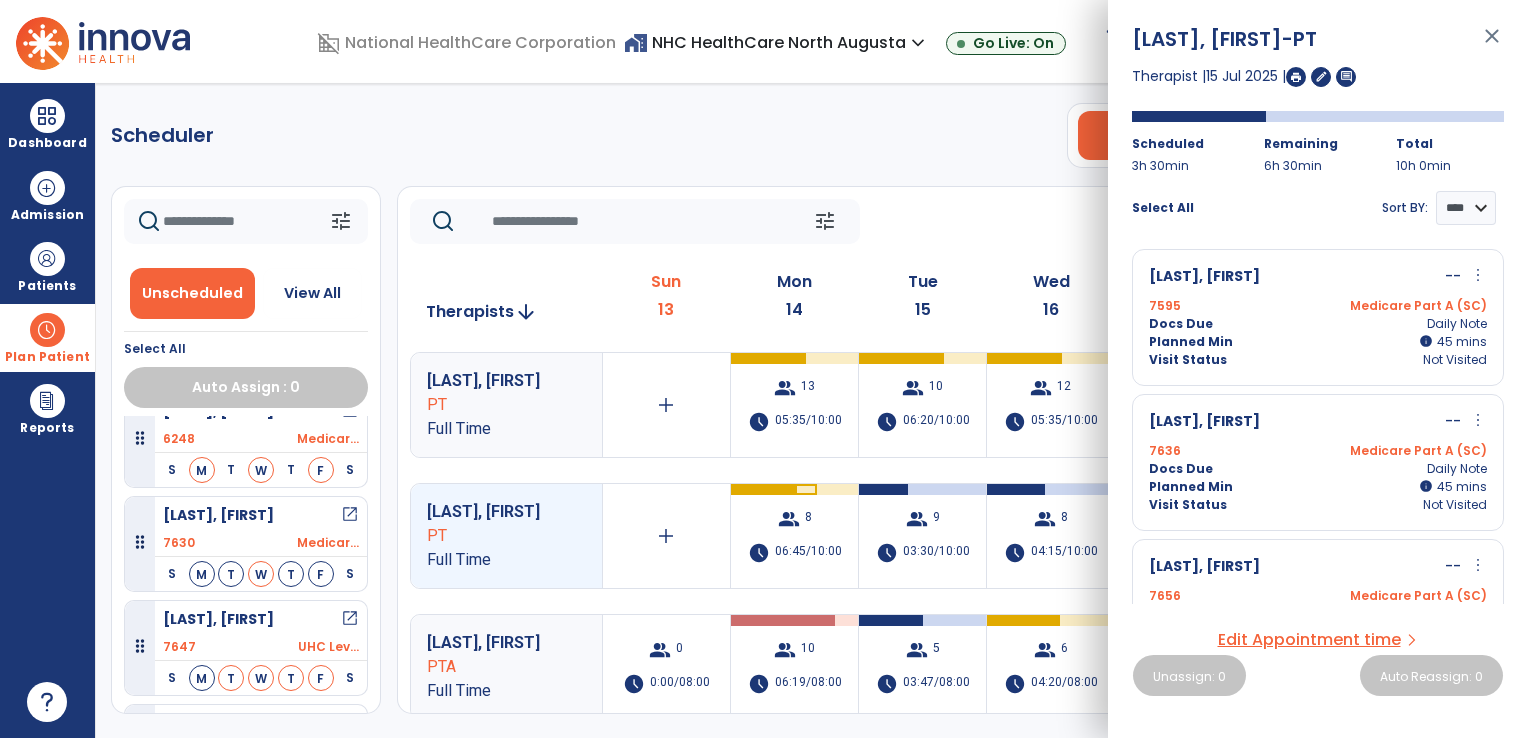 click on "[LAST], [FIRST]   --  more_vert  edit   Edit Session   alt_route   Split Minutes  7636 Medicare Part A (SC)  Docs Due Daily Note   Planned Min  info   45 I 45 mins  Visit Status  Not Visited" at bounding box center (1318, 462) 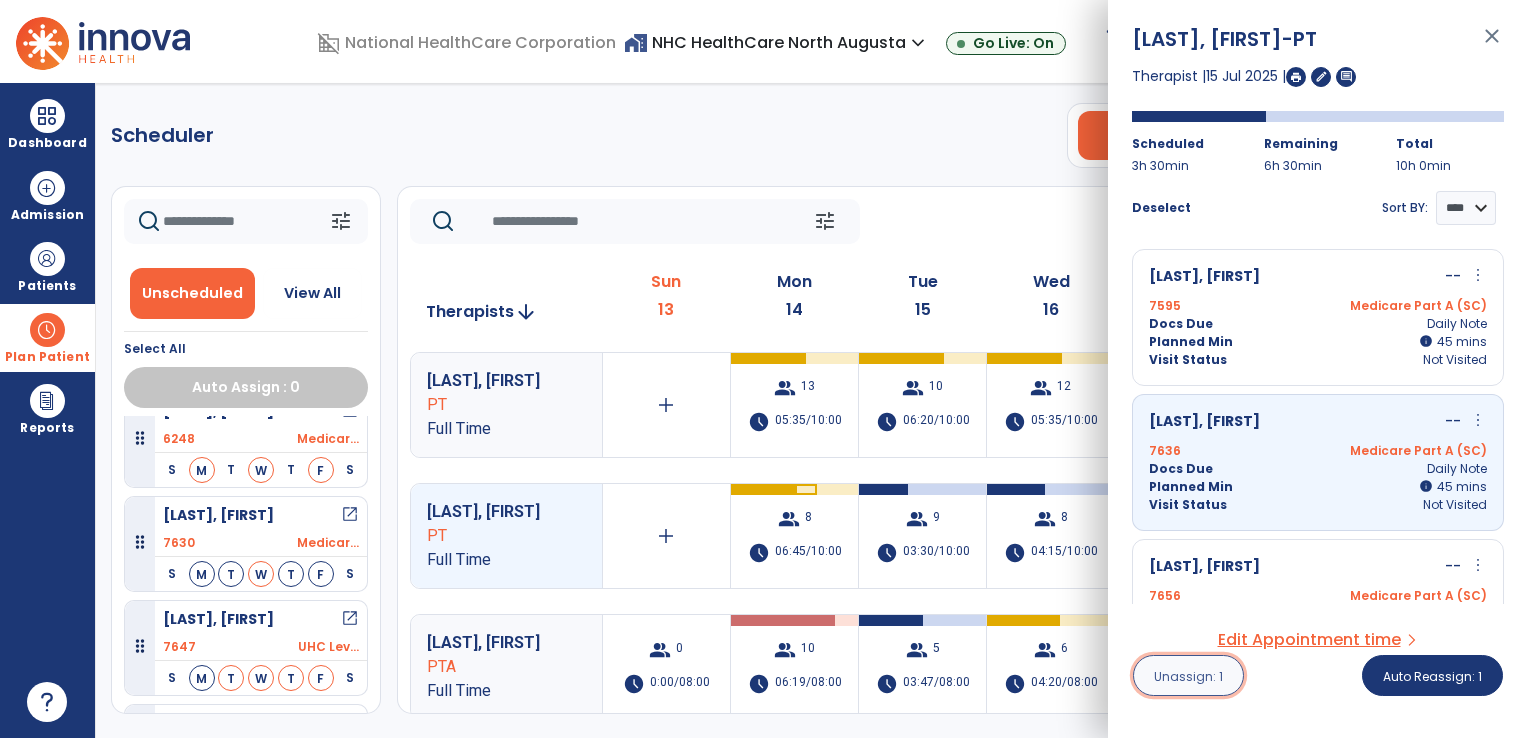 click on "Unassign: 1" at bounding box center [1188, 676] 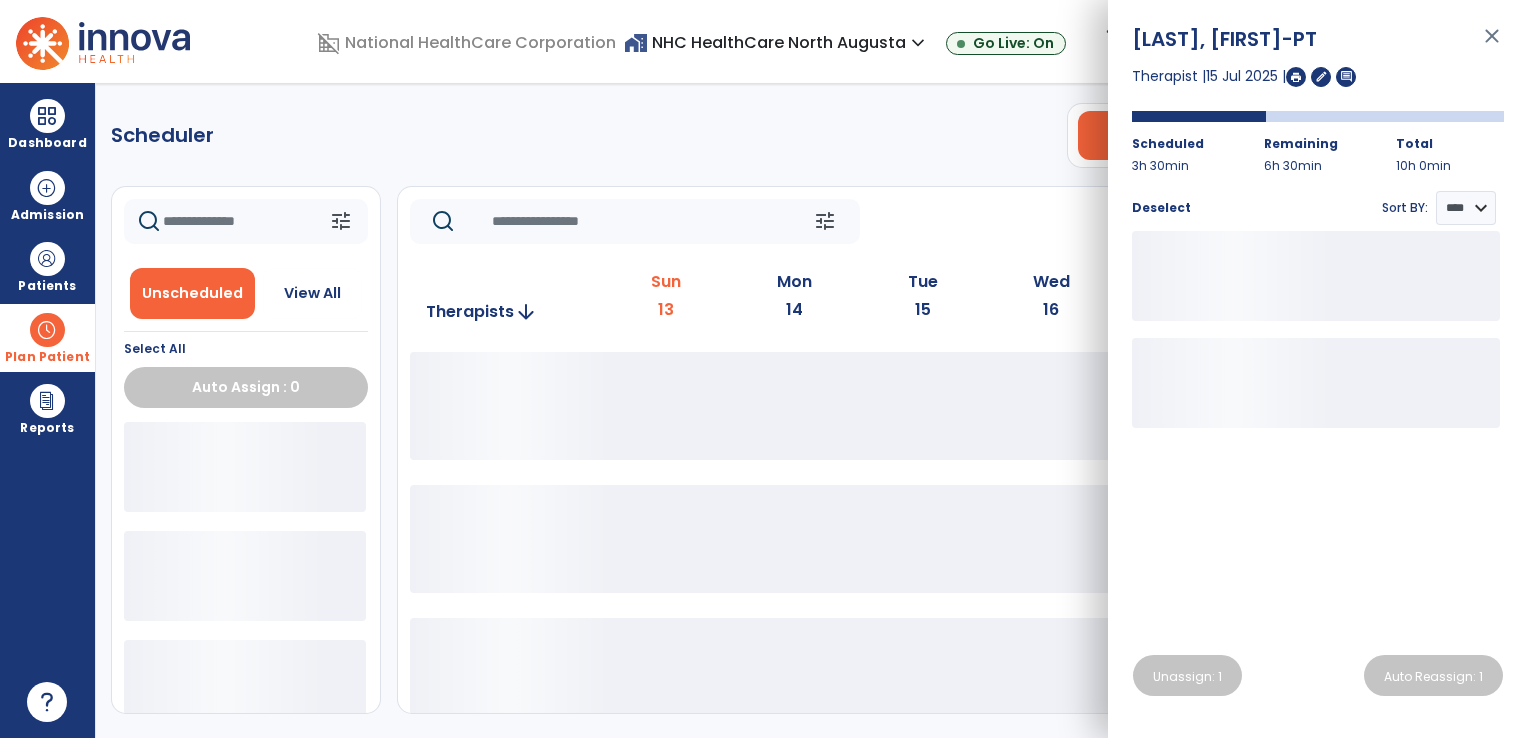 click on "Scheduler   PT   OT   ST  **** *** more_vert  Manage Labor   View All Therapists   Print" 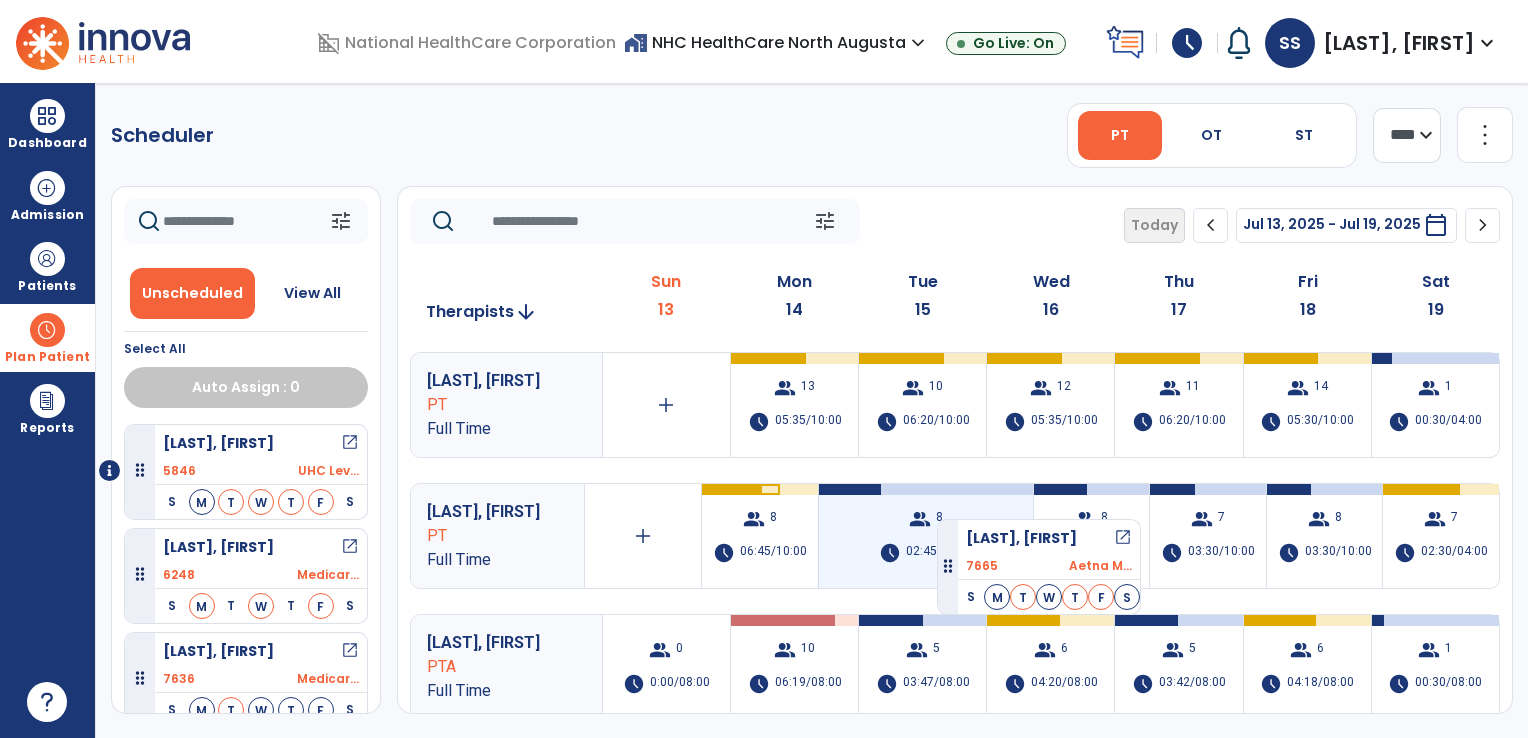 drag, startPoint x: 230, startPoint y: 471, endPoint x: 937, endPoint y: 514, distance: 708.30646 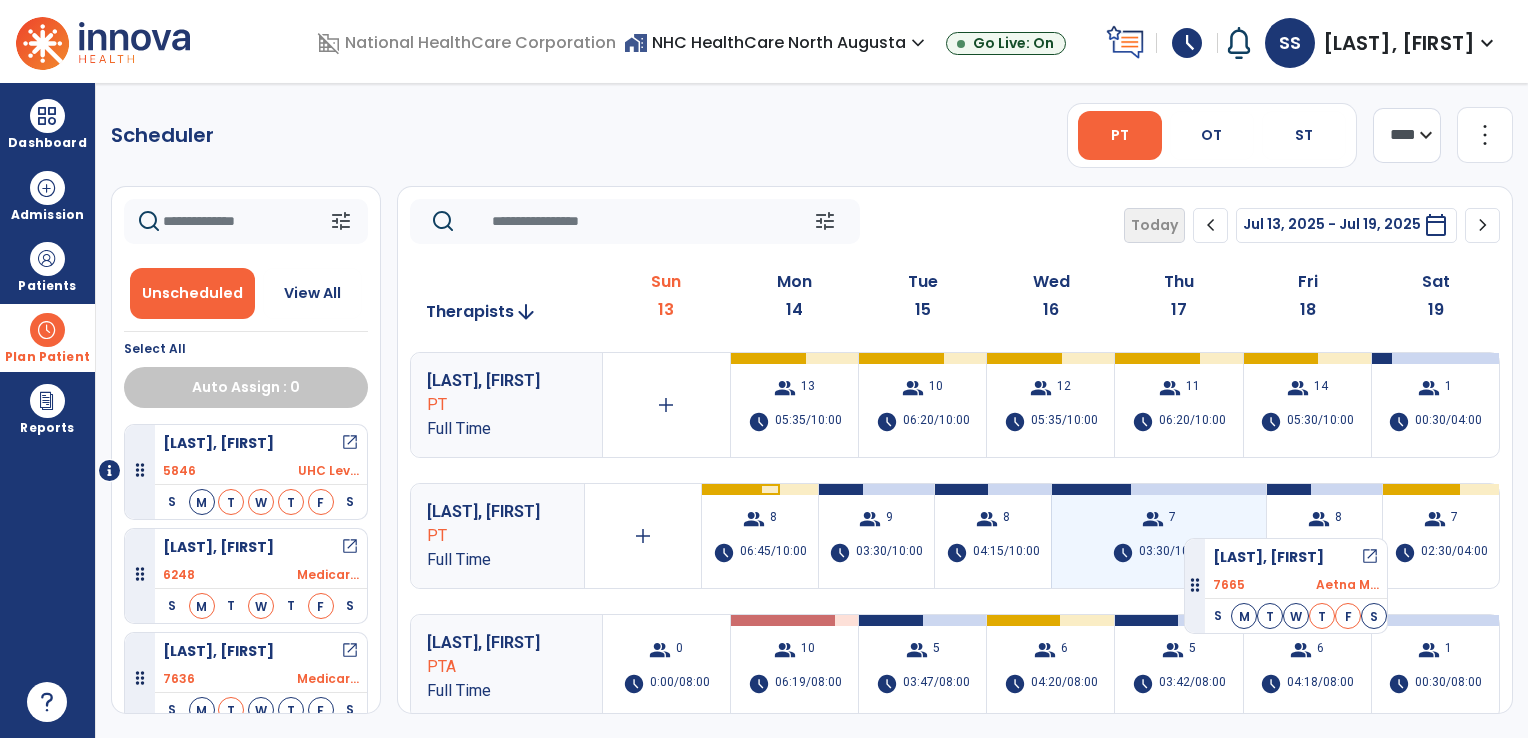 drag, startPoint x: 244, startPoint y: 459, endPoint x: 1186, endPoint y: 518, distance: 943.8459 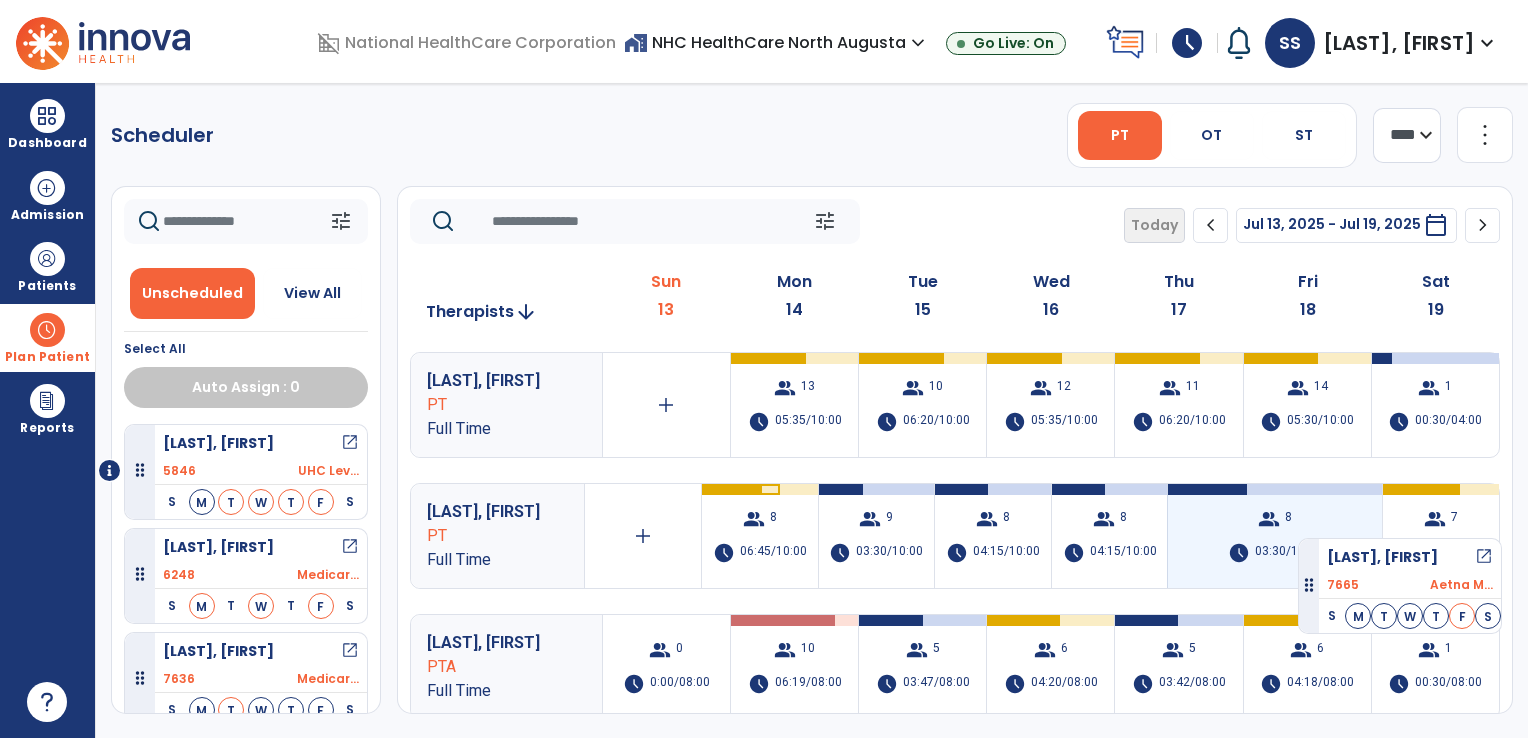 drag, startPoint x: 245, startPoint y: 465, endPoint x: 1299, endPoint y: 530, distance: 1056.0023 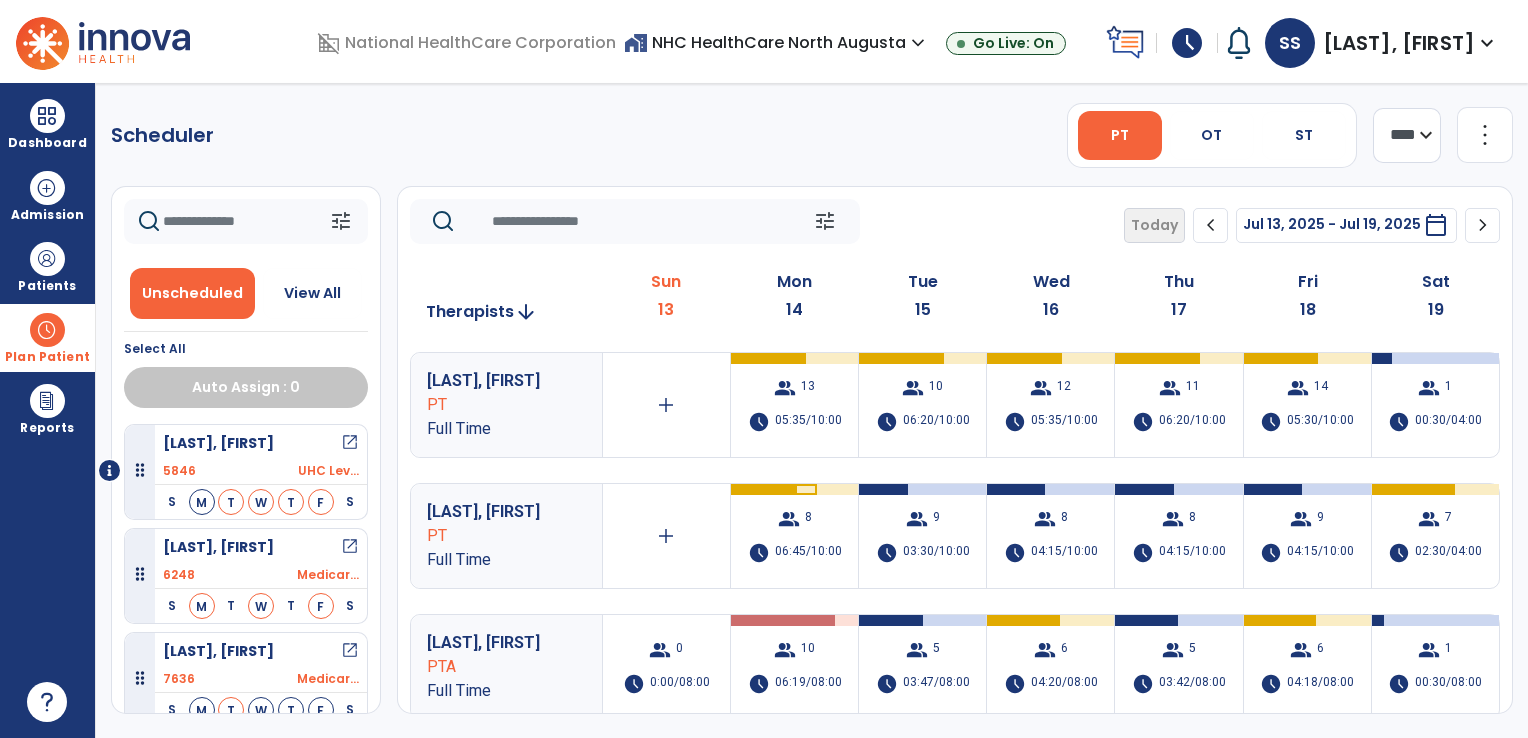 click on "PT" at bounding box center [492, 536] 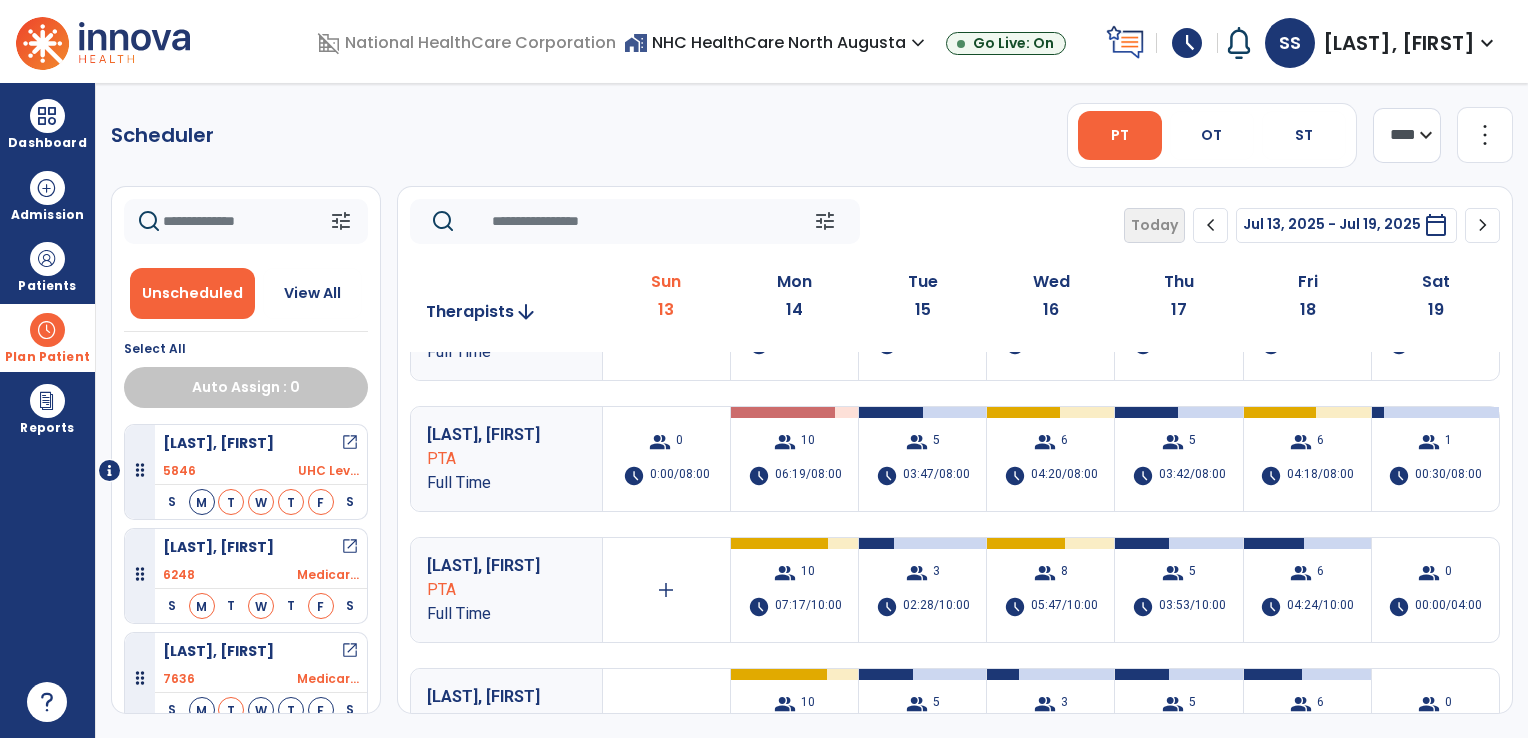 scroll, scrollTop: 240, scrollLeft: 0, axis: vertical 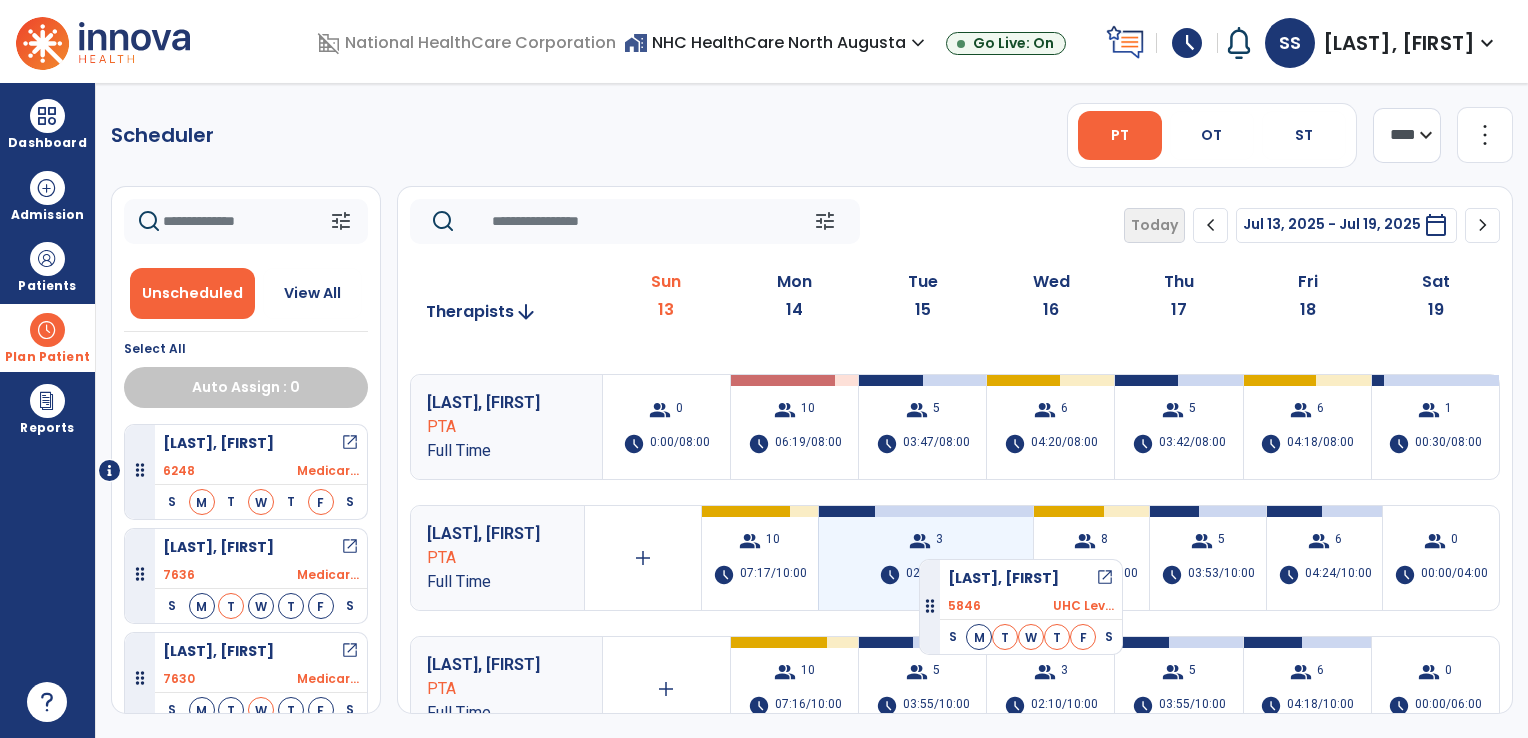 drag, startPoint x: 235, startPoint y: 456, endPoint x: 914, endPoint y: 549, distance: 685.33936 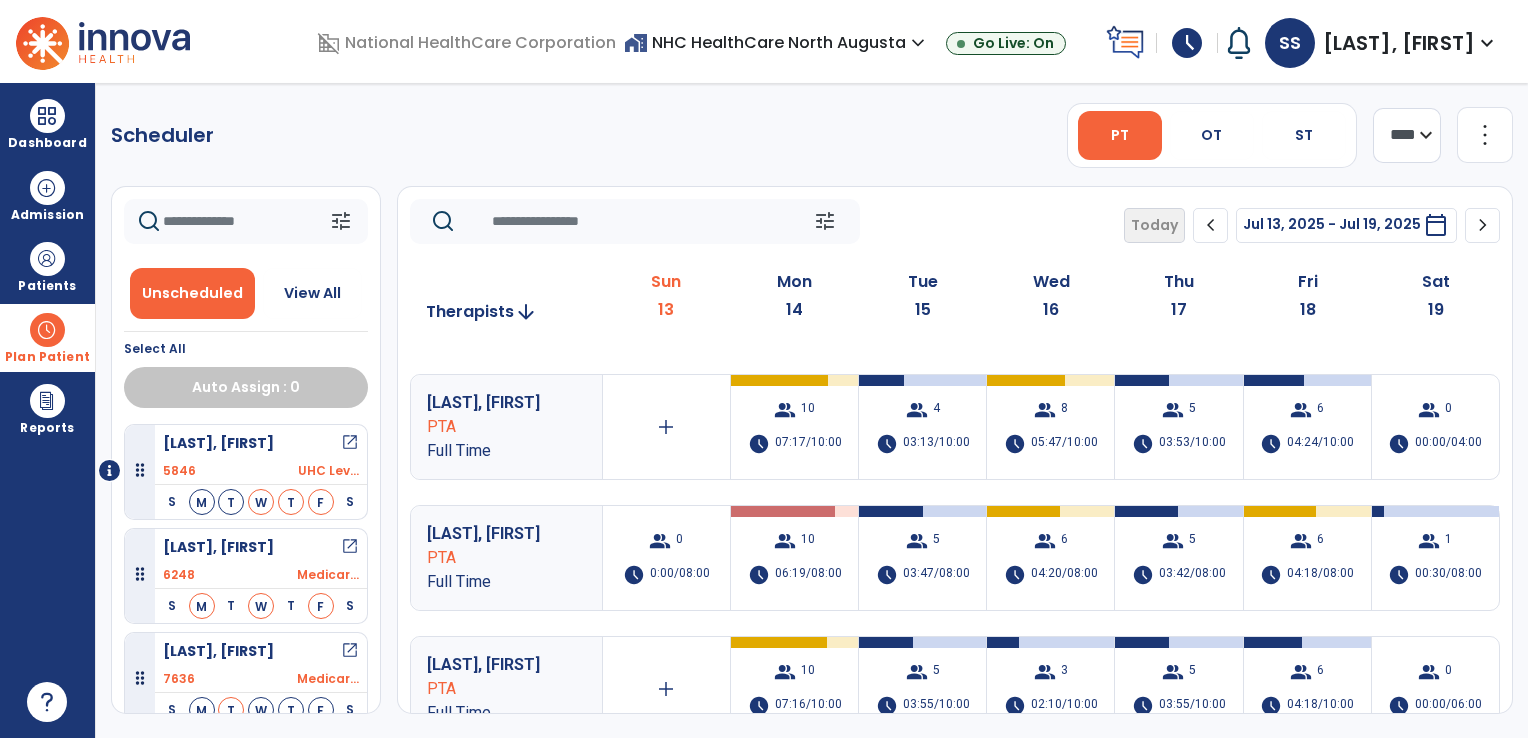 drag, startPoint x: 222, startPoint y: 466, endPoint x: 289, endPoint y: 467, distance: 67.00746 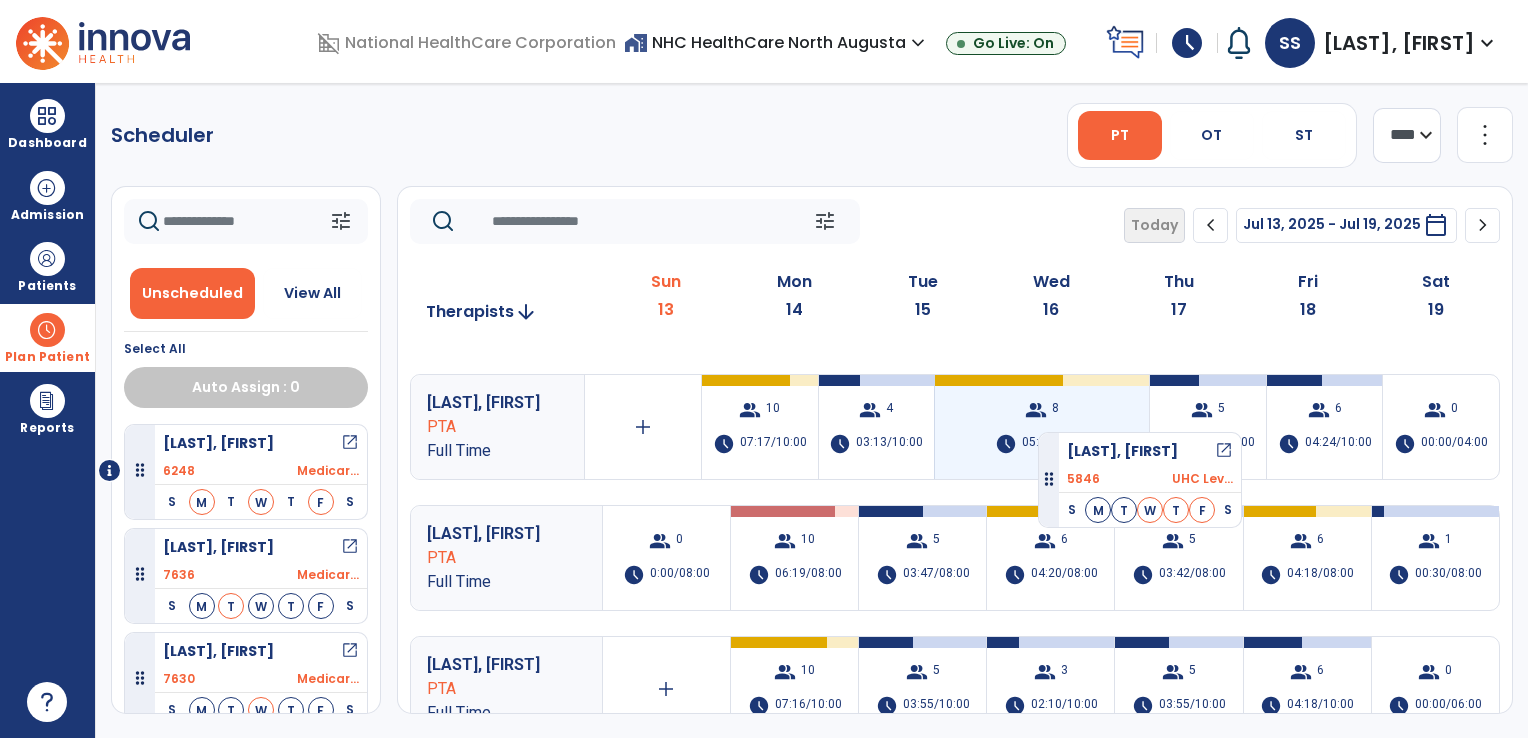 drag, startPoint x: 289, startPoint y: 467, endPoint x: 1038, endPoint y: 424, distance: 750.2333 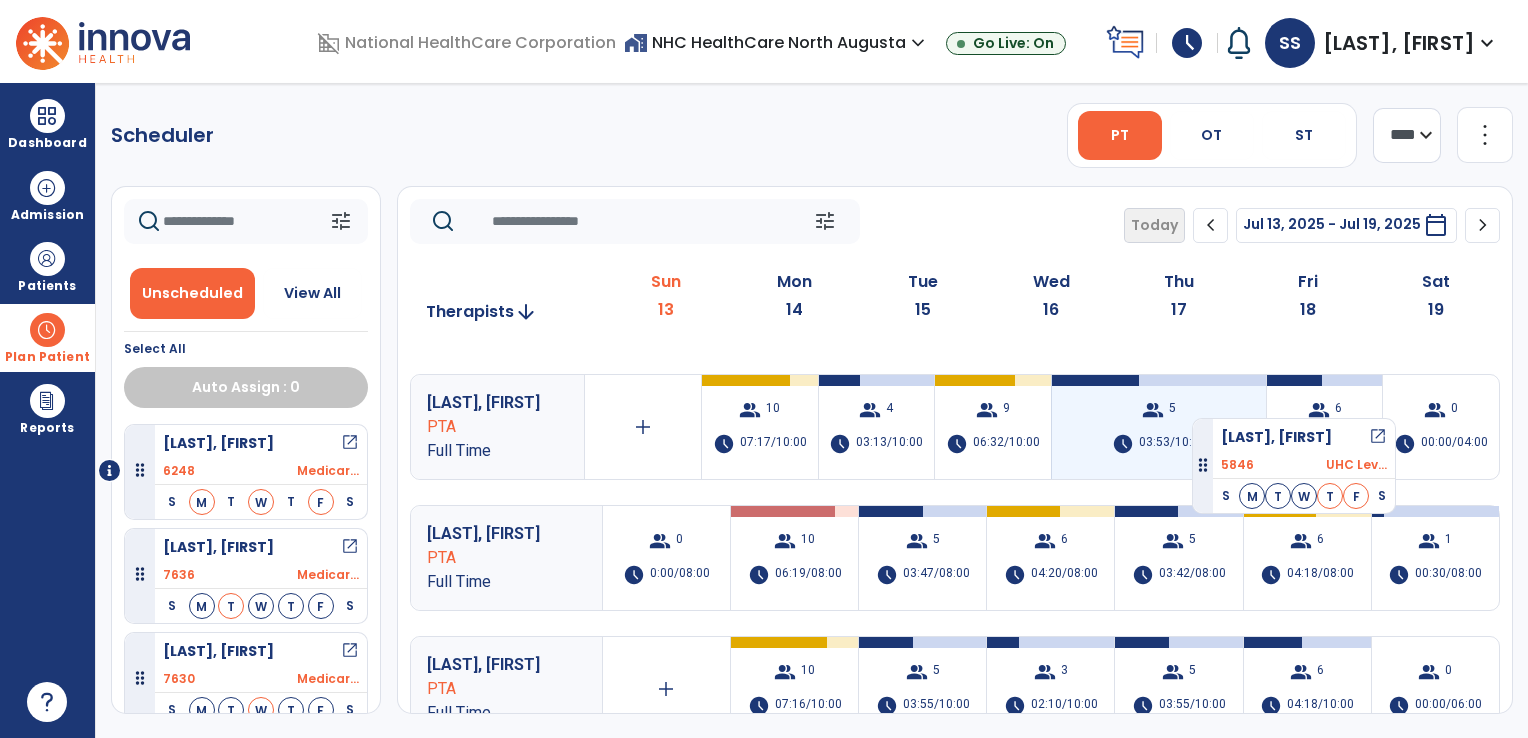 drag, startPoint x: 222, startPoint y: 454, endPoint x: 1192, endPoint y: 410, distance: 970.99744 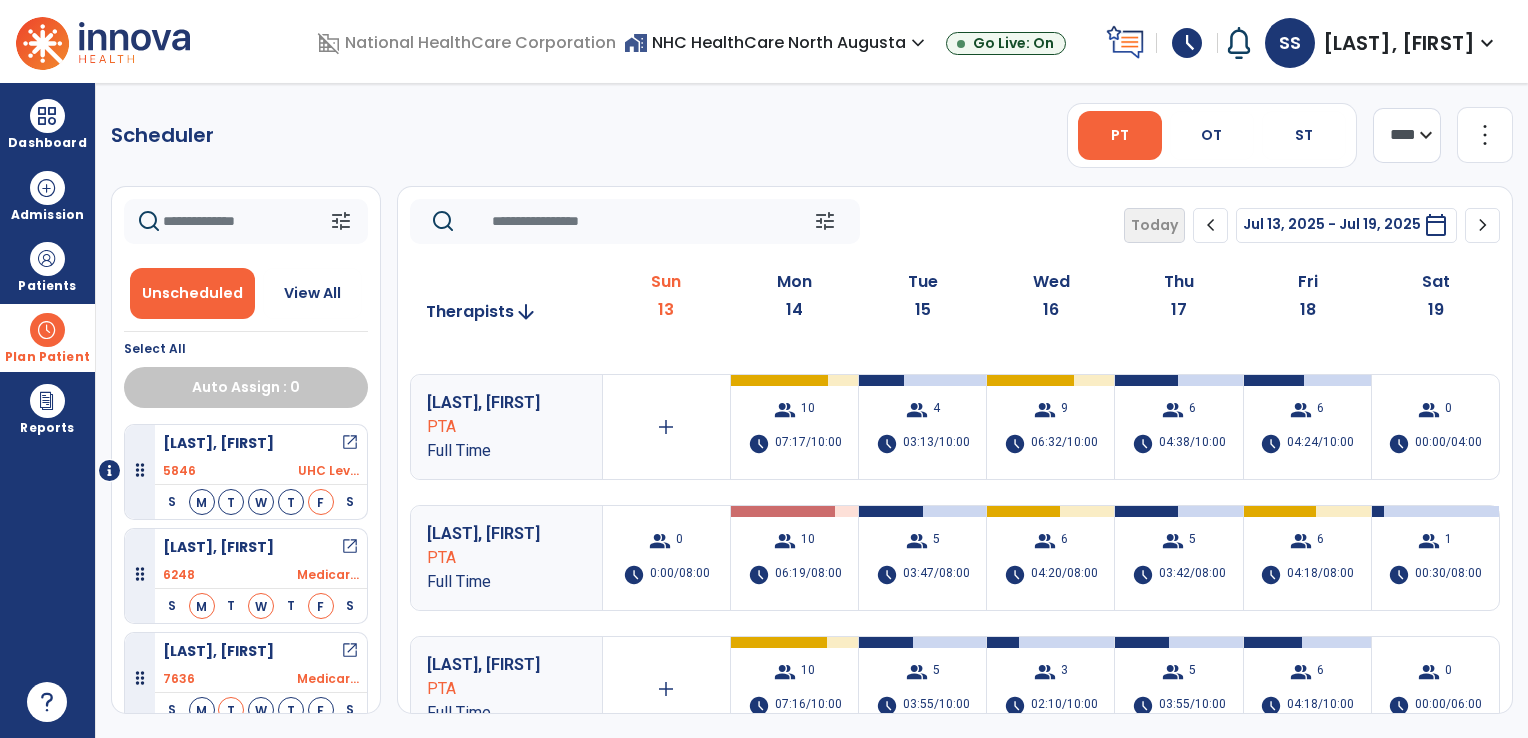 drag, startPoint x: 216, startPoint y: 461, endPoint x: 222, endPoint y: 535, distance: 74.24284 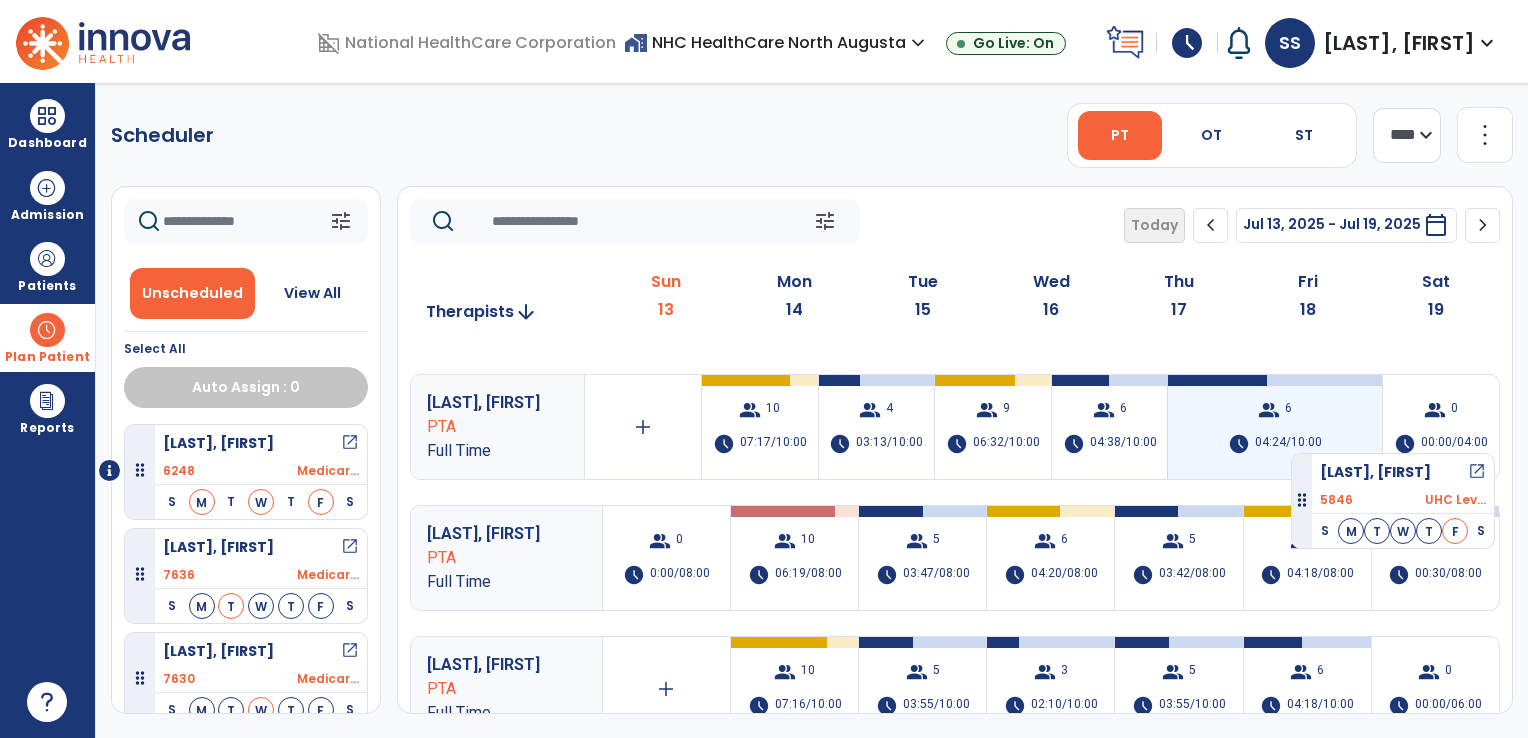 drag, startPoint x: 222, startPoint y: 535, endPoint x: 1291, endPoint y: 445, distance: 1072.7819 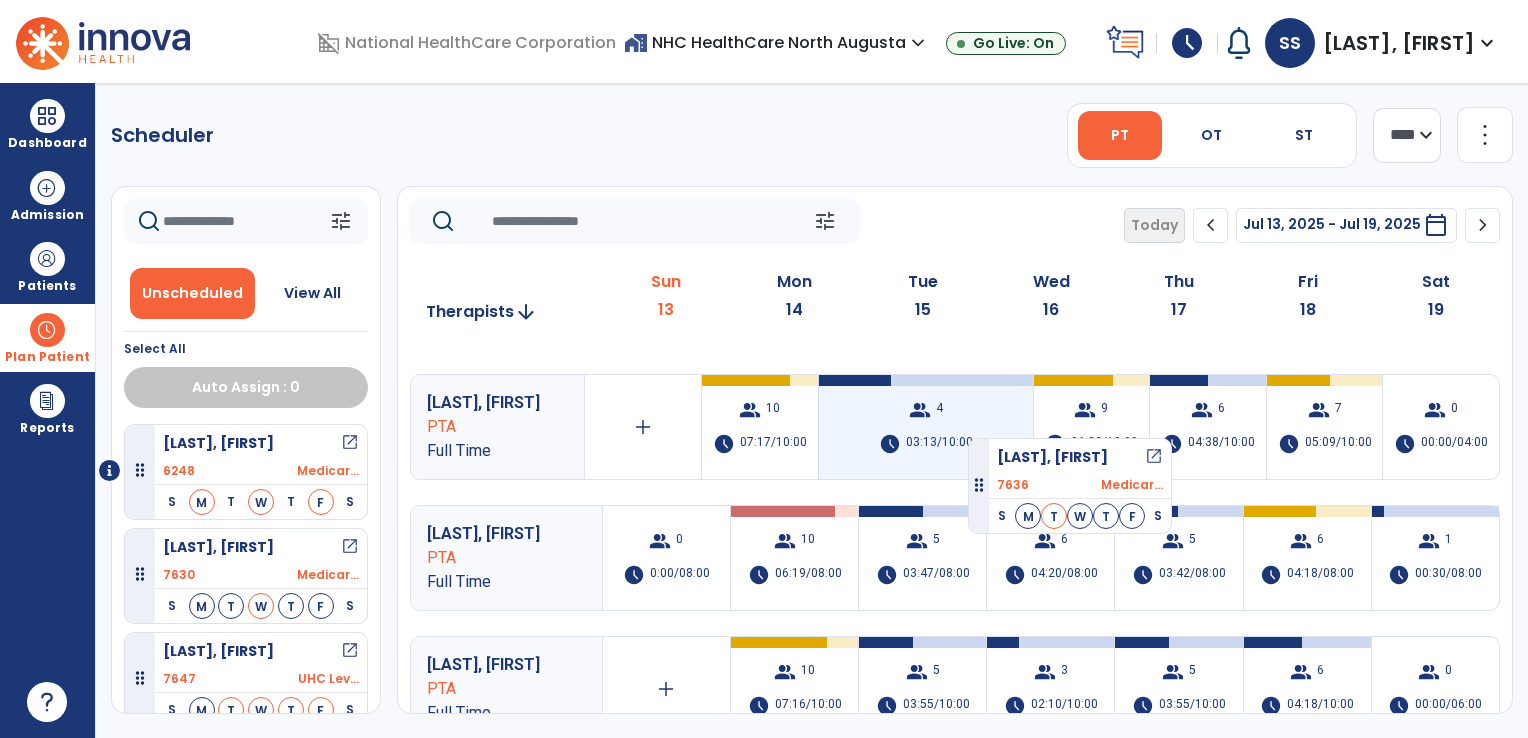 drag, startPoint x: 225, startPoint y: 565, endPoint x: 969, endPoint y: 430, distance: 756.1488 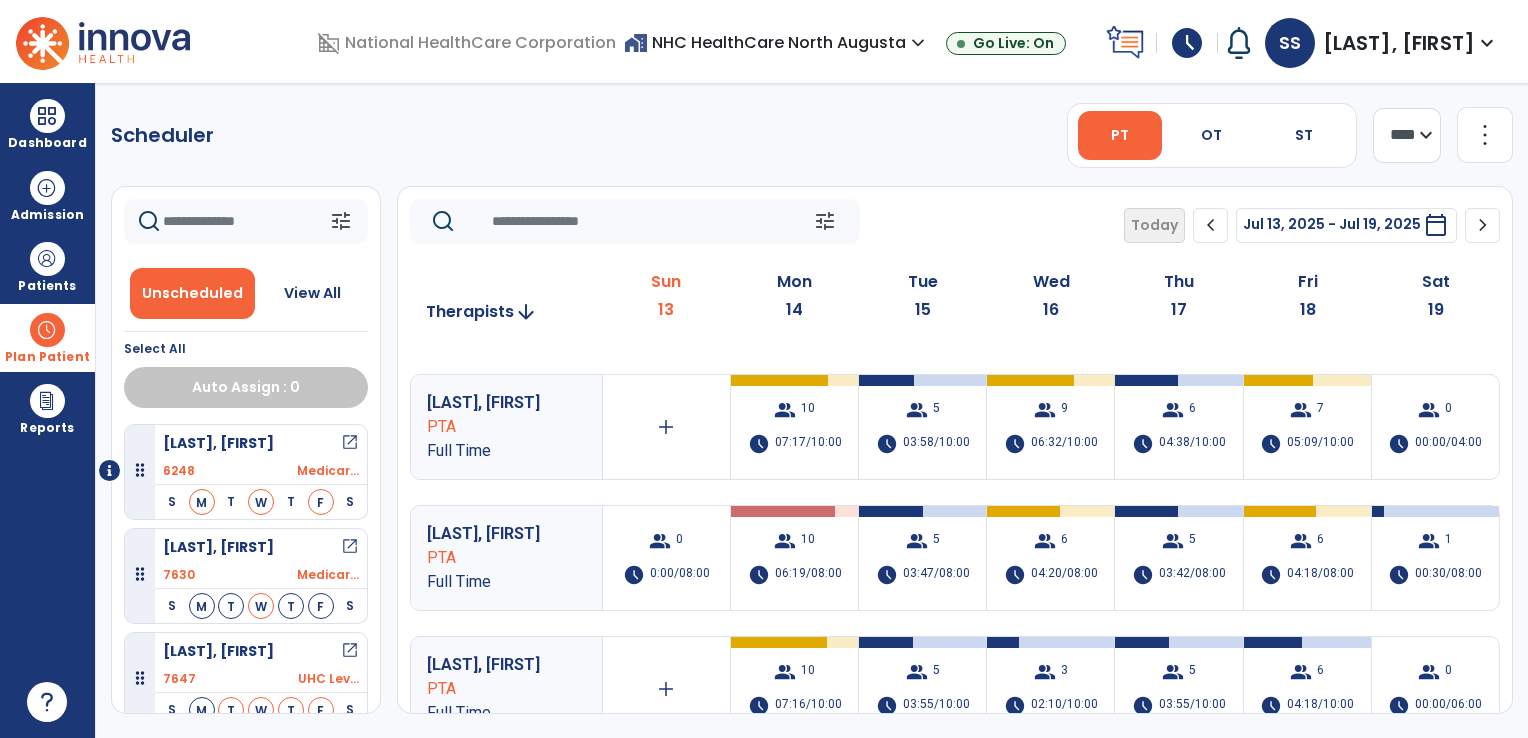 click on "[LAST], [FIRST]" at bounding box center (492, 665) 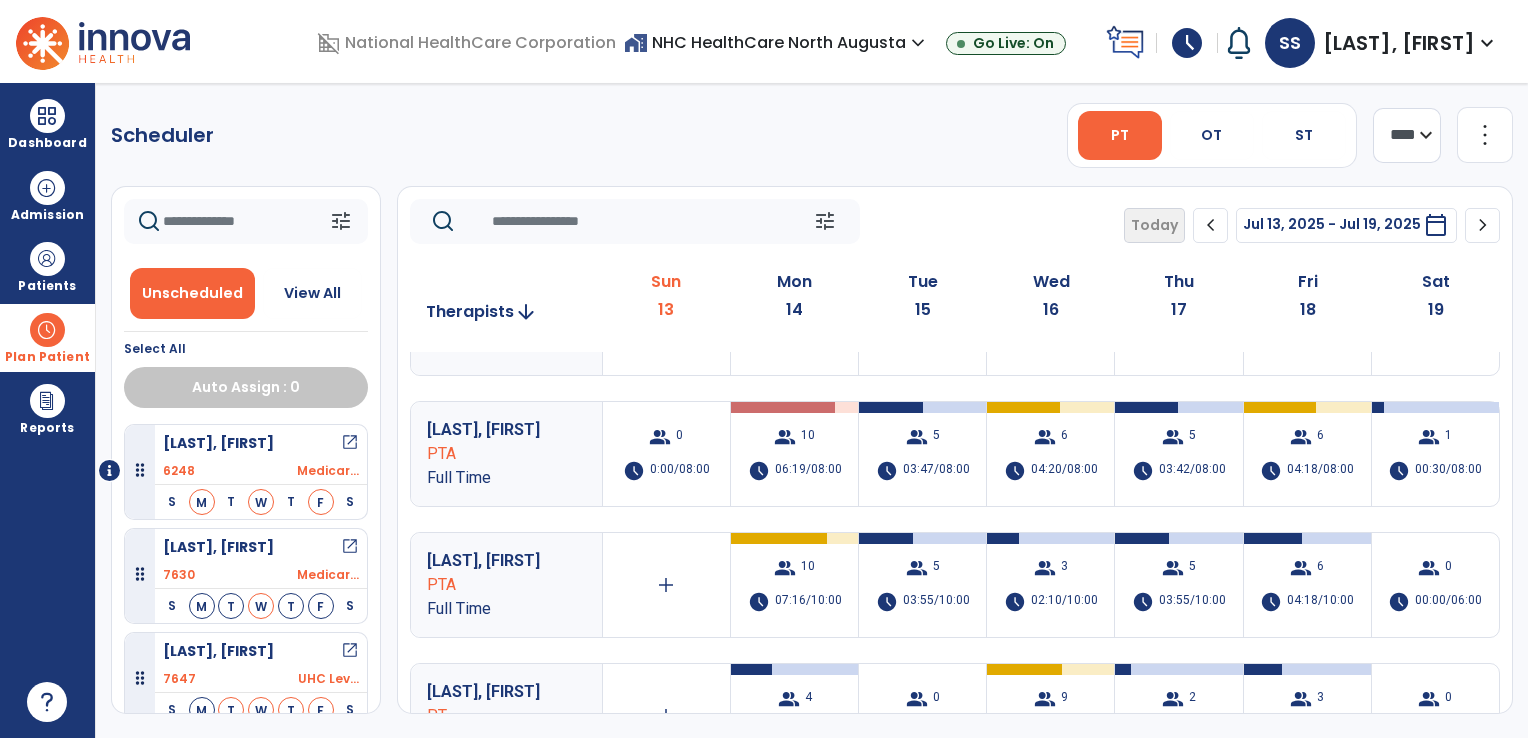 scroll, scrollTop: 360, scrollLeft: 0, axis: vertical 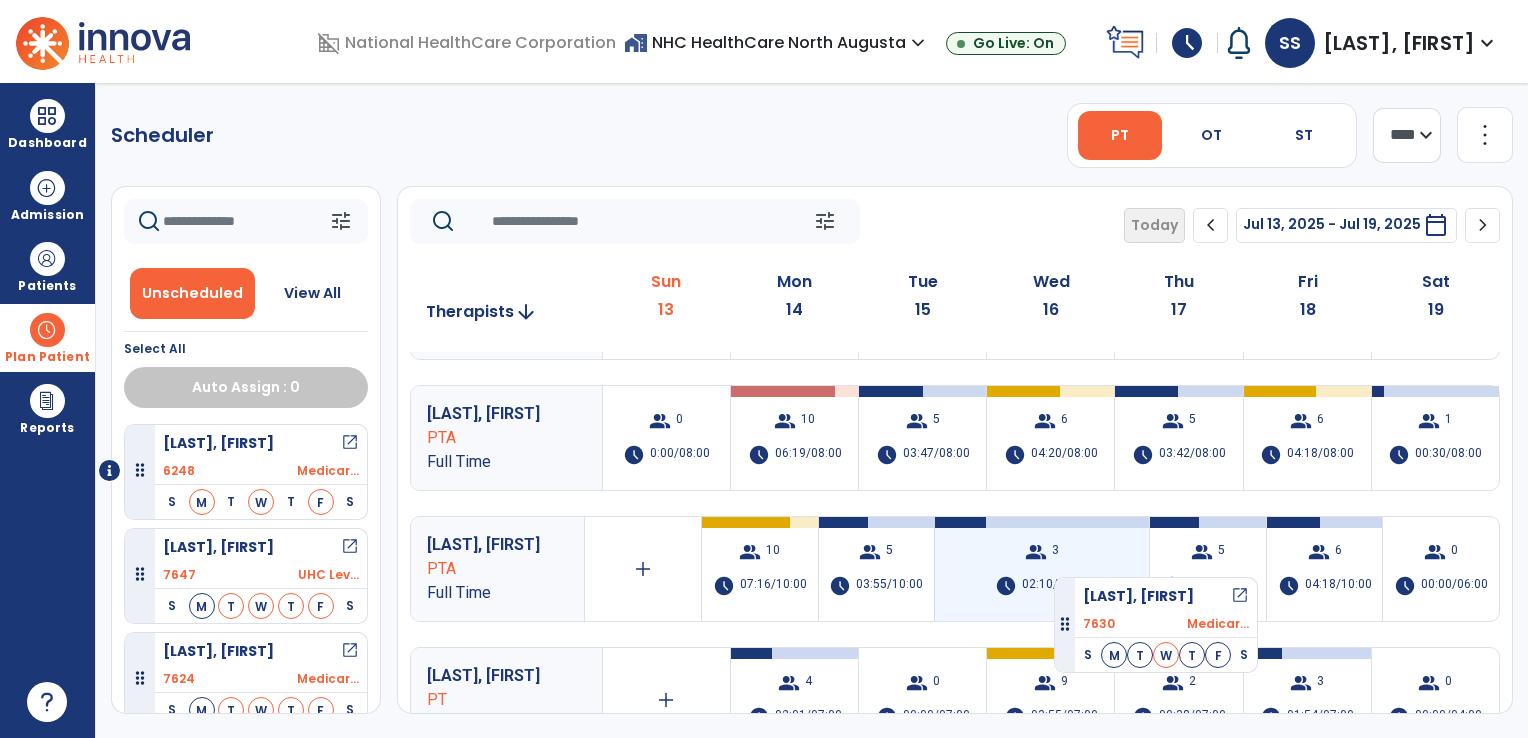 drag, startPoint x: 221, startPoint y: 553, endPoint x: 1054, endPoint y: 569, distance: 833.1536 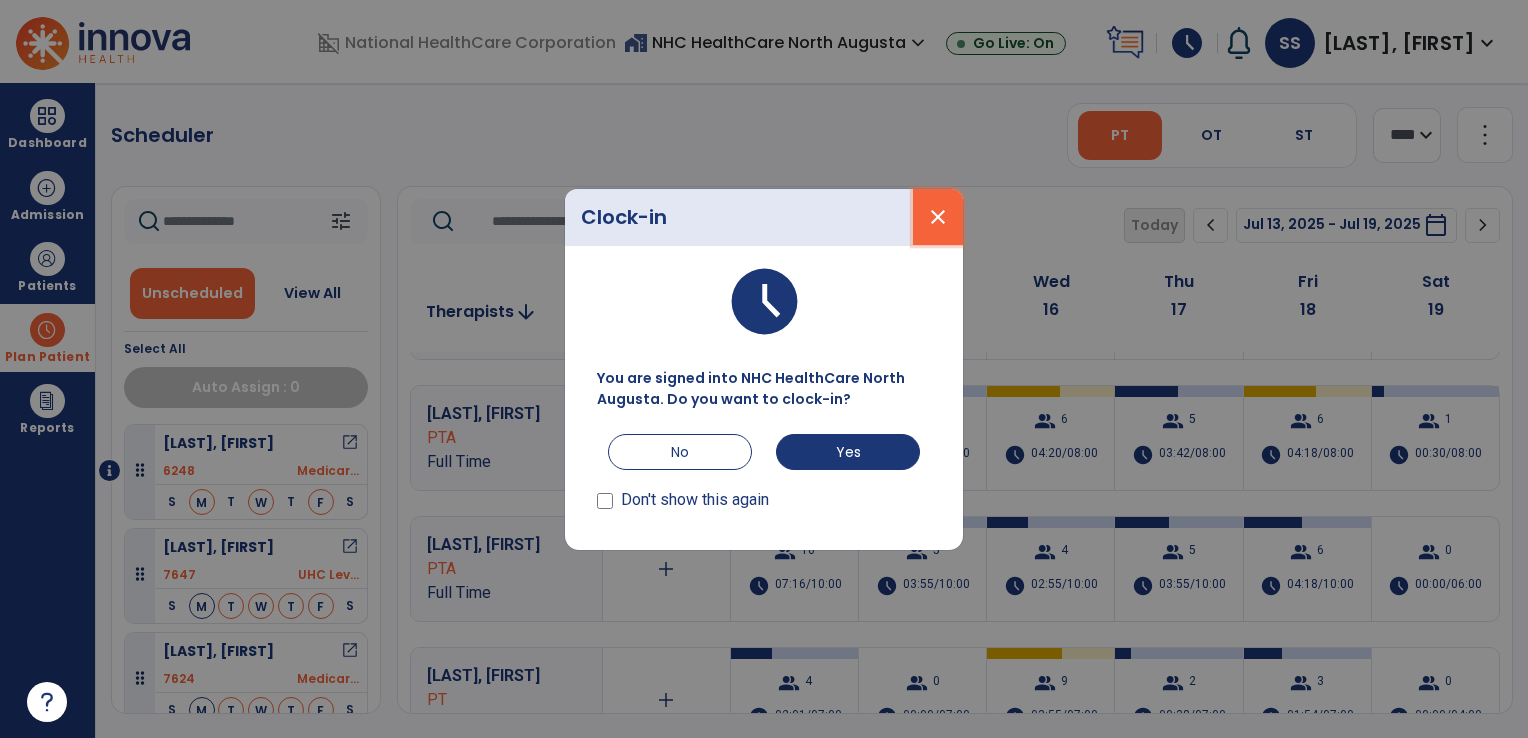 click on "close" at bounding box center (938, 217) 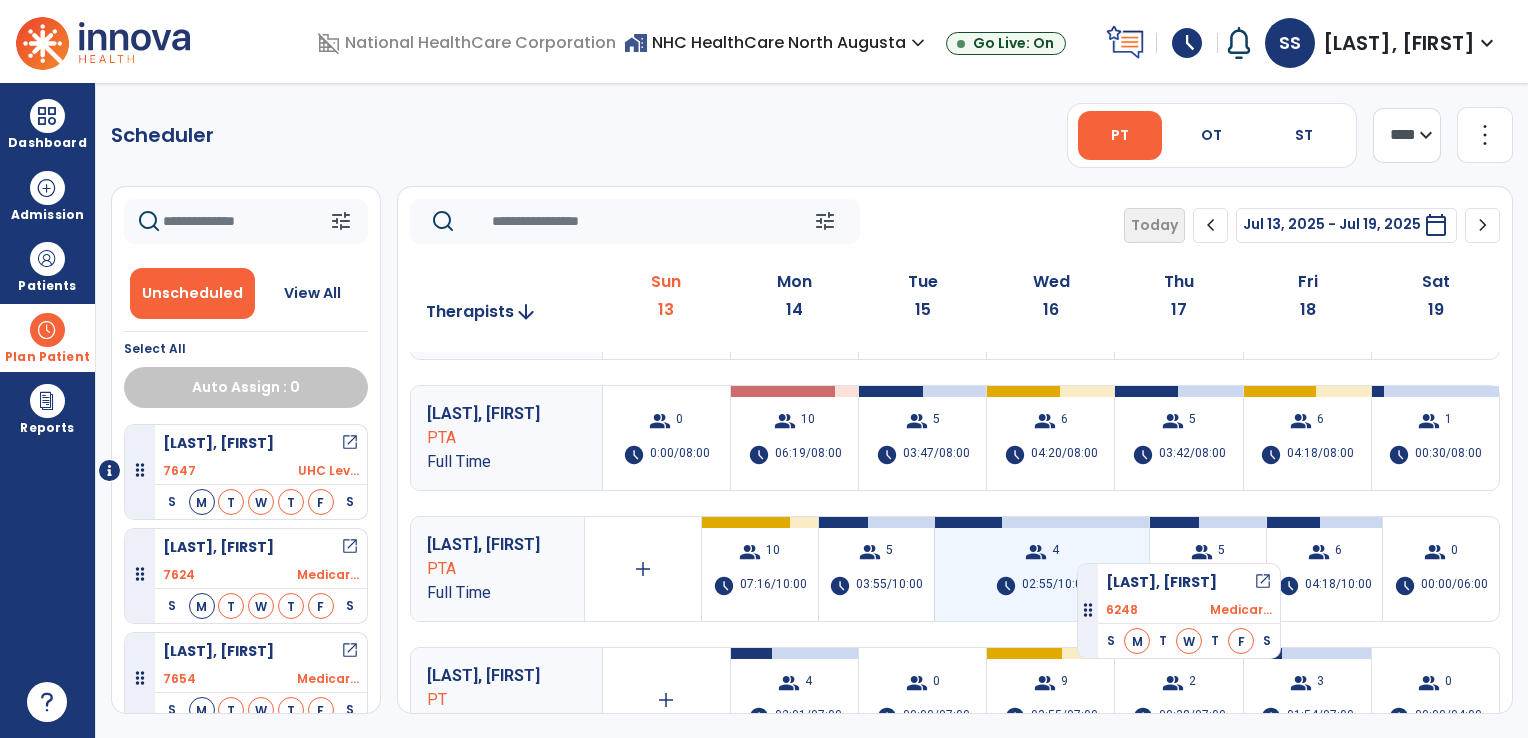drag, startPoint x: 218, startPoint y: 468, endPoint x: 1077, endPoint y: 555, distance: 863.3945 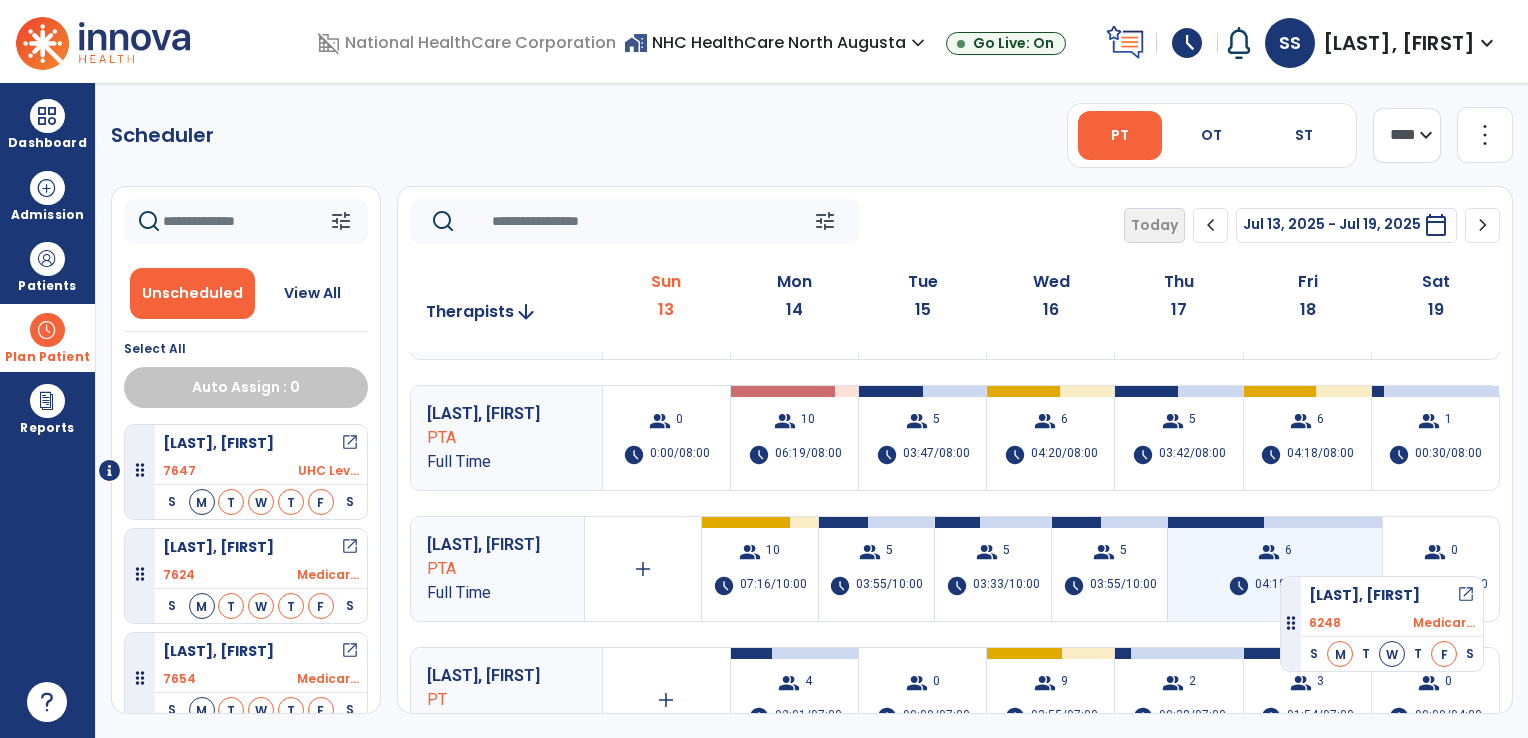 drag, startPoint x: 228, startPoint y: 466, endPoint x: 1280, endPoint y: 568, distance: 1056.9333 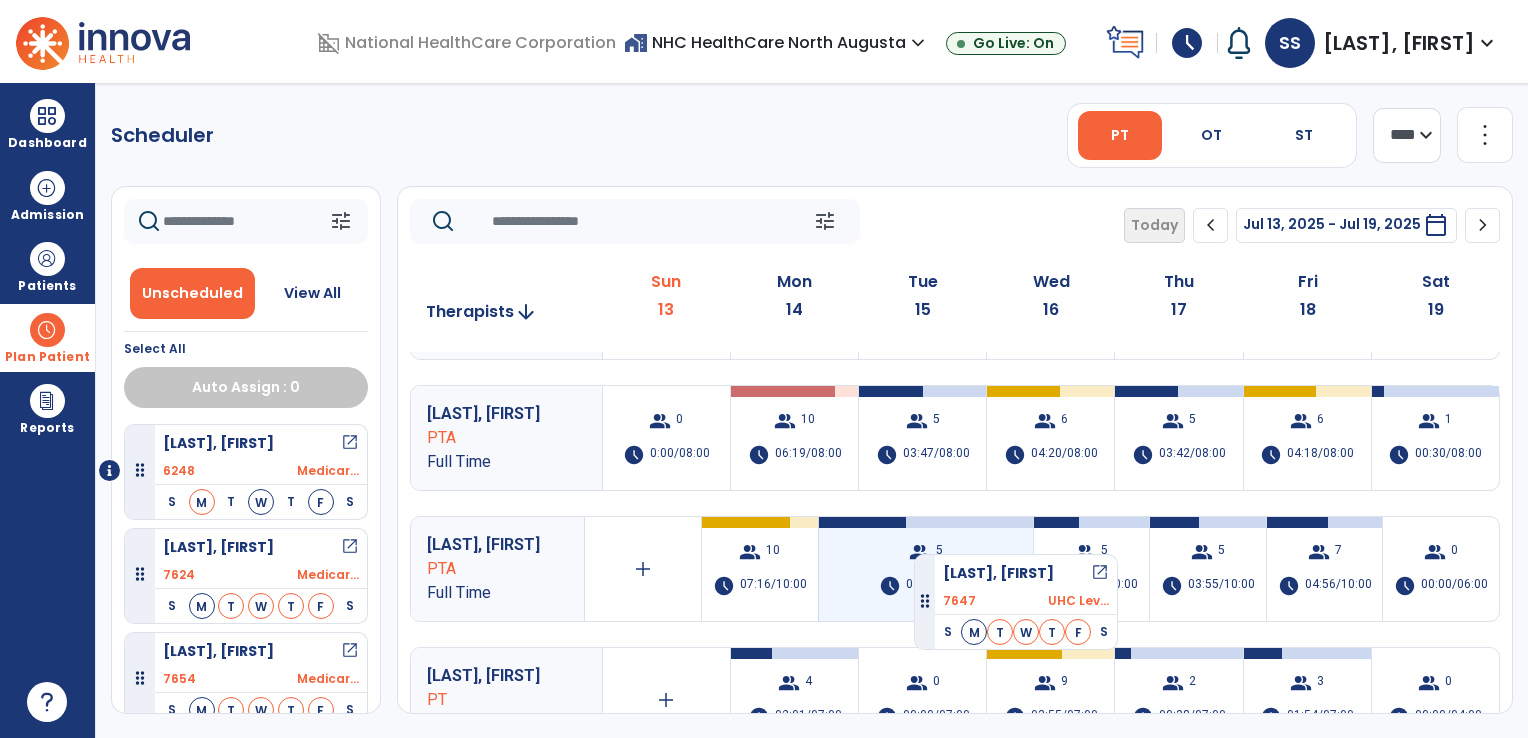 drag, startPoint x: 208, startPoint y: 551, endPoint x: 914, endPoint y: 547, distance: 706.01135 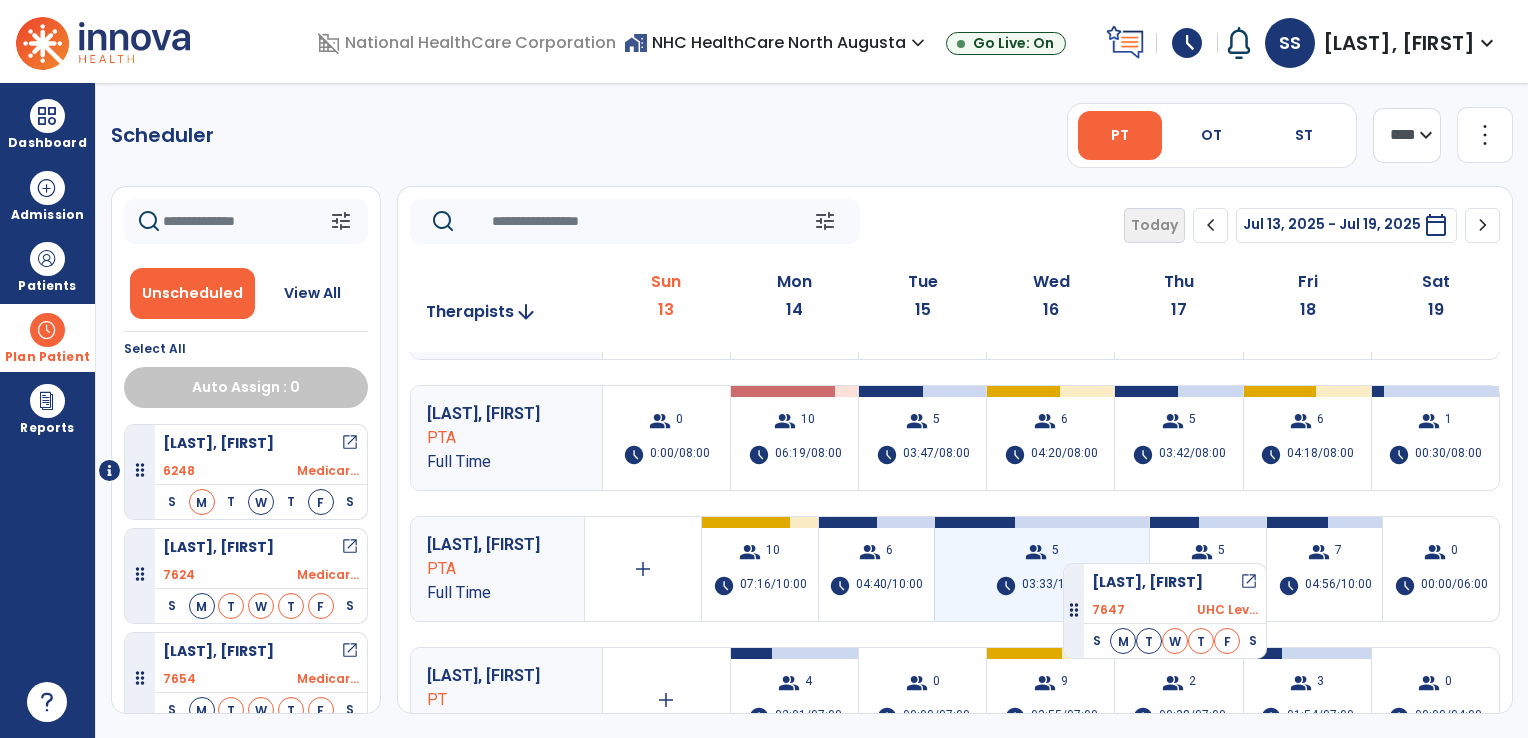 drag, startPoint x: 232, startPoint y: 556, endPoint x: 1063, endPoint y: 555, distance: 831.0006 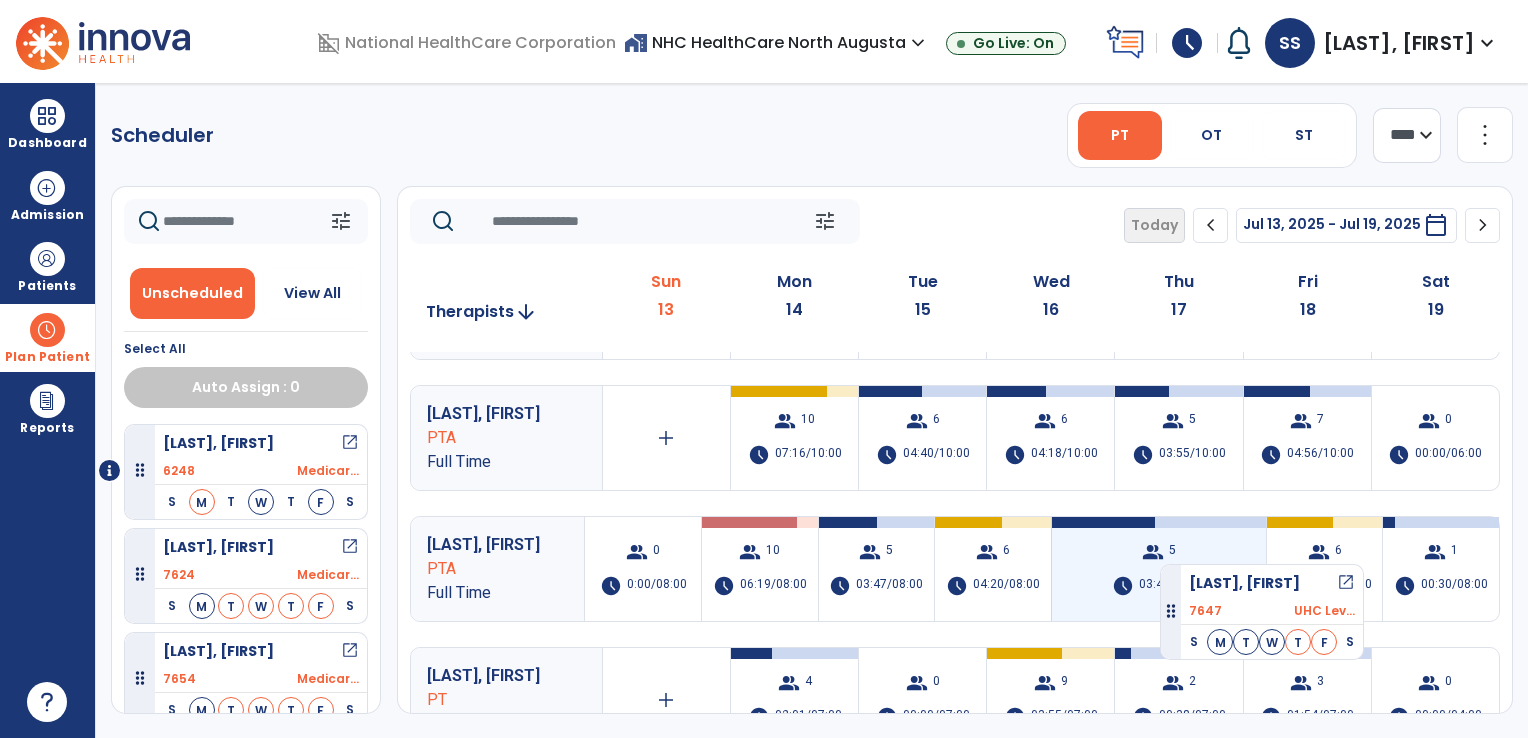 drag, startPoint x: 253, startPoint y: 554, endPoint x: 1170, endPoint y: 553, distance: 917.00055 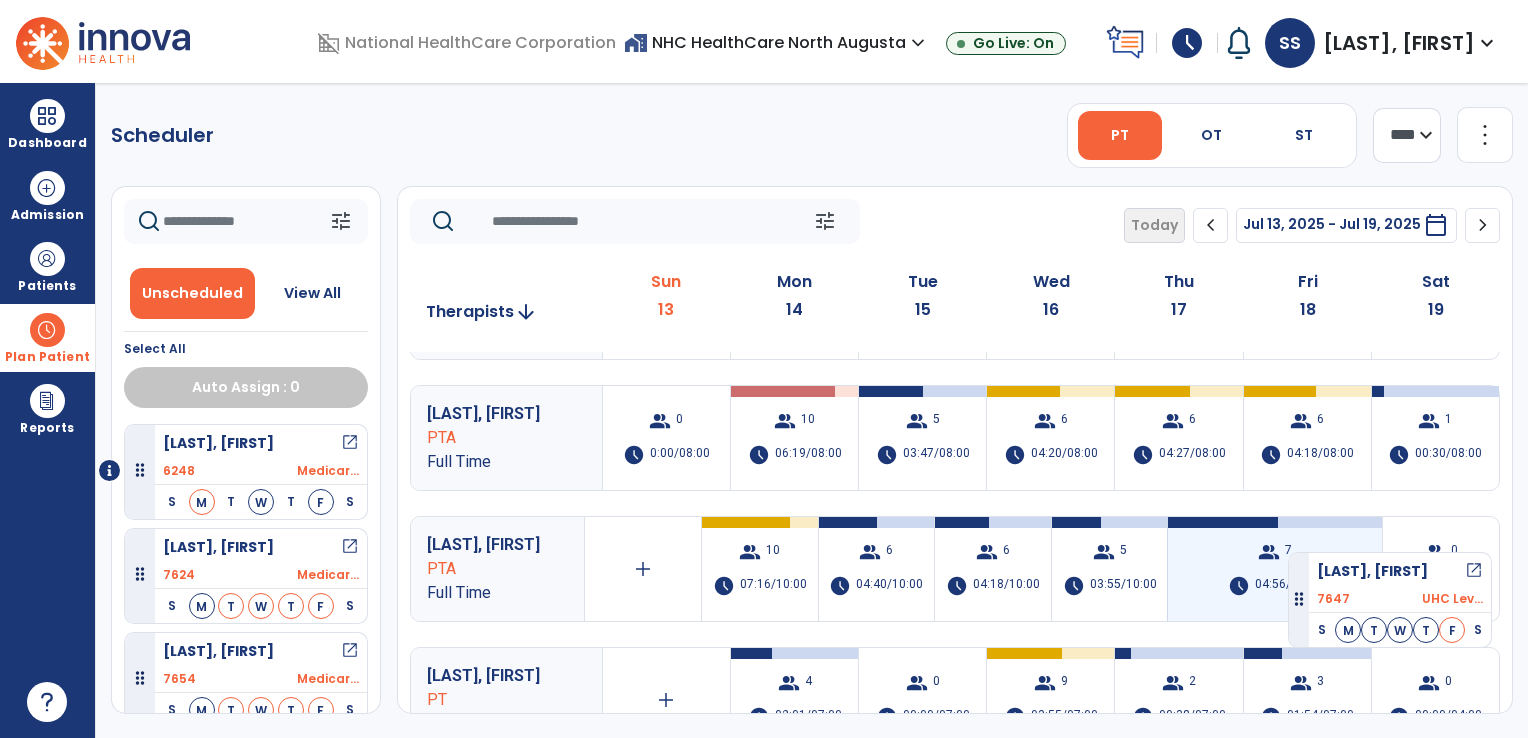 drag, startPoint x: 265, startPoint y: 549, endPoint x: 1280, endPoint y: 551, distance: 1015.00195 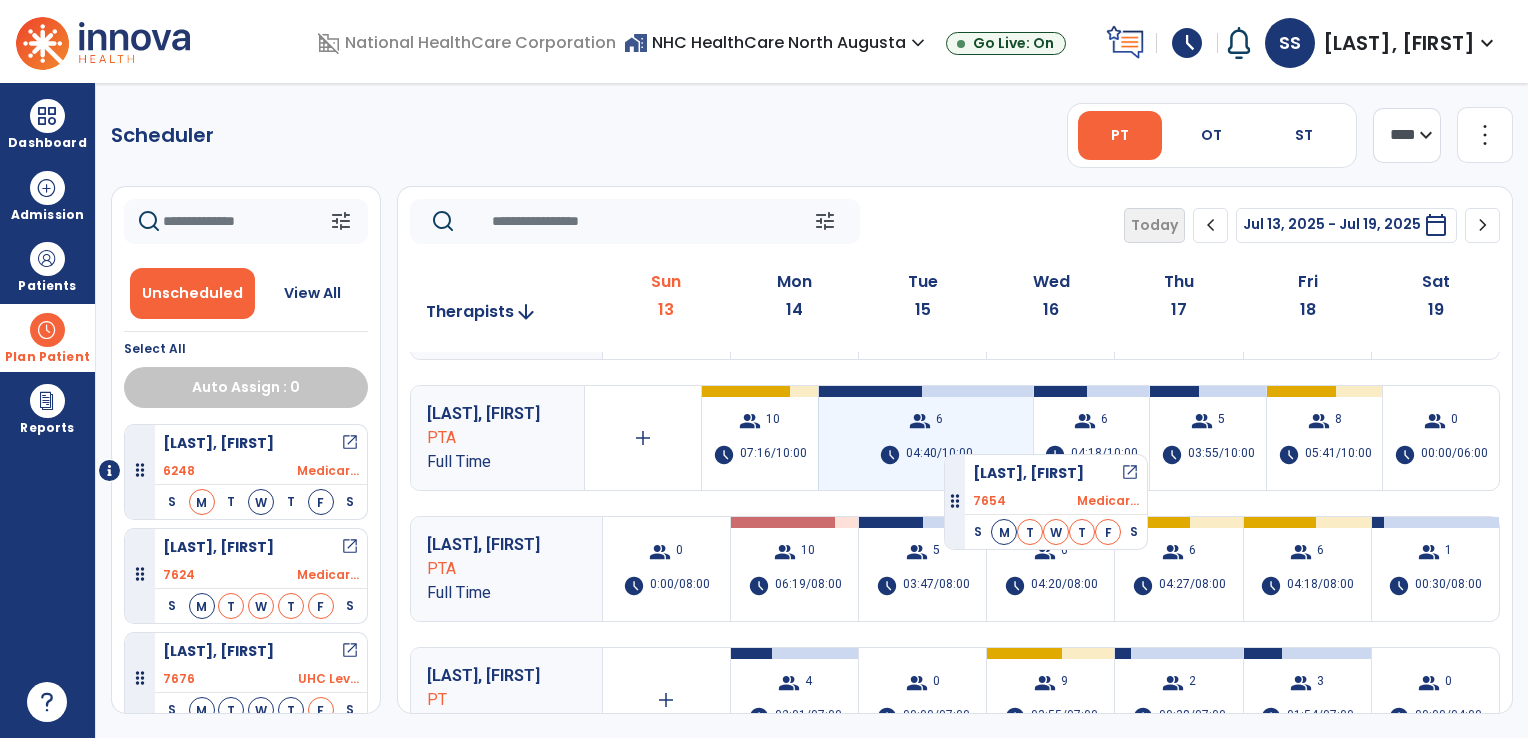 drag, startPoint x: 256, startPoint y: 666, endPoint x: 944, endPoint y: 446, distance: 722.3185 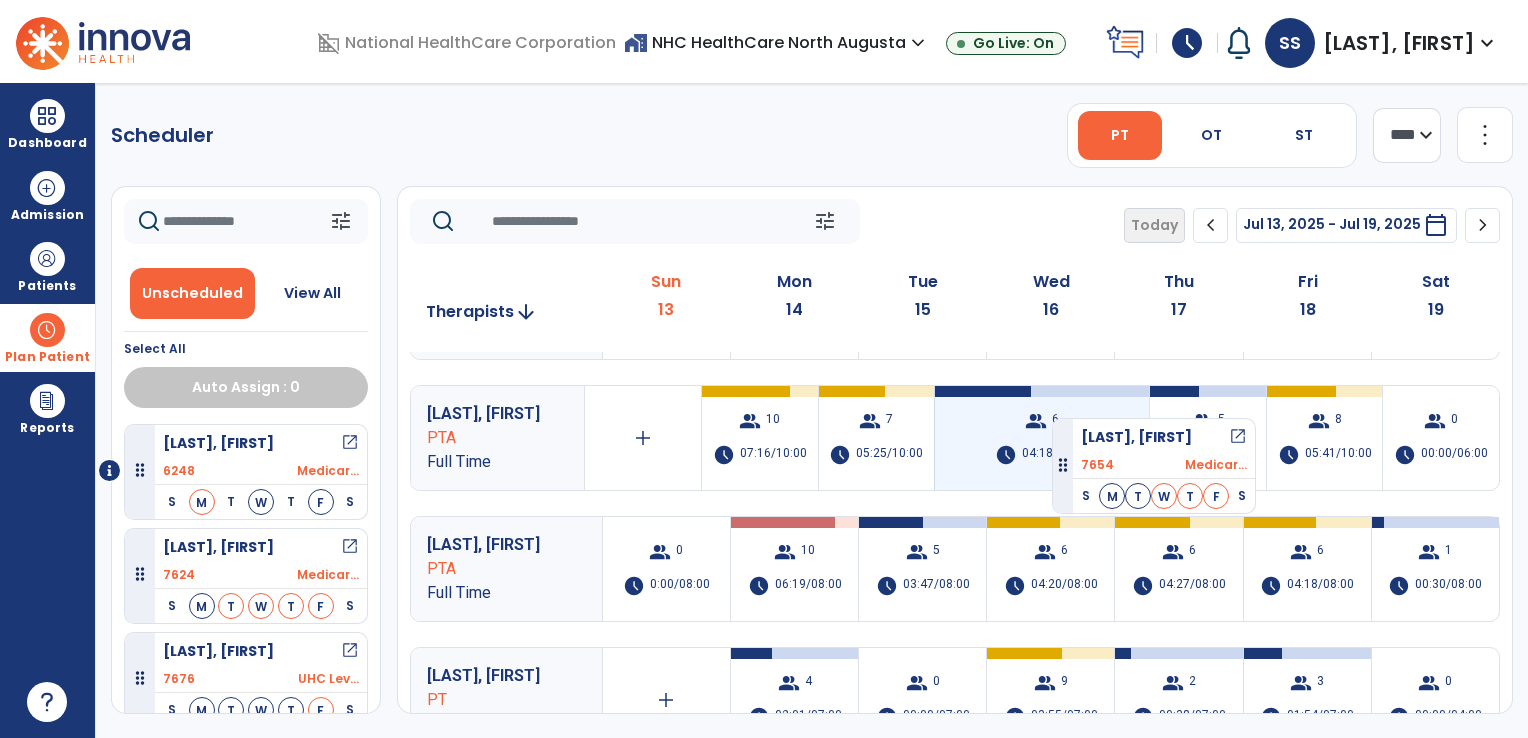 drag, startPoint x: 225, startPoint y: 669, endPoint x: 1053, endPoint y: 410, distance: 867.5627 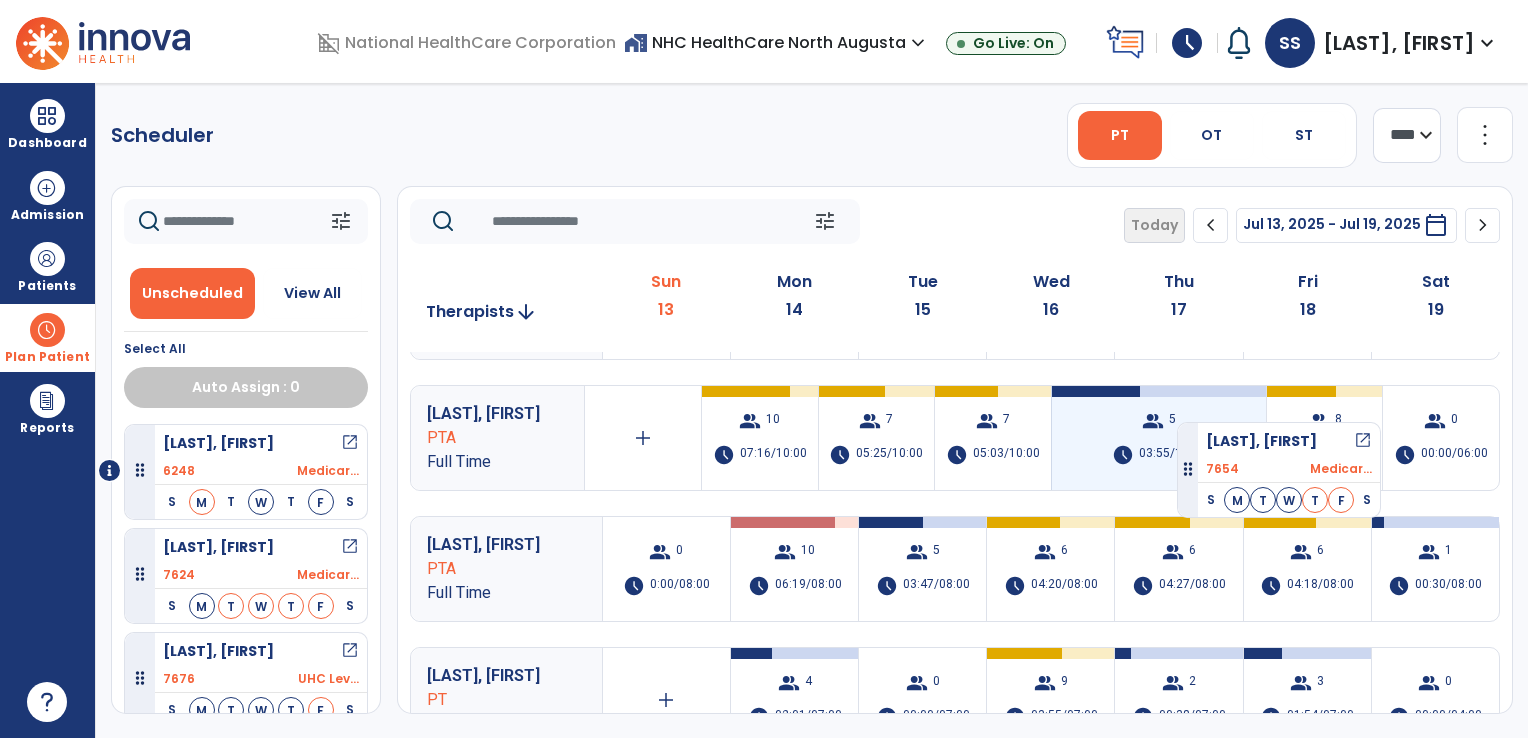 drag, startPoint x: 262, startPoint y: 651, endPoint x: 1176, endPoint y: 415, distance: 943.9767 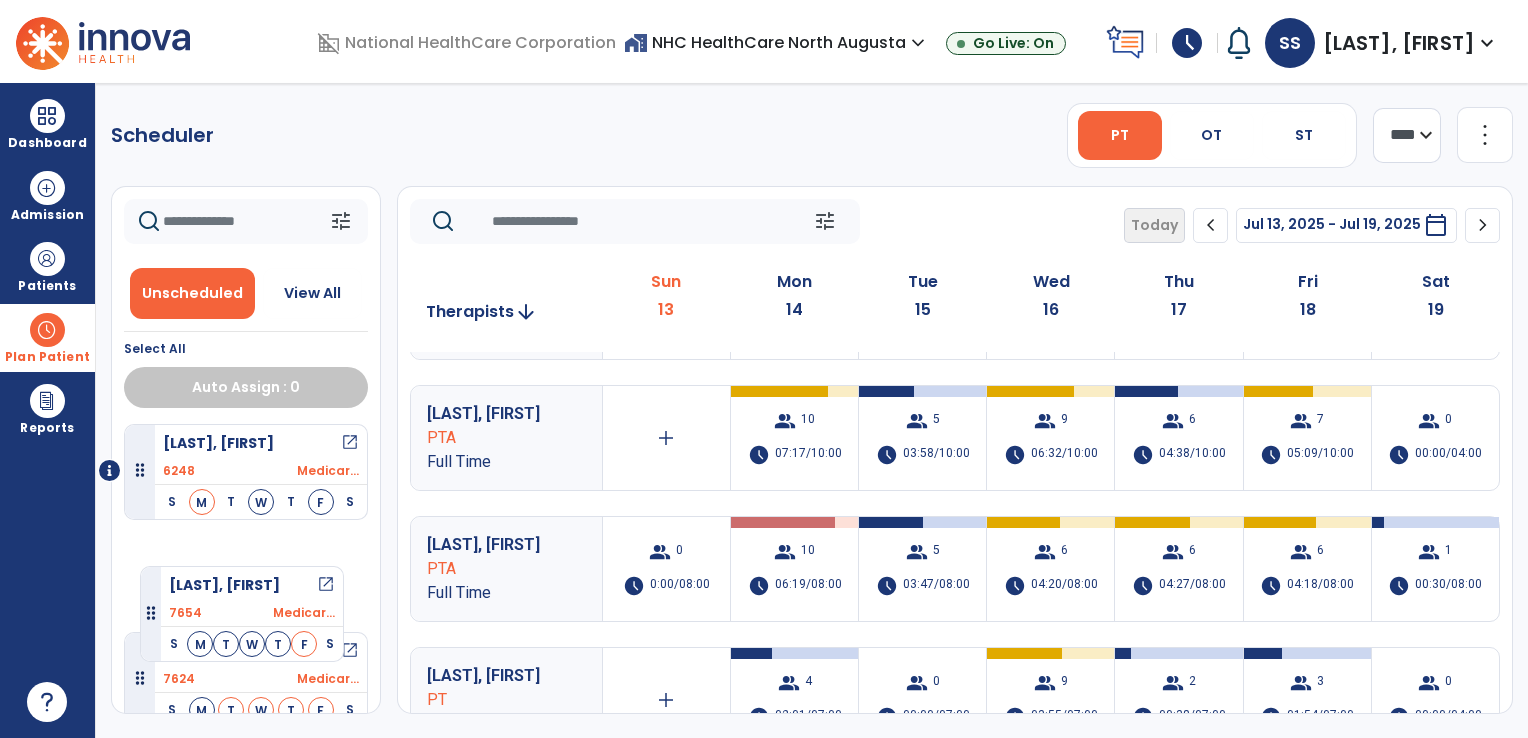 drag, startPoint x: 254, startPoint y: 648, endPoint x: 136, endPoint y: 558, distance: 148.40485 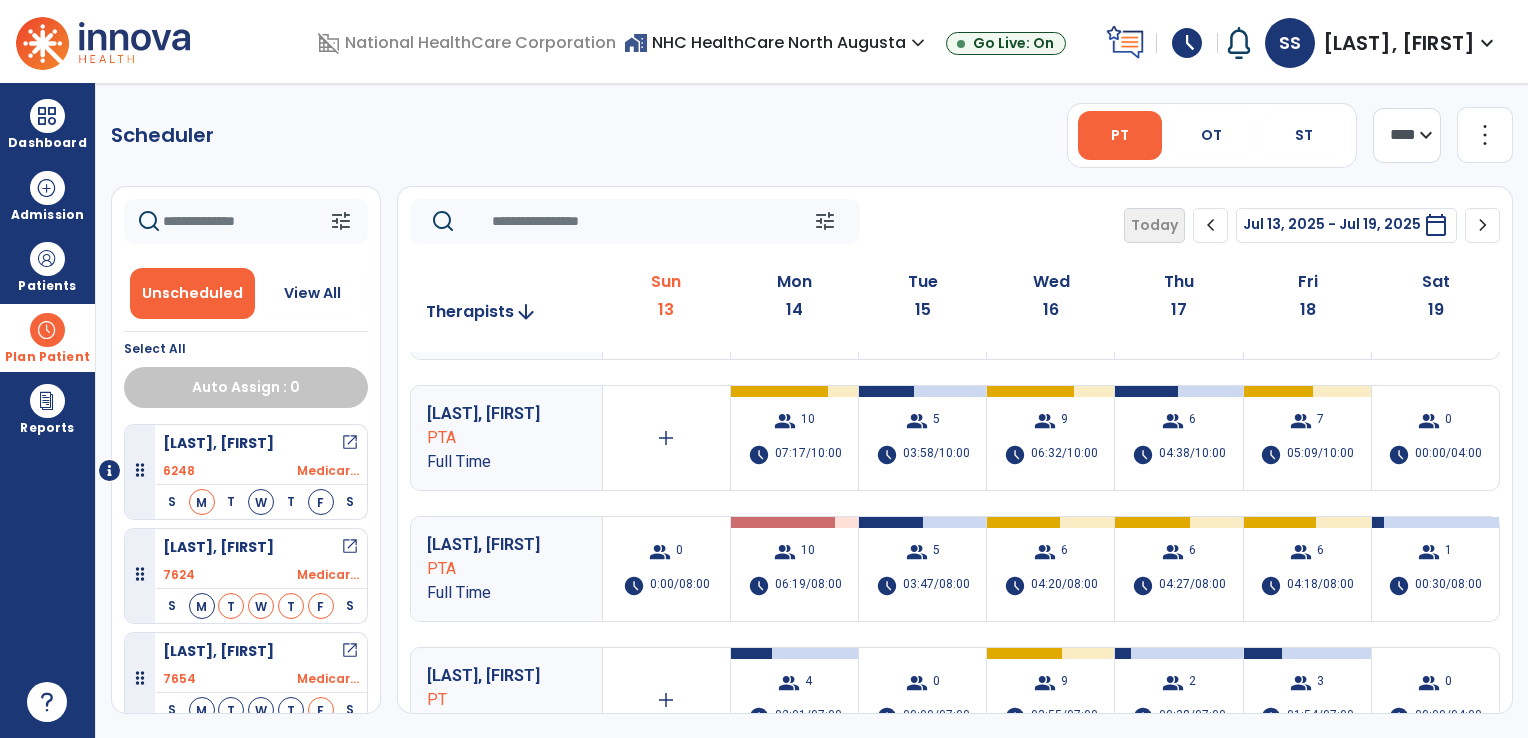 click on "[LAST], [FIRST] PT Full Time" at bounding box center (506, 700) 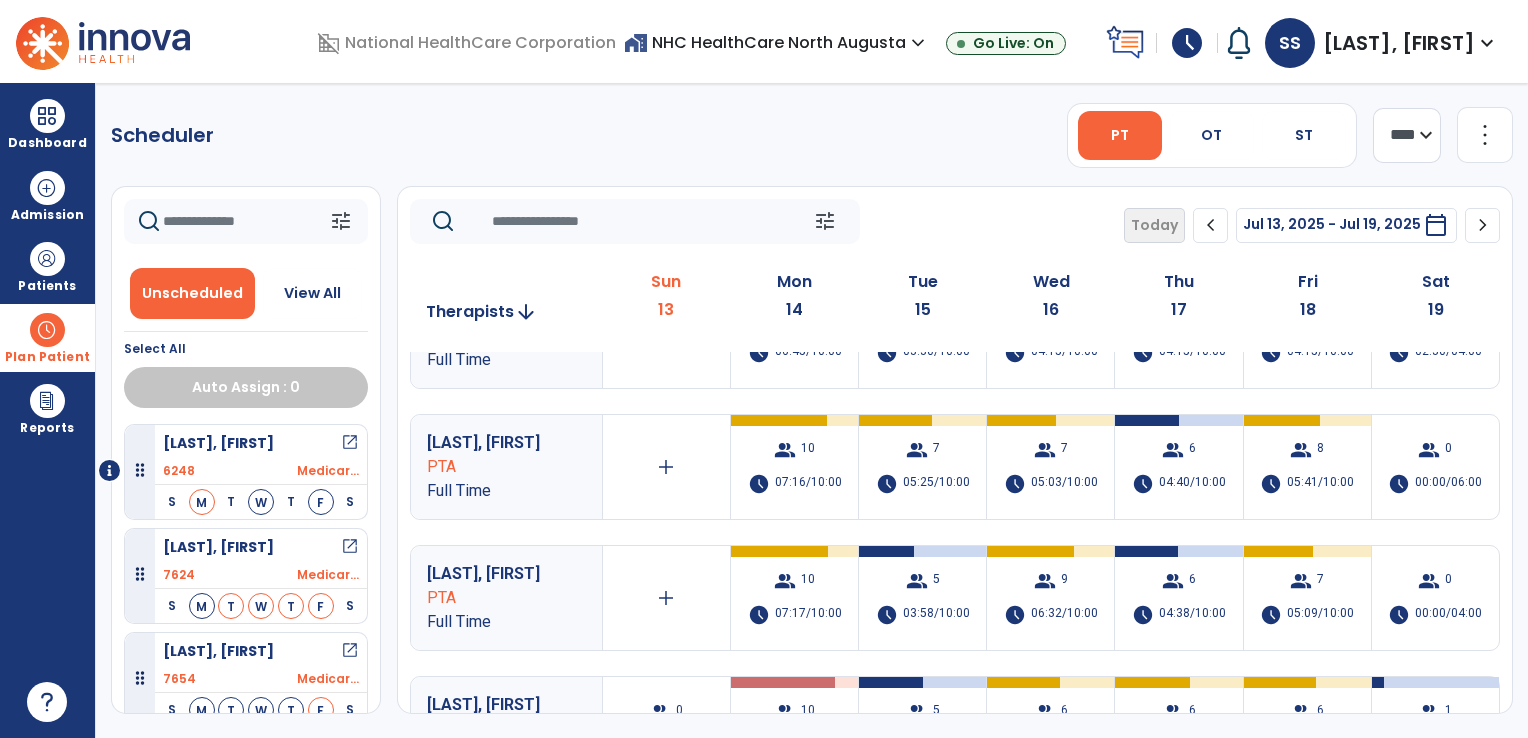 scroll, scrollTop: 160, scrollLeft: 0, axis: vertical 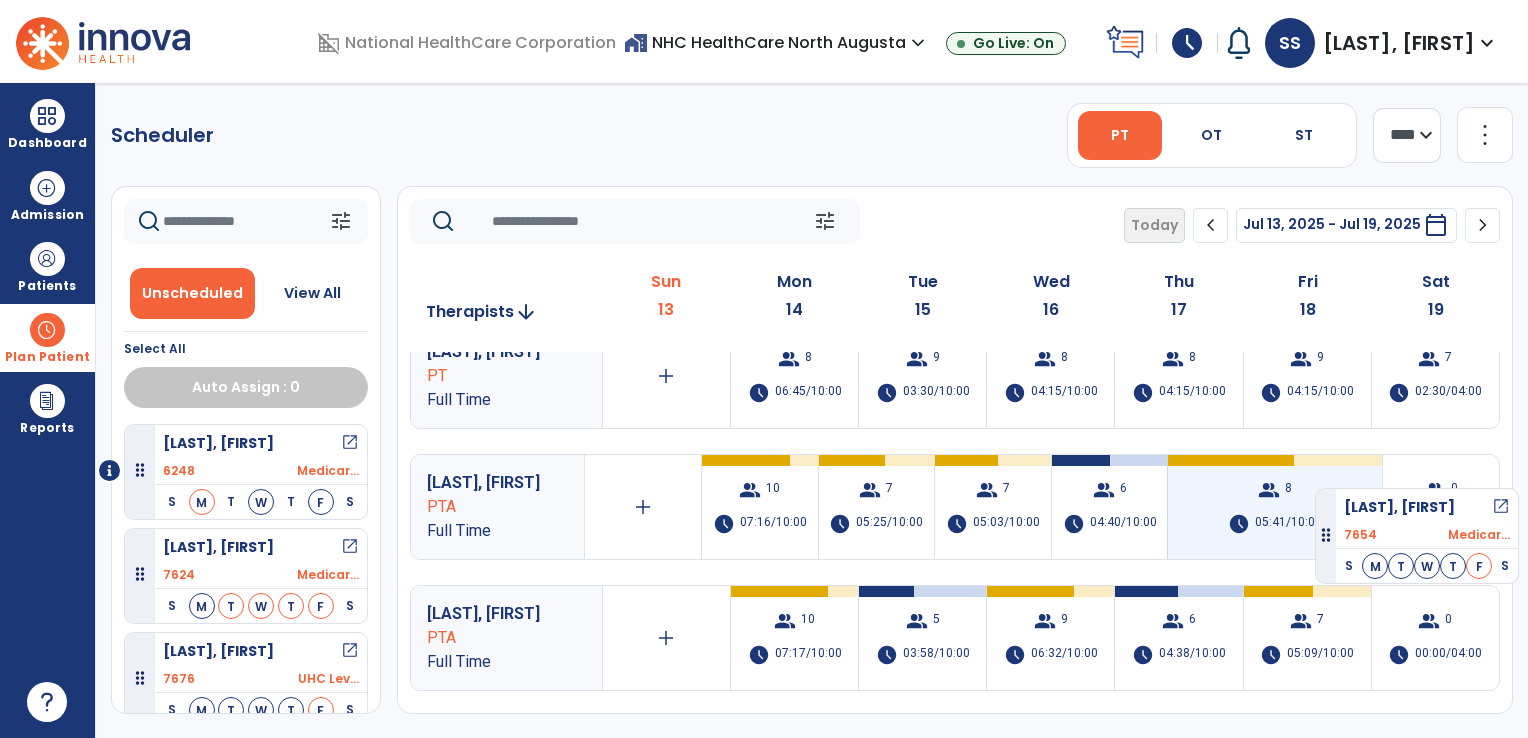 drag, startPoint x: 255, startPoint y: 662, endPoint x: 1315, endPoint y: 480, distance: 1075.511 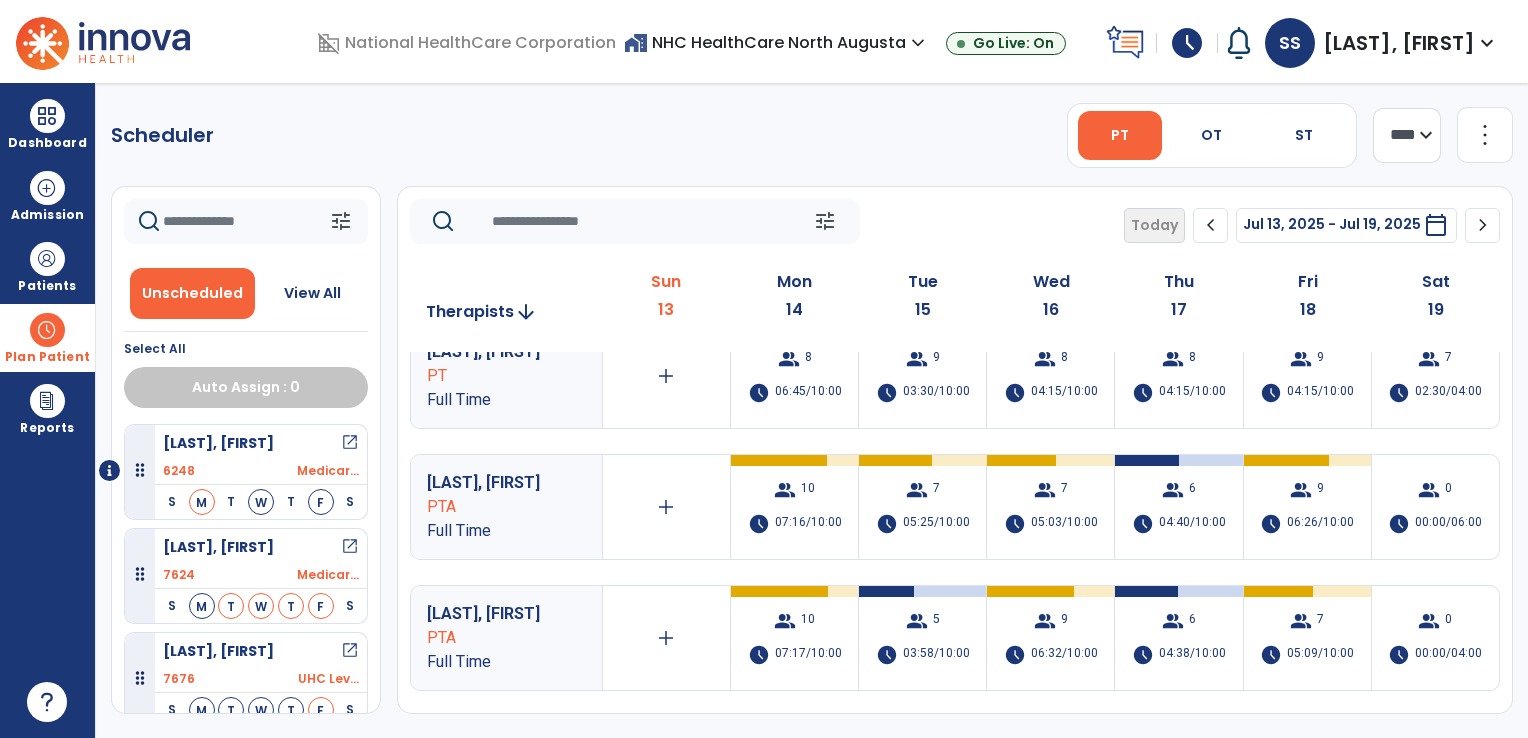 click on "[LAST],  [FIRST]" at bounding box center [492, 614] 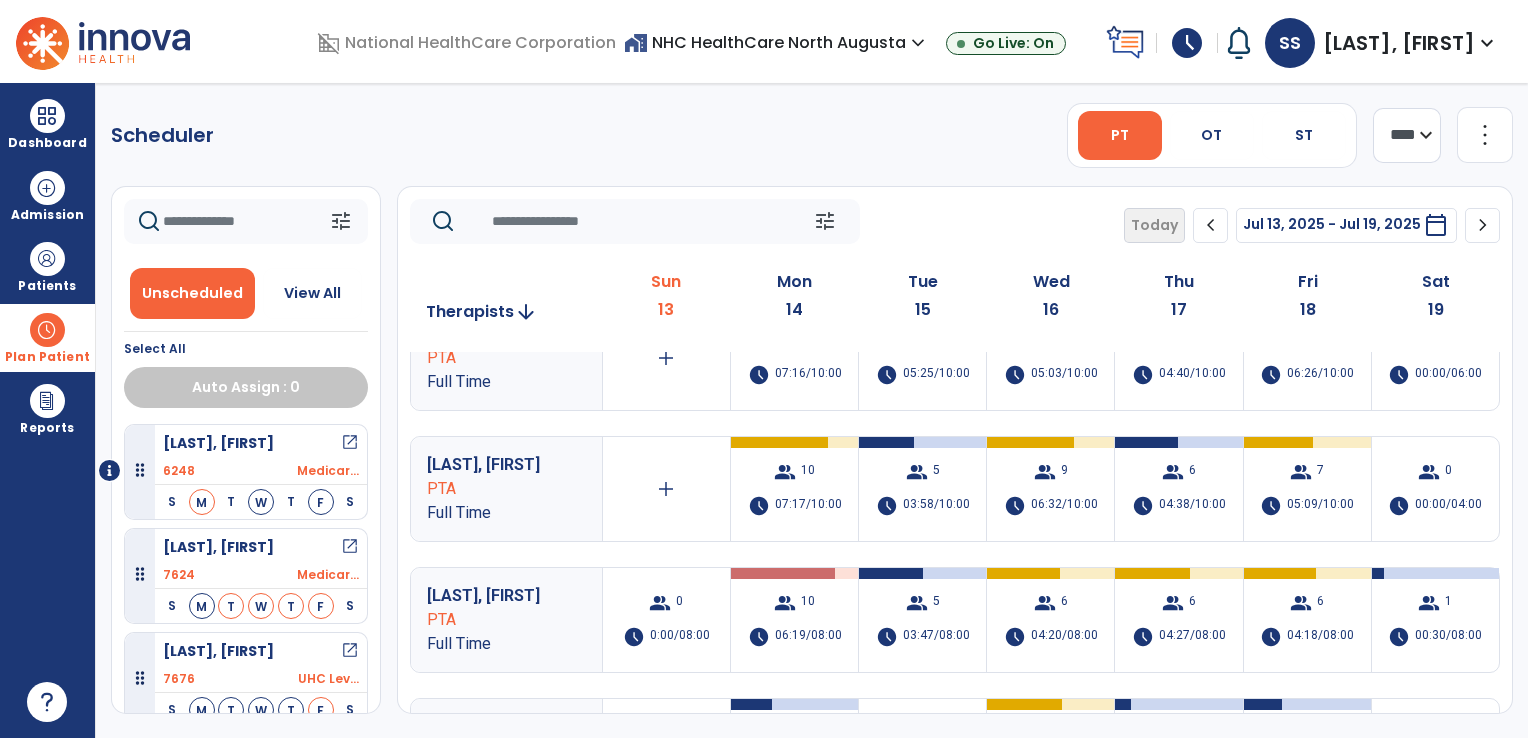 scroll, scrollTop: 360, scrollLeft: 0, axis: vertical 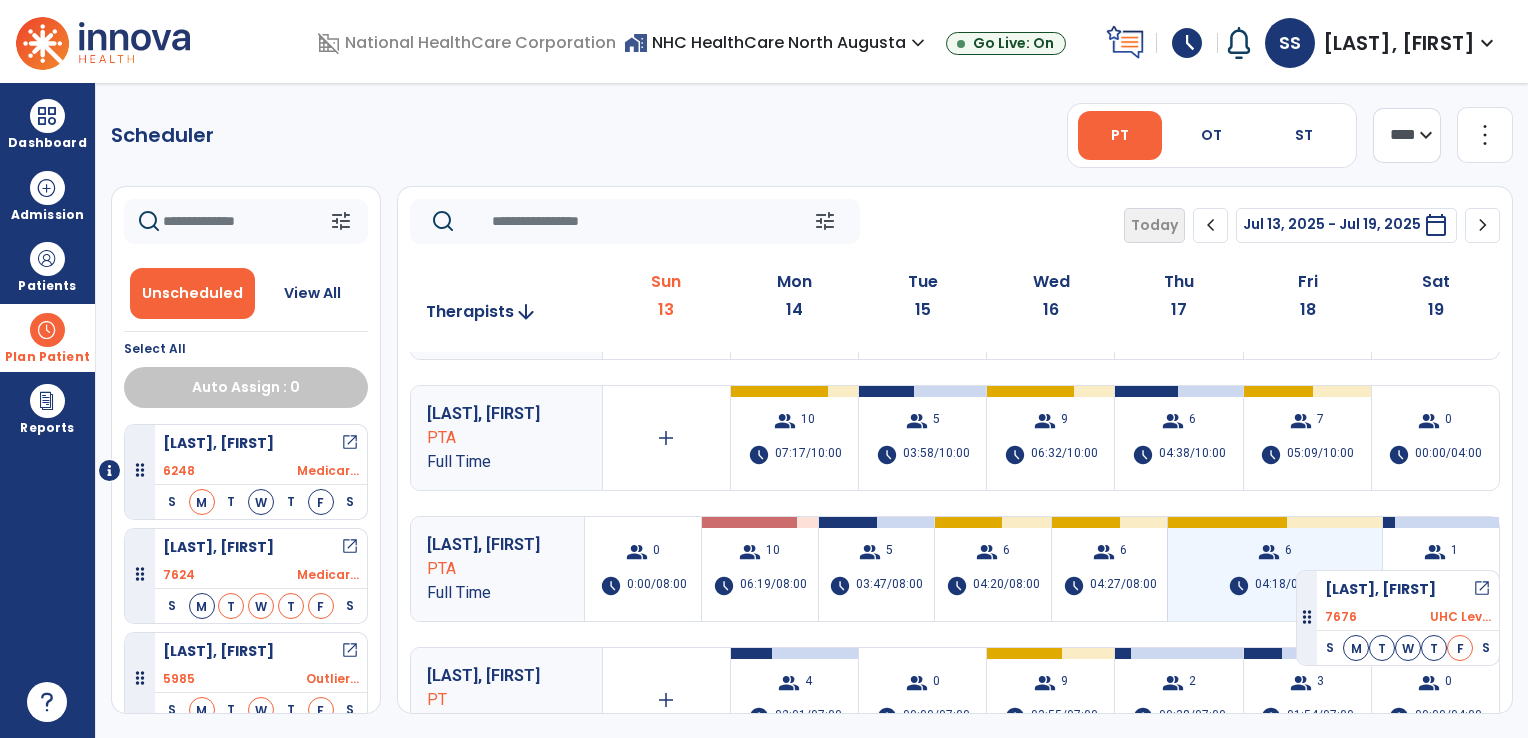 drag, startPoint x: 256, startPoint y: 674, endPoint x: 1297, endPoint y: 562, distance: 1047.0077 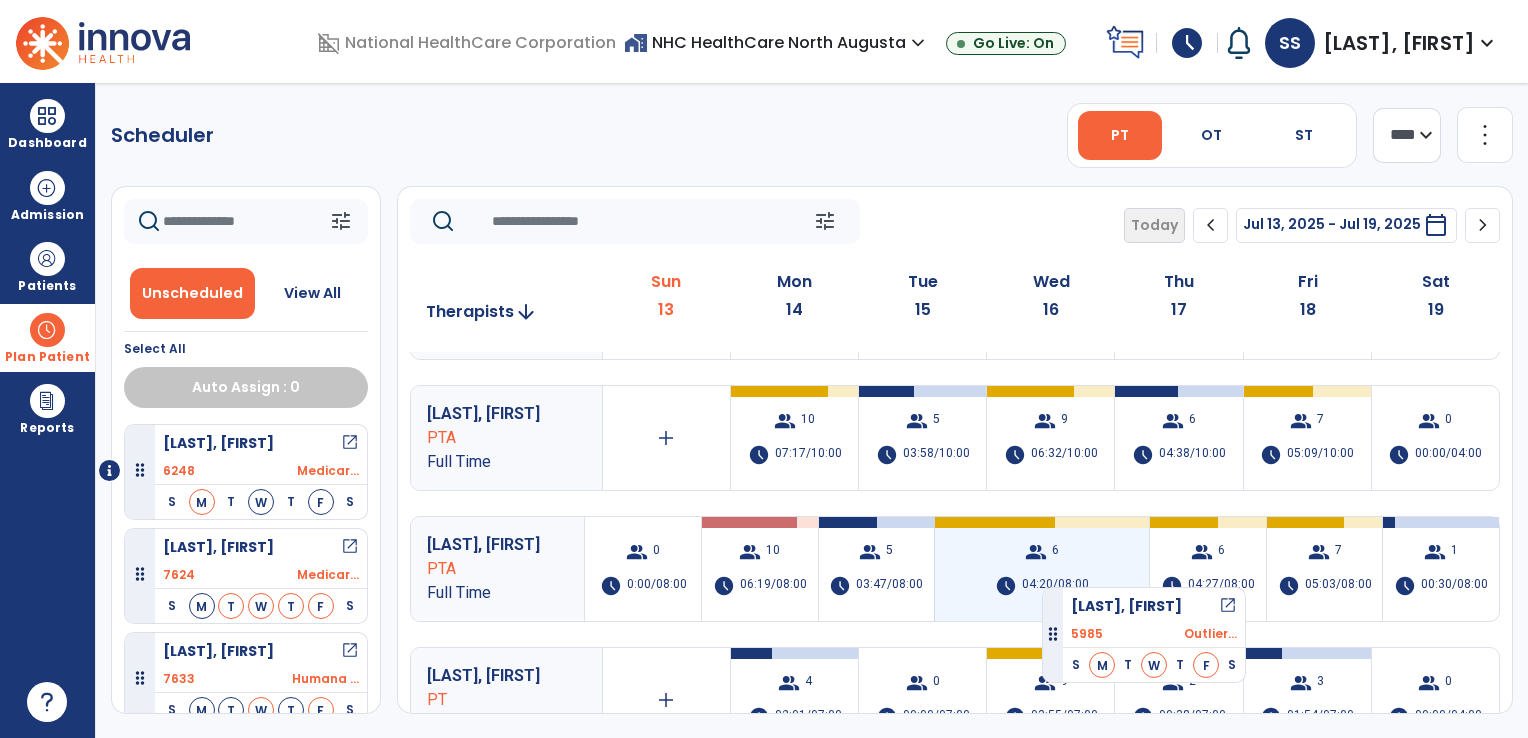 drag, startPoint x: 243, startPoint y: 660, endPoint x: 1044, endPoint y: 578, distance: 805.18634 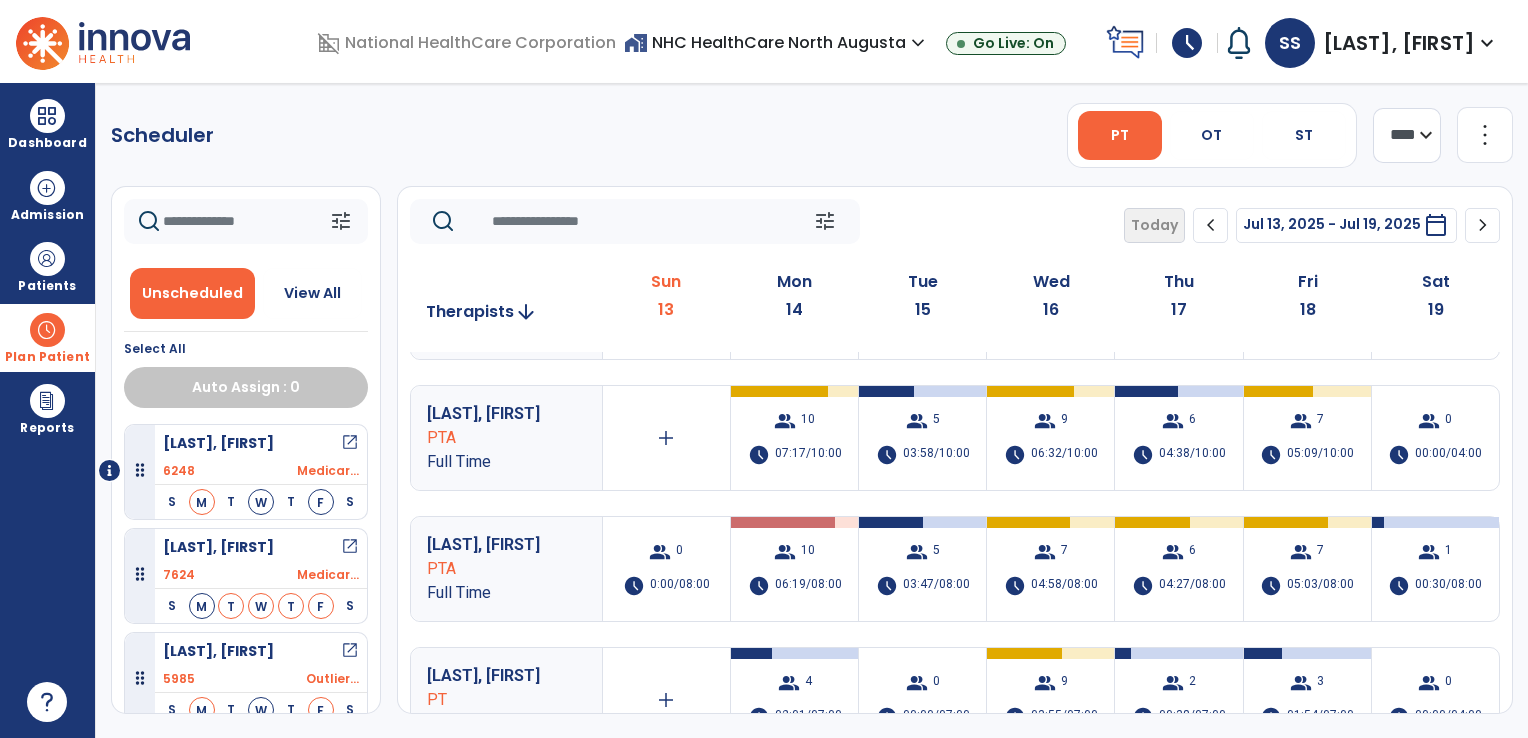 click on "5985 Outlier..." at bounding box center (261, 679) 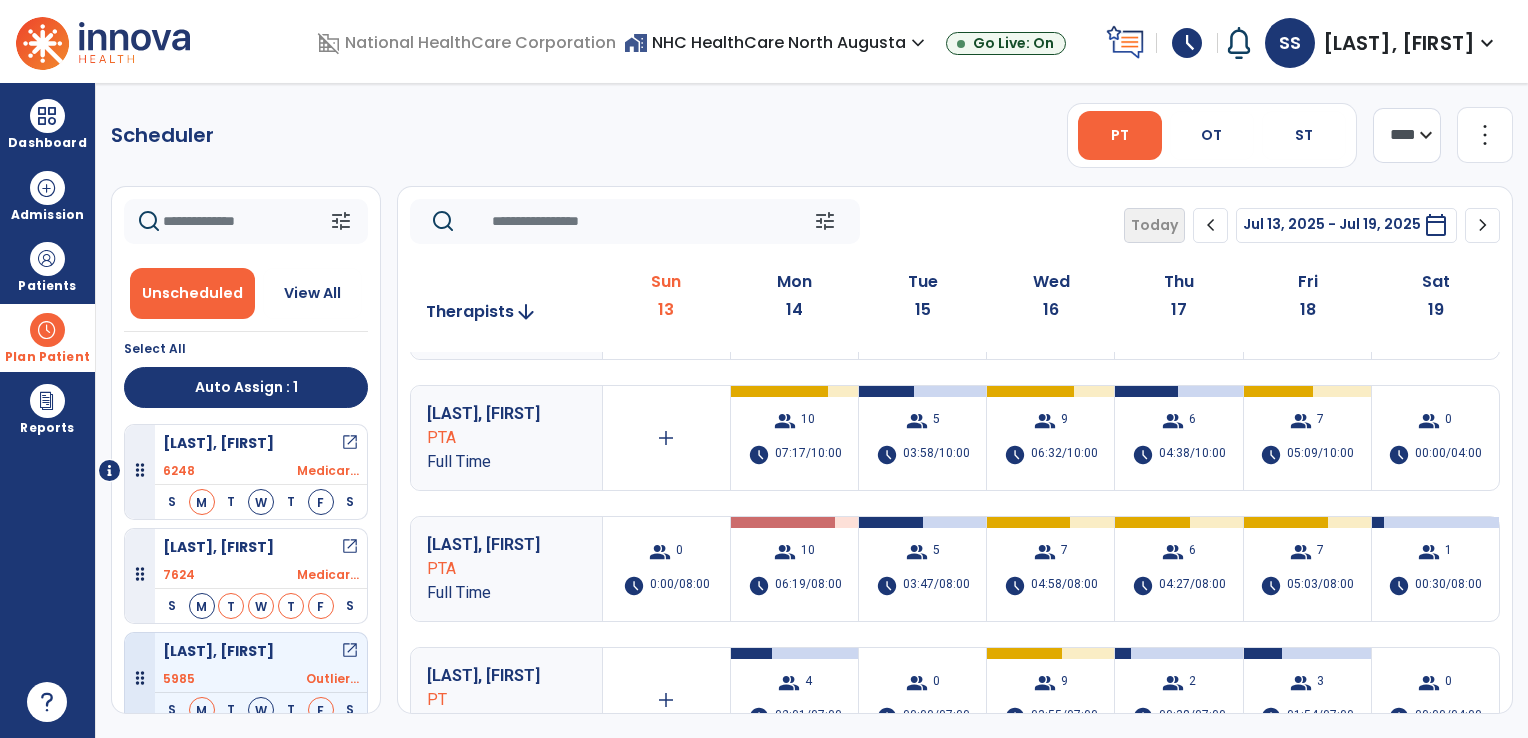 click on "5985 Outlier..." at bounding box center (261, 679) 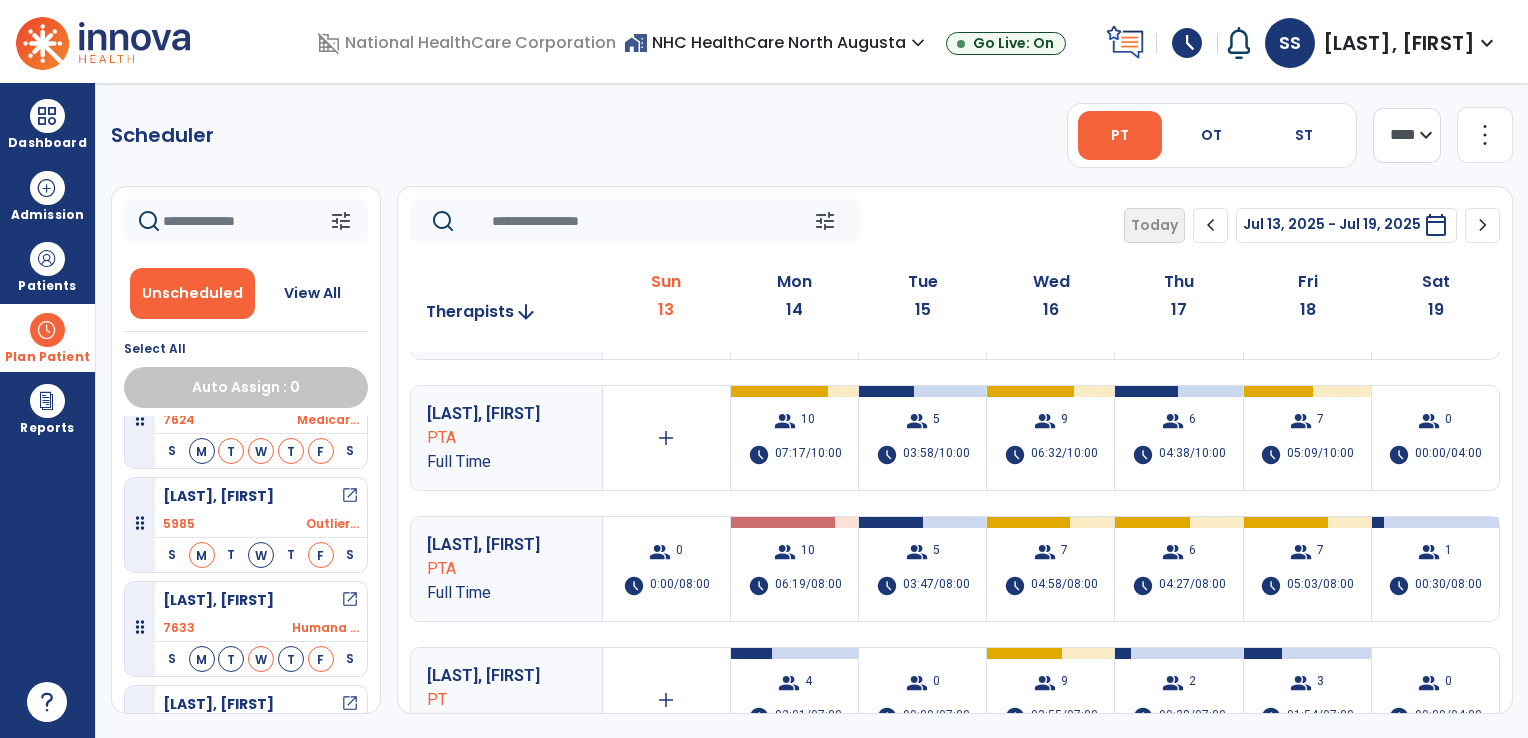 scroll, scrollTop: 160, scrollLeft: 0, axis: vertical 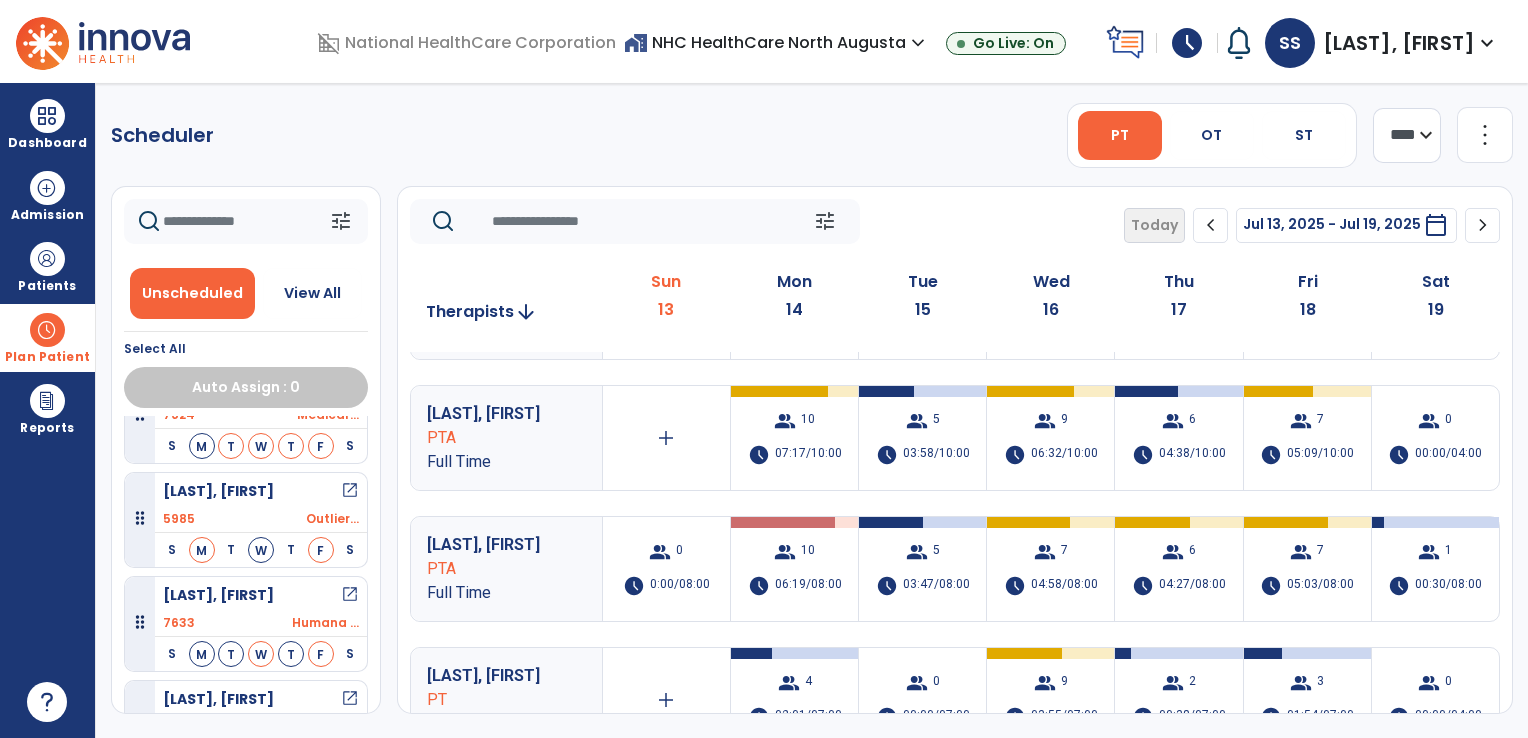click on "PTA" at bounding box center (492, 569) 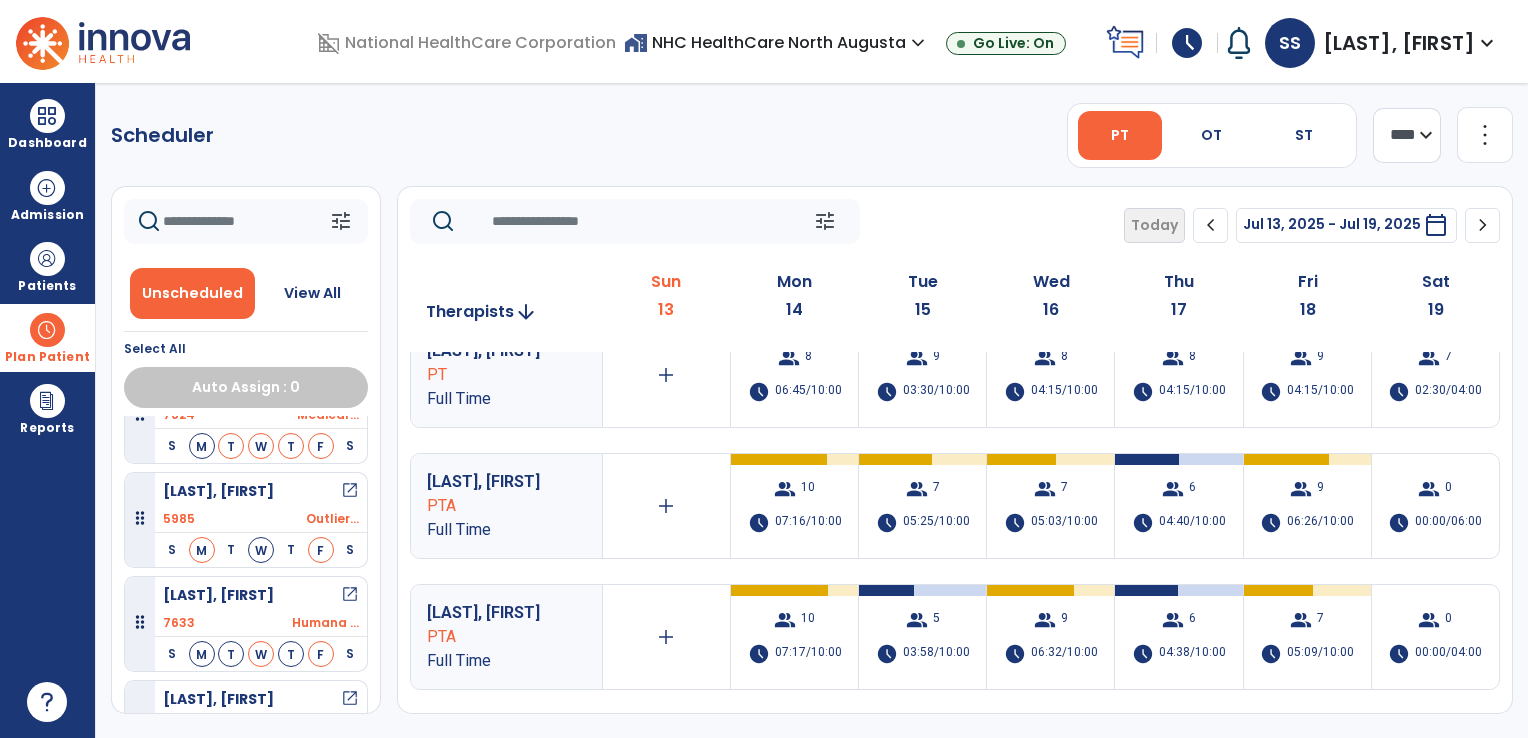 scroll, scrollTop: 160, scrollLeft: 0, axis: vertical 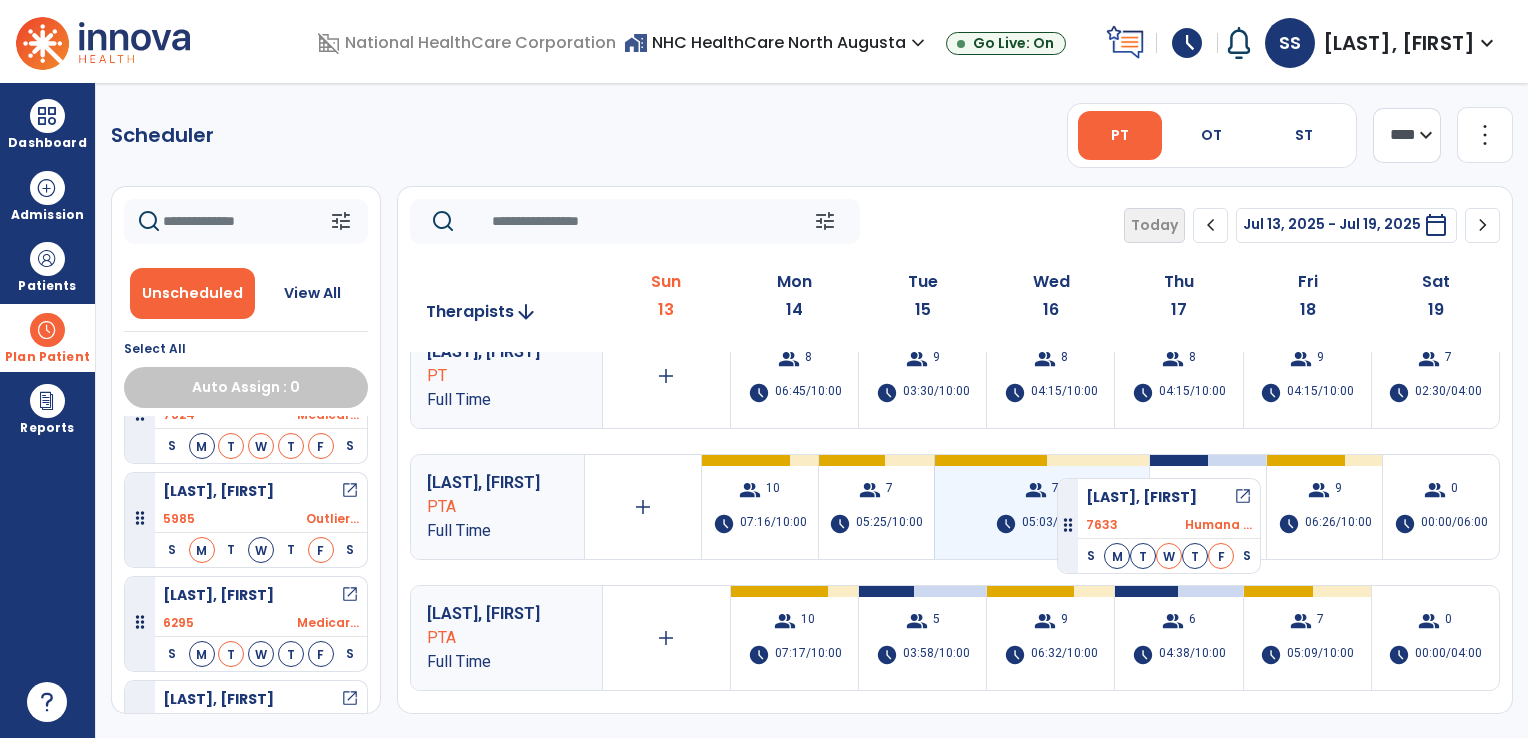 drag, startPoint x: 256, startPoint y: 593, endPoint x: 1052, endPoint y: 490, distance: 802.6363 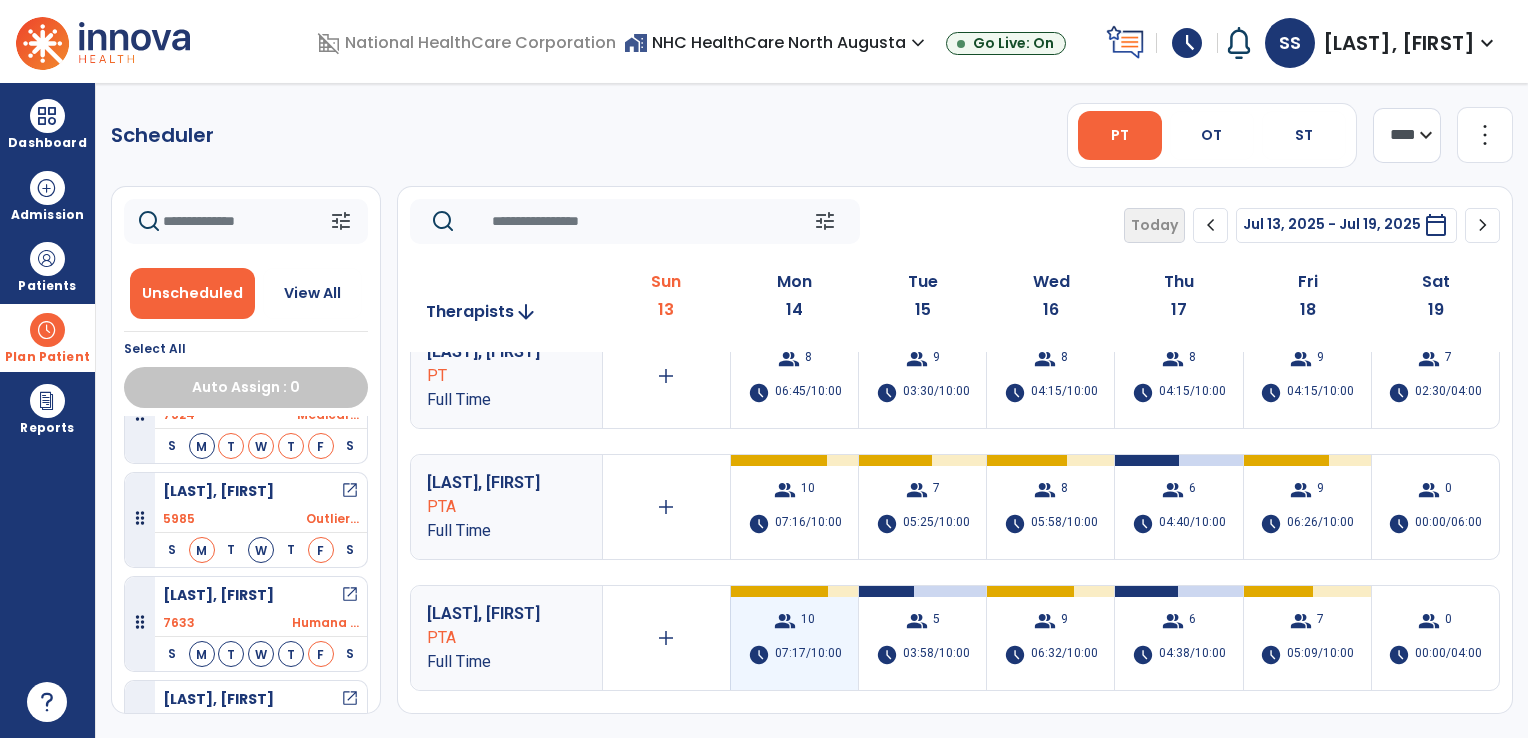 drag, startPoint x: 208, startPoint y: 622, endPoint x: 748, endPoint y: 626, distance: 540.01483 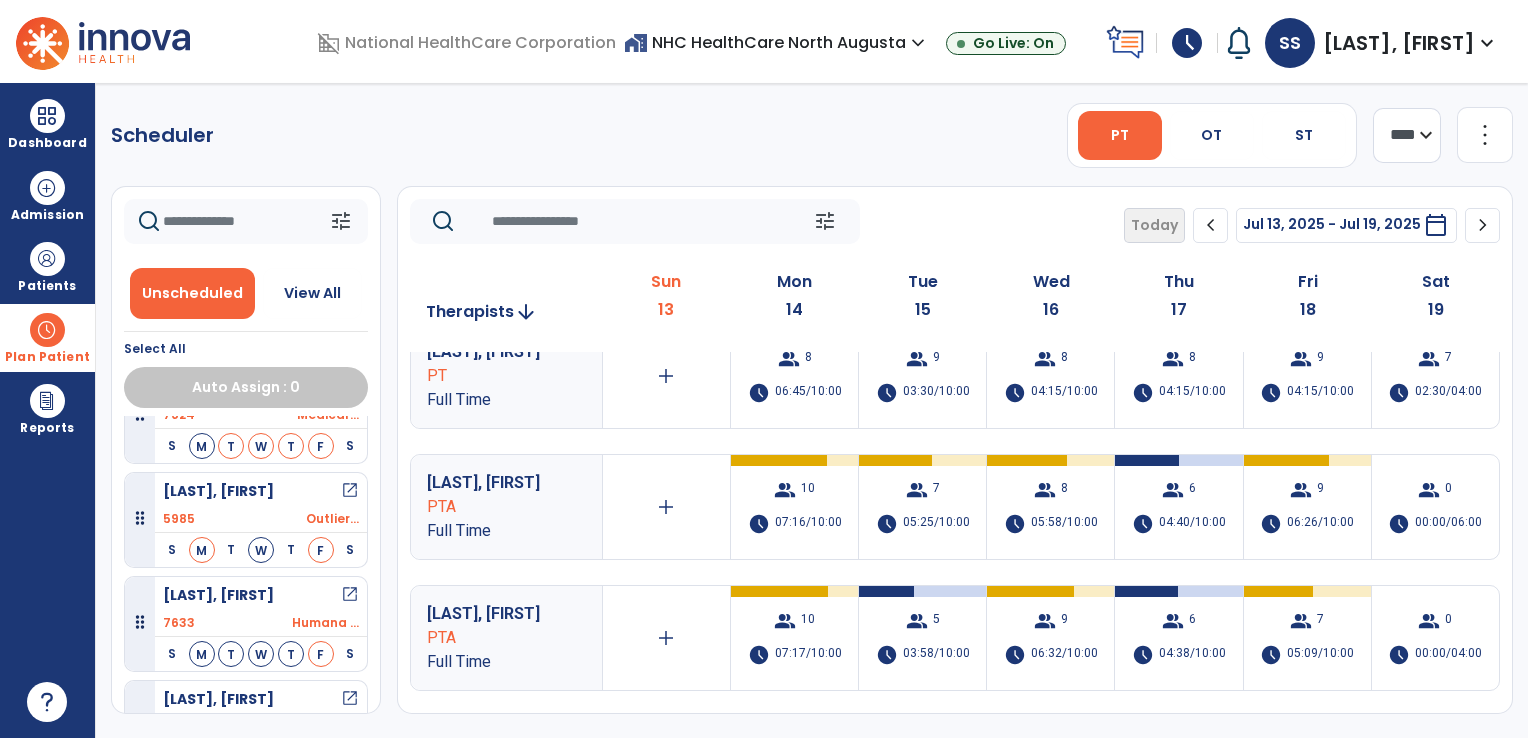 drag, startPoint x: 748, startPoint y: 626, endPoint x: 231, endPoint y: 612, distance: 517.1895 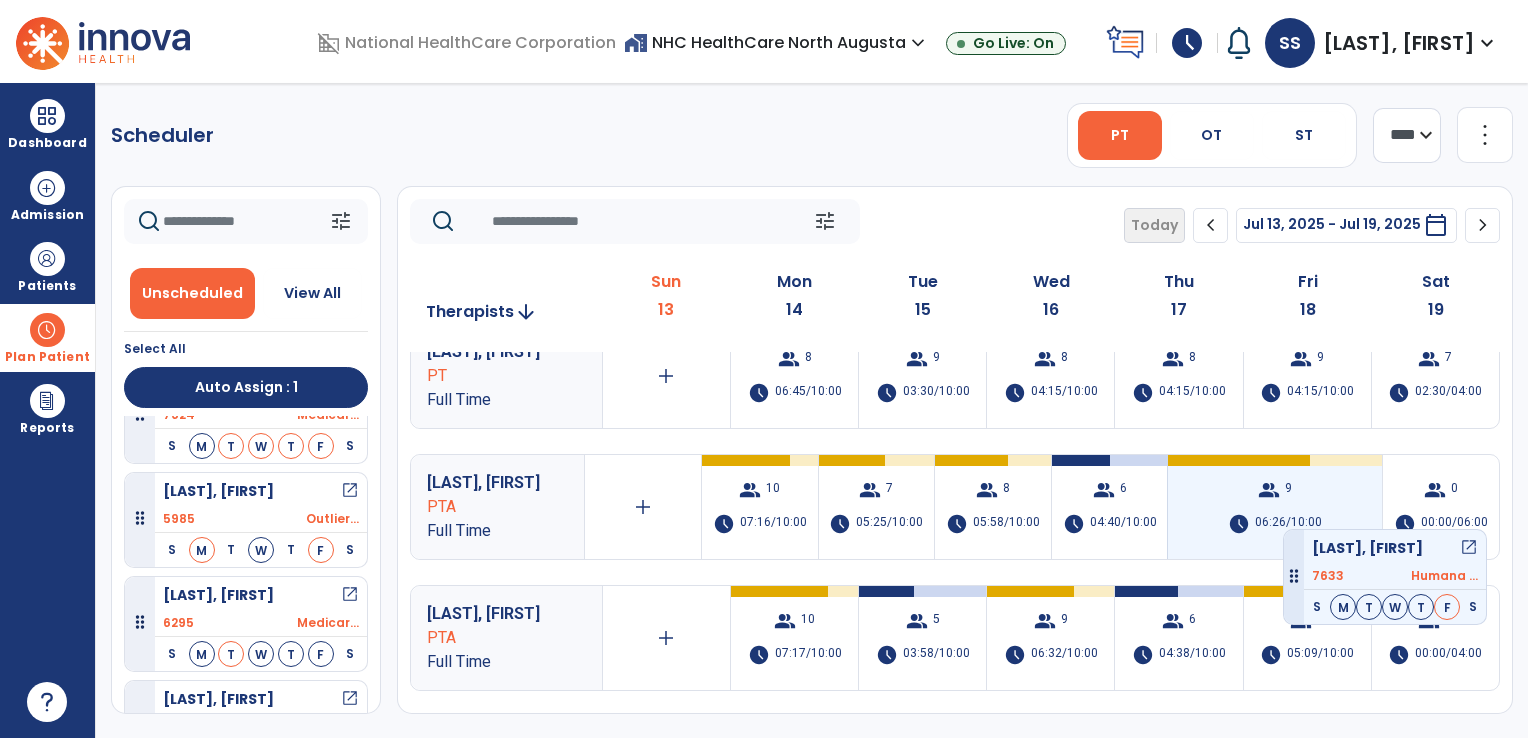 drag, startPoint x: 231, startPoint y: 612, endPoint x: 1280, endPoint y: 518, distance: 1053.2032 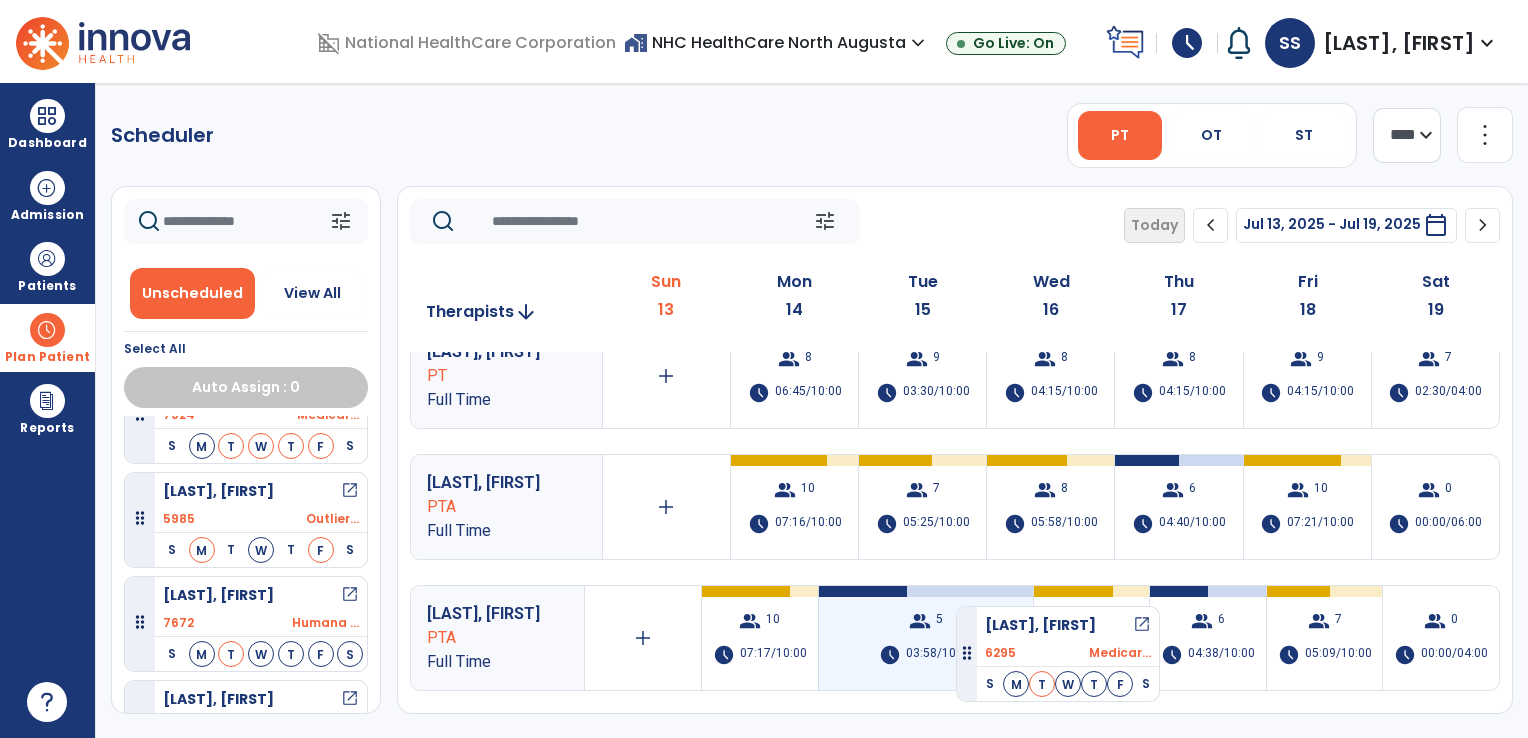 drag, startPoint x: 254, startPoint y: 606, endPoint x: 956, endPoint y: 598, distance: 702.0456 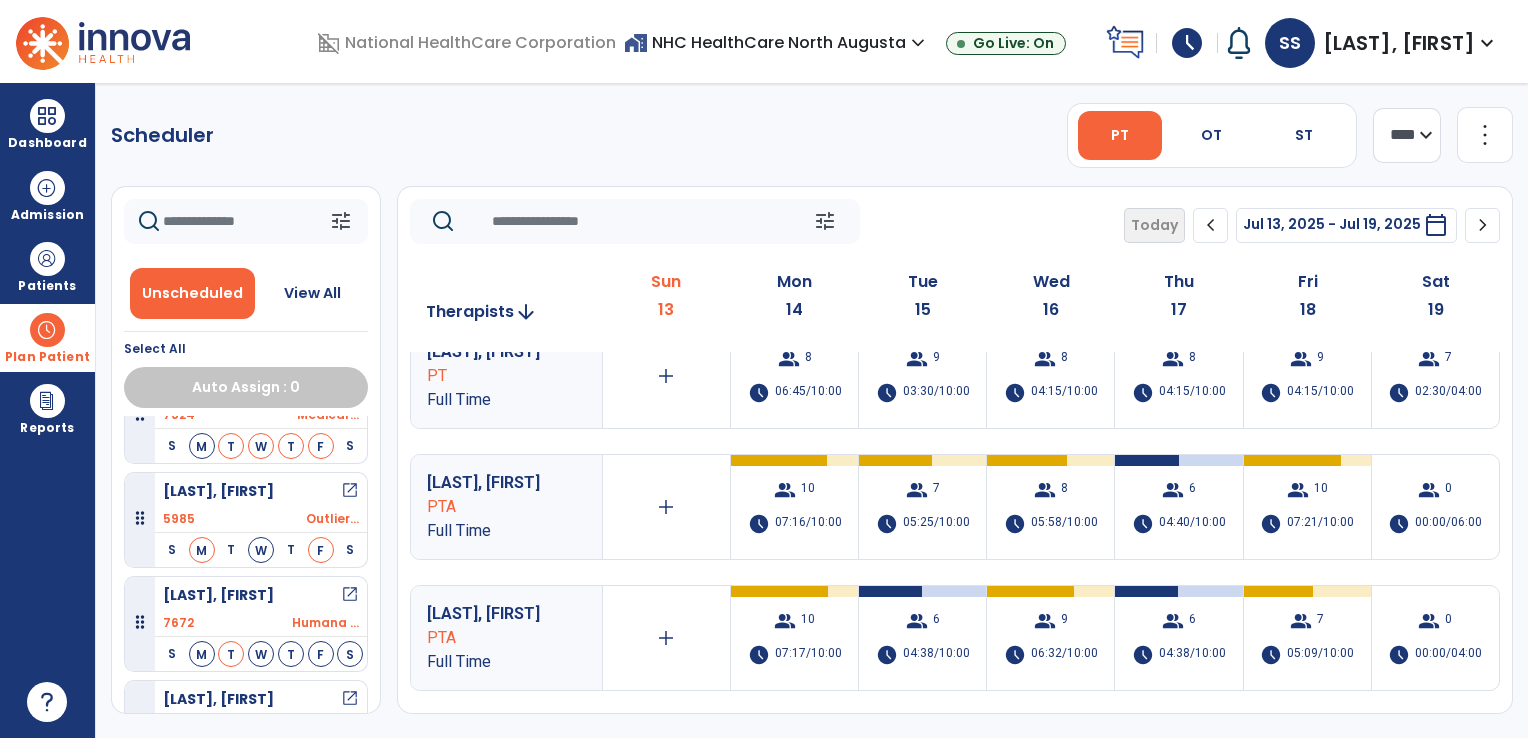 click on "PTA" at bounding box center (492, 507) 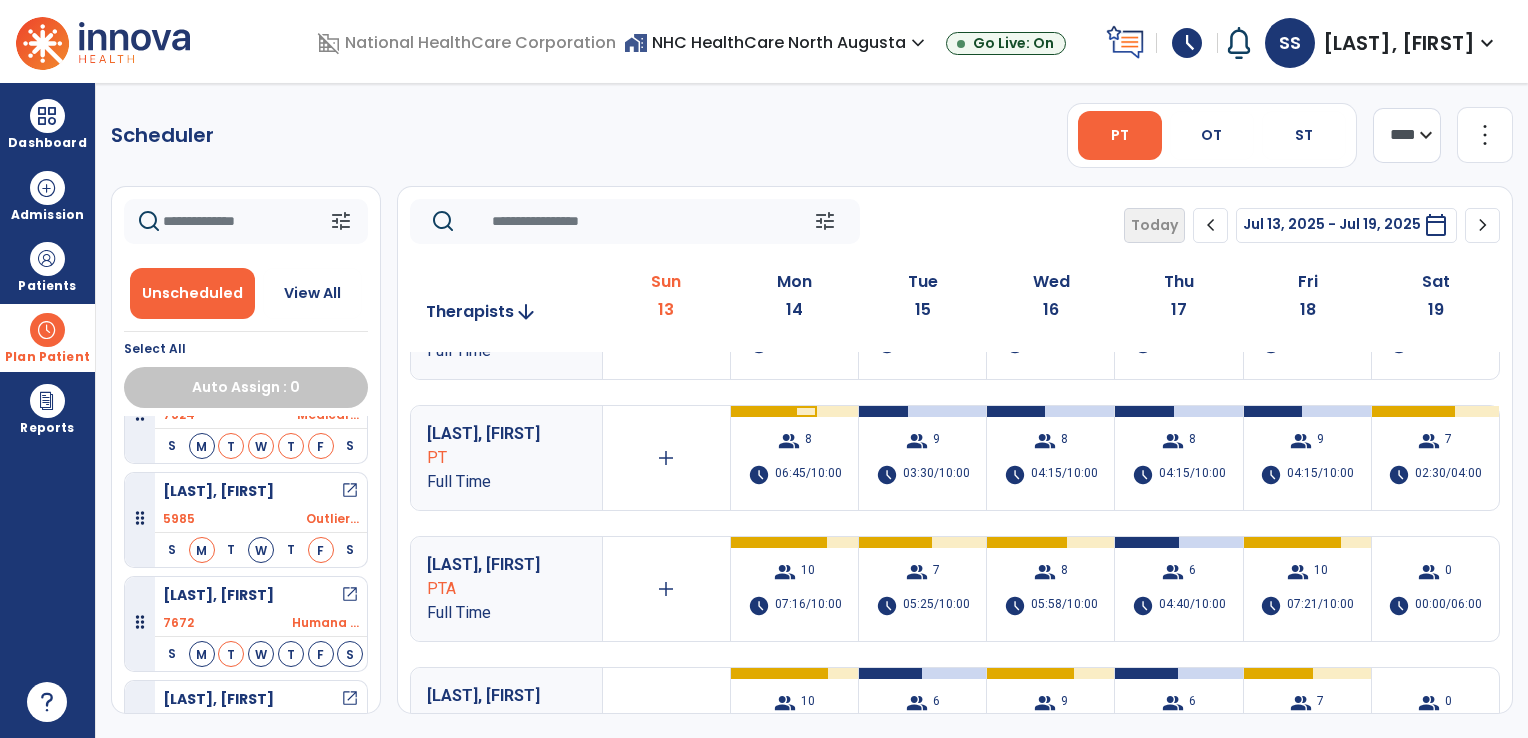 scroll, scrollTop: 40, scrollLeft: 0, axis: vertical 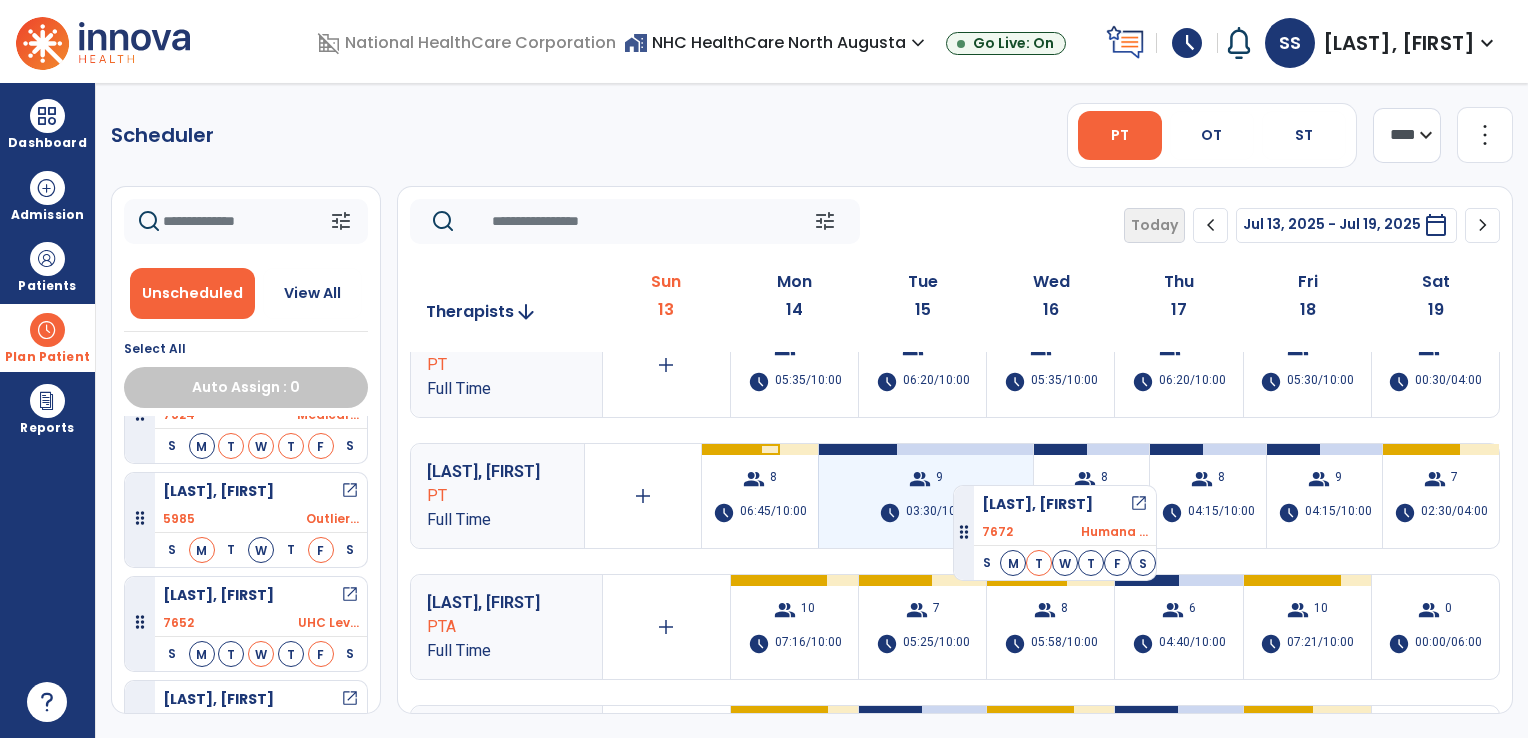 drag, startPoint x: 231, startPoint y: 597, endPoint x: 953, endPoint y: 477, distance: 731.90436 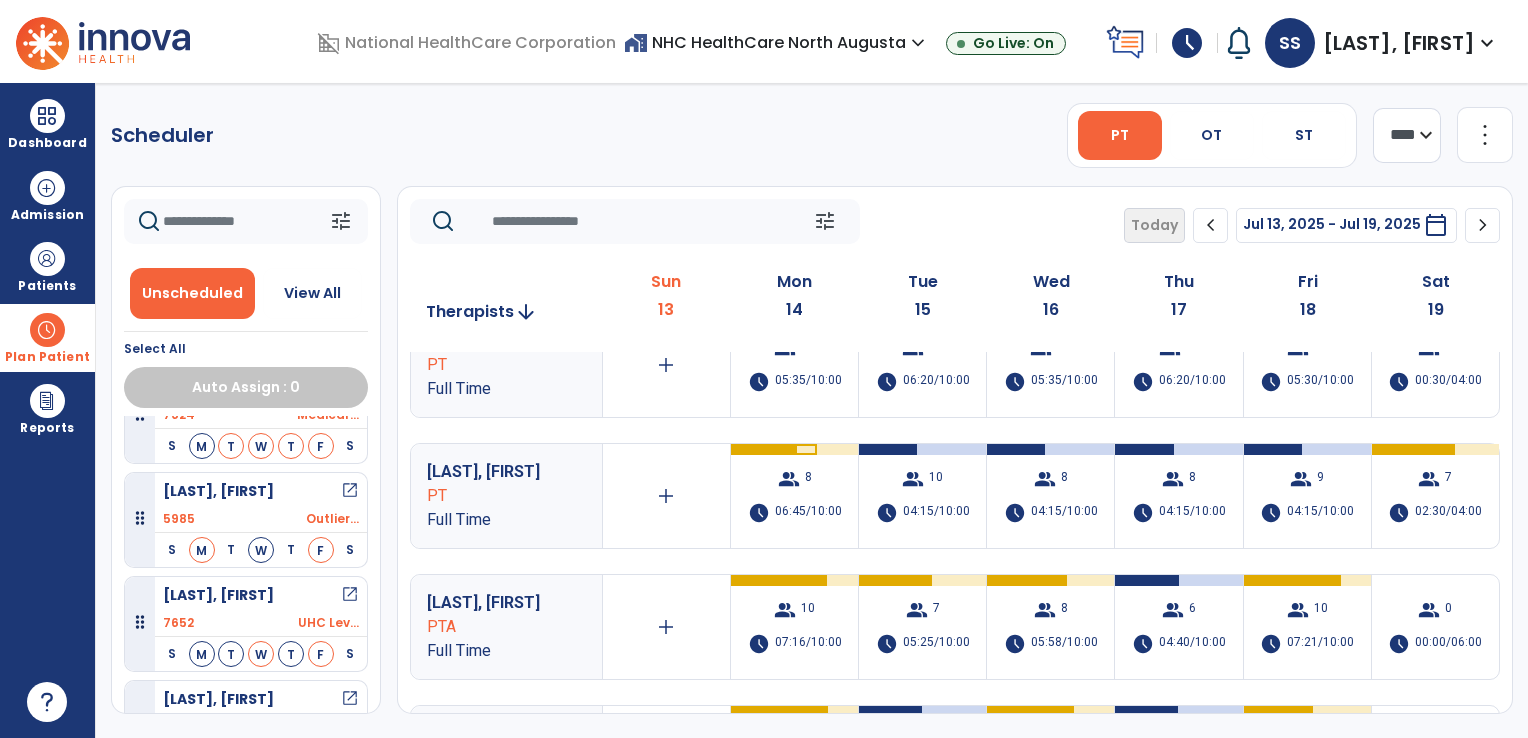 click on "Full Time" at bounding box center [492, 520] 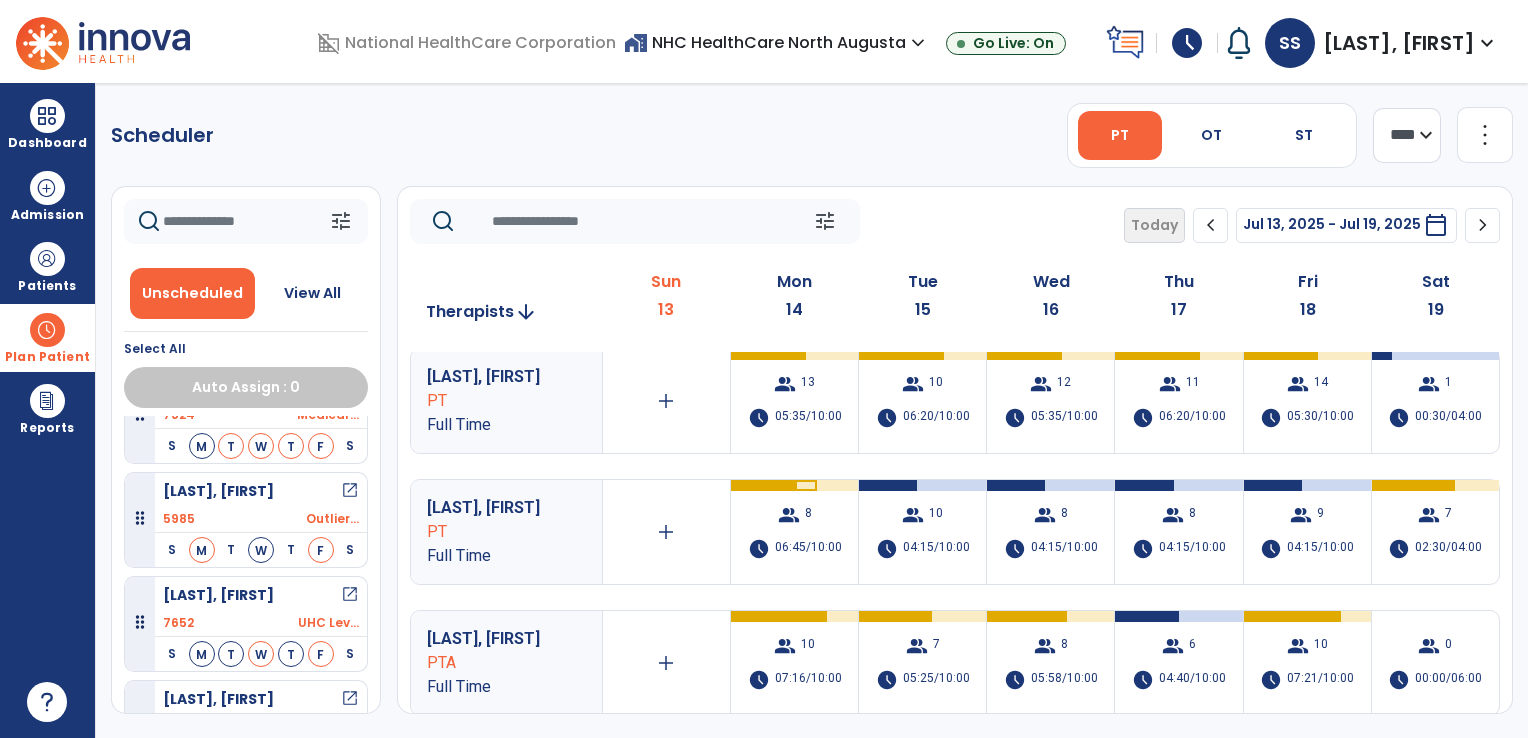 scroll, scrollTop: 0, scrollLeft: 0, axis: both 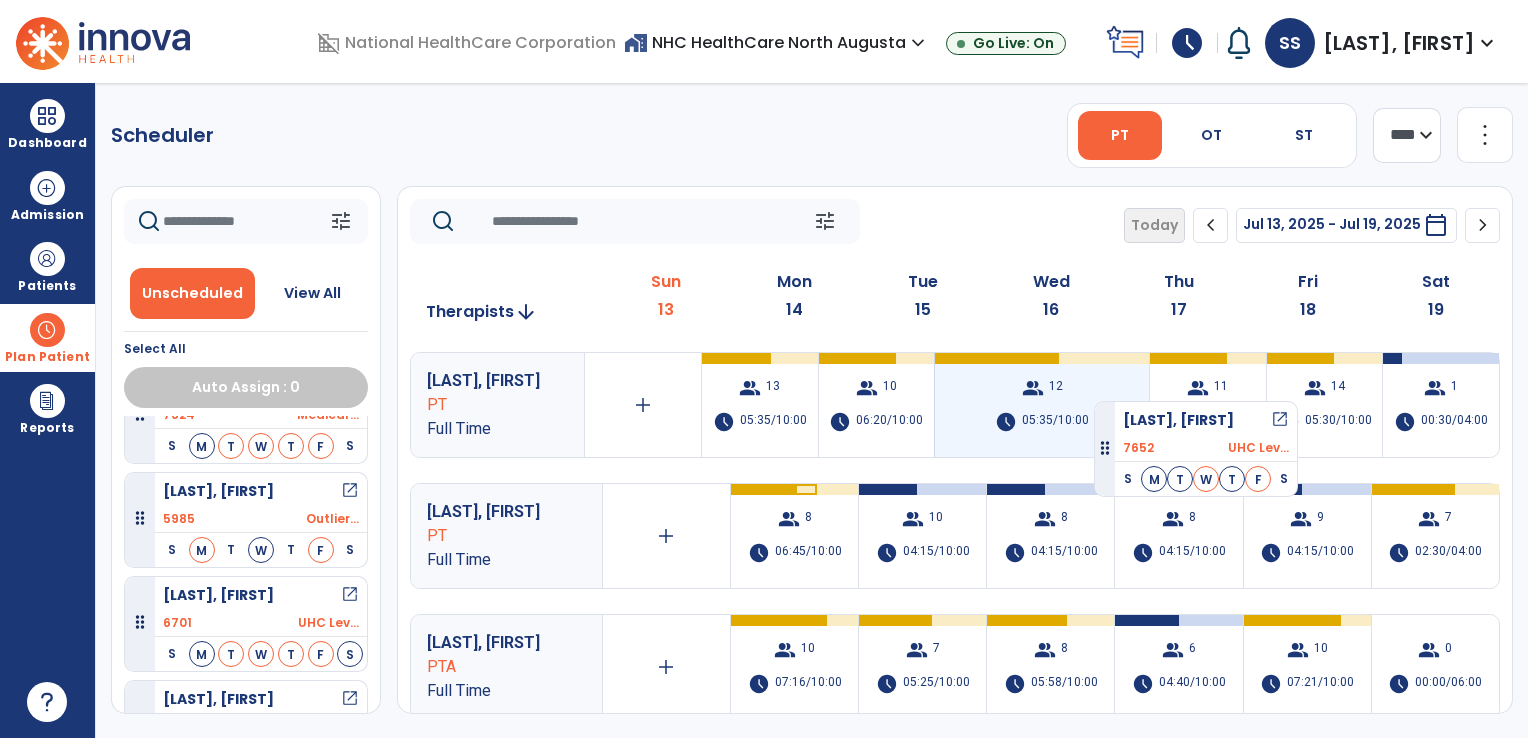 drag, startPoint x: 228, startPoint y: 614, endPoint x: 1094, endPoint y: 394, distance: 893.5077 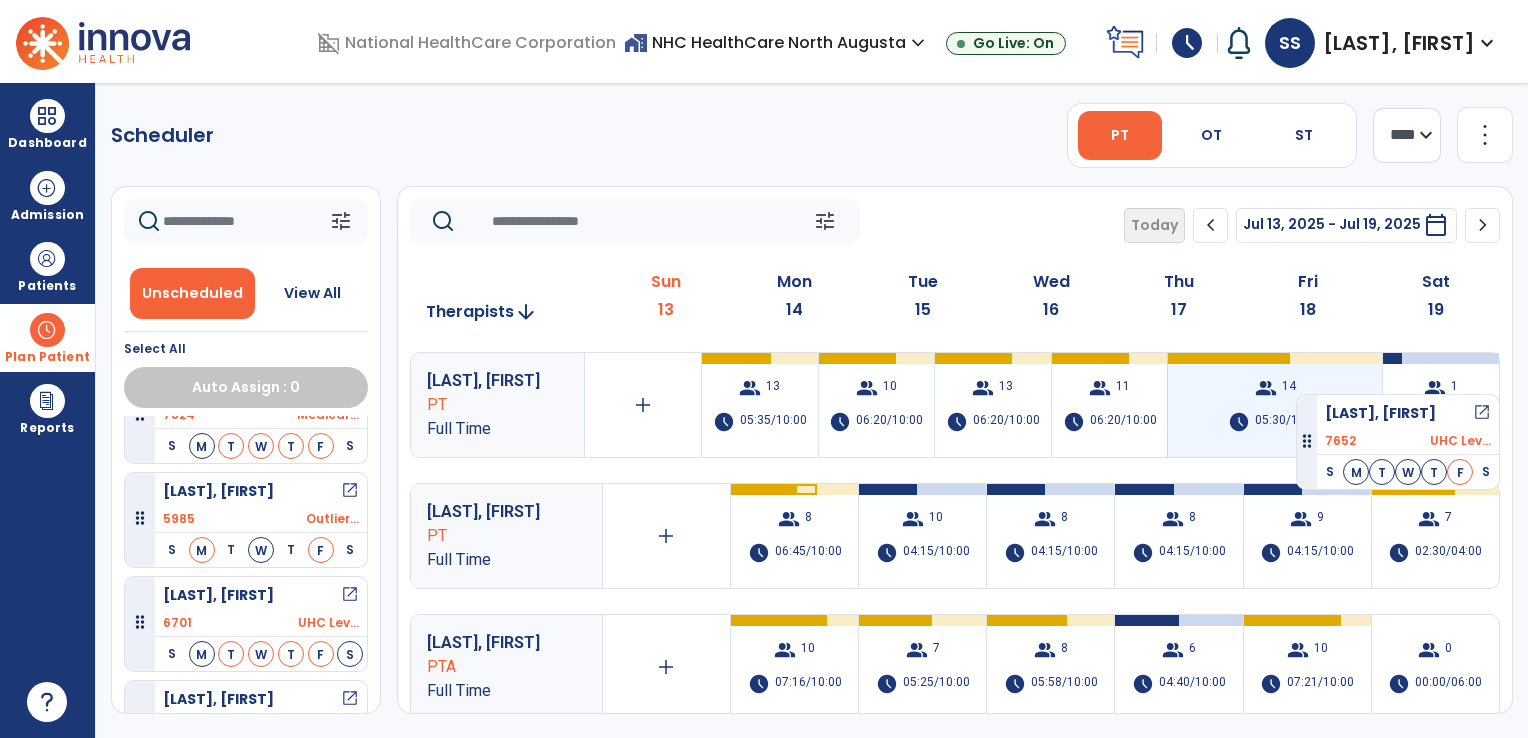 drag, startPoint x: 271, startPoint y: 610, endPoint x: 1293, endPoint y: 386, distance: 1046.26 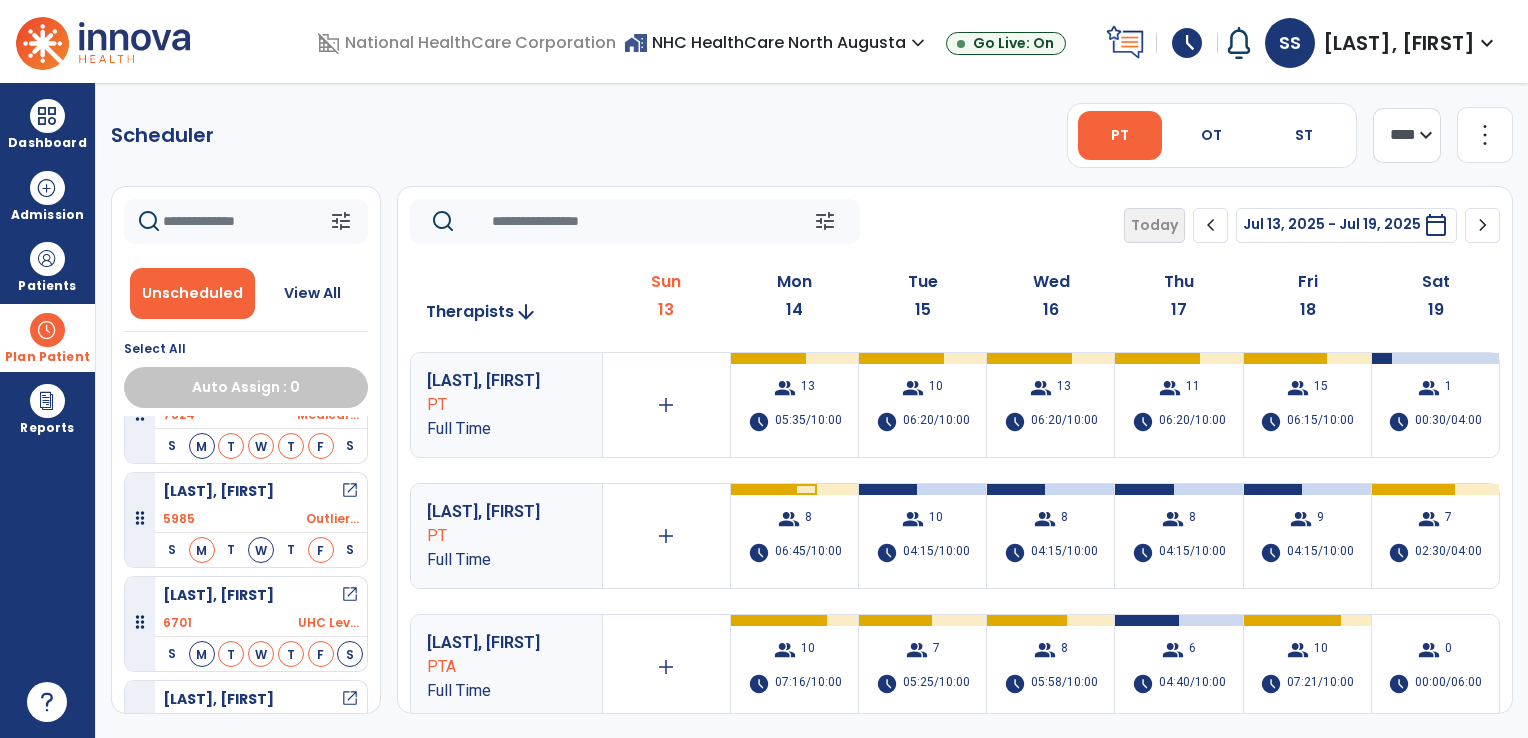 click on "PT" at bounding box center [492, 536] 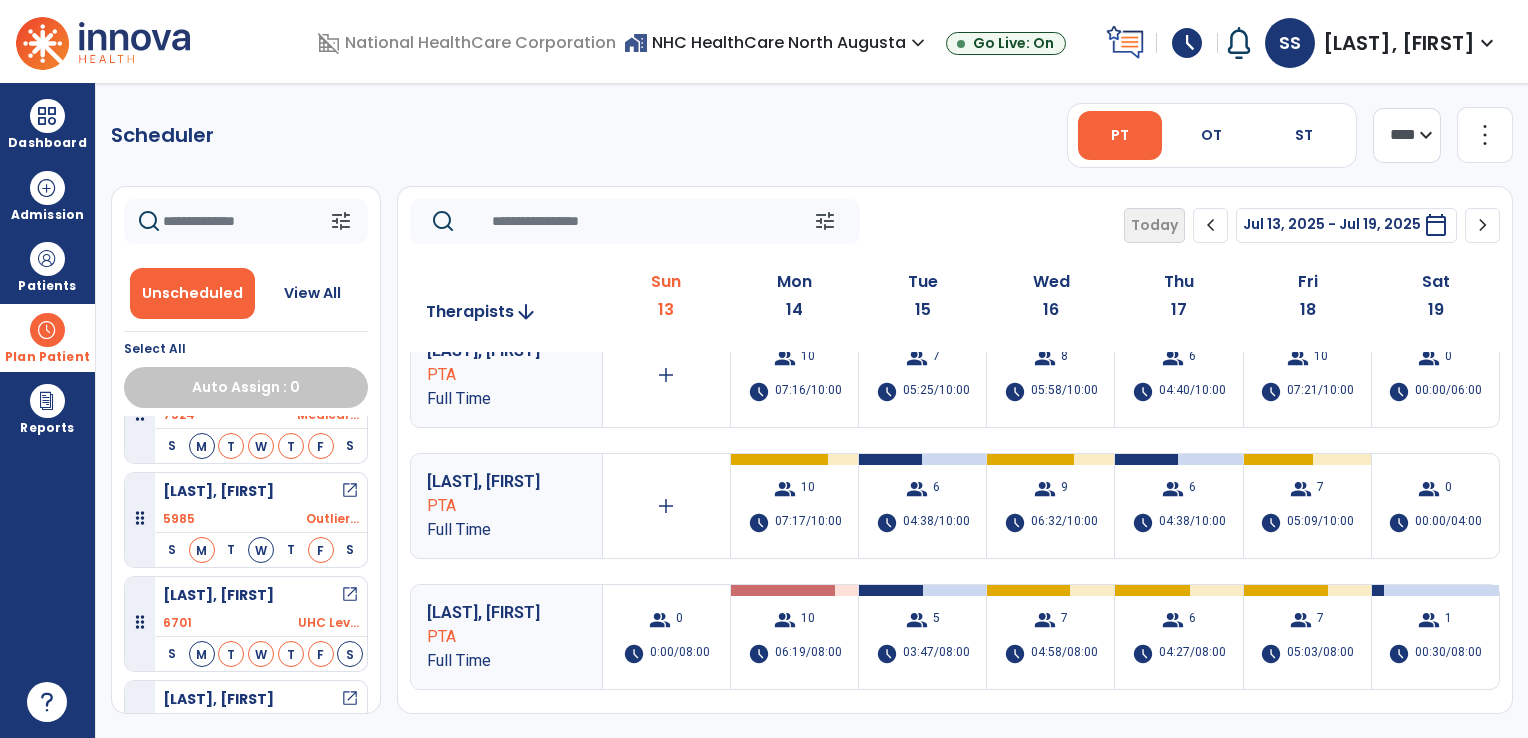 scroll, scrollTop: 320, scrollLeft: 0, axis: vertical 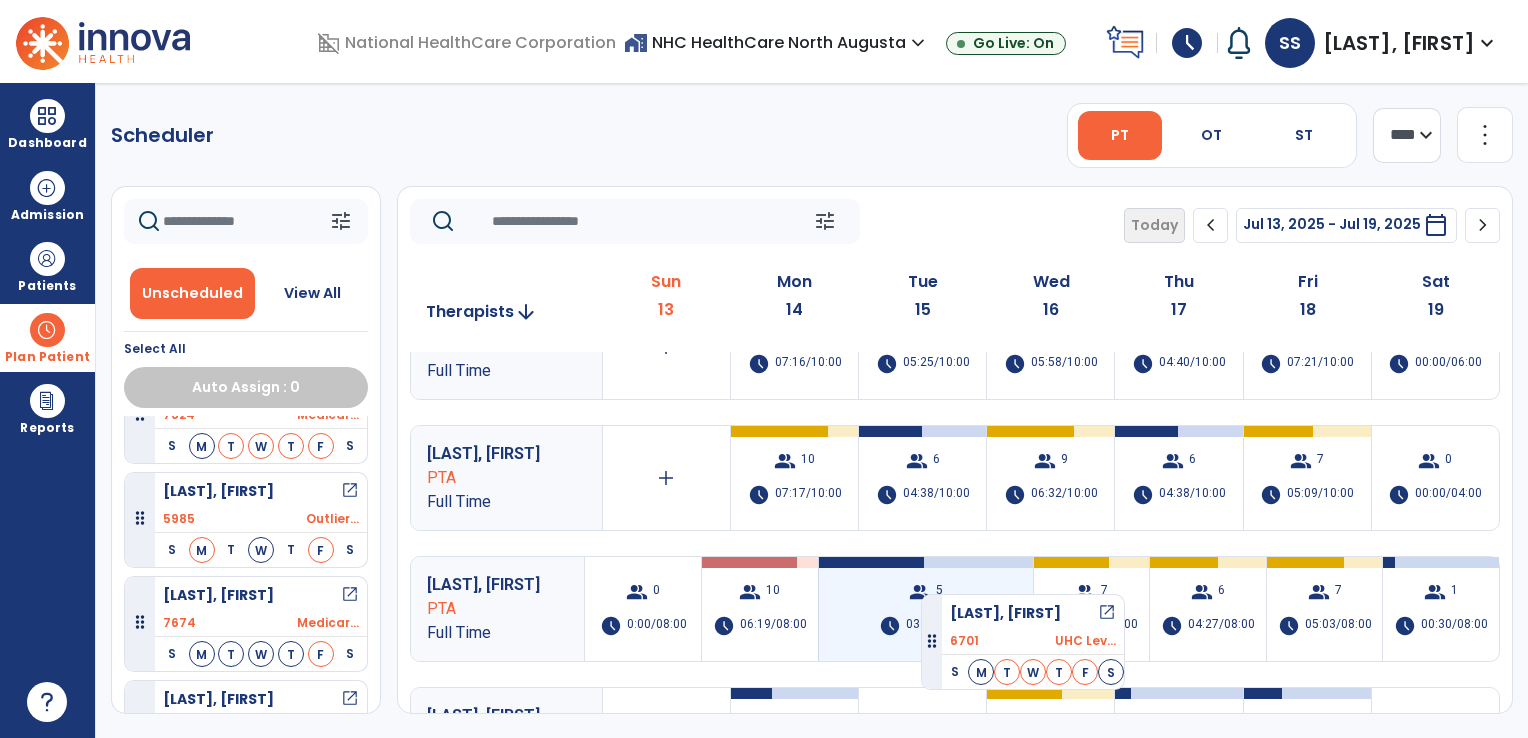 drag, startPoint x: 236, startPoint y: 611, endPoint x: 922, endPoint y: 586, distance: 686.4554 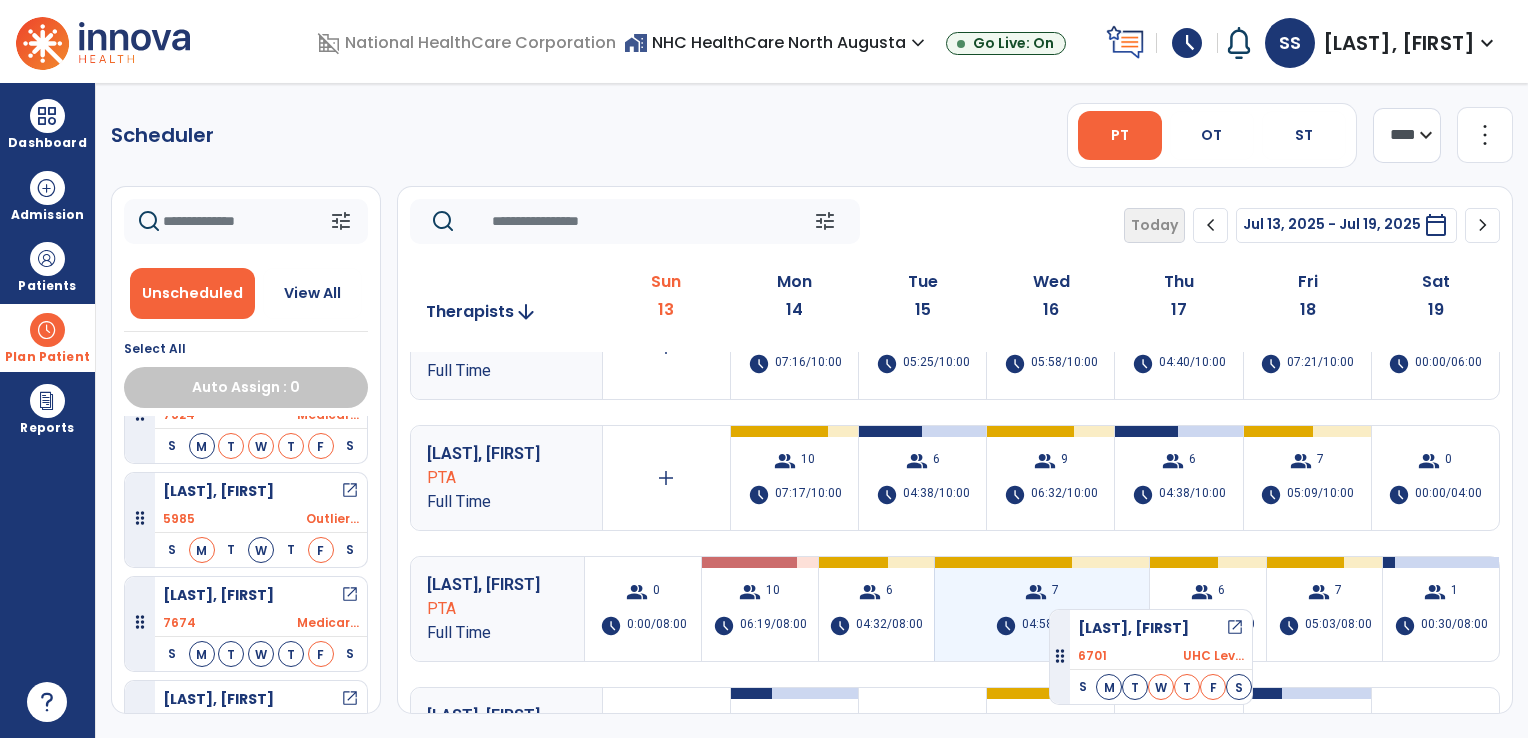 drag, startPoint x: 242, startPoint y: 594, endPoint x: 1050, endPoint y: 601, distance: 808.03033 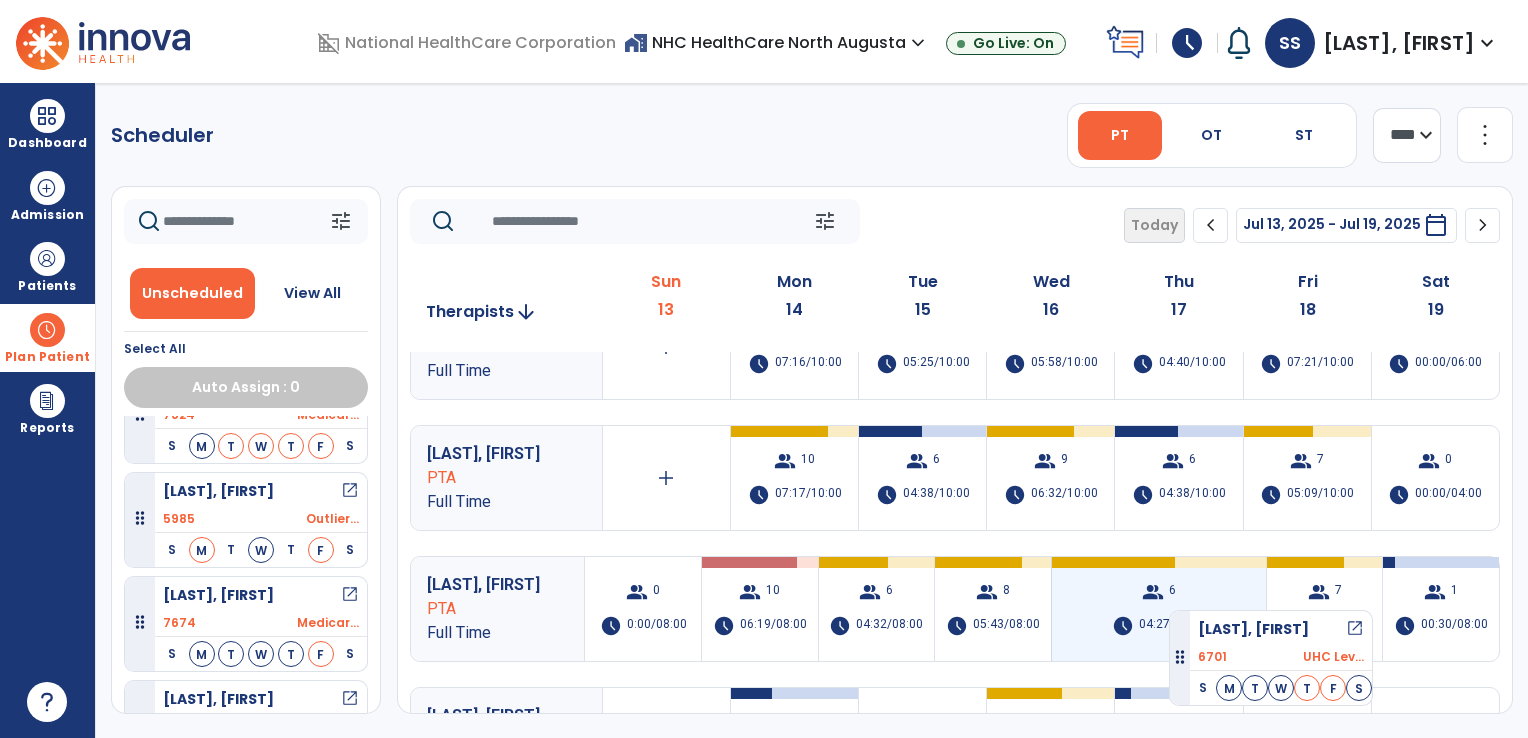 drag, startPoint x: 247, startPoint y: 601, endPoint x: 1169, endPoint y: 602, distance: 922.00055 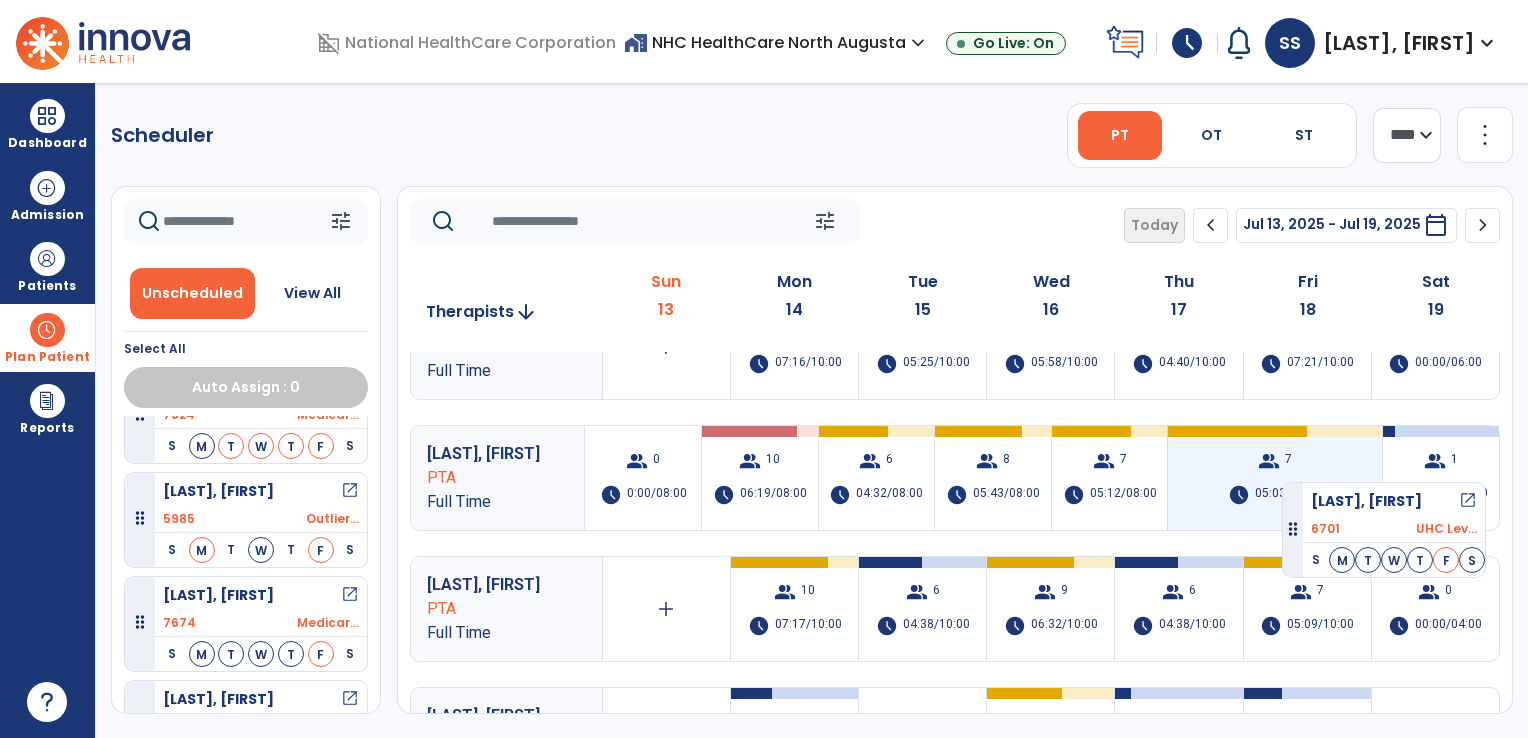 drag, startPoint x: 254, startPoint y: 609, endPoint x: 1284, endPoint y: 475, distance: 1038.6799 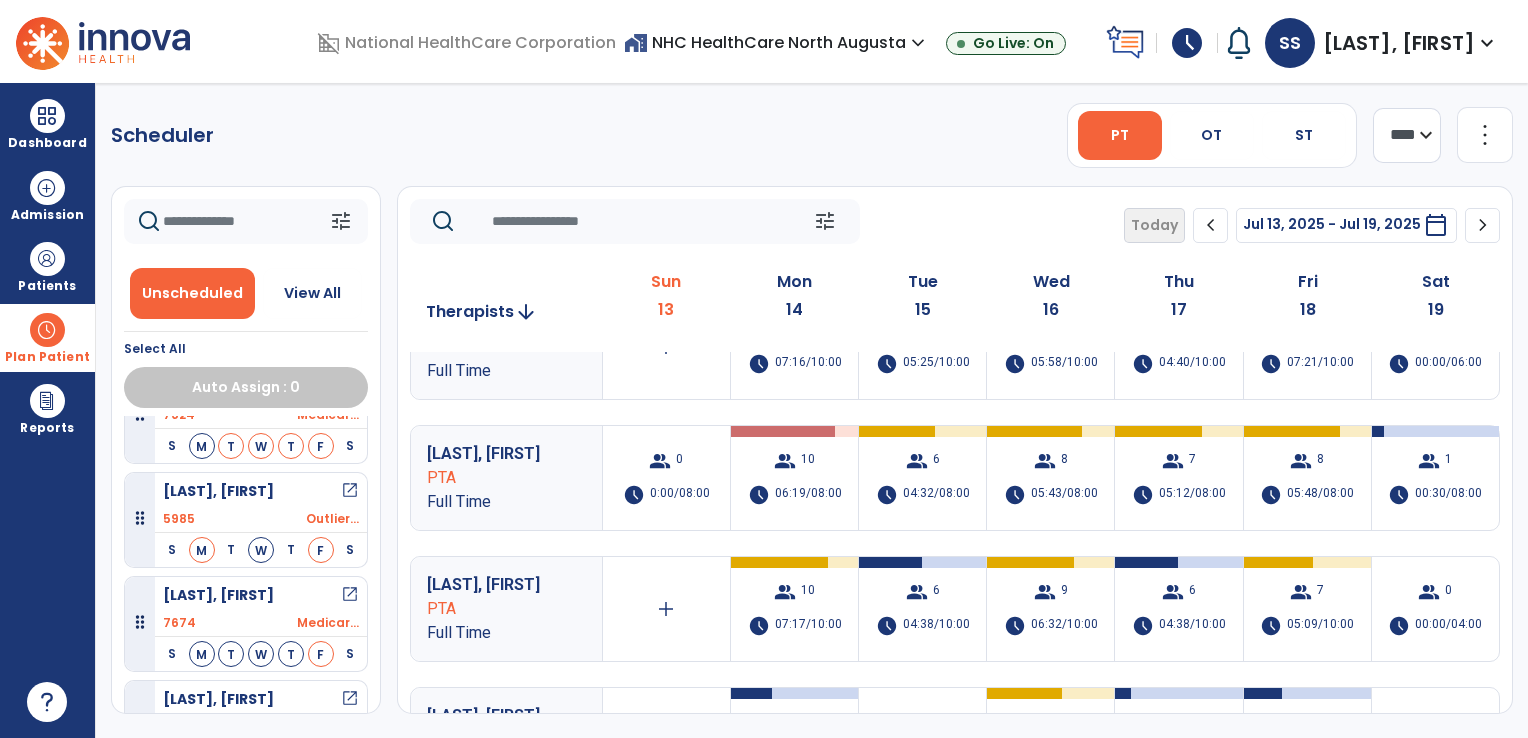 click on "PTA" at bounding box center (492, 478) 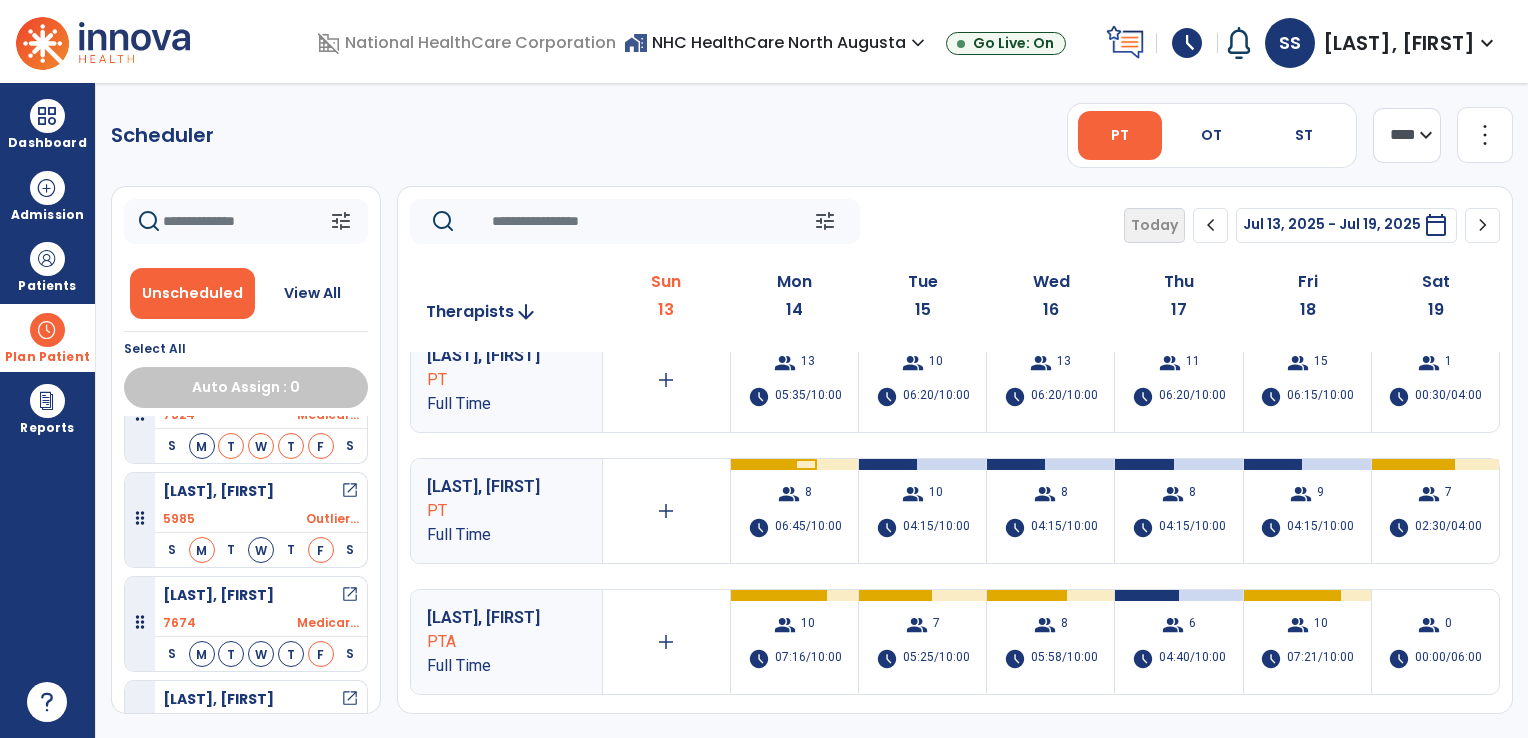scroll, scrollTop: 0, scrollLeft: 0, axis: both 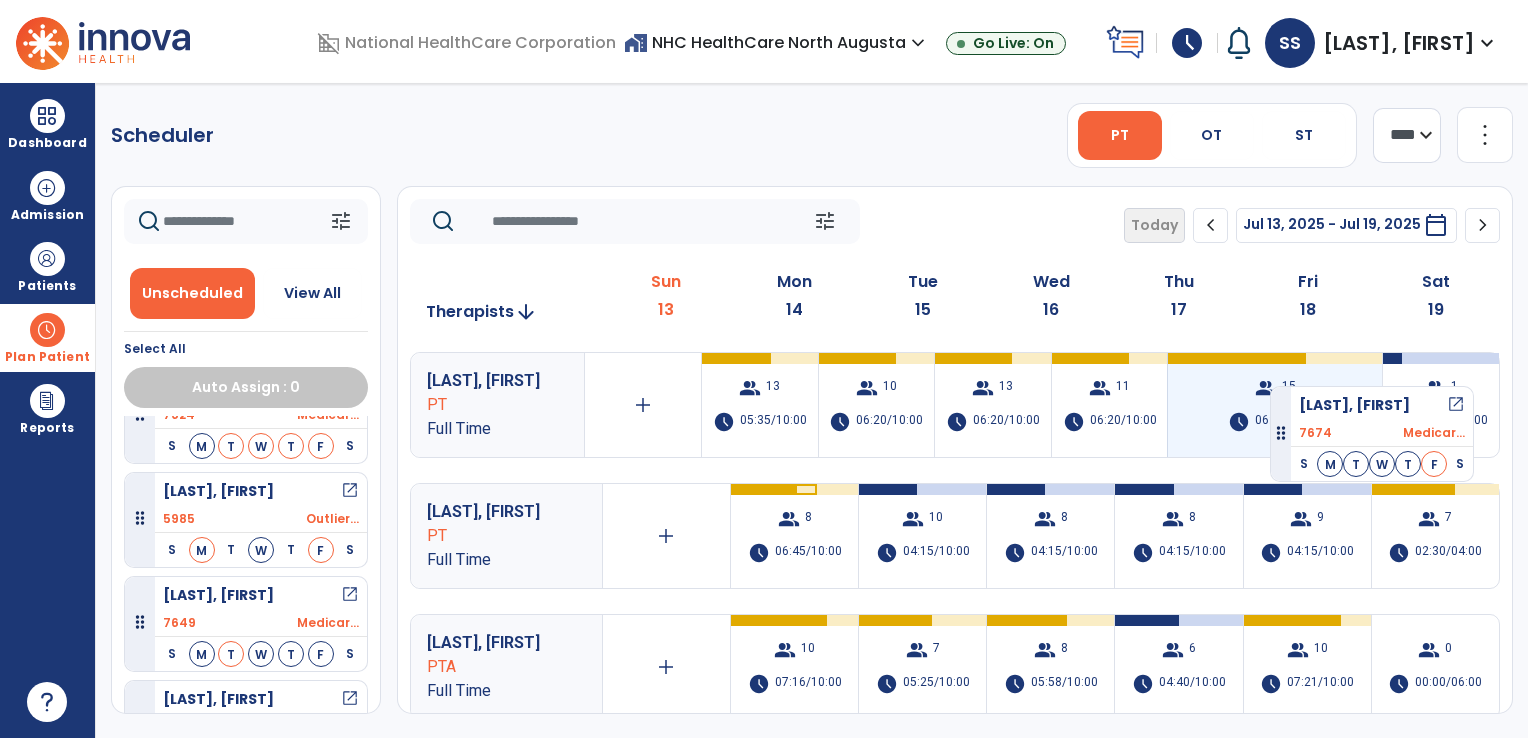 drag, startPoint x: 244, startPoint y: 602, endPoint x: 1270, endPoint y: 378, distance: 1050.1676 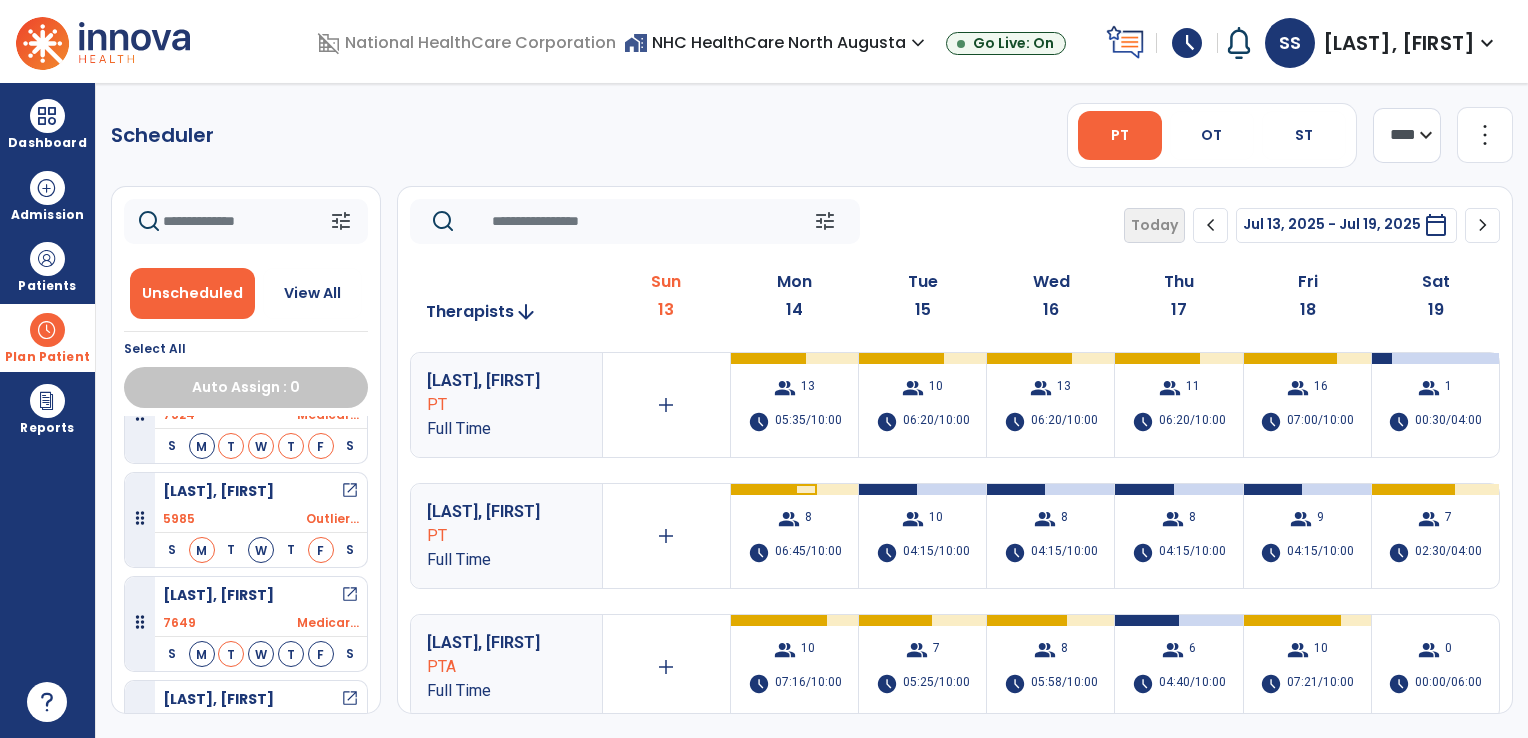 click on "[LAST], [FIRST]" at bounding box center (492, 643) 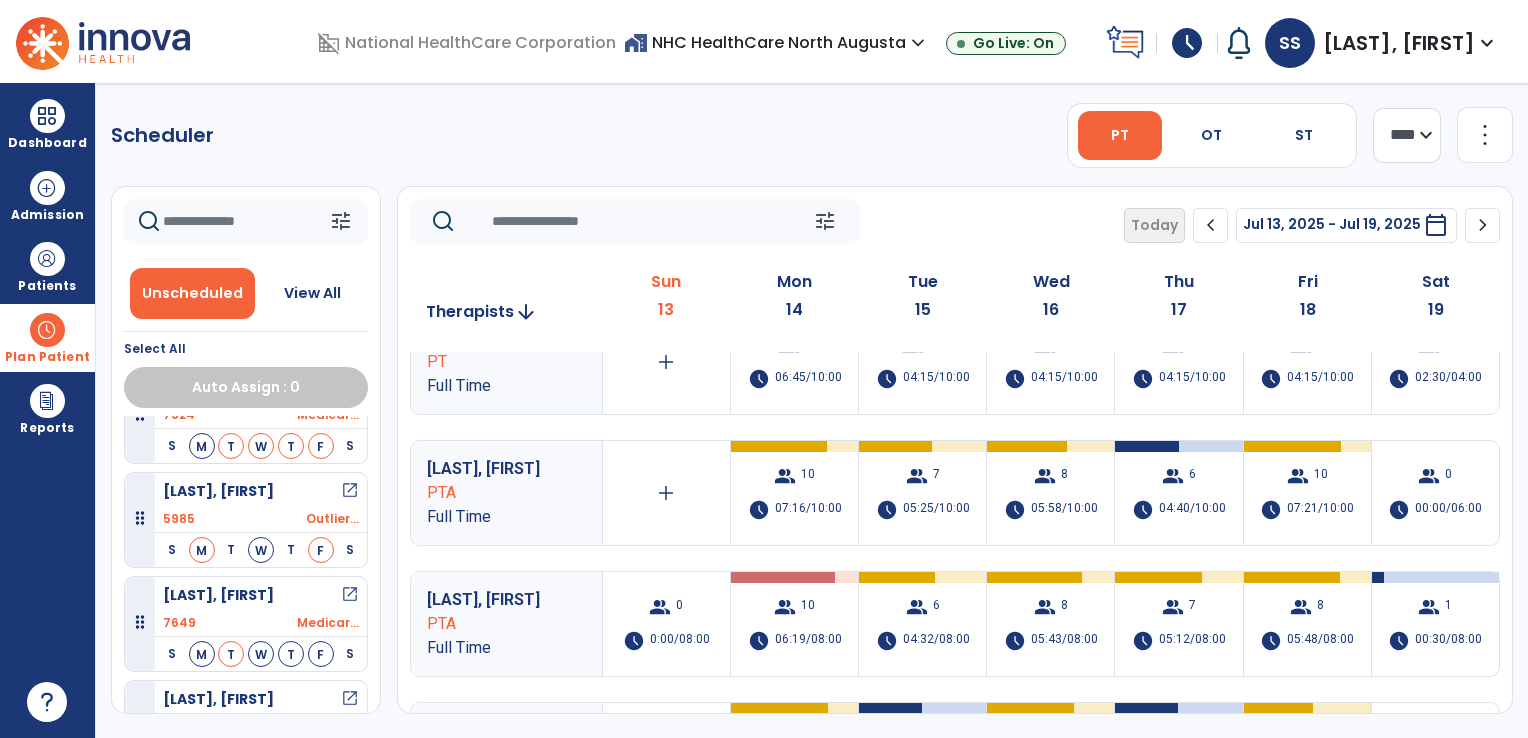 scroll, scrollTop: 200, scrollLeft: 0, axis: vertical 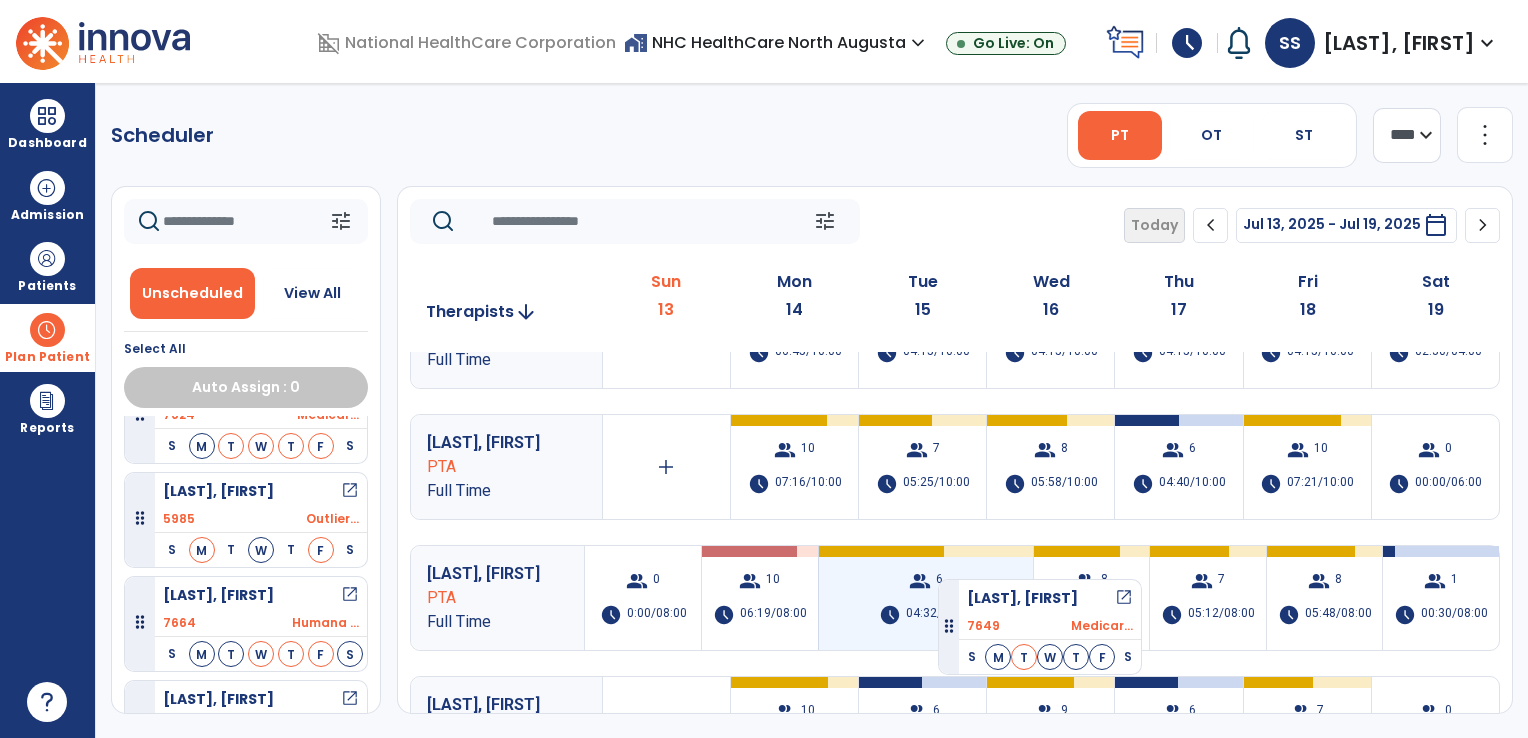 drag, startPoint x: 265, startPoint y: 598, endPoint x: 939, endPoint y: 572, distance: 674.5013 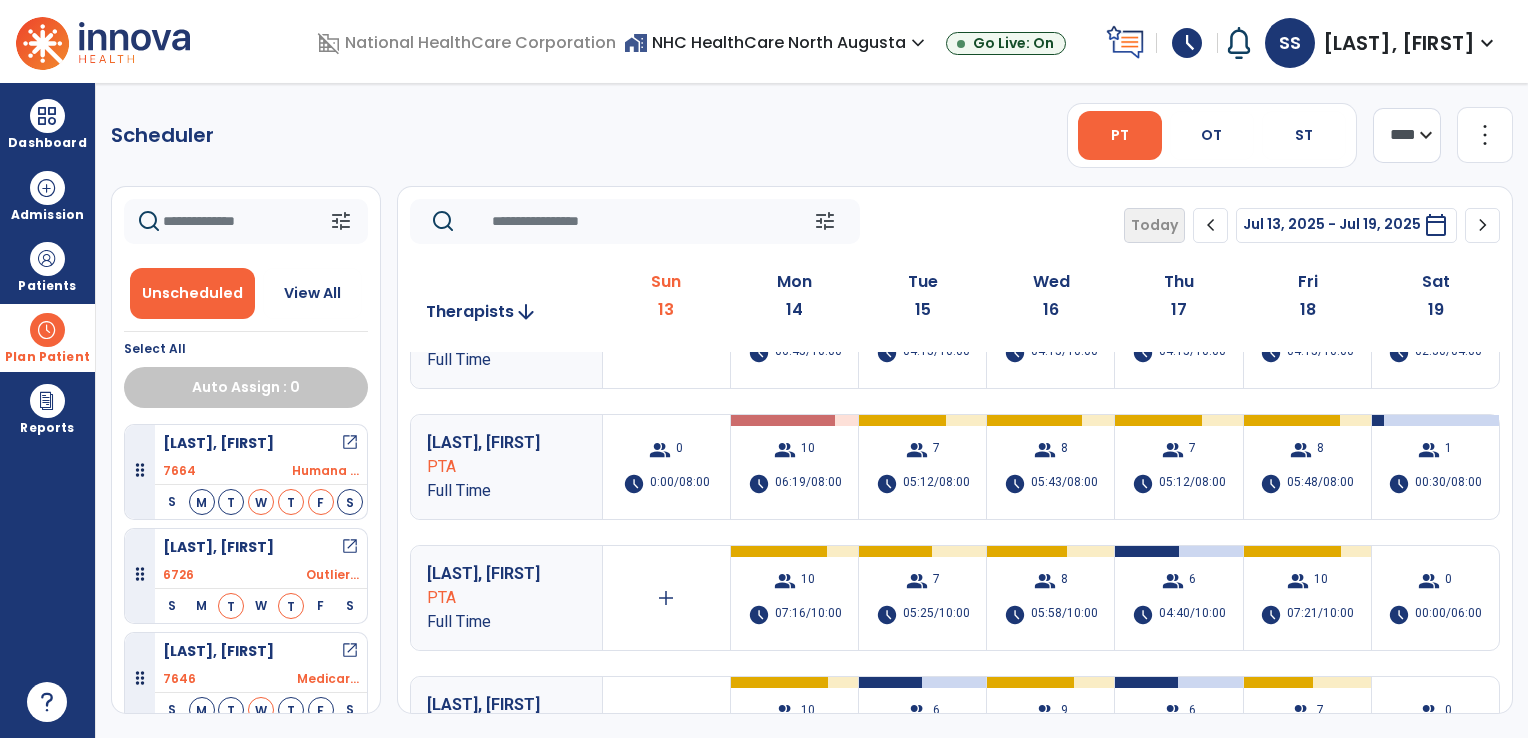 scroll, scrollTop: 313, scrollLeft: 0, axis: vertical 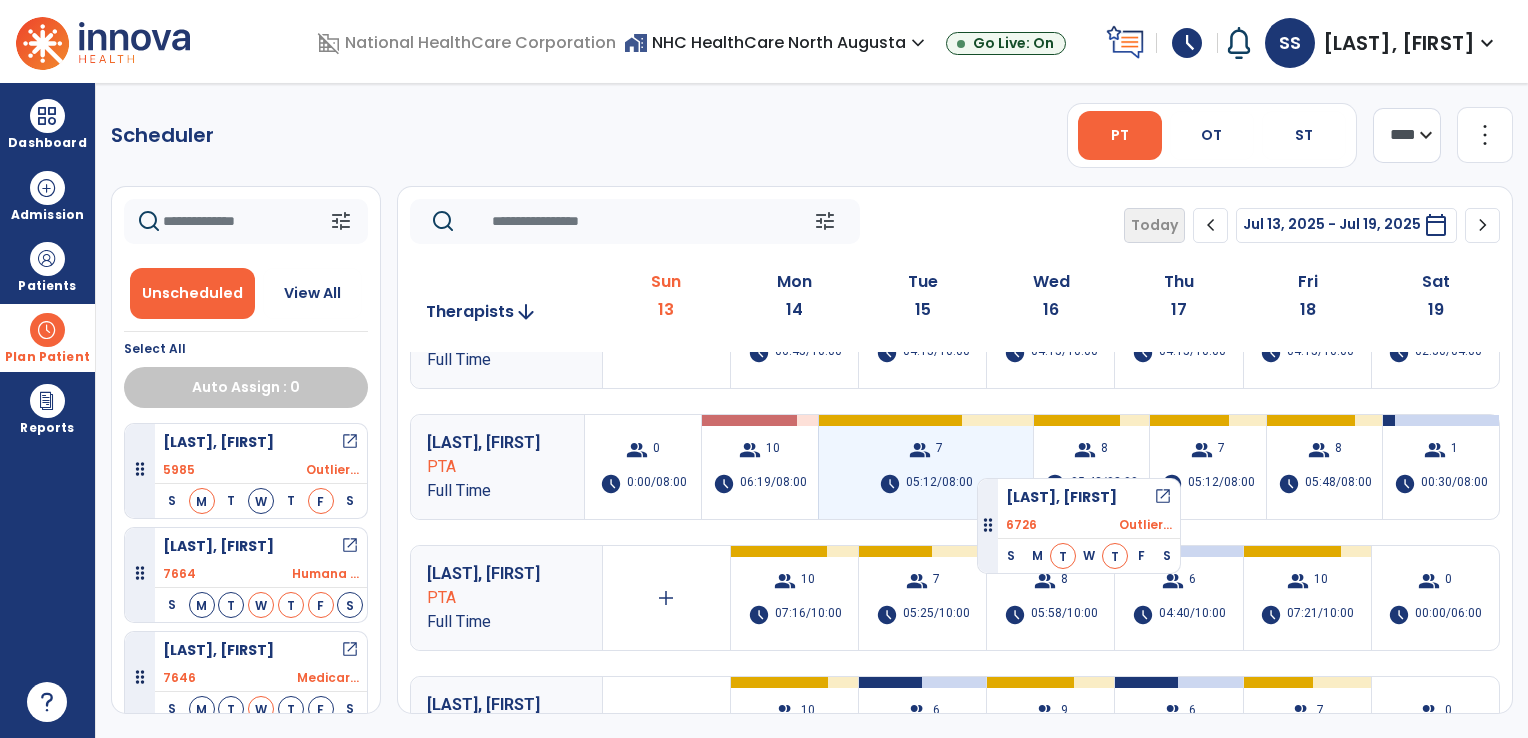 drag, startPoint x: 208, startPoint y: 575, endPoint x: 972, endPoint y: 466, distance: 771.7363 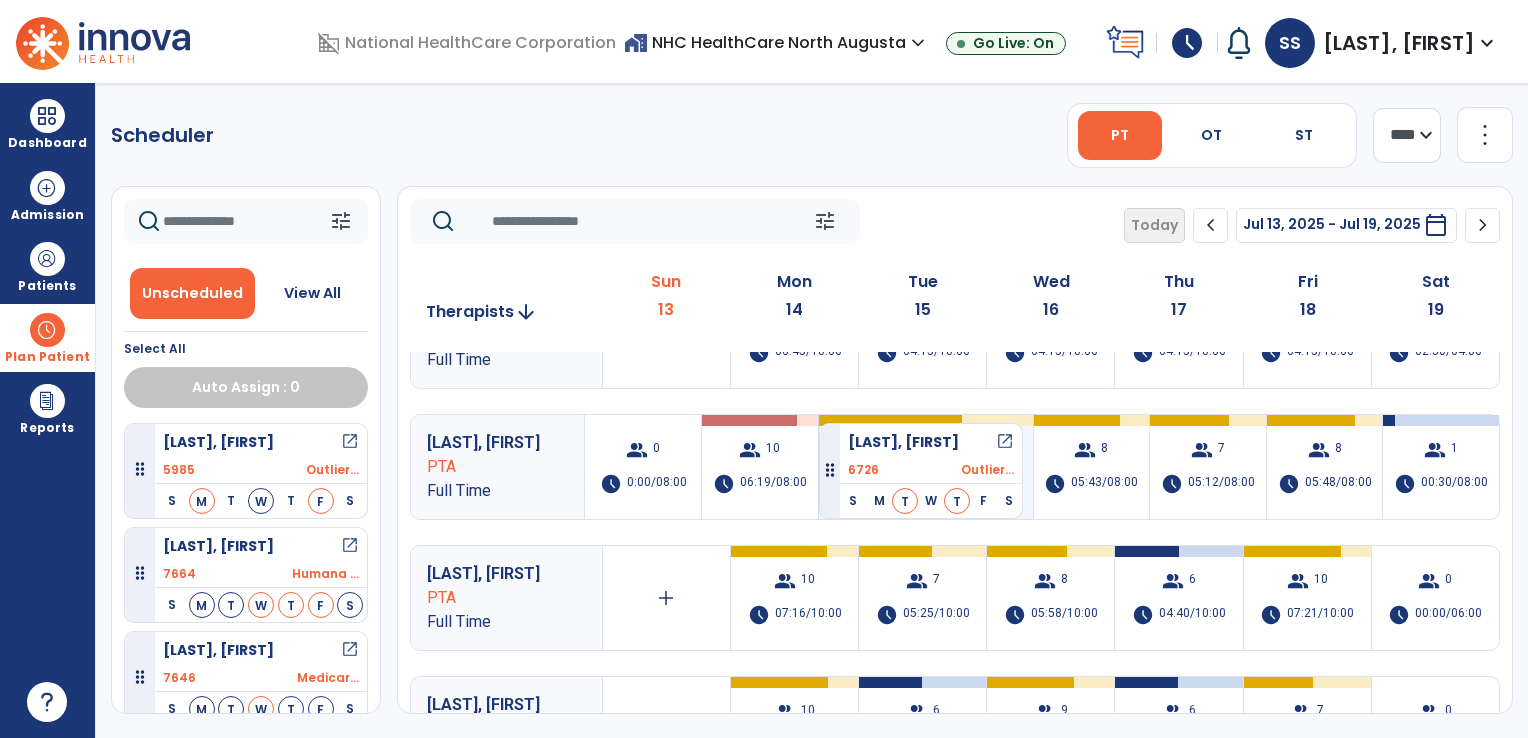 scroll, scrollTop: 313, scrollLeft: 0, axis: vertical 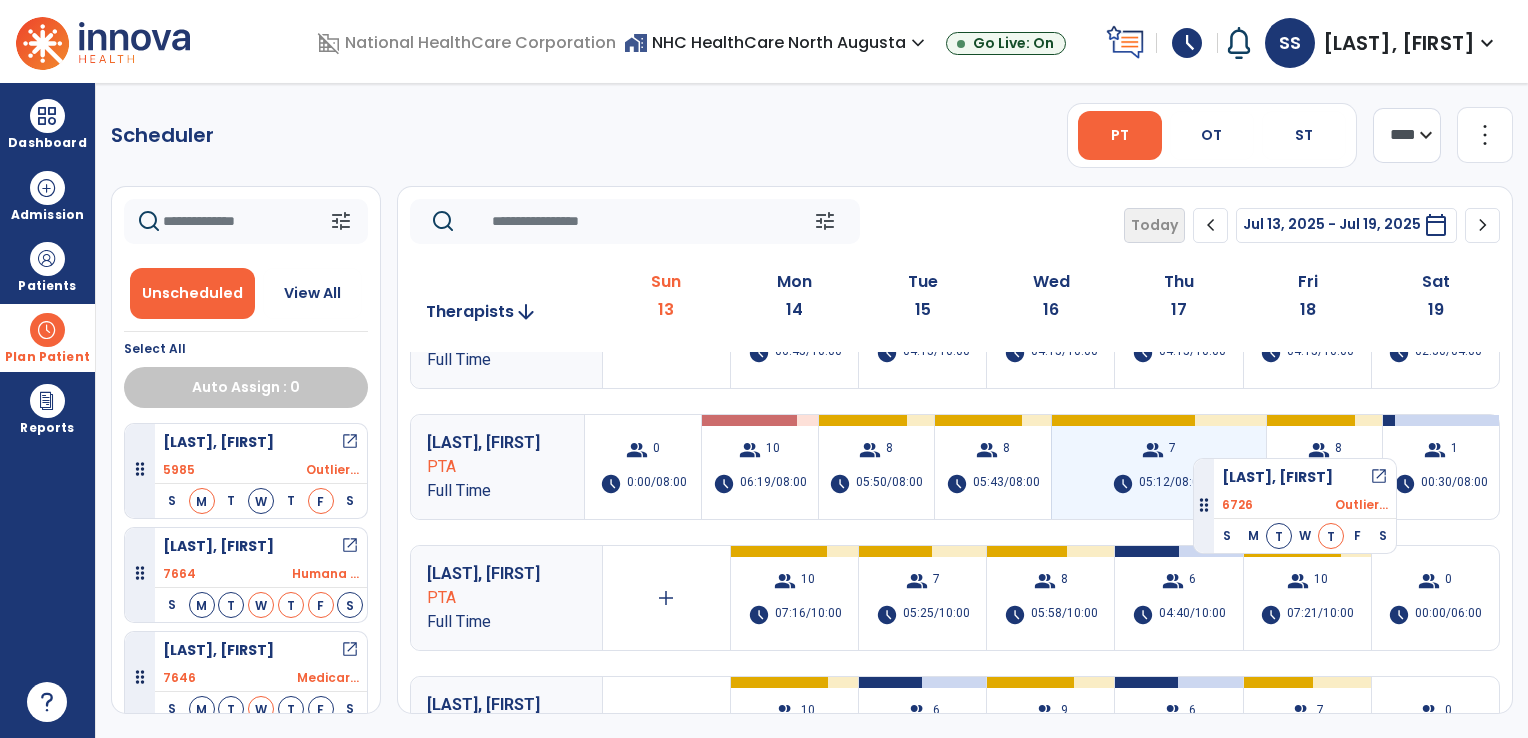 drag, startPoint x: 212, startPoint y: 570, endPoint x: 1192, endPoint y: 450, distance: 987.3196 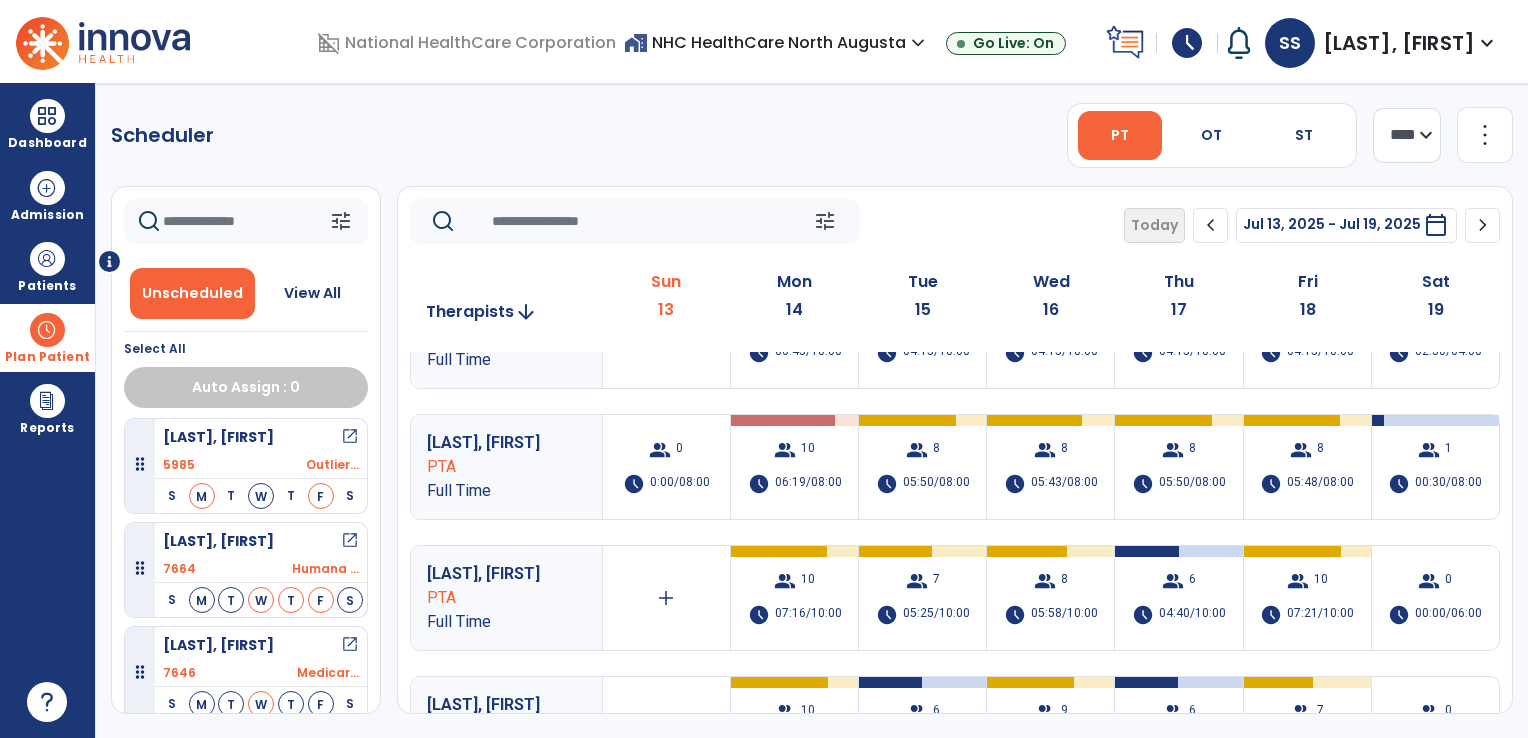 scroll, scrollTop: 209, scrollLeft: 0, axis: vertical 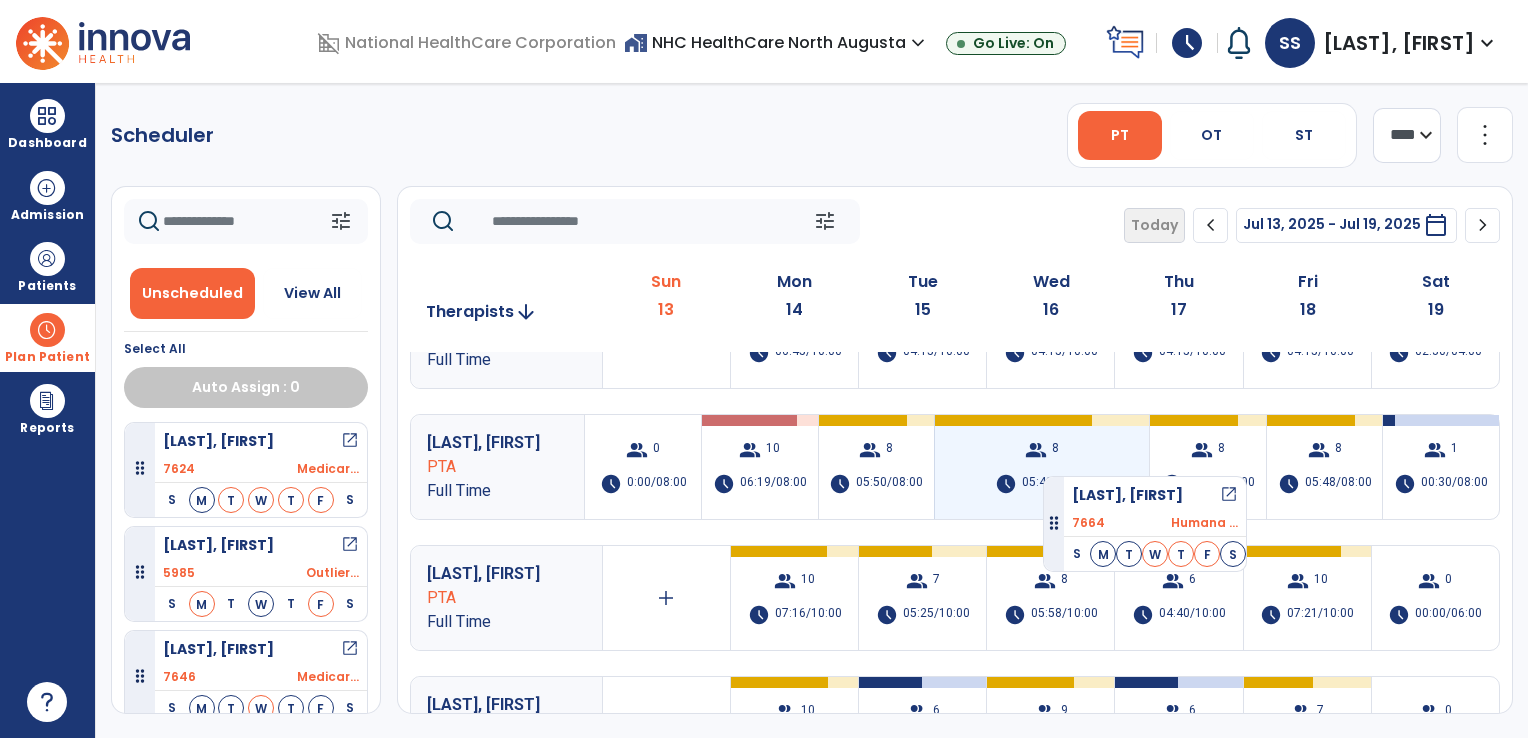 drag, startPoint x: 210, startPoint y: 562, endPoint x: 1043, endPoint y: 468, distance: 838.2869 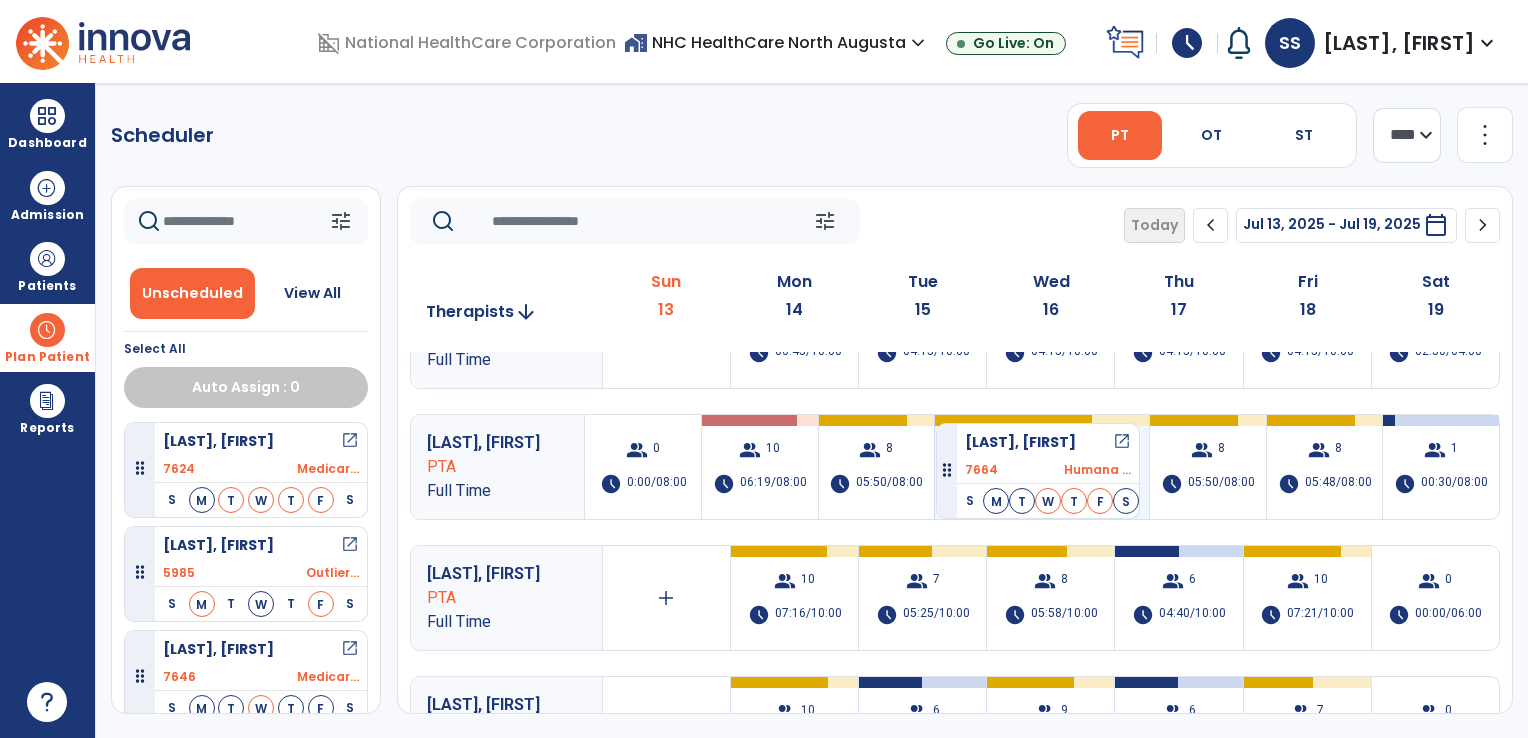 scroll, scrollTop: 209, scrollLeft: 0, axis: vertical 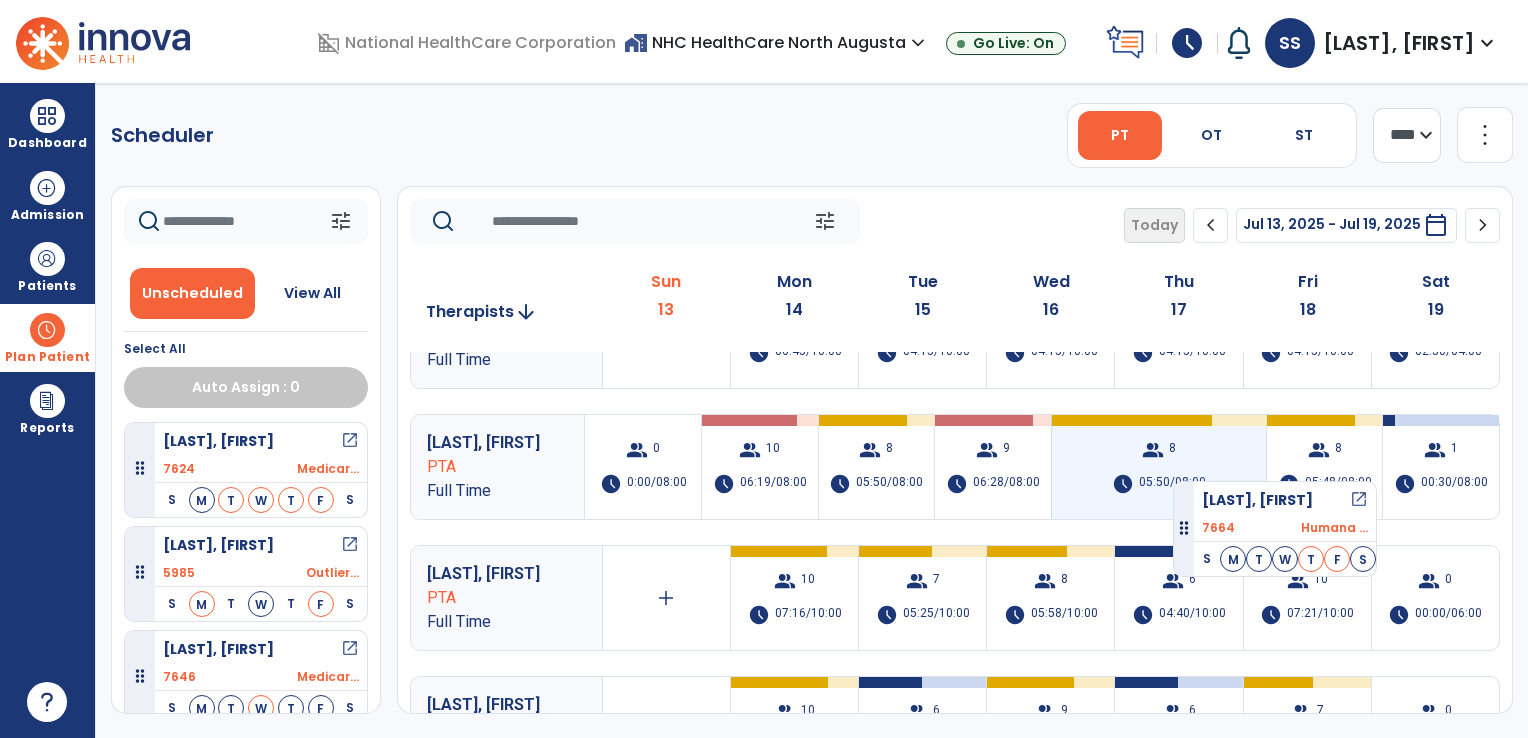 drag, startPoint x: 210, startPoint y: 554, endPoint x: 1179, endPoint y: 470, distance: 972.63403 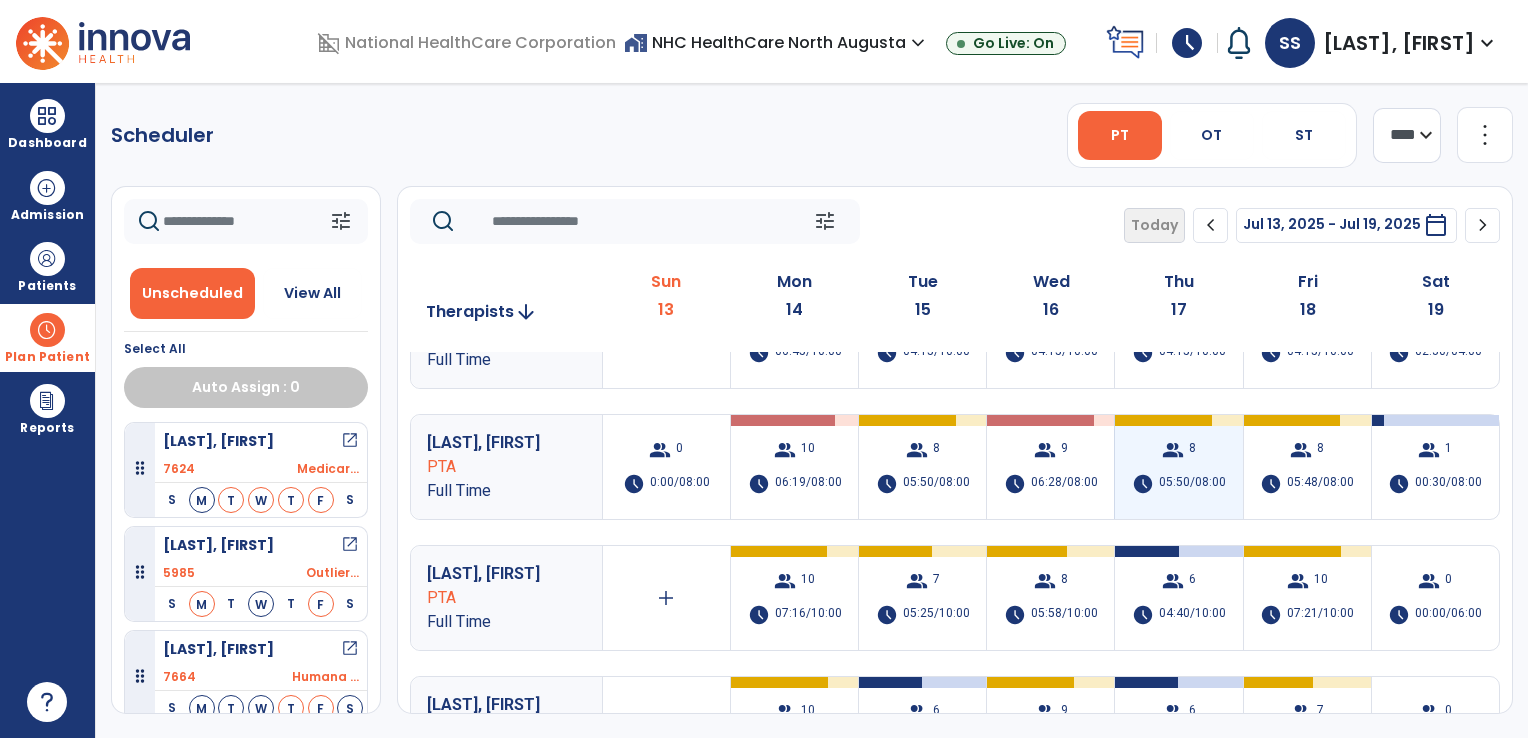 scroll, scrollTop: 209, scrollLeft: 0, axis: vertical 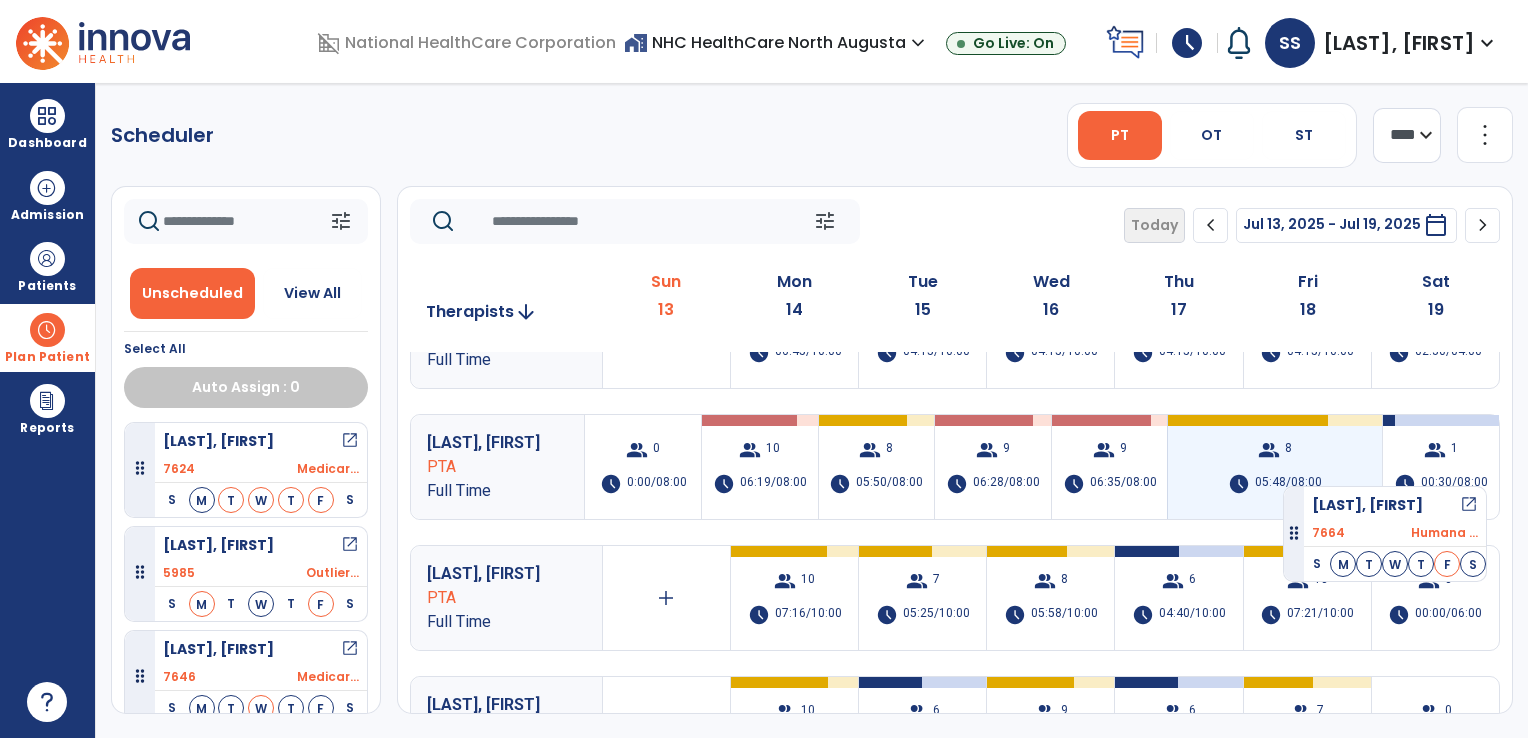 drag, startPoint x: 1179, startPoint y: 470, endPoint x: 1295, endPoint y: 472, distance: 116.01724 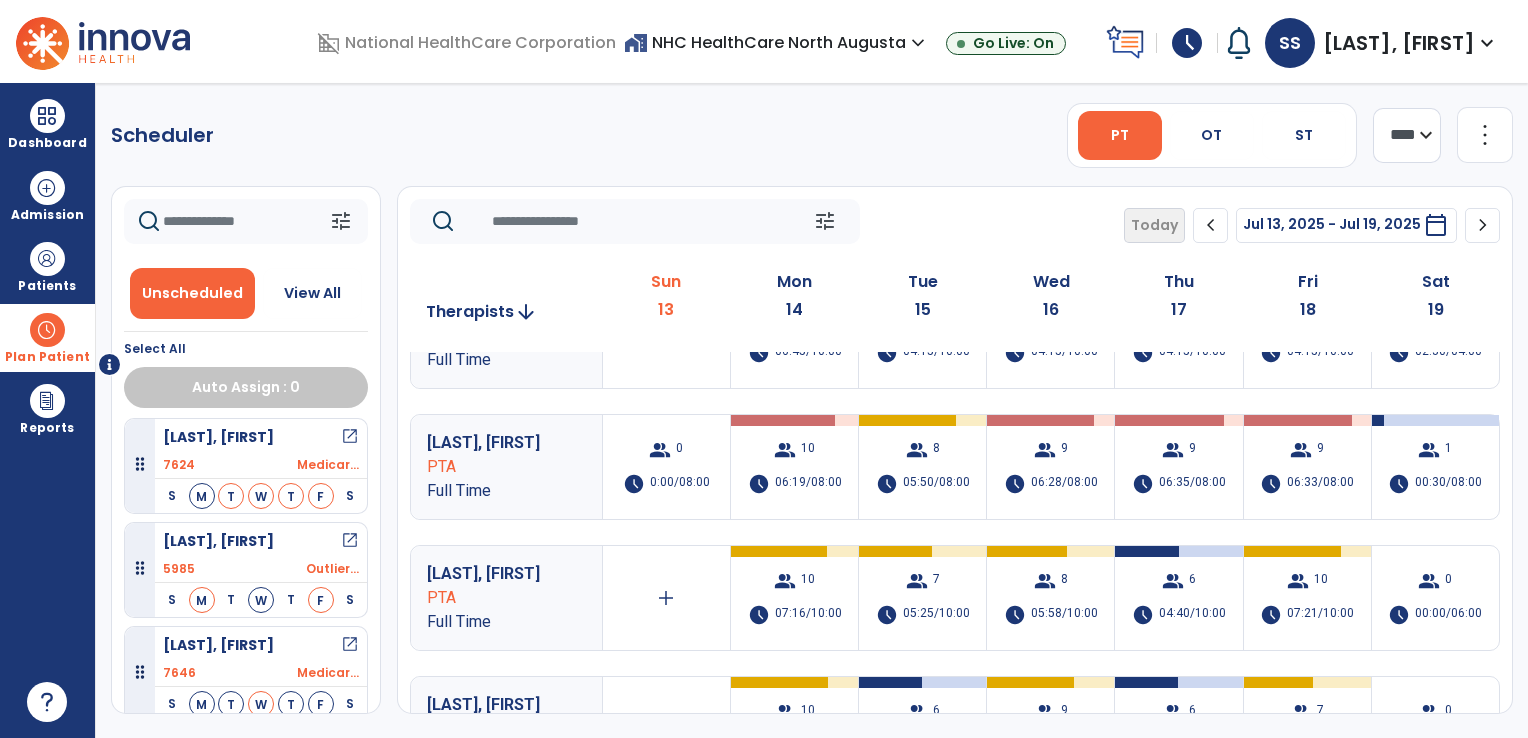 scroll, scrollTop: 106, scrollLeft: 0, axis: vertical 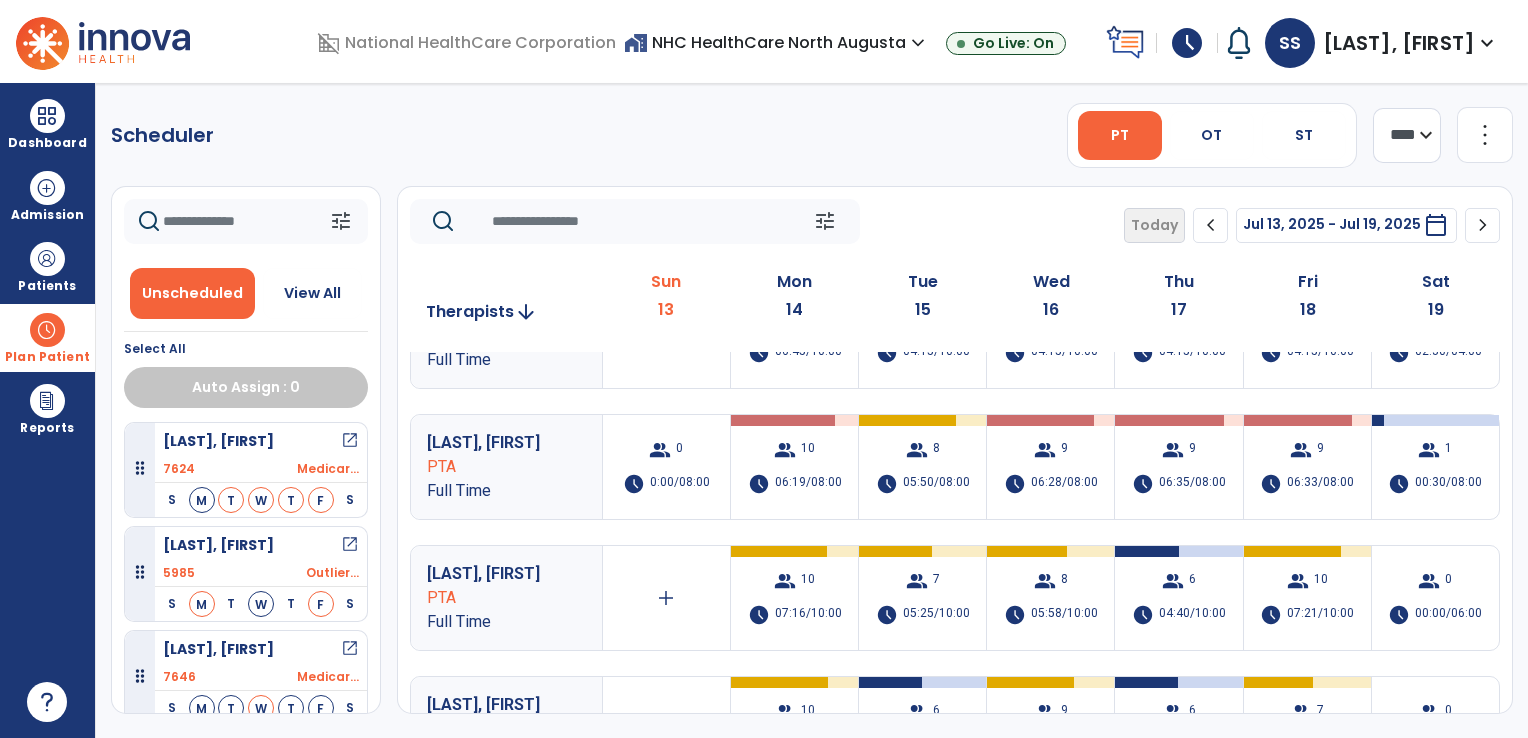click on "PTA" at bounding box center [492, 598] 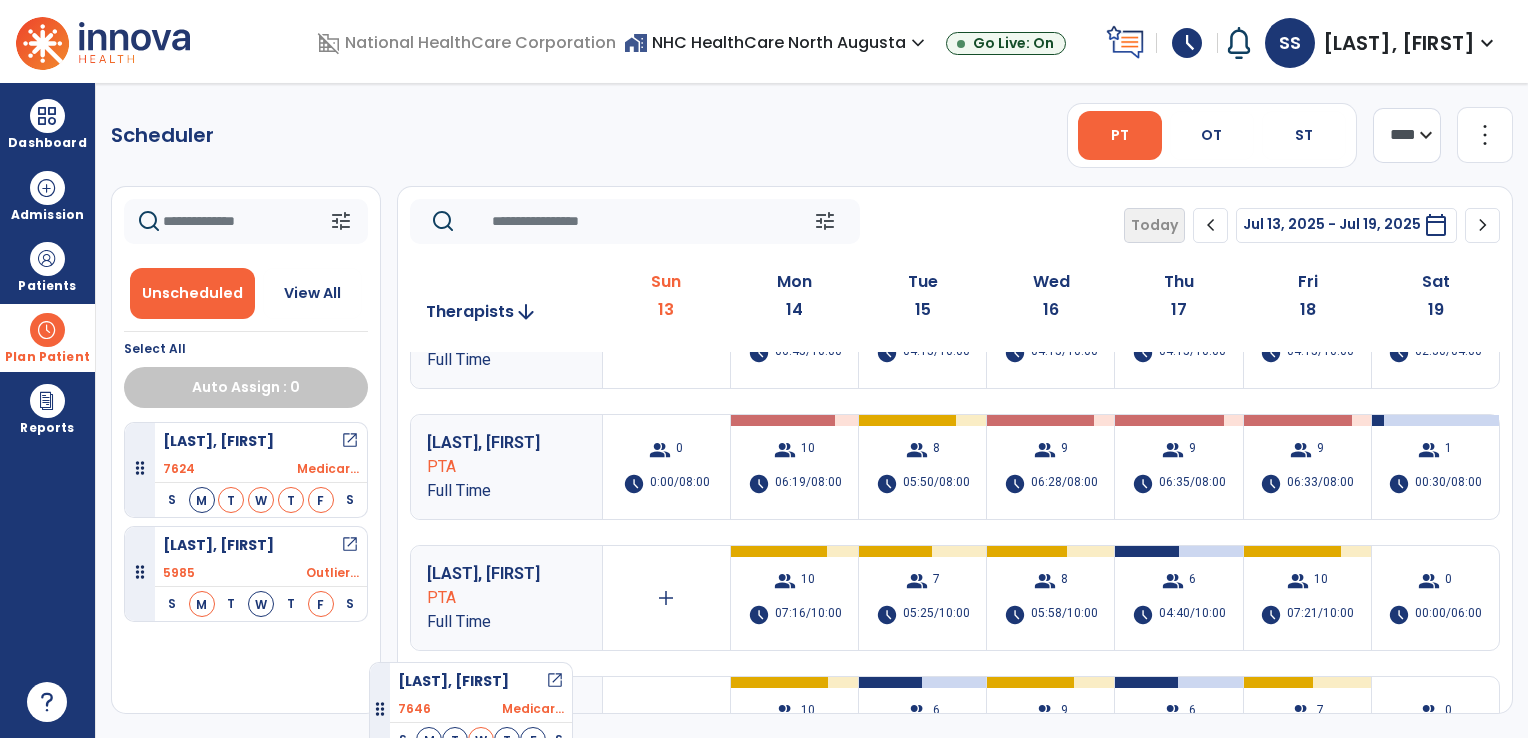 scroll, scrollTop: 3, scrollLeft: 0, axis: vertical 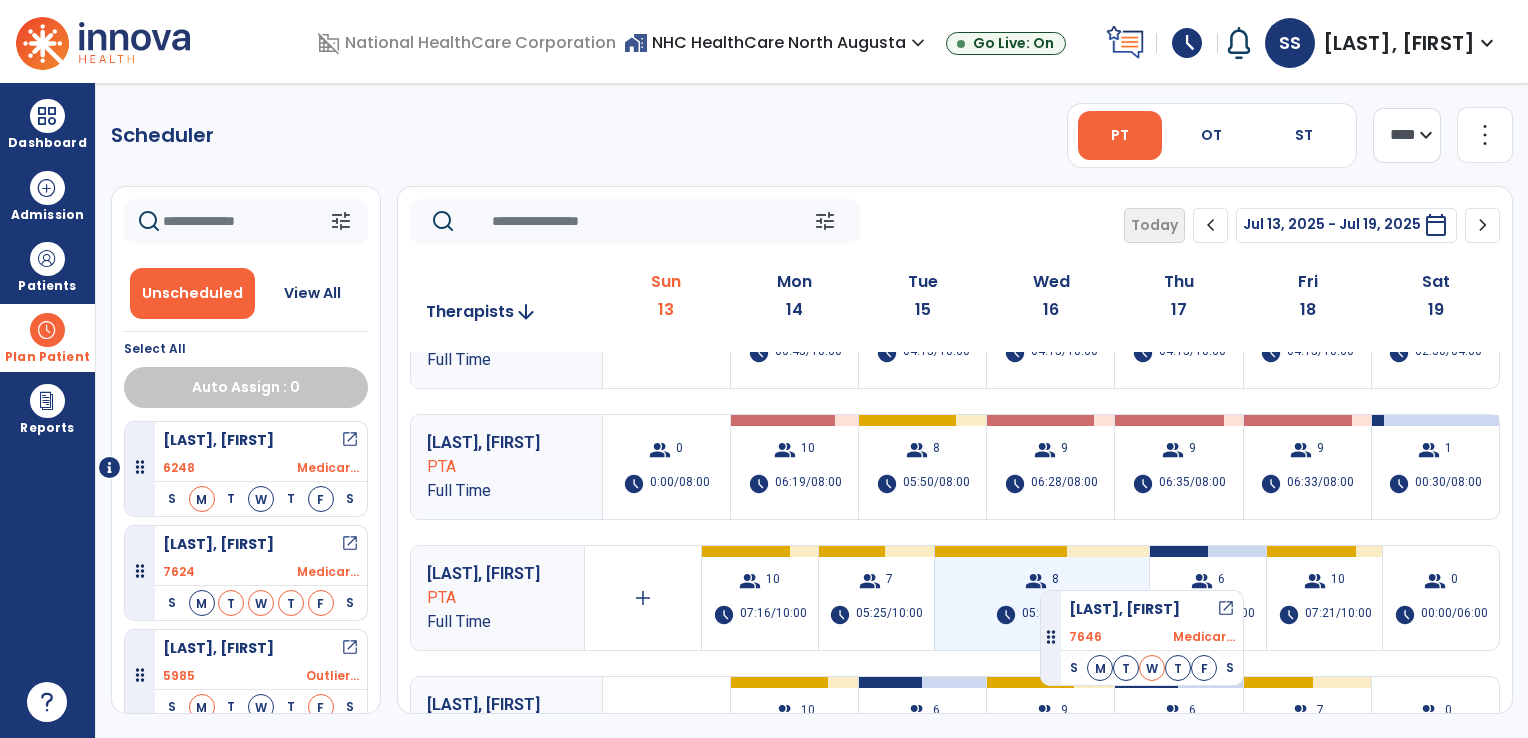 drag, startPoint x: 230, startPoint y: 663, endPoint x: 1040, endPoint y: 582, distance: 814.0399 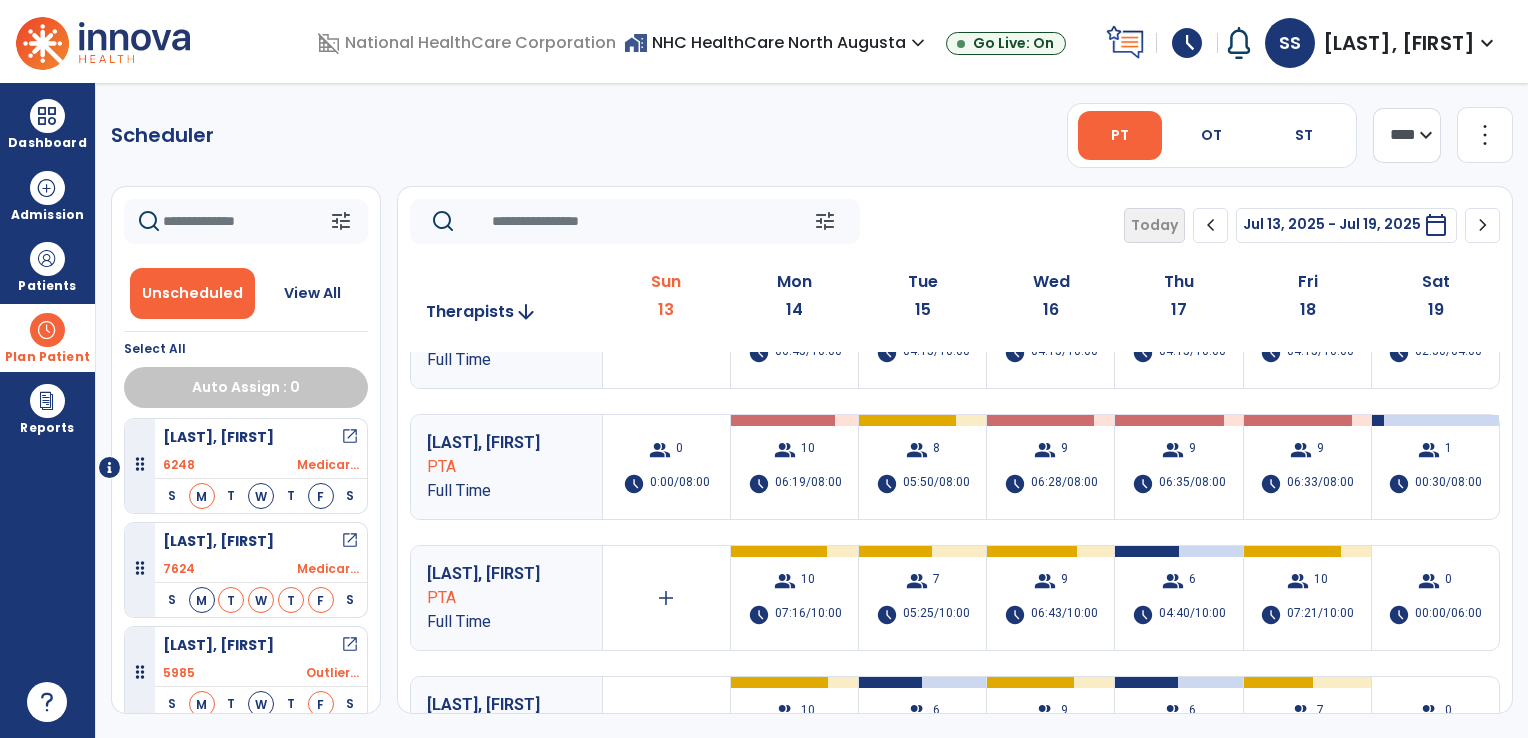 scroll, scrollTop: 3, scrollLeft: 0, axis: vertical 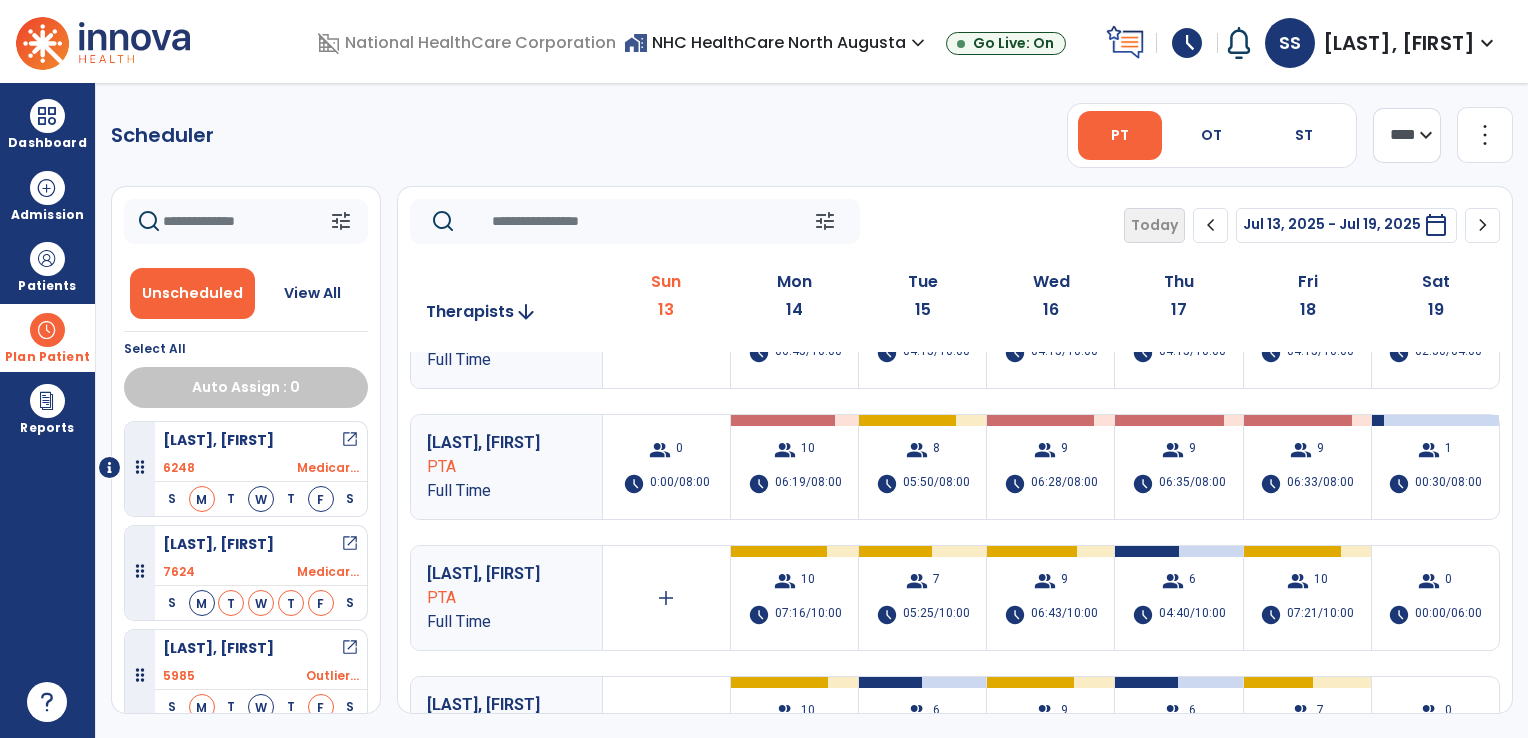 click on "[LAST], [FIRST]   open_in_new" at bounding box center (261, 648) 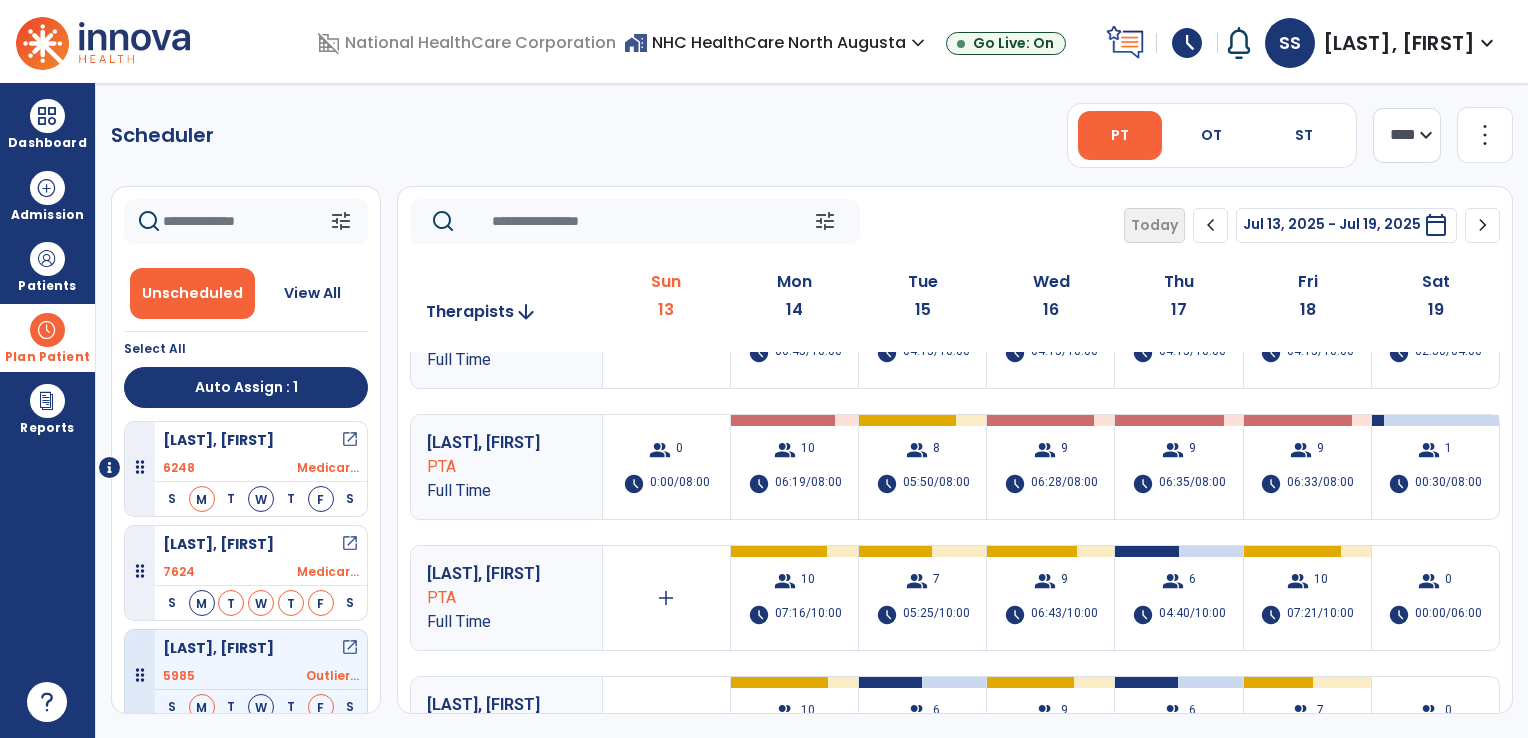 click on "[LAST], [FIRST]   open_in_new" at bounding box center [261, 648] 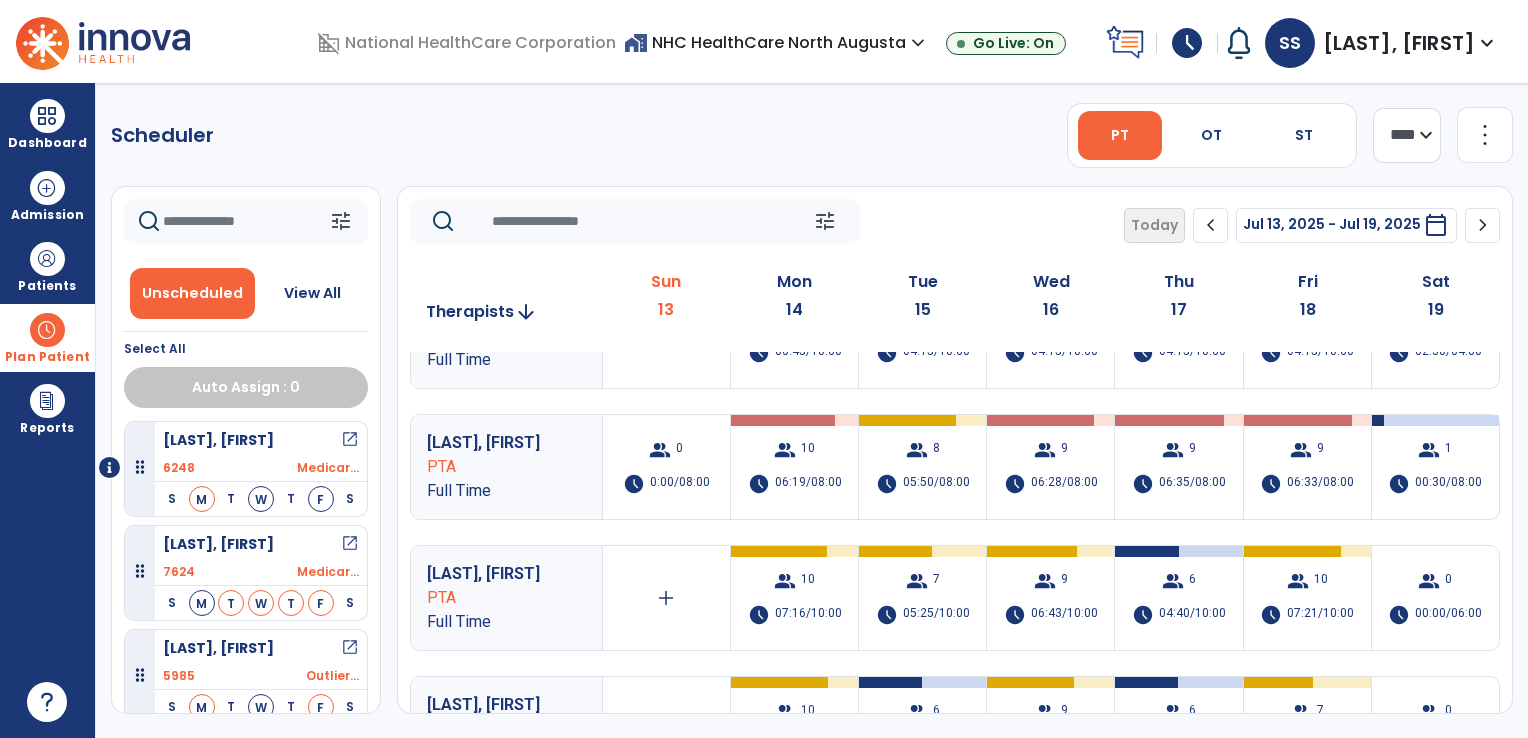 scroll, scrollTop: 8, scrollLeft: 0, axis: vertical 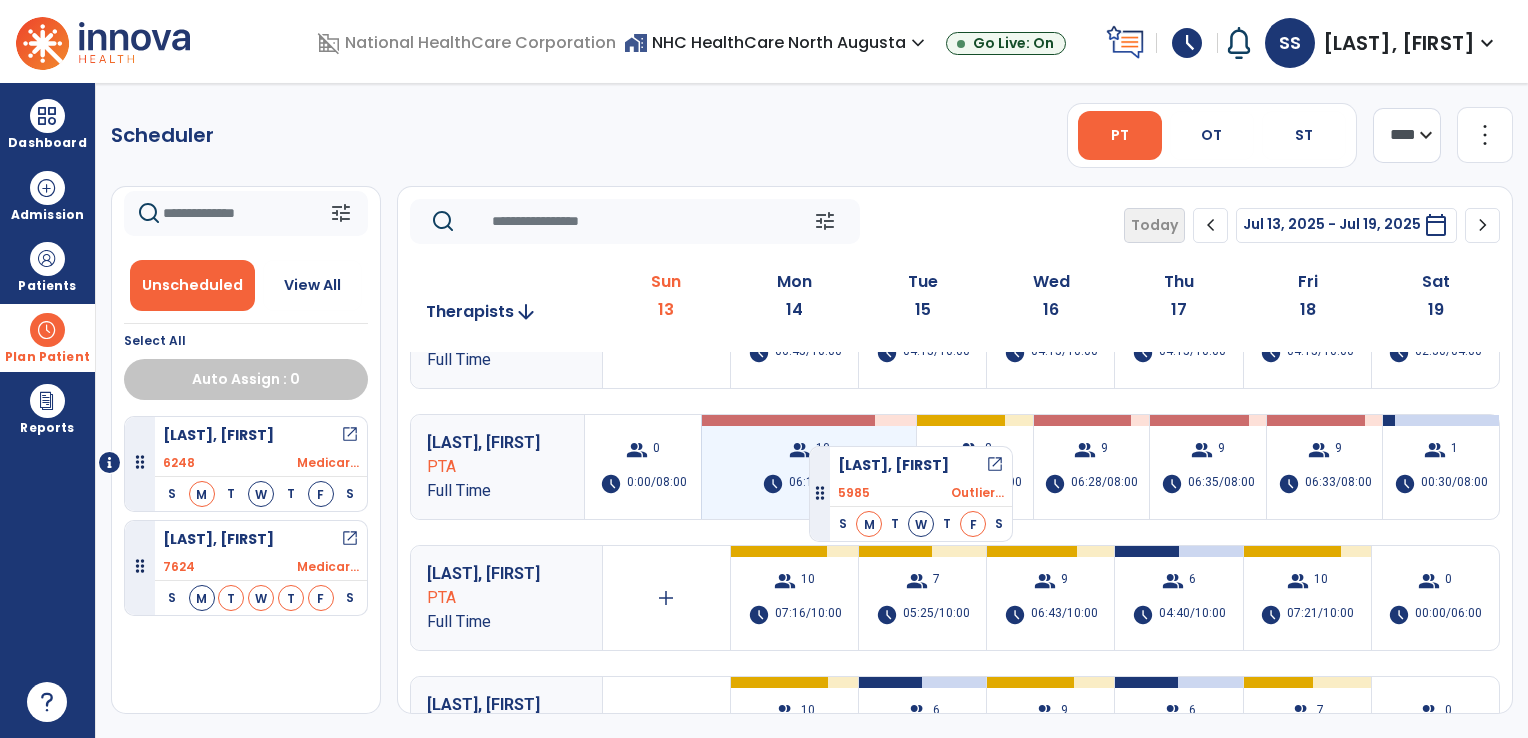 drag, startPoint x: 247, startPoint y: 654, endPoint x: 808, endPoint y: 439, distance: 600.78784 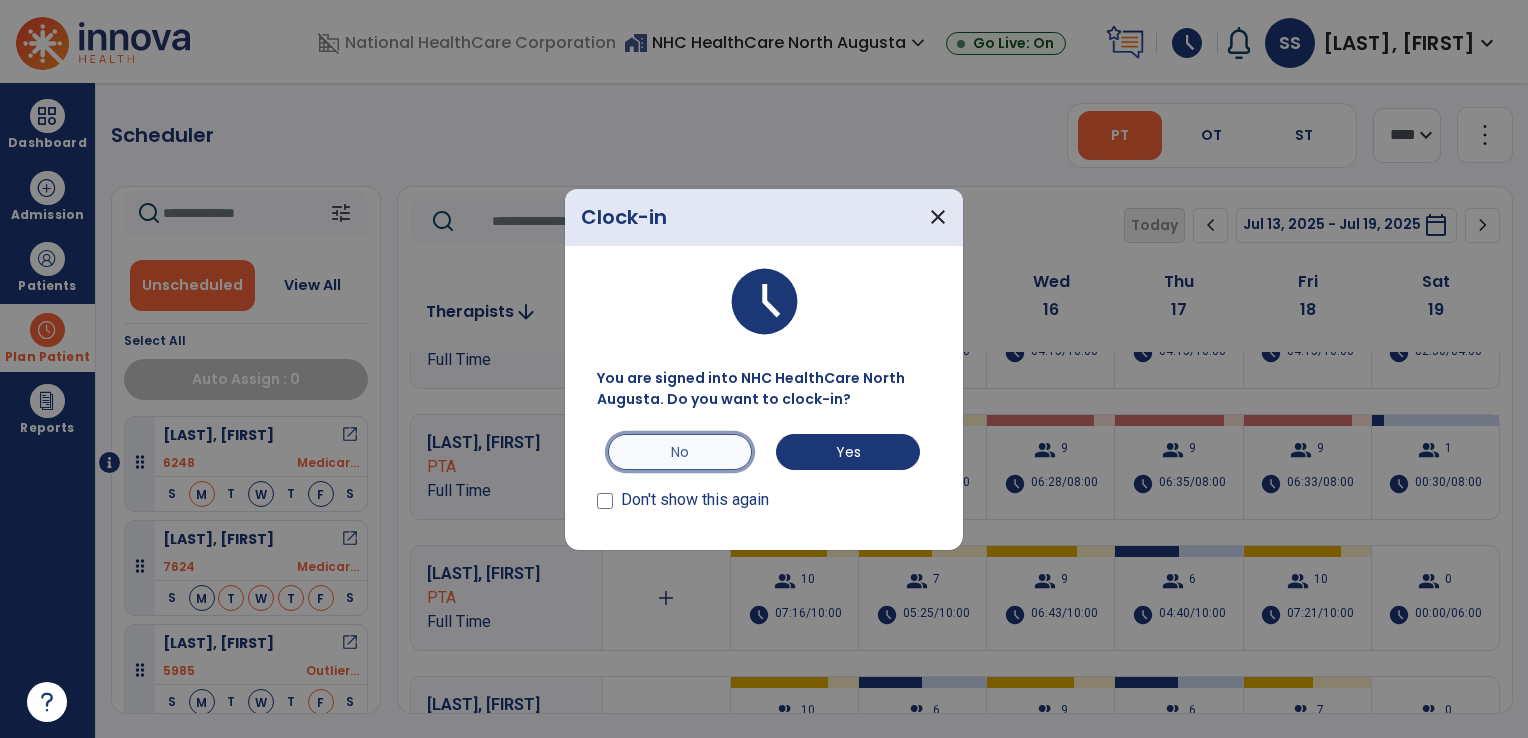 click on "No" at bounding box center [680, 452] 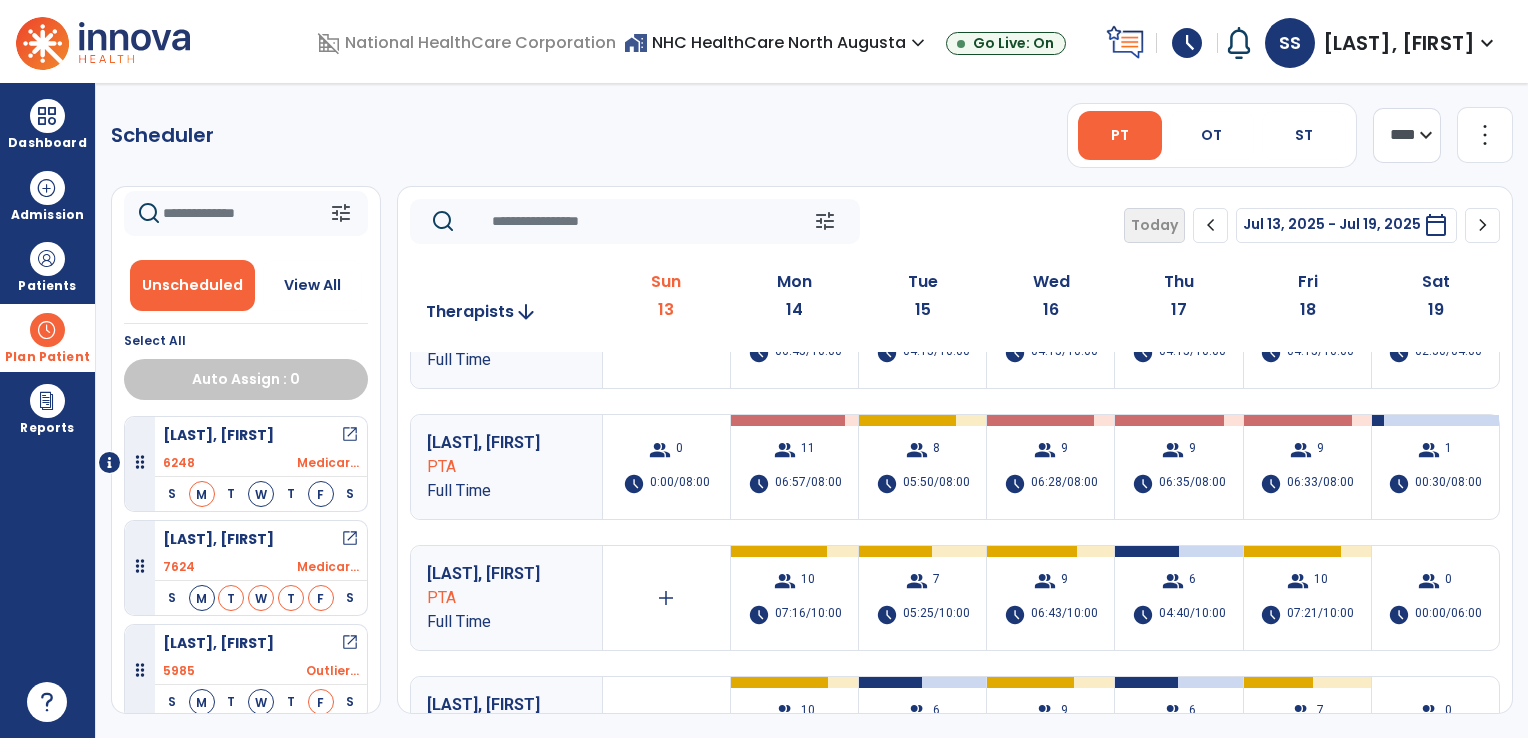 click on "PTA" at bounding box center [492, 467] 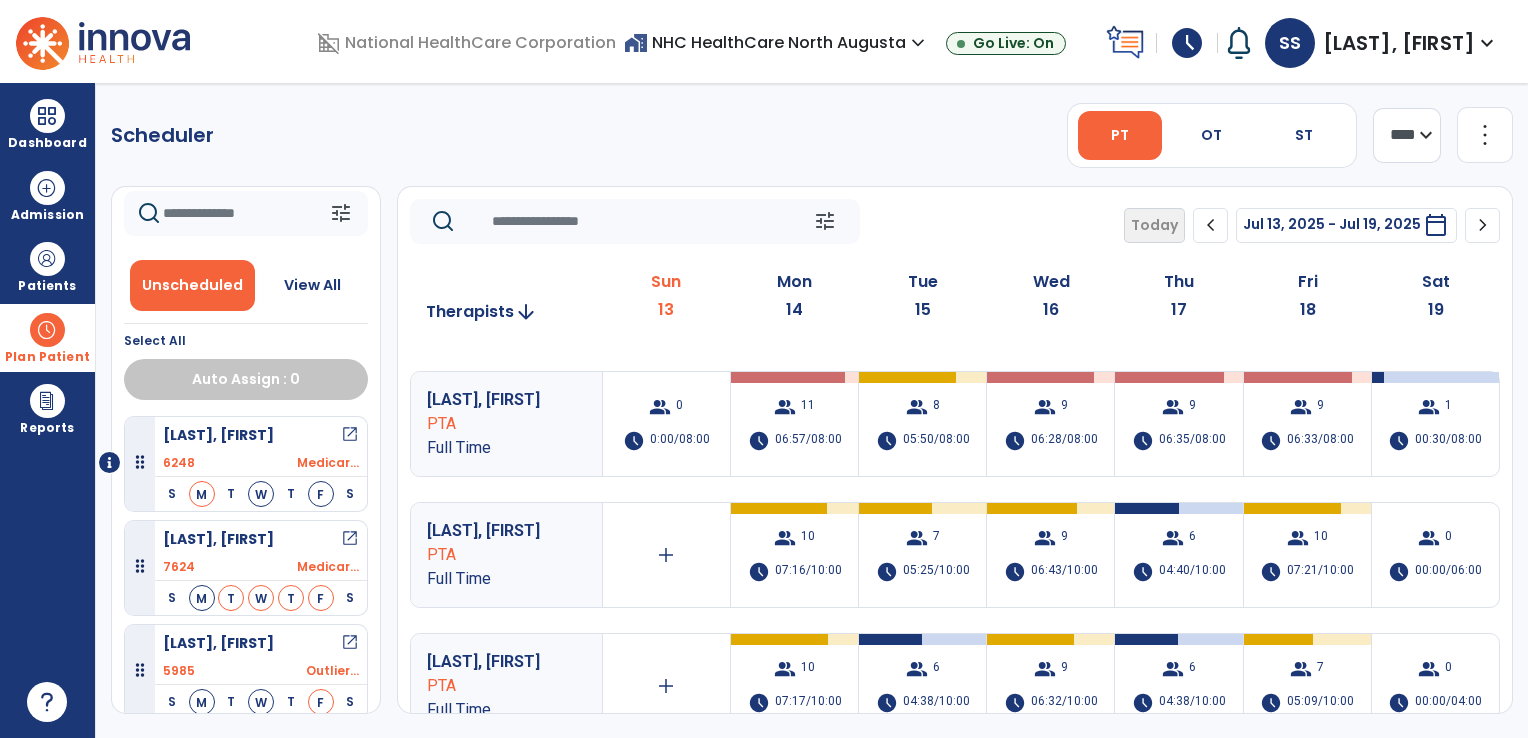 scroll, scrollTop: 280, scrollLeft: 0, axis: vertical 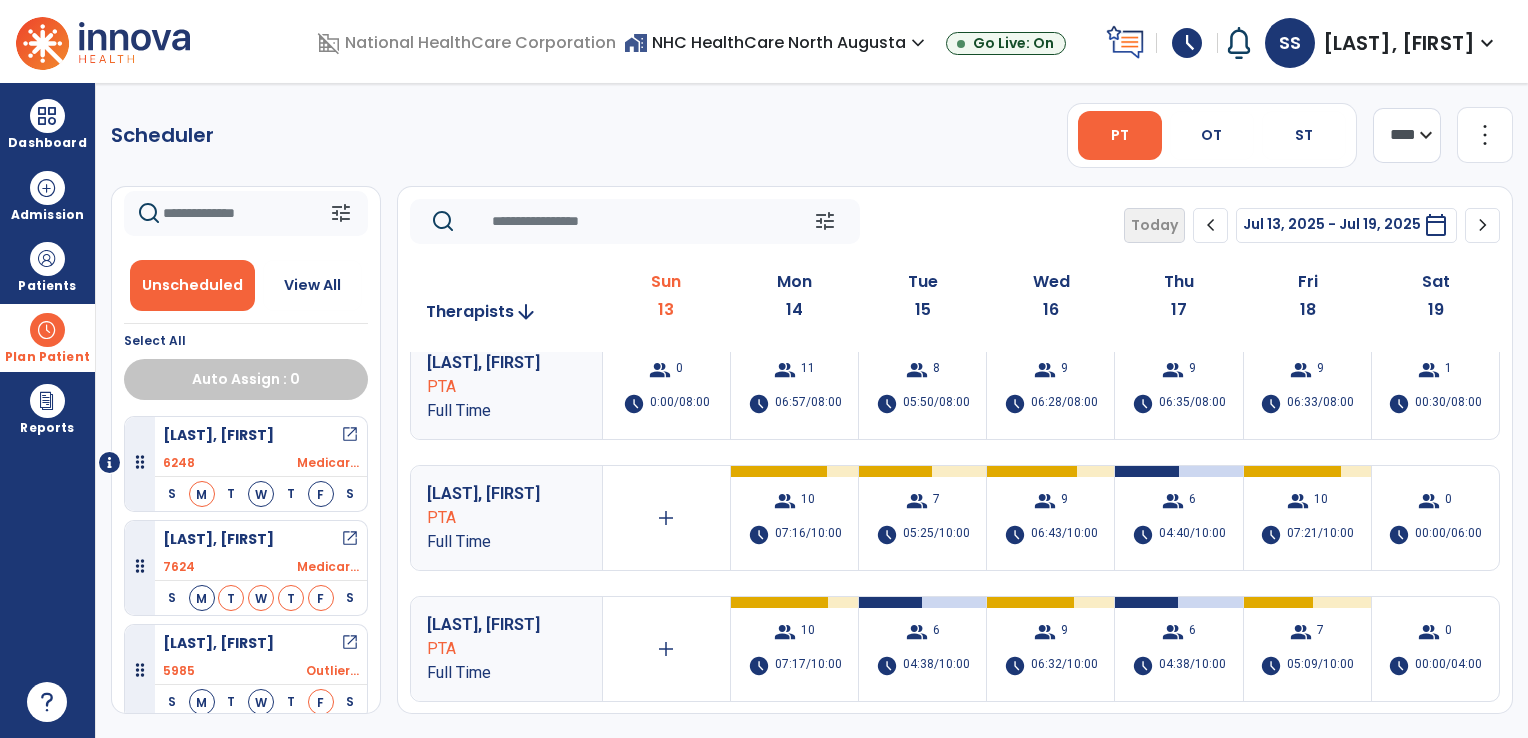 click on "Plan Patient" at bounding box center (47, 337) 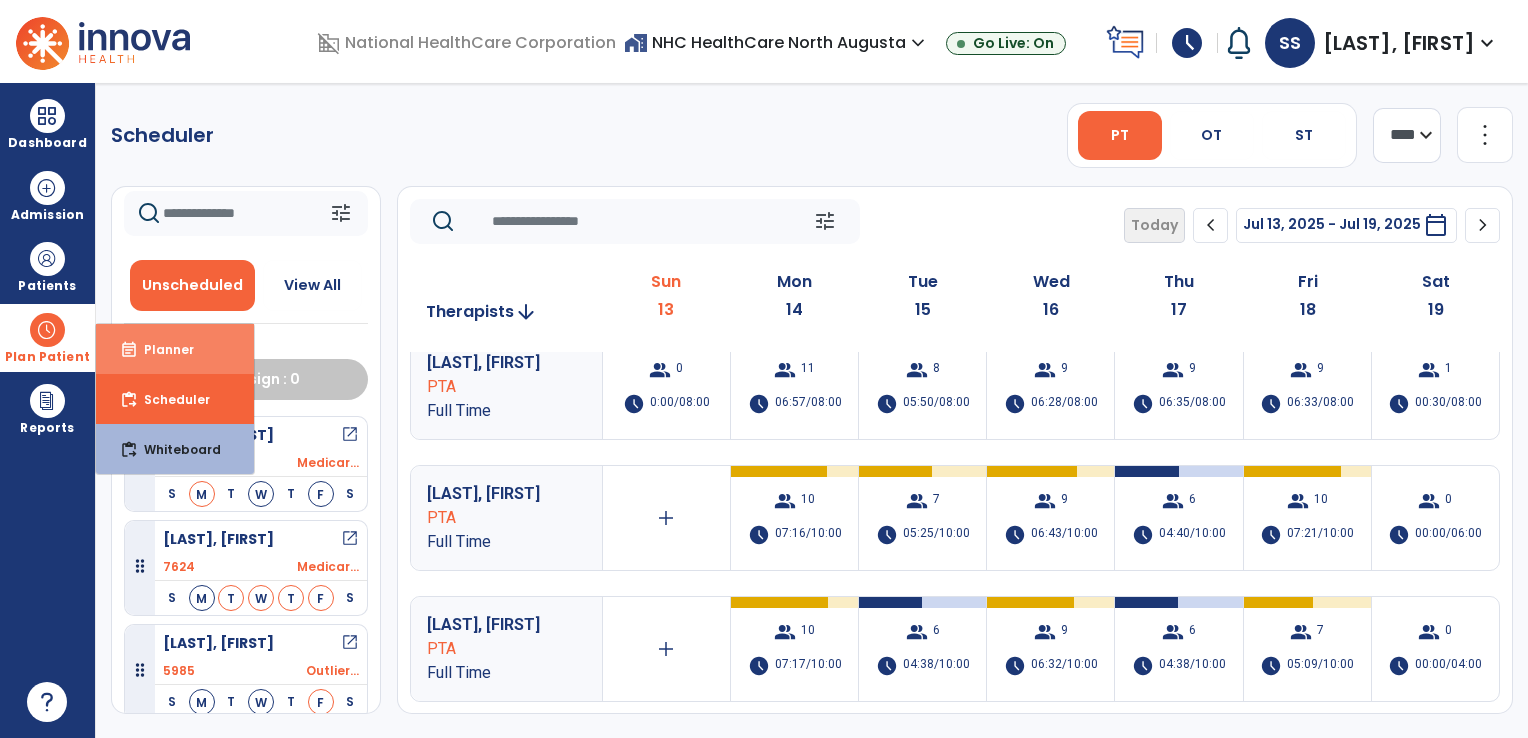 click on "event_note" at bounding box center [129, 350] 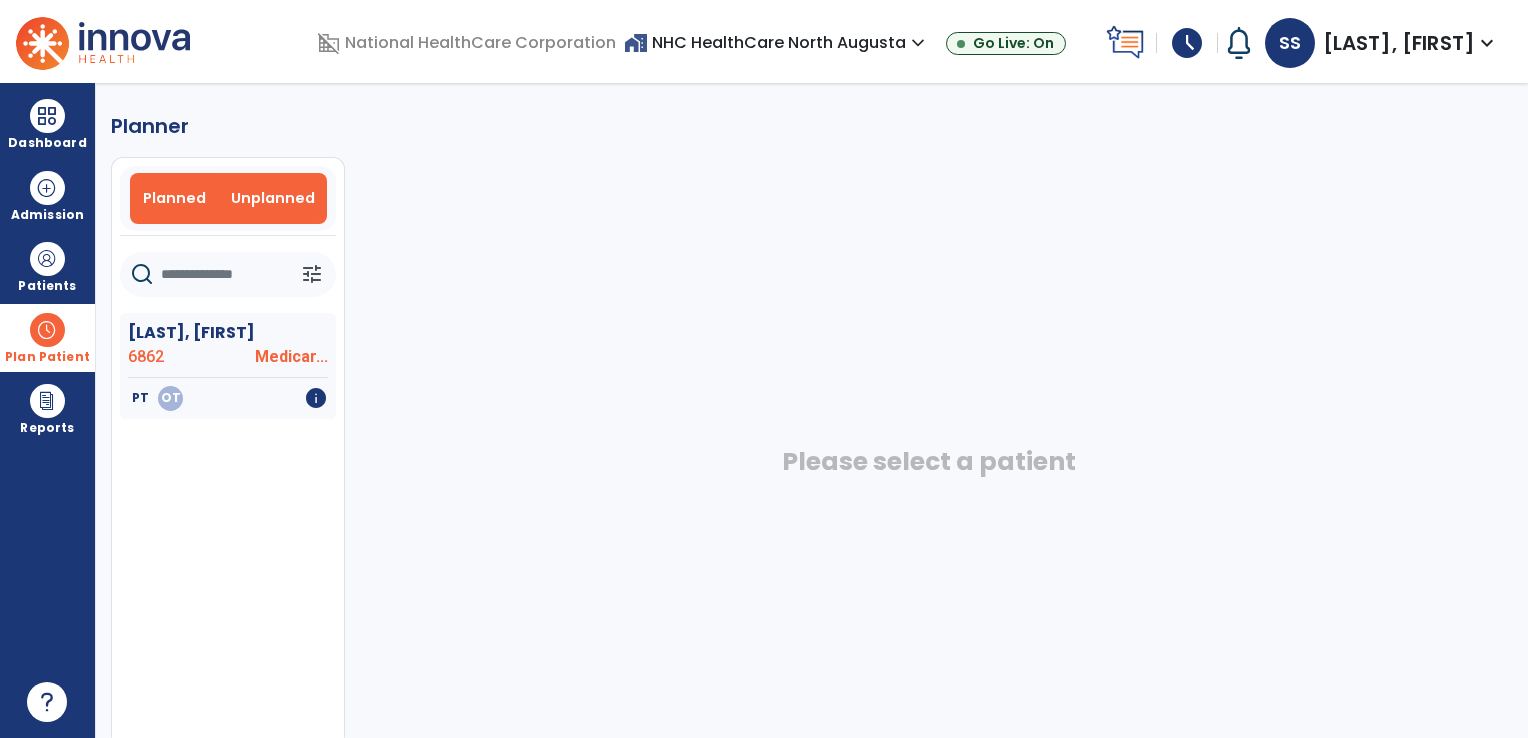 click on "Planned" at bounding box center (174, 198) 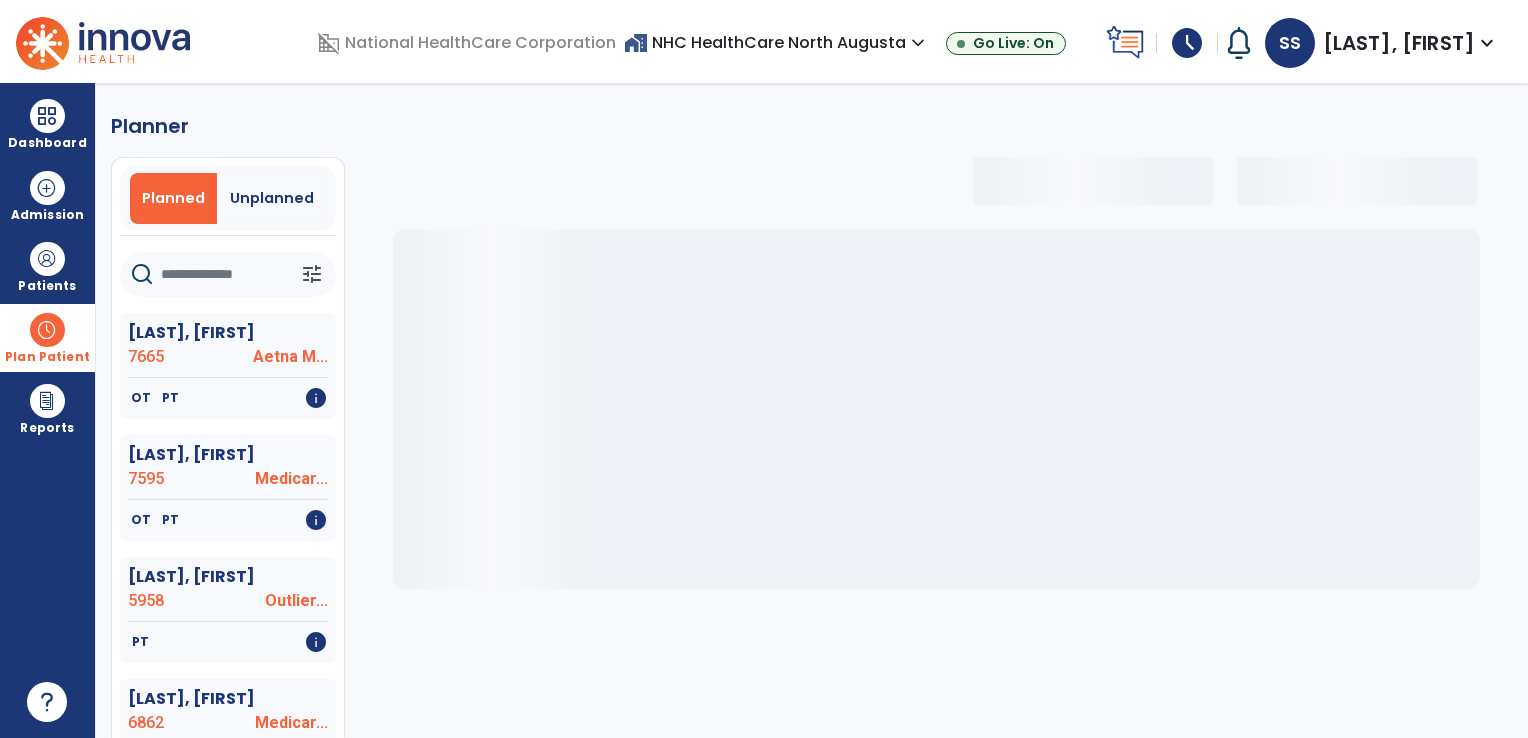 select on "***" 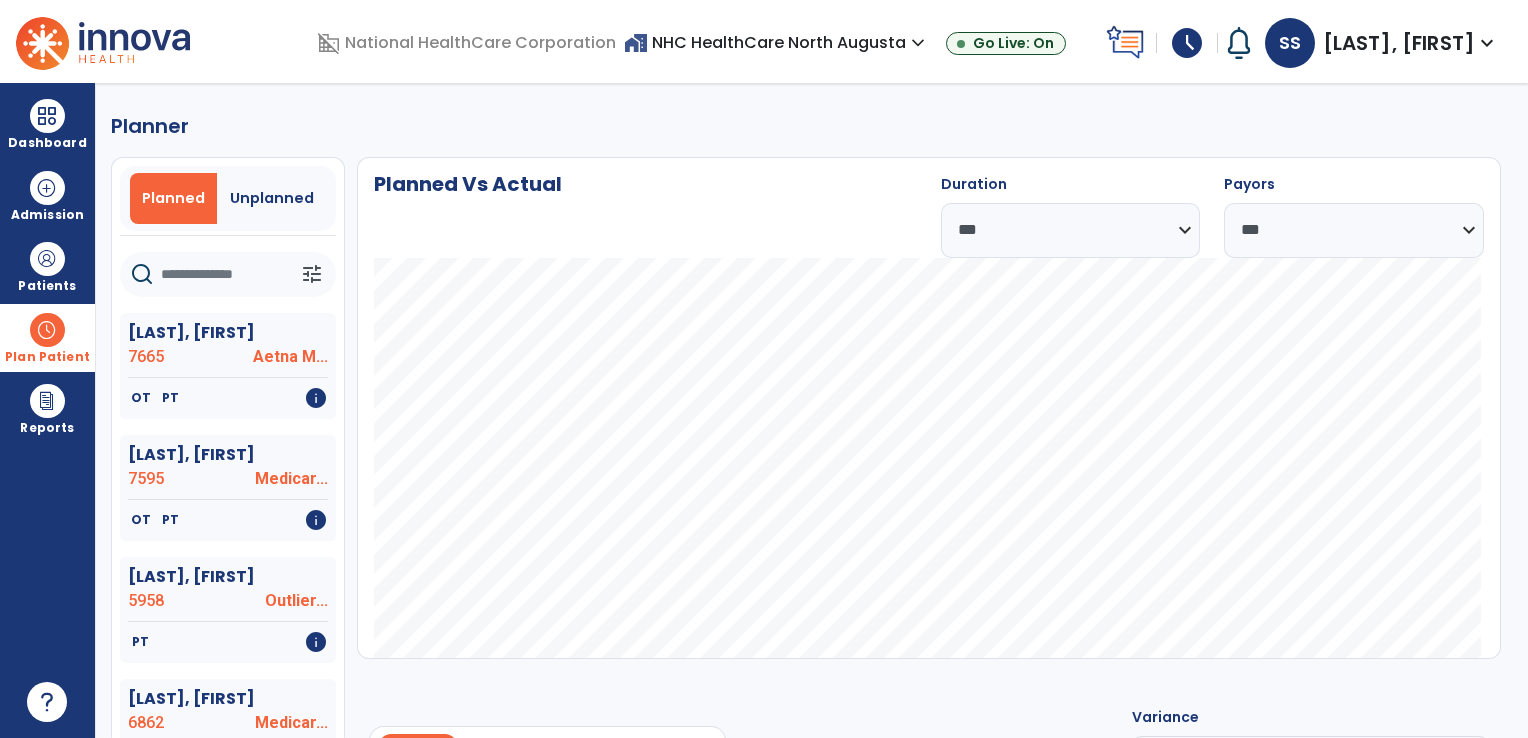 click 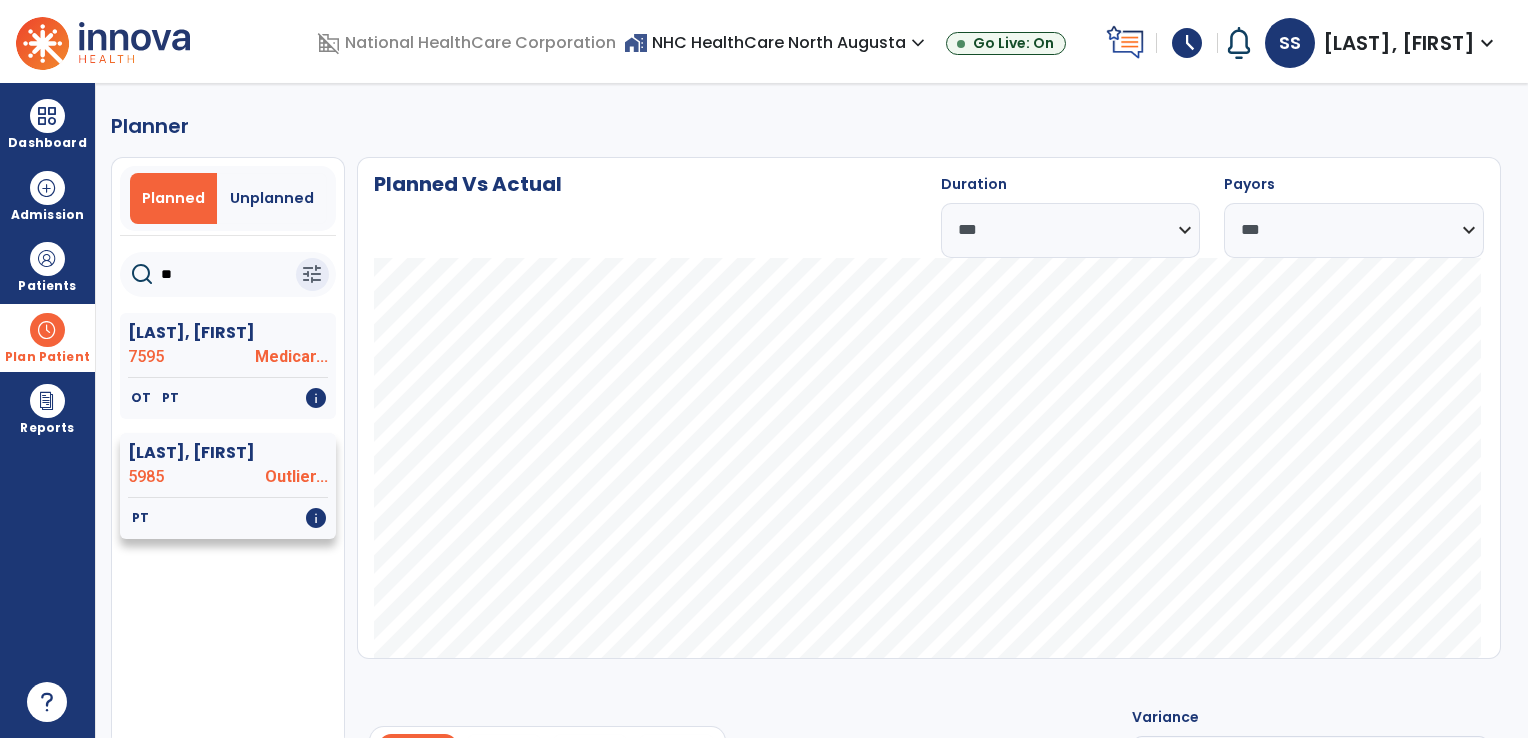 type on "**" 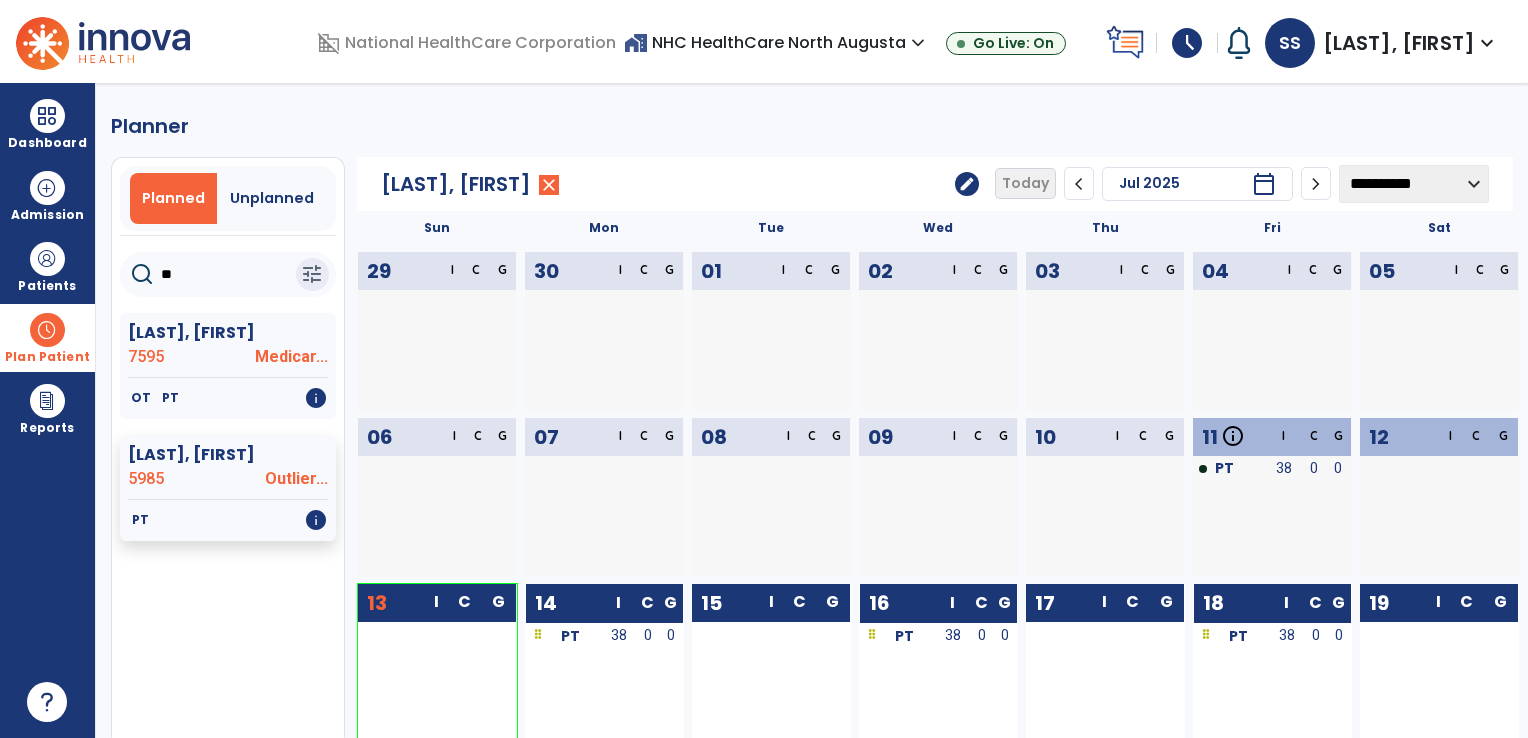 click on "edit" 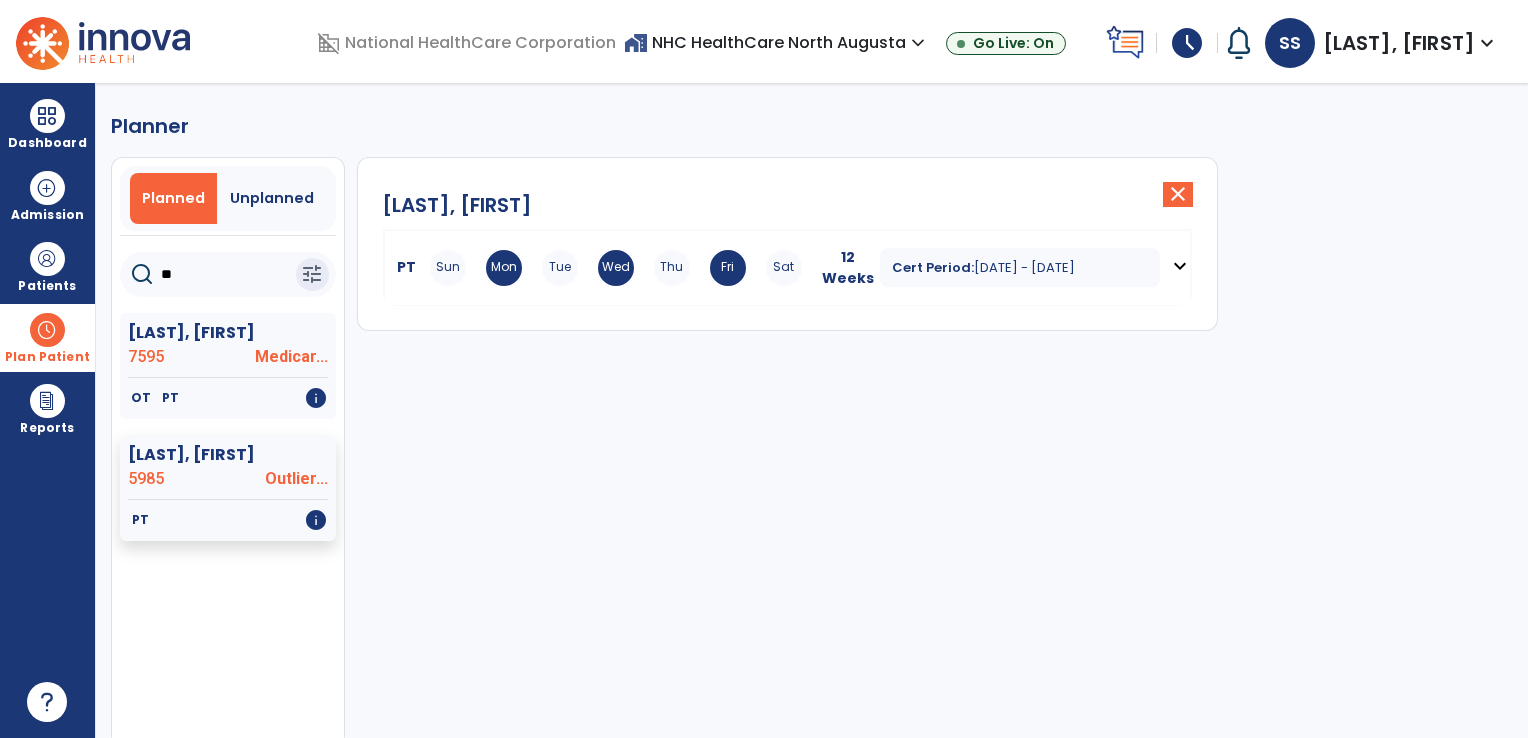 click on "Thu" at bounding box center [672, 268] 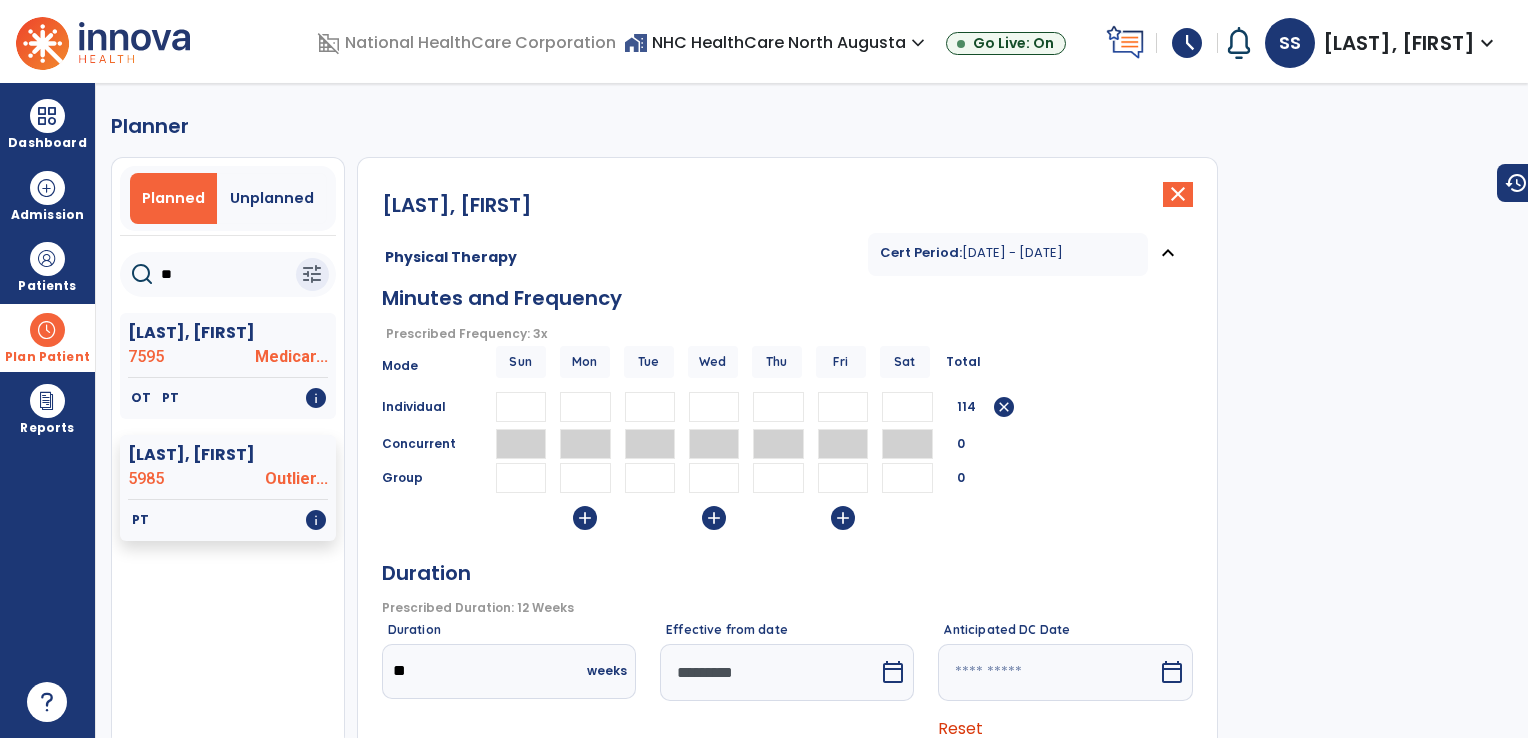 click on "**" at bounding box center (843, 407) 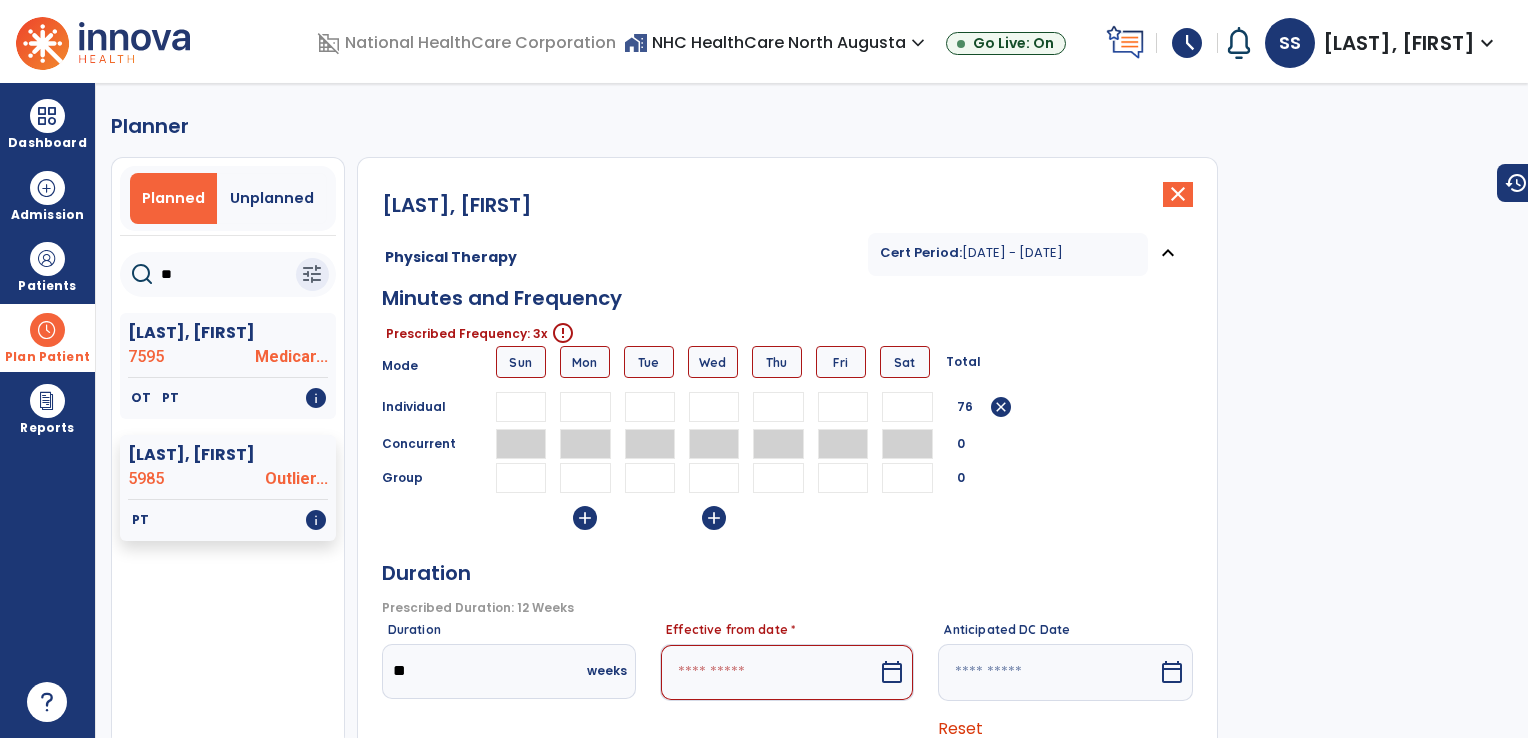 type 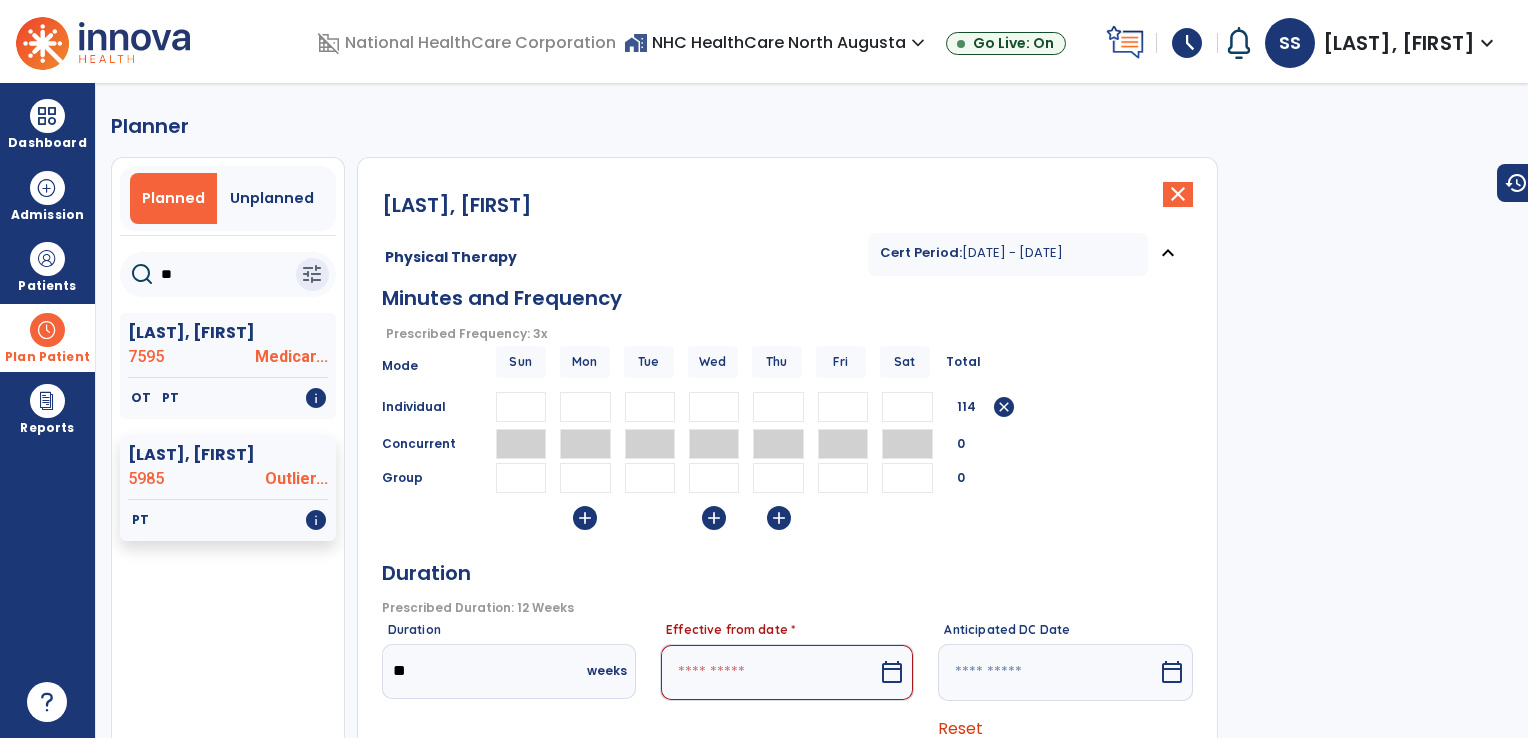 type on "**" 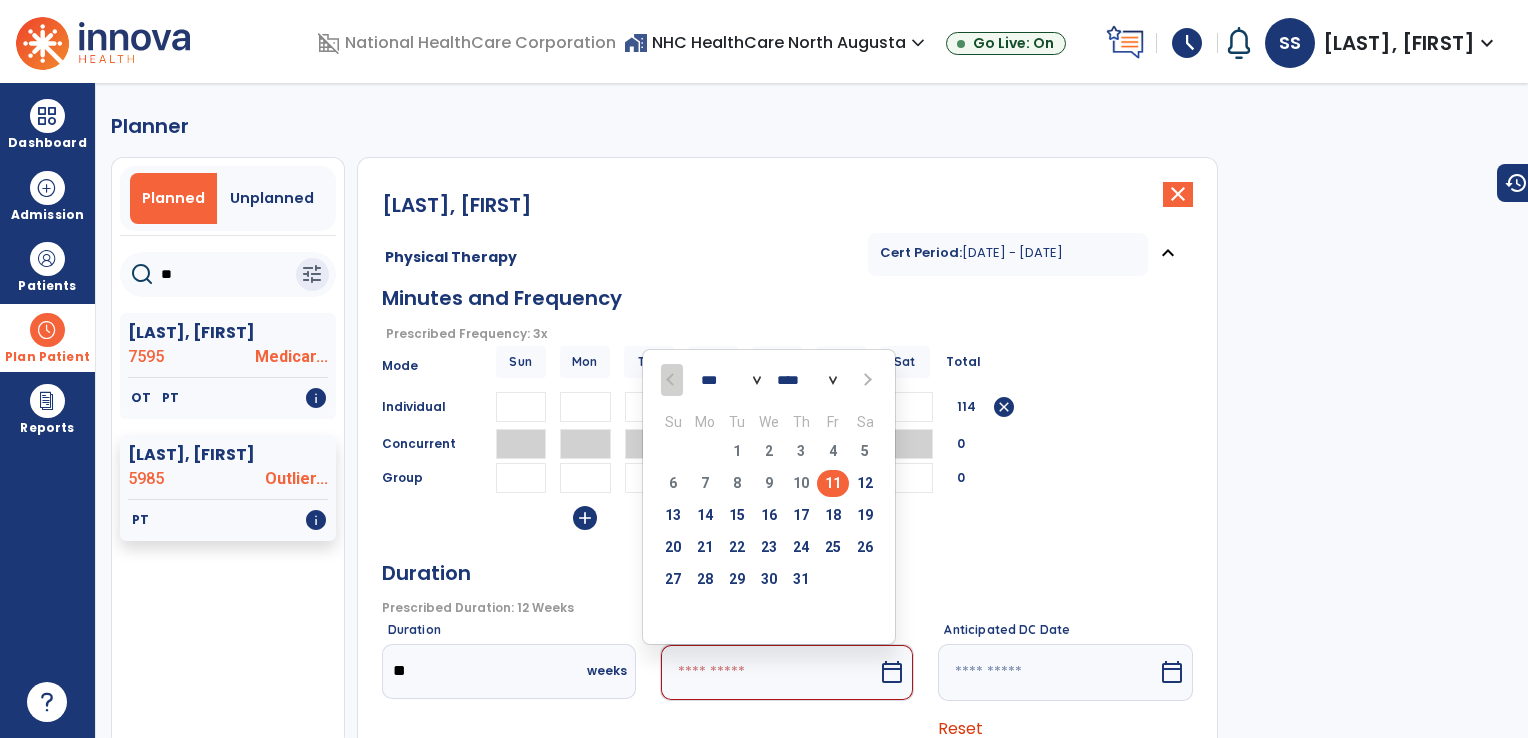 click on "11" at bounding box center (833, 483) 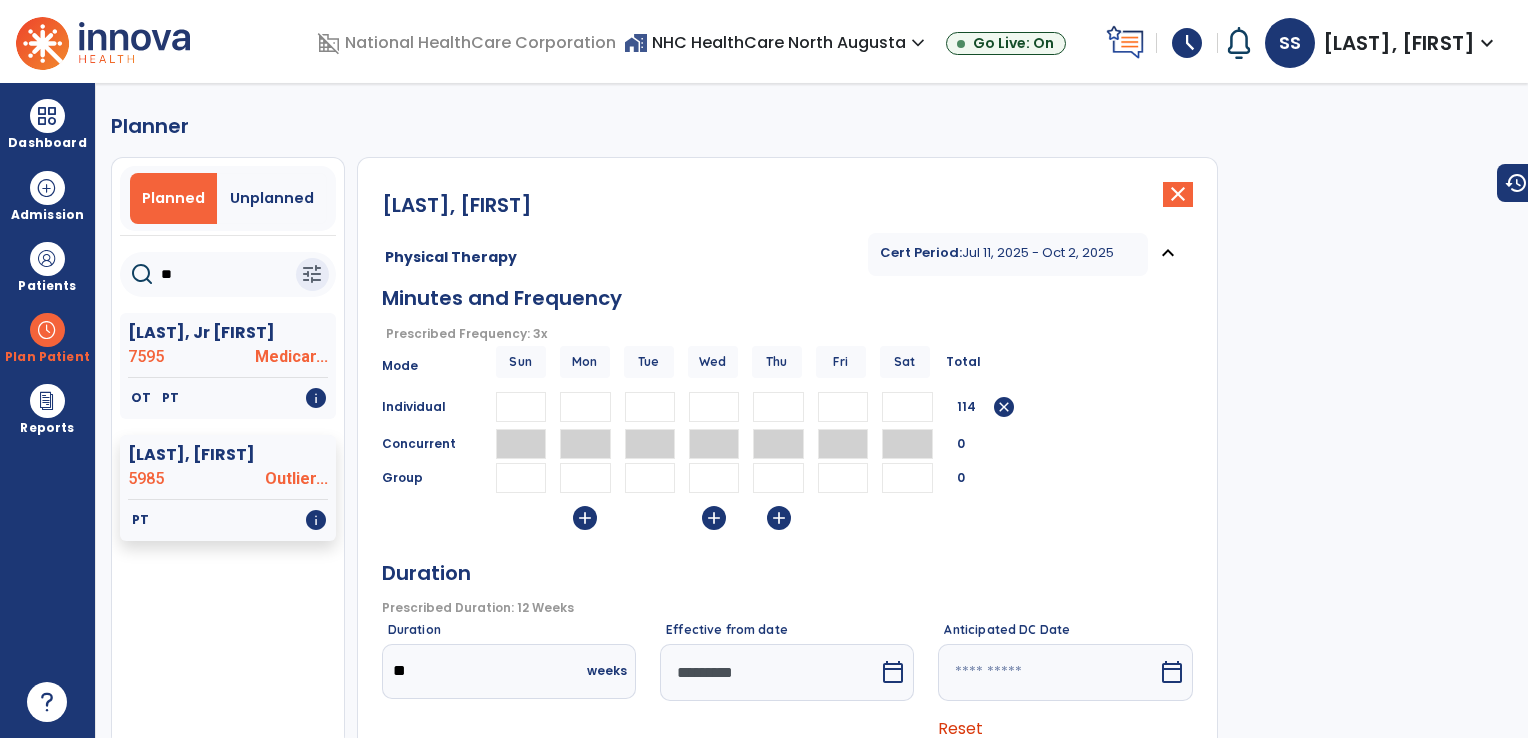 scroll, scrollTop: 0, scrollLeft: 0, axis: both 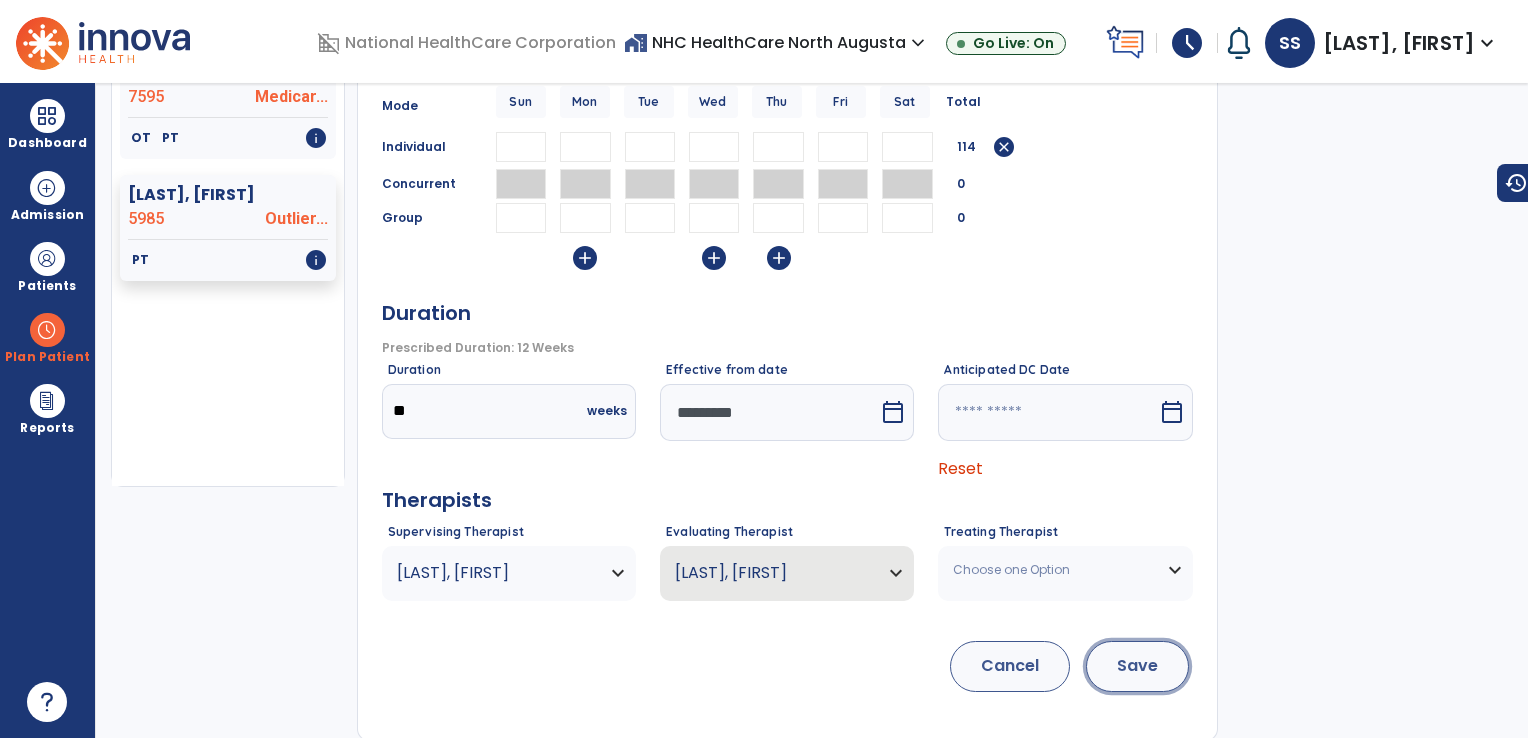 click on "Save" at bounding box center [1137, 666] 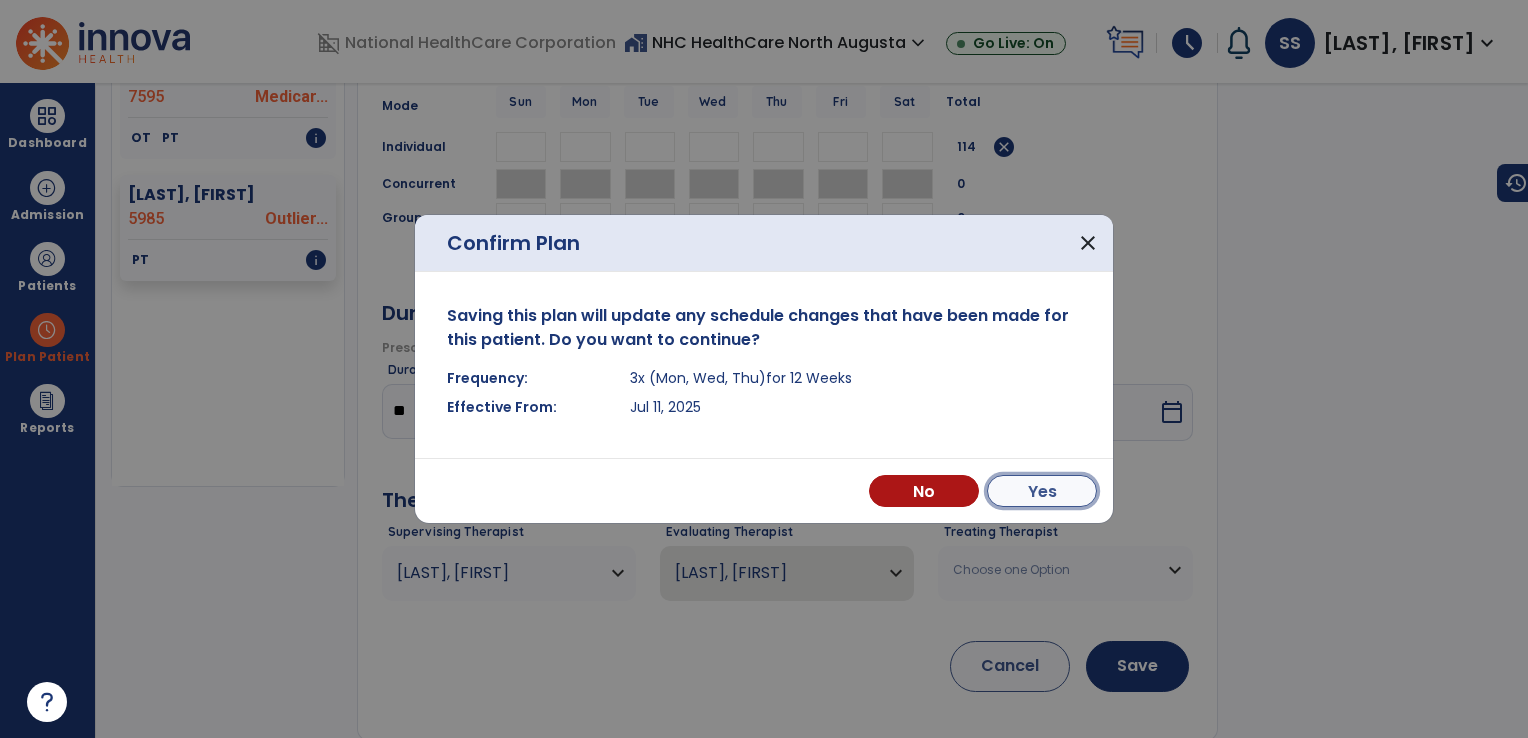 click on "Yes" at bounding box center [1042, 491] 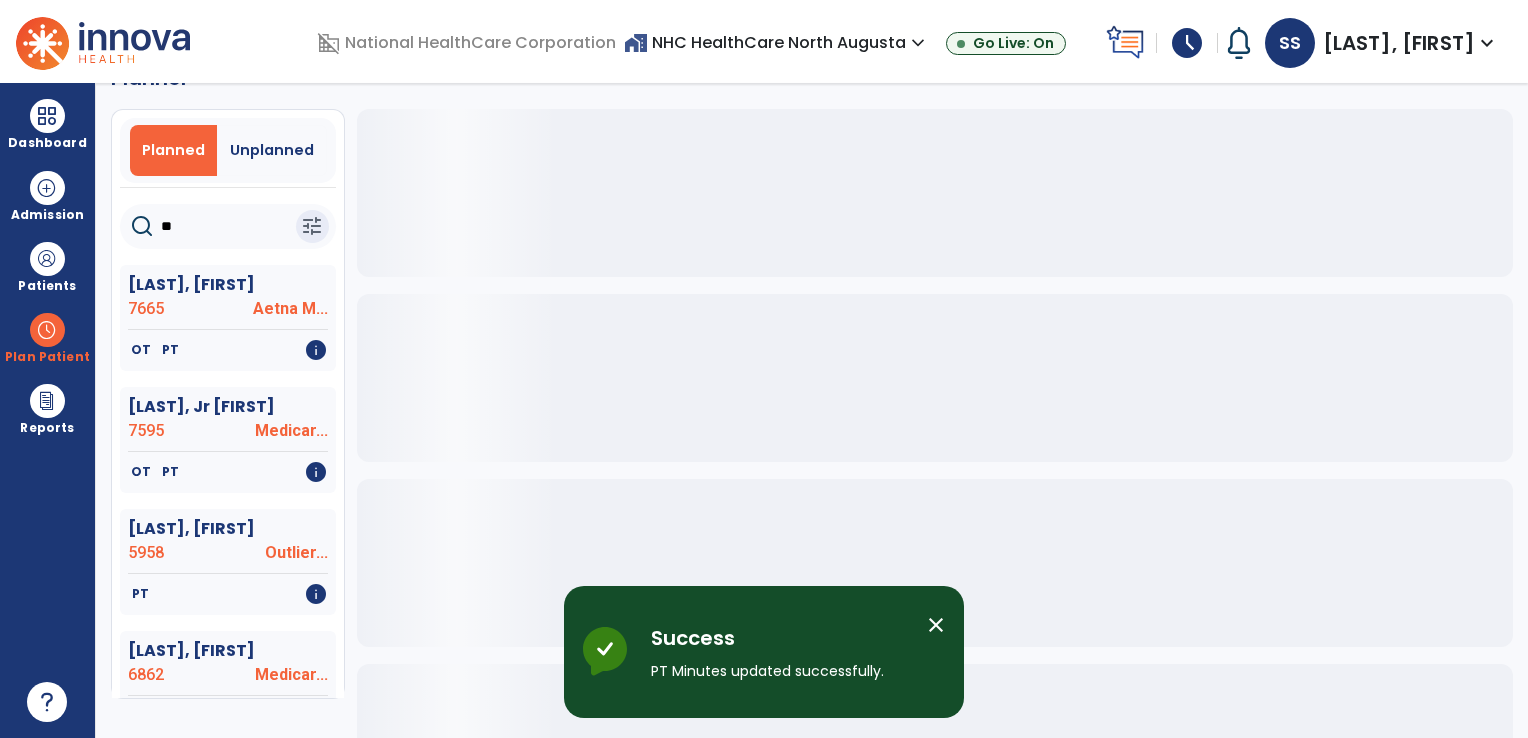 scroll, scrollTop: 44, scrollLeft: 0, axis: vertical 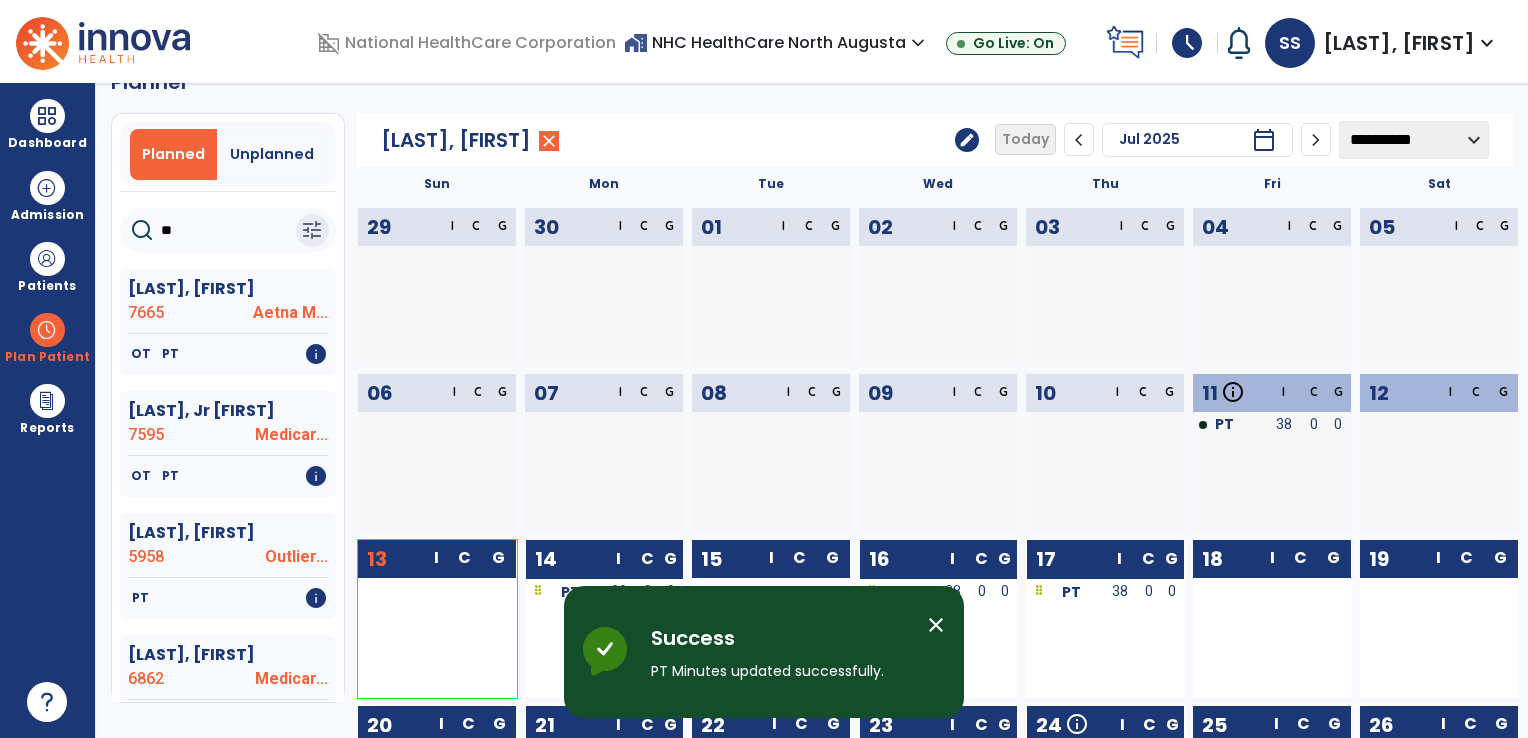 click on "**" 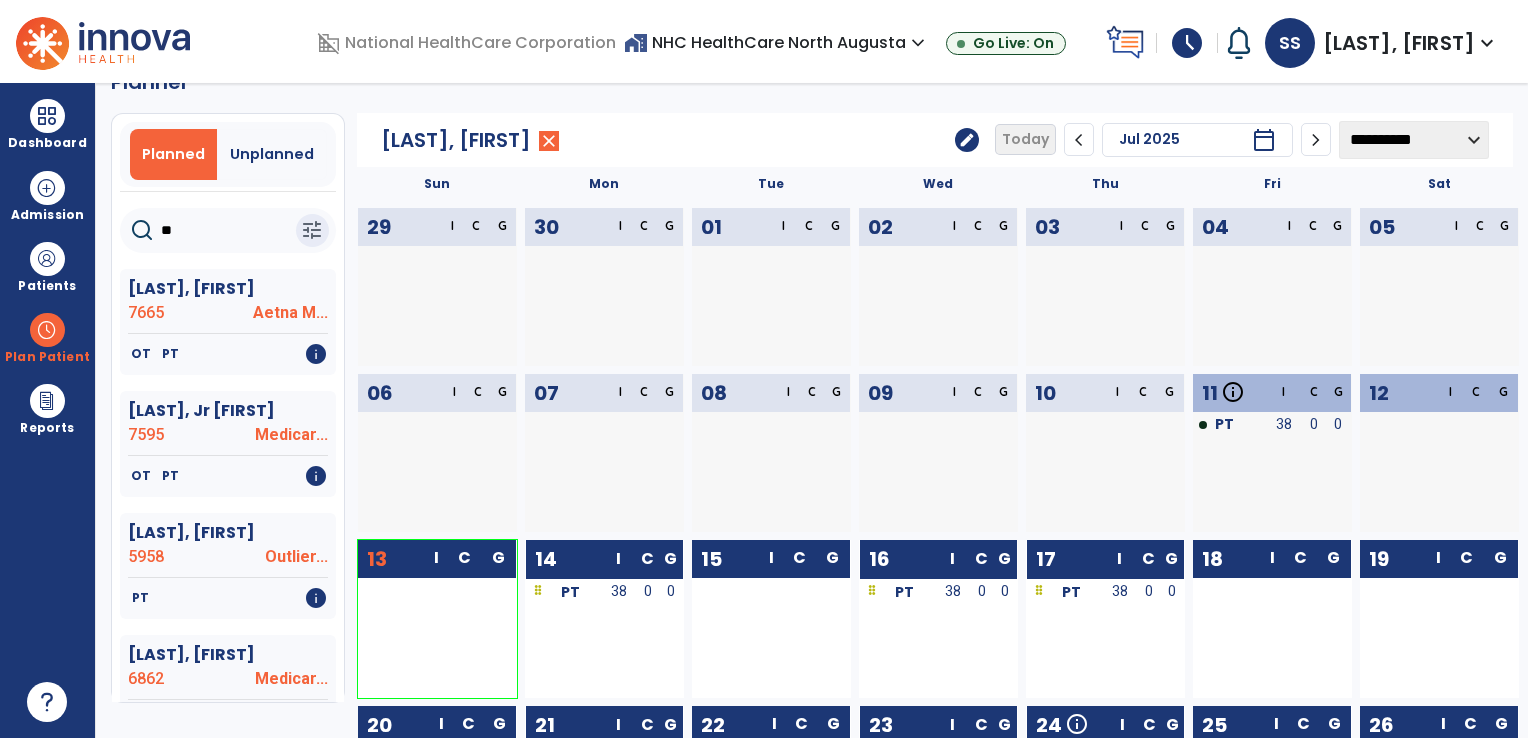 type on "*" 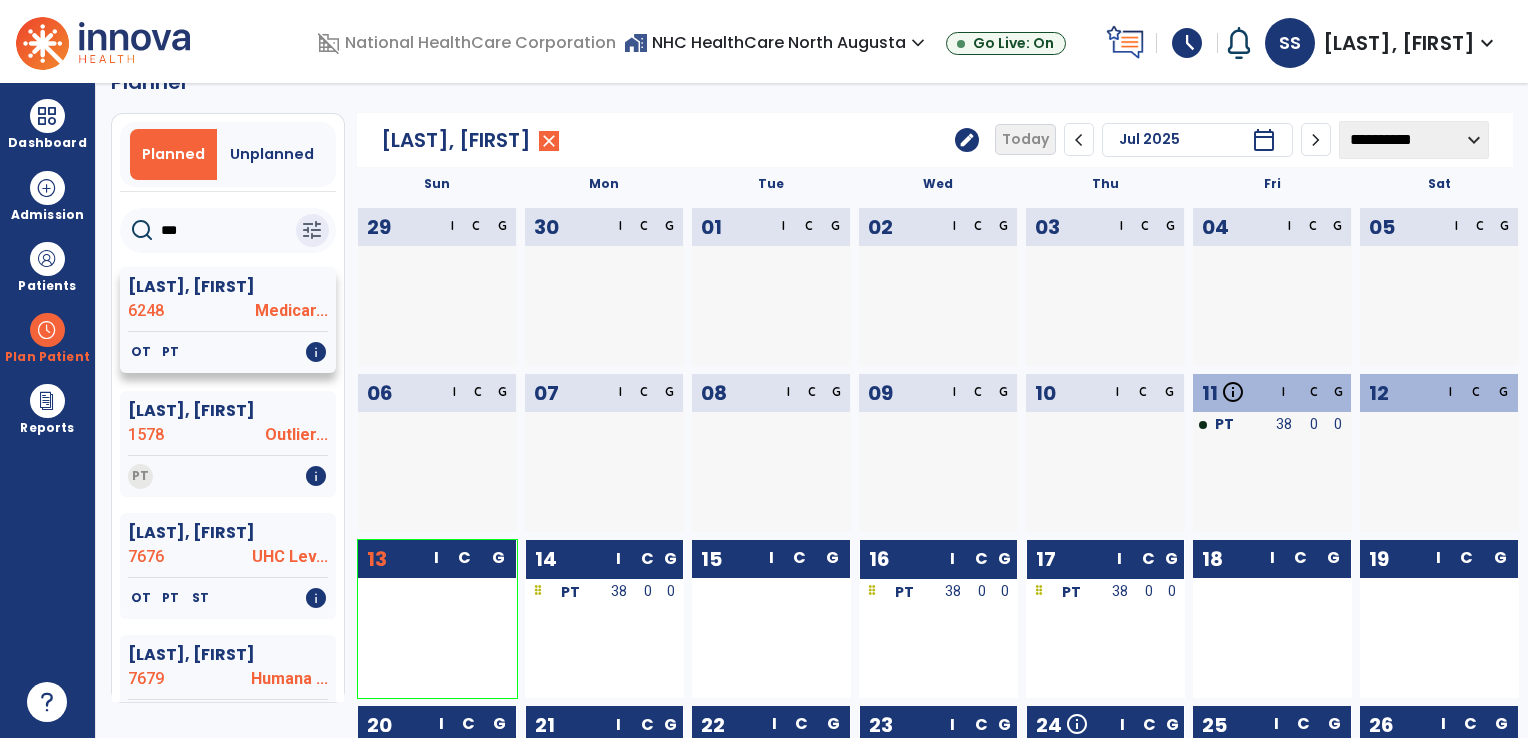 type on "***" 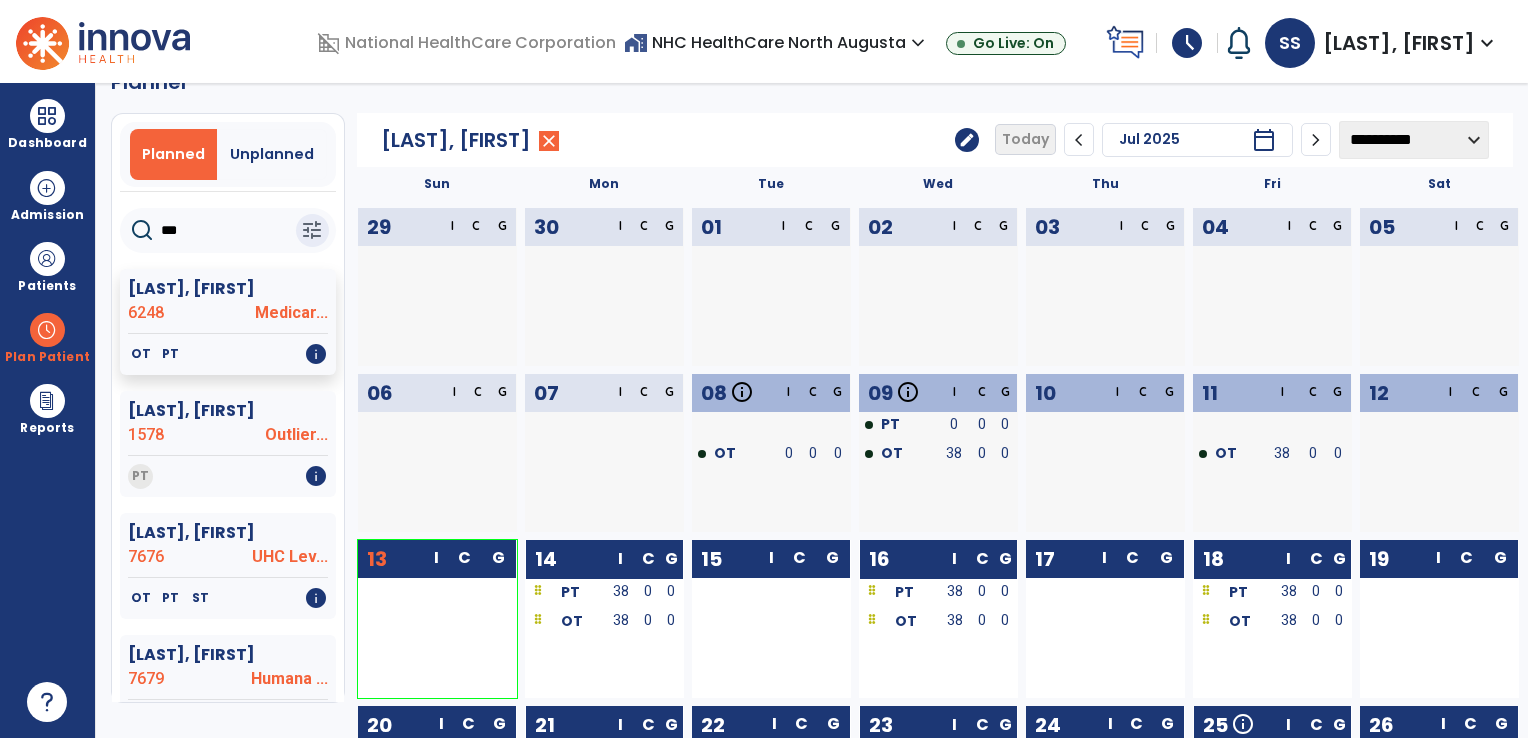 click on "edit" 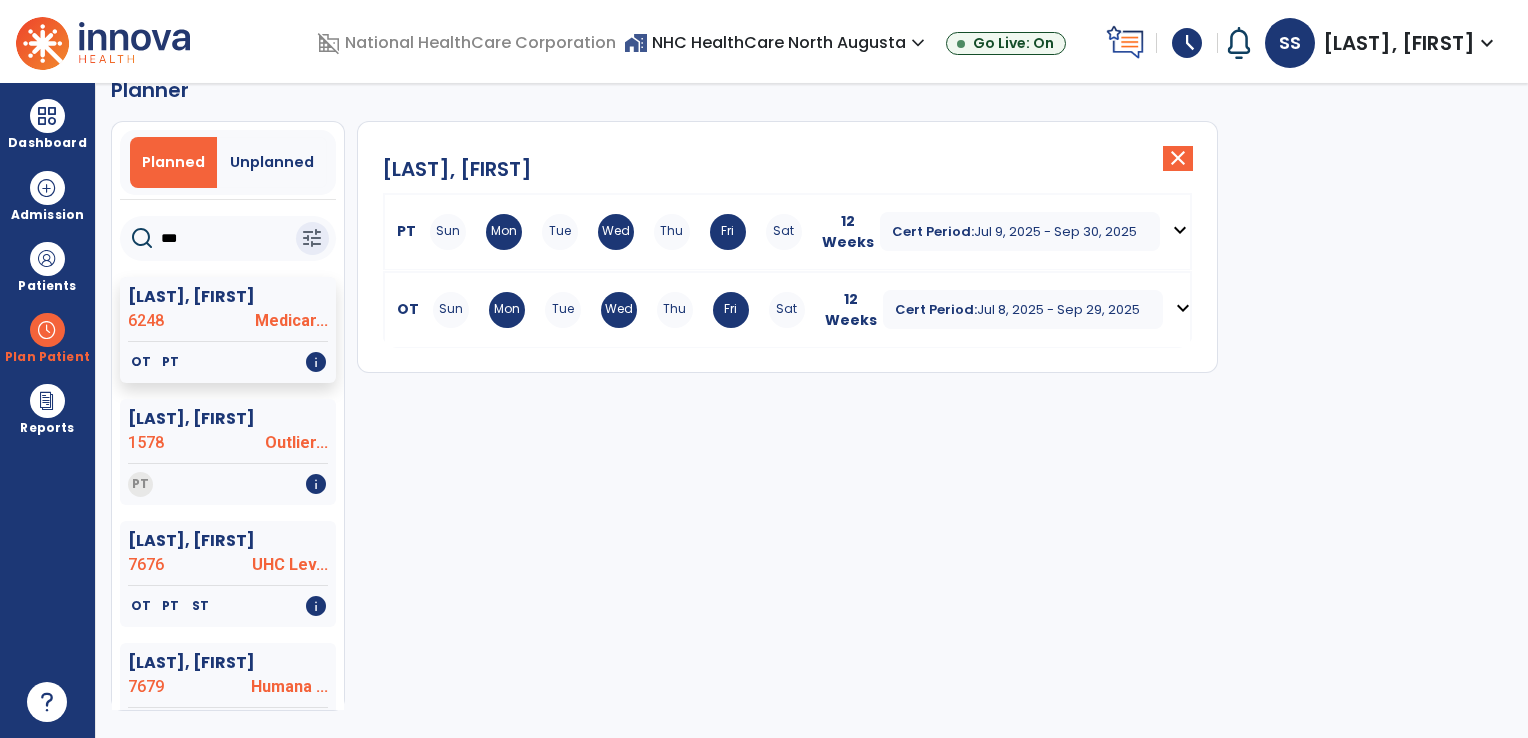 click on "Mon" at bounding box center [504, 232] 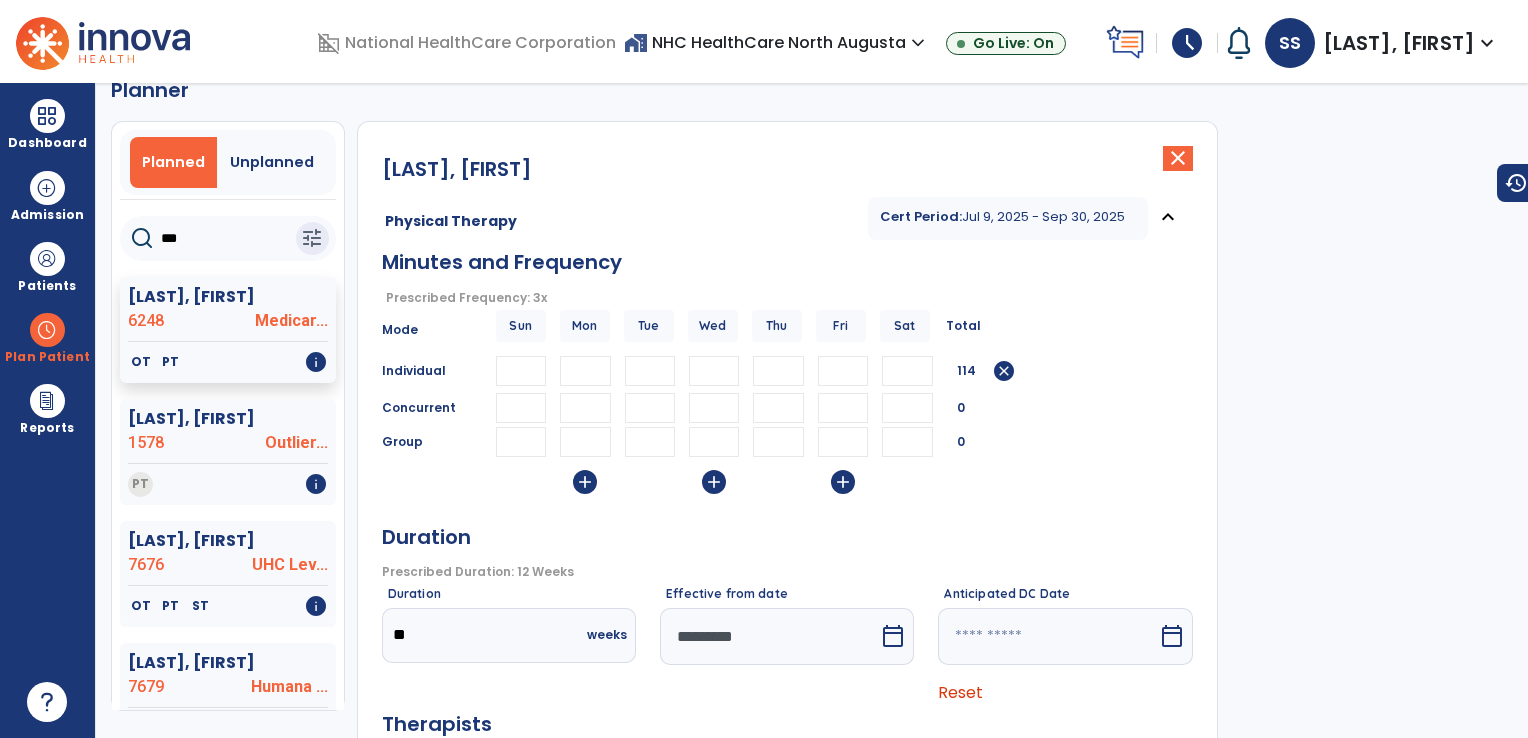 click on "**" at bounding box center (585, 371) 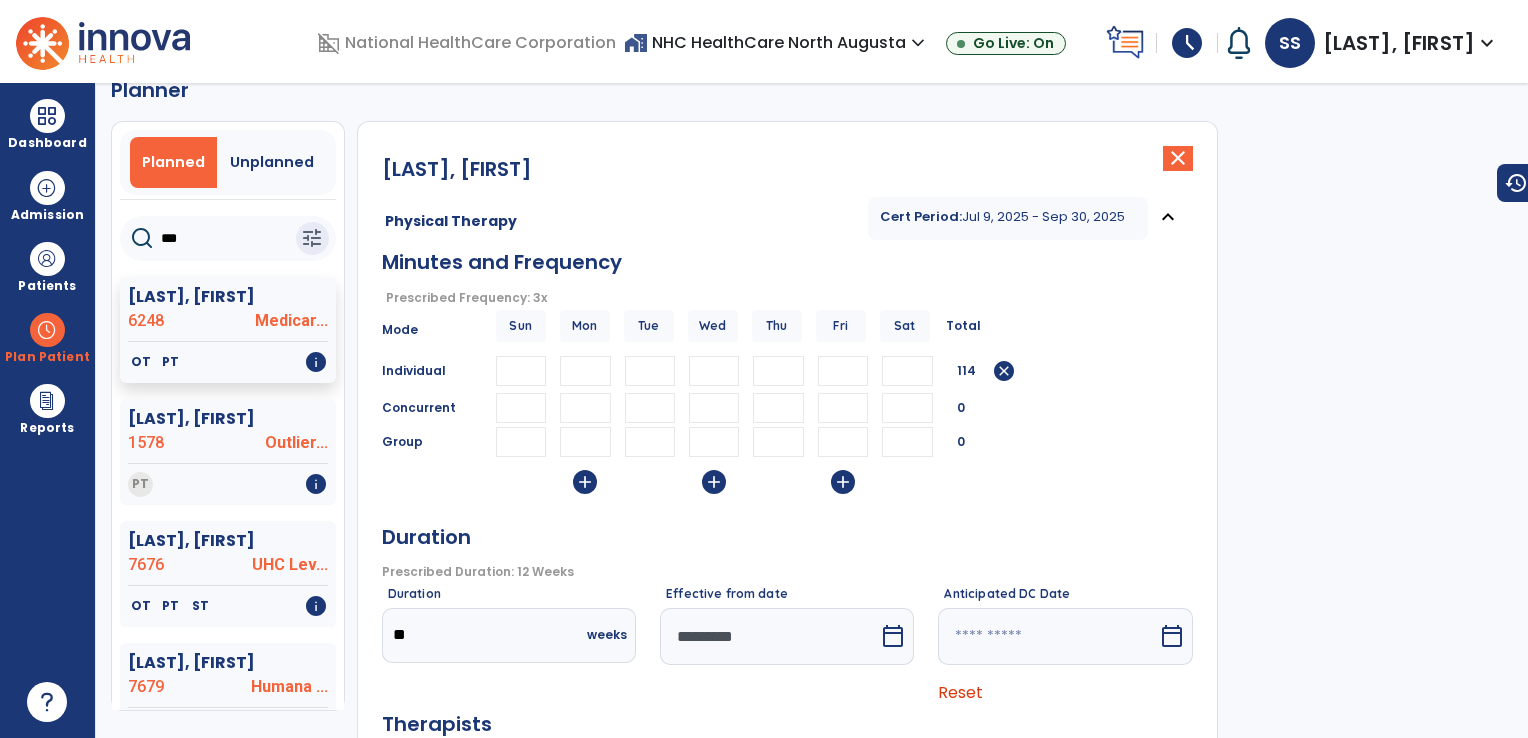 type on "*" 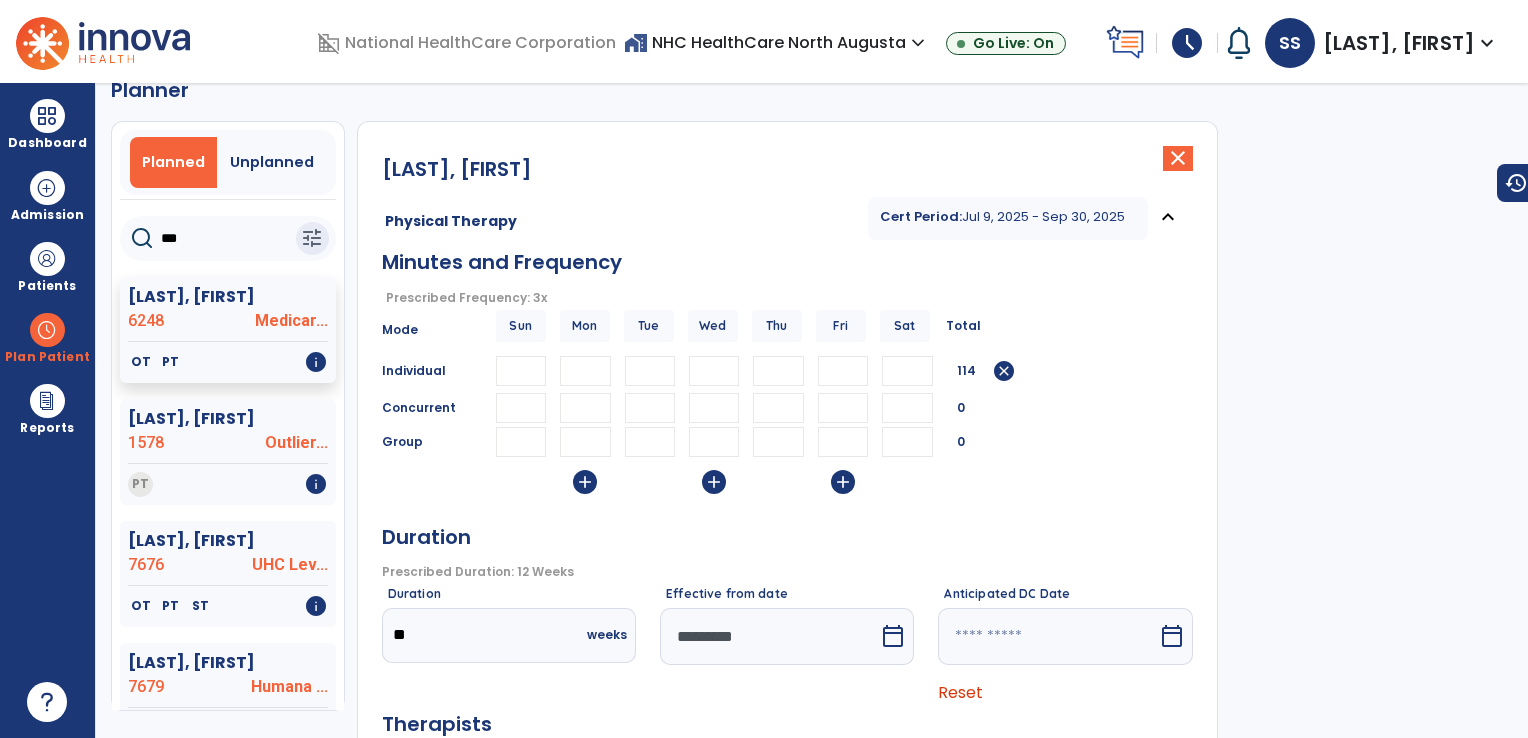 type 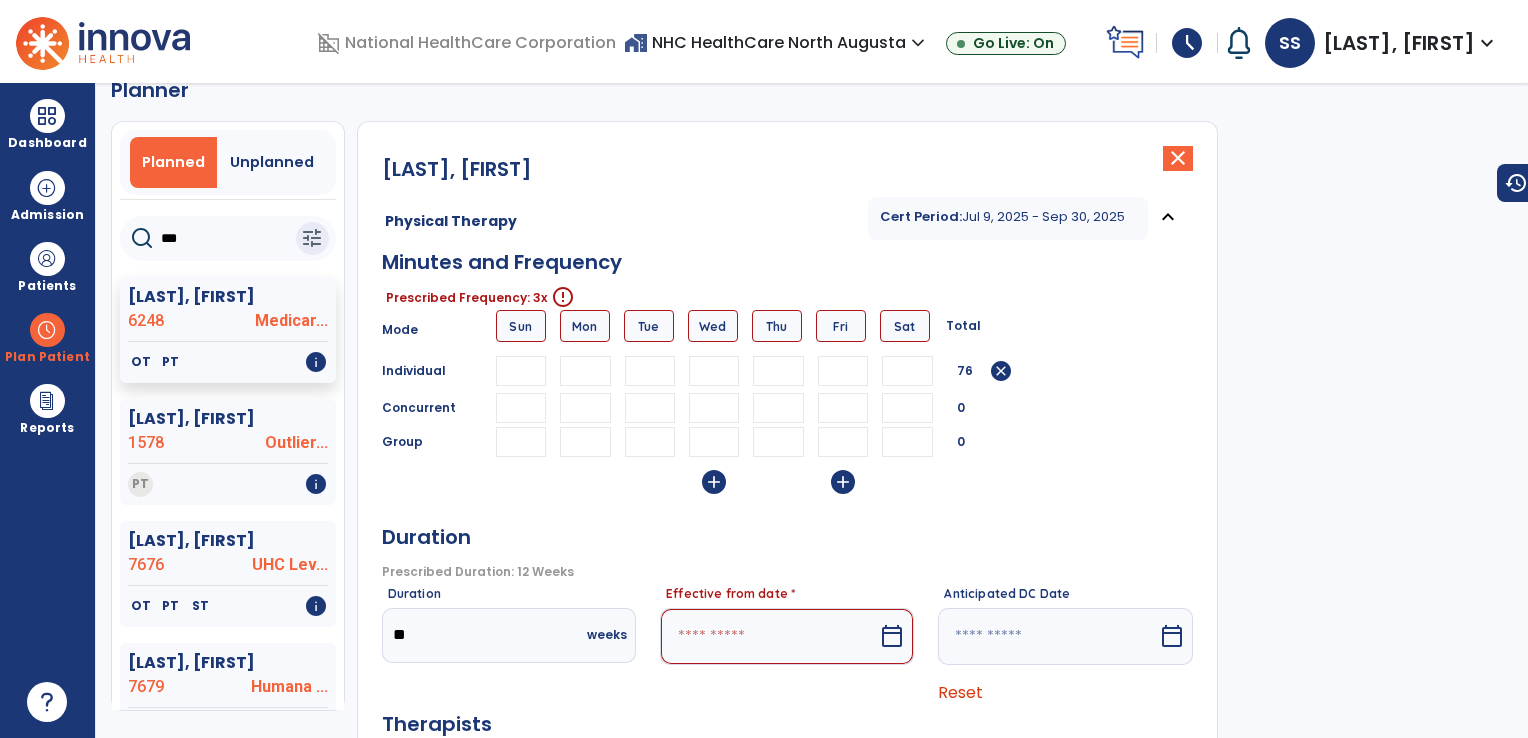 type 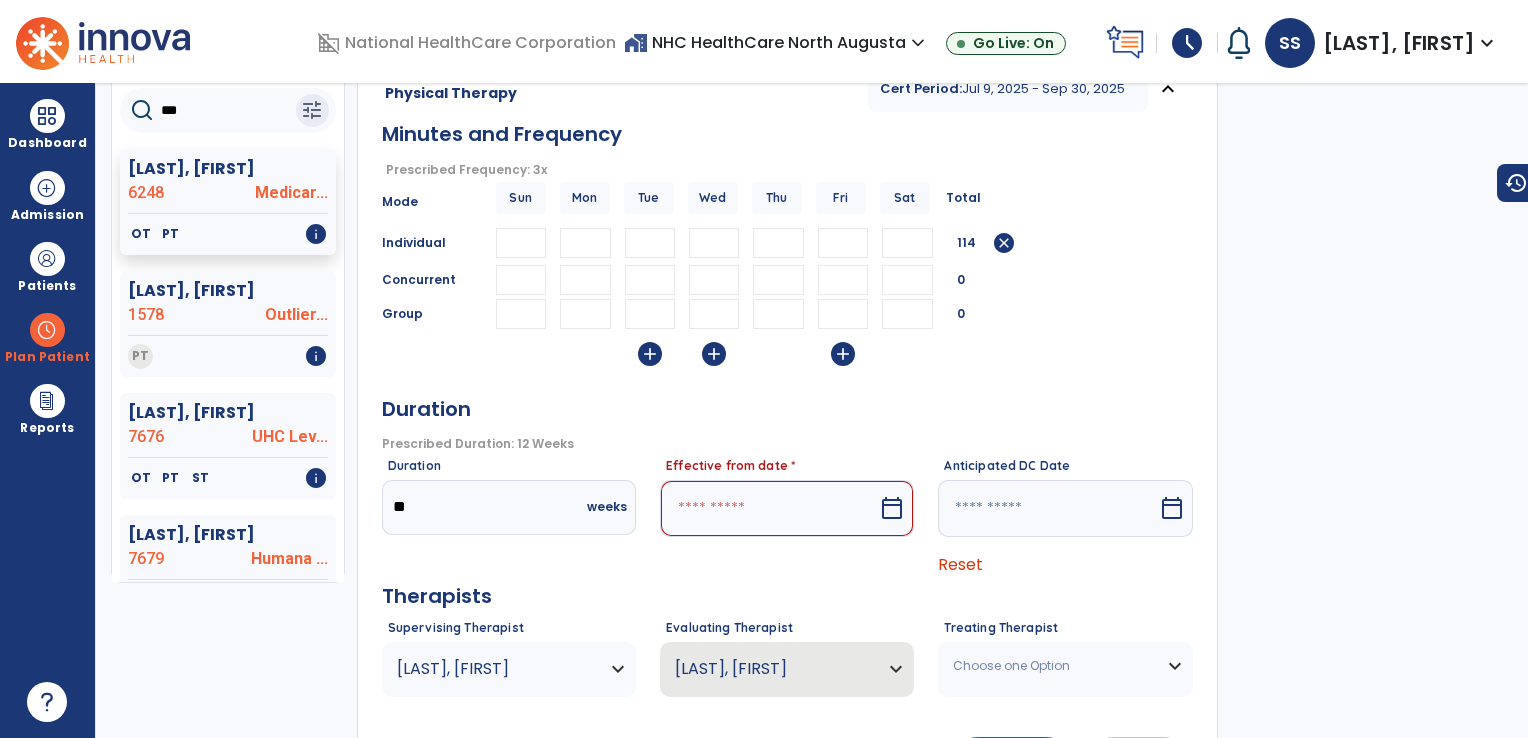 scroll, scrollTop: 168, scrollLeft: 0, axis: vertical 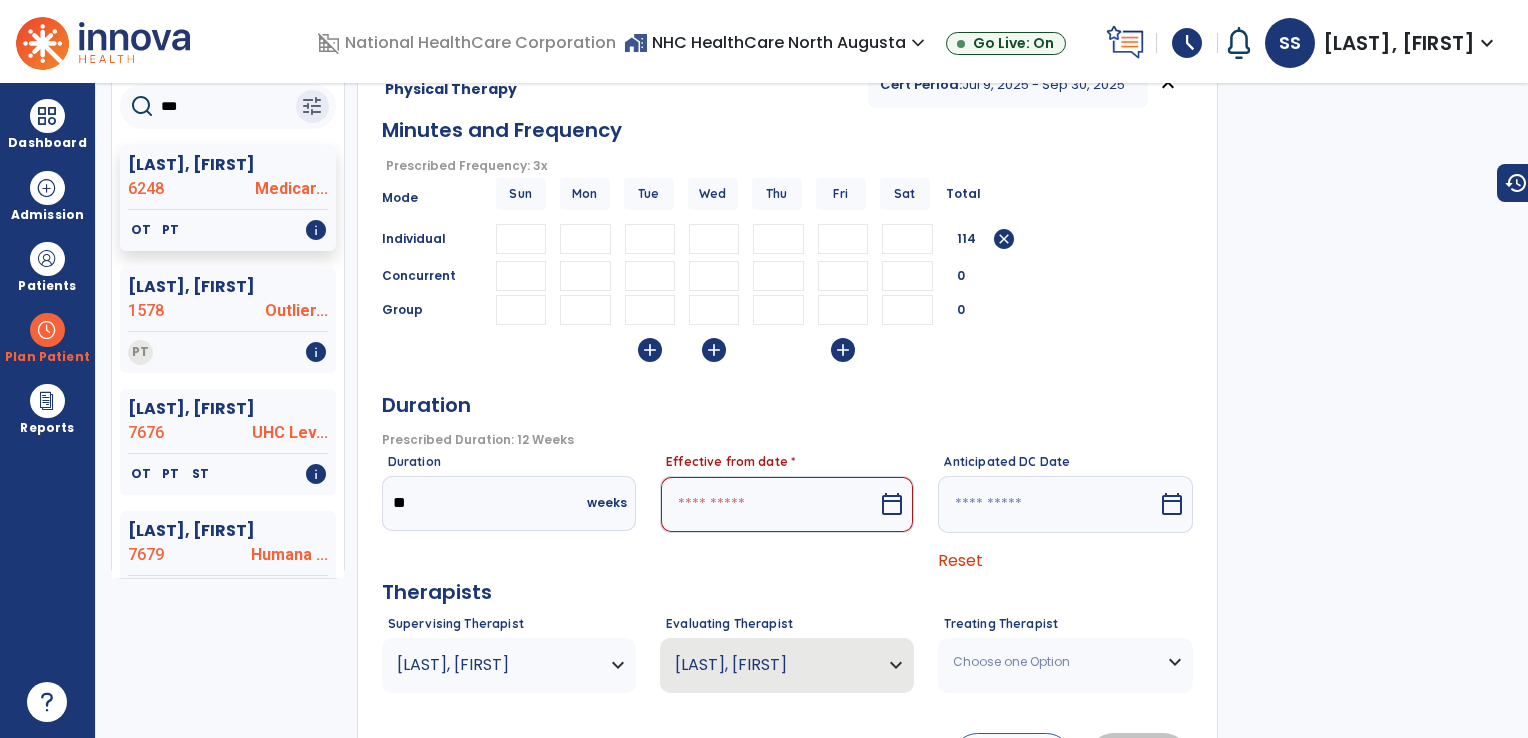 type on "**" 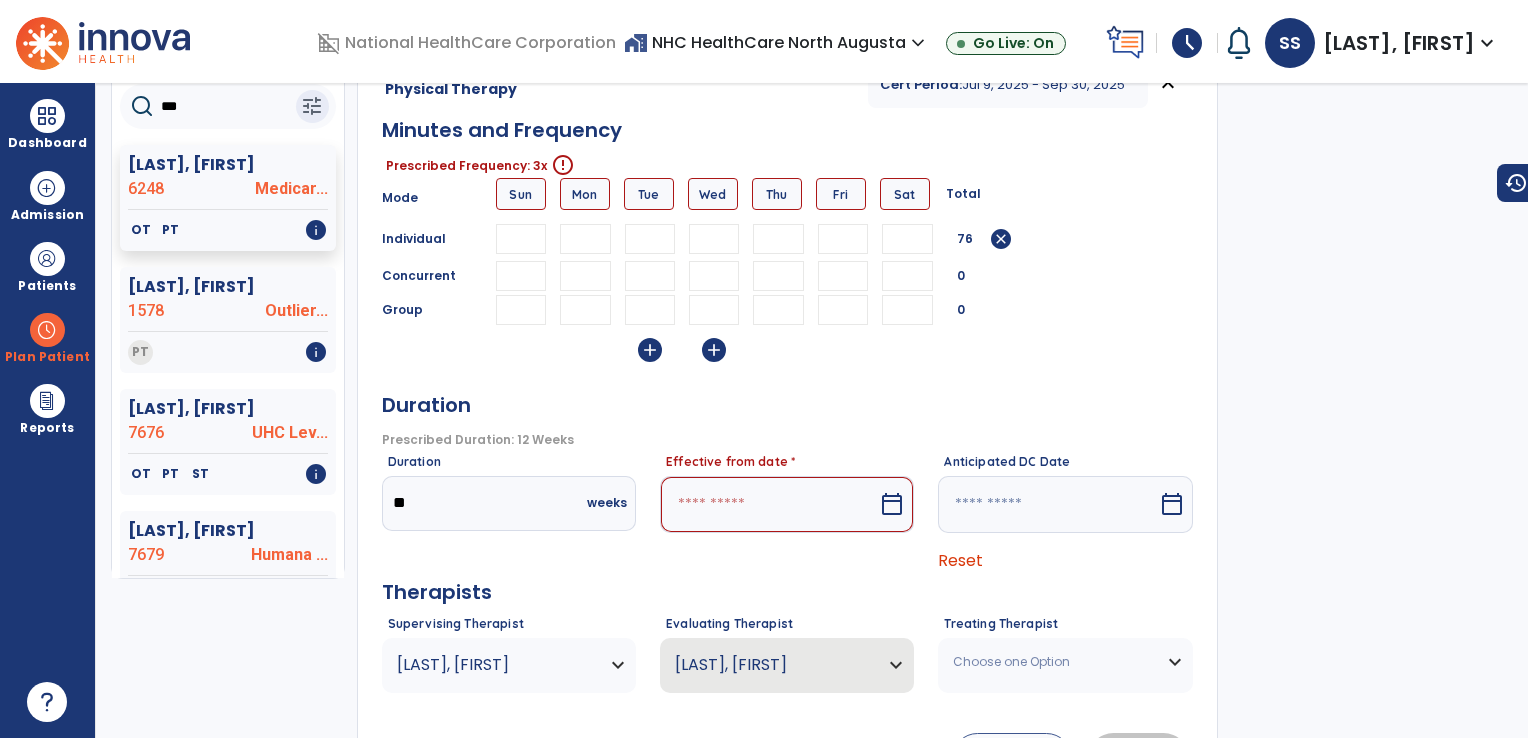 type 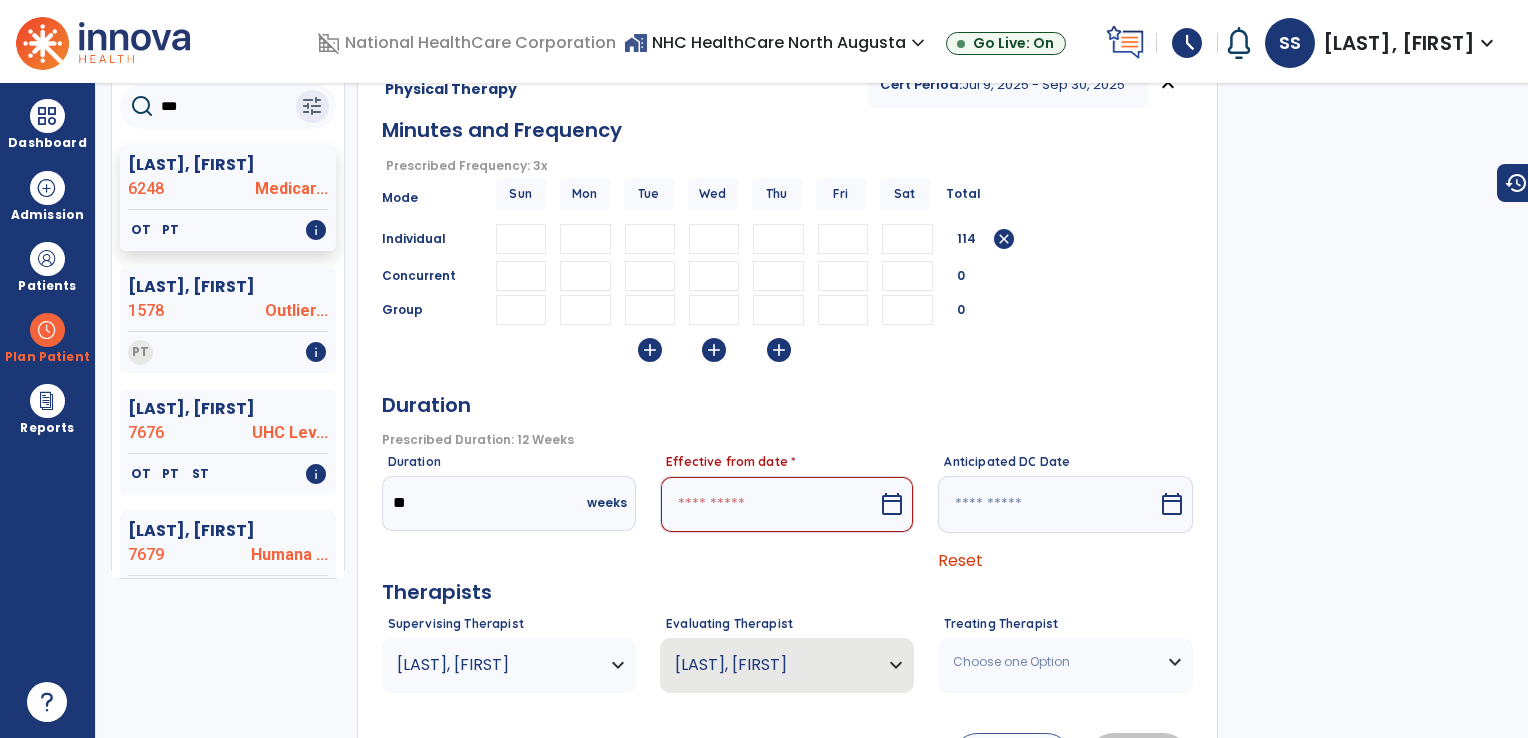 type on "**" 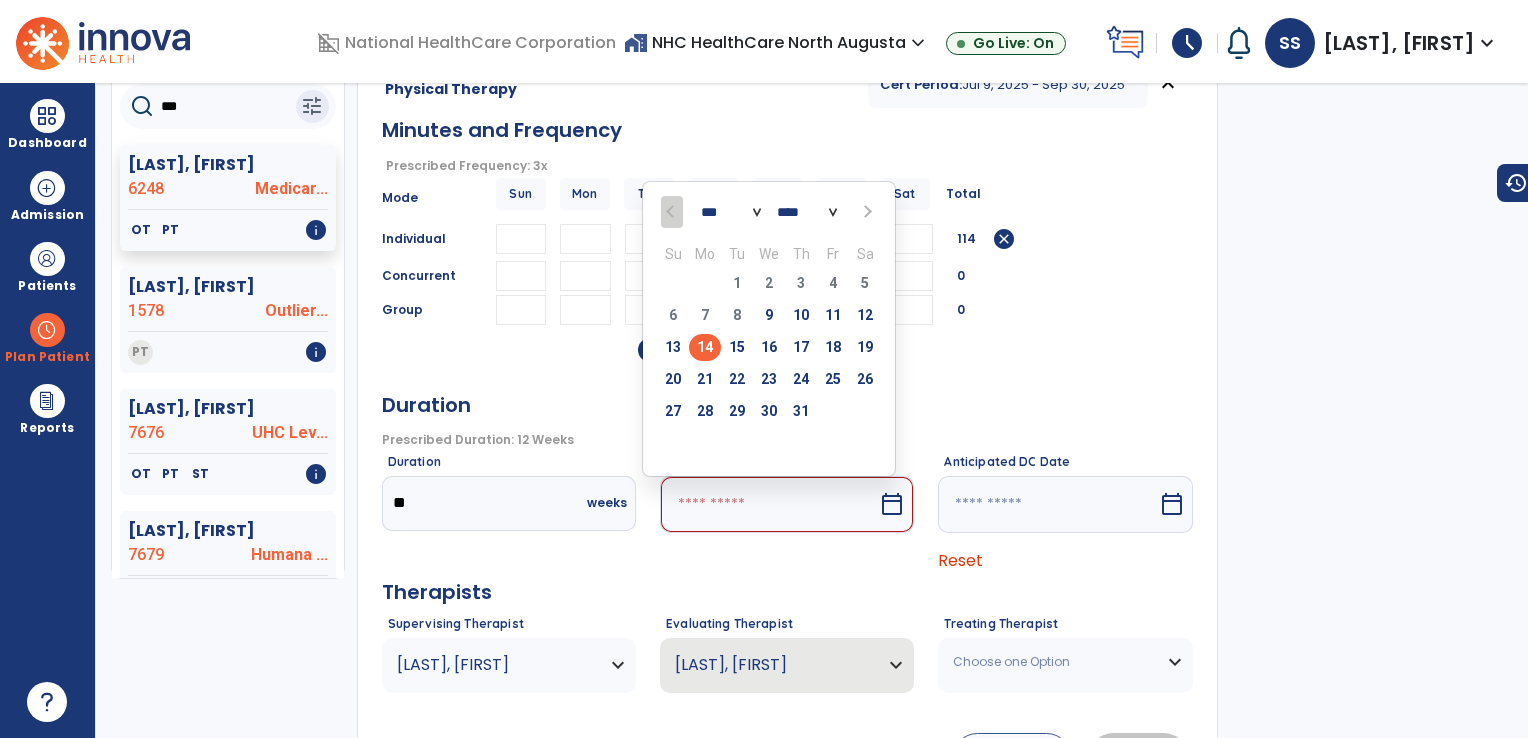 click on "14" at bounding box center [705, 347] 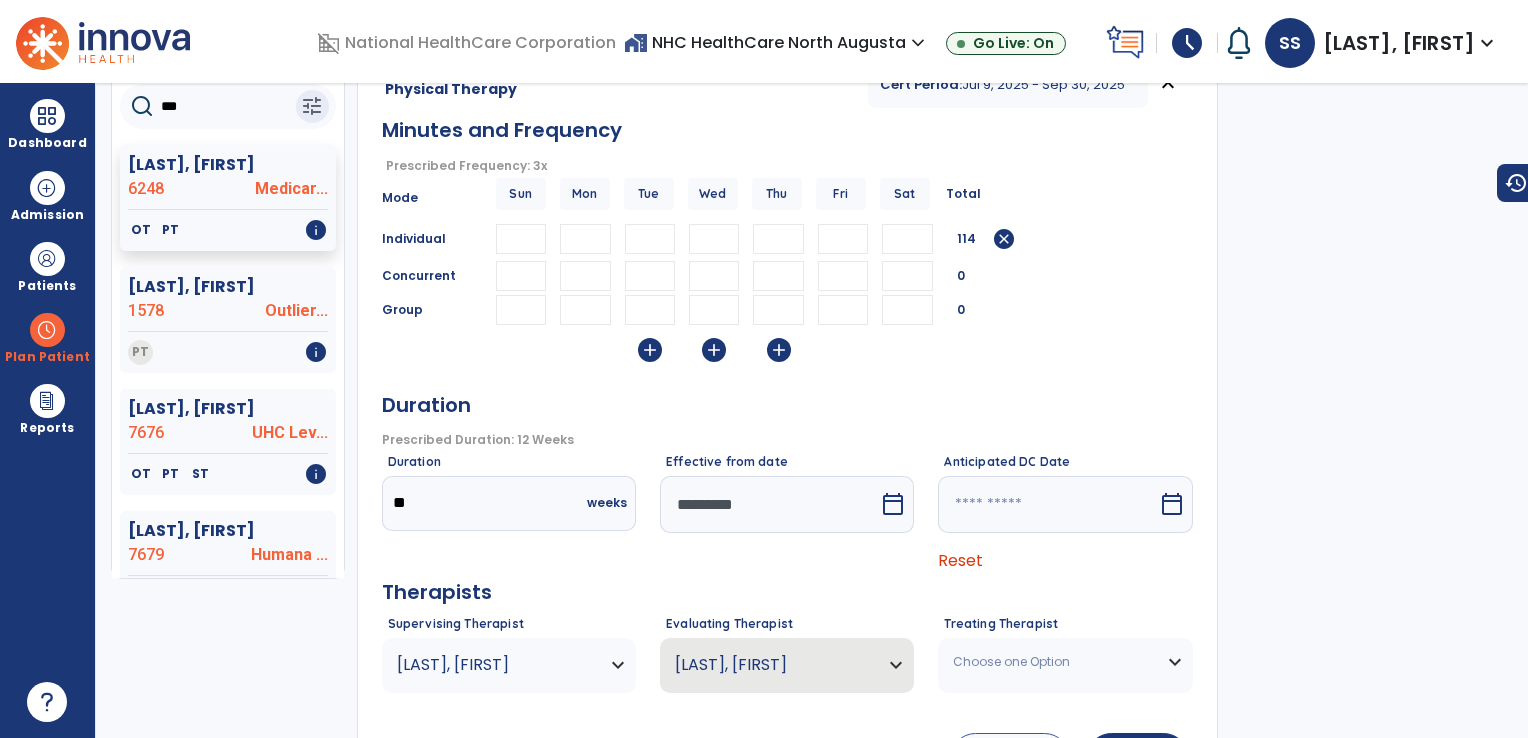 click on "calendar_today" at bounding box center (893, 504) 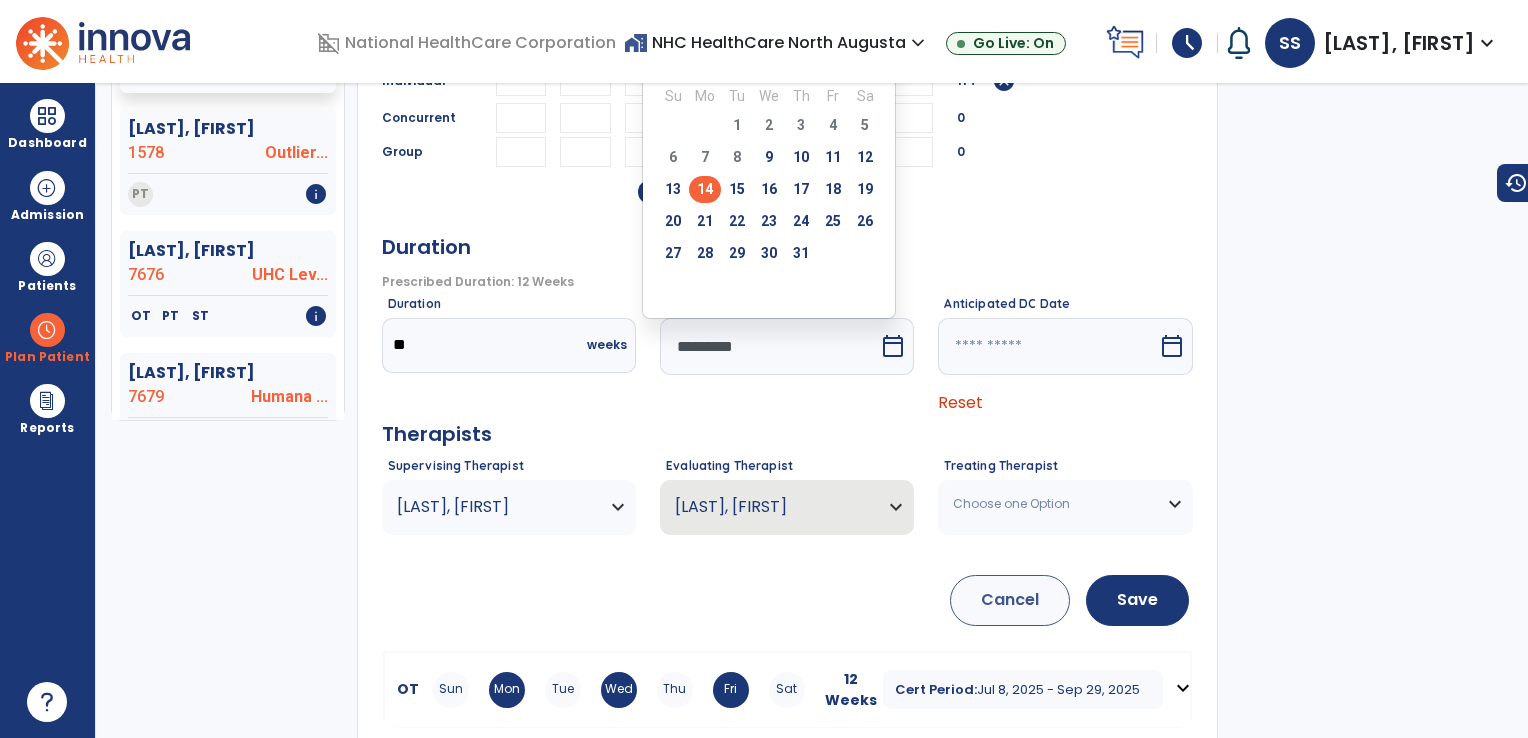 scroll, scrollTop: 337, scrollLeft: 0, axis: vertical 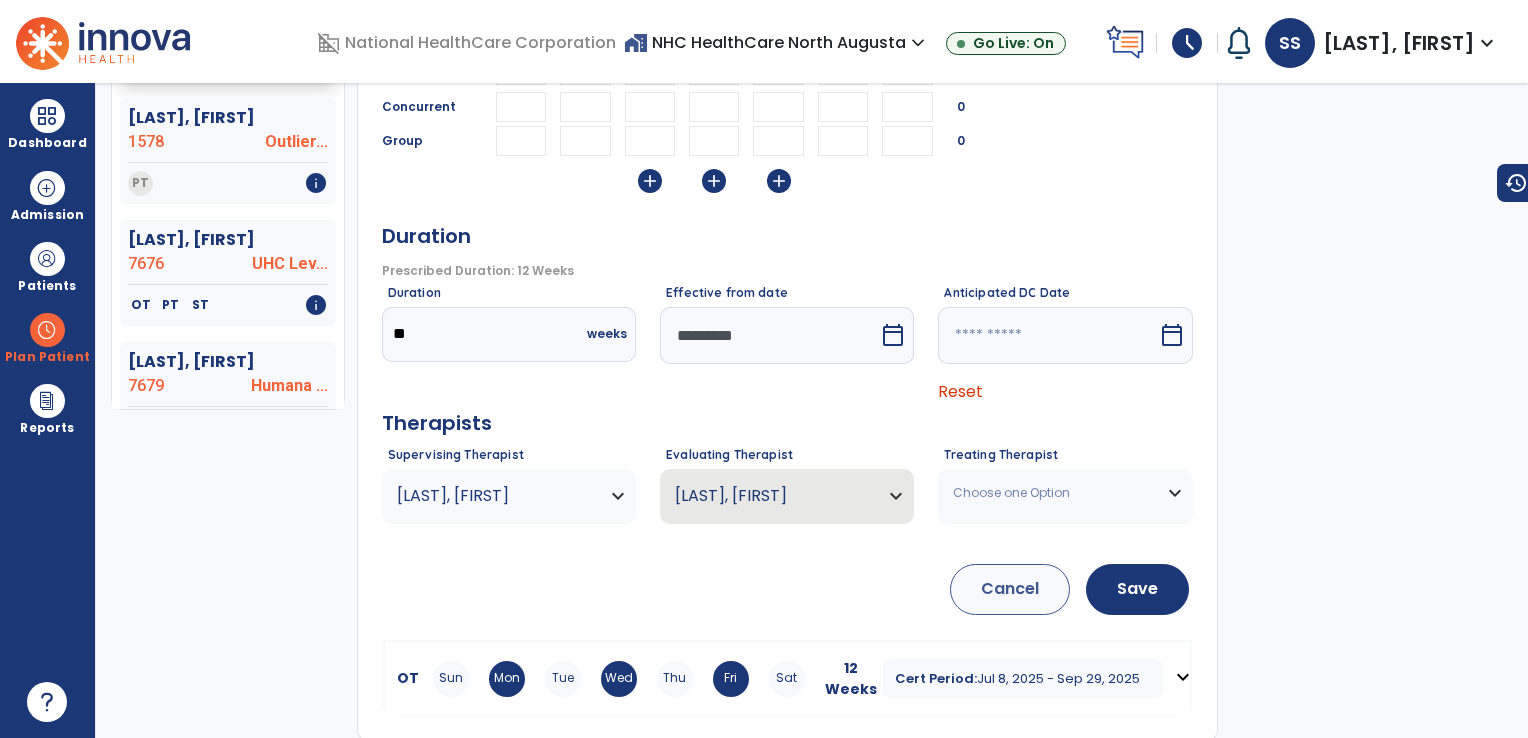 click on "Wed" at bounding box center (619, 679) 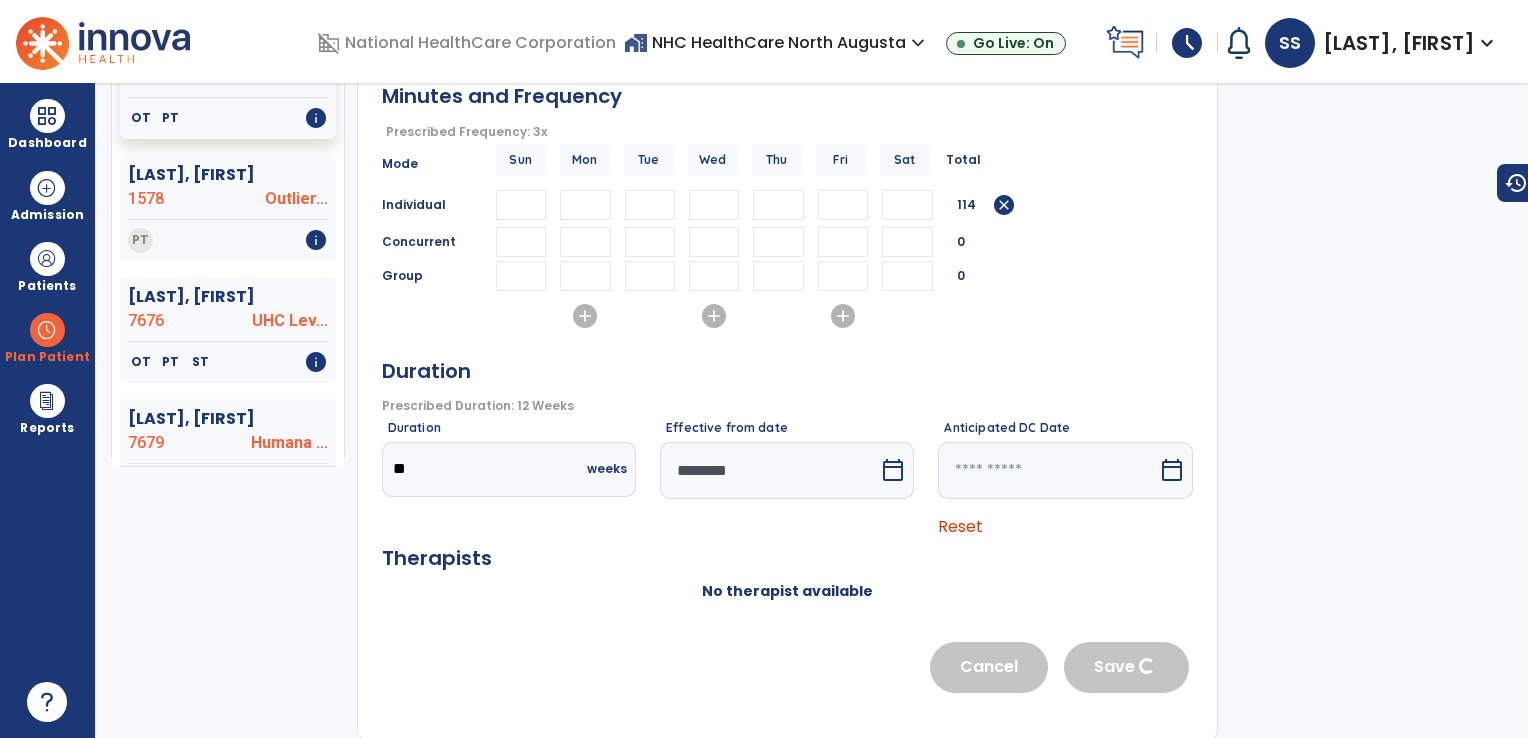 scroll, scrollTop: 337, scrollLeft: 0, axis: vertical 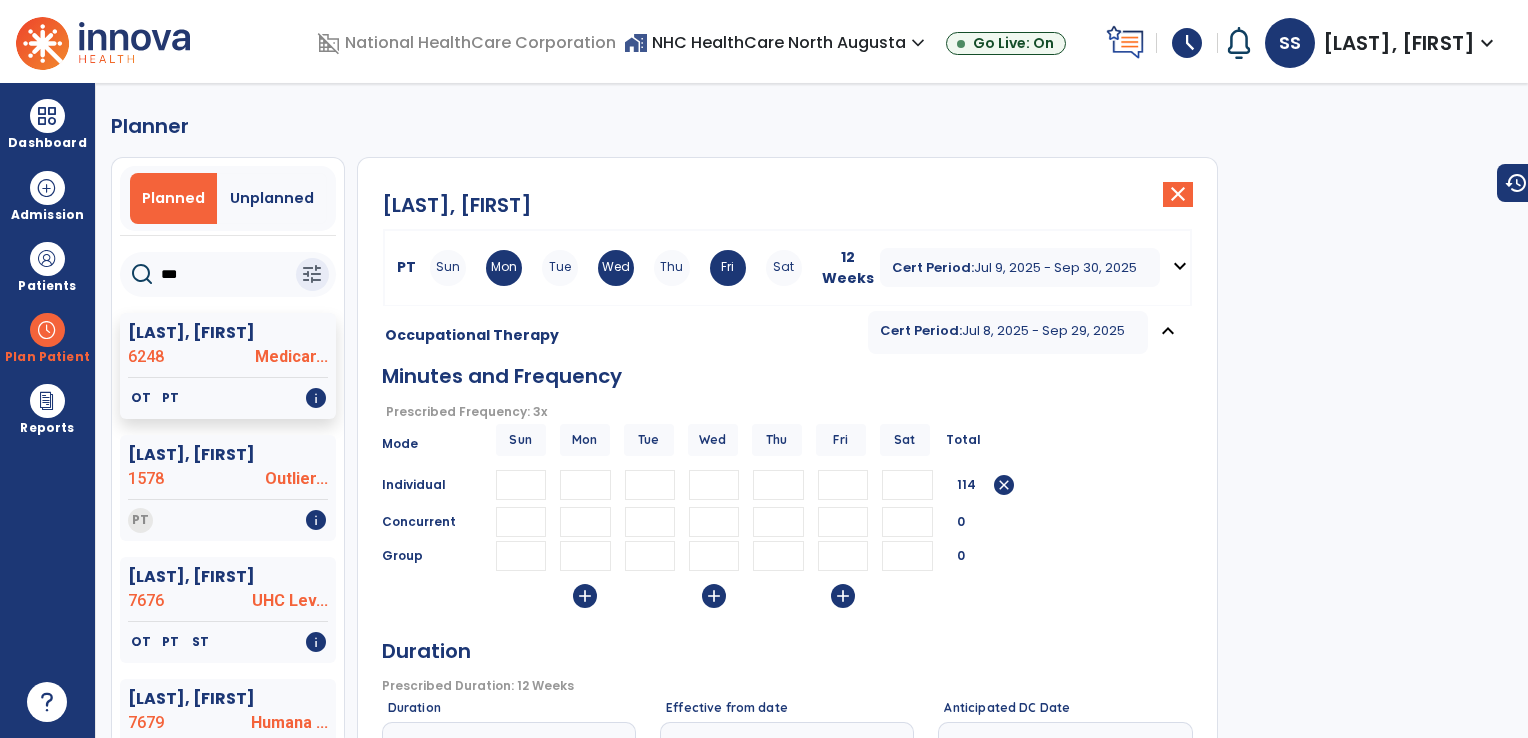 click on "Wed" at bounding box center (616, 268) 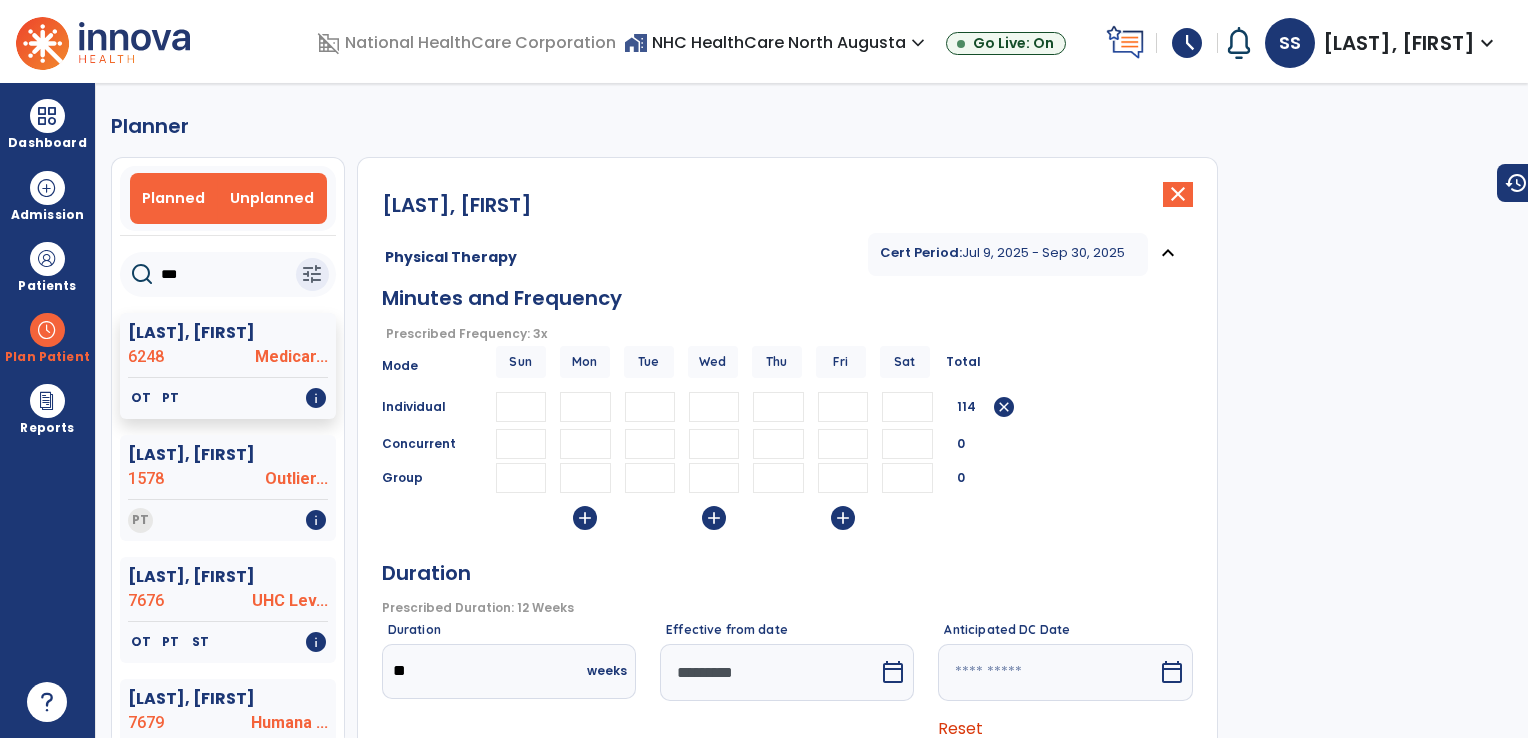 click on "Unplanned" at bounding box center [272, 198] 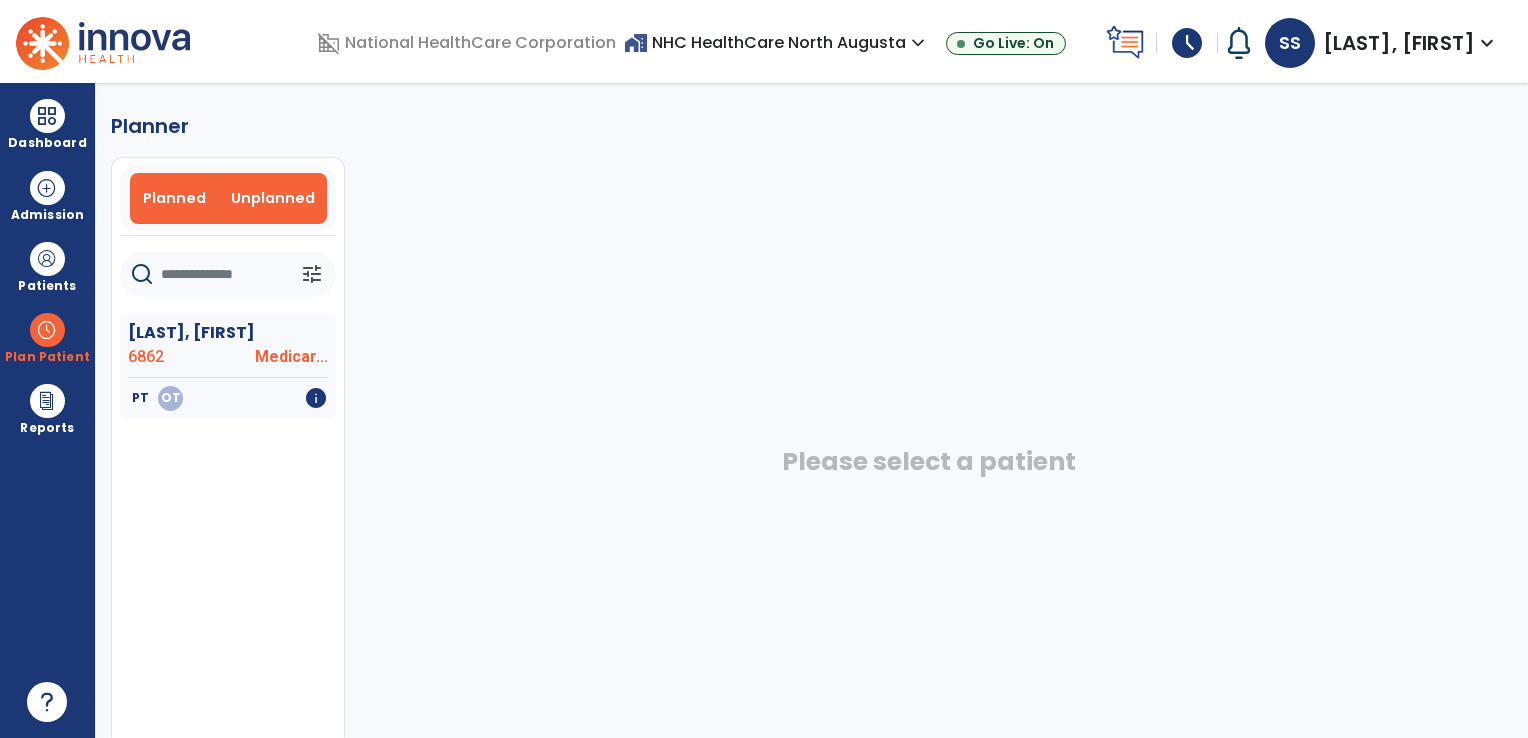 click on "Planned" at bounding box center (174, 198) 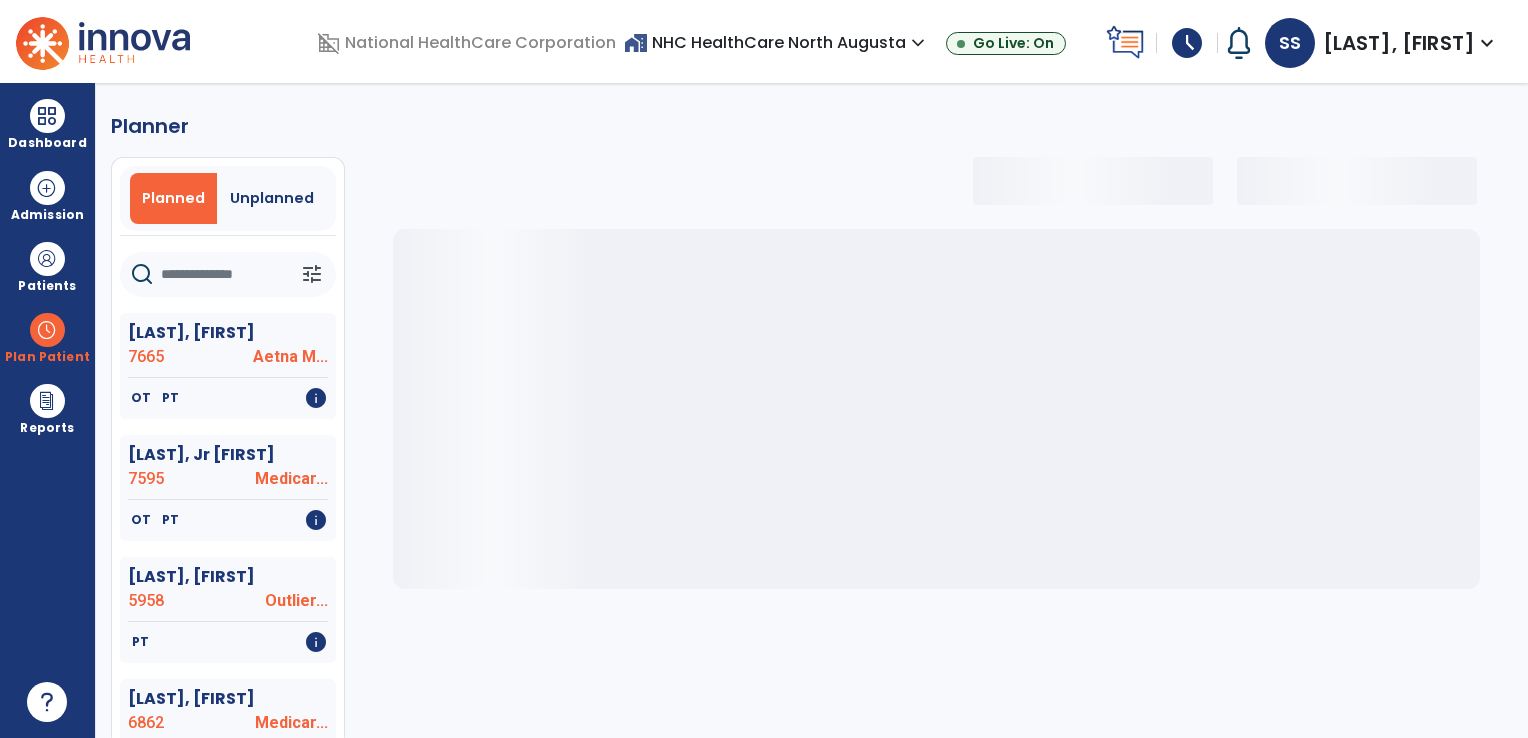 click 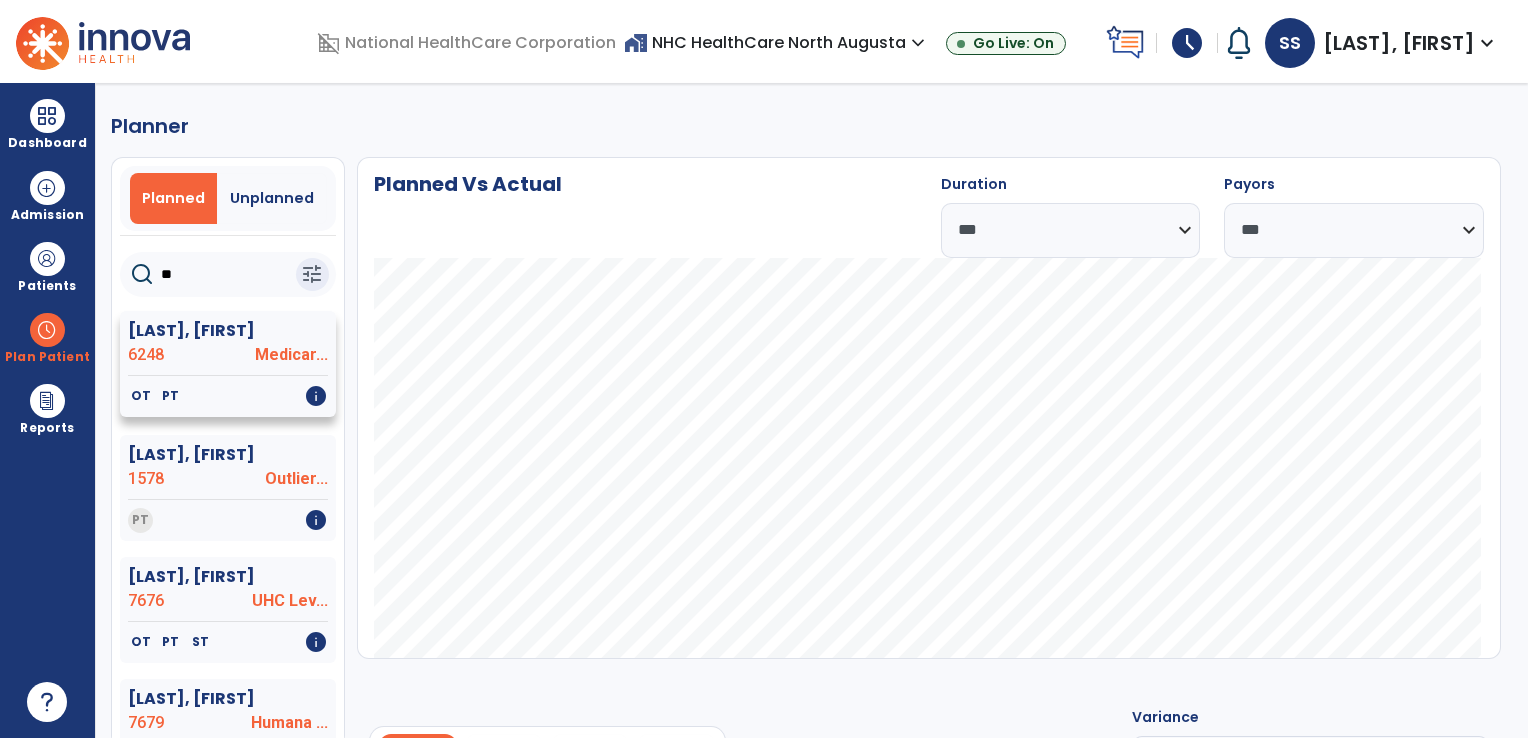 type on "**" 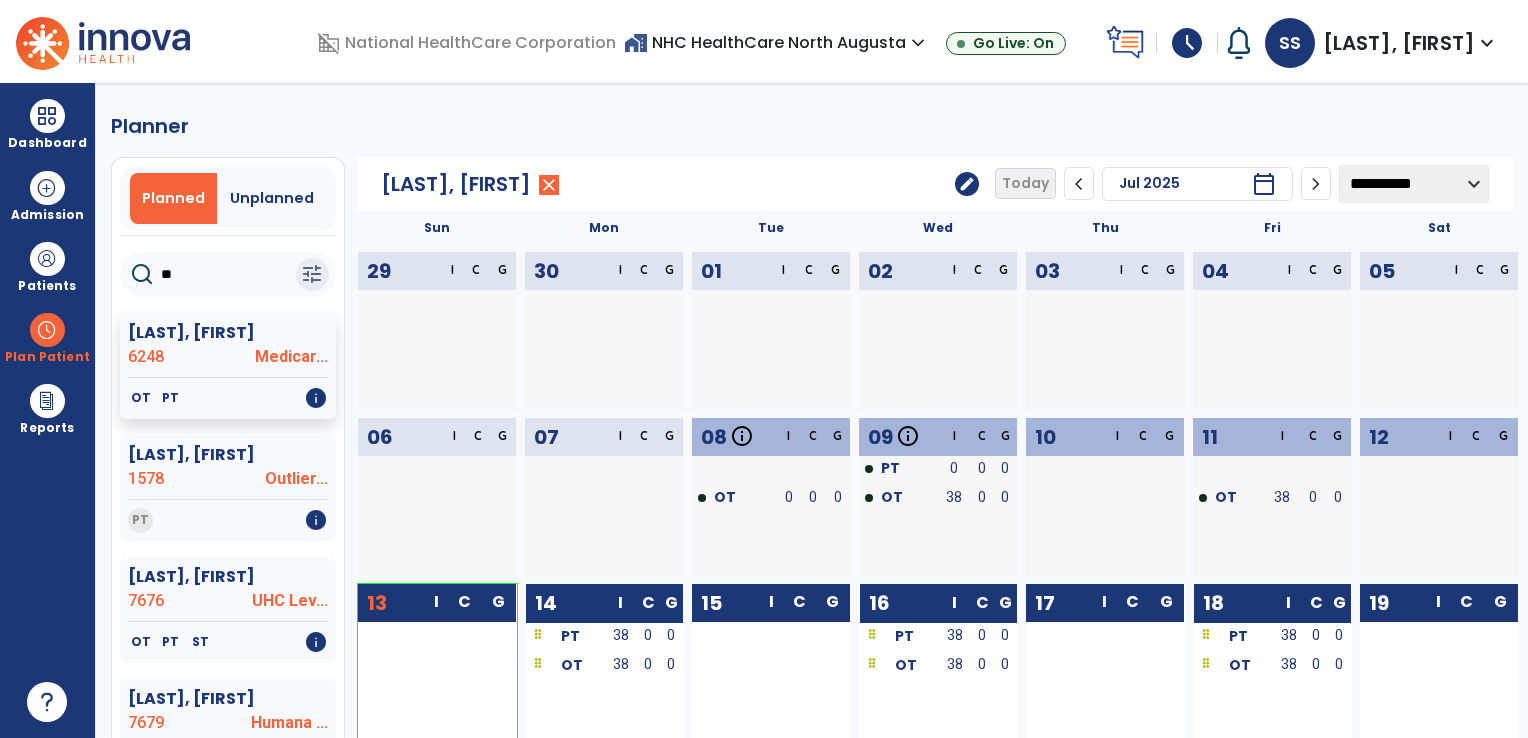 click on "edit" 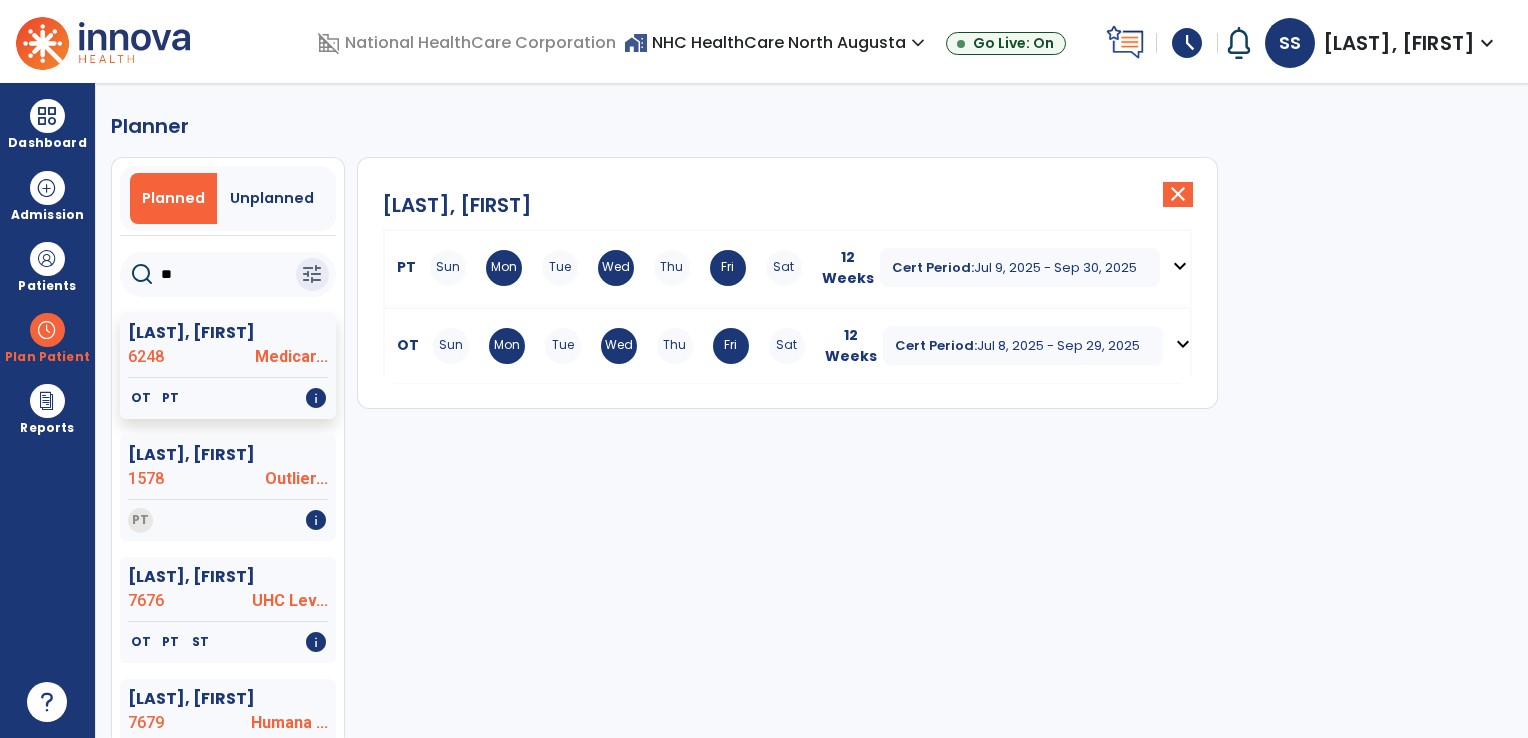 click on "Sun Mon Tue Wed Thu Fri Sat" at bounding box center [616, 268] 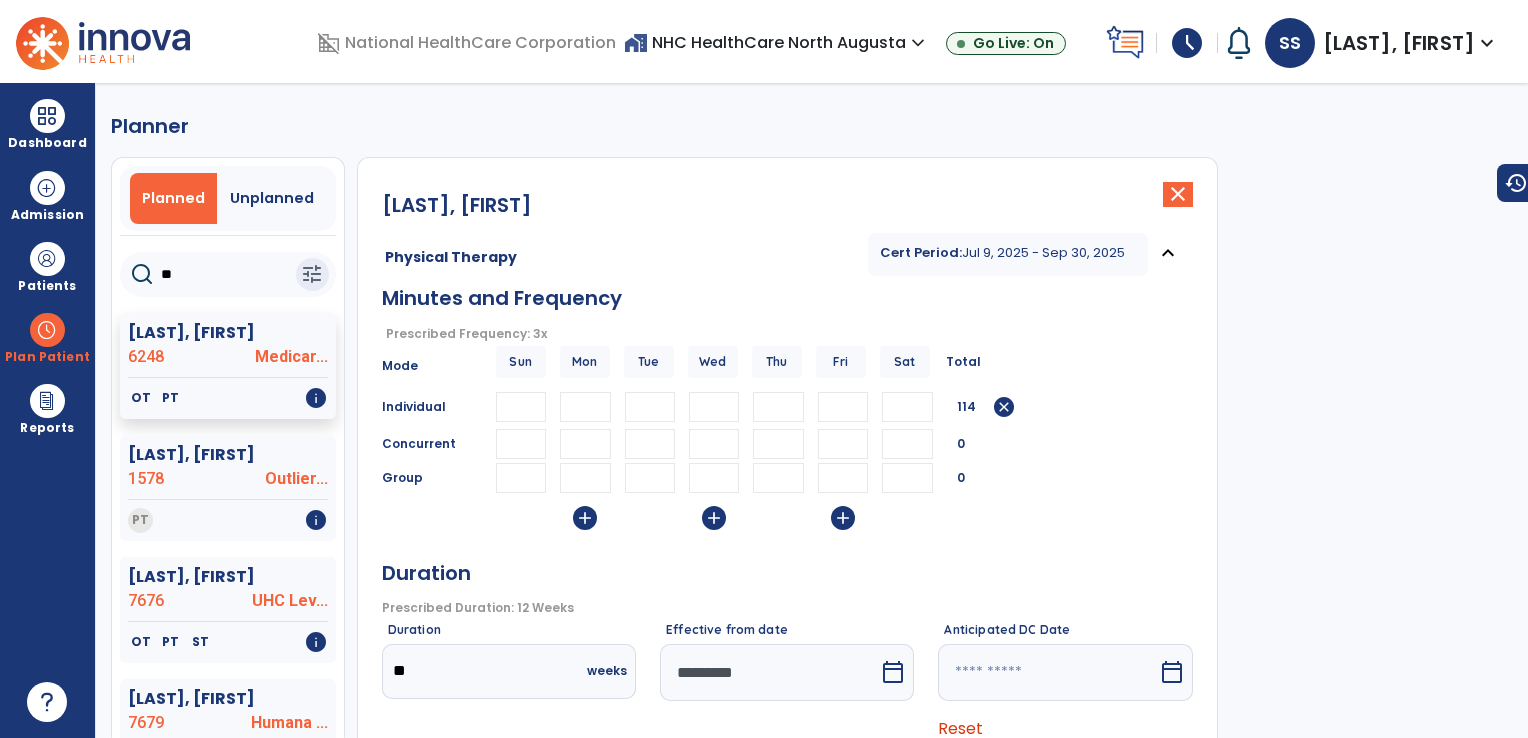 click on "**" at bounding box center [585, 407] 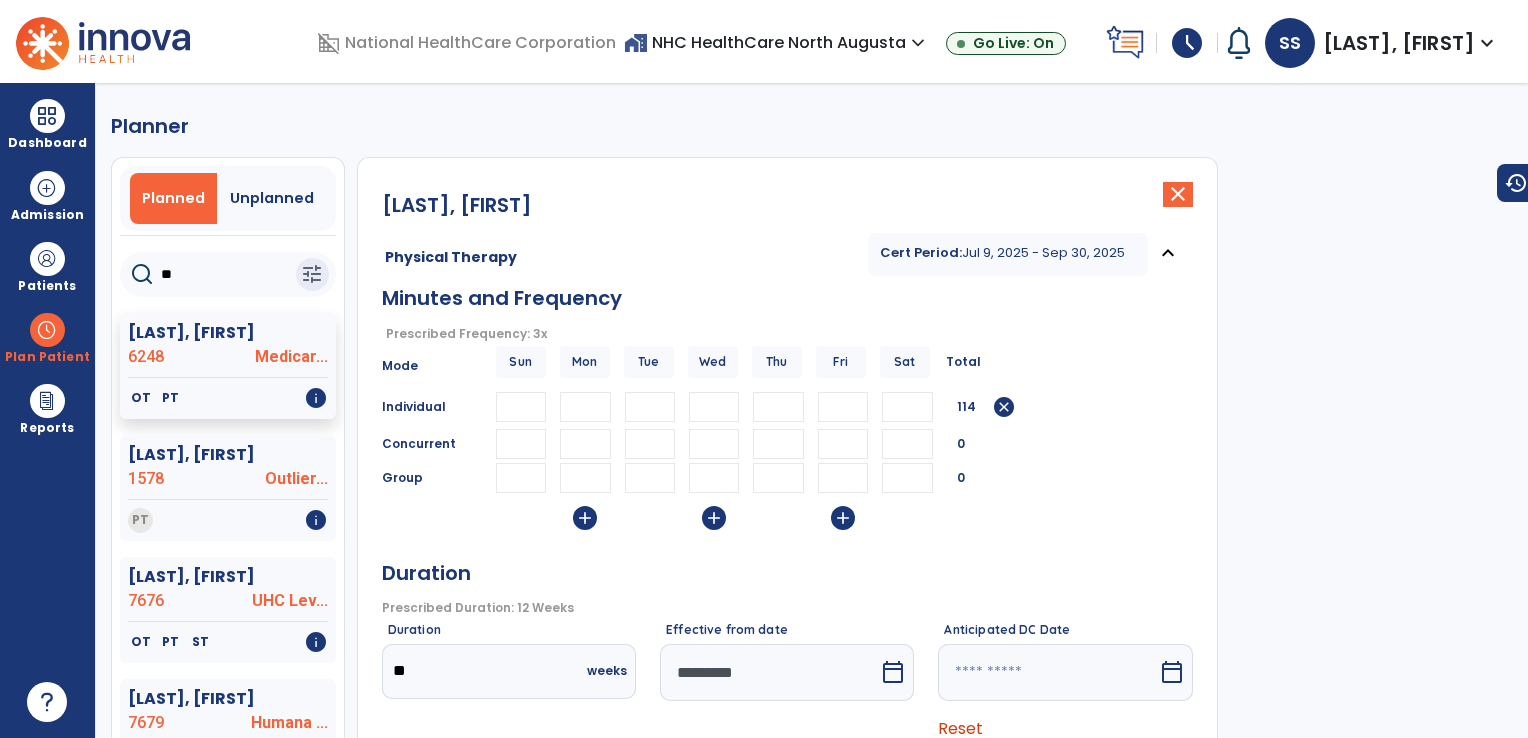 type on "*" 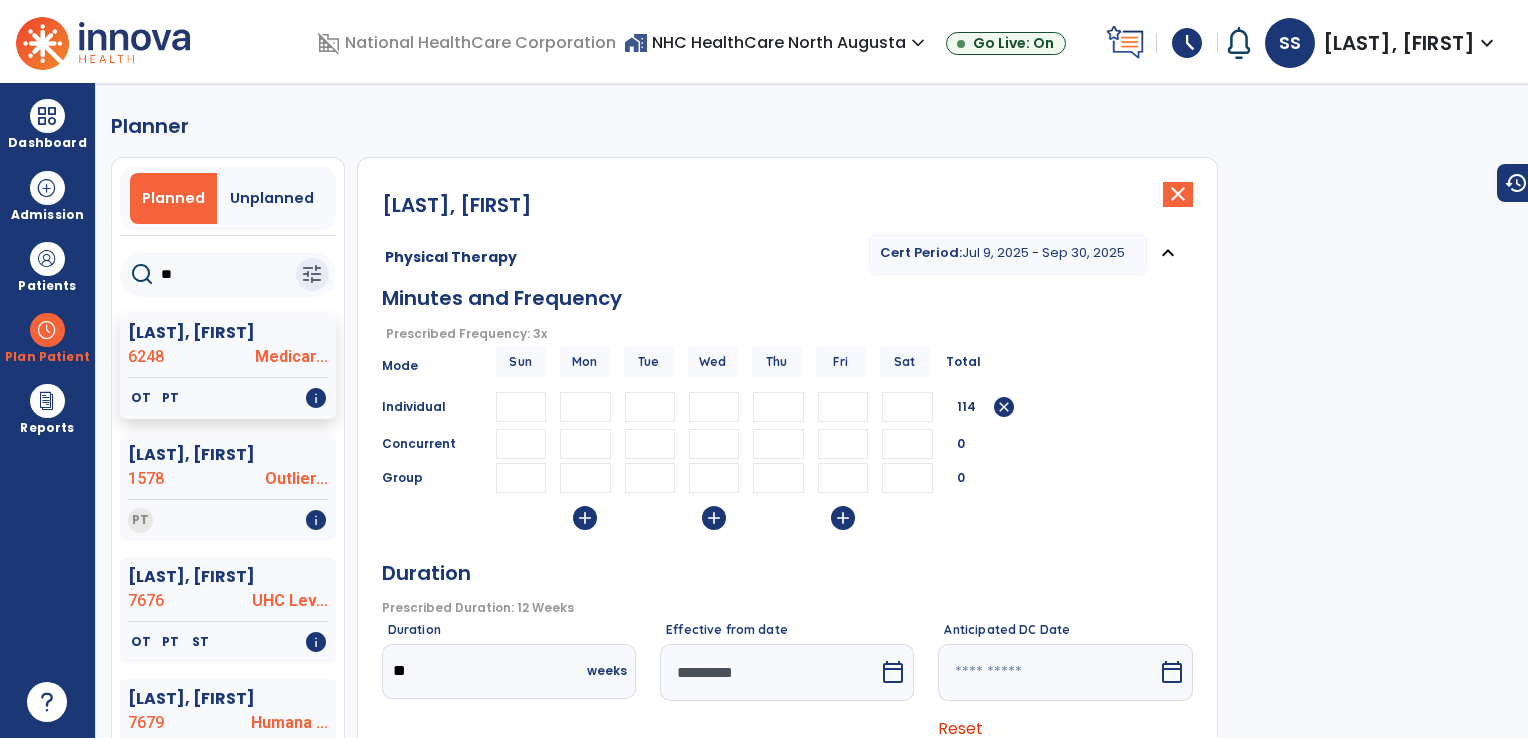 type 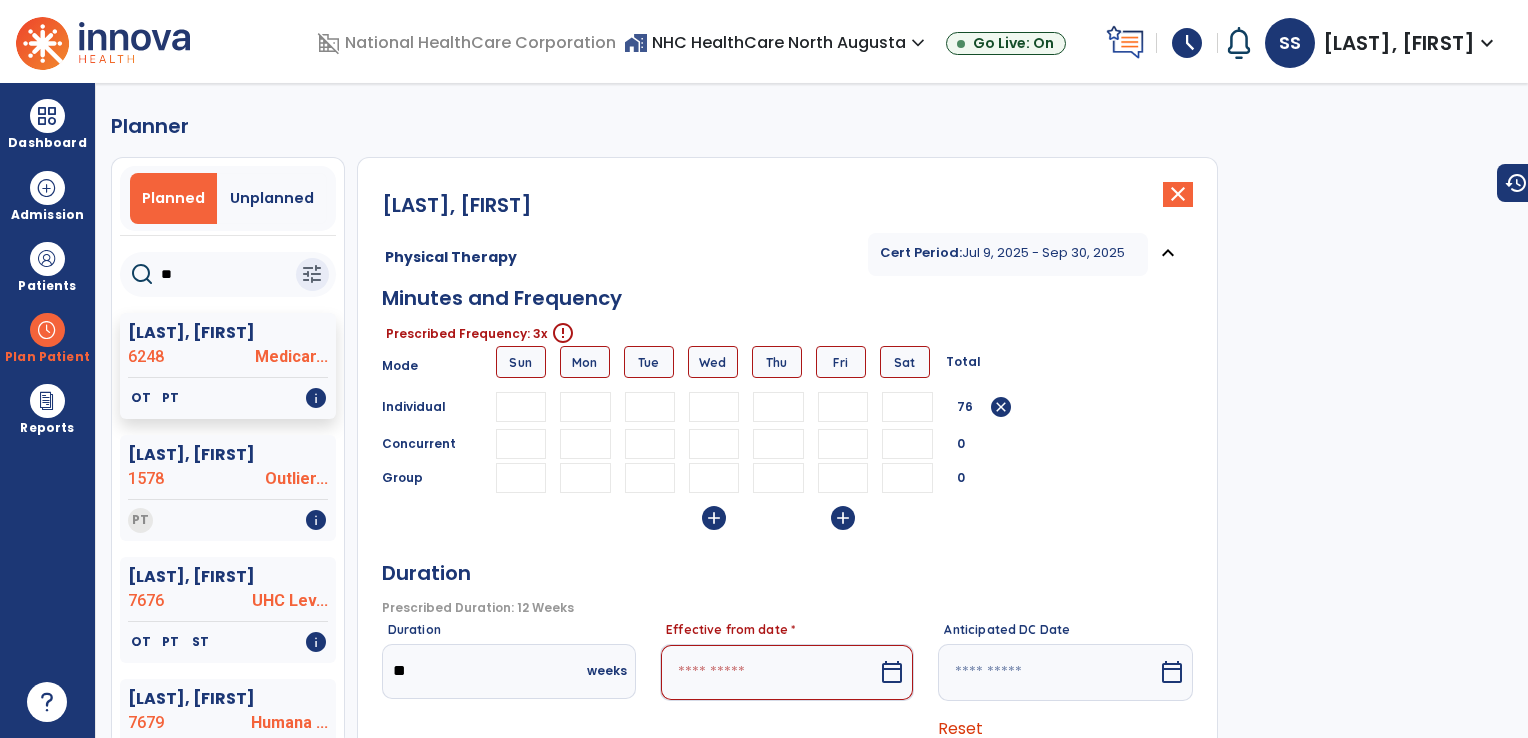 type 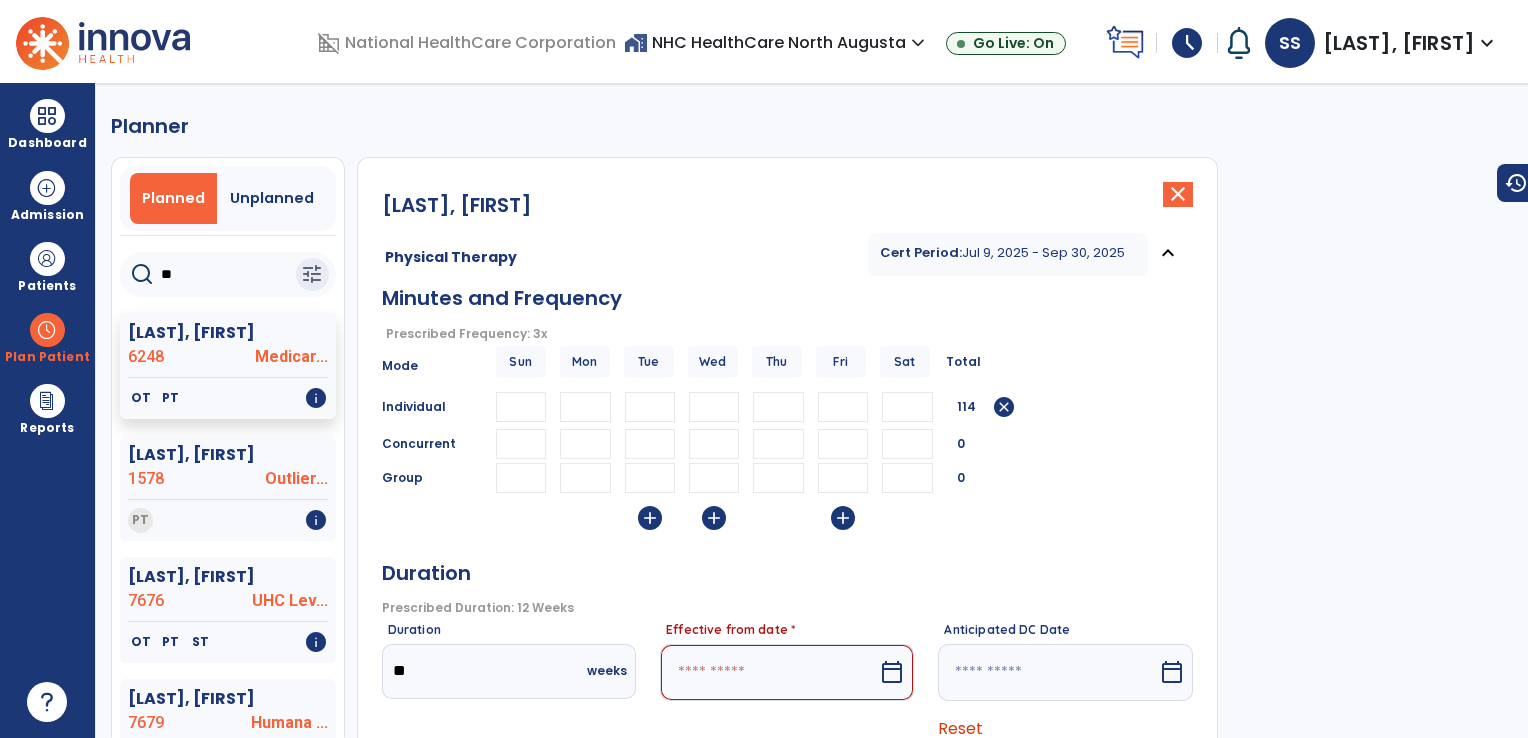 type on "**" 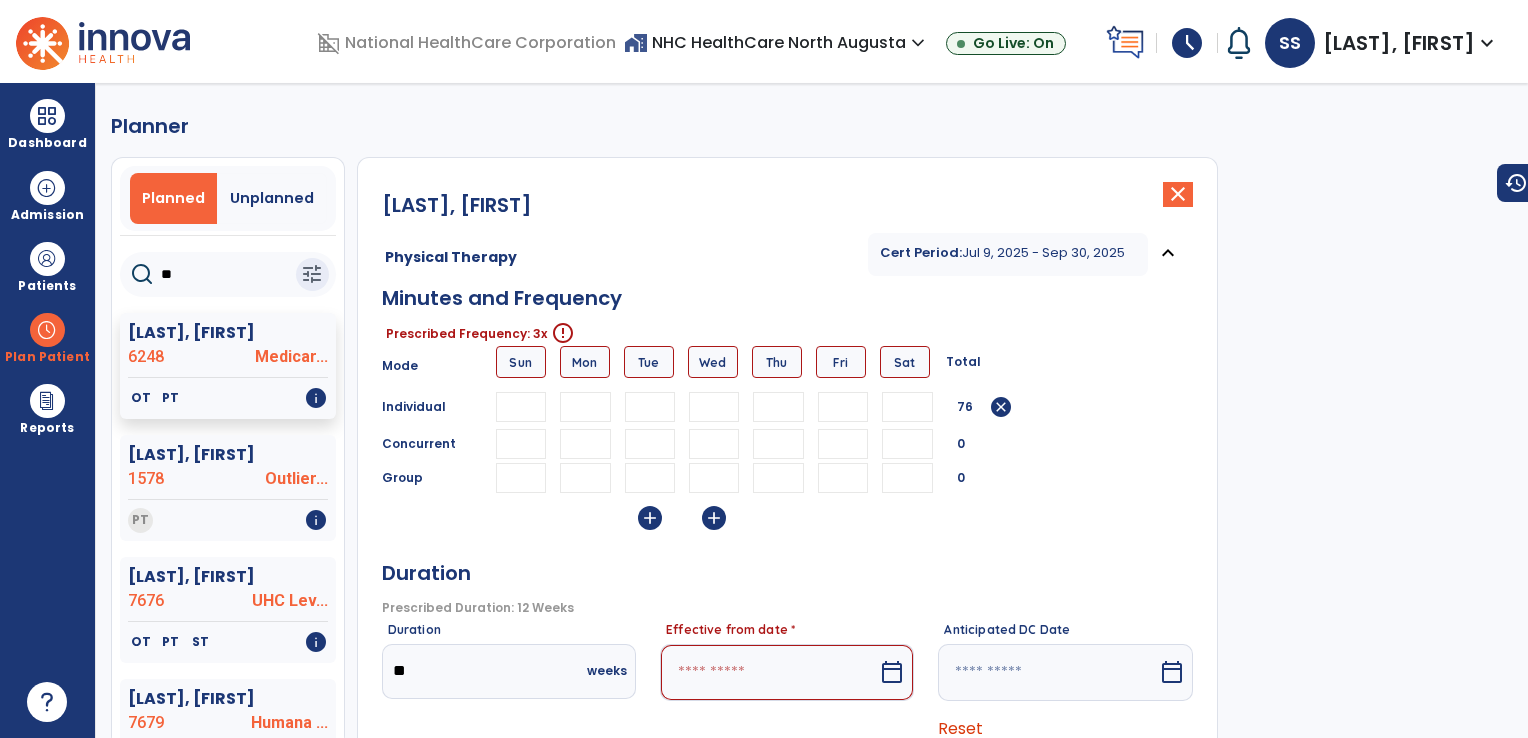 type 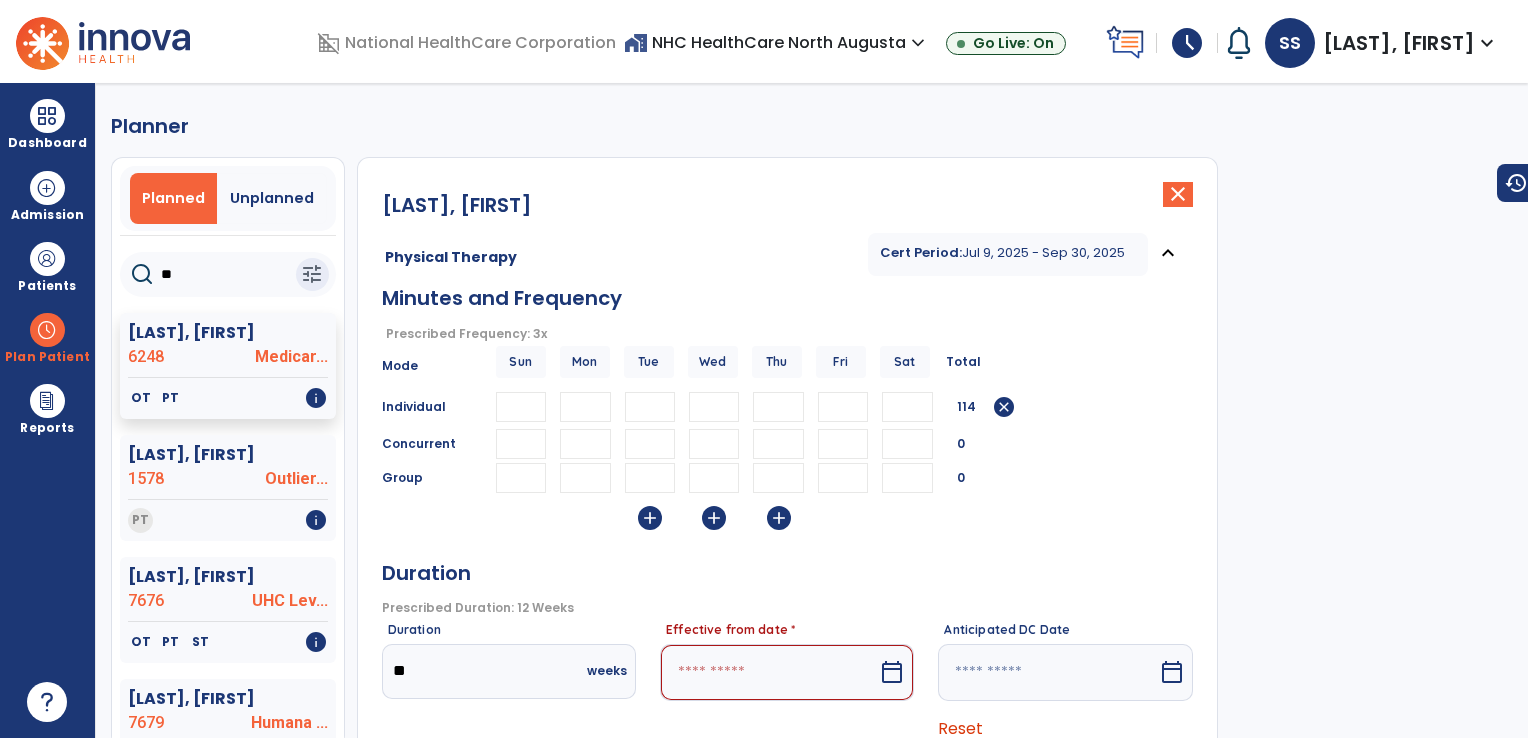 type on "**" 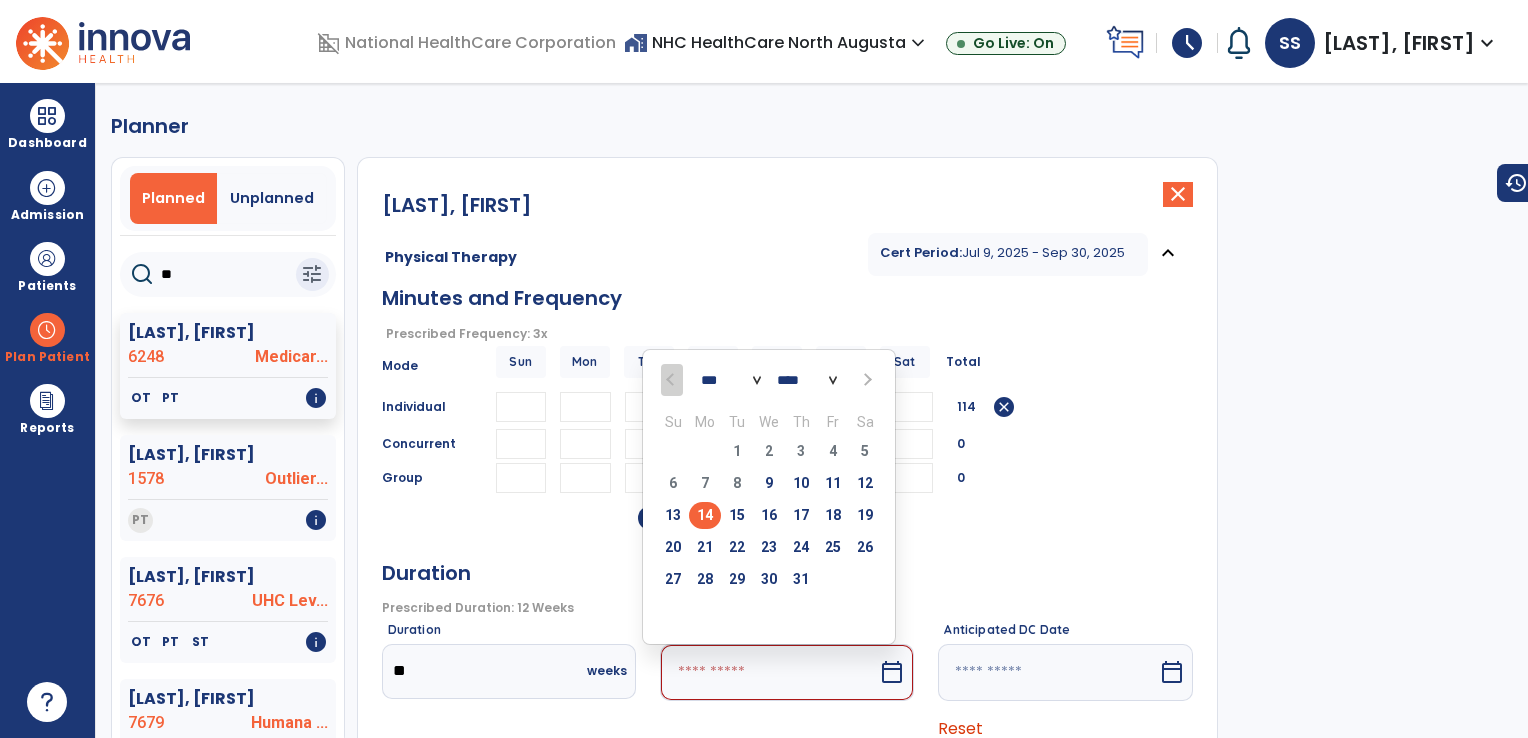 click on "14" at bounding box center [705, 515] 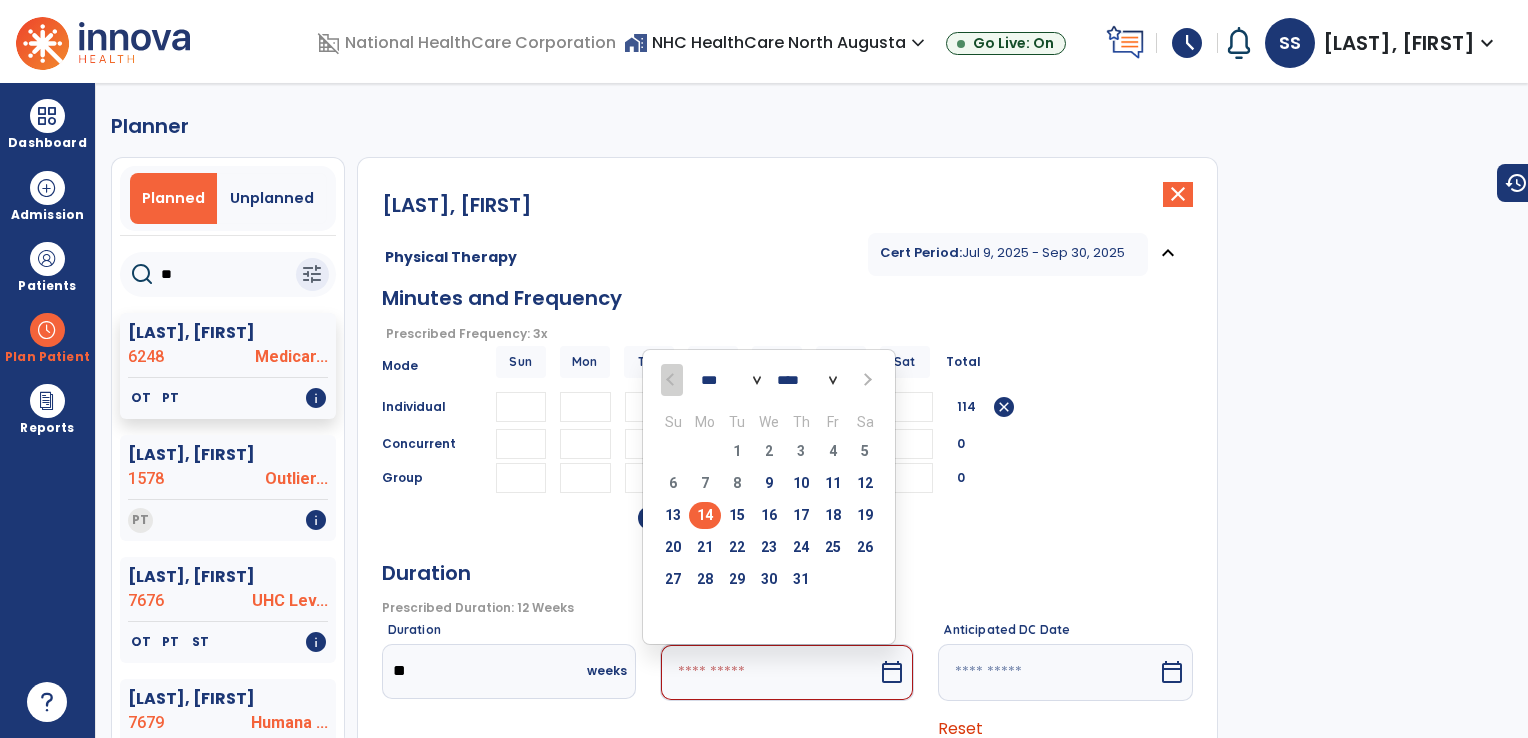 type on "*********" 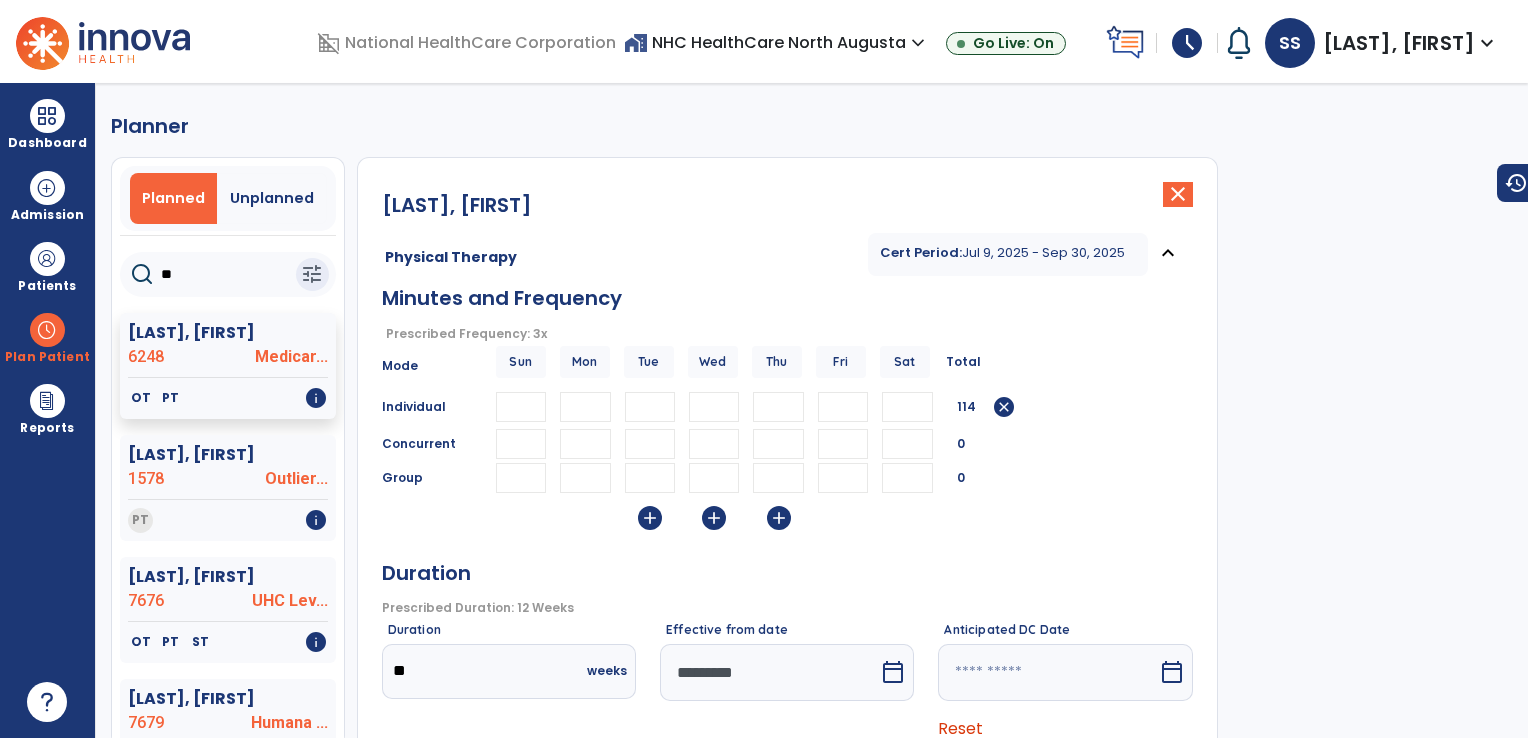 click on "Carnes, Adrian  close   Physical Therapy Cert Period:  Jul 9, 2025 - Sep 30, 2025  expand_less  Minutes and Frequency  Prescribed Frequency: 3x   error_outline  Mode Sun Mon Tue Wed Thu Fri Sat Total Individual ** ** ** 114  cancel  Concurrent 0 Group 0  add   add   add   Duration   Prescribed Duration: 12 Weeks   error_outline  Duration **  weeks  Effective from date  *********  calendar_today  Anticipated DC Date   calendar_today  Reset Therapists Supervising Therapist Tyner, Matthew Cochran Melanie   PT   NPI #  1679743611  License #  4589 Johnson Megan  PT   NPI #  N/A   License #  5324 Tyner Matthew  PT   NPI #  1306200753  License #  11774 Wisner  Kelly  PT   NPI #  1821229642  License #  7186 Evaluating Therapist Tyner, Matthew Cochran Melanie   PT   NPI #  1679743611  License #  4589 Johnson Megan  PT   NPI #  N/A   License #  5324 Tyner Matthew  PT   NPI #  1306200753  License #  11774 Wisner  Kelly  PT   NPI #  1821229642  License #  7186 Treating Therapist Choose one Option Askren Elizabeth  PTA" 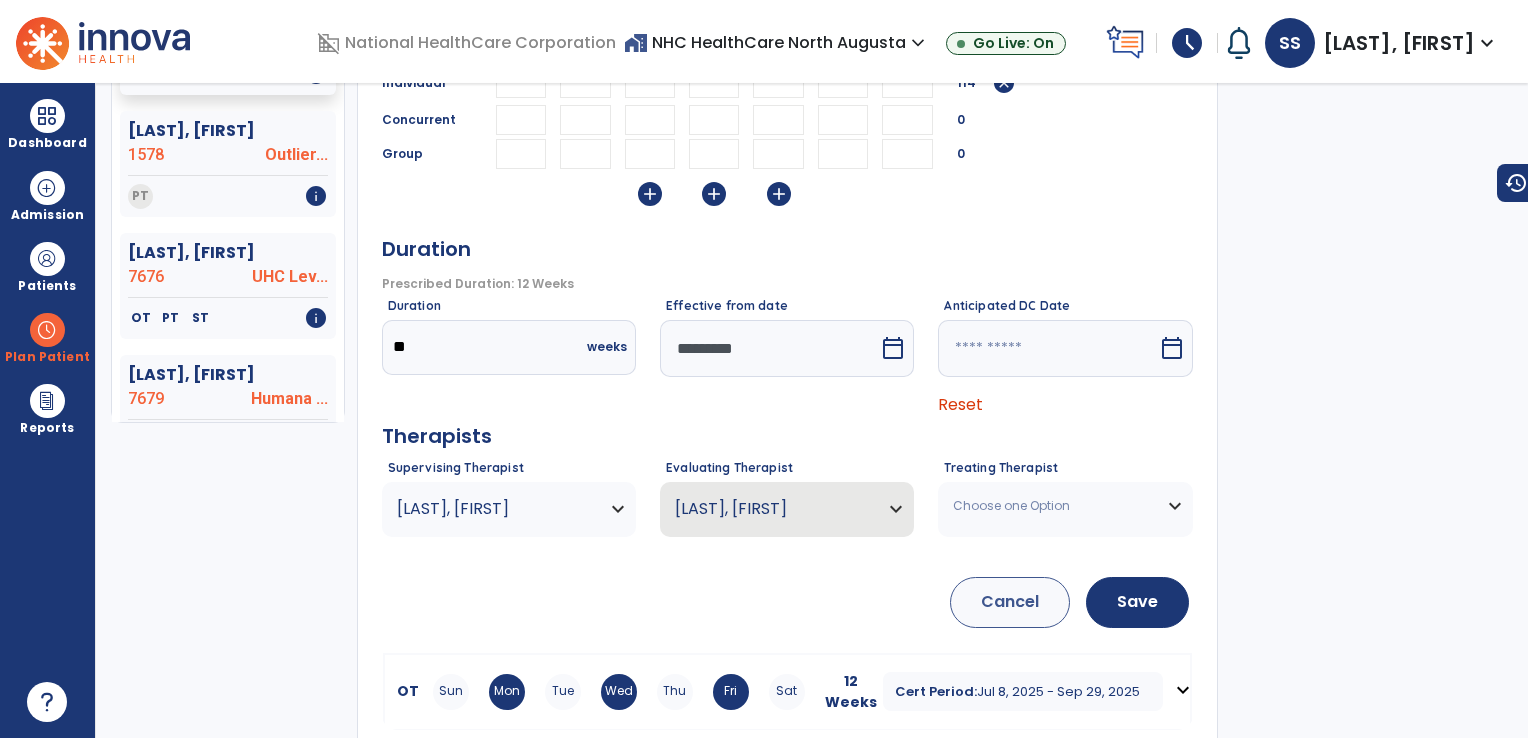 scroll, scrollTop: 337, scrollLeft: 0, axis: vertical 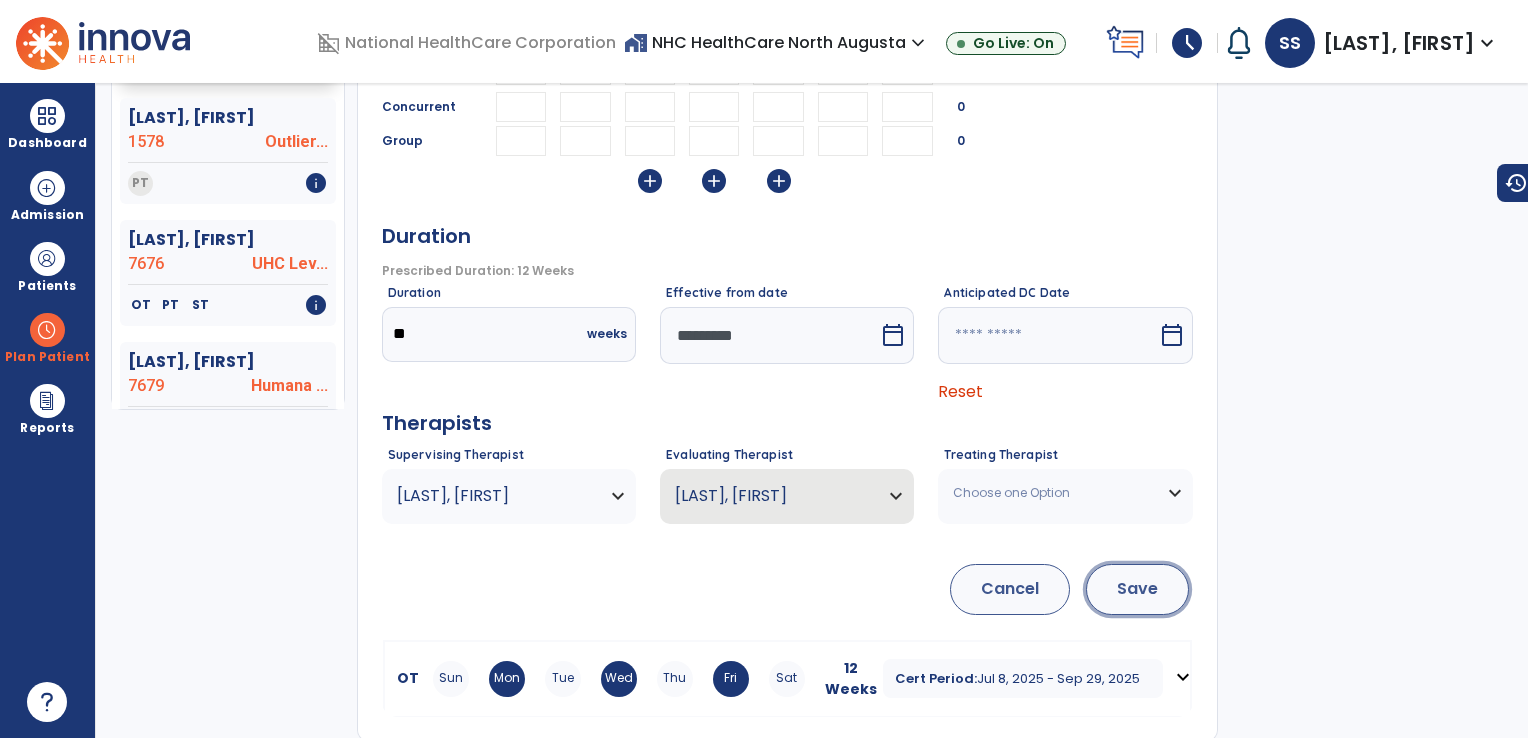 click on "Save" at bounding box center [1137, 589] 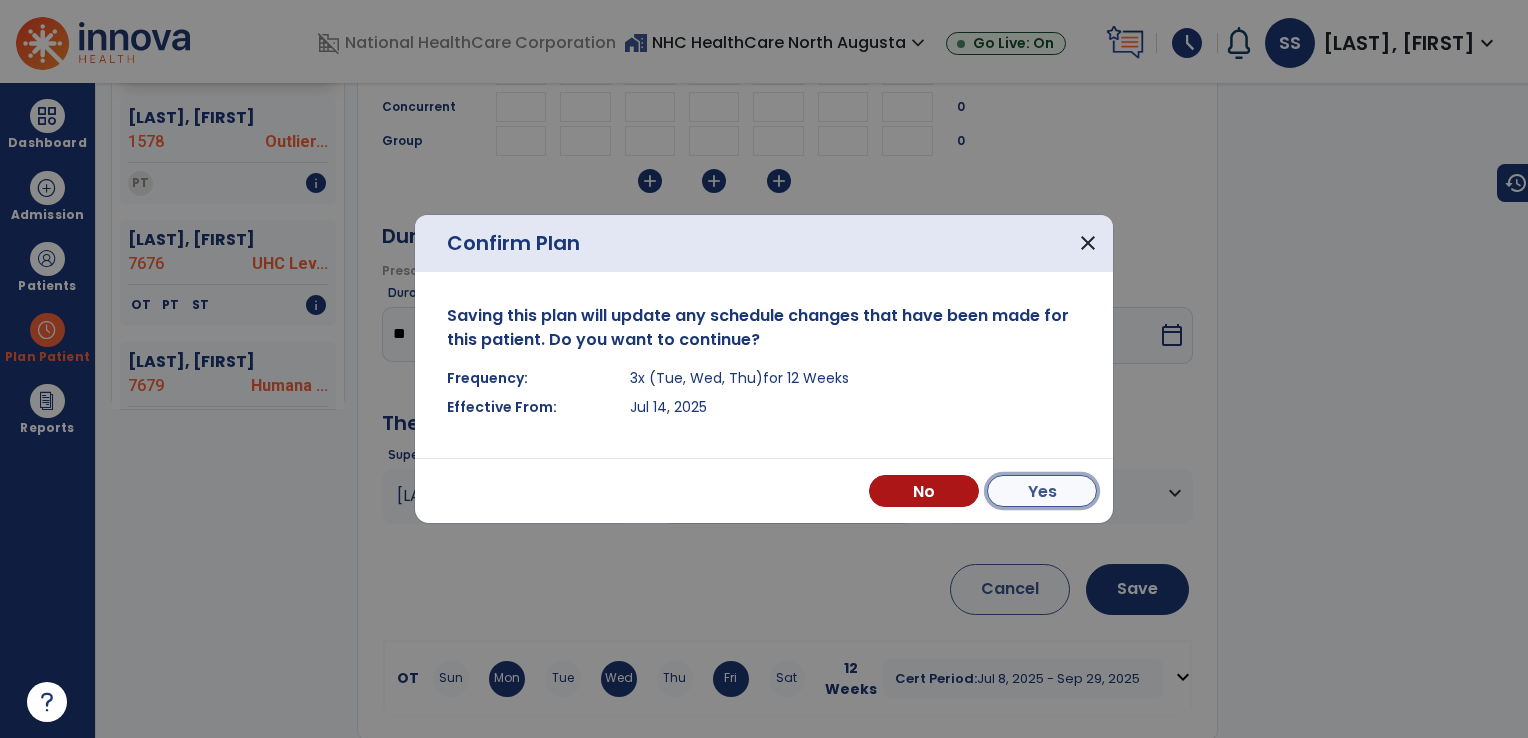 click on "Yes" at bounding box center [1042, 491] 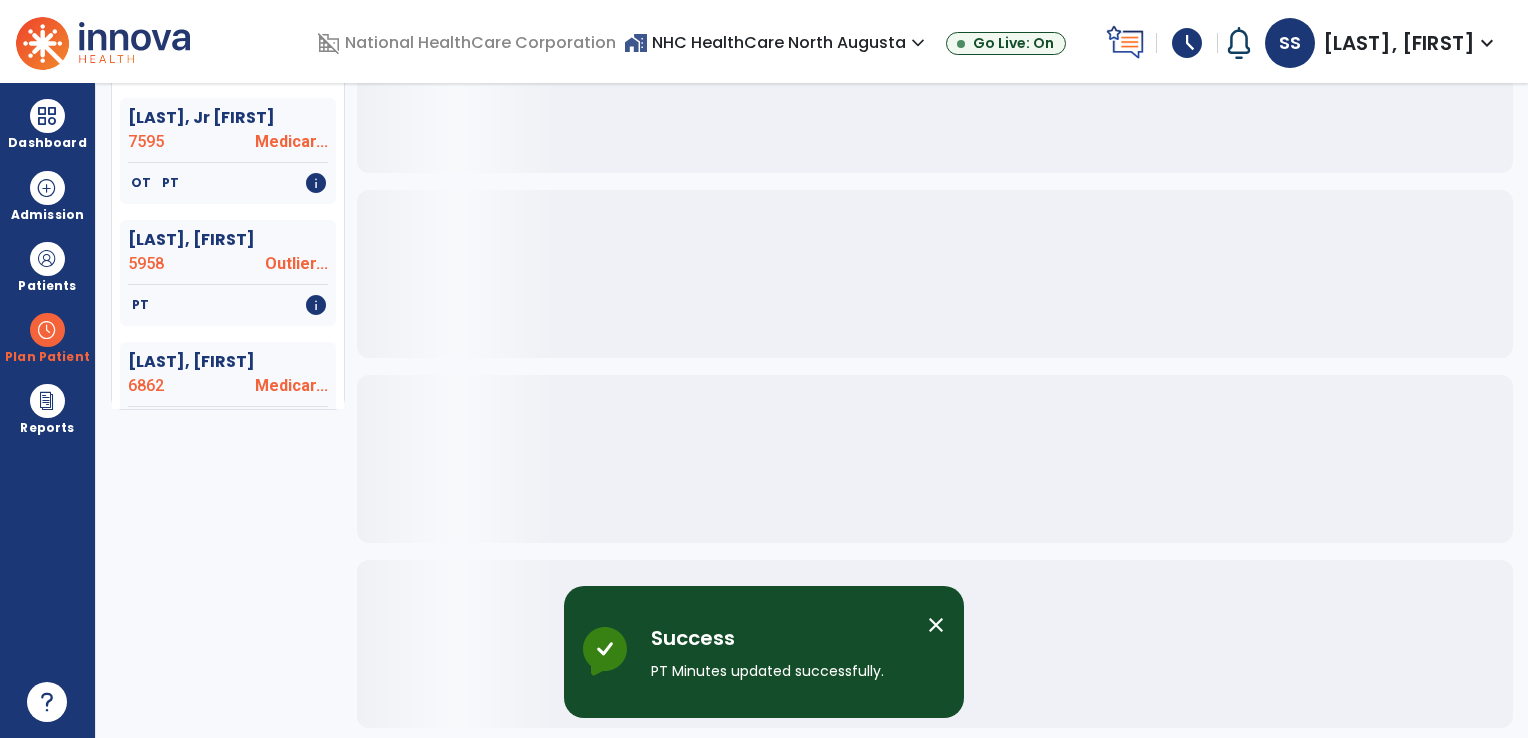 scroll, scrollTop: 336, scrollLeft: 0, axis: vertical 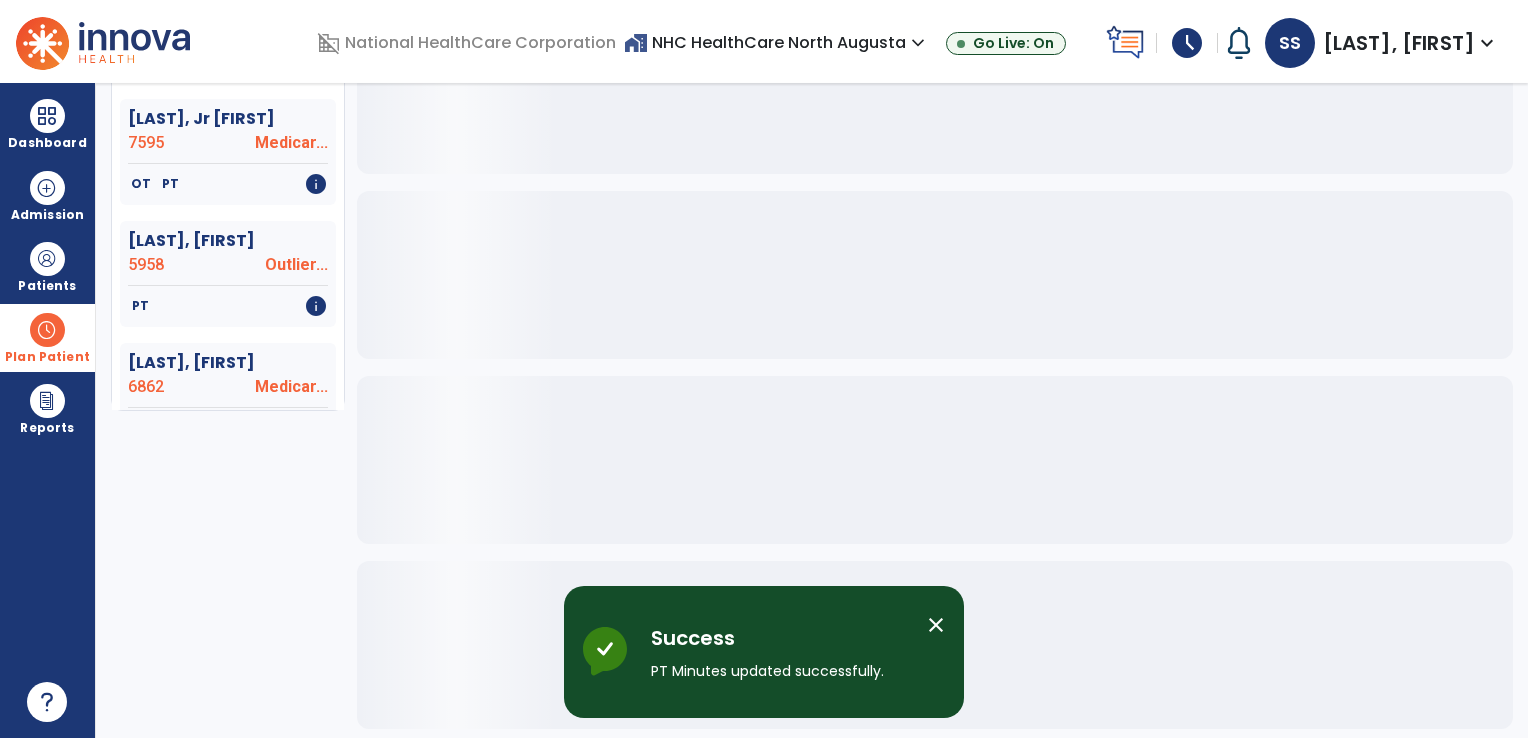 click on "Plan Patient" at bounding box center [47, 357] 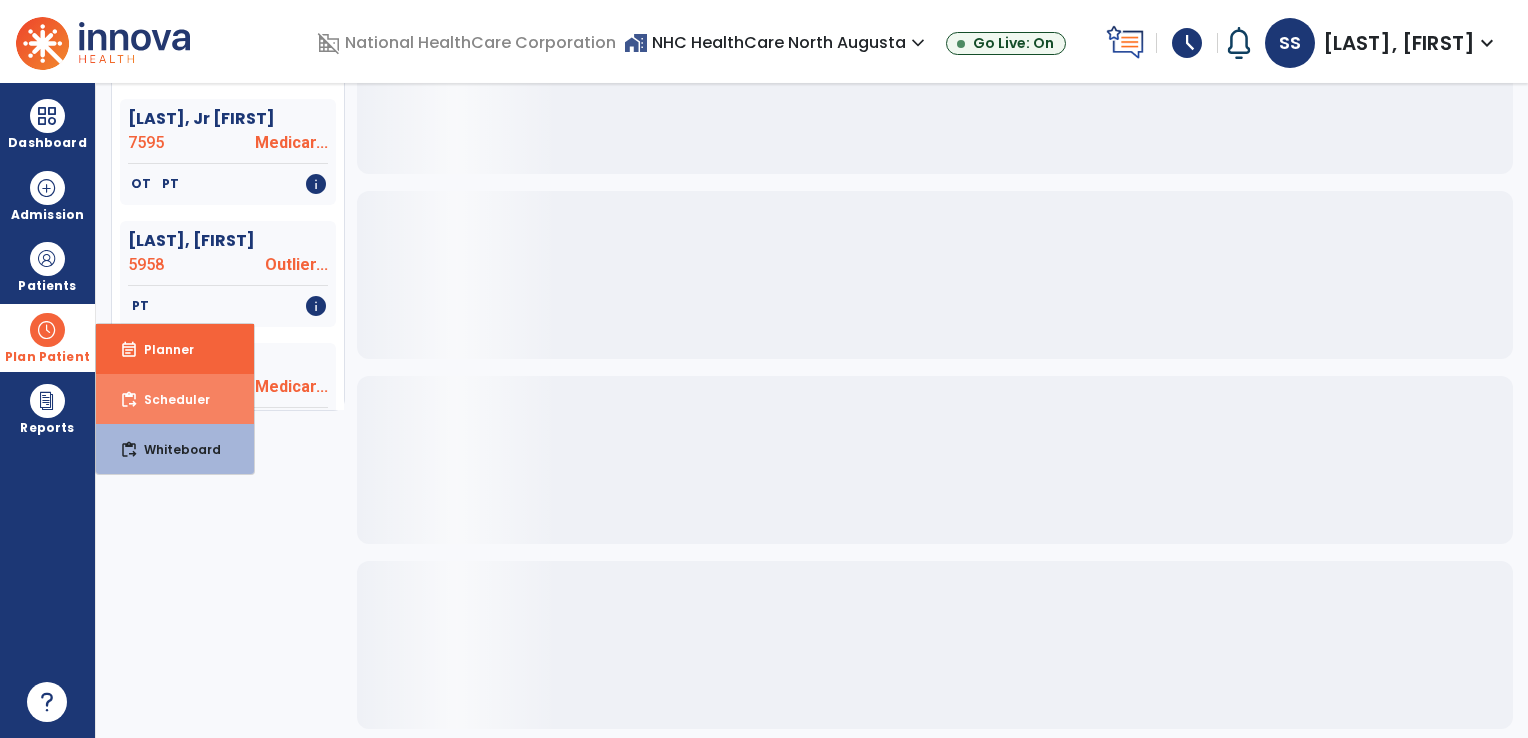 click on "content_paste_go" at bounding box center (129, 400) 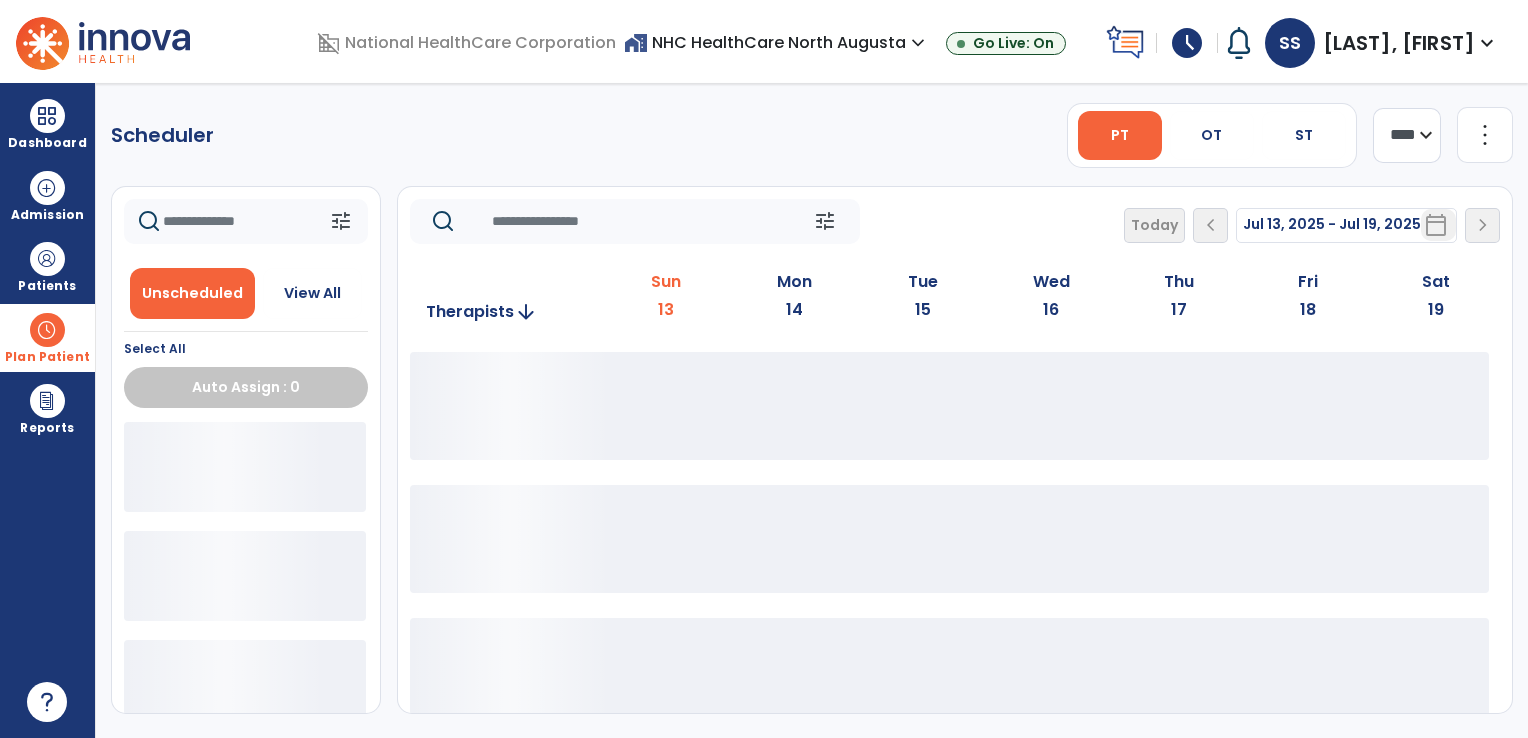 scroll, scrollTop: 0, scrollLeft: 0, axis: both 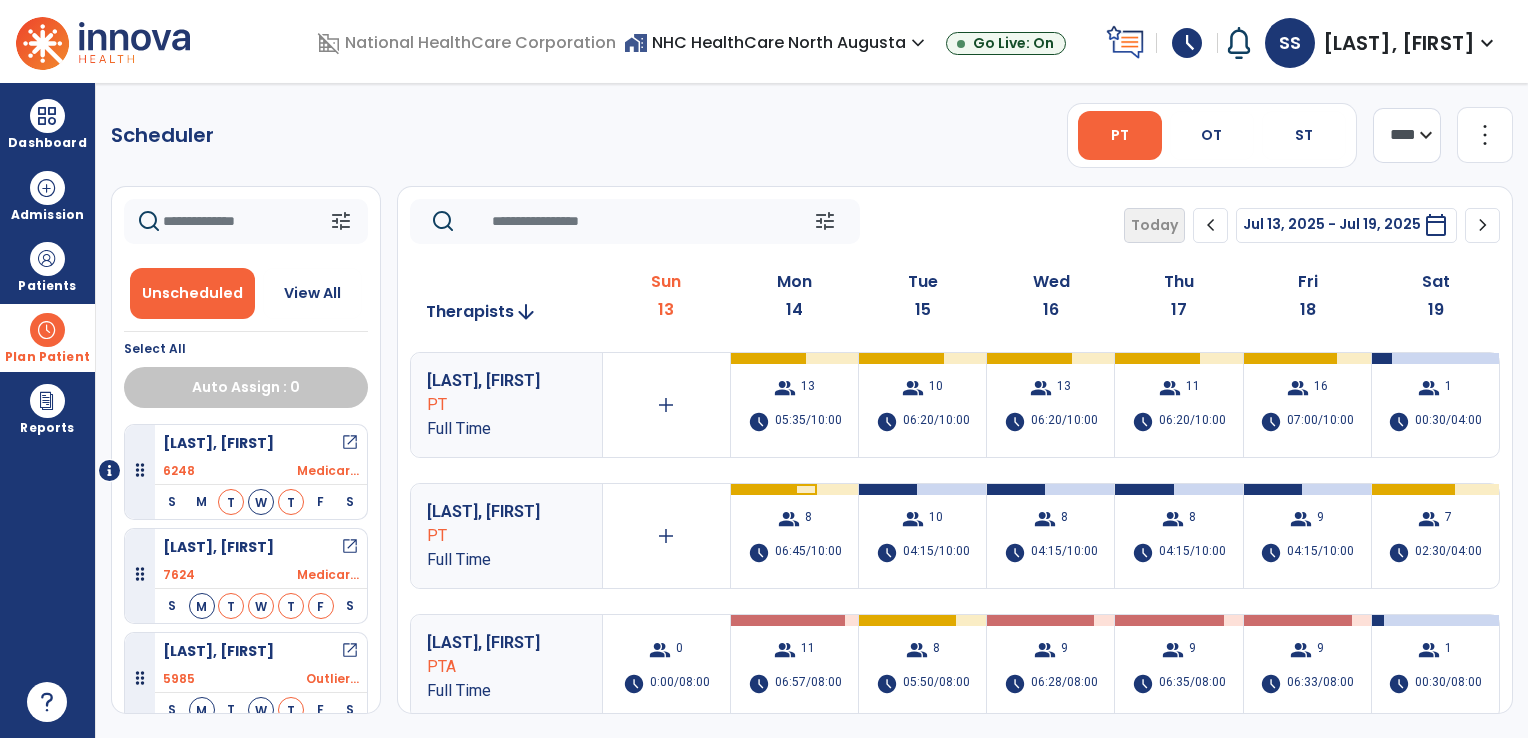 click on "[LAST], [FIRST]" at bounding box center (492, 512) 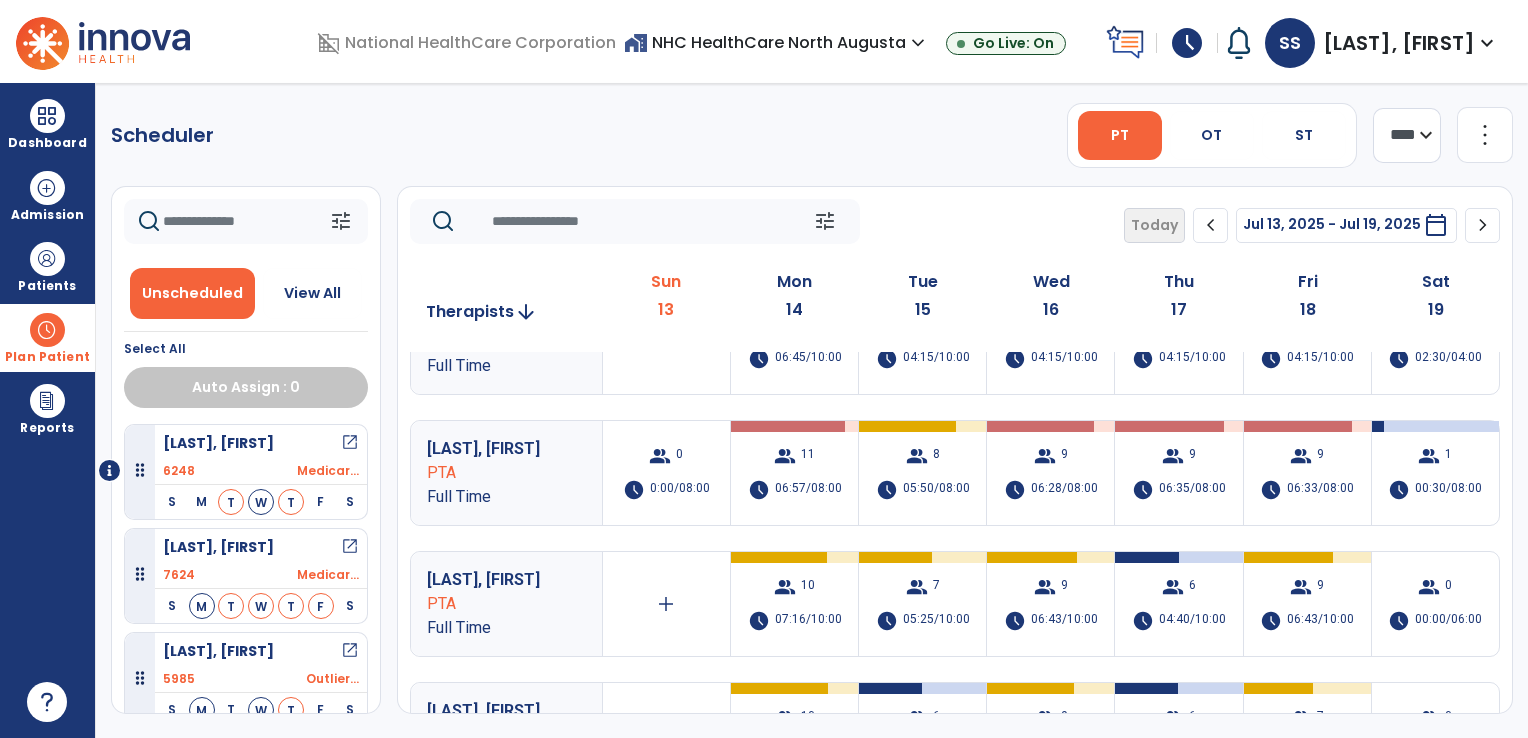 scroll, scrollTop: 200, scrollLeft: 0, axis: vertical 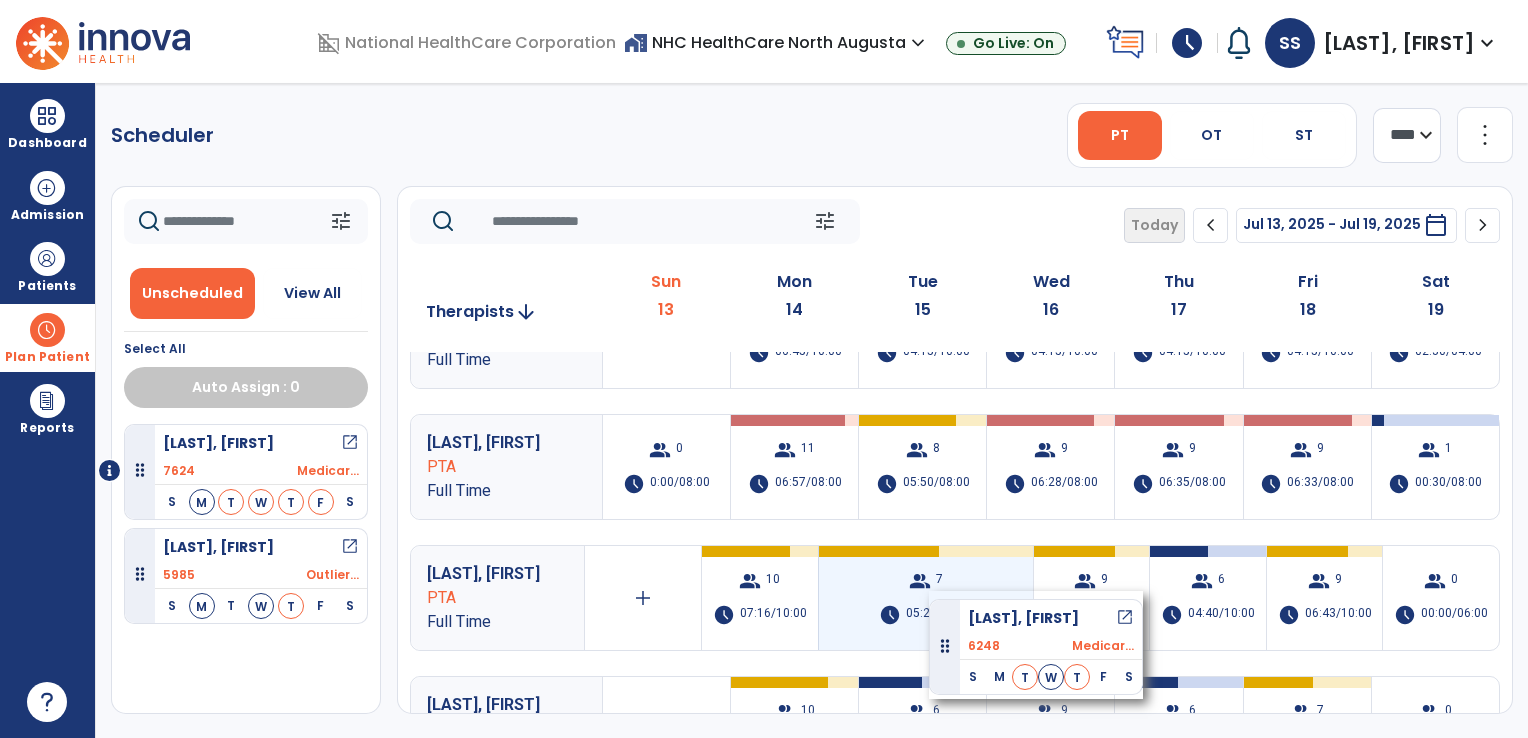 drag, startPoint x: 260, startPoint y: 460, endPoint x: 929, endPoint y: 591, distance: 681.7052 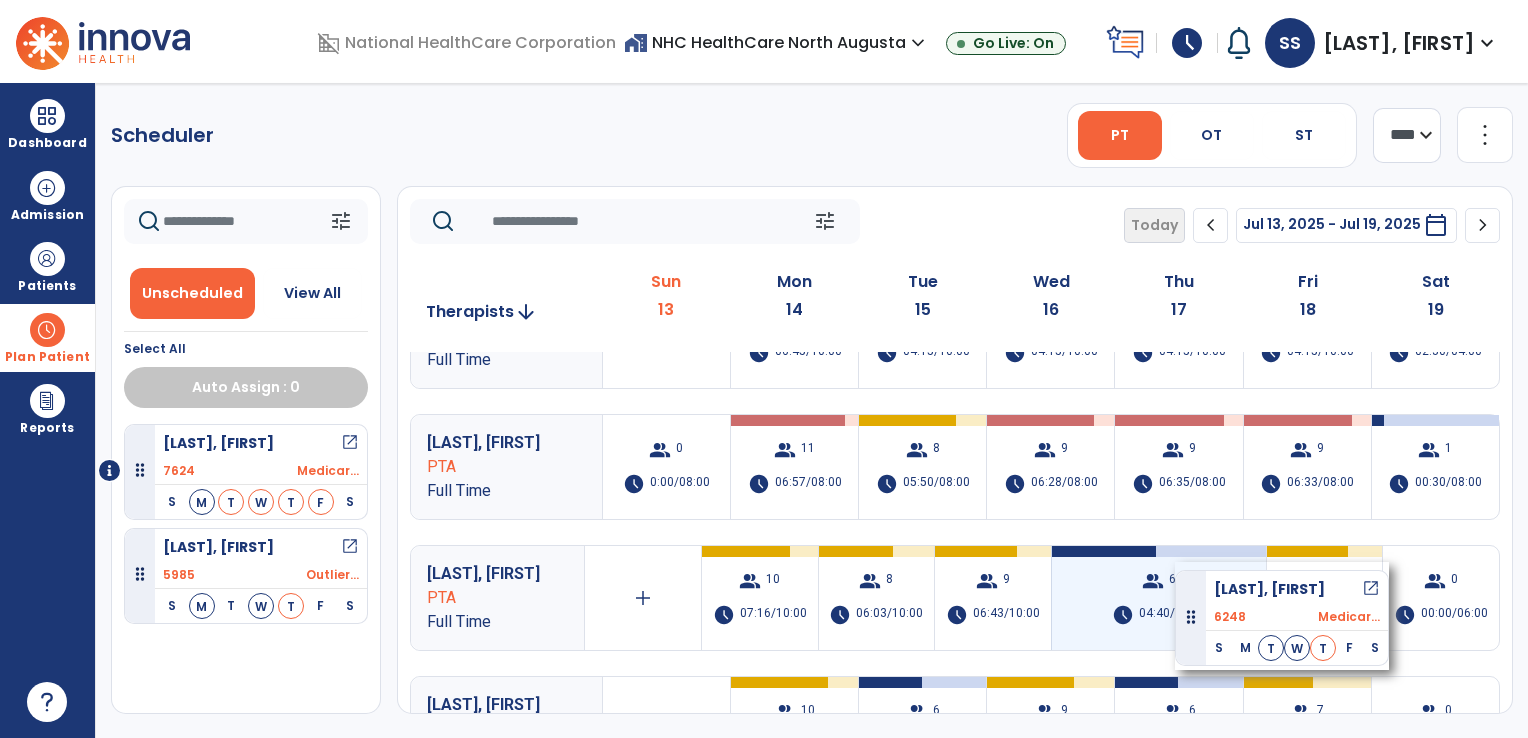 drag, startPoint x: 237, startPoint y: 467, endPoint x: 1175, endPoint y: 562, distance: 942.7985 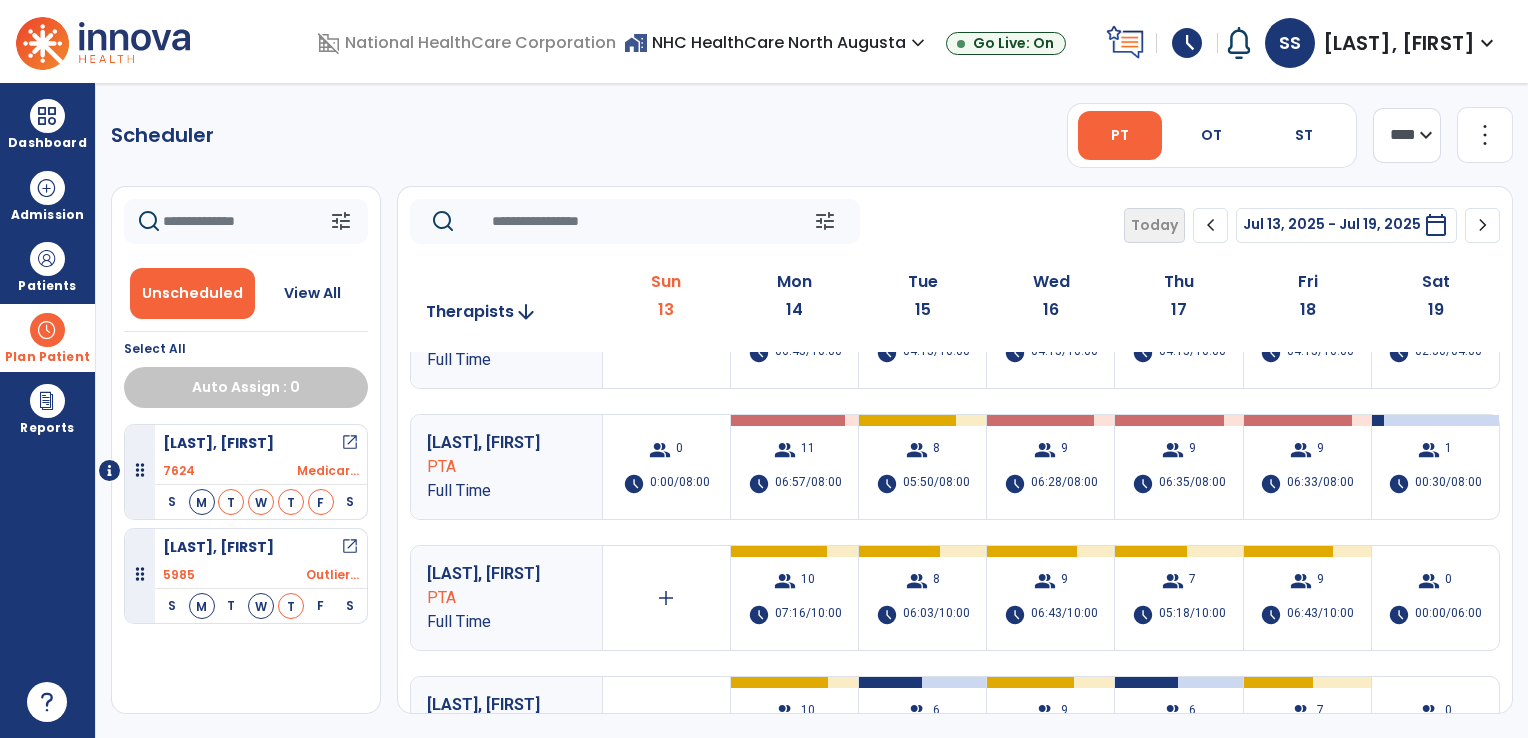 click on "[LAST], [FIRST]" at bounding box center (492, 574) 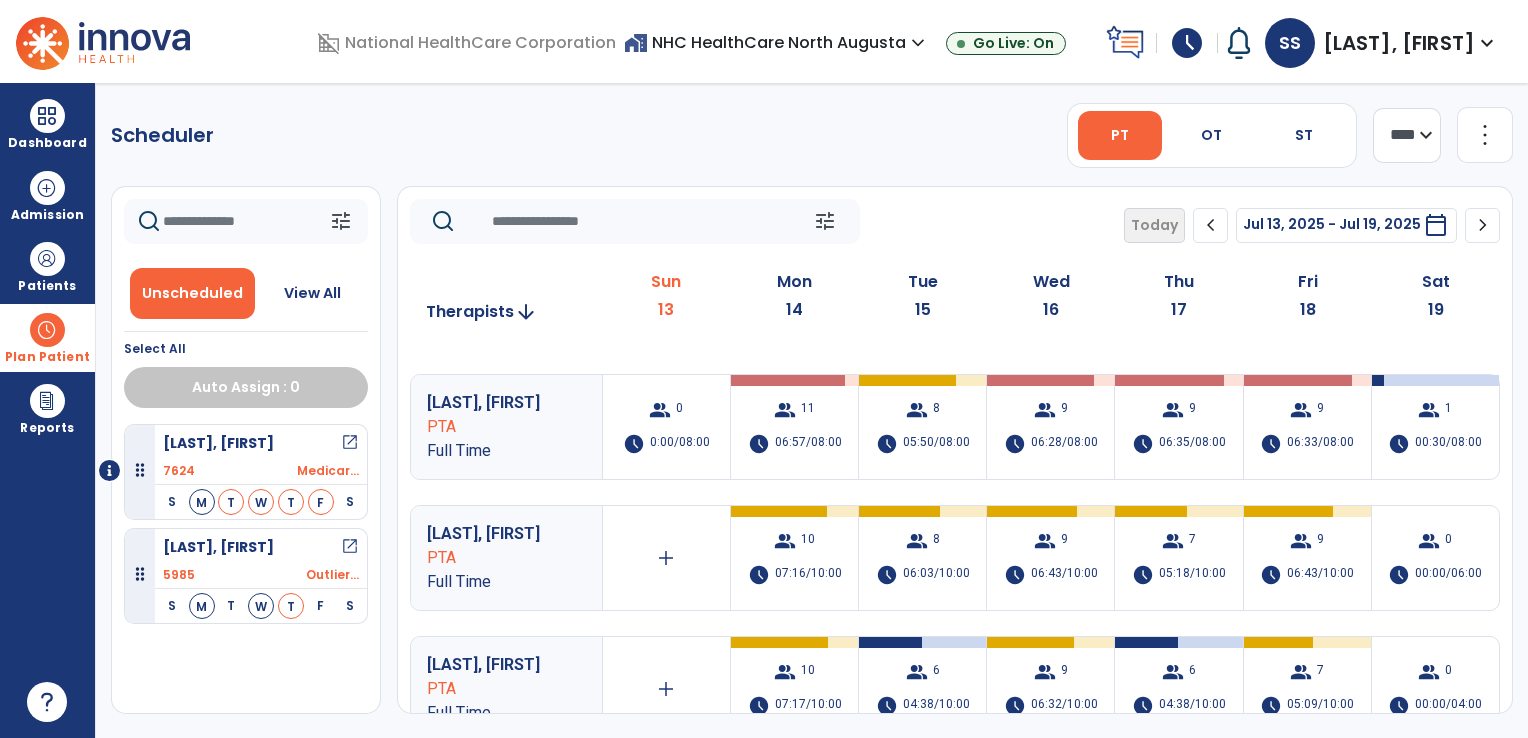 scroll, scrollTop: 200, scrollLeft: 0, axis: vertical 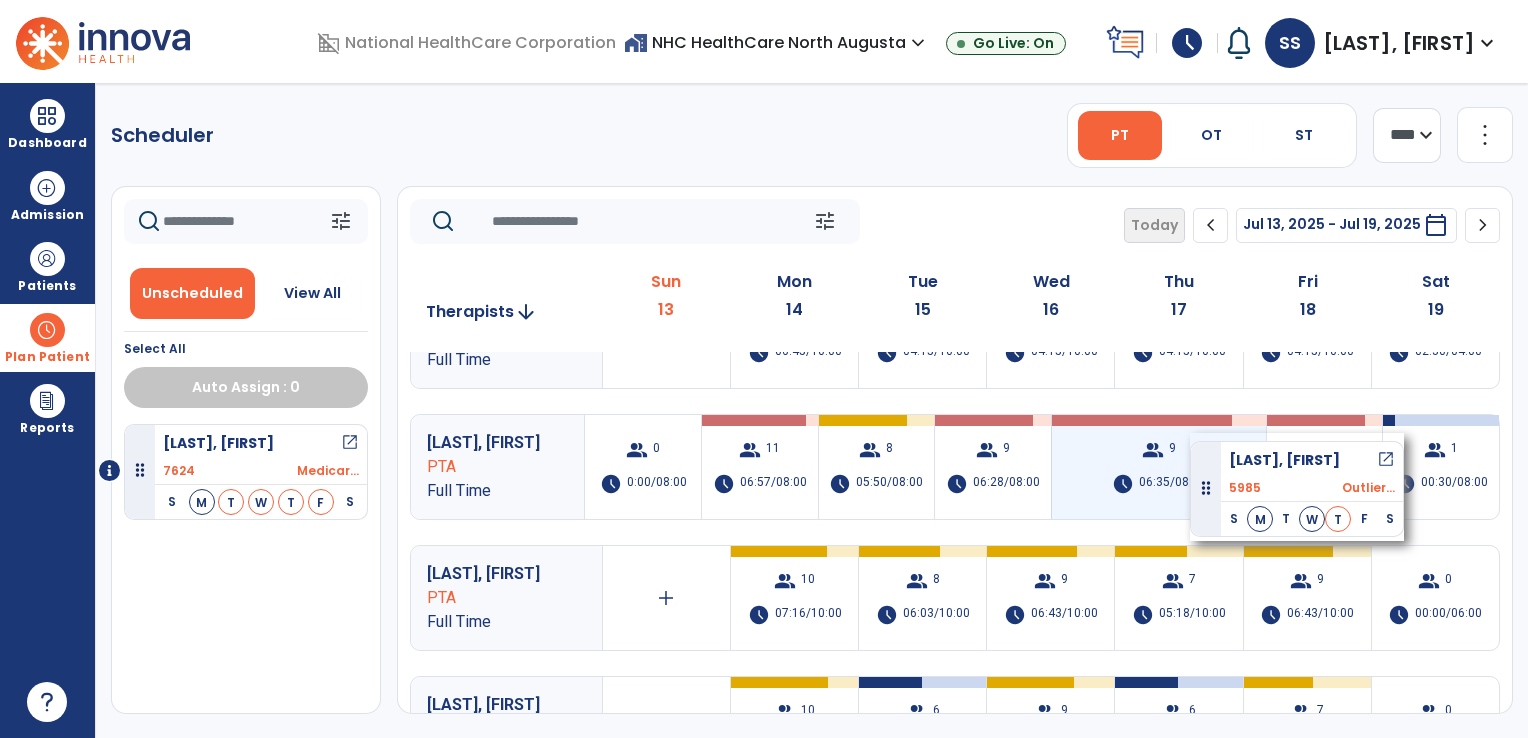 drag, startPoint x: 263, startPoint y: 572, endPoint x: 1188, endPoint y: 438, distance: 934.6556 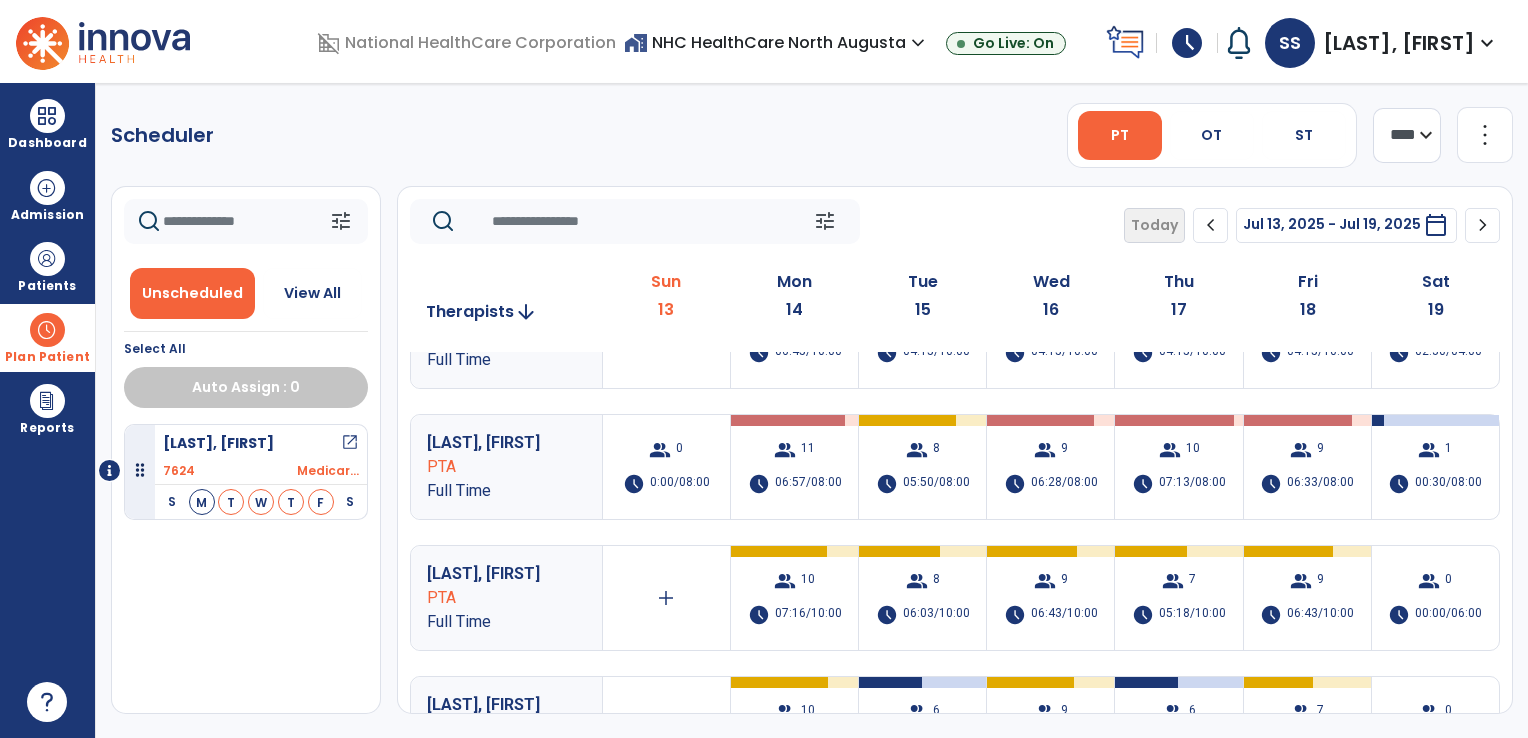 click on "10" at bounding box center [1193, 450] 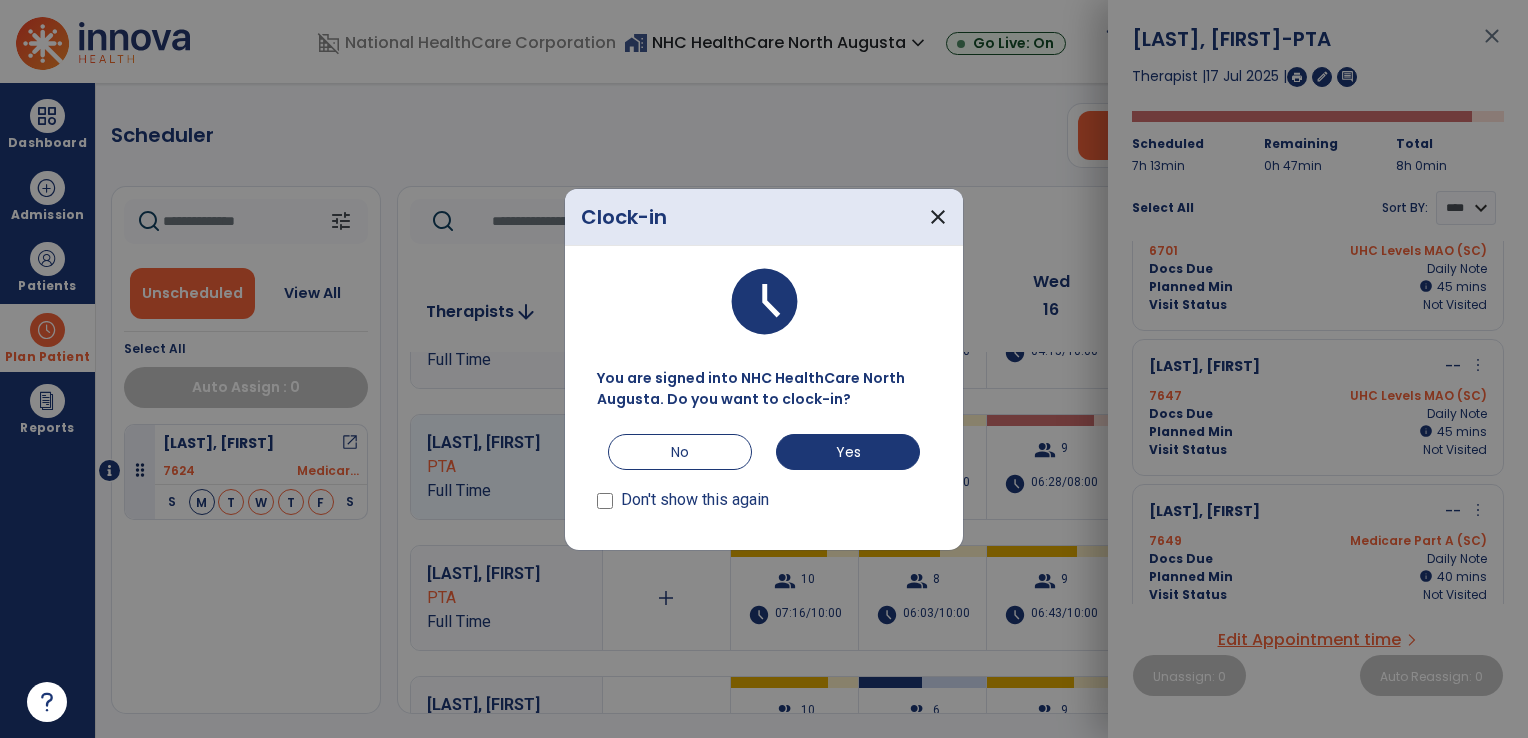 scroll, scrollTop: 629, scrollLeft: 0, axis: vertical 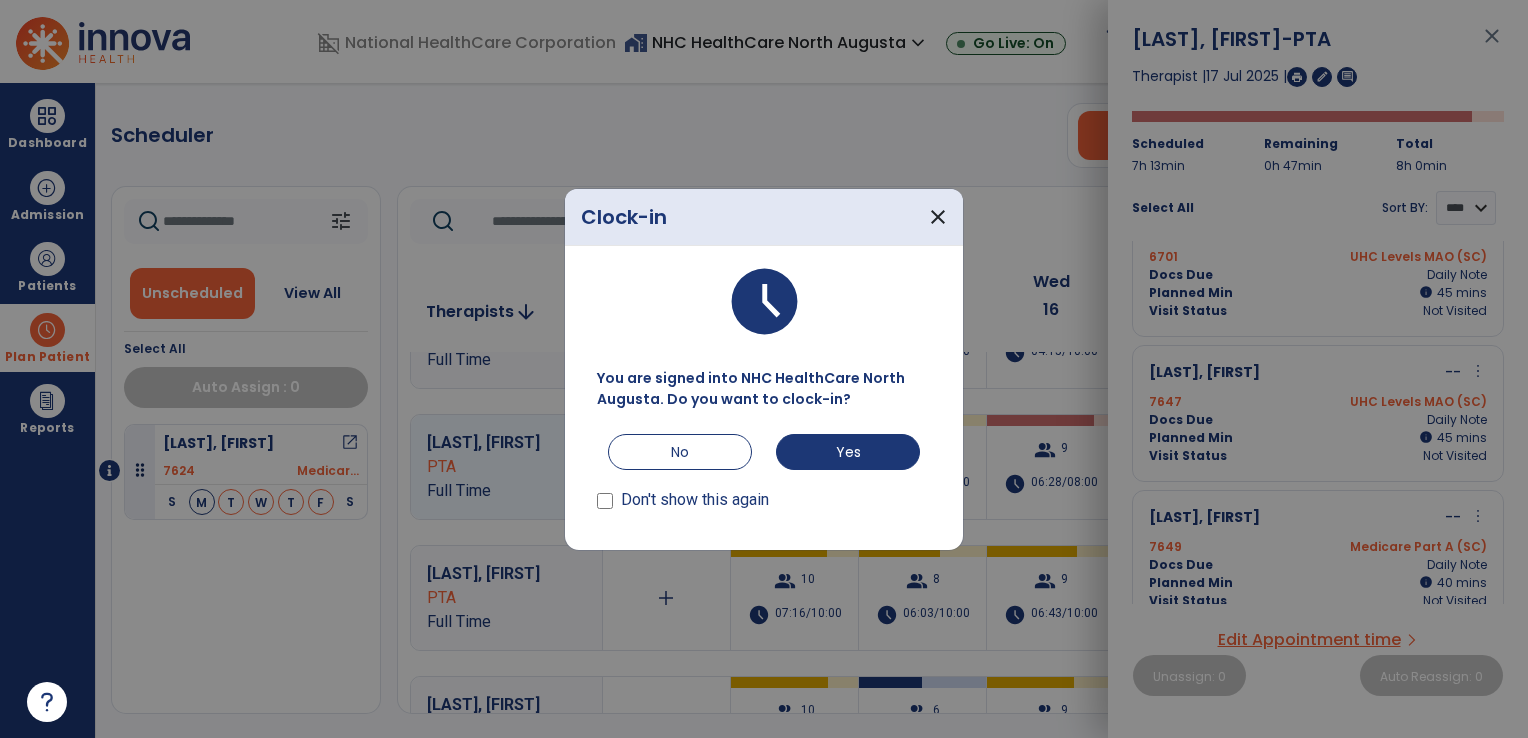 click at bounding box center (764, 369) 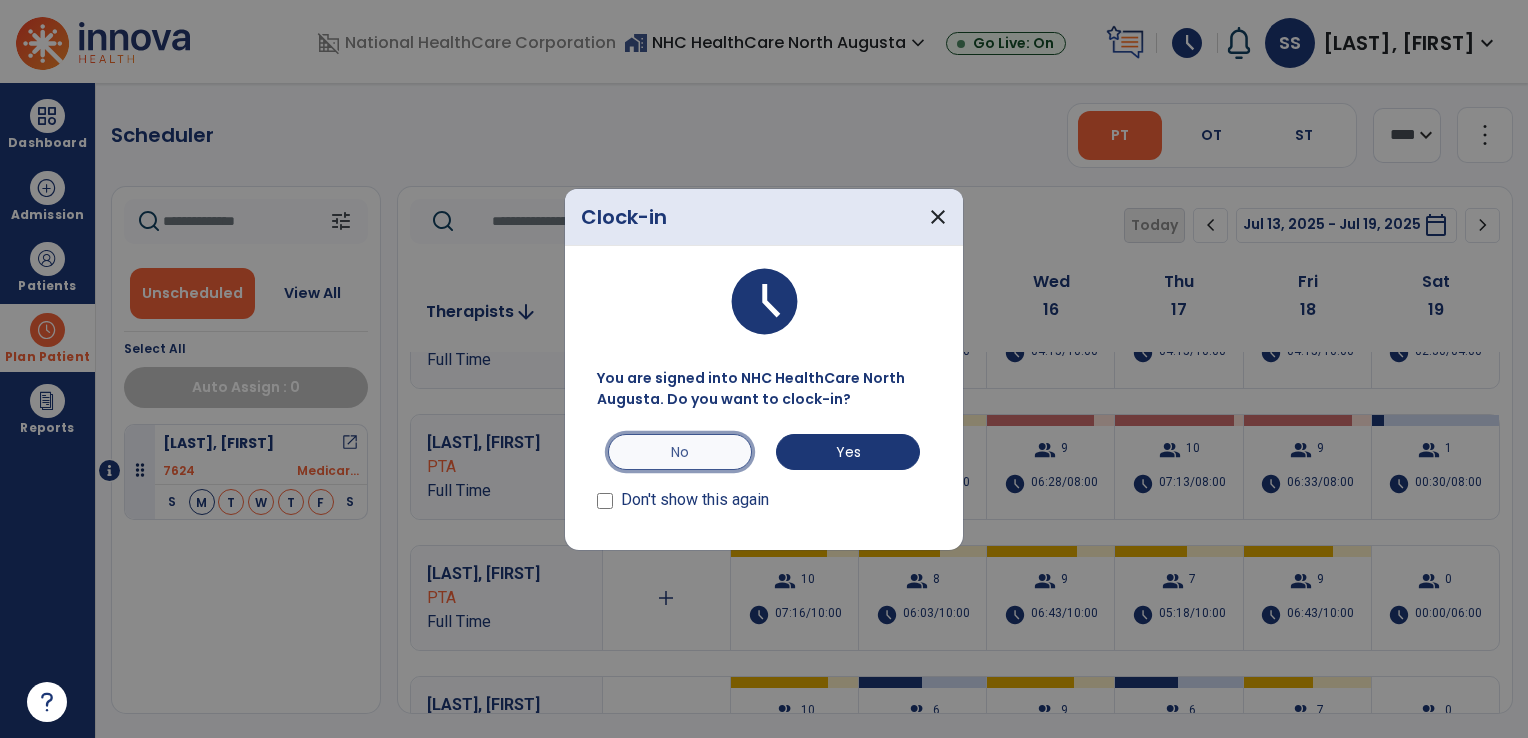 click on "No" at bounding box center [680, 452] 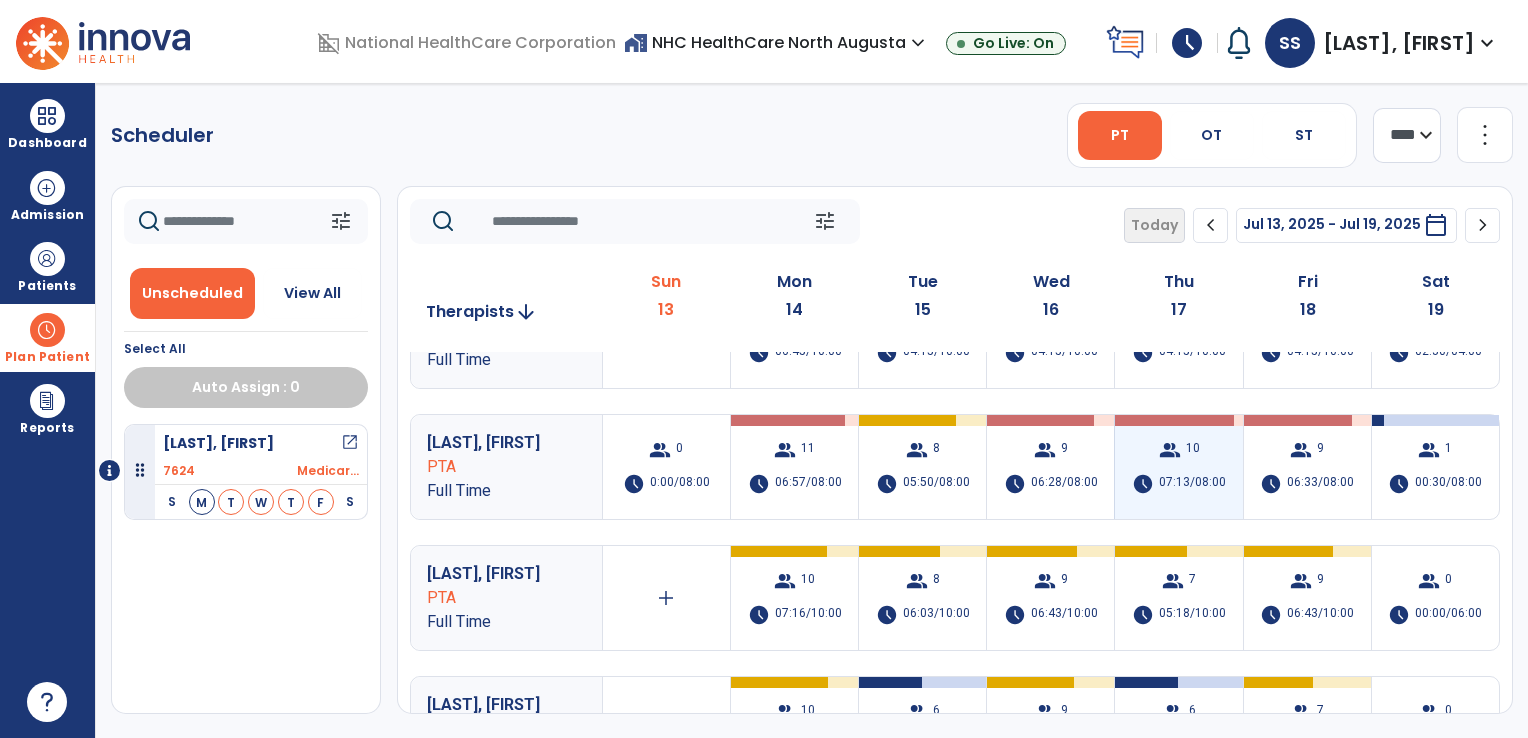 click on "group  10  schedule  07:13/08:00" at bounding box center [1178, 467] 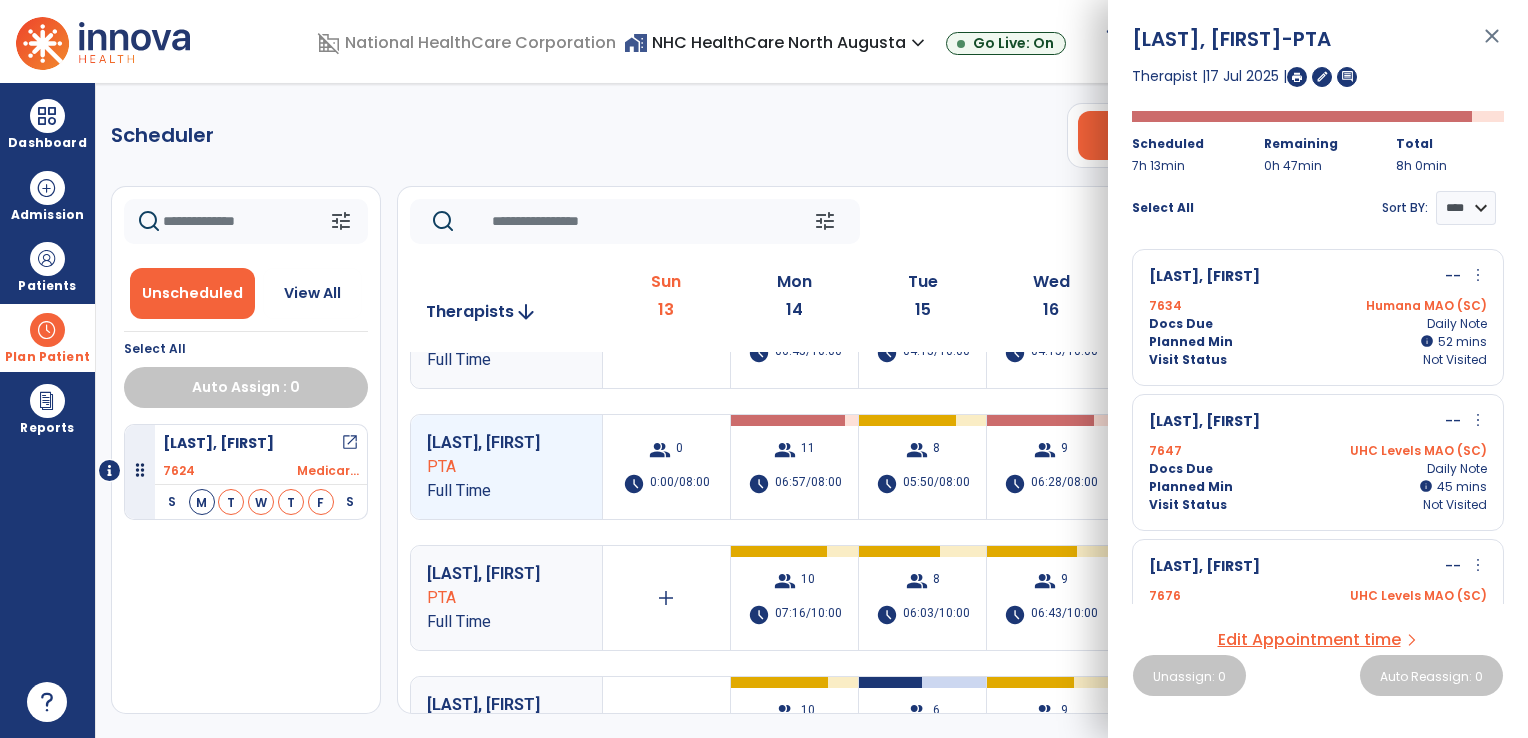 click on "Planned Min  info   45 I 45 mins" at bounding box center (1318, 487) 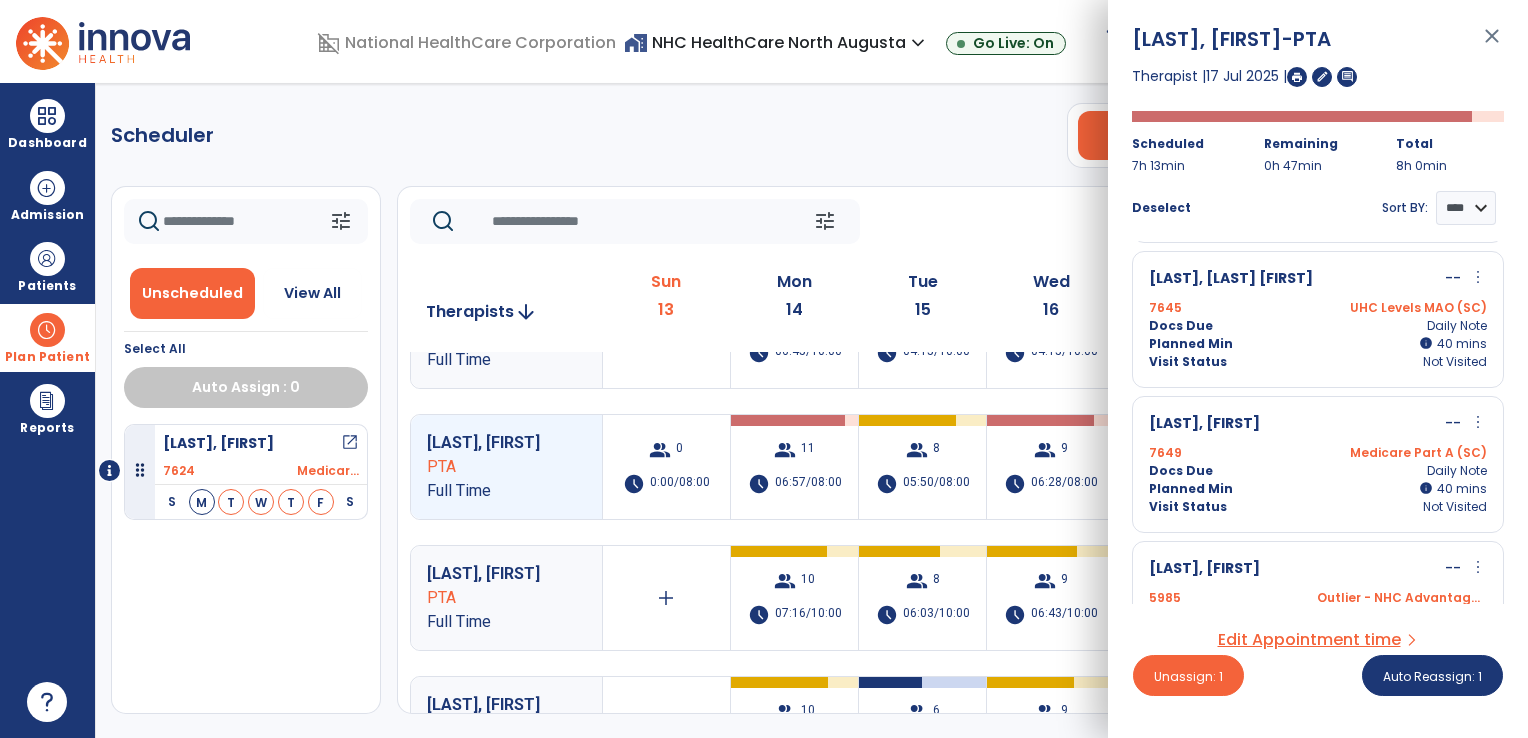 scroll, scrollTop: 890, scrollLeft: 0, axis: vertical 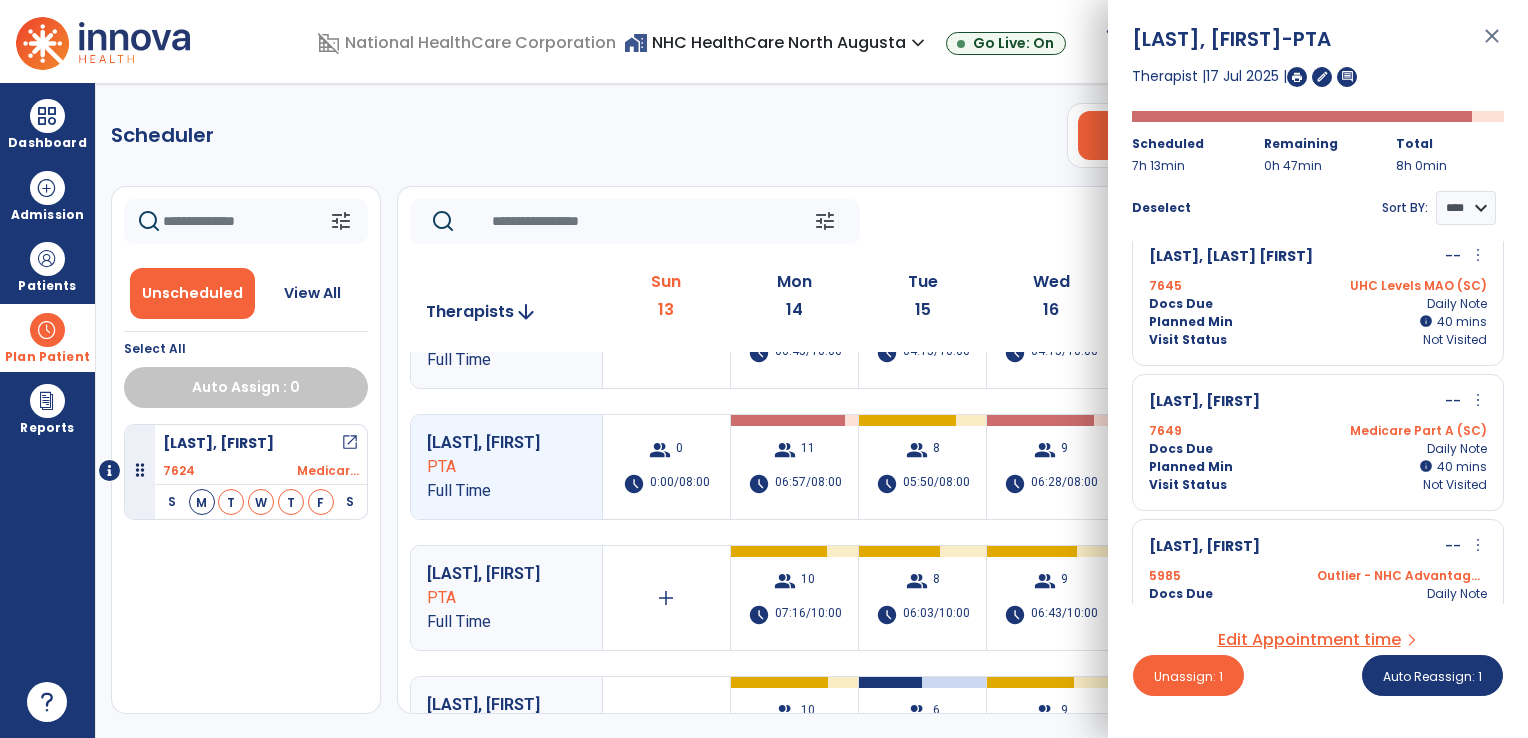 click on "Docs Due Daily Note" at bounding box center [1318, 449] 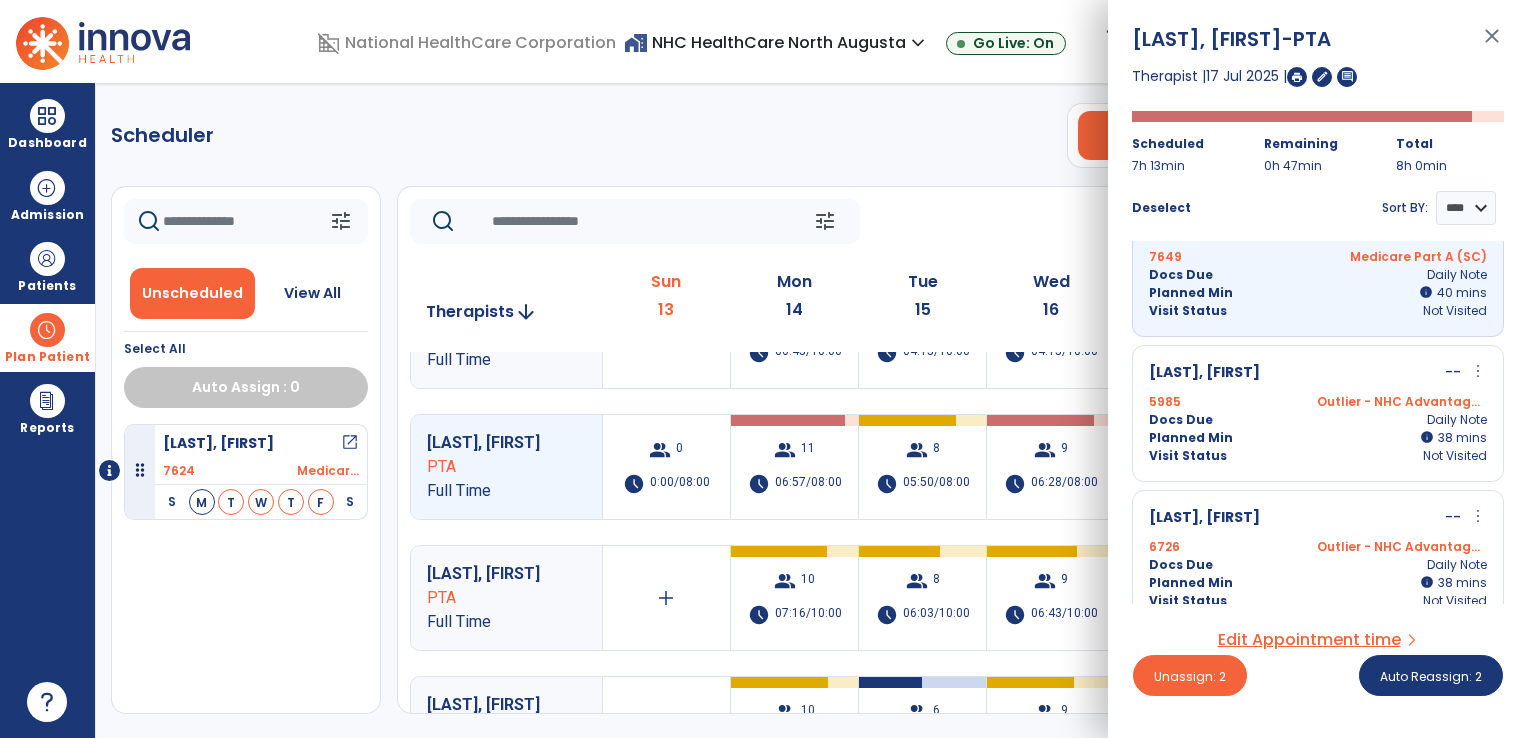 scroll, scrollTop: 1080, scrollLeft: 0, axis: vertical 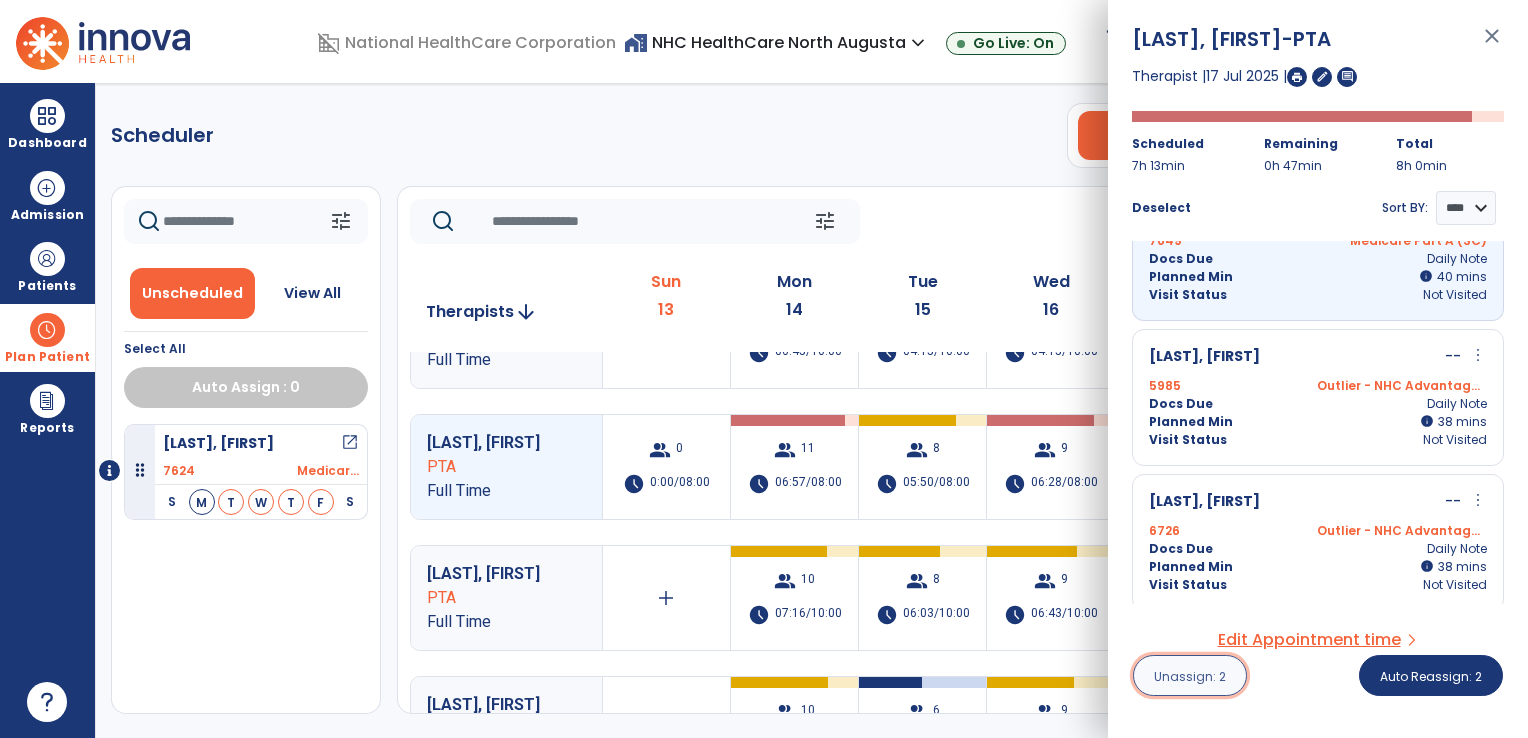 click on "Unassign: 2" at bounding box center (1190, 676) 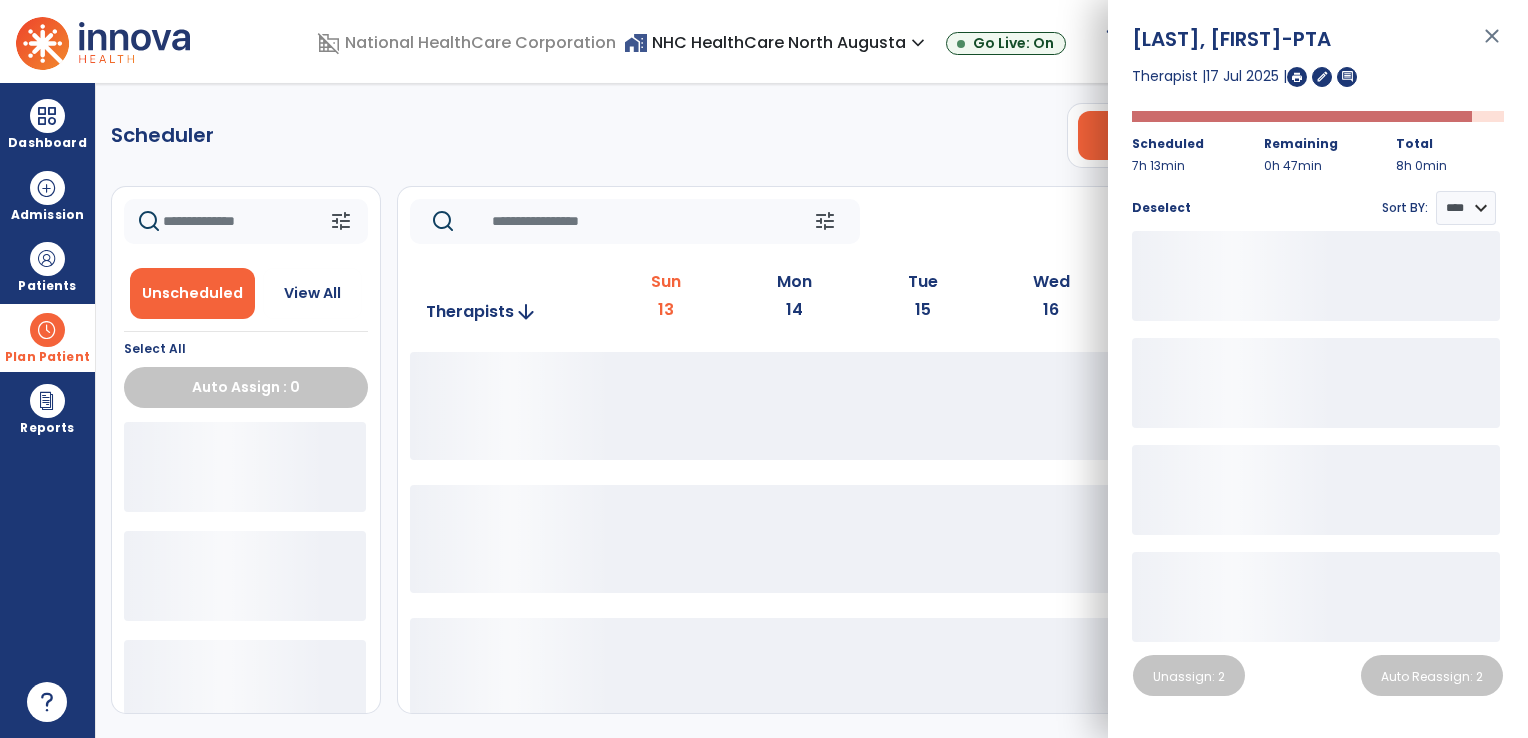 click on "Scheduler   PT   OT   ST  **** *** more_vert  Manage Labor   View All Therapists   Print" 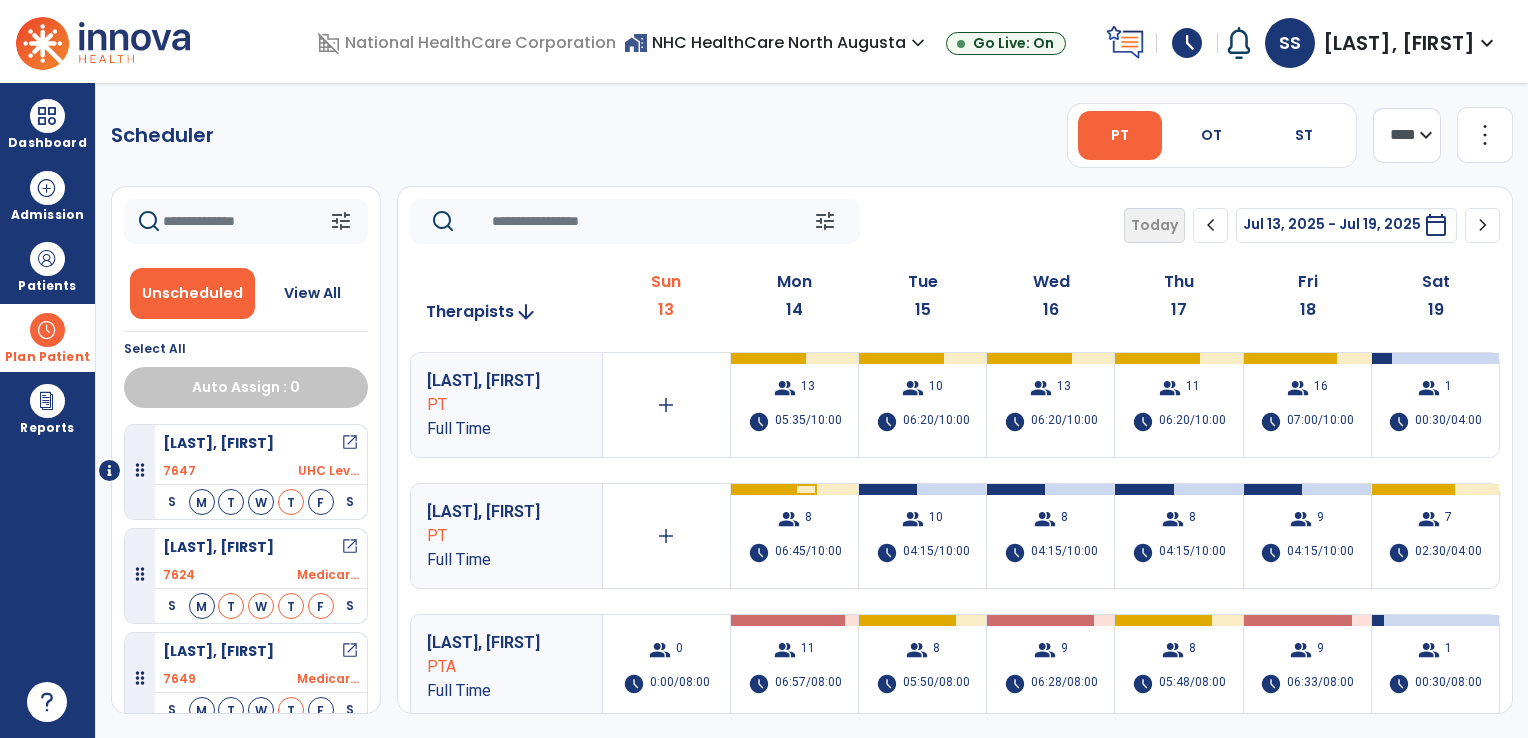 click on "[LAST], [FIRST]" at bounding box center (492, 512) 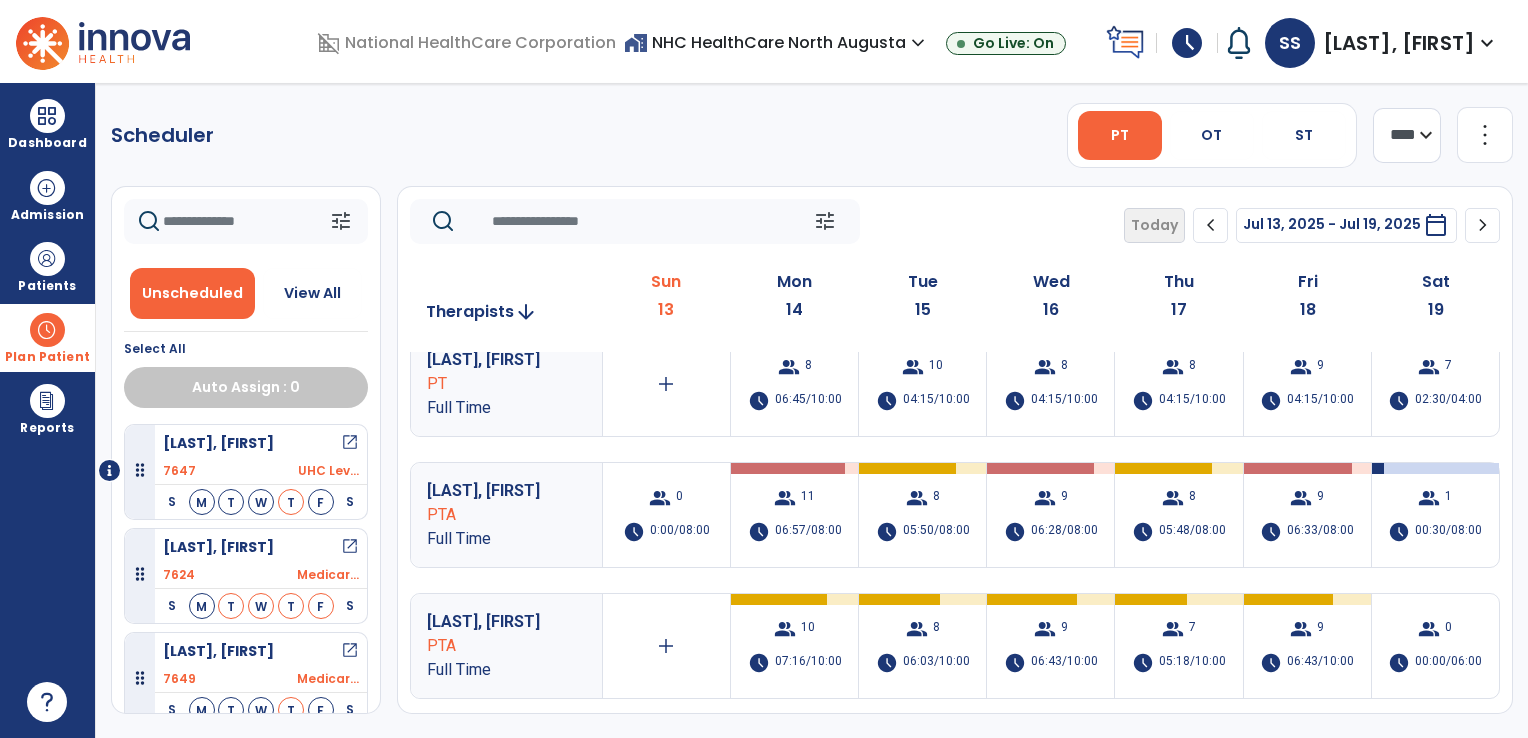 scroll, scrollTop: 160, scrollLeft: 0, axis: vertical 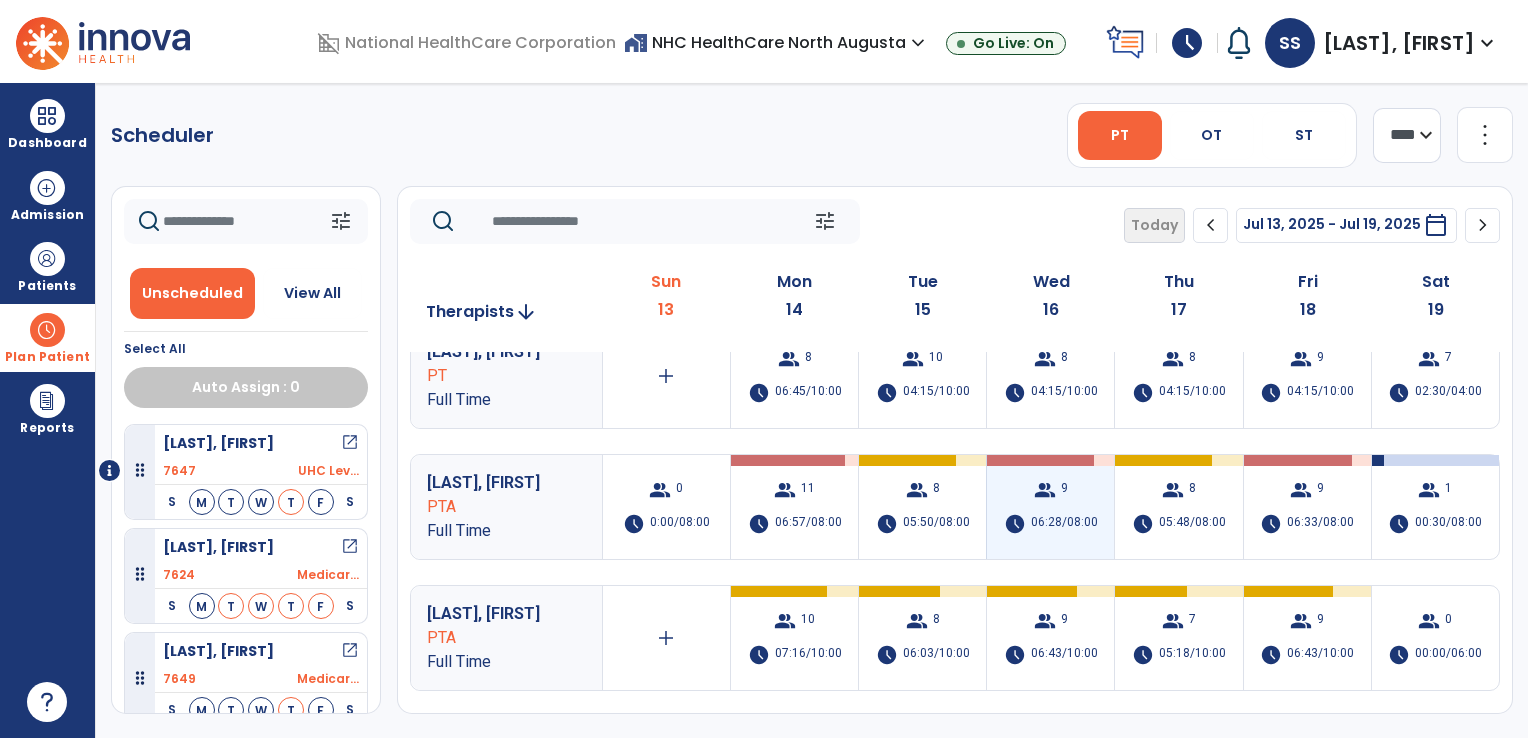 click on "group" at bounding box center [1045, 490] 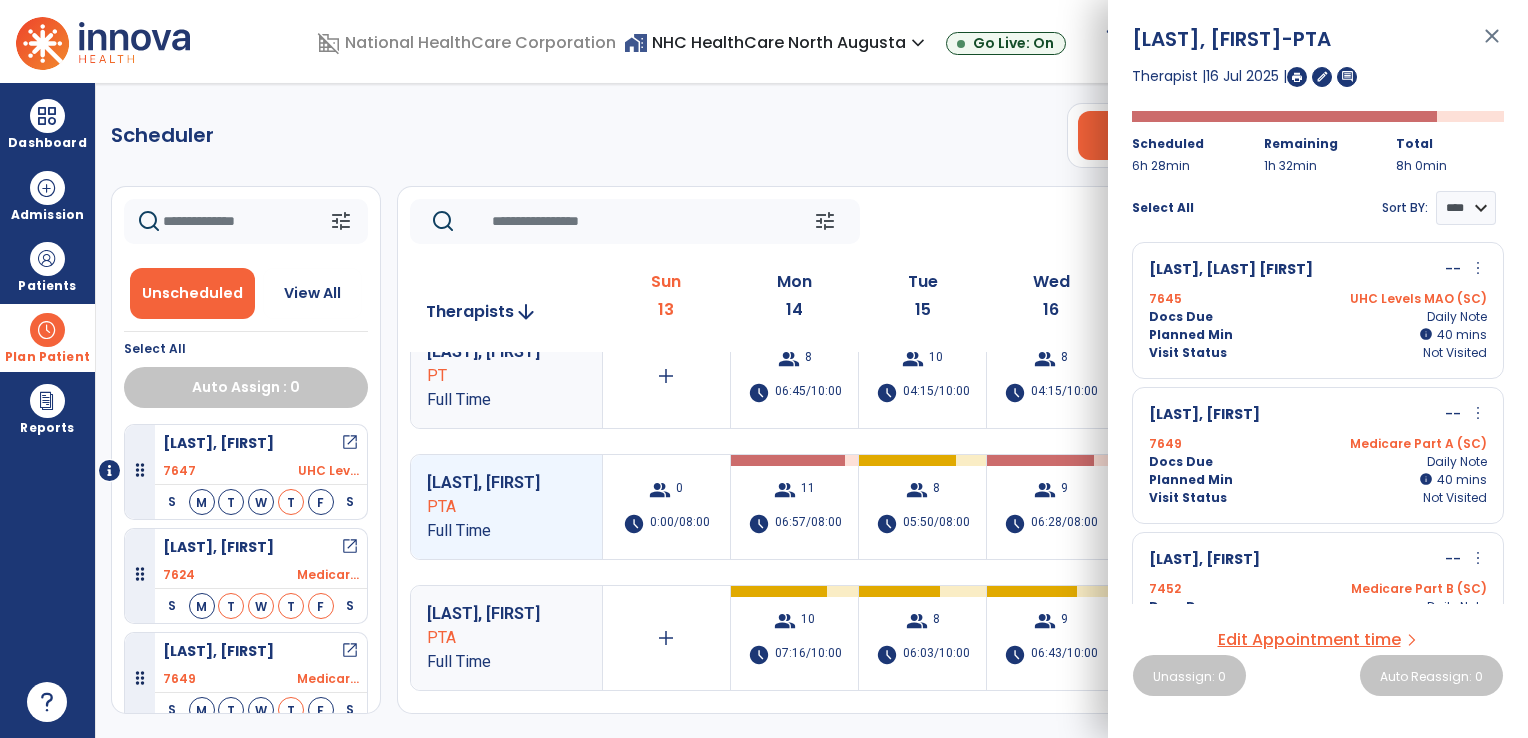 scroll, scrollTop: 742, scrollLeft: 0, axis: vertical 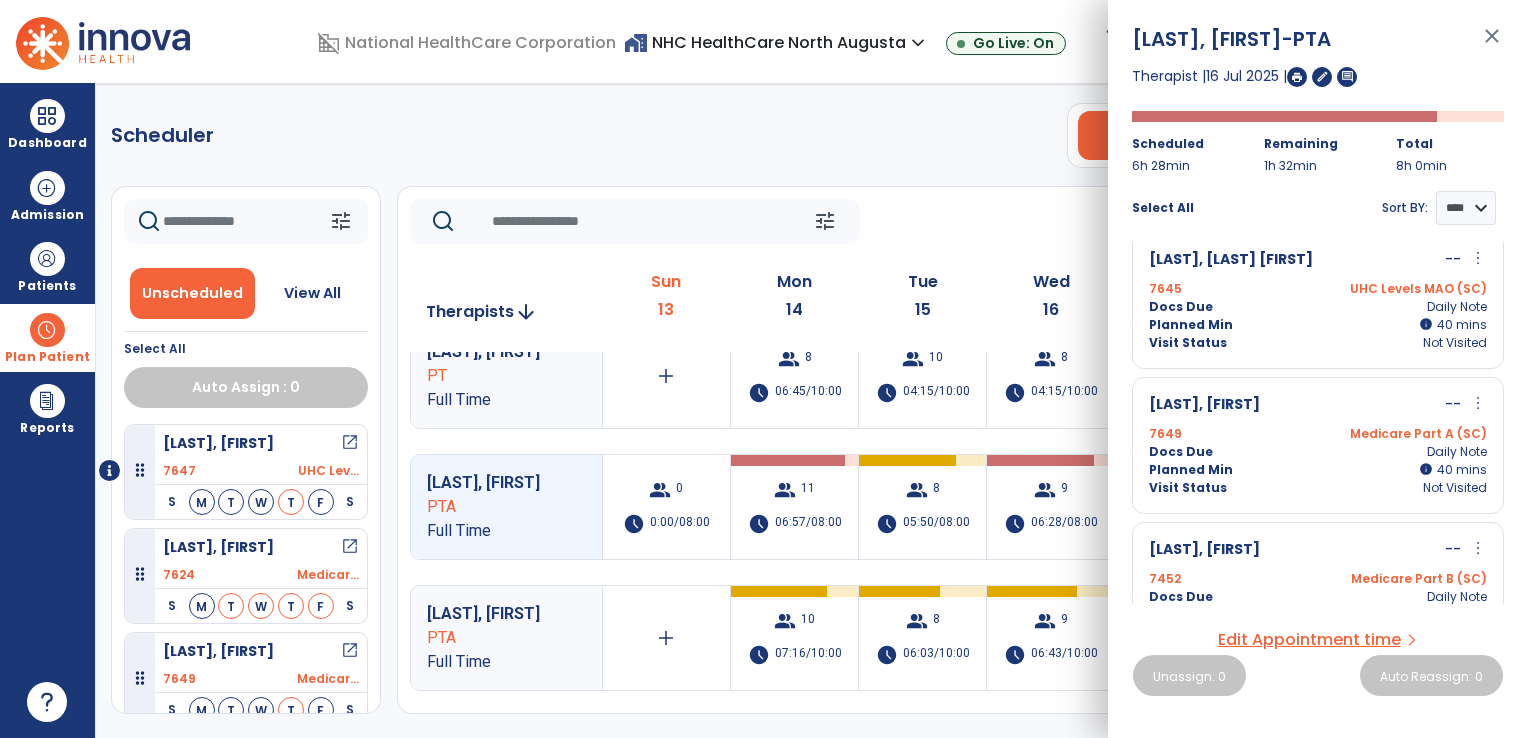 click on "Docs Due Daily Note" at bounding box center [1318, 452] 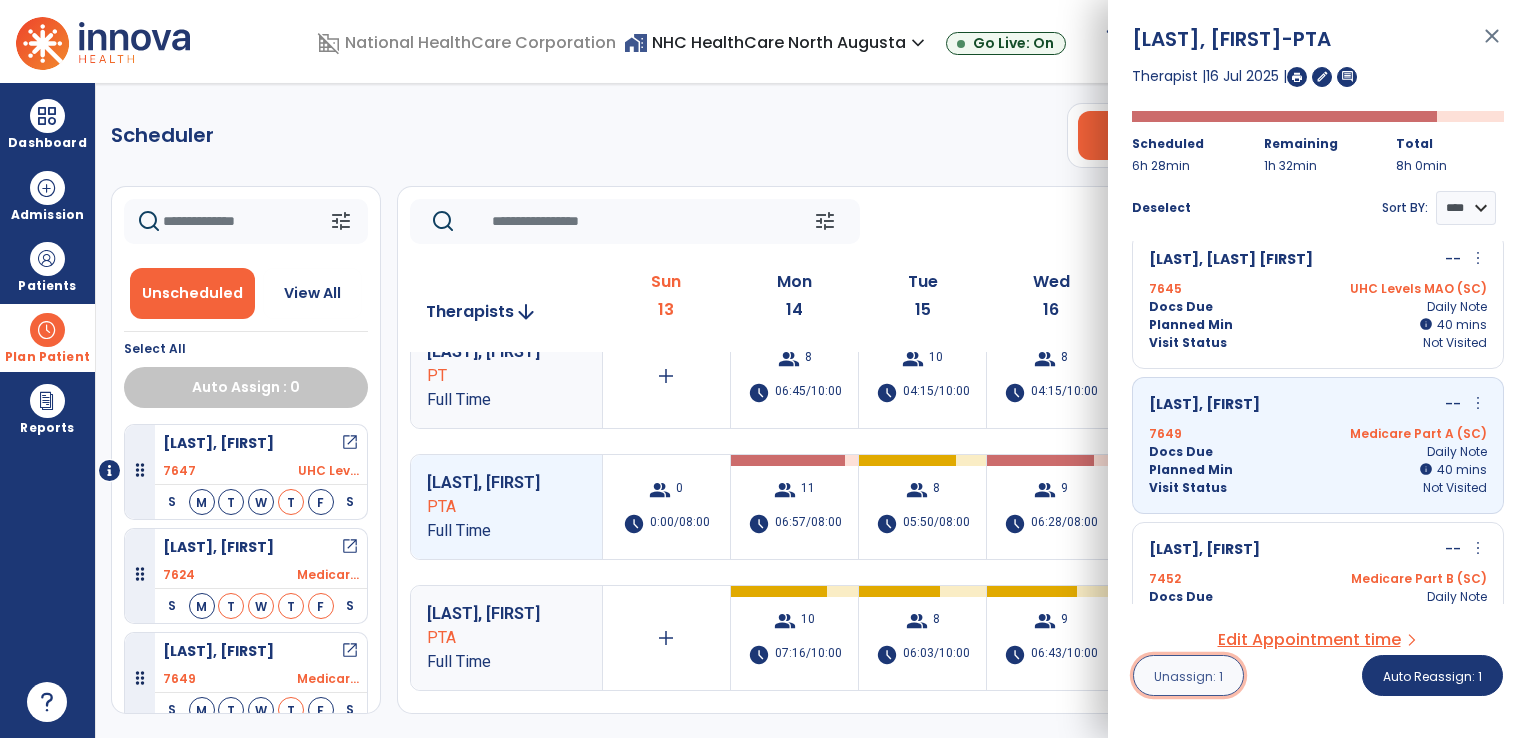 click on "Unassign: 1" at bounding box center [1188, 675] 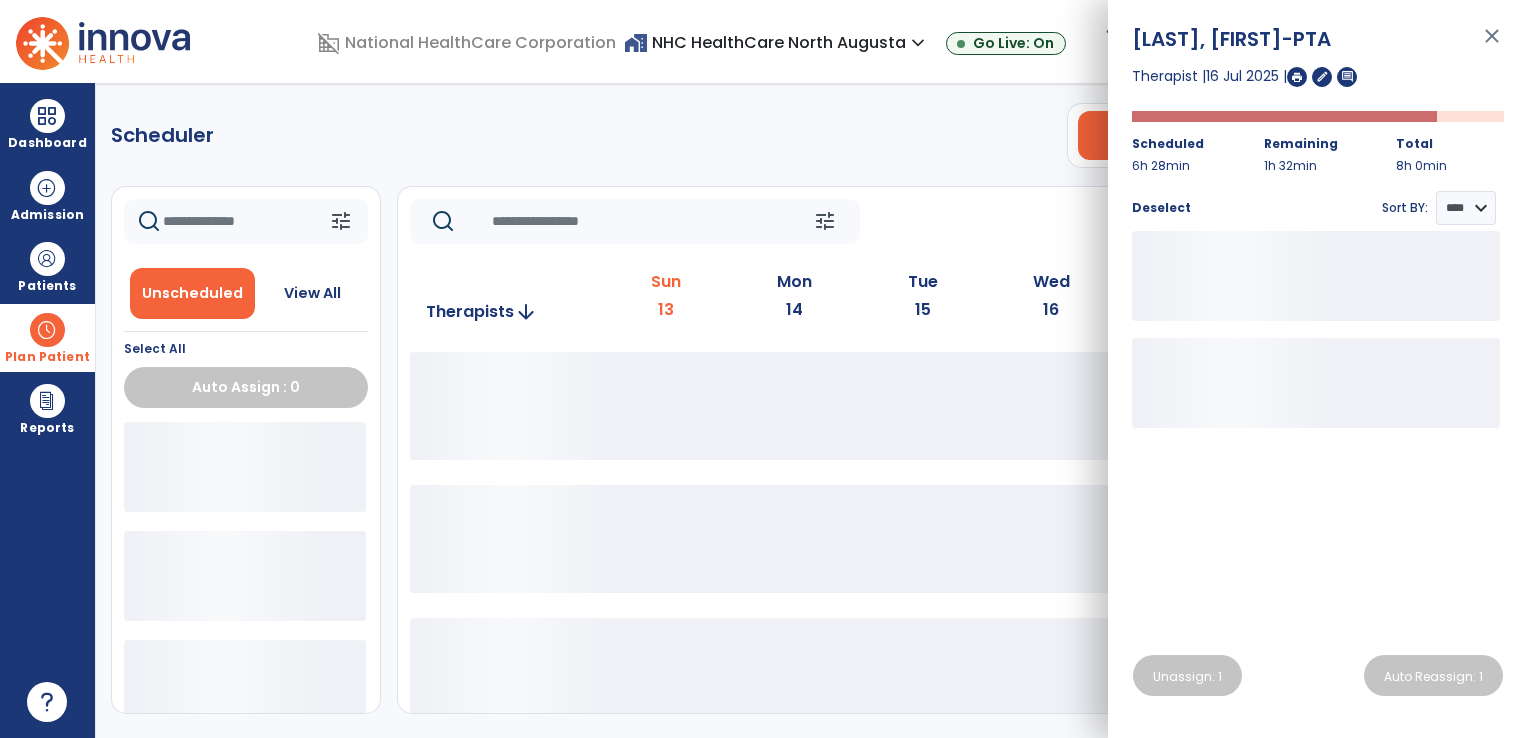 click on "Scheduler   PT   OT   ST  **** *** more_vert  Manage Labor   View All Therapists   Print" 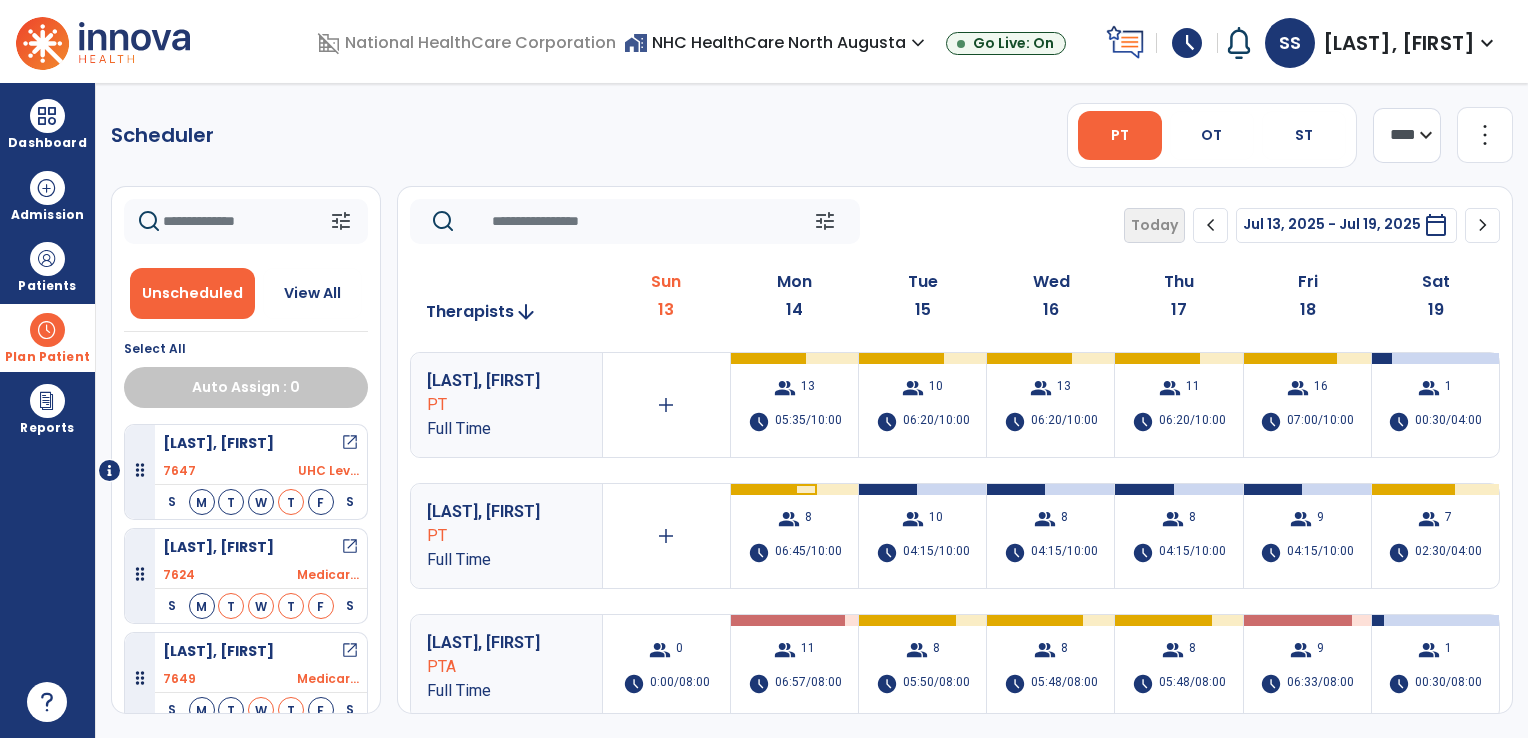 click on "Dashboard  dashboard  Therapist Dashboard Admission Patients  format_list_bulleted  Patient List  space_dashboard  Patient Board  insert_chart  PDPM Board Plan Patient  event_note  Planner  content_paste_go  Scheduler  content_paste_go  Whiteboard Reports  export_notes  Billing Exports  note_alt  EOM Report  event_note  Minutes By Payor  inbox_customize  Service Log  playlist_add_check  Triple Check Report" at bounding box center [48, 410] 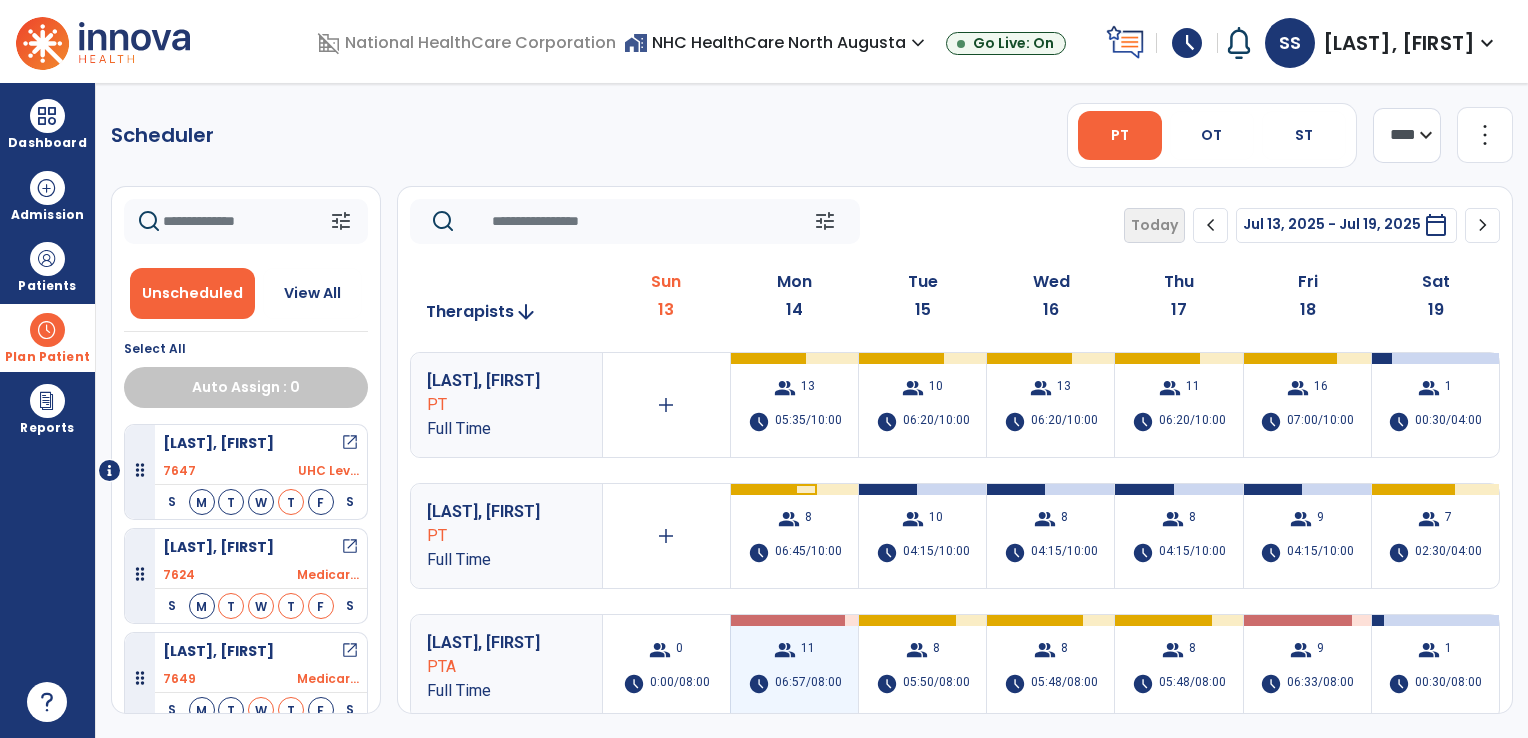 click on "group" at bounding box center [785, 650] 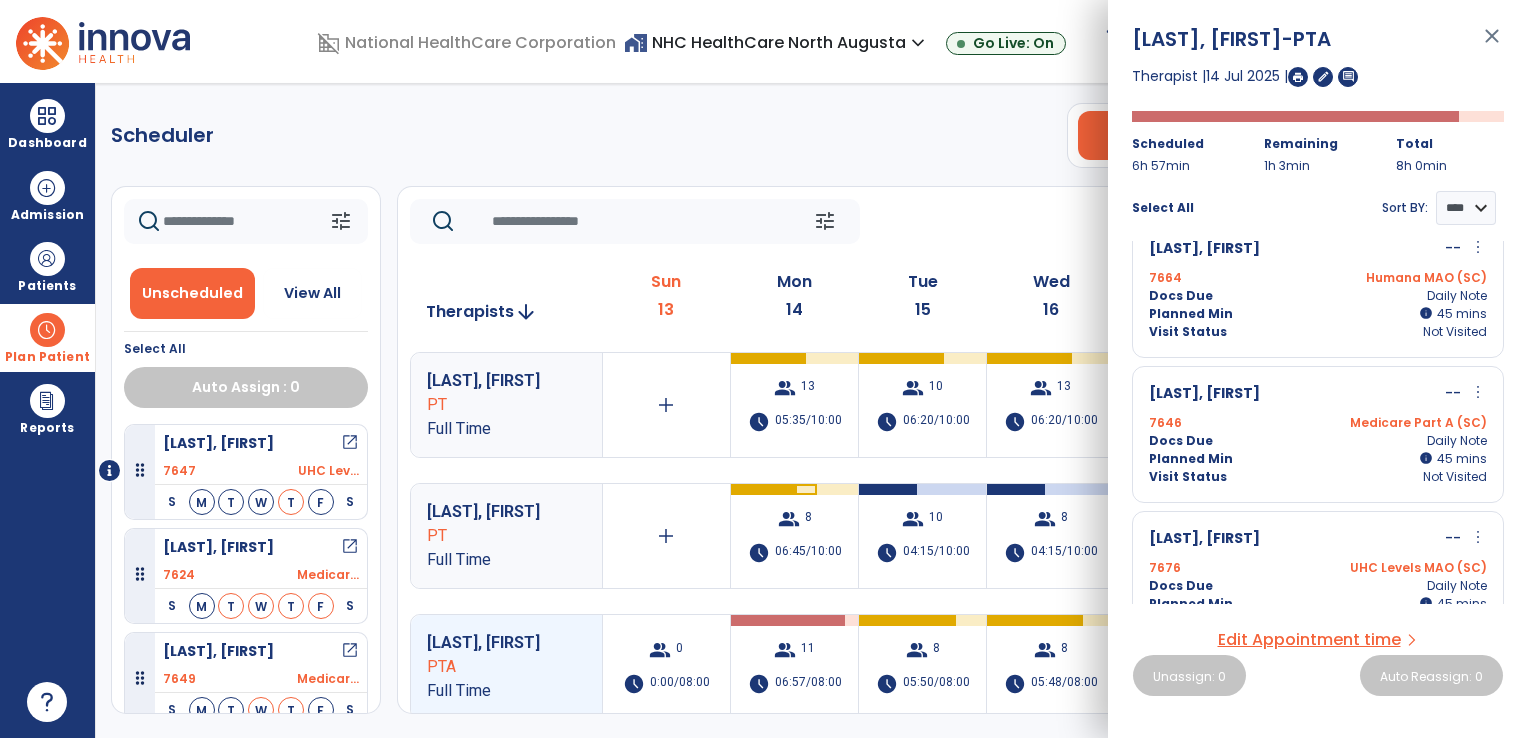 scroll, scrollTop: 0, scrollLeft: 0, axis: both 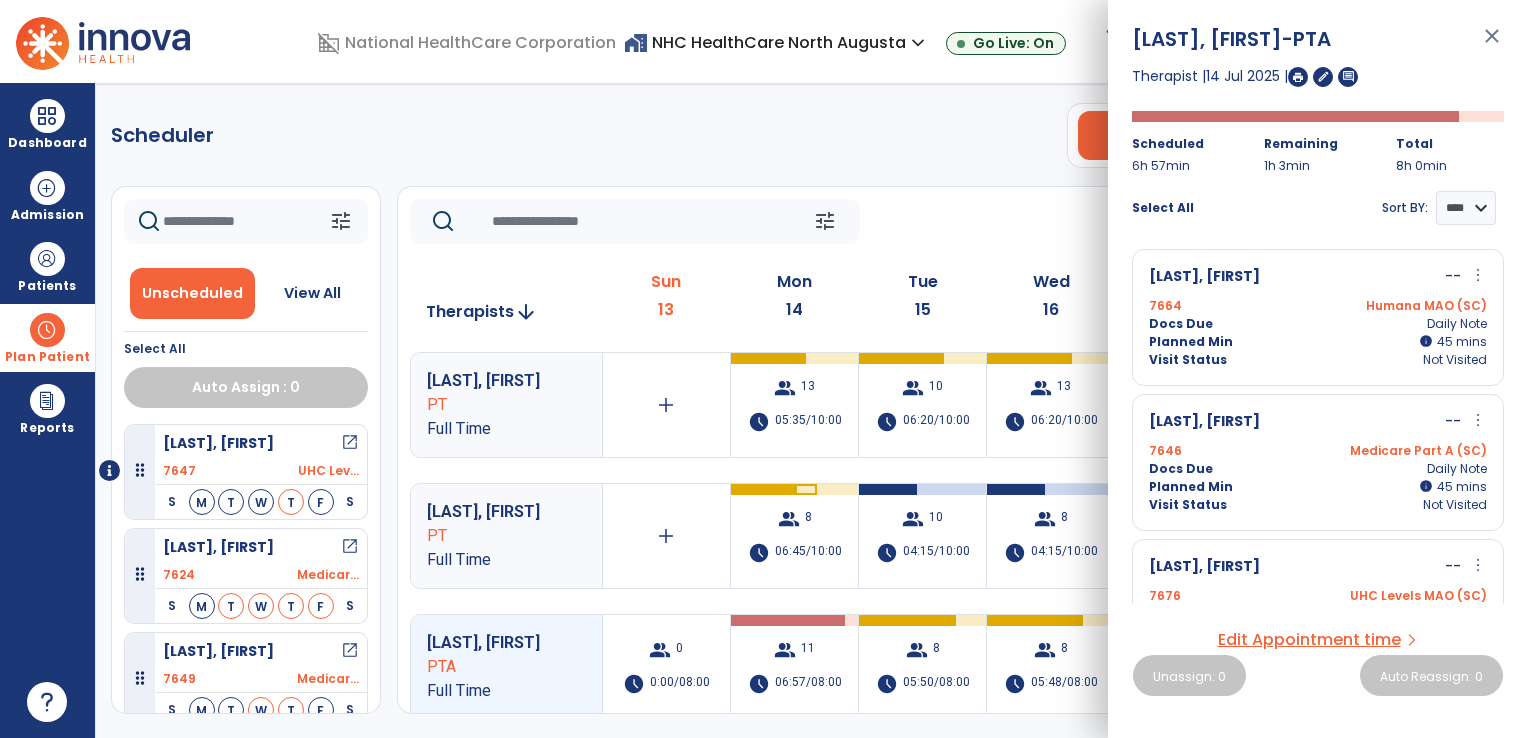 click on "Docs Due Daily Note" at bounding box center (1318, 469) 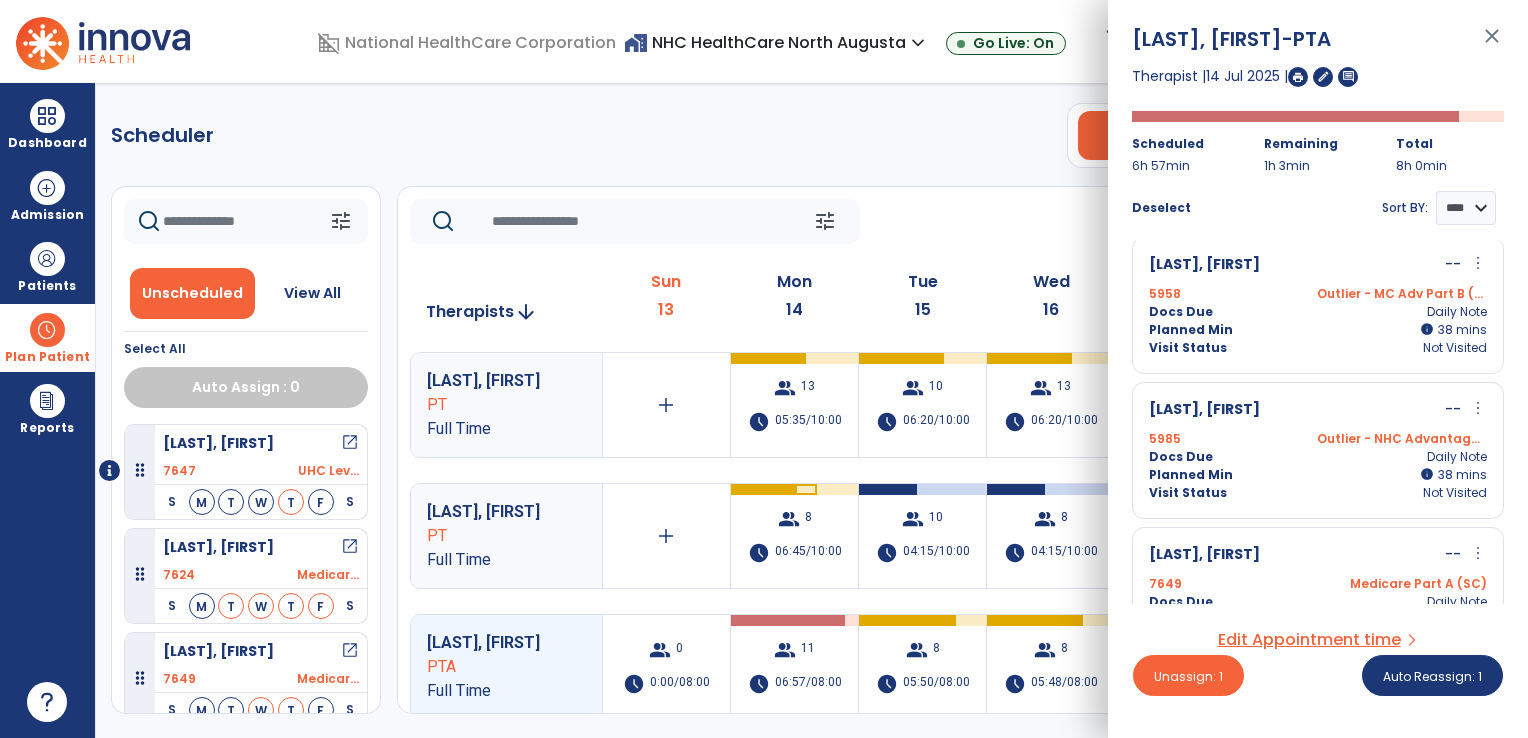 scroll, scrollTop: 1224, scrollLeft: 0, axis: vertical 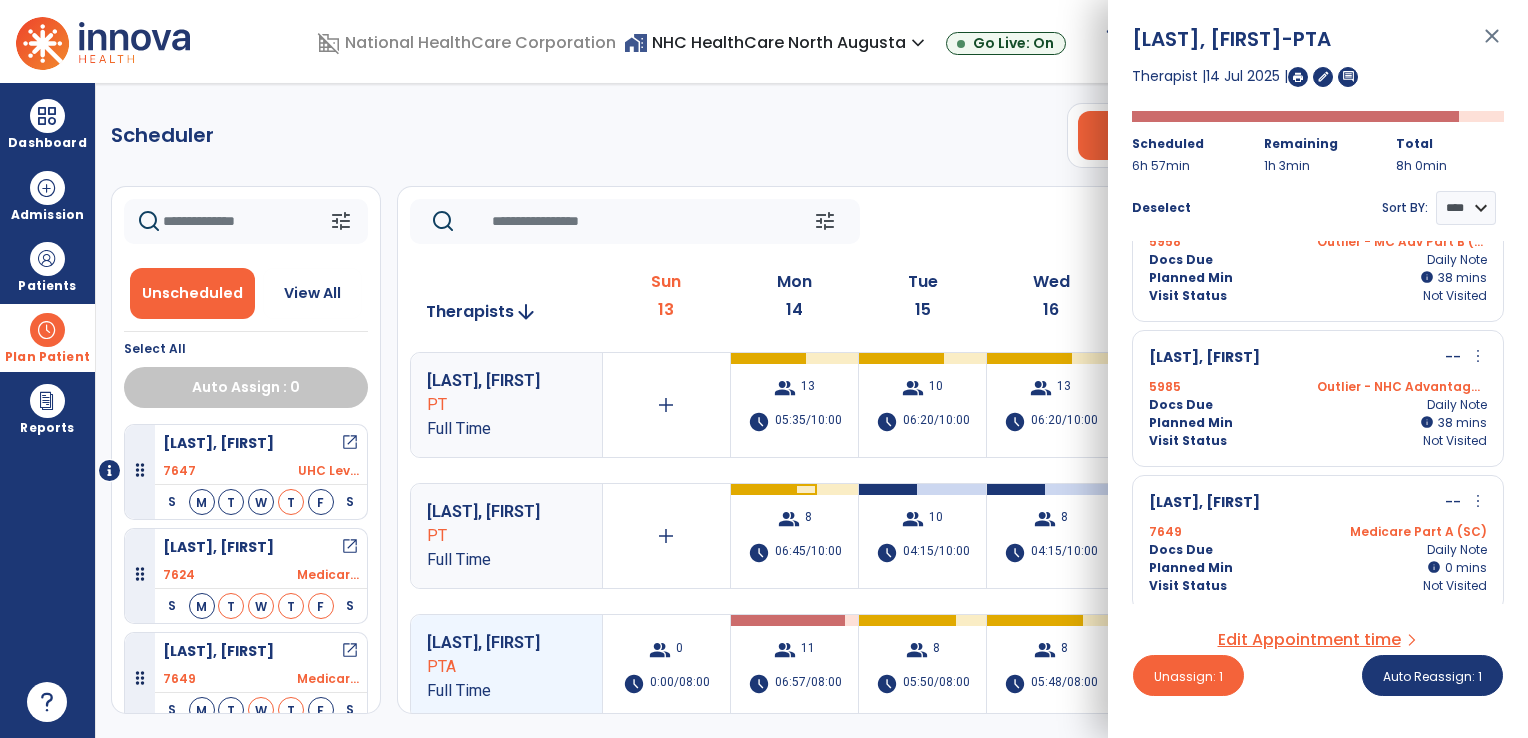 click on "Planned Min  info  0 mins" at bounding box center (1318, 568) 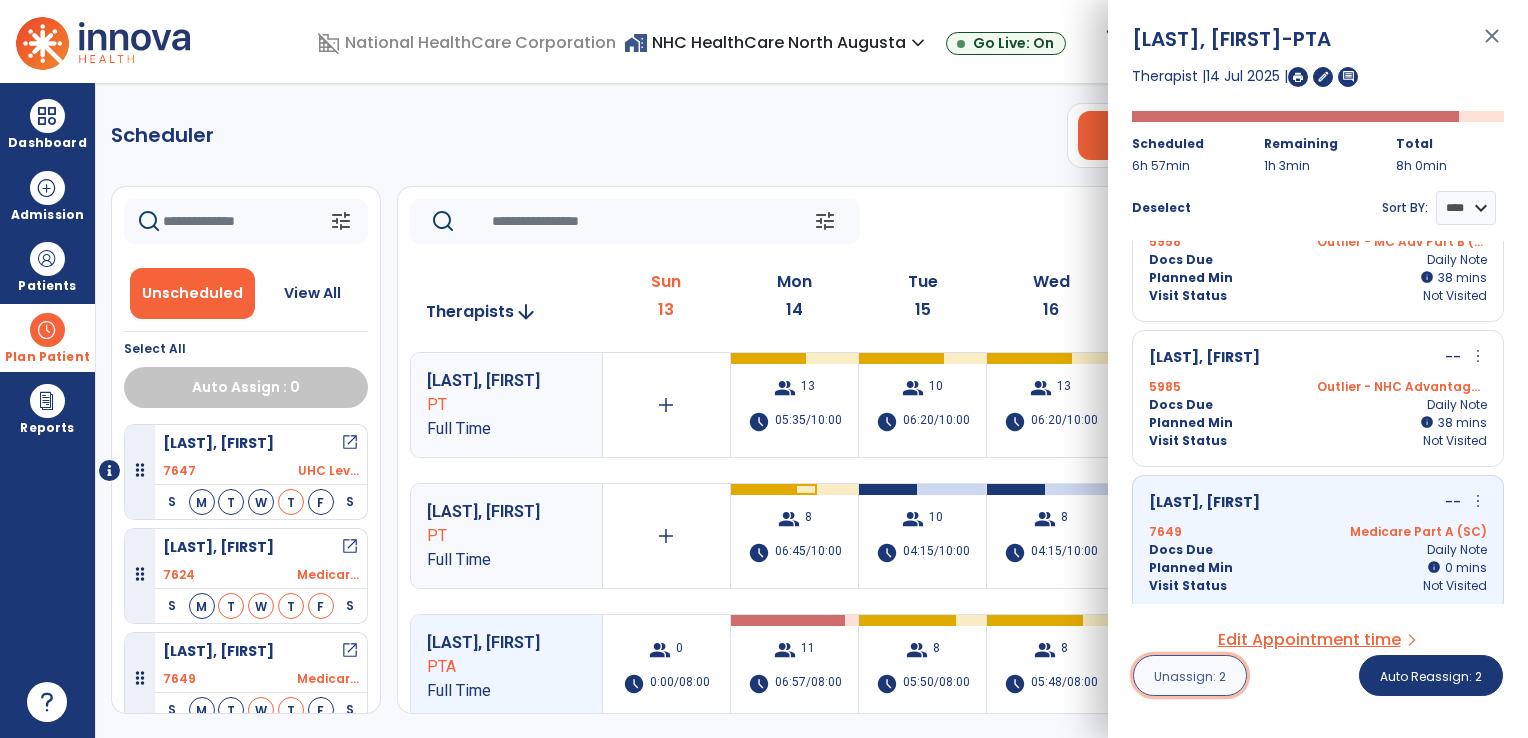 click on "Unassign: 2" at bounding box center (1190, 676) 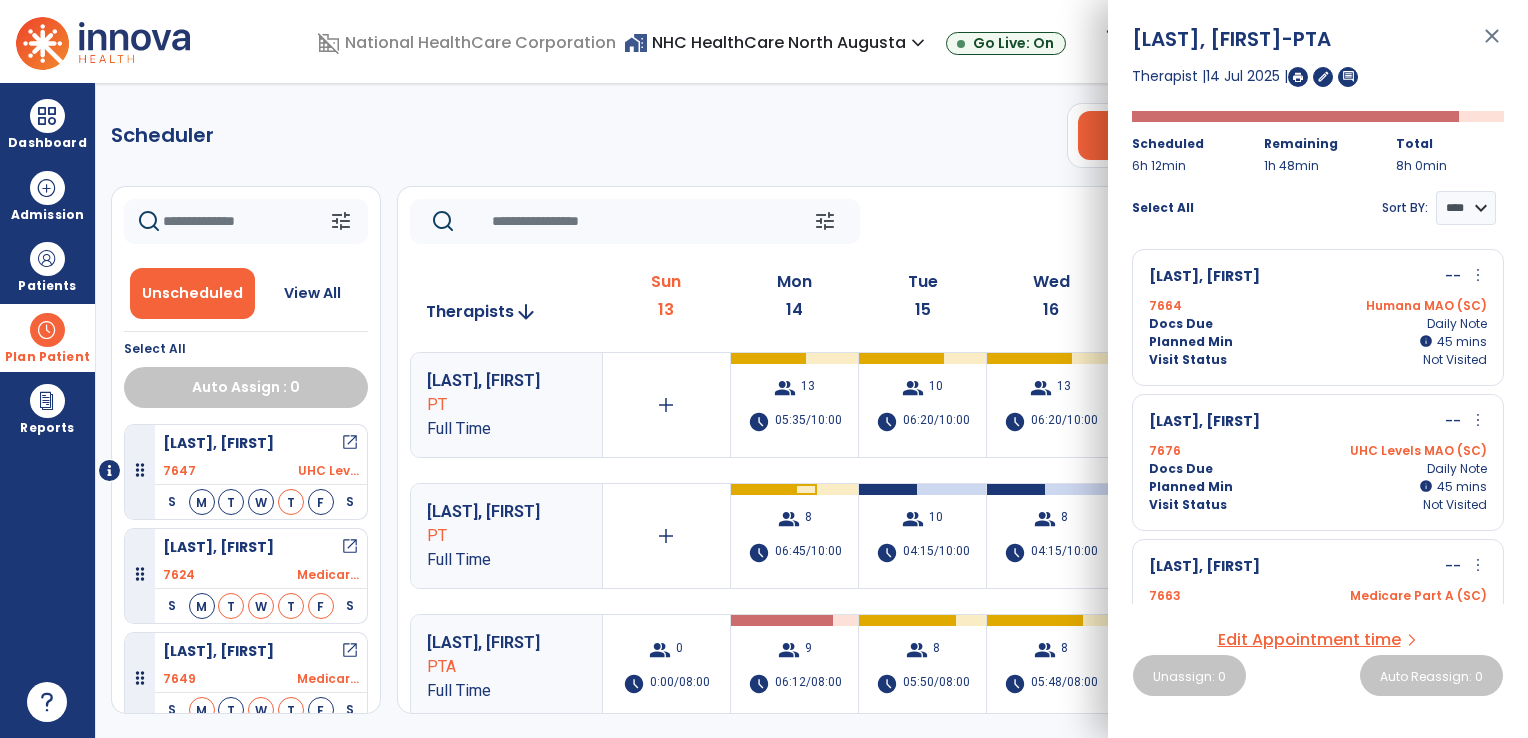 click on "Full Time" at bounding box center (492, 560) 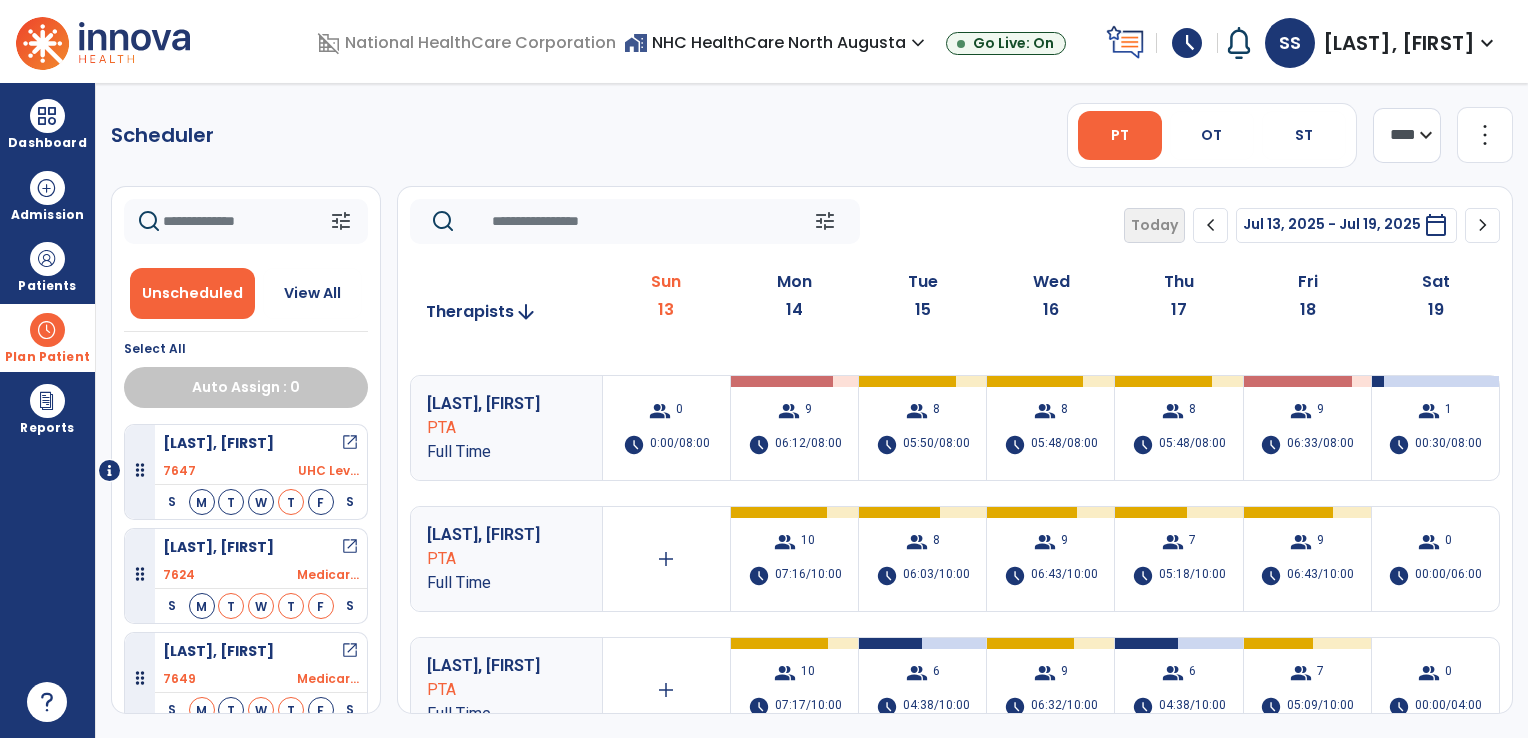 scroll, scrollTop: 240, scrollLeft: 0, axis: vertical 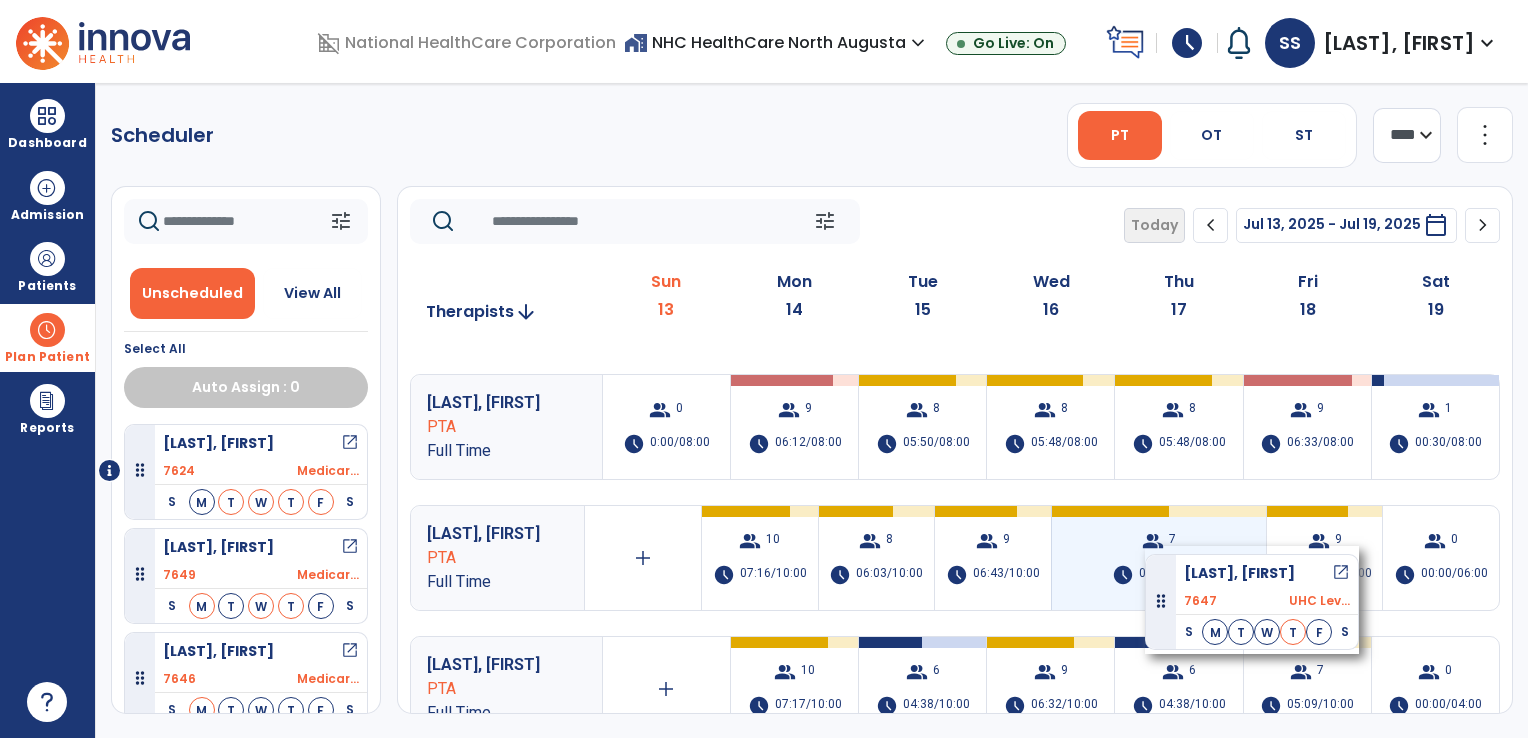 drag, startPoint x: 244, startPoint y: 458, endPoint x: 1146, endPoint y: 546, distance: 906.28253 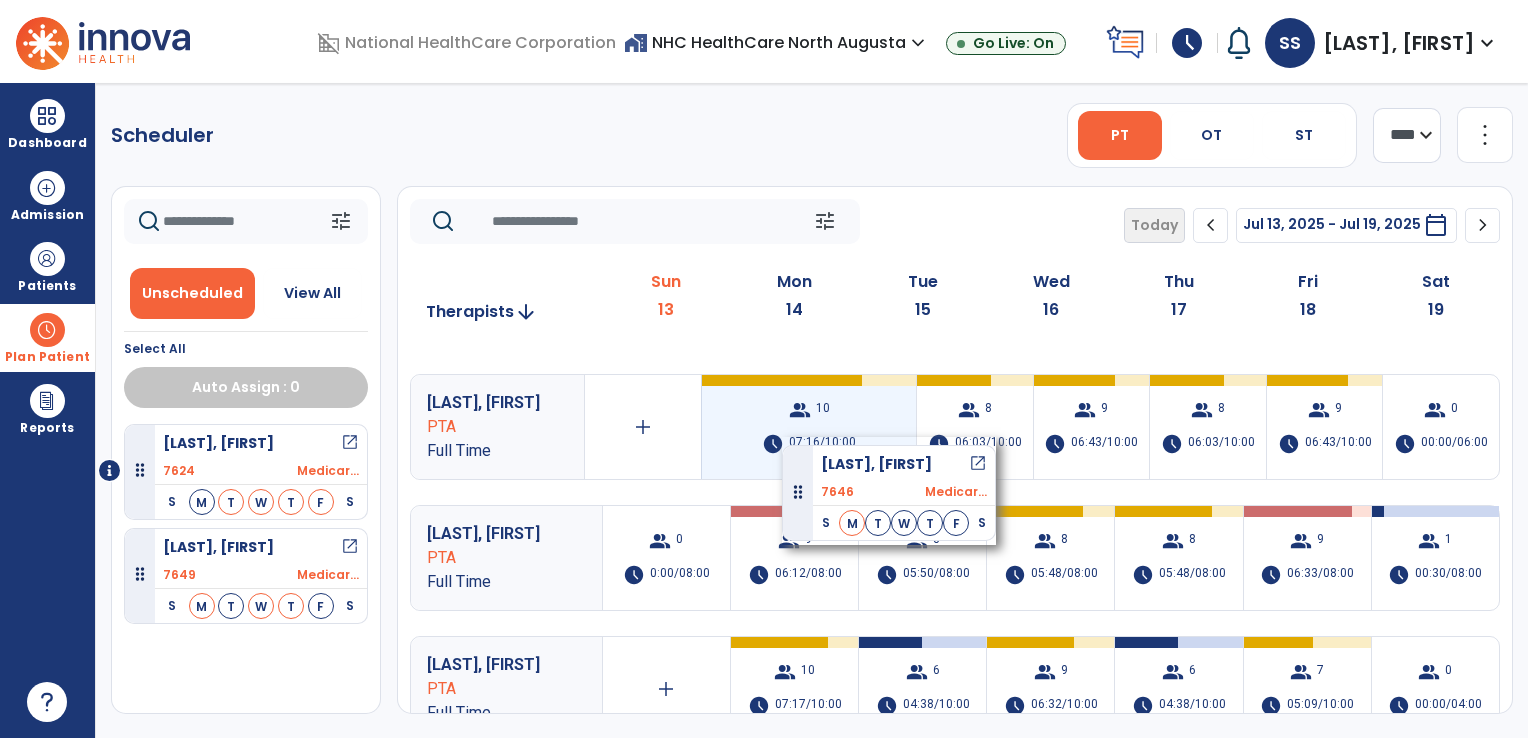 drag, startPoint x: 223, startPoint y: 650, endPoint x: 782, endPoint y: 437, distance: 598.2056 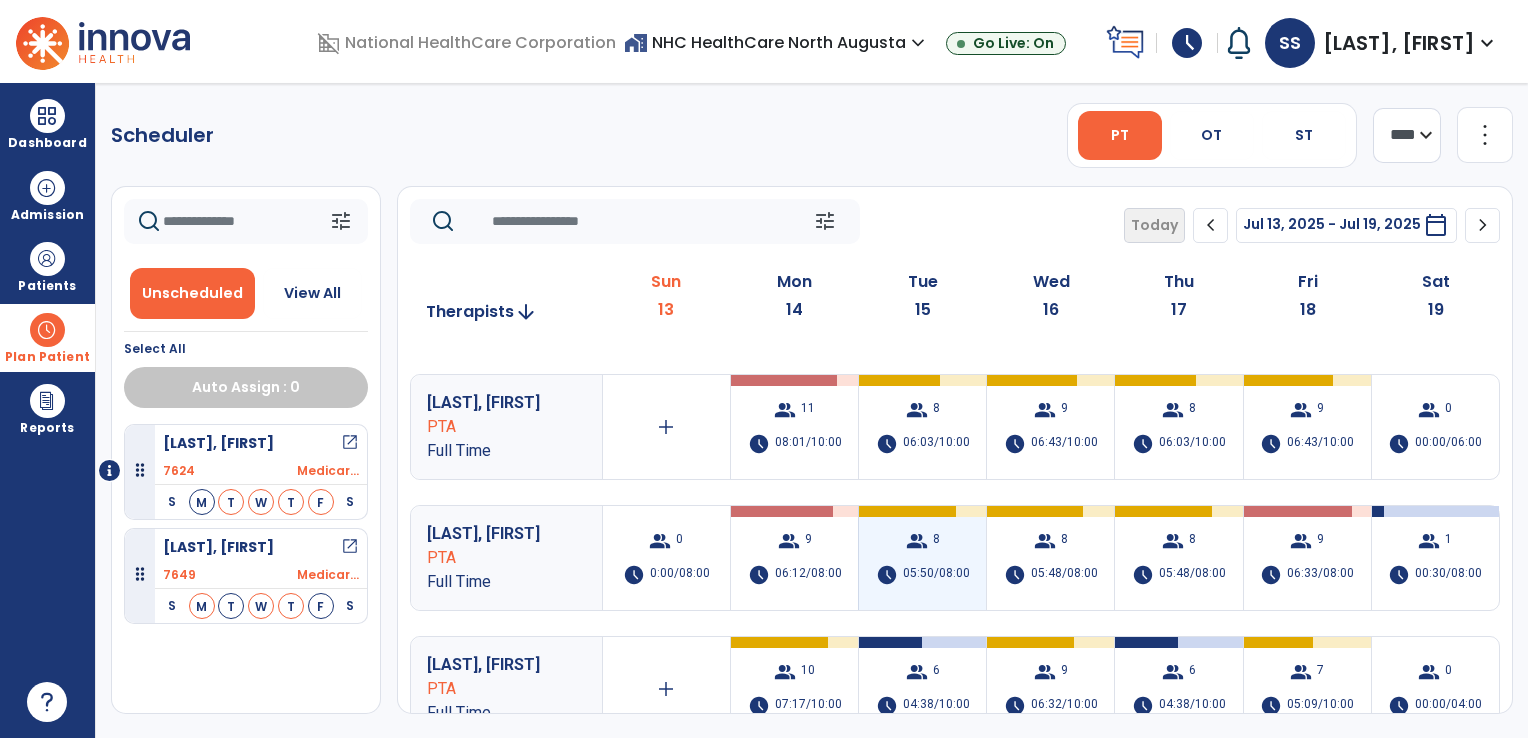 click on "group  8  schedule  05:50/08:00" at bounding box center (922, 558) 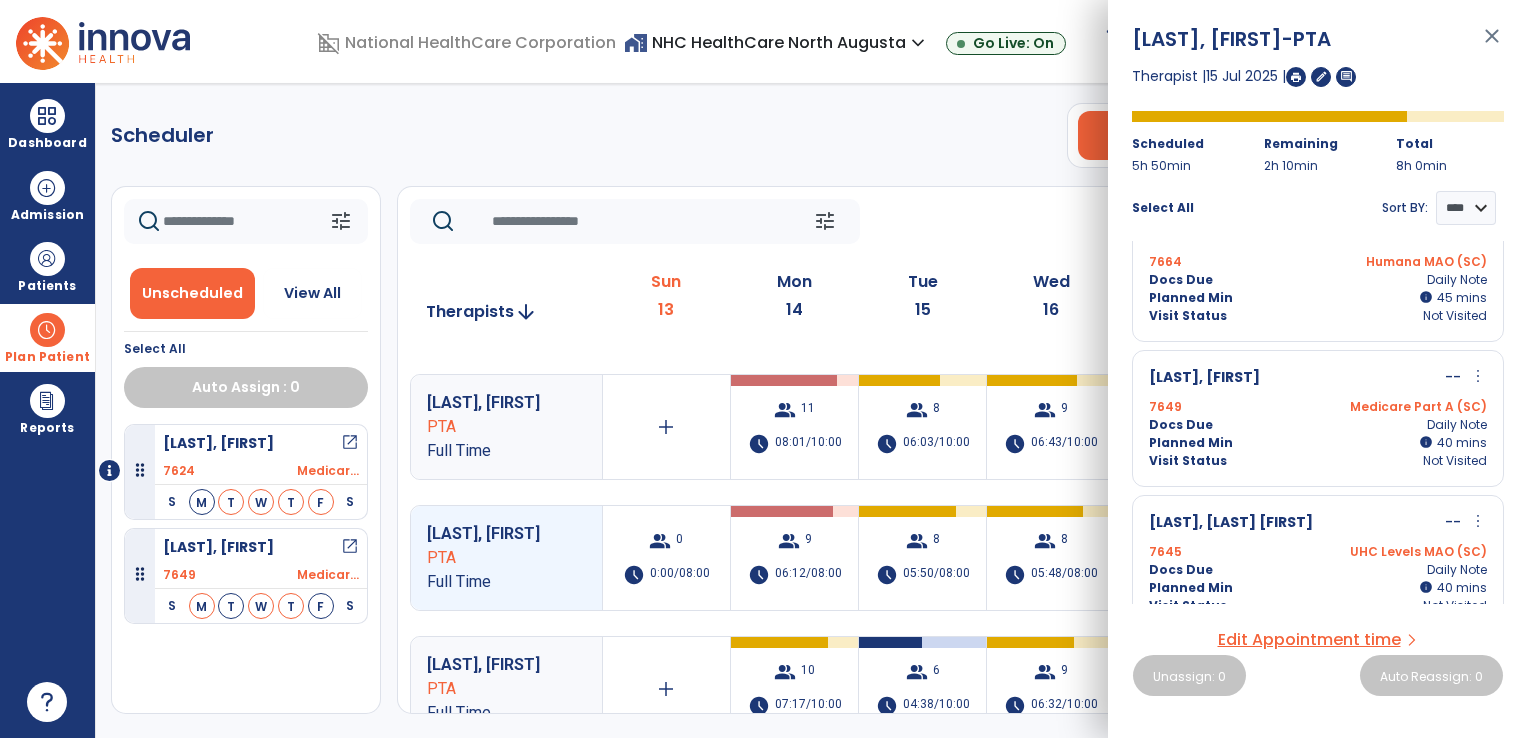 scroll, scrollTop: 626, scrollLeft: 0, axis: vertical 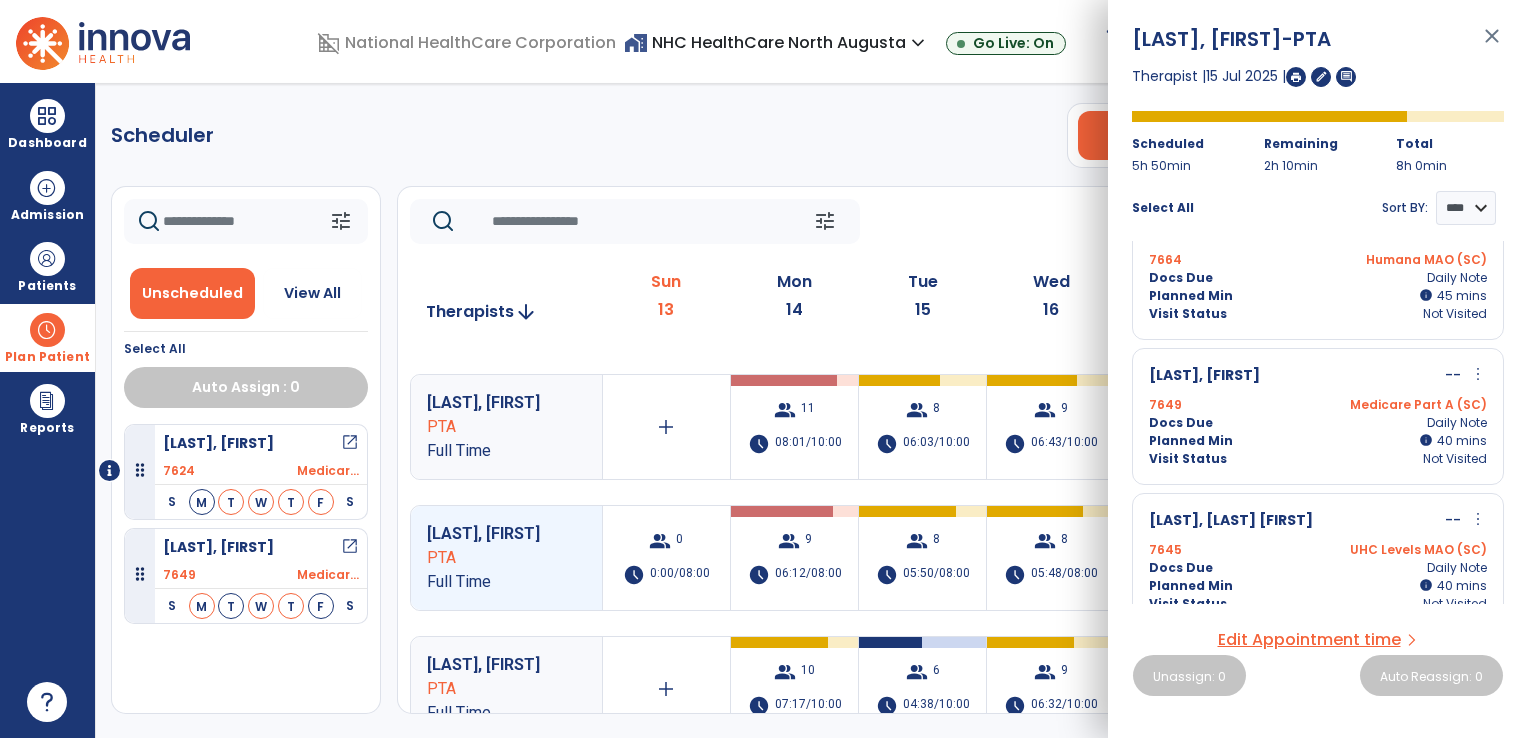 click on "Medicare Part A (SC)" at bounding box center (1402, 405) 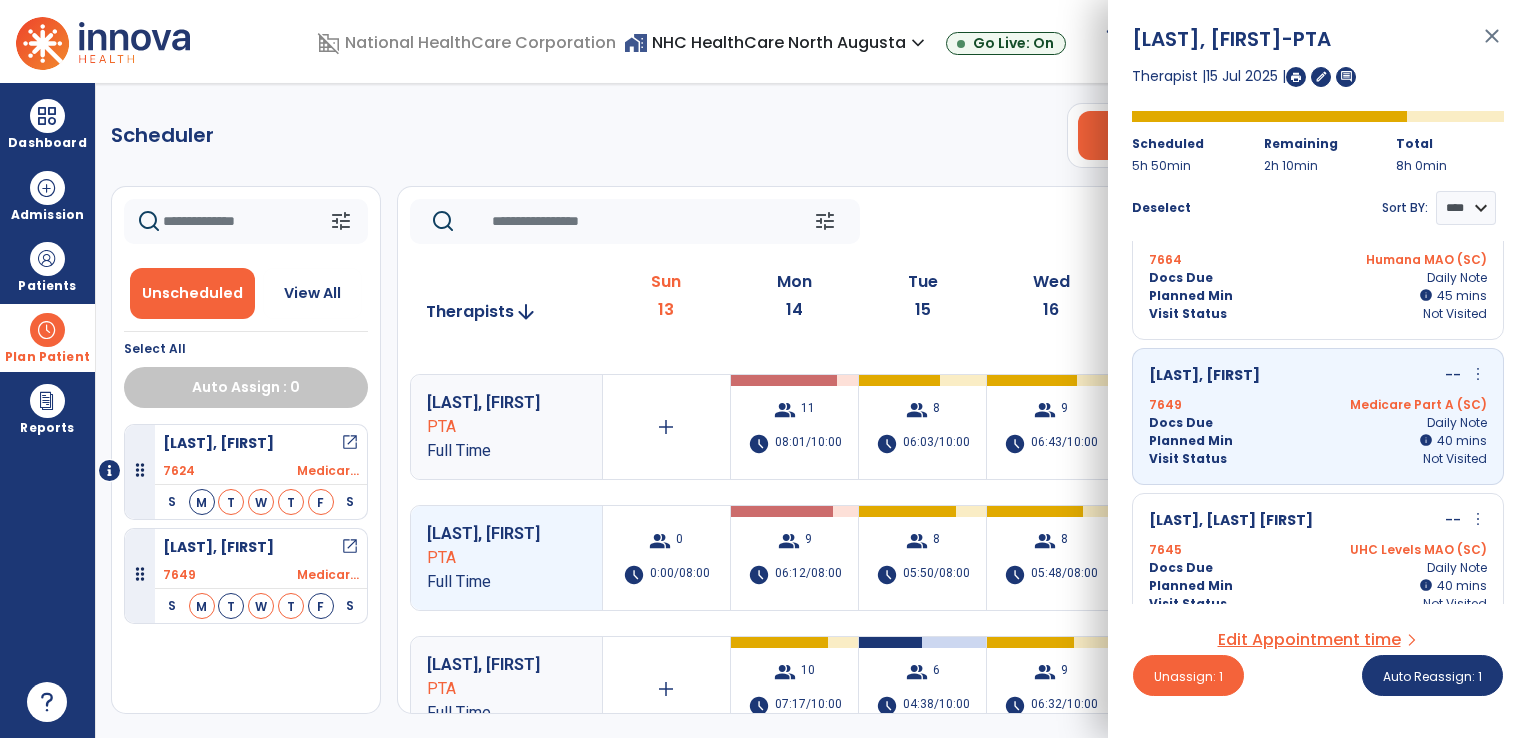 scroll, scrollTop: 792, scrollLeft: 0, axis: vertical 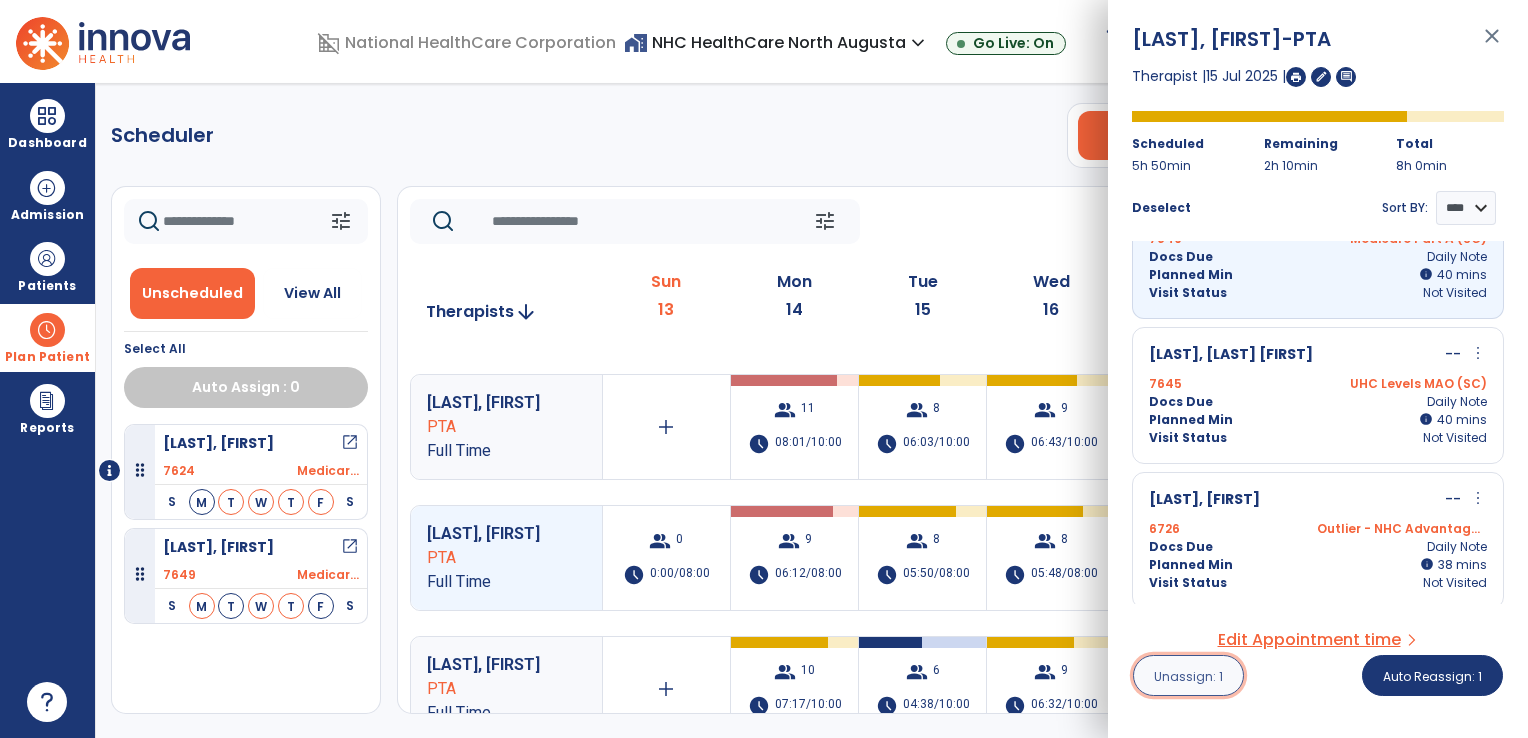 click on "Unassign: 1" at bounding box center [1188, 676] 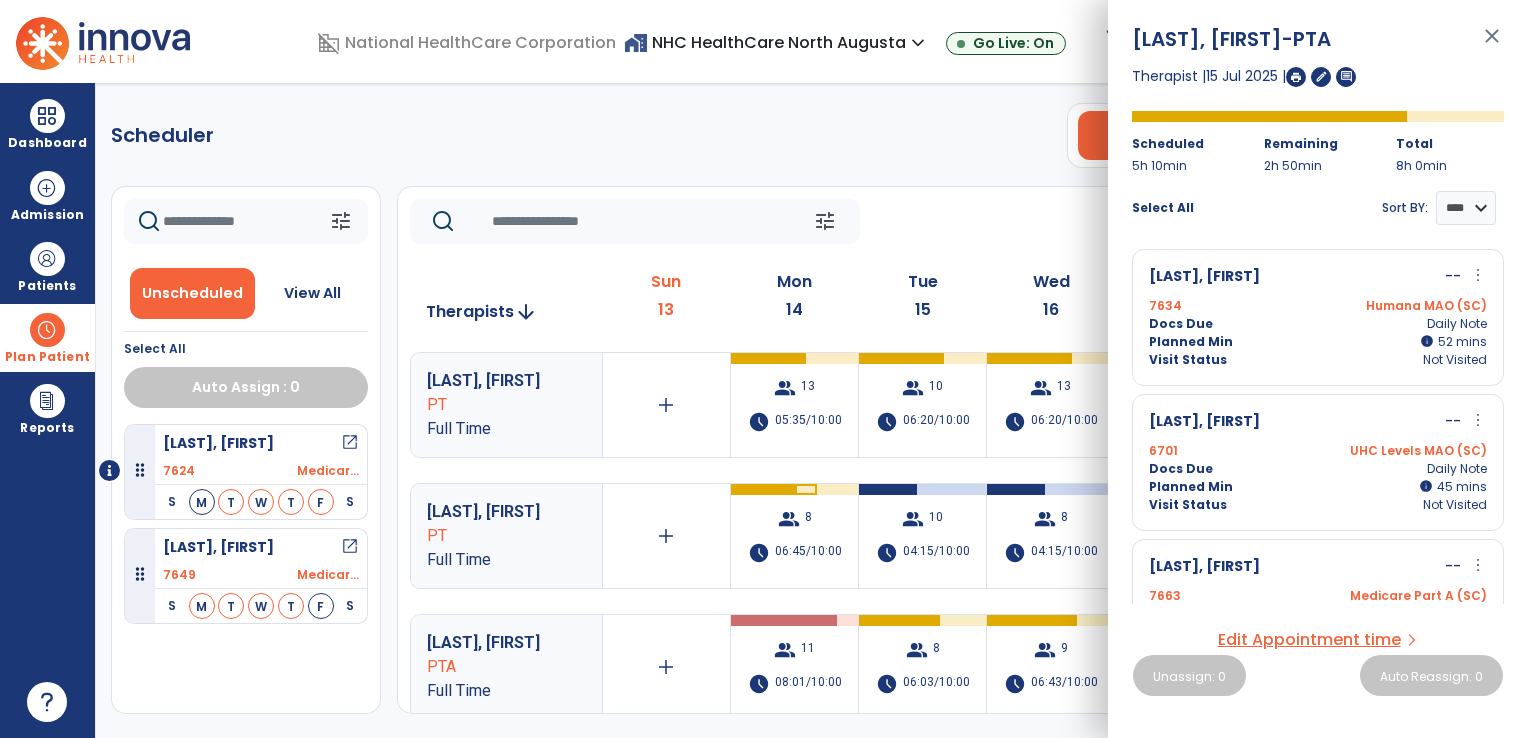 click on "[LAST], [FIRST]" at bounding box center (492, 512) 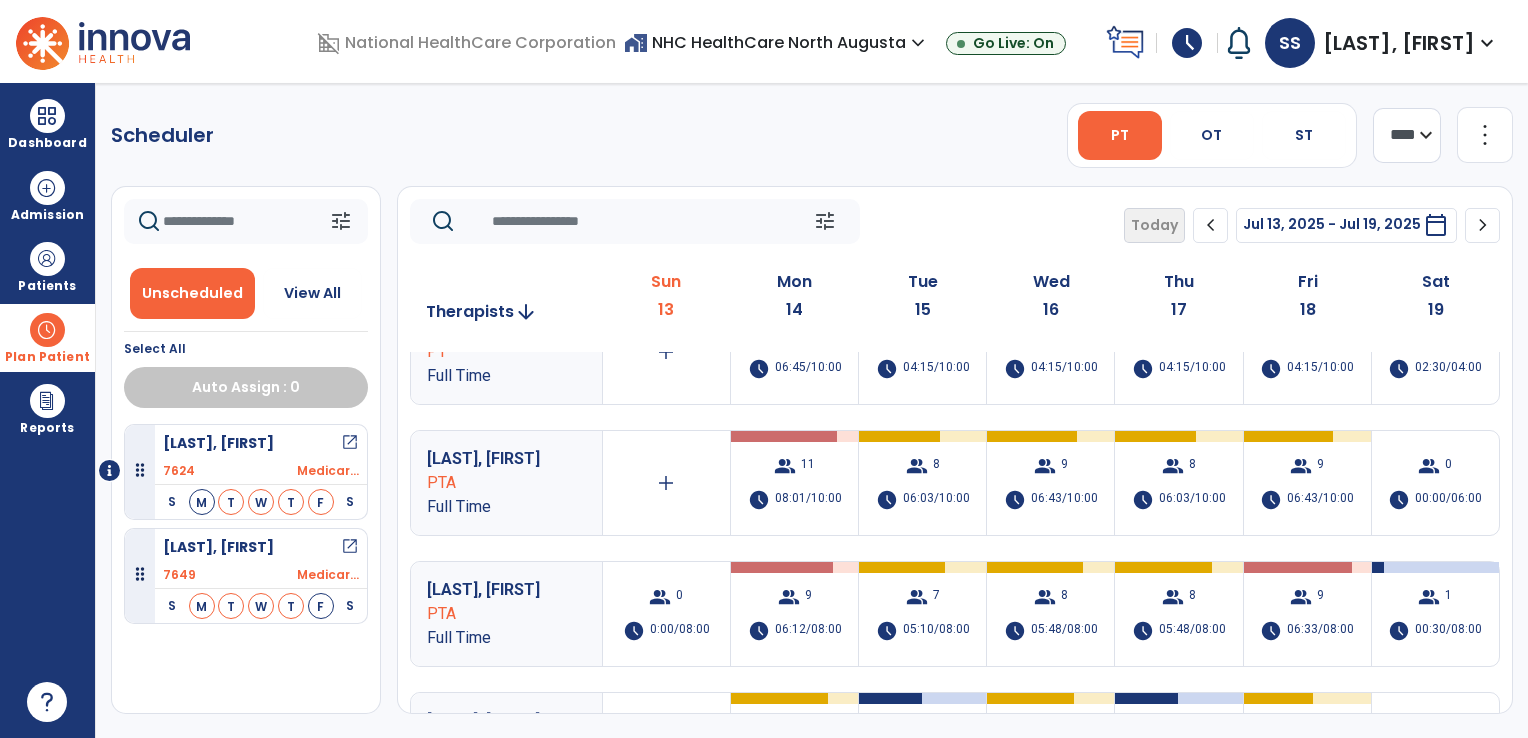 scroll, scrollTop: 240, scrollLeft: 0, axis: vertical 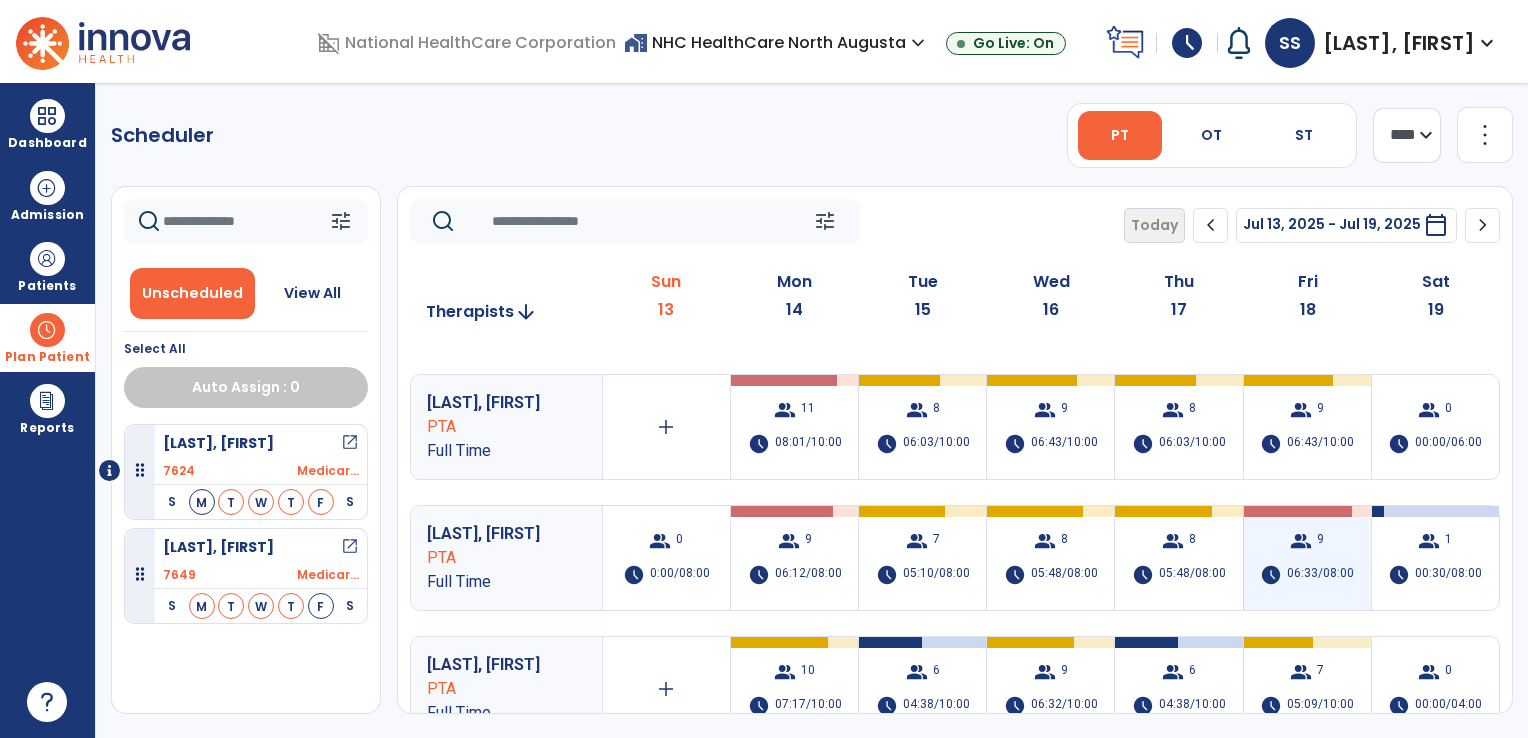 click on "group  9" at bounding box center [1307, 541] 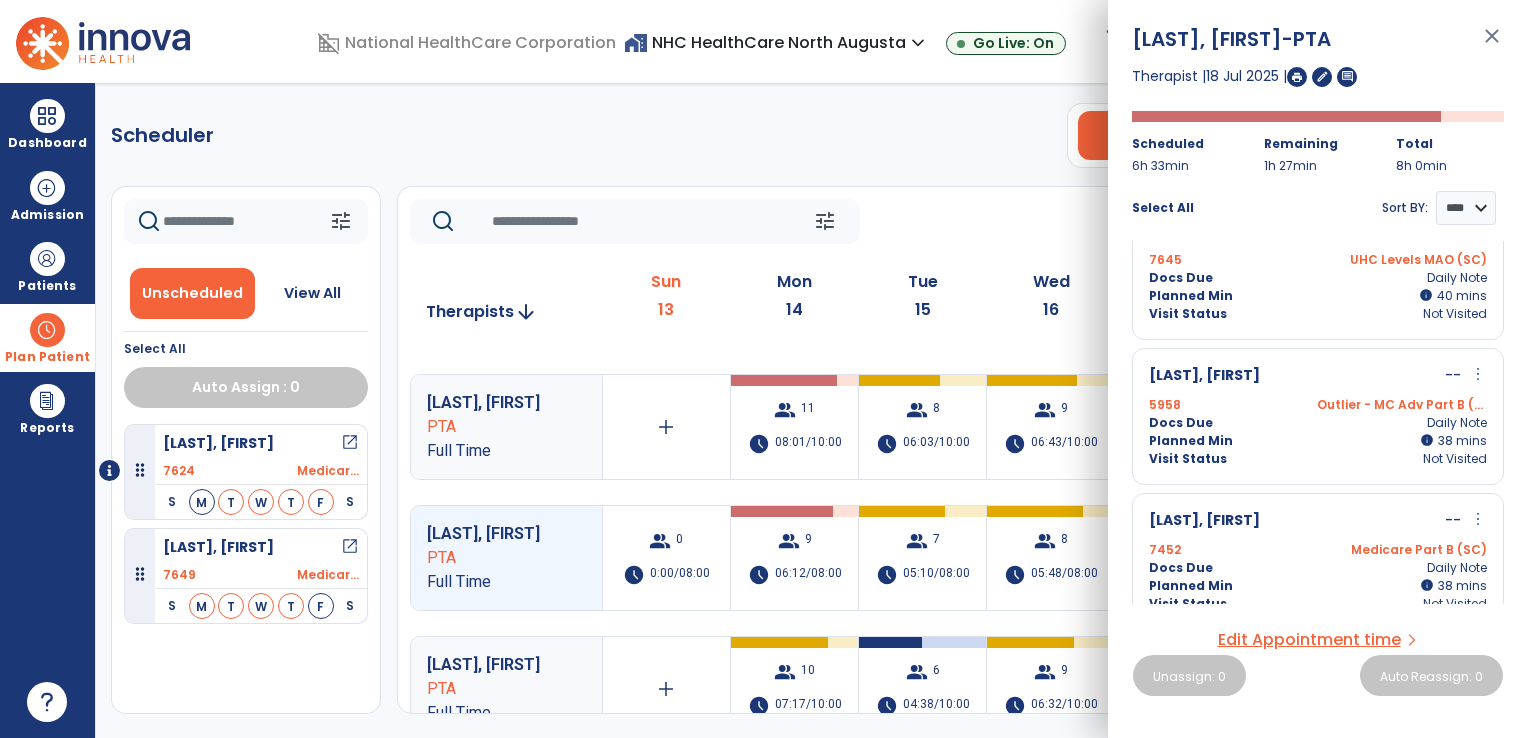 scroll, scrollTop: 936, scrollLeft: 0, axis: vertical 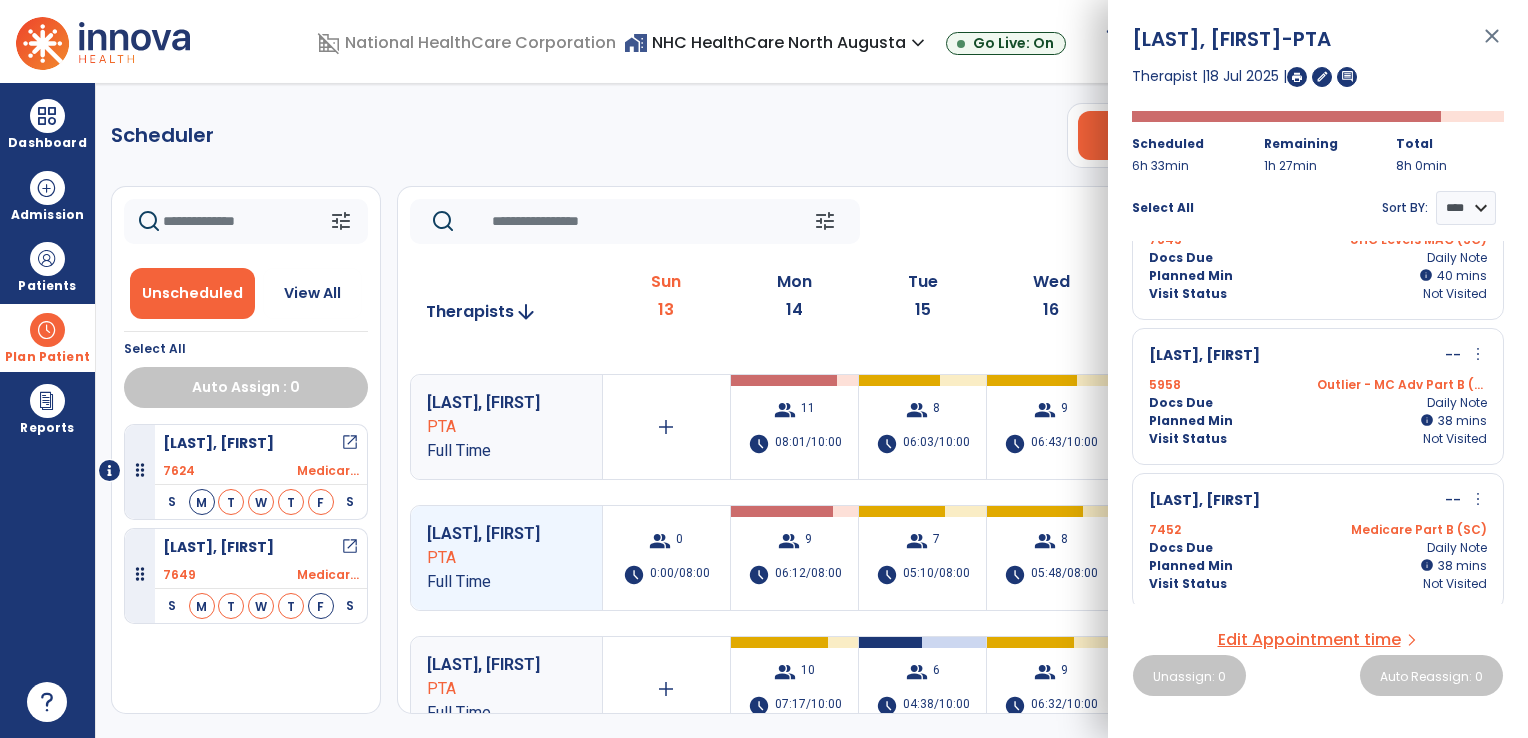 click on "PTA" at bounding box center [492, 427] 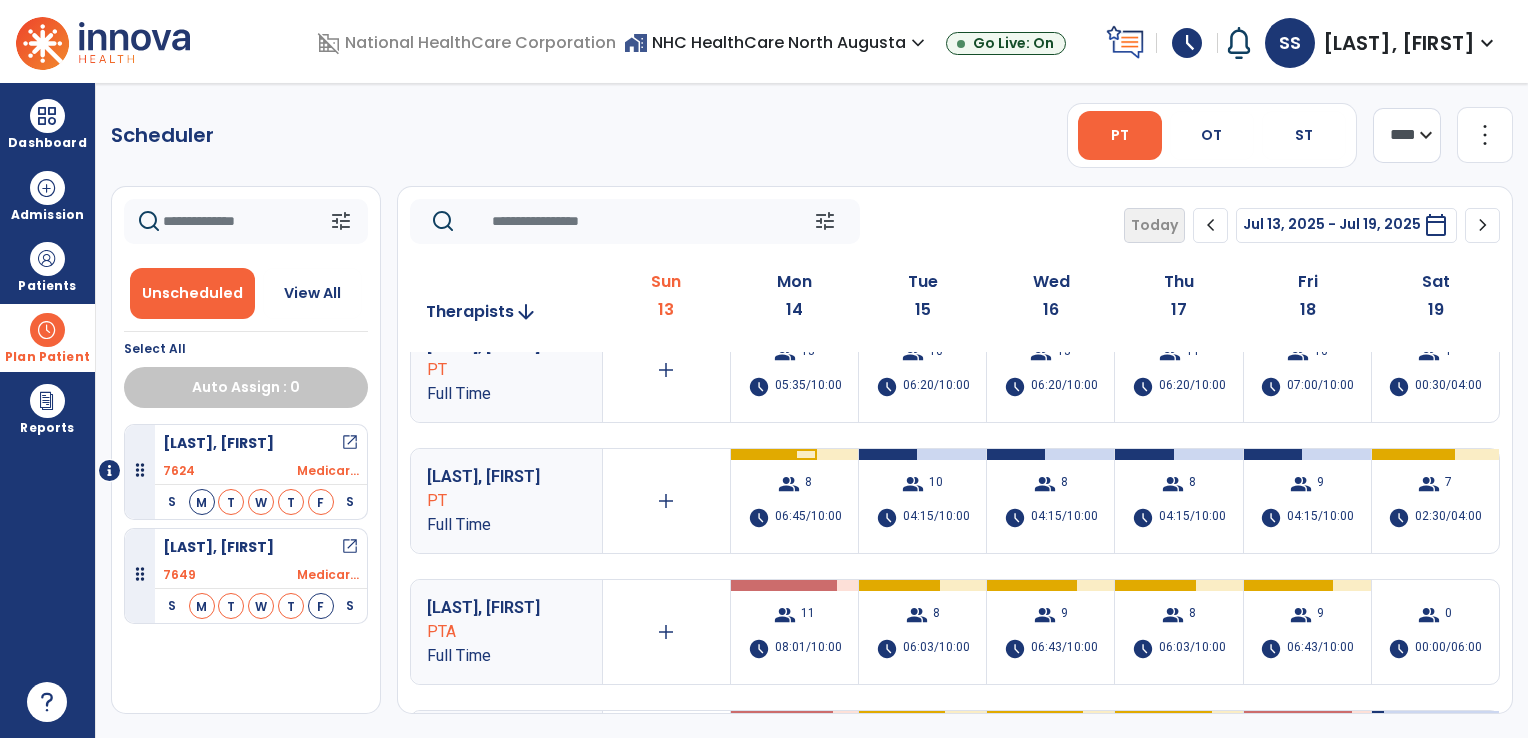 scroll, scrollTop: 0, scrollLeft: 0, axis: both 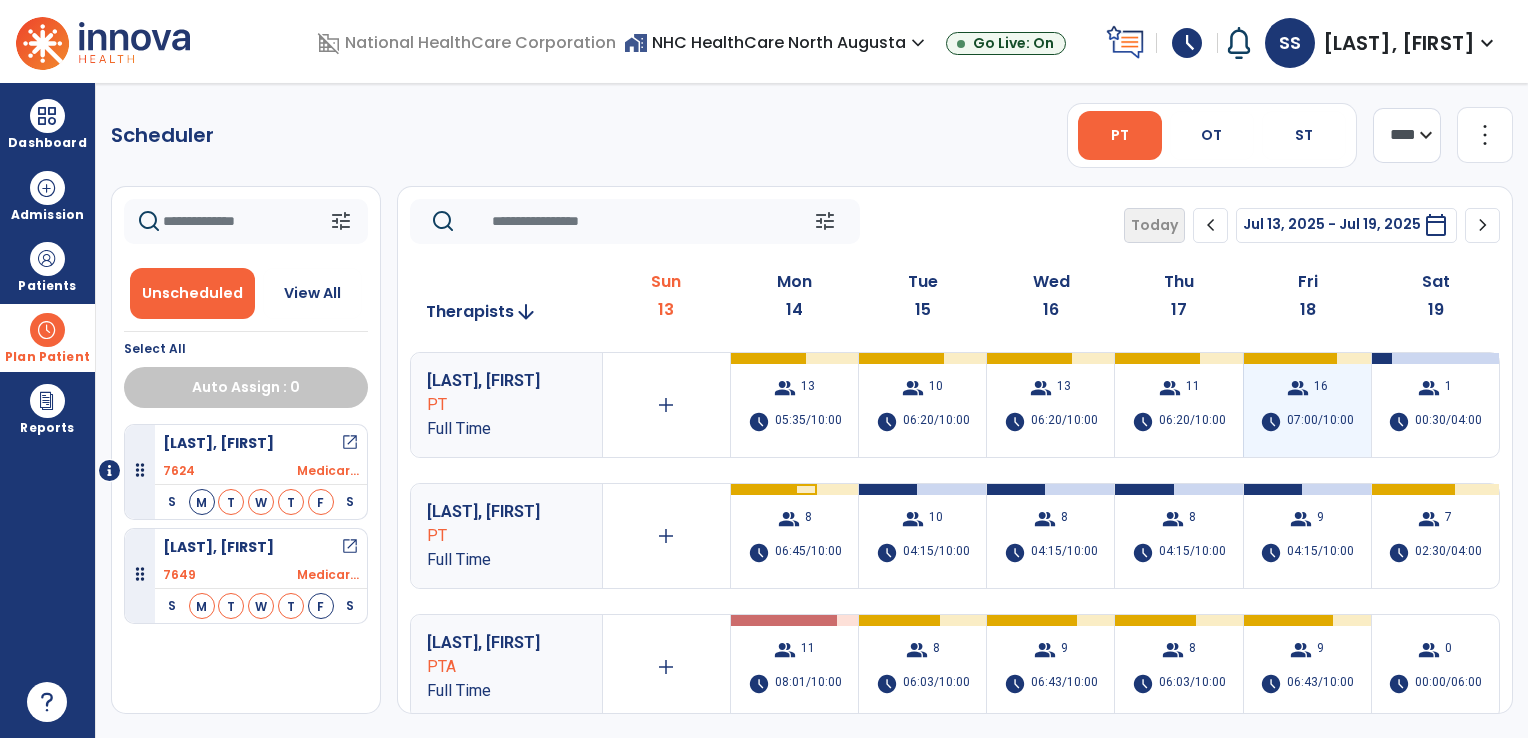 click on "16" at bounding box center [1321, 388] 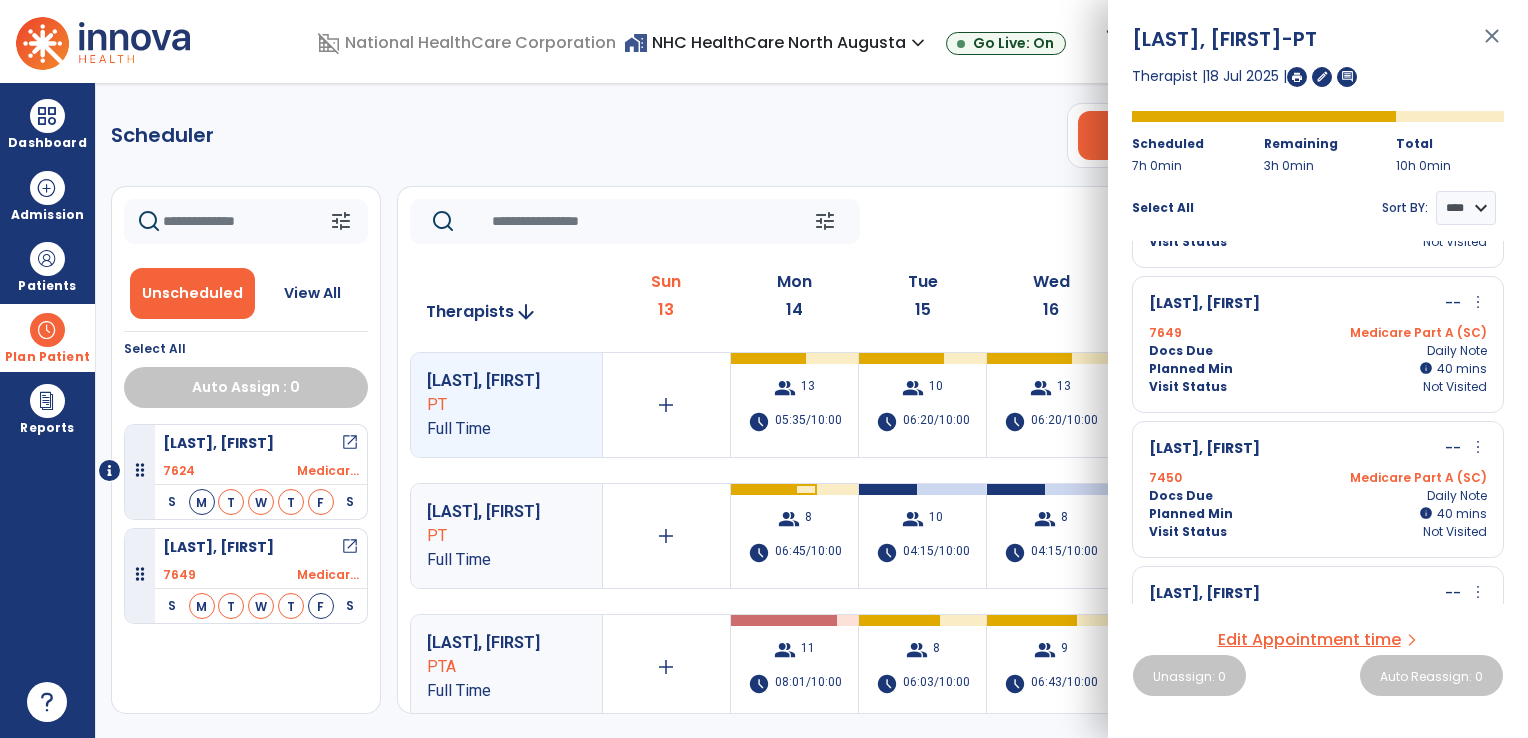 scroll, scrollTop: 999, scrollLeft: 0, axis: vertical 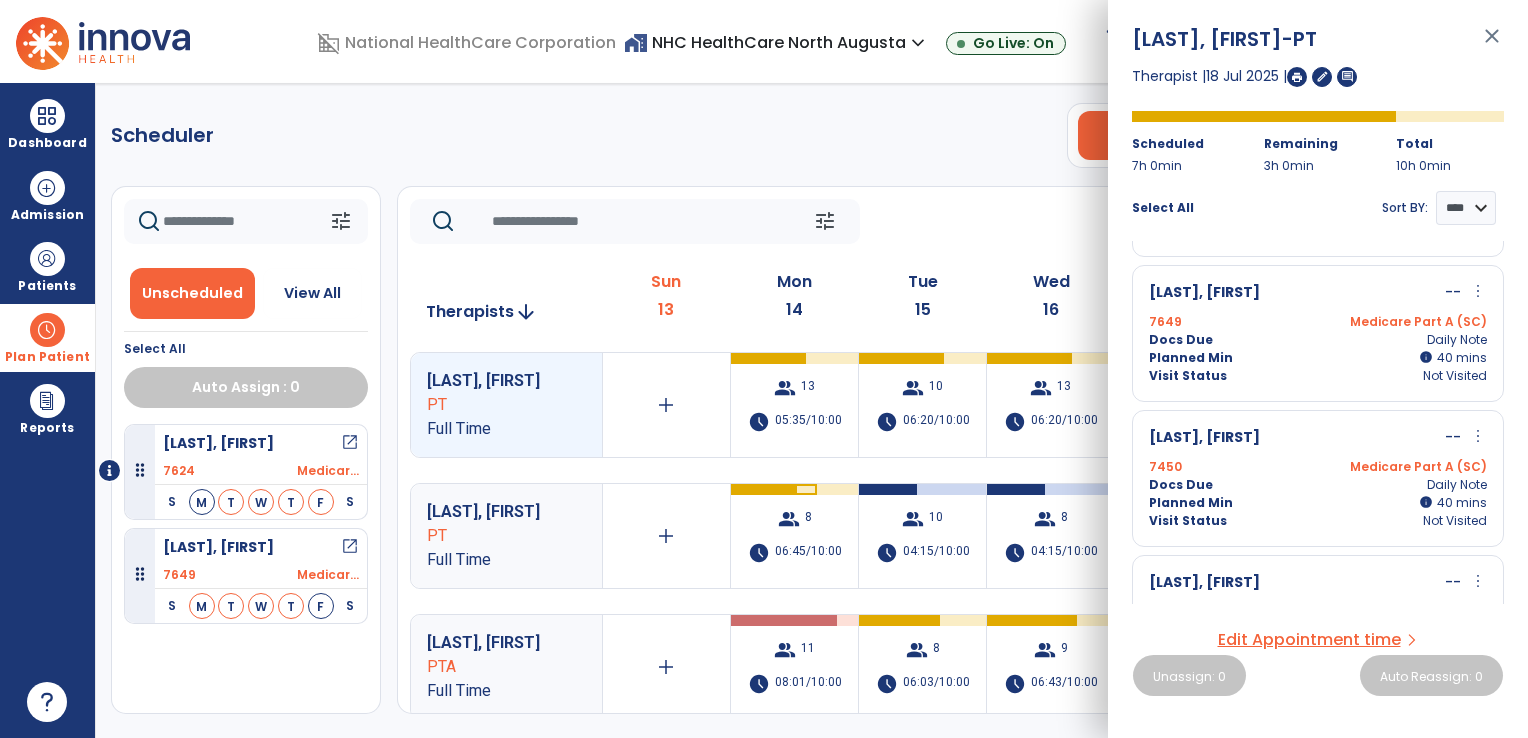 click on "Docs Due Daily Note" at bounding box center [1318, 340] 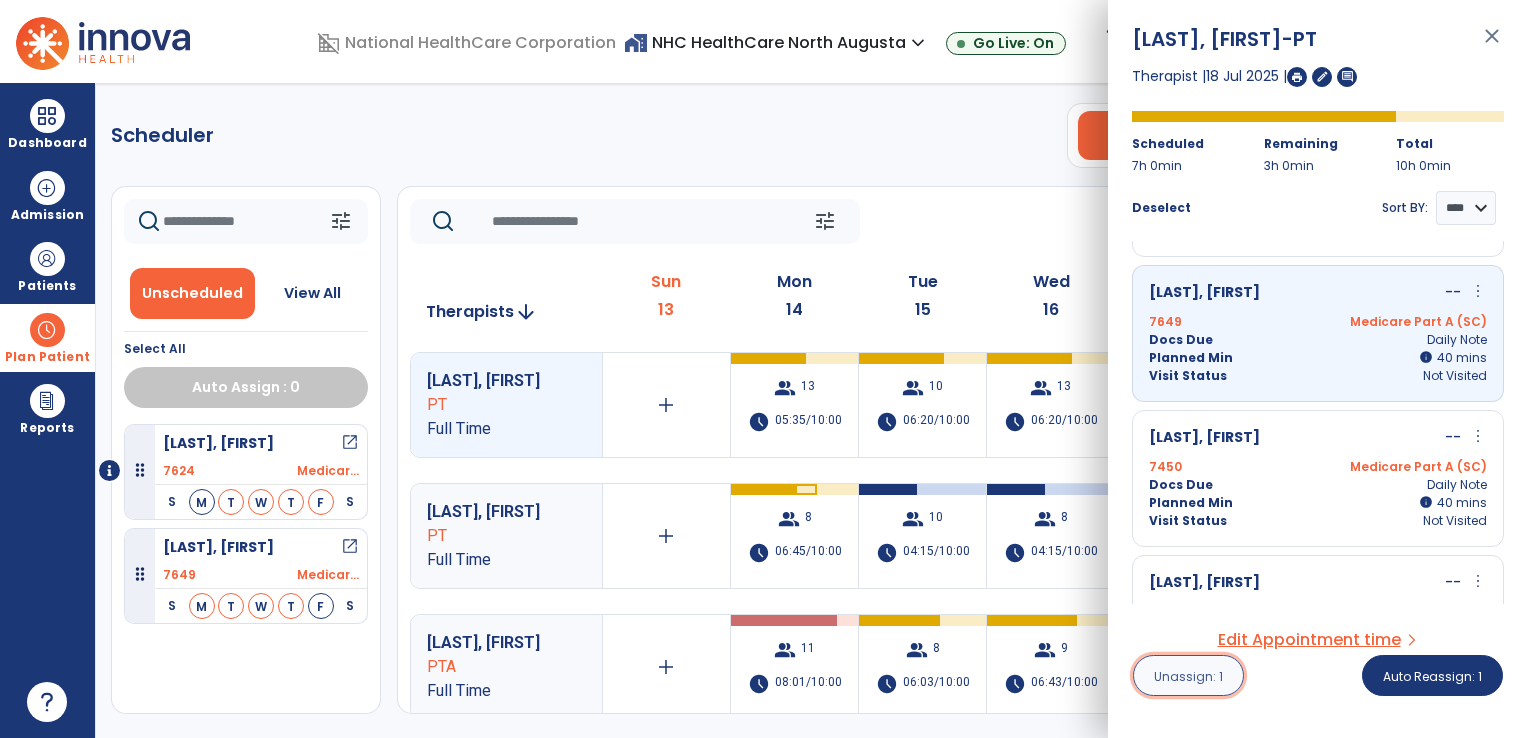 click on "Unassign: 1" at bounding box center [1188, 676] 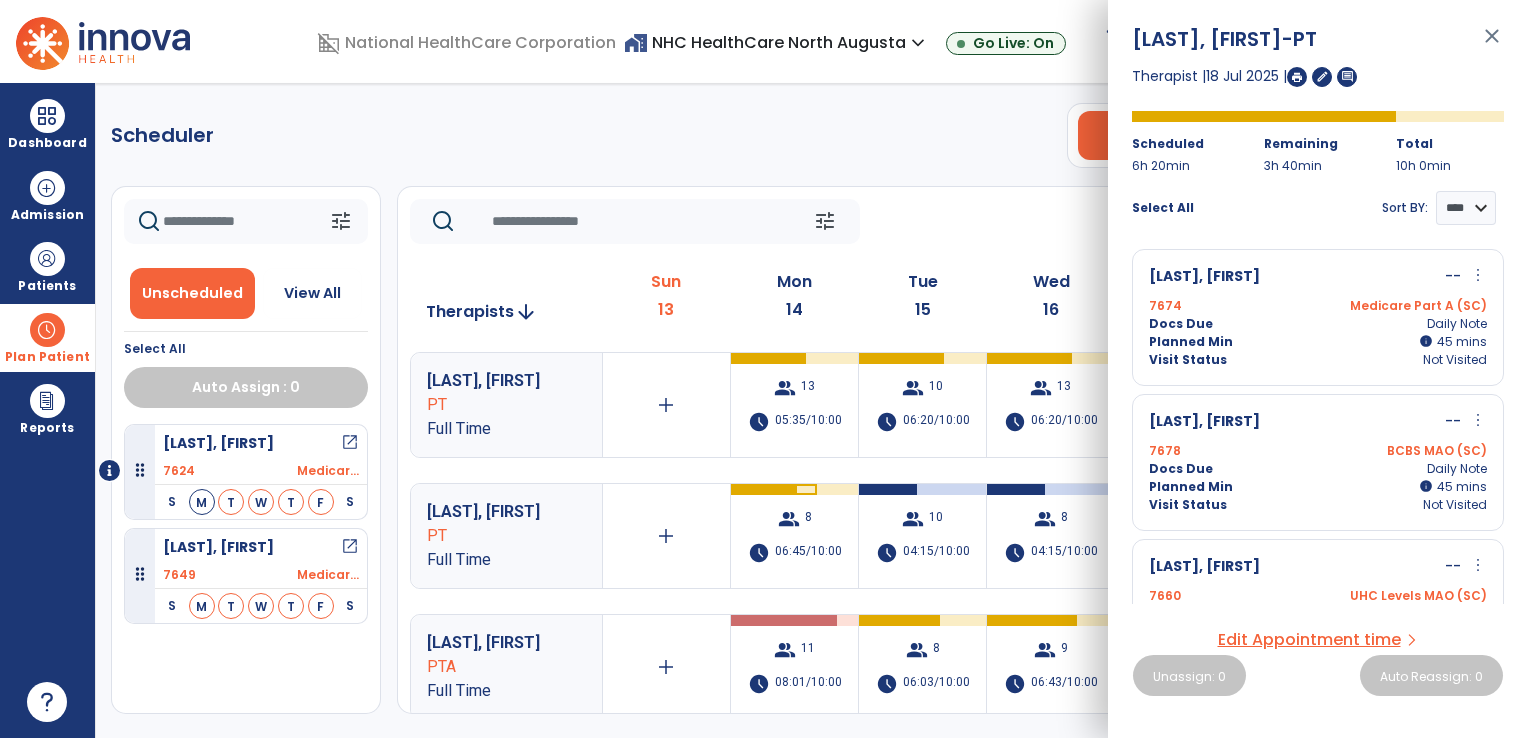 click on "Scheduler   PT   OT   ST  **** *** more_vert  Manage Labor   View All Therapists   Print" 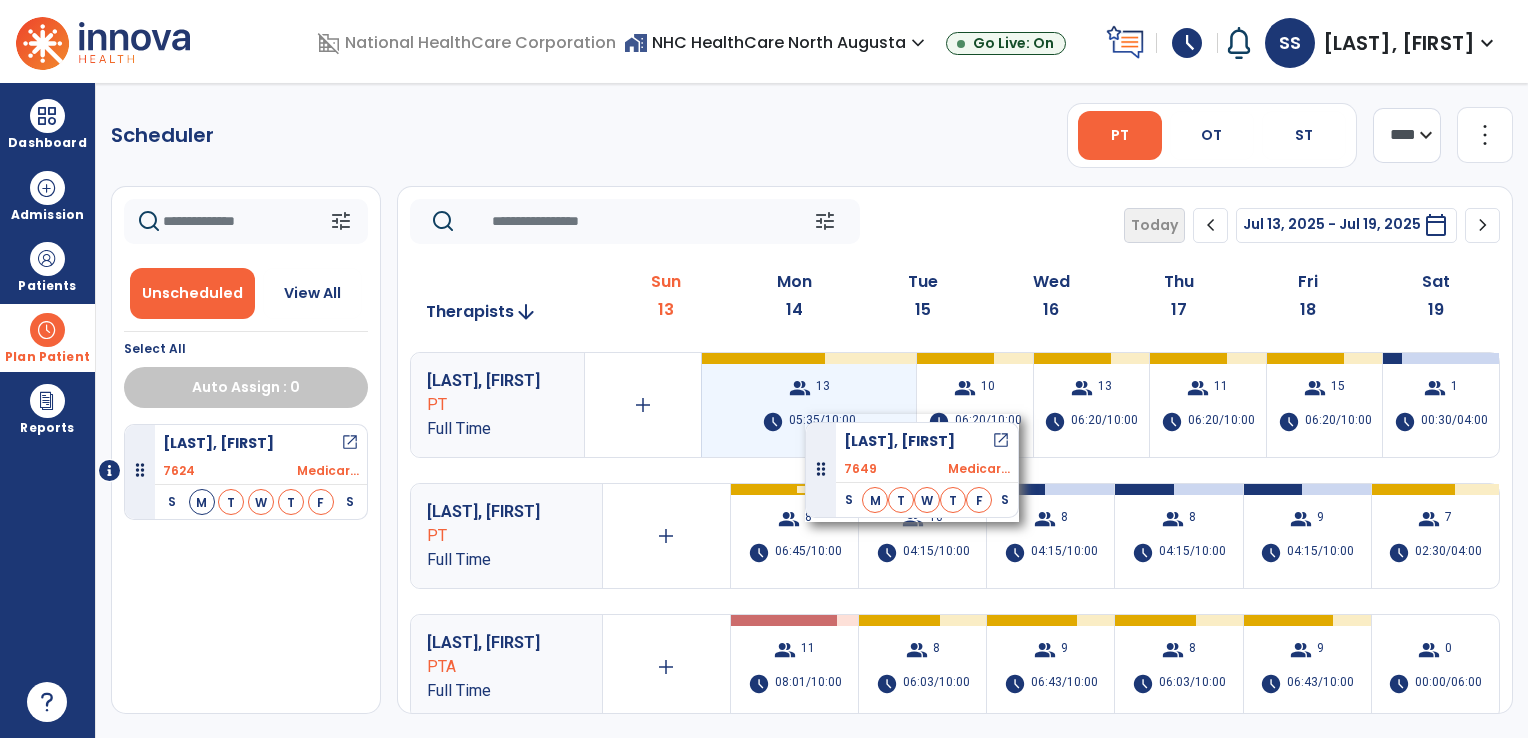 drag, startPoint x: 268, startPoint y: 545, endPoint x: 812, endPoint y: 407, distance: 561.2308 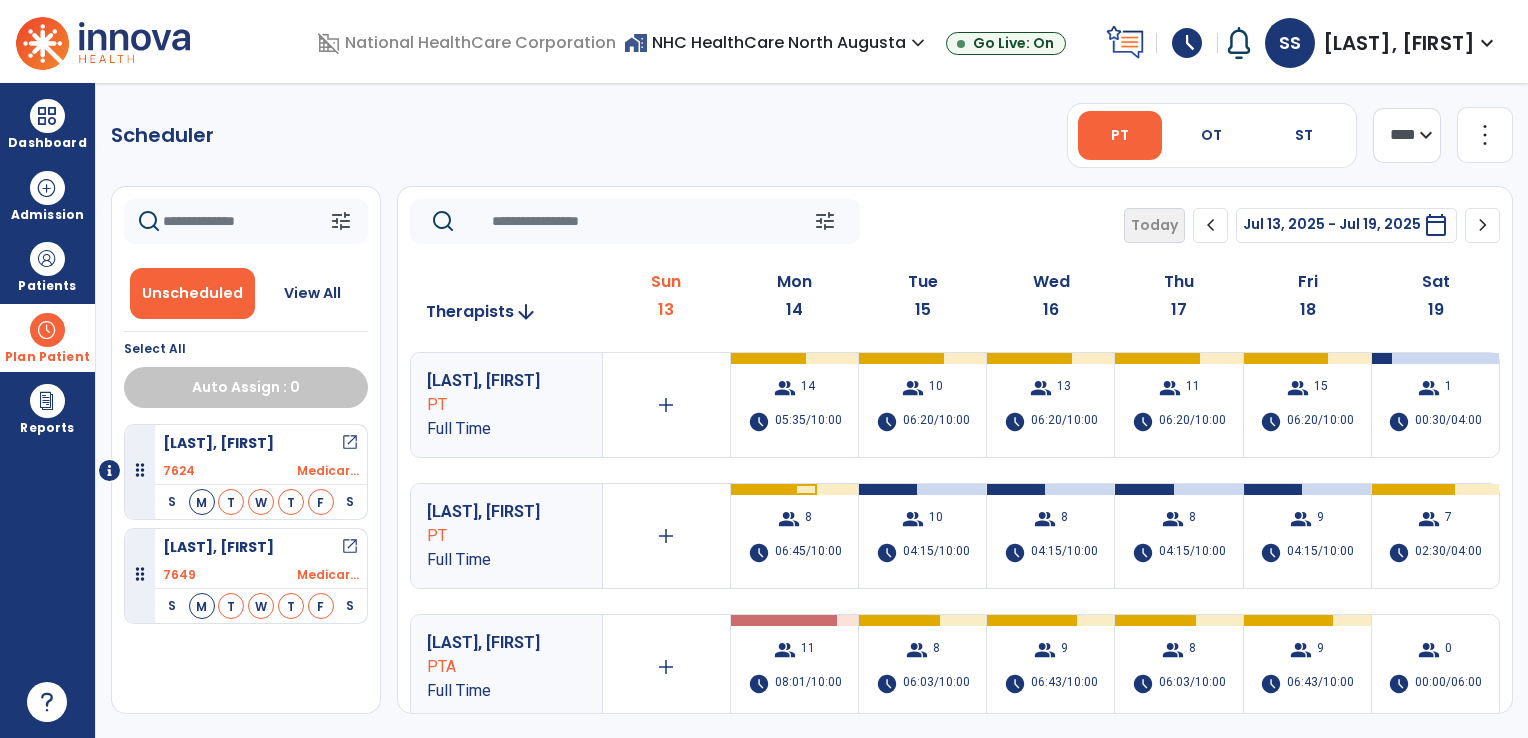 click on "PT" at bounding box center [492, 405] 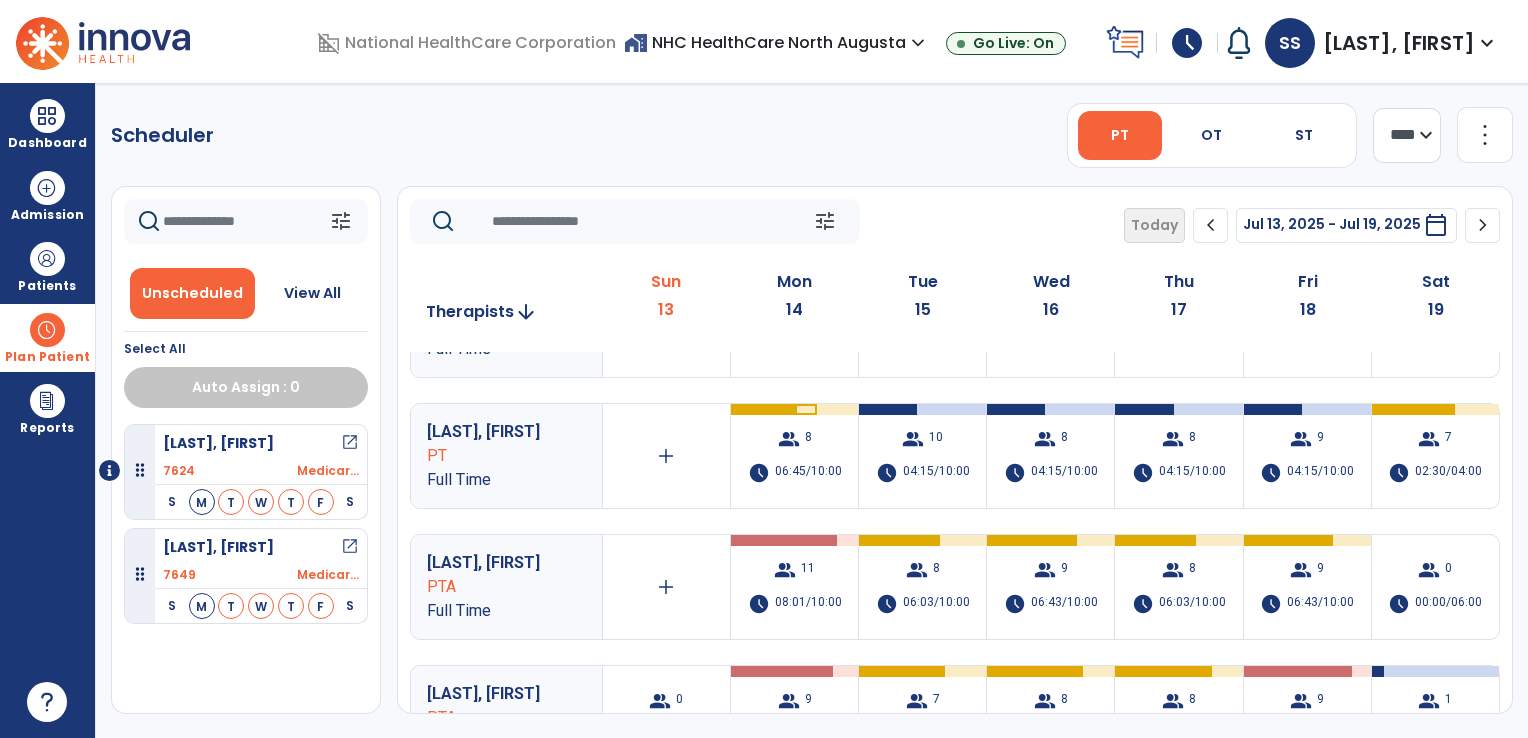 scroll, scrollTop: 120, scrollLeft: 0, axis: vertical 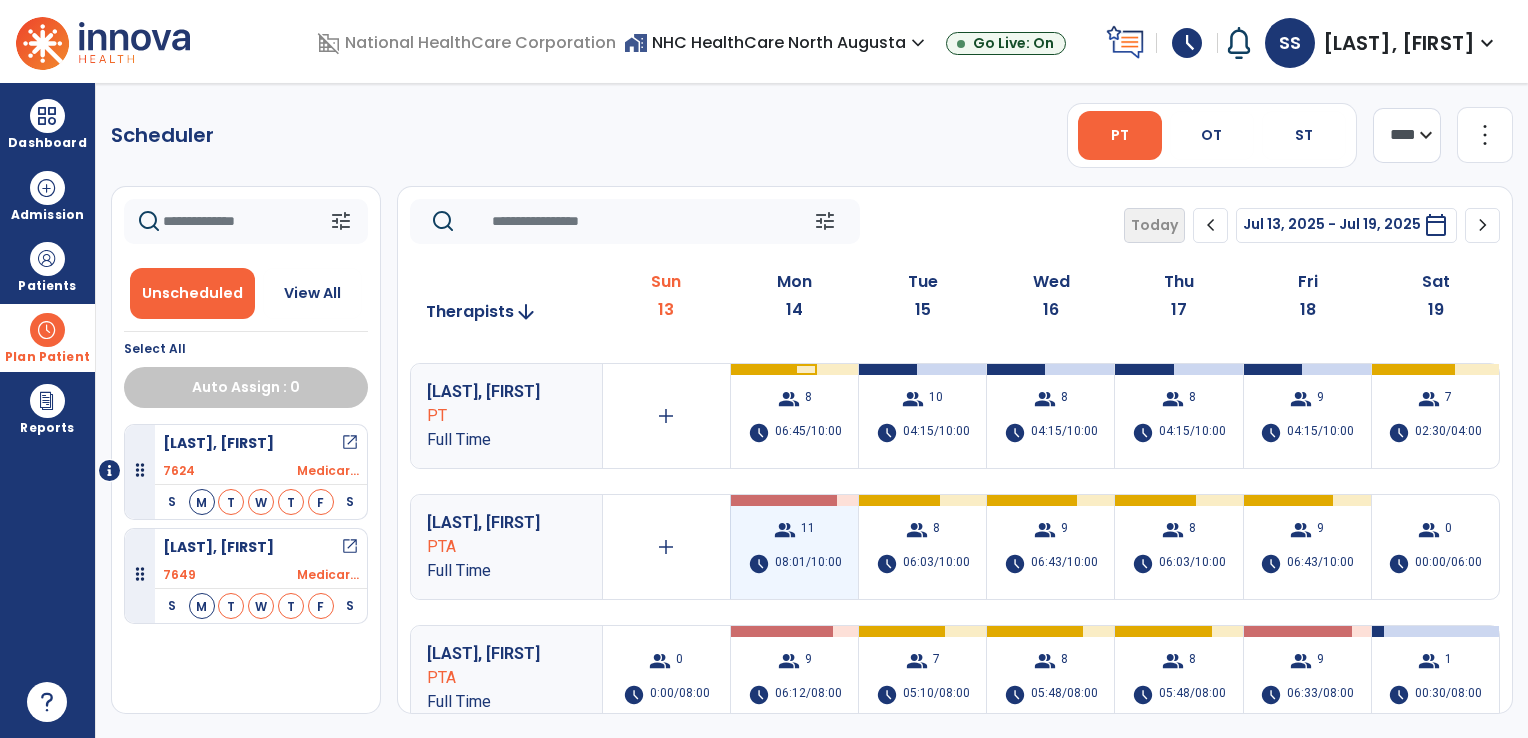 click on "08:01/10:00" at bounding box center [808, 564] 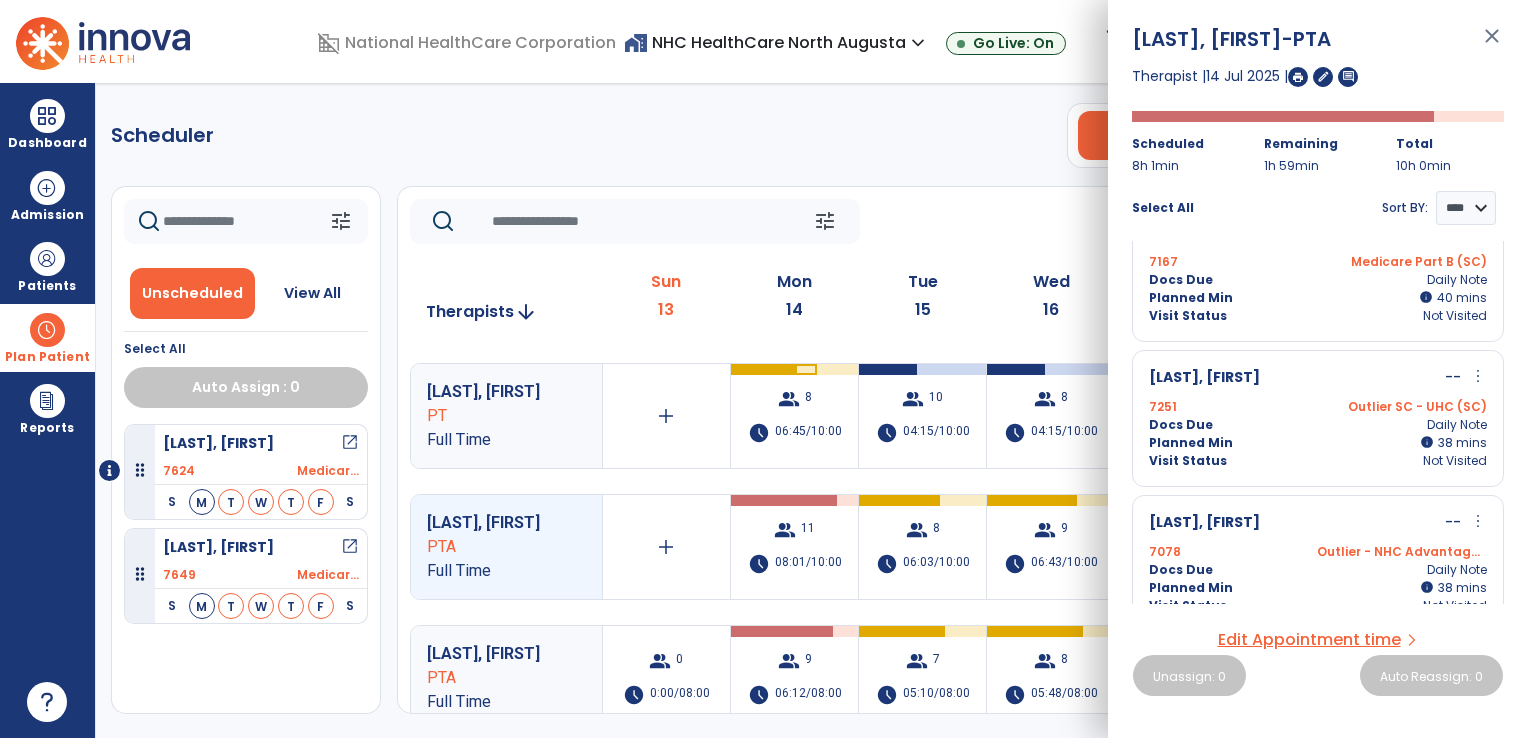 scroll, scrollTop: 1224, scrollLeft: 0, axis: vertical 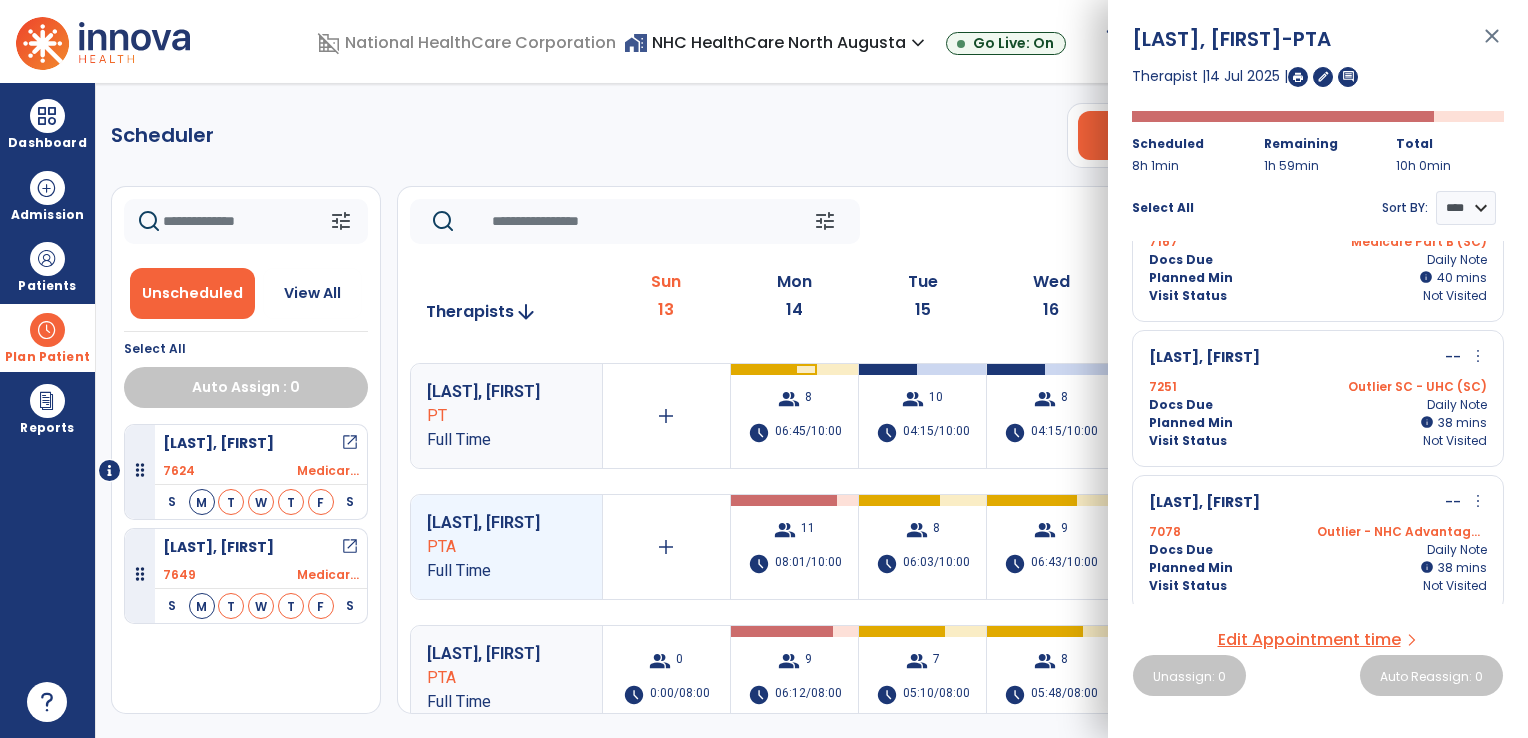 drag, startPoint x: 1501, startPoint y: 560, endPoint x: 1504, endPoint y: 546, distance: 14.3178215 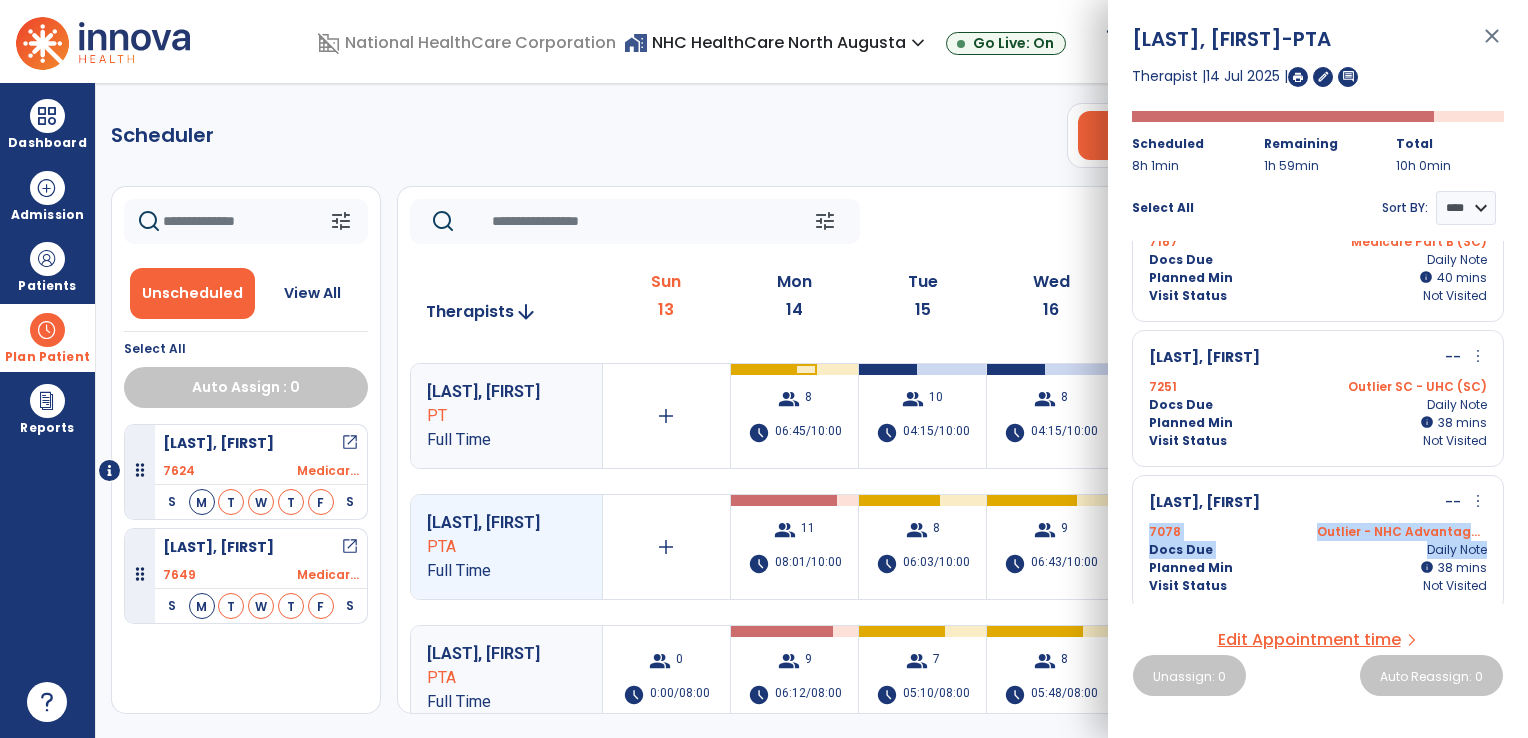 drag, startPoint x: 1504, startPoint y: 546, endPoint x: 1509, endPoint y: 500, distance: 46.270943 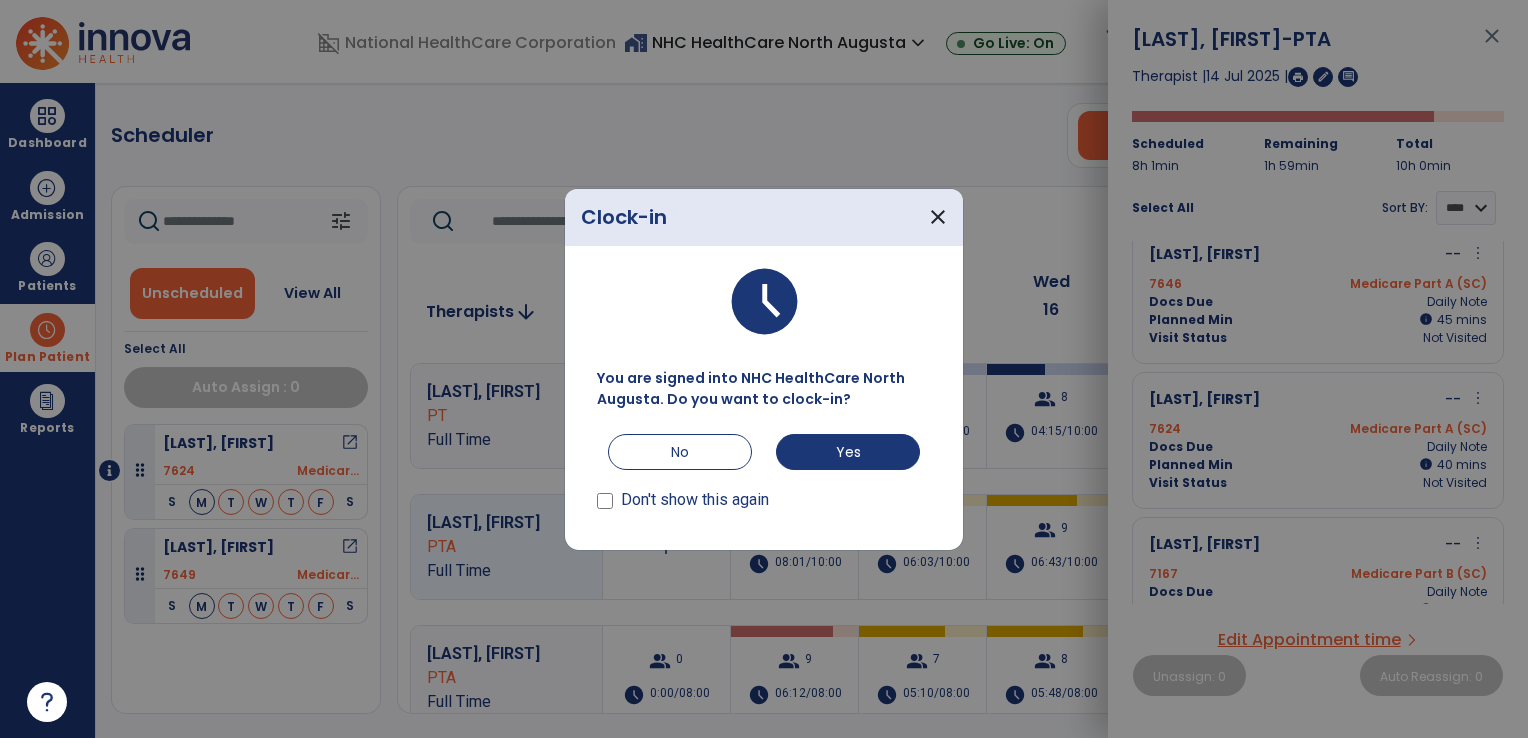 scroll, scrollTop: 920, scrollLeft: 0, axis: vertical 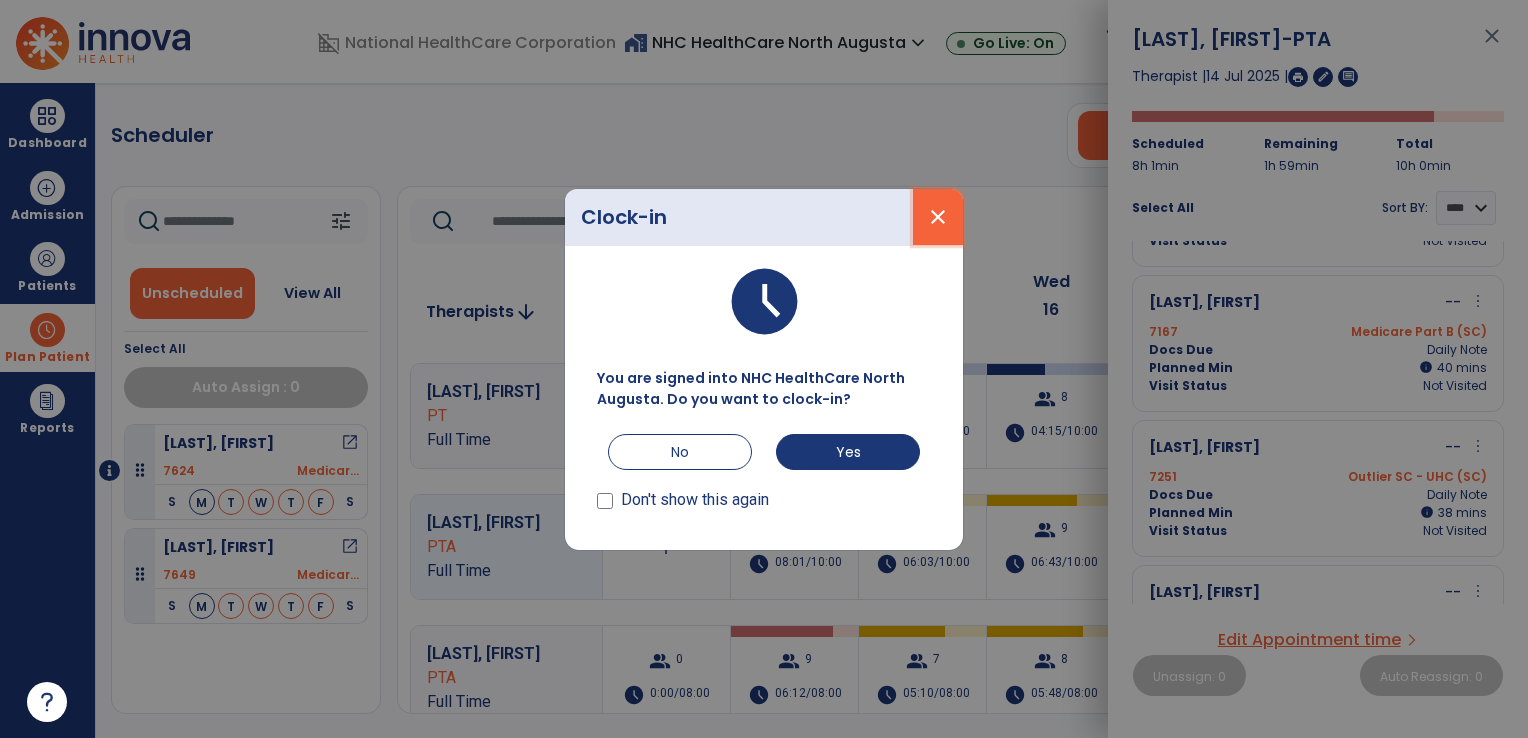 click on "close" at bounding box center (938, 217) 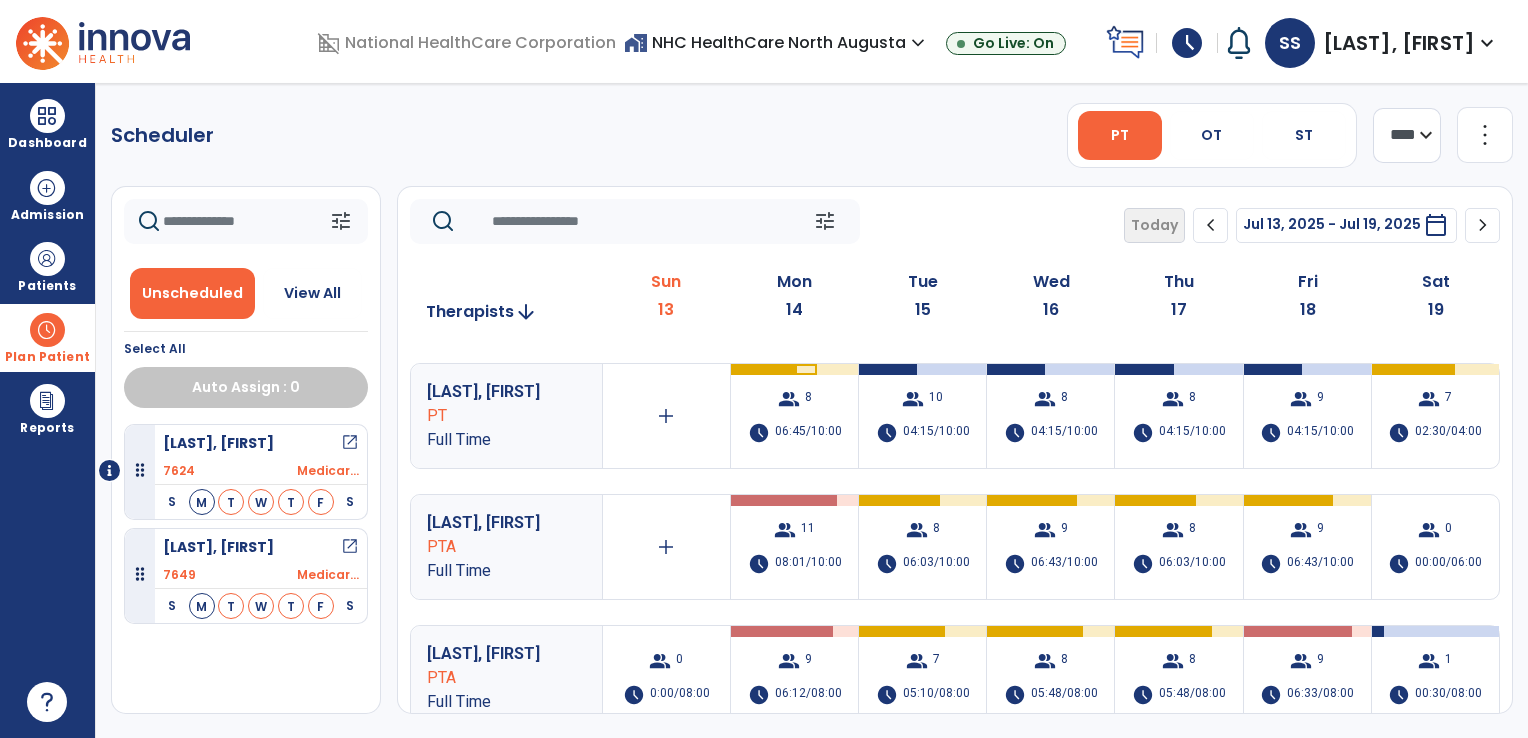 click on "[LAST], [FIRST]" at bounding box center (492, 523) 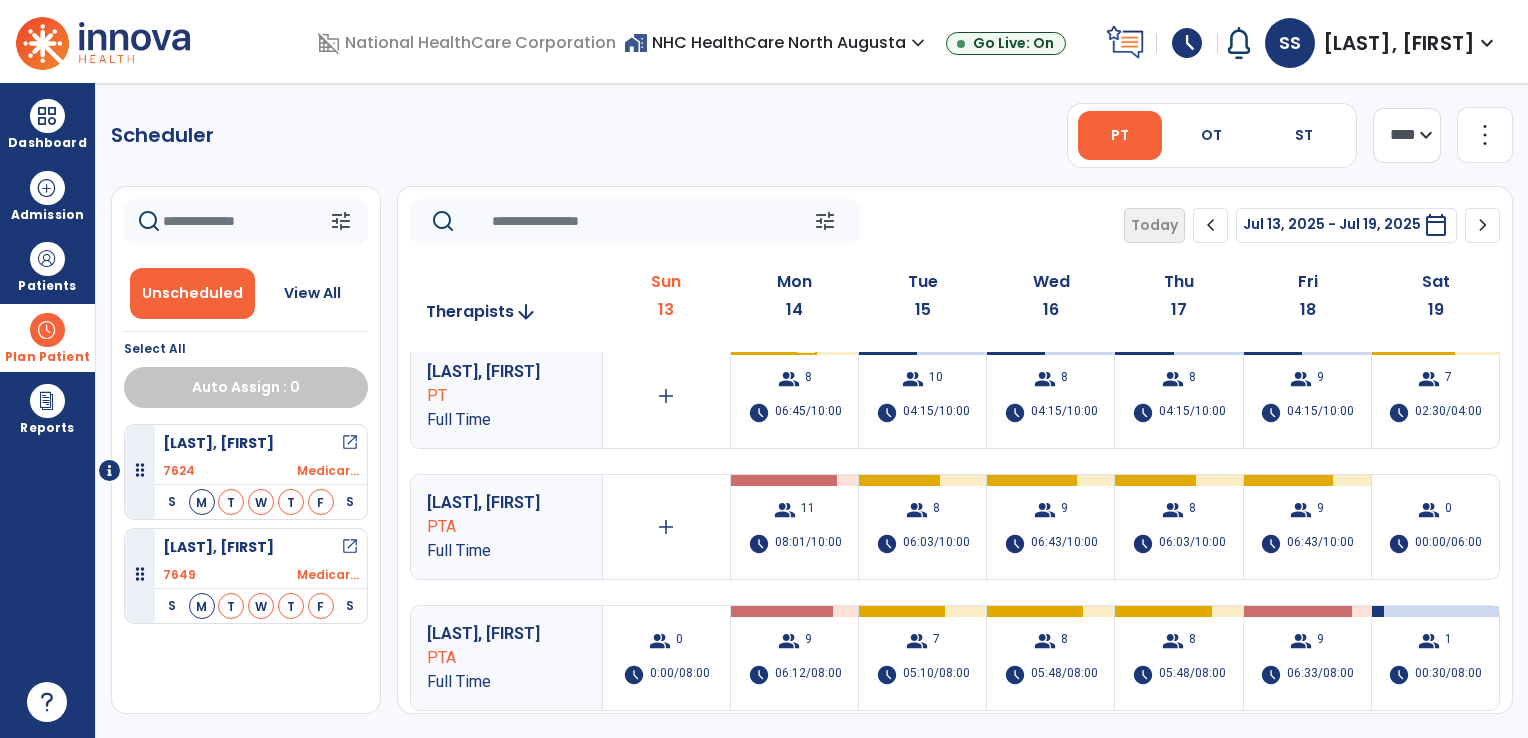 scroll, scrollTop: 160, scrollLeft: 0, axis: vertical 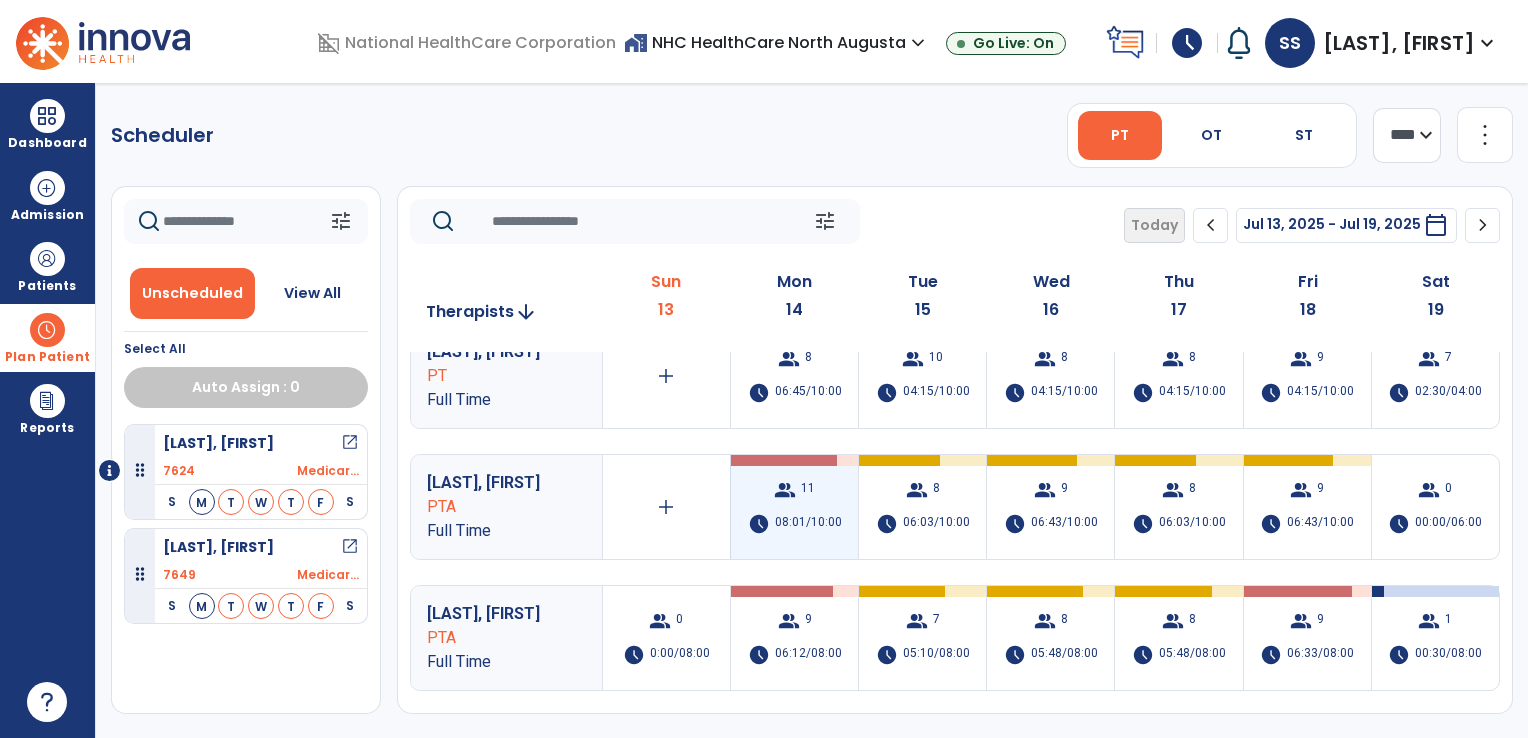 click on "11" at bounding box center (808, 490) 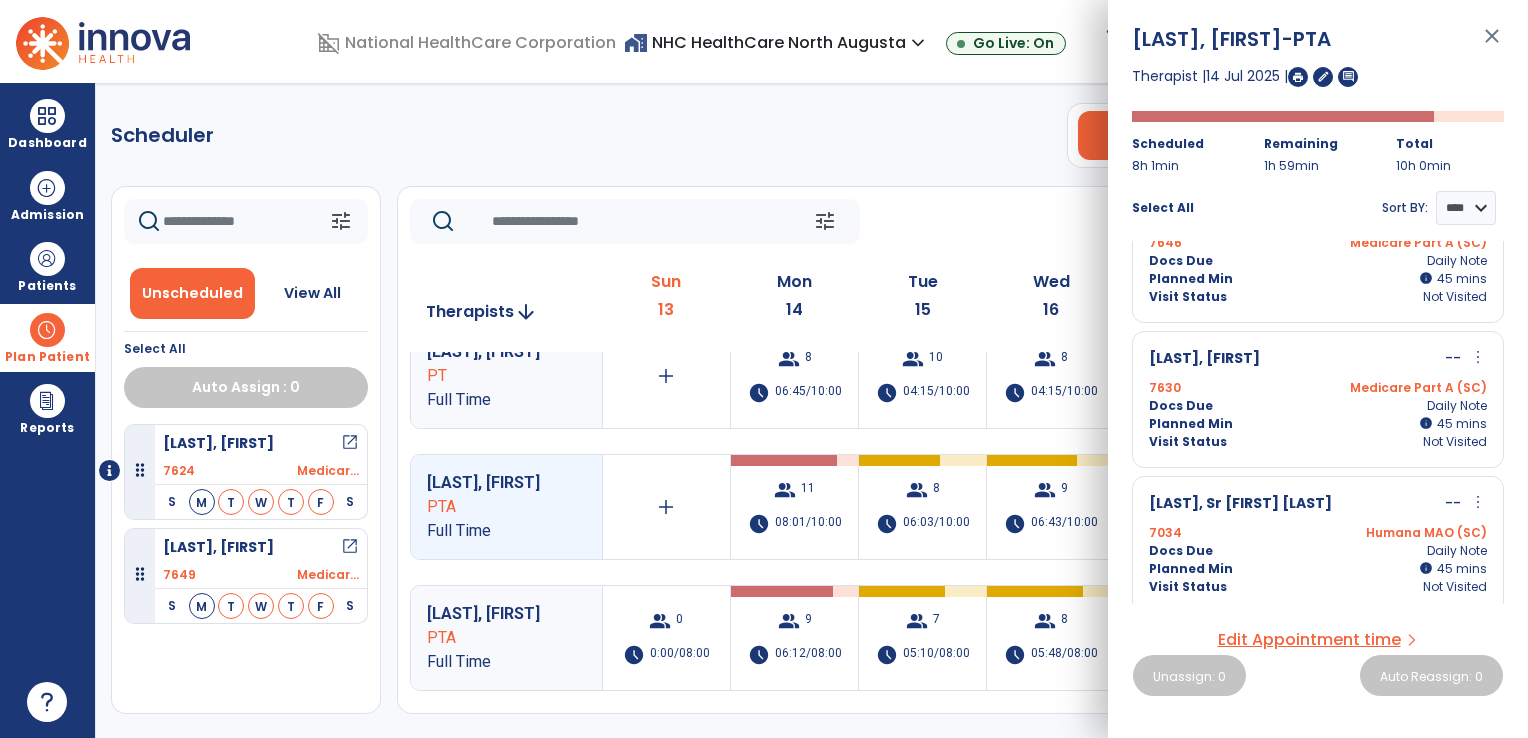 scroll, scrollTop: 360, scrollLeft: 0, axis: vertical 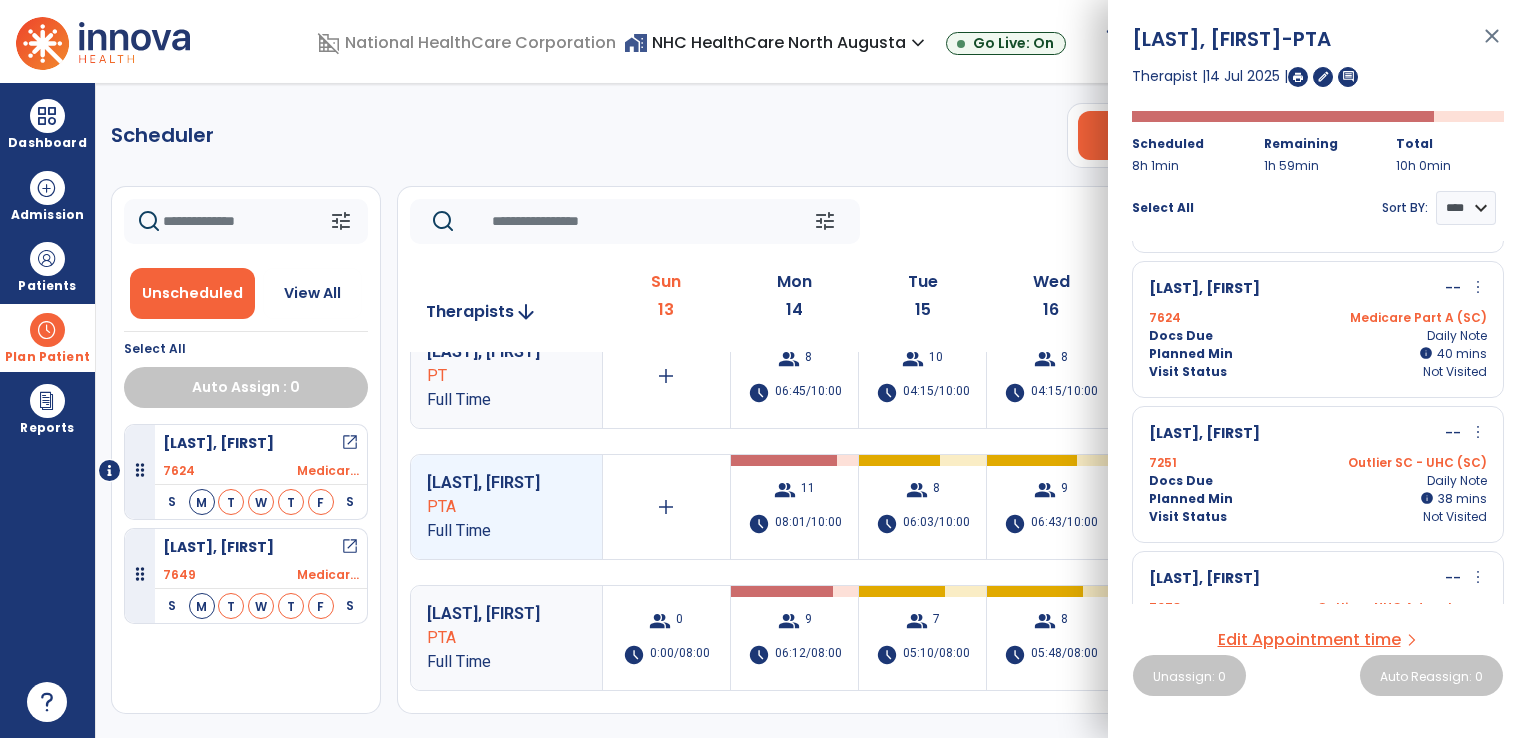 click on "Planned Min  info   38 I 38 mins" at bounding box center [1318, 499] 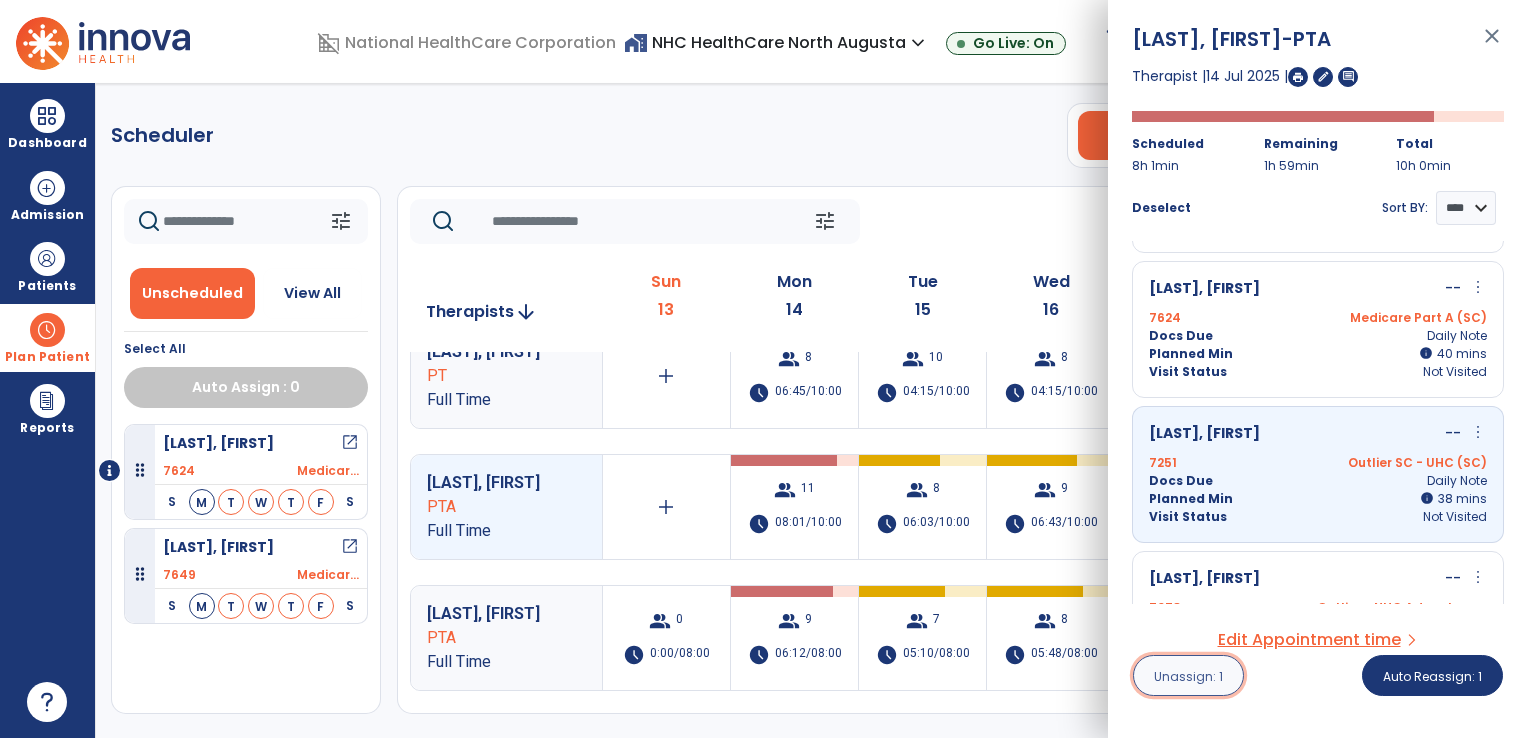 click on "Unassign: 1" at bounding box center (1188, 676) 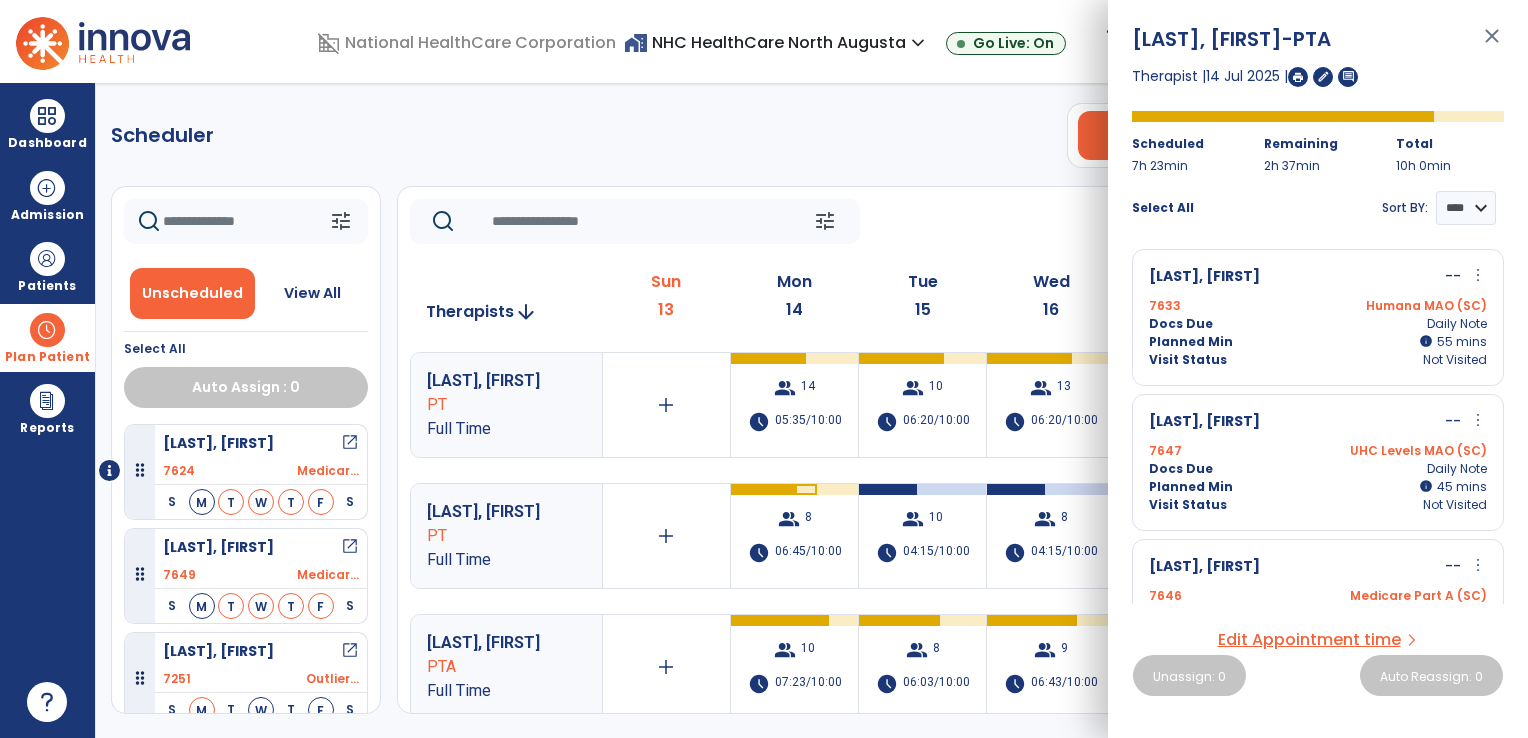 click on "PT" at bounding box center (492, 536) 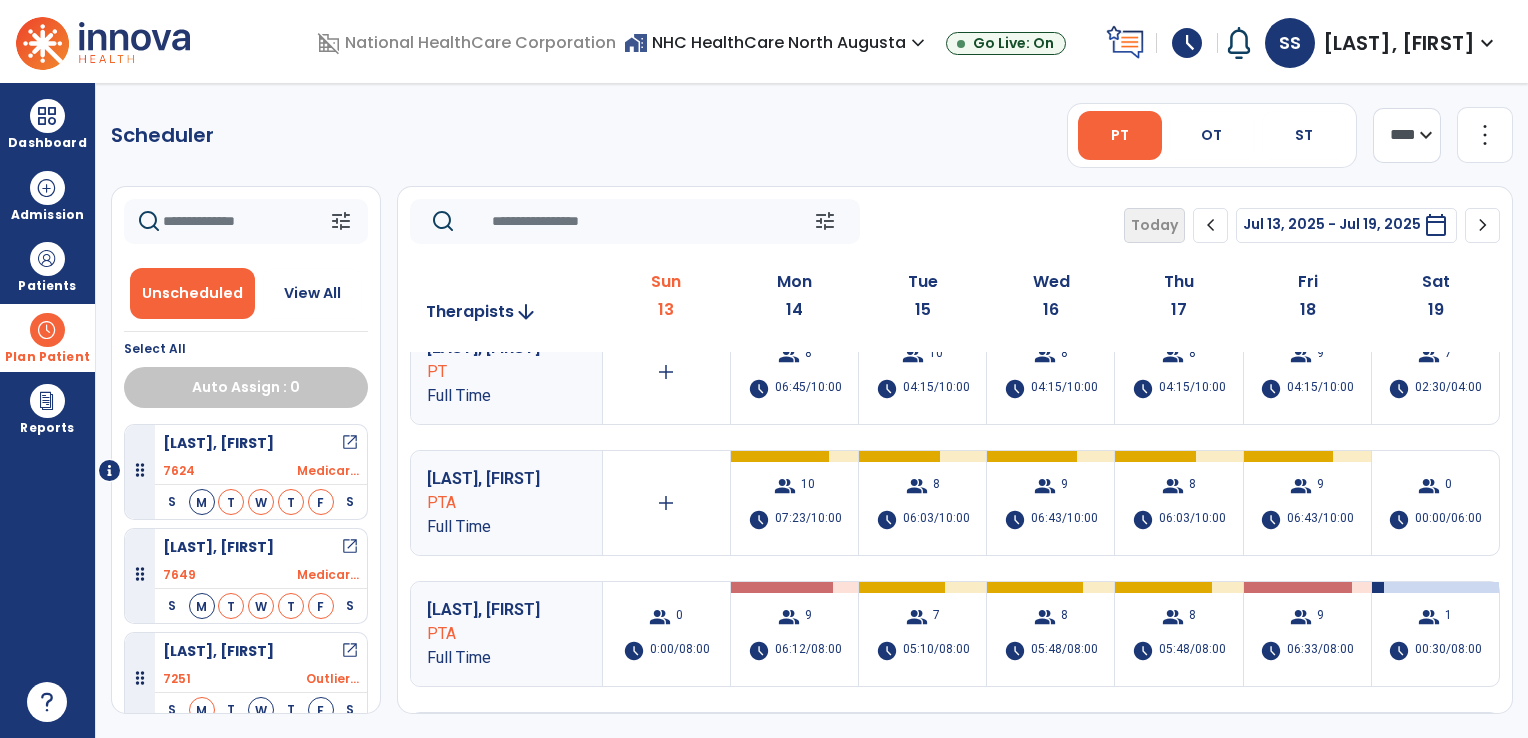 scroll, scrollTop: 200, scrollLeft: 0, axis: vertical 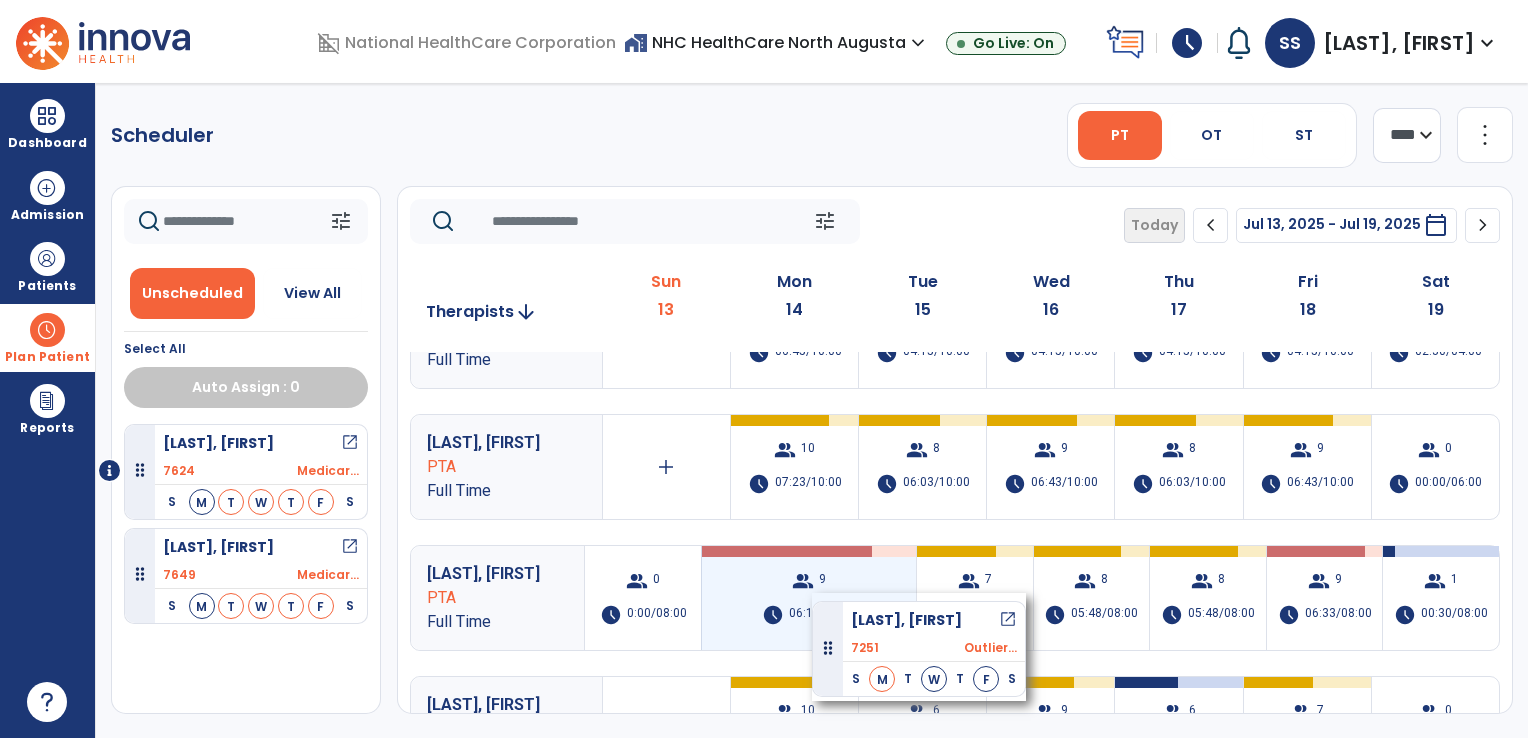 drag, startPoint x: 272, startPoint y: 668, endPoint x: 812, endPoint y: 593, distance: 545.1835 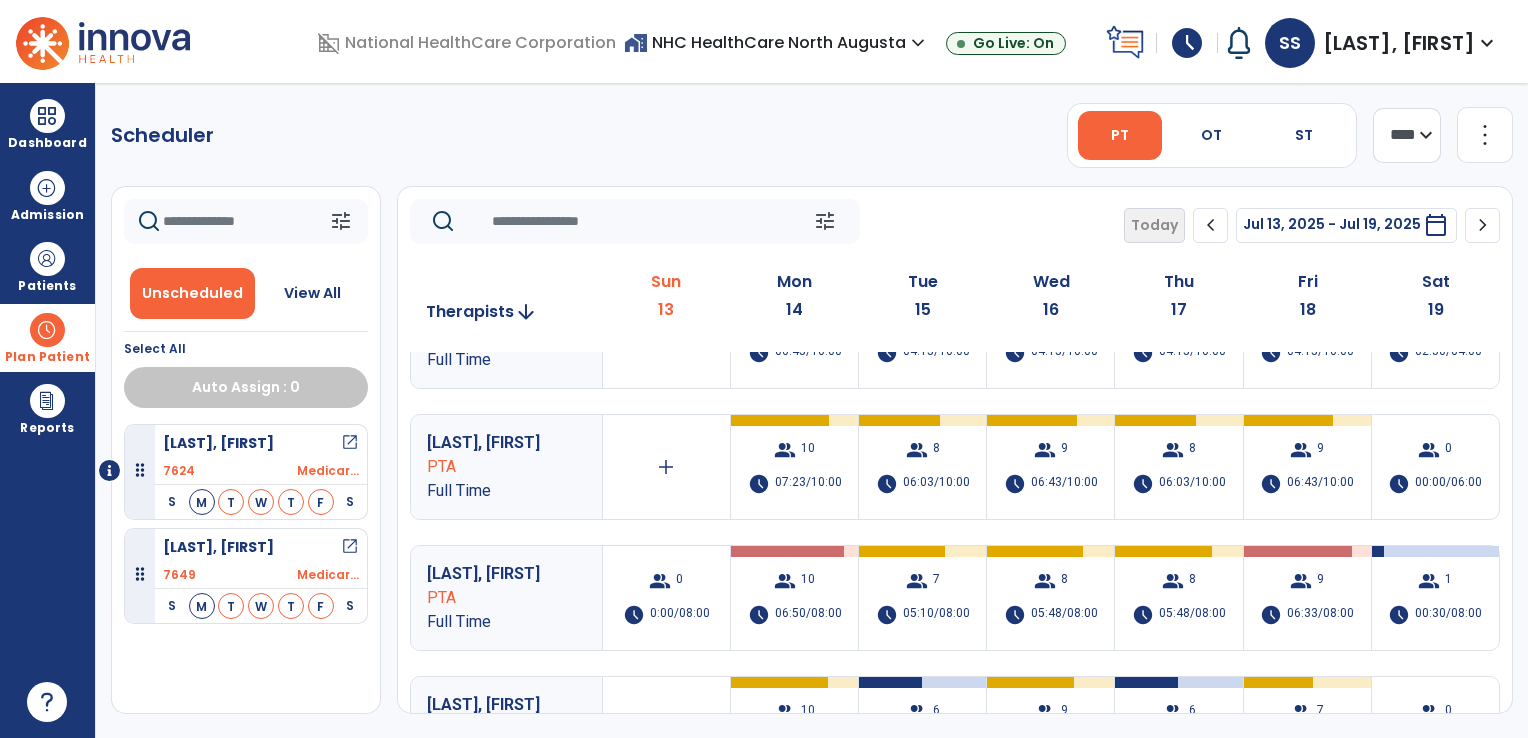 click on "Full Time" at bounding box center [492, 622] 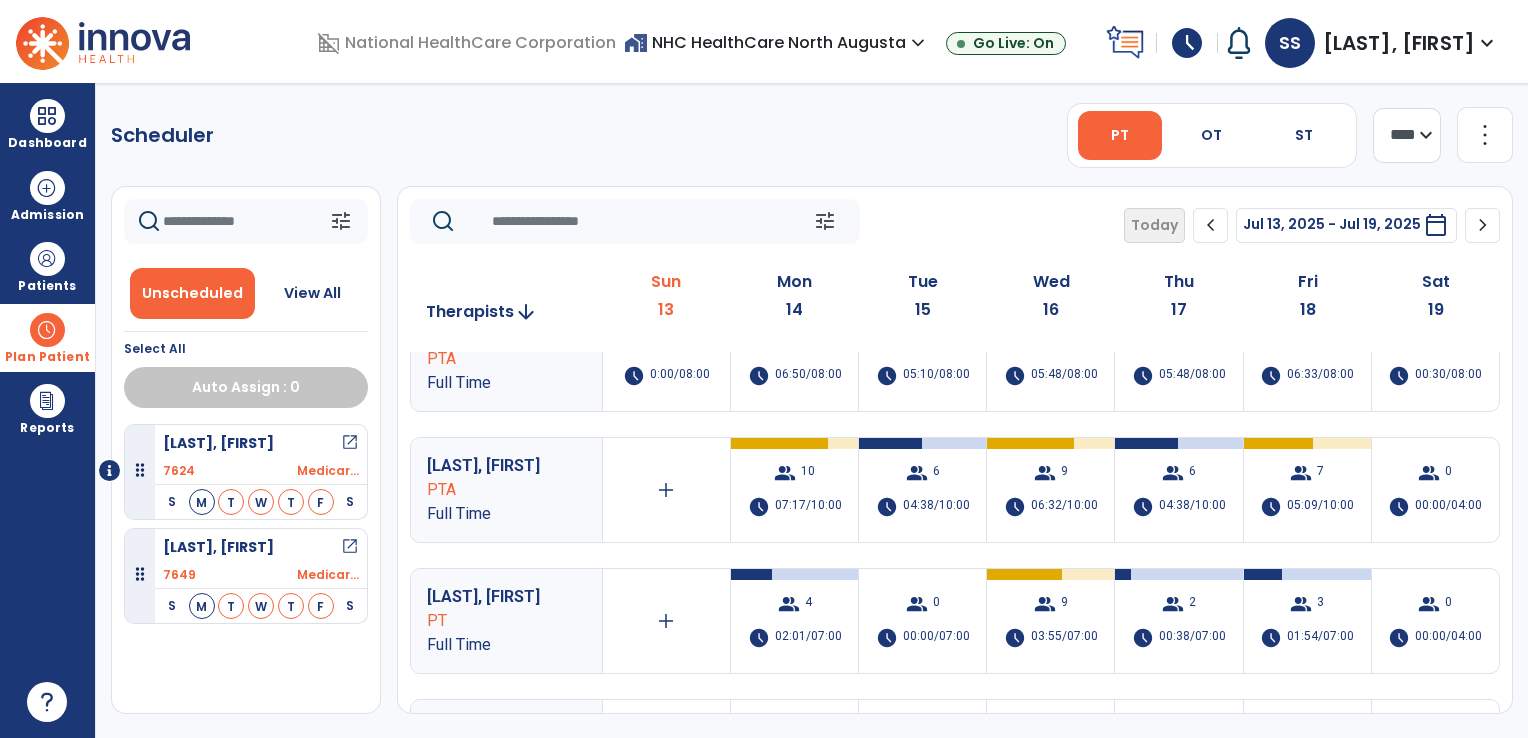 scroll, scrollTop: 440, scrollLeft: 0, axis: vertical 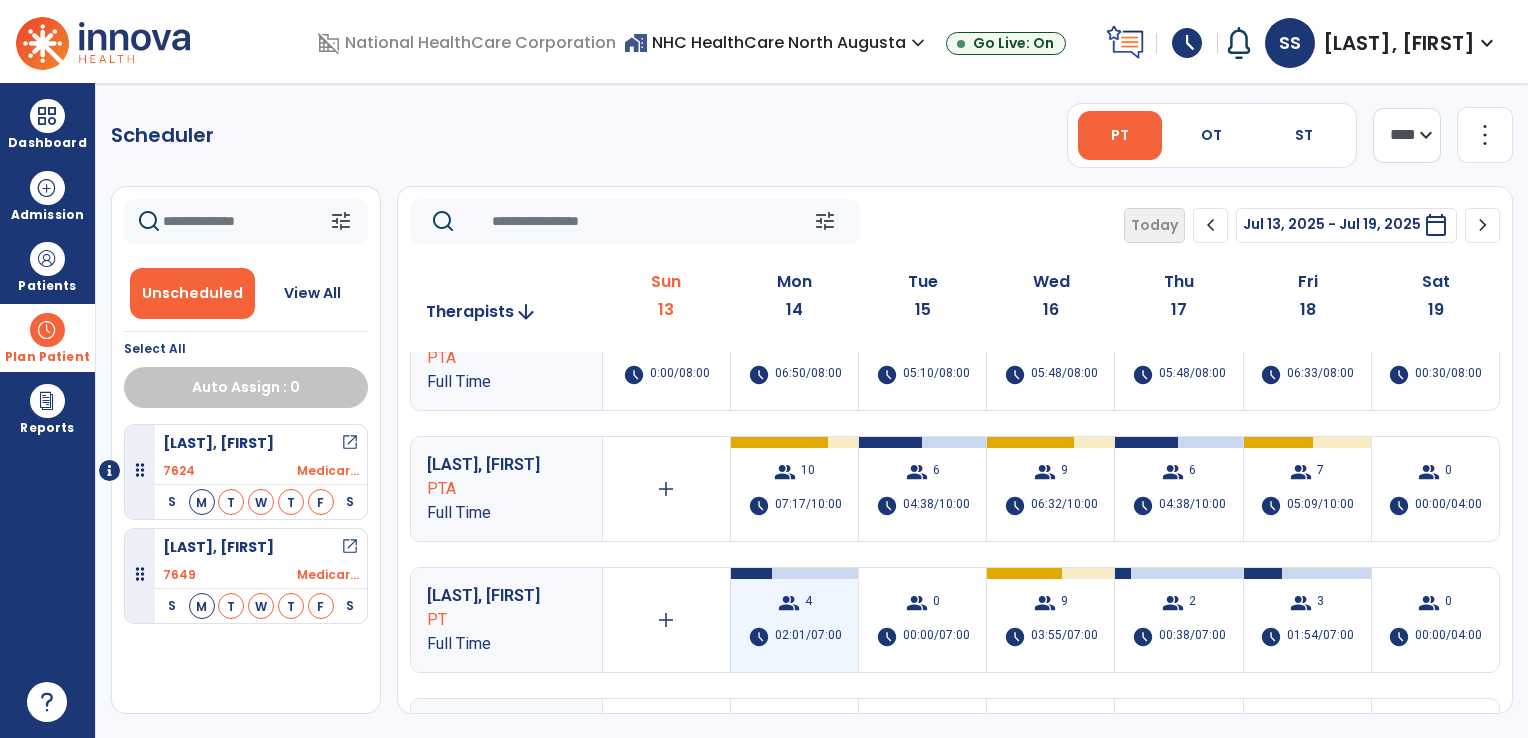 click on "group" at bounding box center [789, 603] 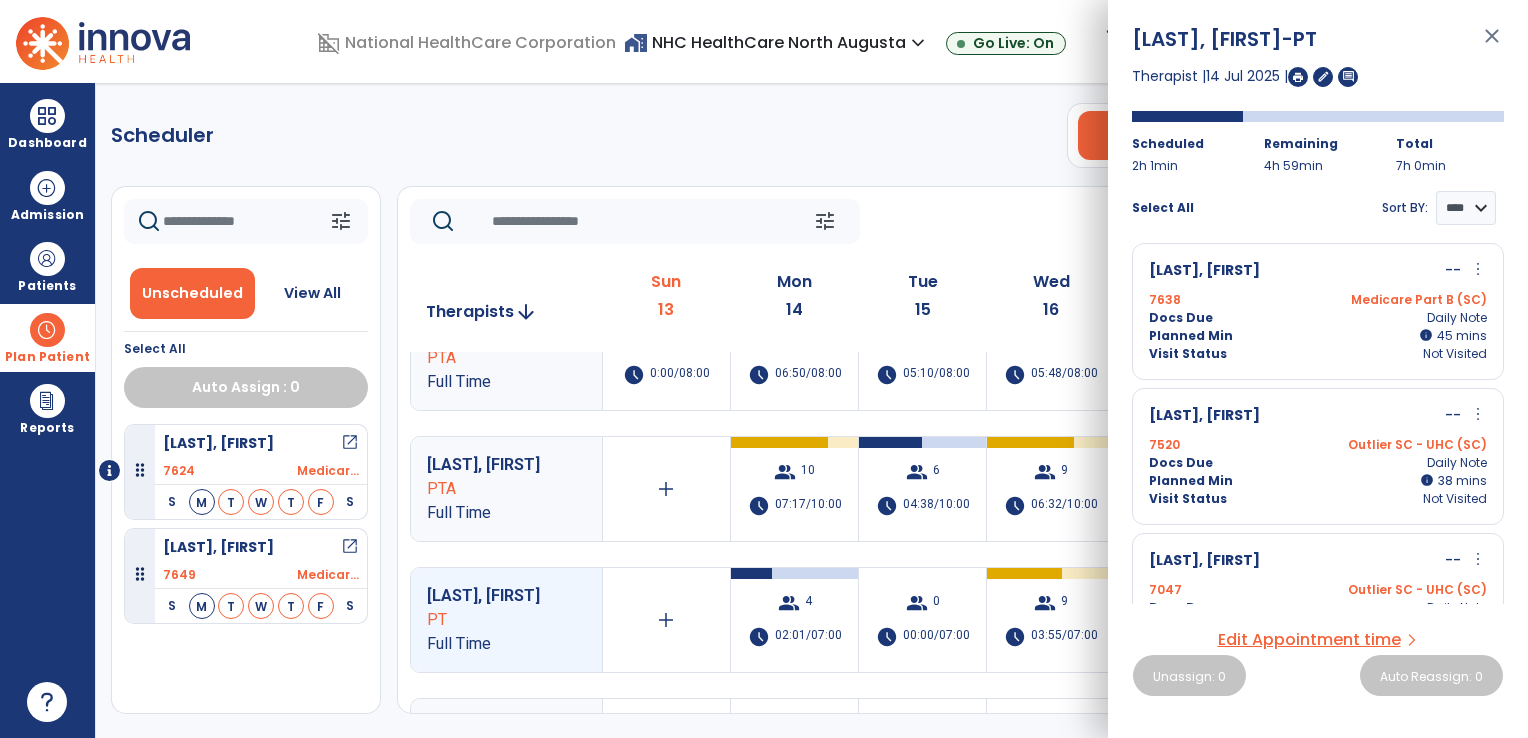 scroll, scrollTop: 0, scrollLeft: 0, axis: both 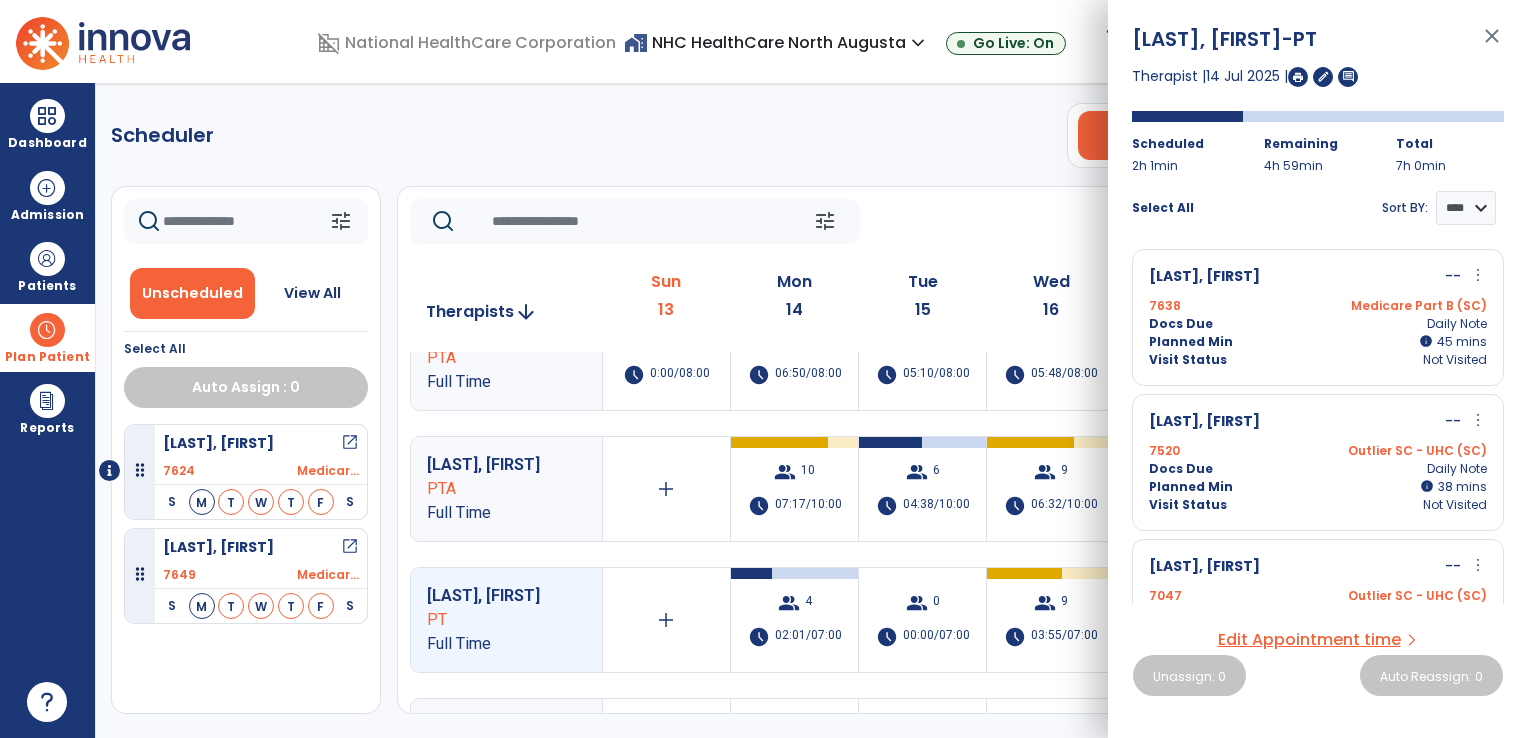 click on "Full Time" at bounding box center [492, 513] 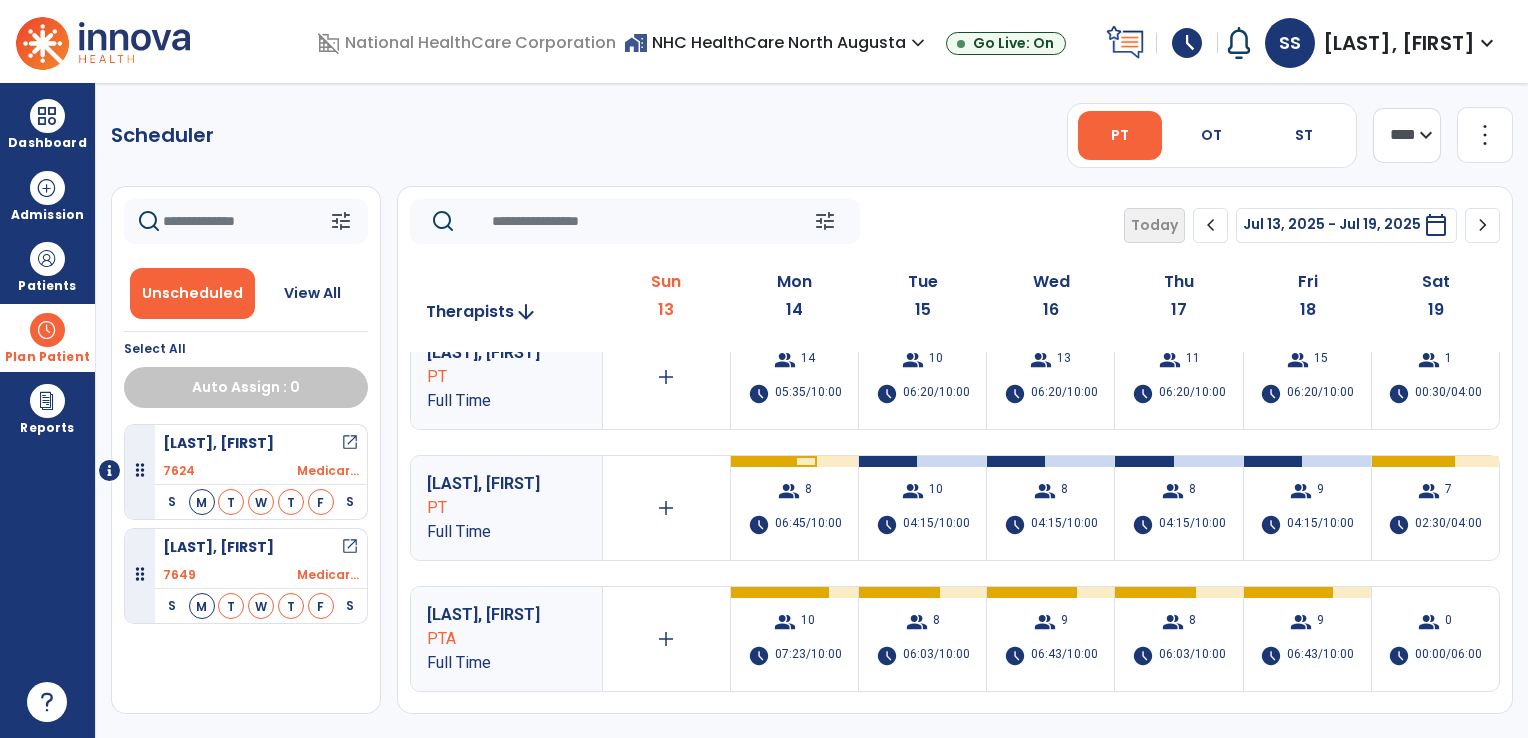 scroll, scrollTop: 0, scrollLeft: 0, axis: both 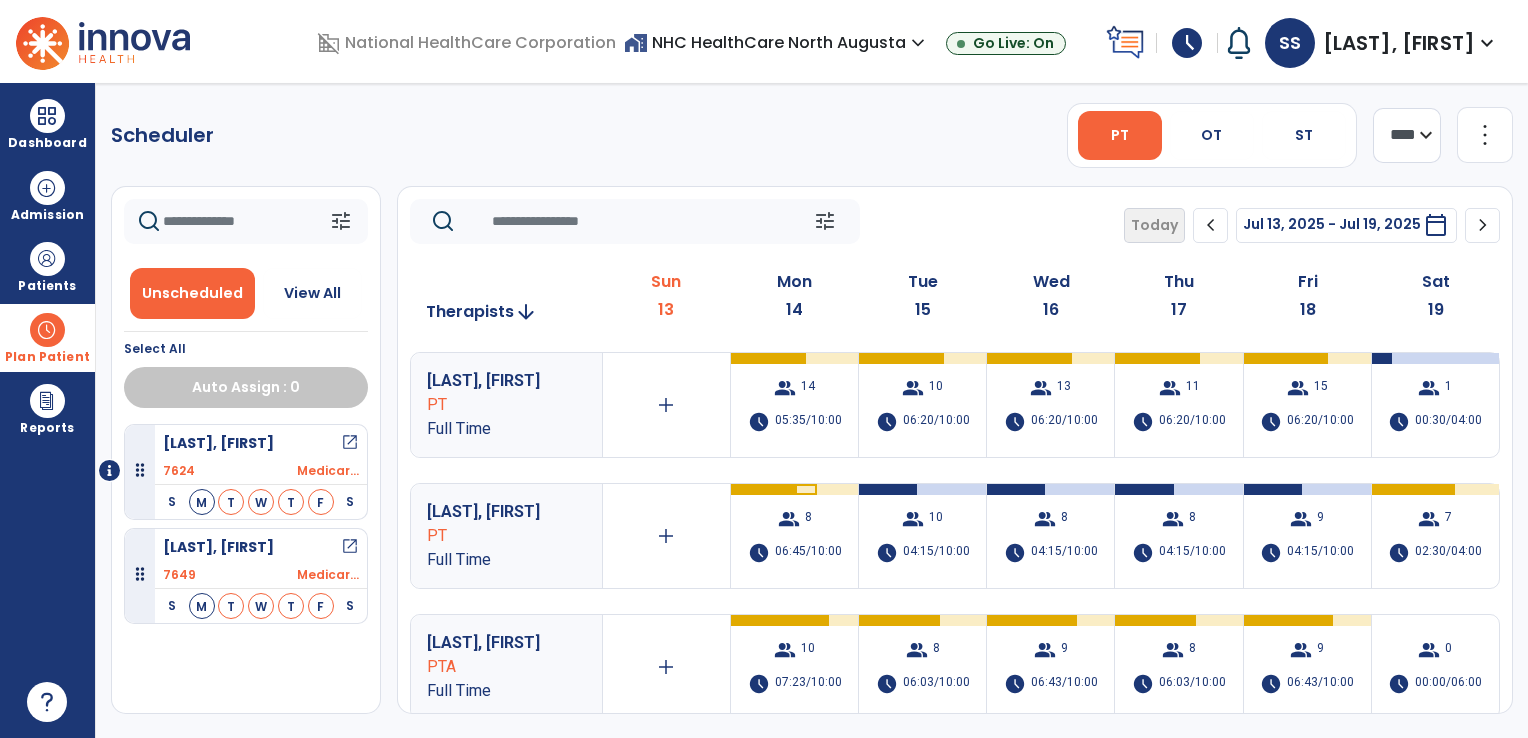 click on "Full Time" at bounding box center [492, 560] 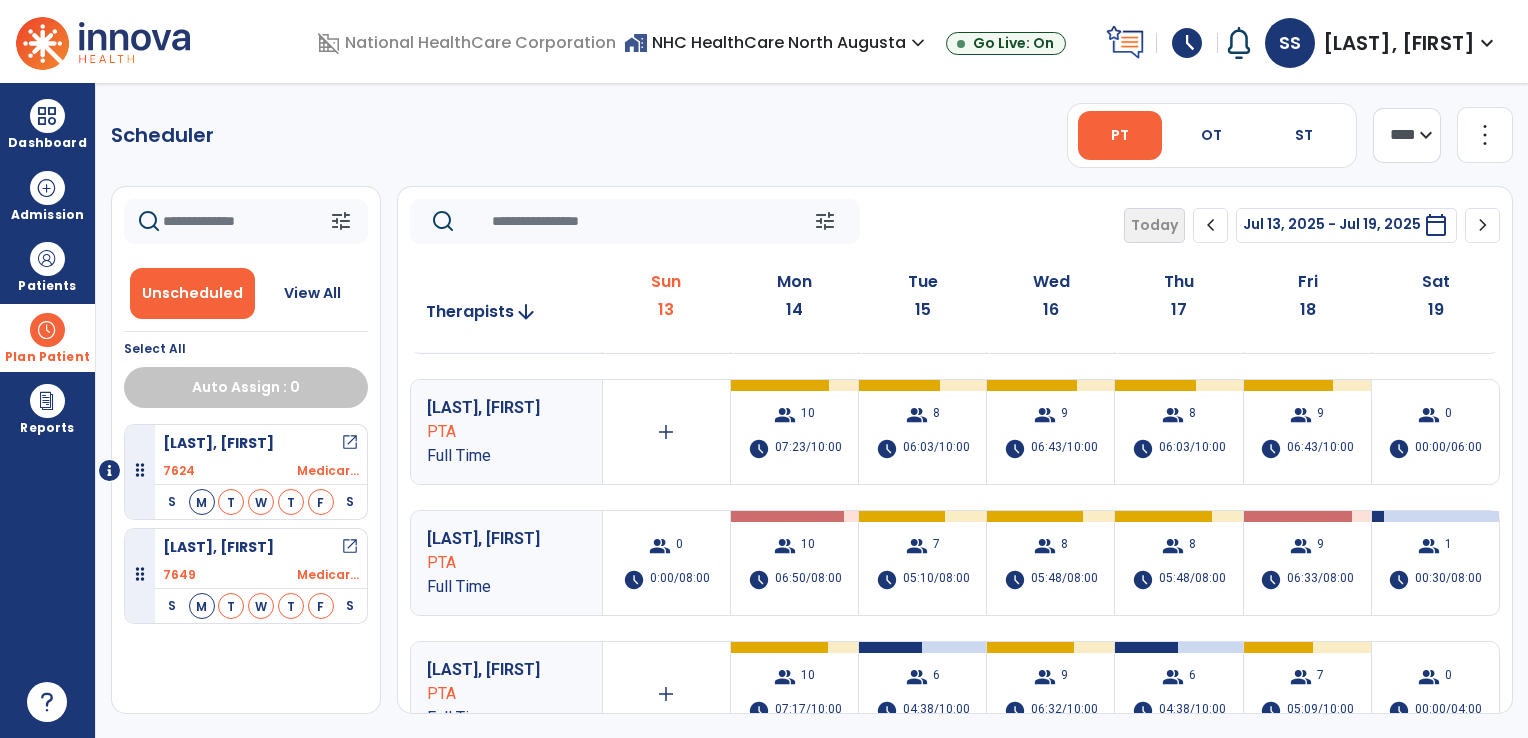 scroll, scrollTop: 240, scrollLeft: 0, axis: vertical 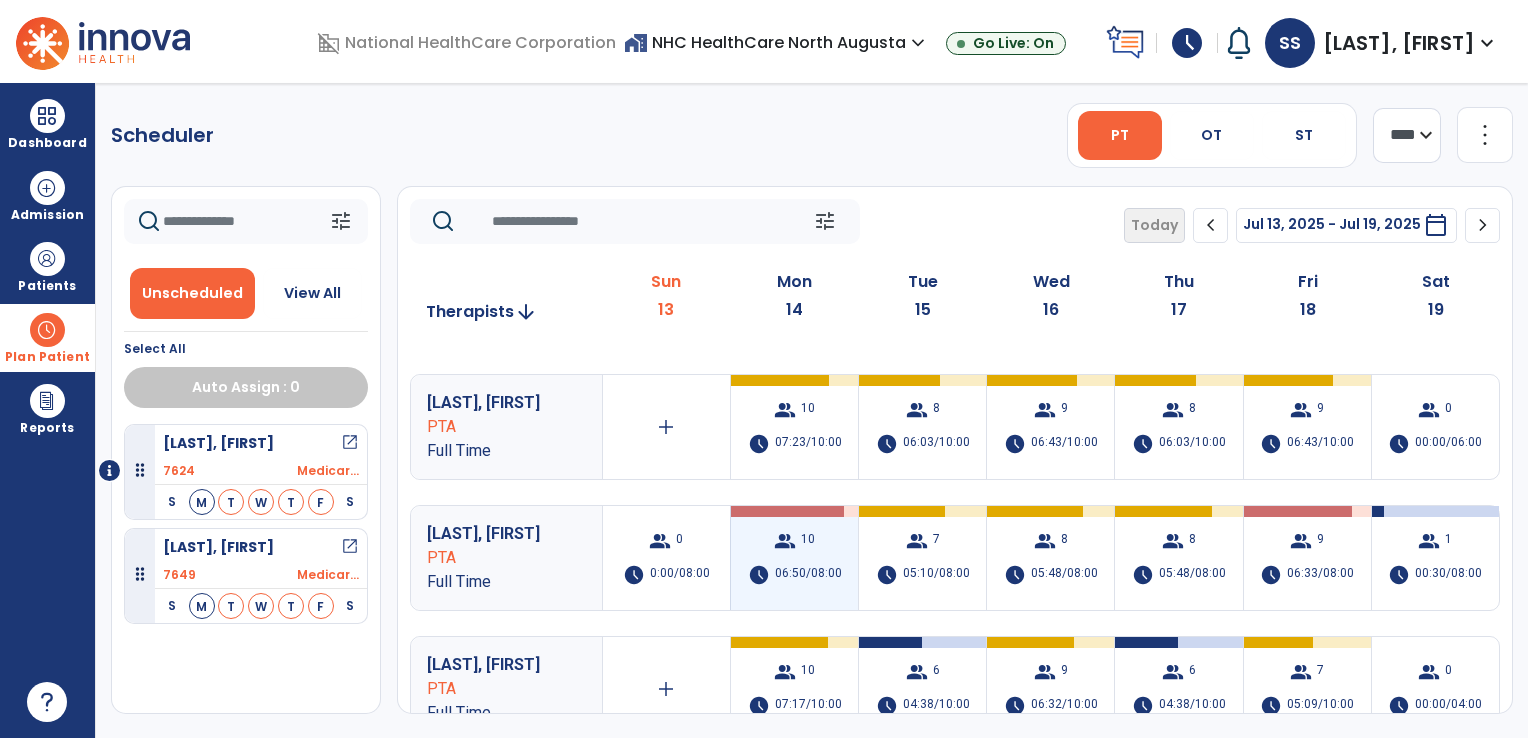 click on "10" at bounding box center (808, 541) 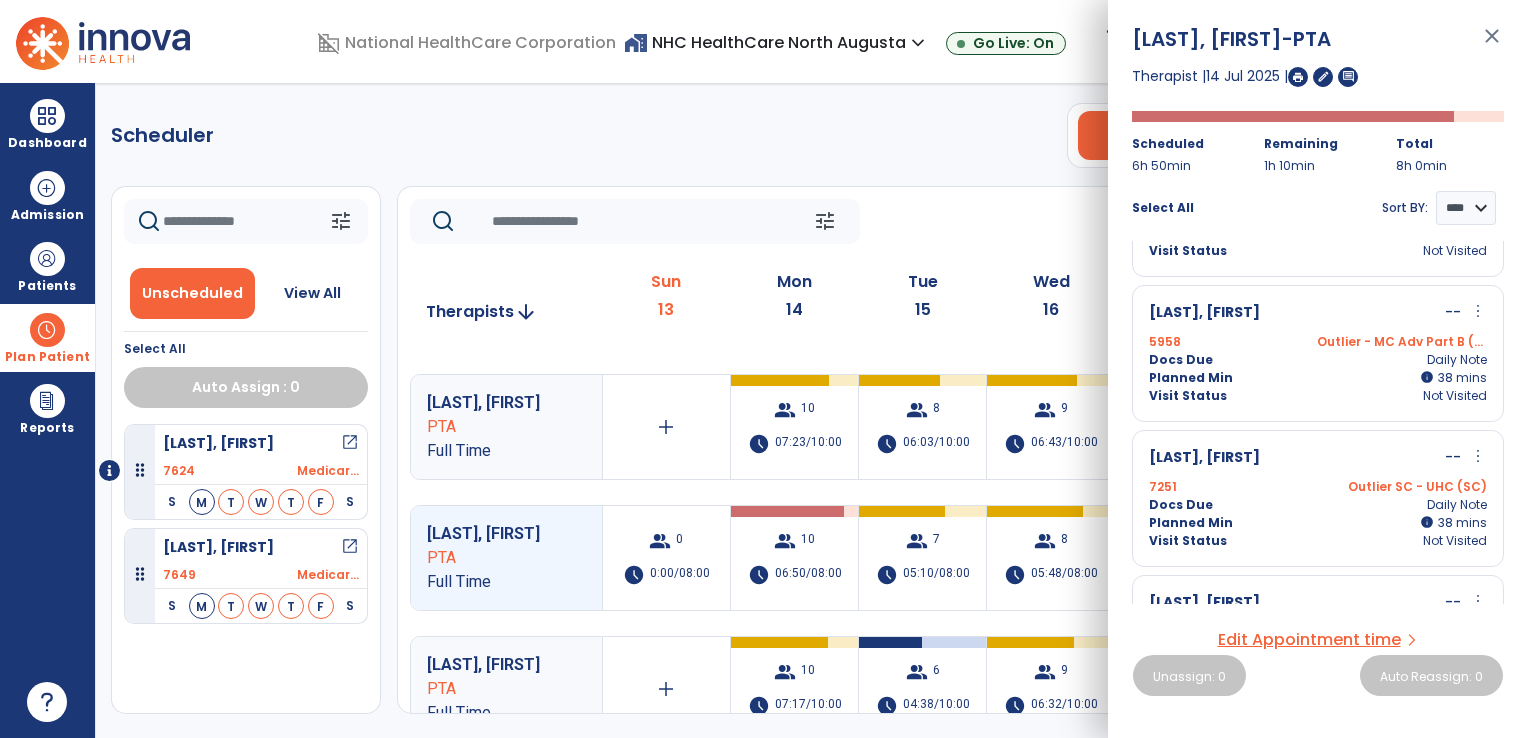 scroll, scrollTop: 998, scrollLeft: 0, axis: vertical 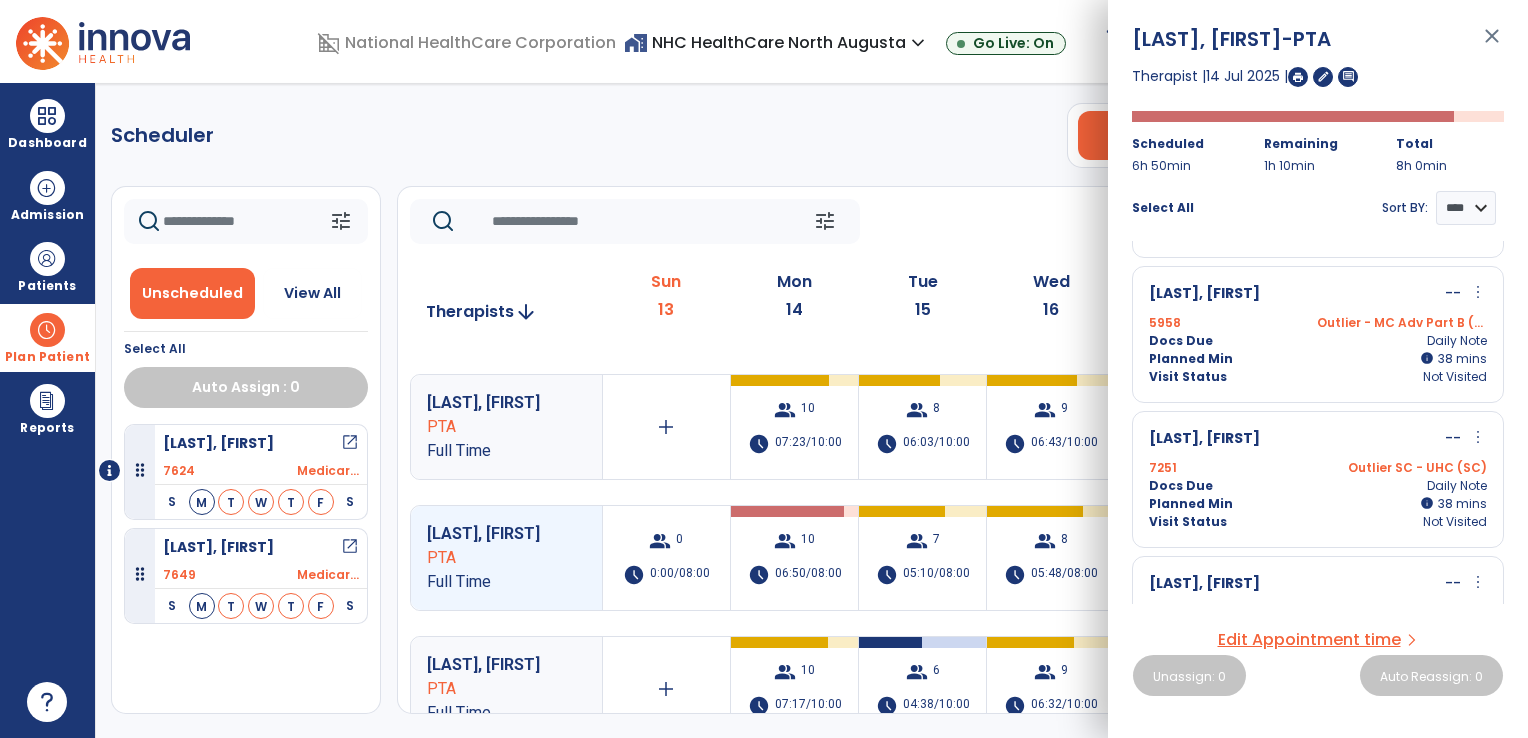 click on "Docs Due Daily Note" at bounding box center (1318, 486) 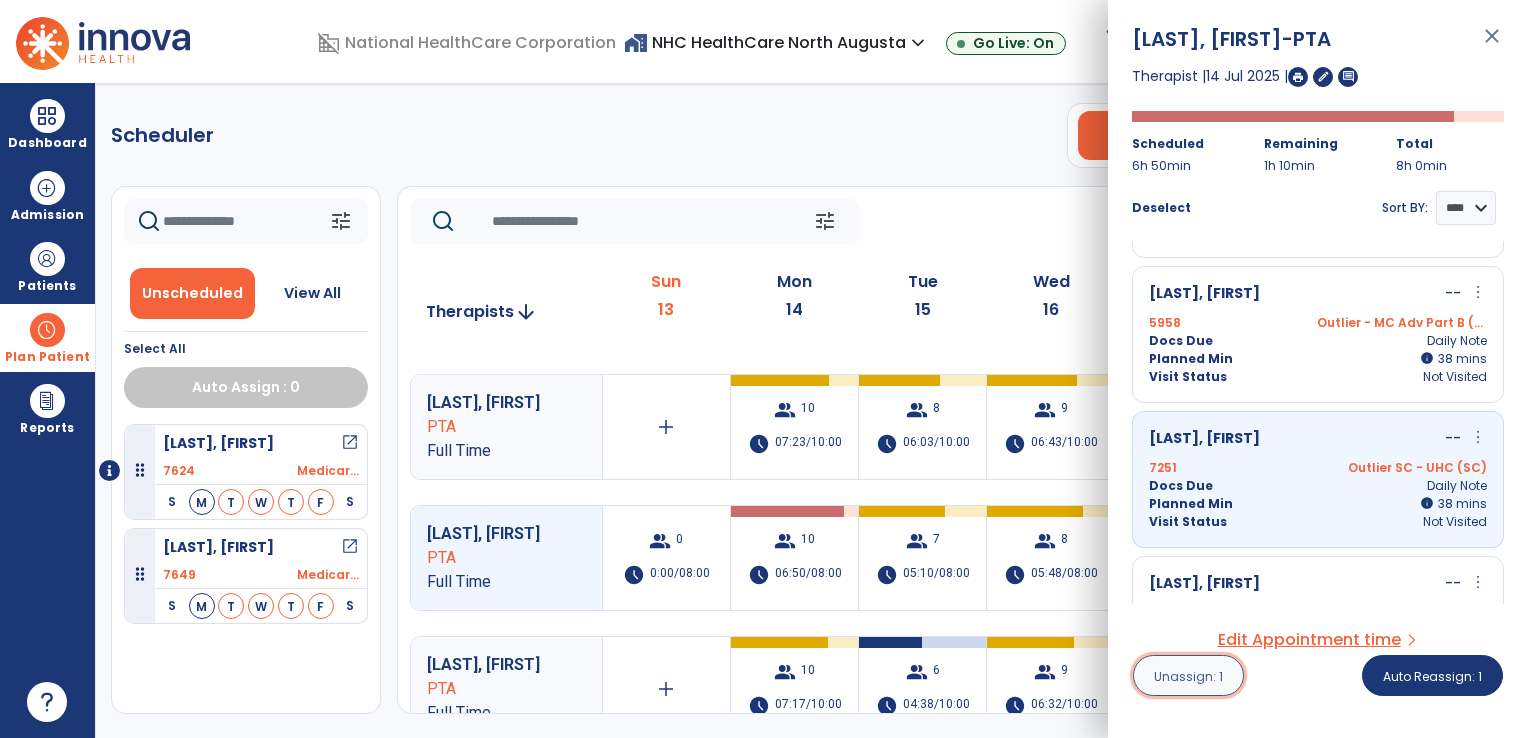 click on "Unassign: 1" at bounding box center (1188, 676) 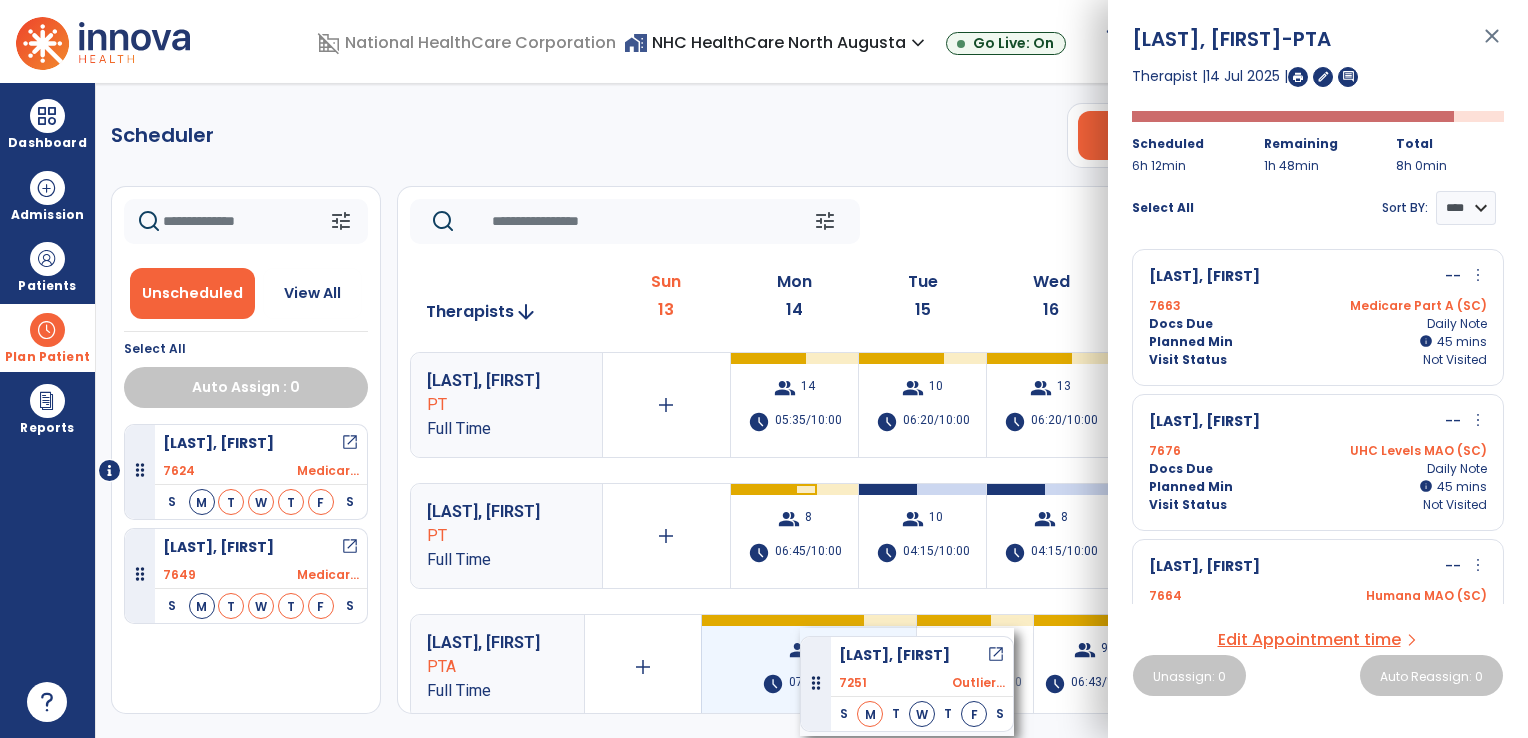 drag, startPoint x: 175, startPoint y: 672, endPoint x: 802, endPoint y: 631, distance: 628.33905 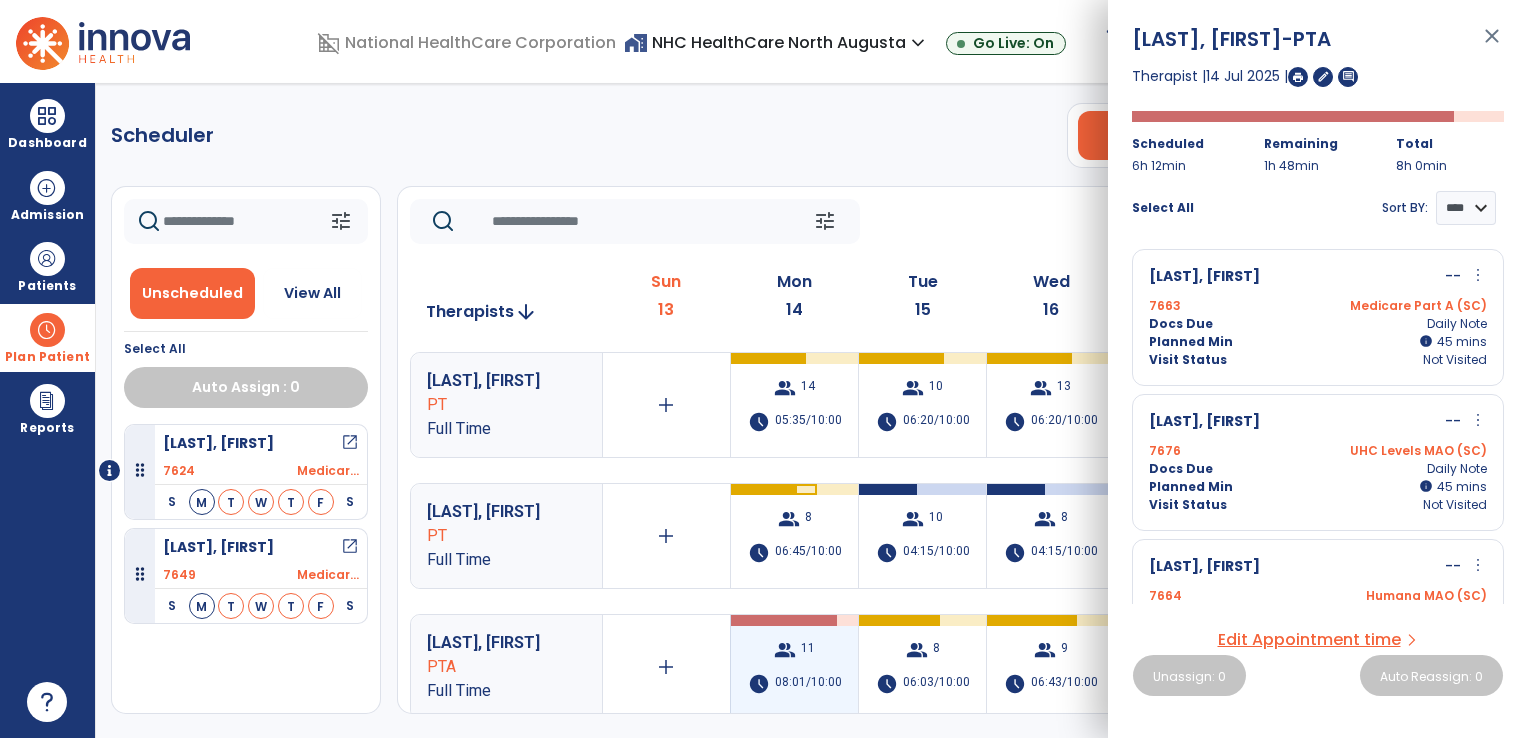 click on "11" at bounding box center (808, 650) 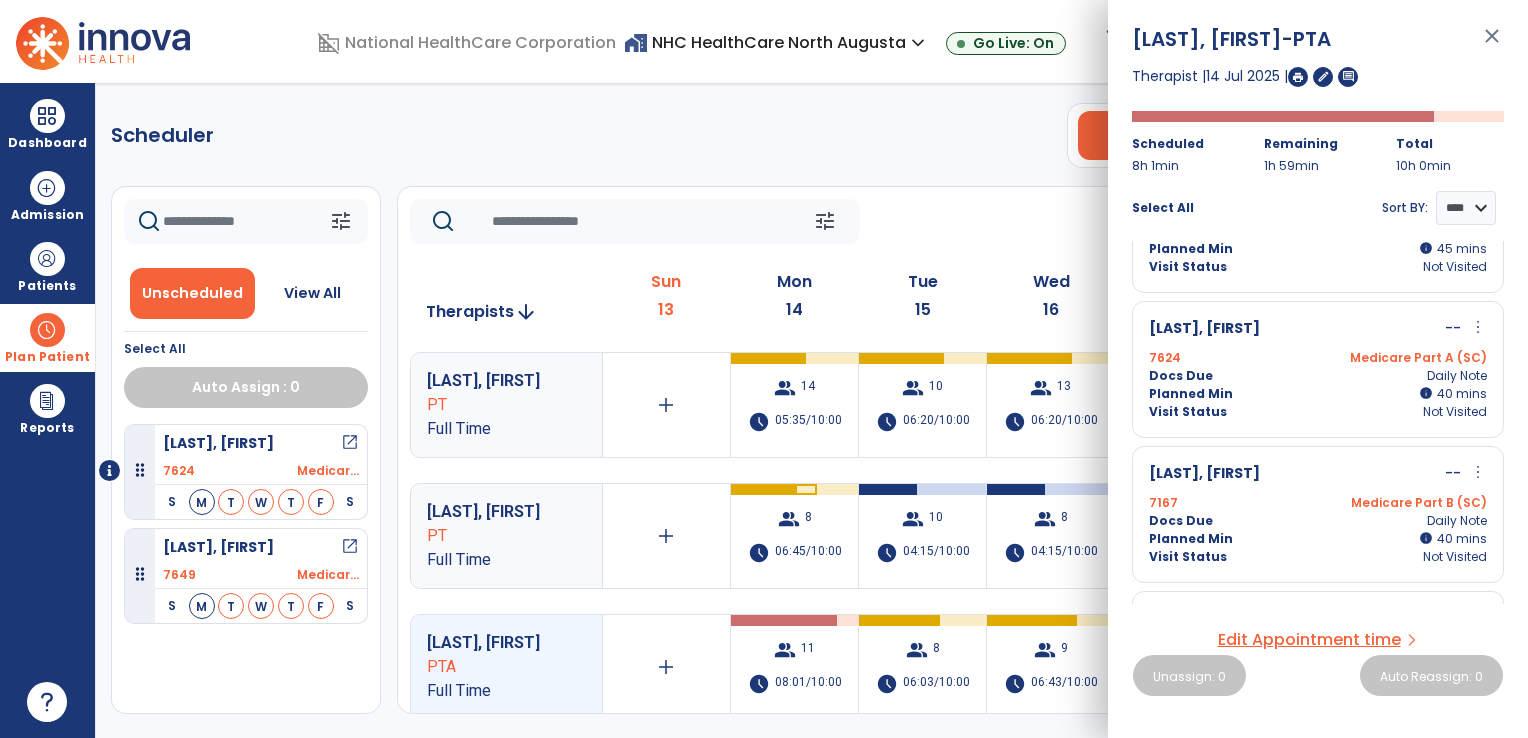 scroll, scrollTop: 966, scrollLeft: 0, axis: vertical 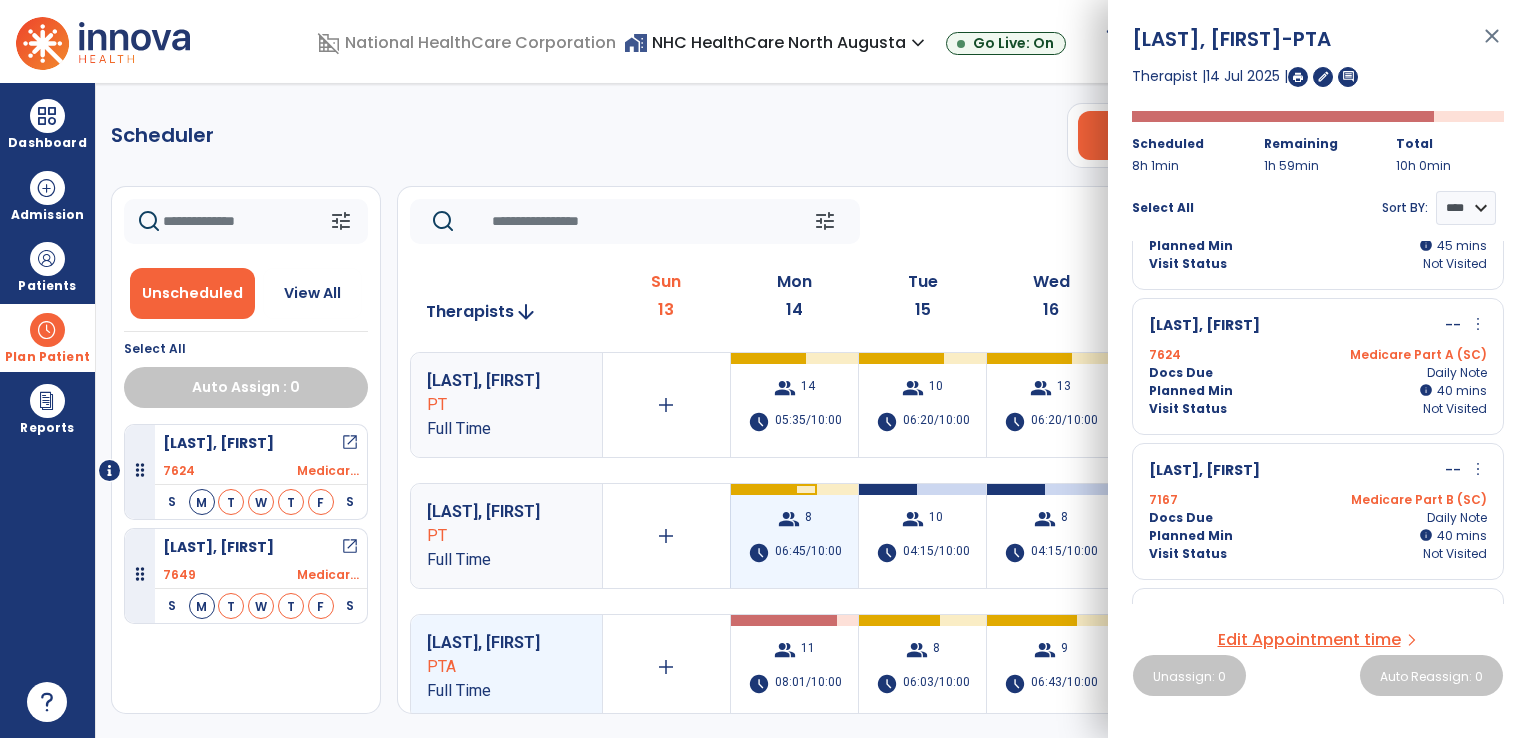 click on "06:45/10:00" at bounding box center [808, 553] 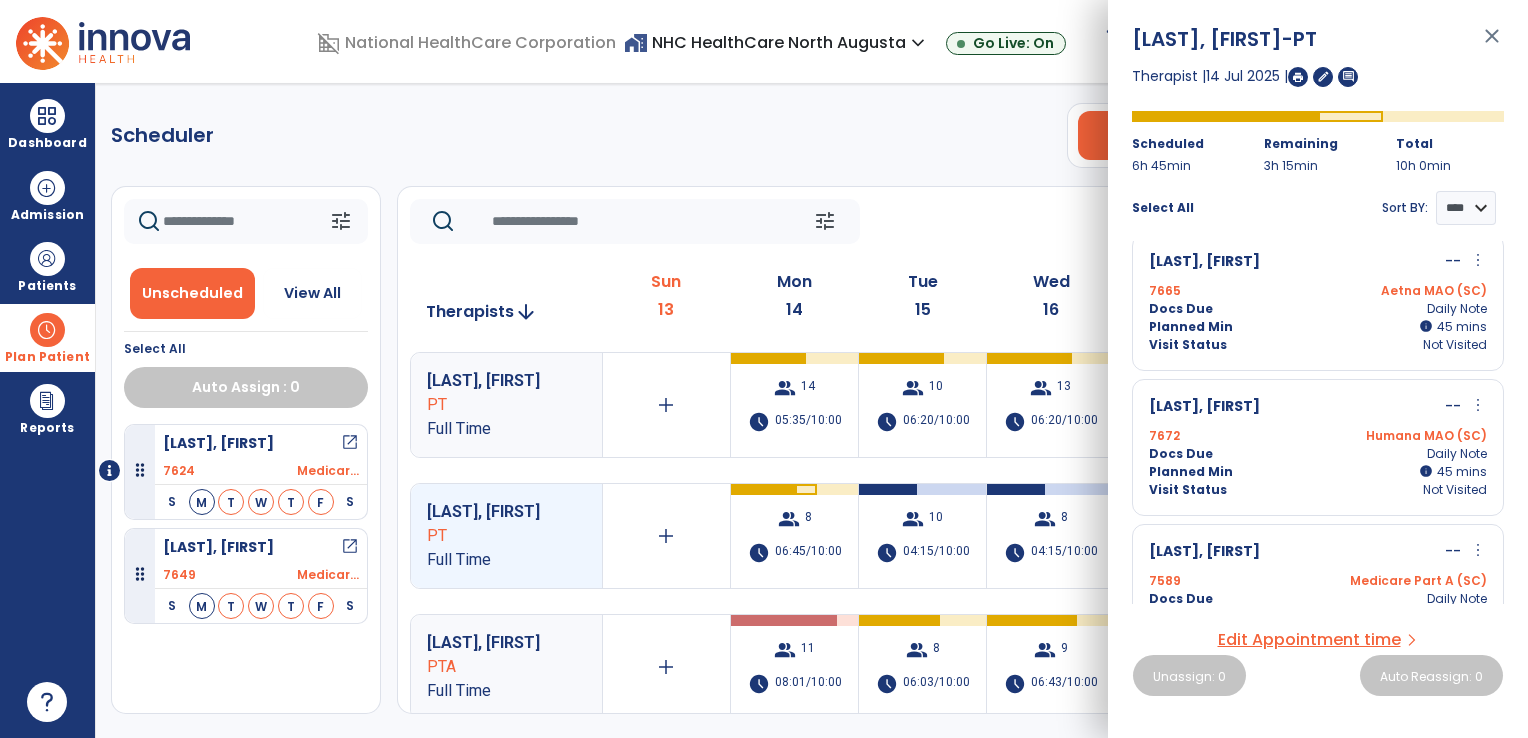 scroll, scrollTop: 0, scrollLeft: 0, axis: both 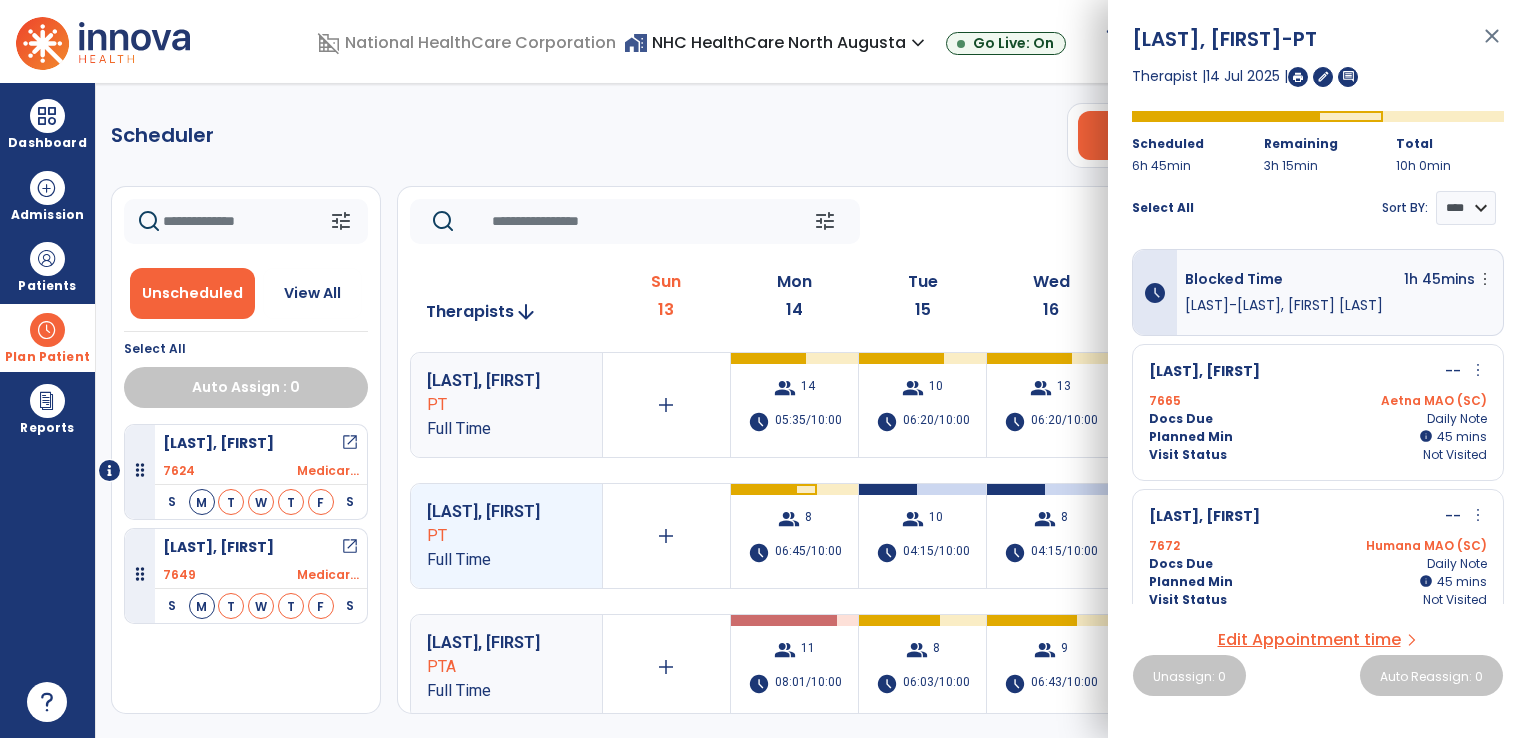 click on "domain_disabled   National HealthCare Corporation   home_work   NHC HealthCare North Augusta   expand_more   NHC HealthCare North Augusta  Go Live: On schedule My Time:   Sunday, Jul 13    **** arrow_right  Start   Open your timecard  arrow_right Notifications  No Notifications yet   SS   Smith, Shakeila   expand_more   home   Home   person   Profile   help   Help   logout   Log out  Dashboard  dashboard  Therapist Dashboard Admission Patients  format_list_bulleted  Patient List  space_dashboard  Patient Board  insert_chart  PDPM Board Plan Patient  event_note  Planner  content_paste_go  Scheduler  content_paste_go  Whiteboard Reports  export_notes  Billing Exports  note_alt  EOM Report  event_note  Minutes By Payor  inbox_customize  Service Log  playlist_add_check  Triple Check Report  Scheduler   PT   OT   ST  **** *** more_vert  Manage Labor   View All Therapists   Print   tune   Unscheduled   View All  Select All  Auto Assign : 0   Mingle, Willie   open_in_new  7624 Medicar...  S M T W T" at bounding box center [764, 369] 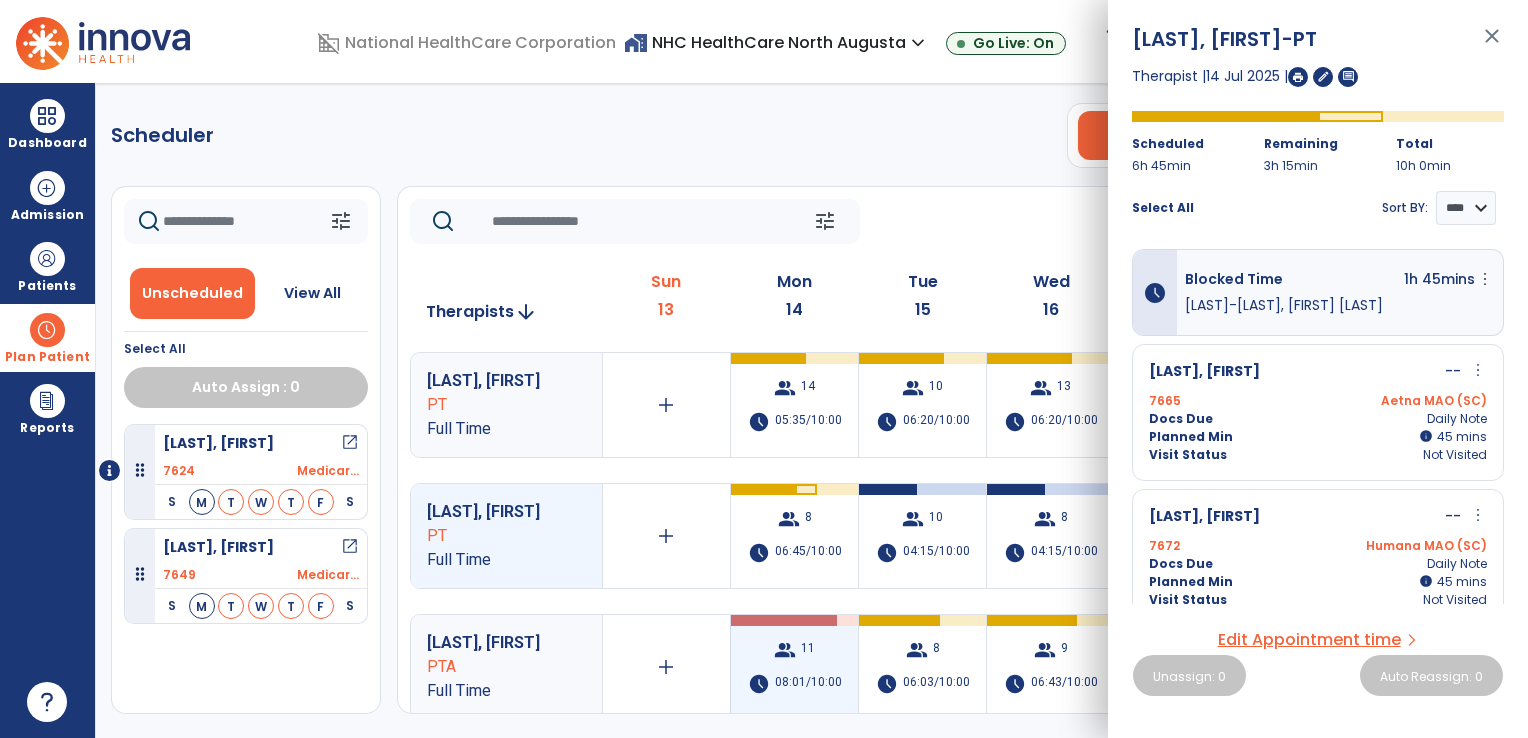 click on "group  11" at bounding box center (794, 650) 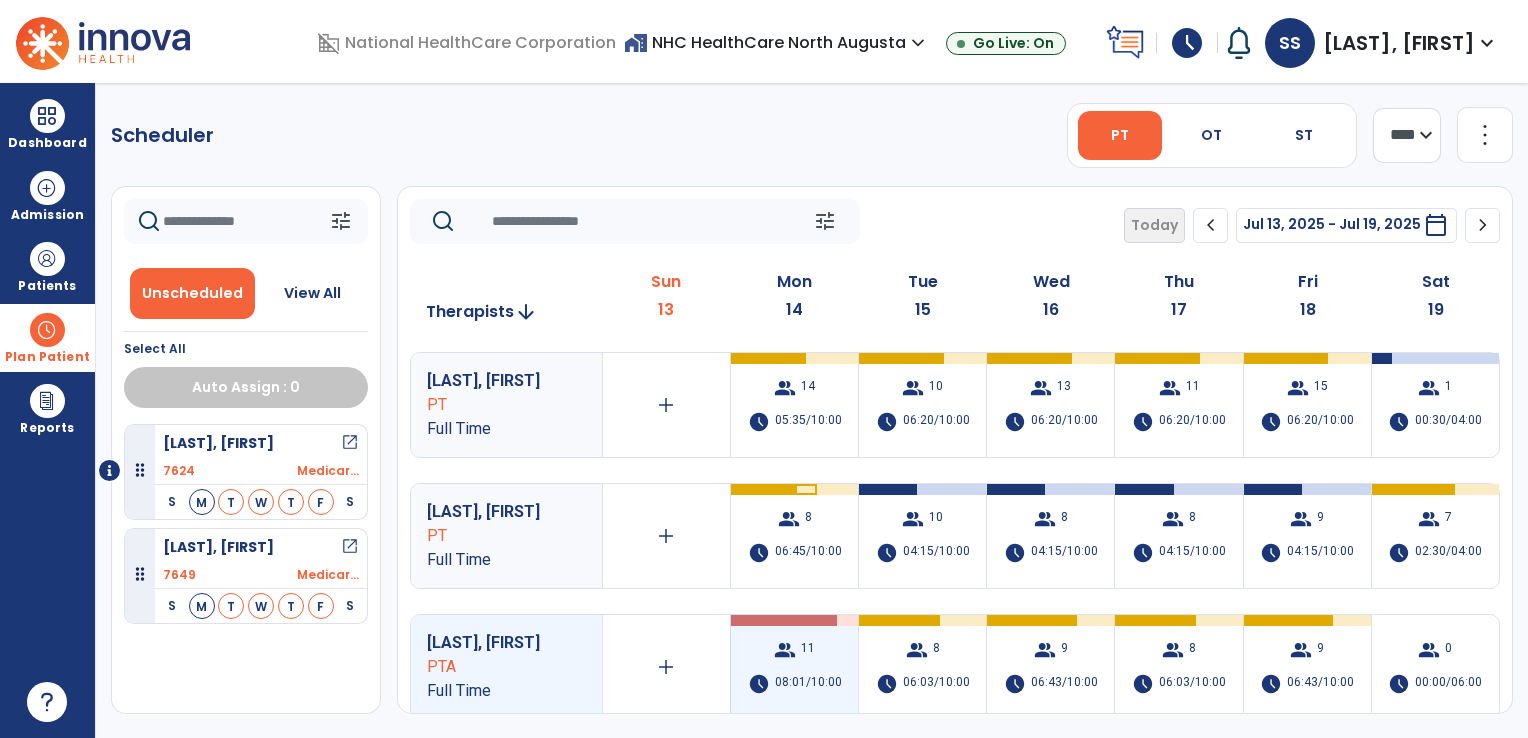 click on "group  11" at bounding box center (794, 650) 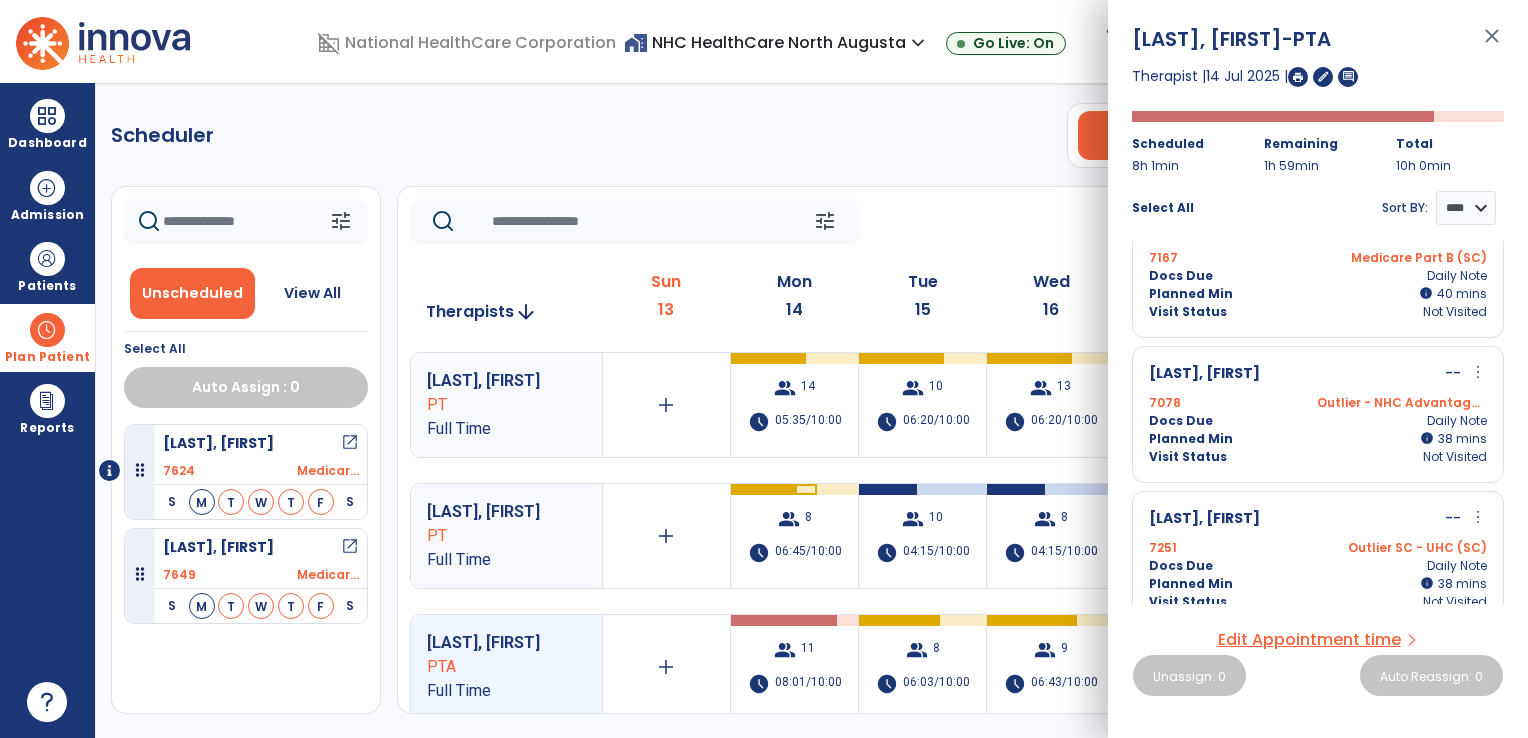 scroll, scrollTop: 1224, scrollLeft: 0, axis: vertical 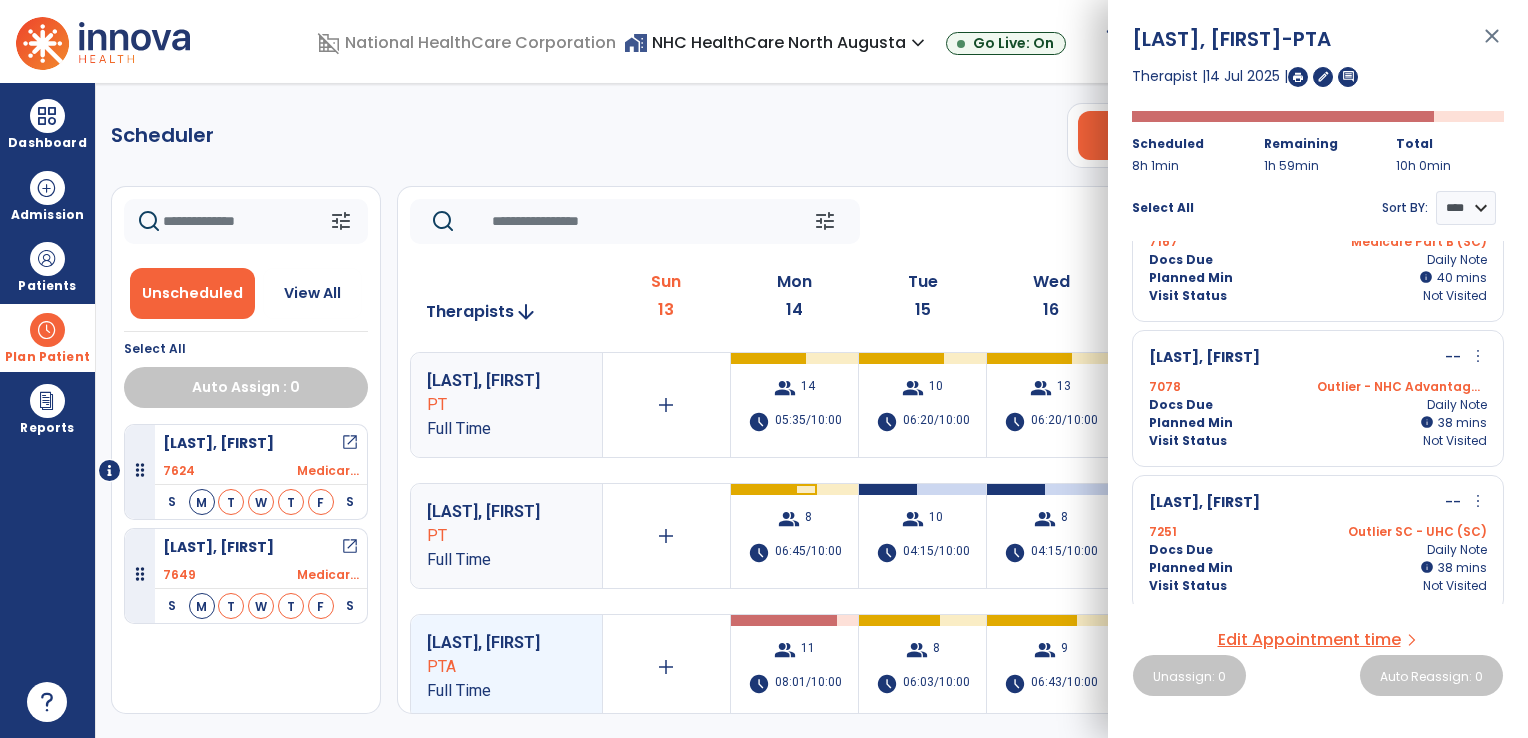 click on "Docs Due Daily Note" at bounding box center (1318, 550) 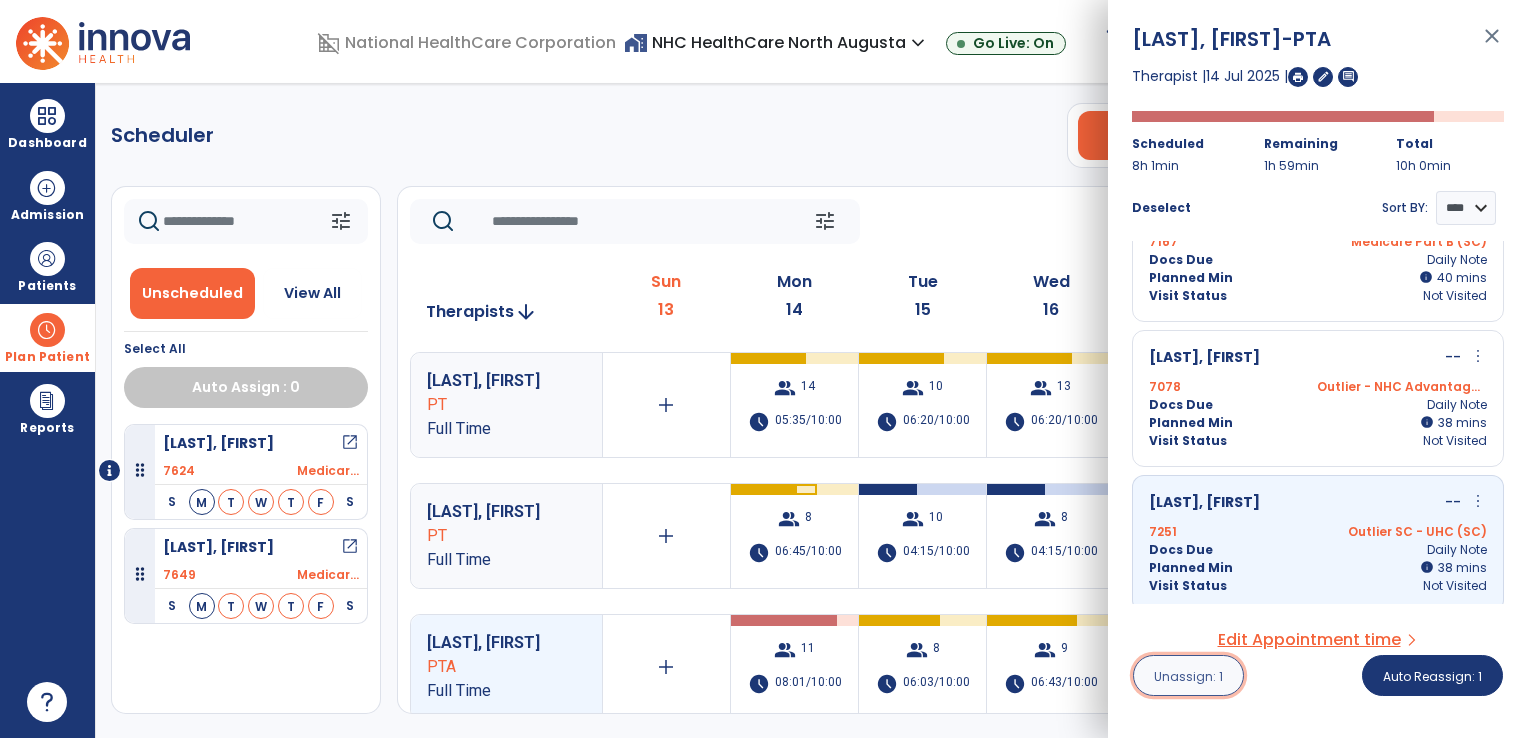 click on "Unassign: 1" at bounding box center (1188, 676) 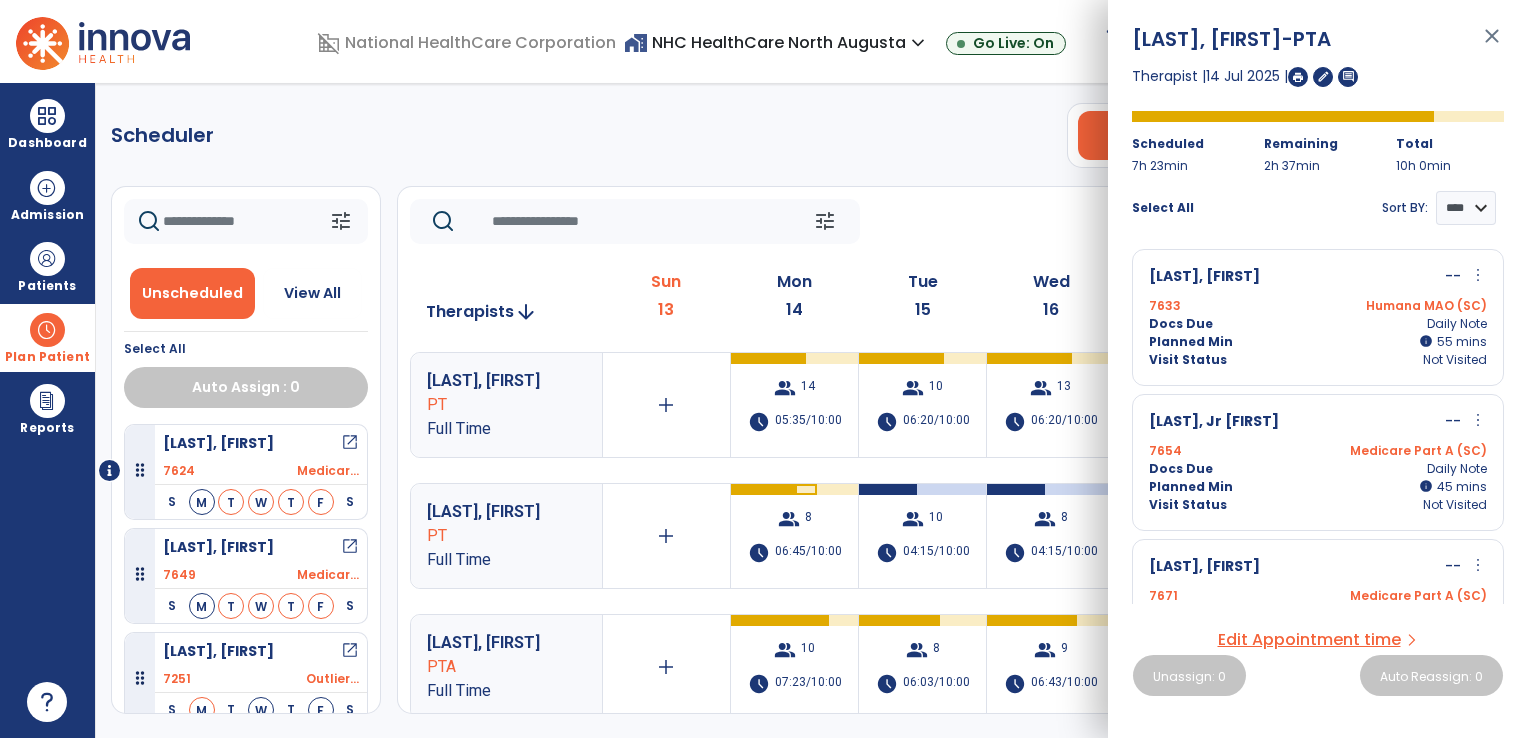 click on "[LAST], [FIRST] PT Full Time" at bounding box center [506, 536] 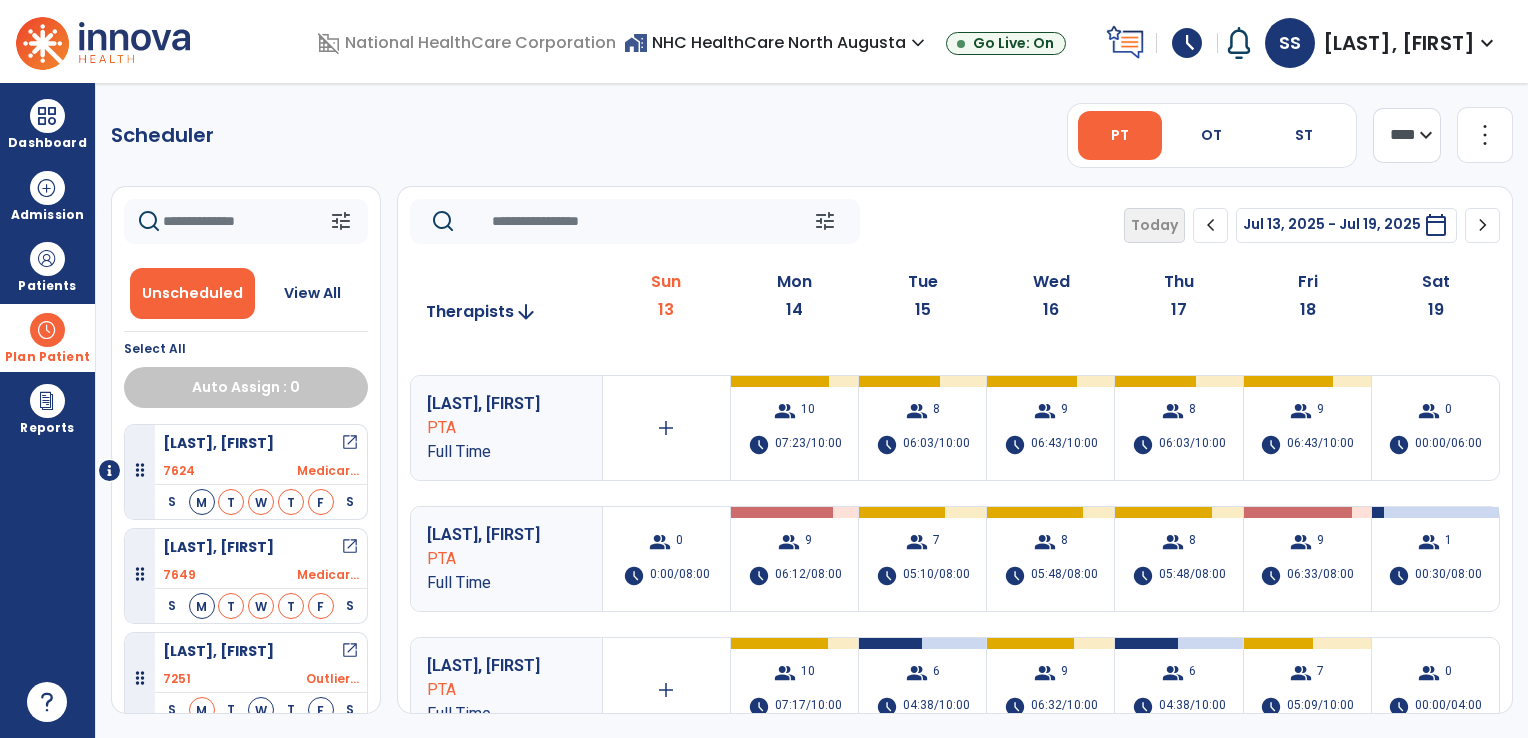 scroll, scrollTop: 240, scrollLeft: 0, axis: vertical 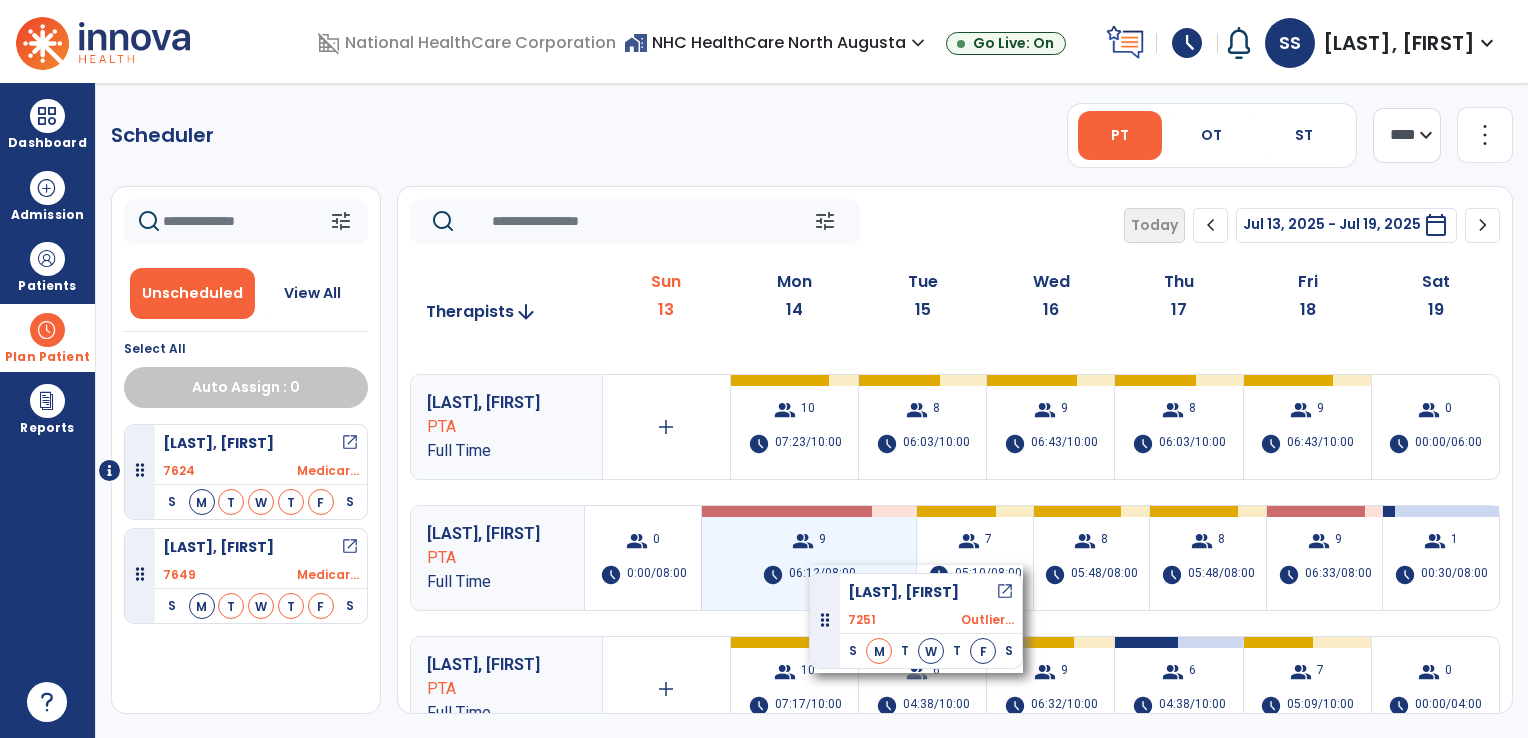 drag, startPoint x: 249, startPoint y: 654, endPoint x: 812, endPoint y: 564, distance: 570.14825 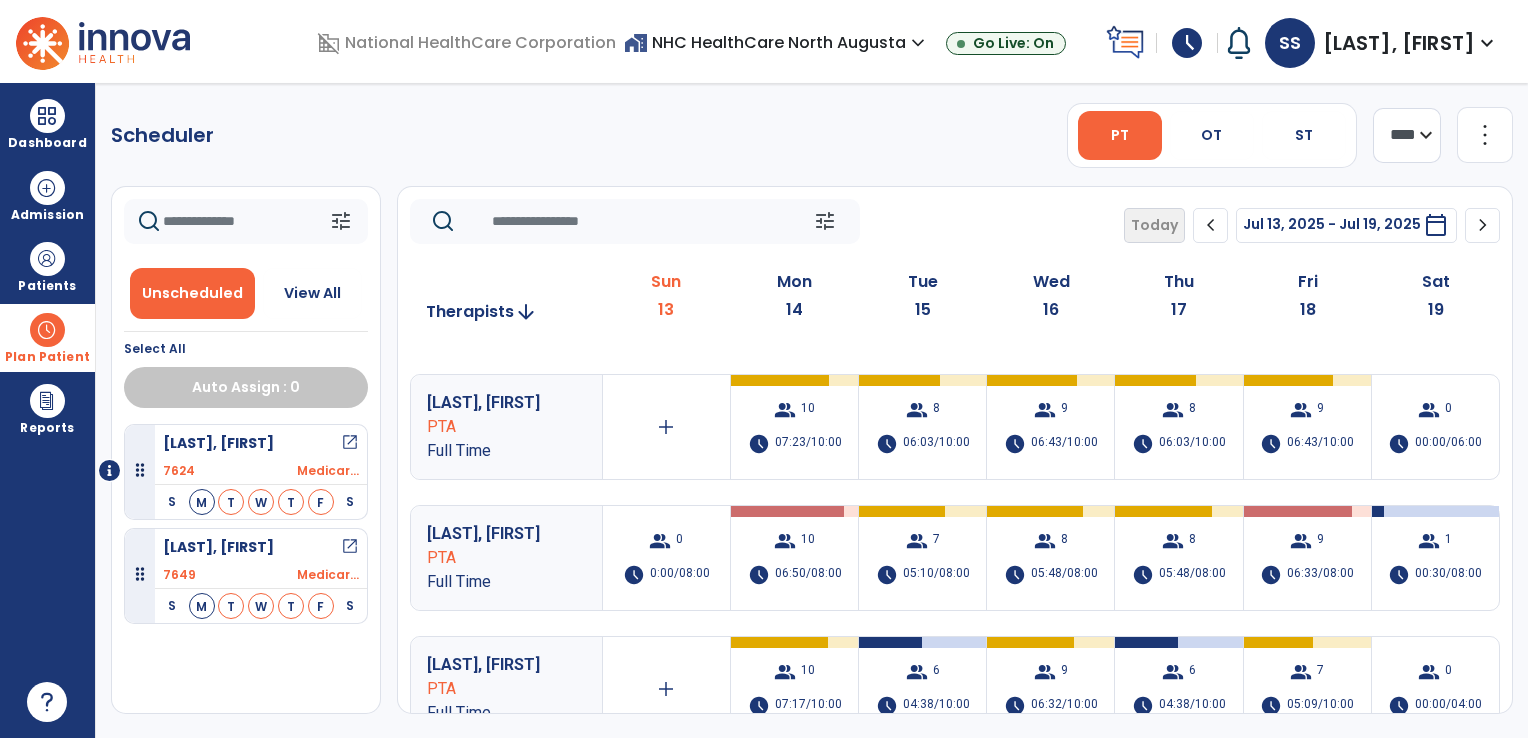 click on "[LAST], [FIRST]" at bounding box center (1399, 43) 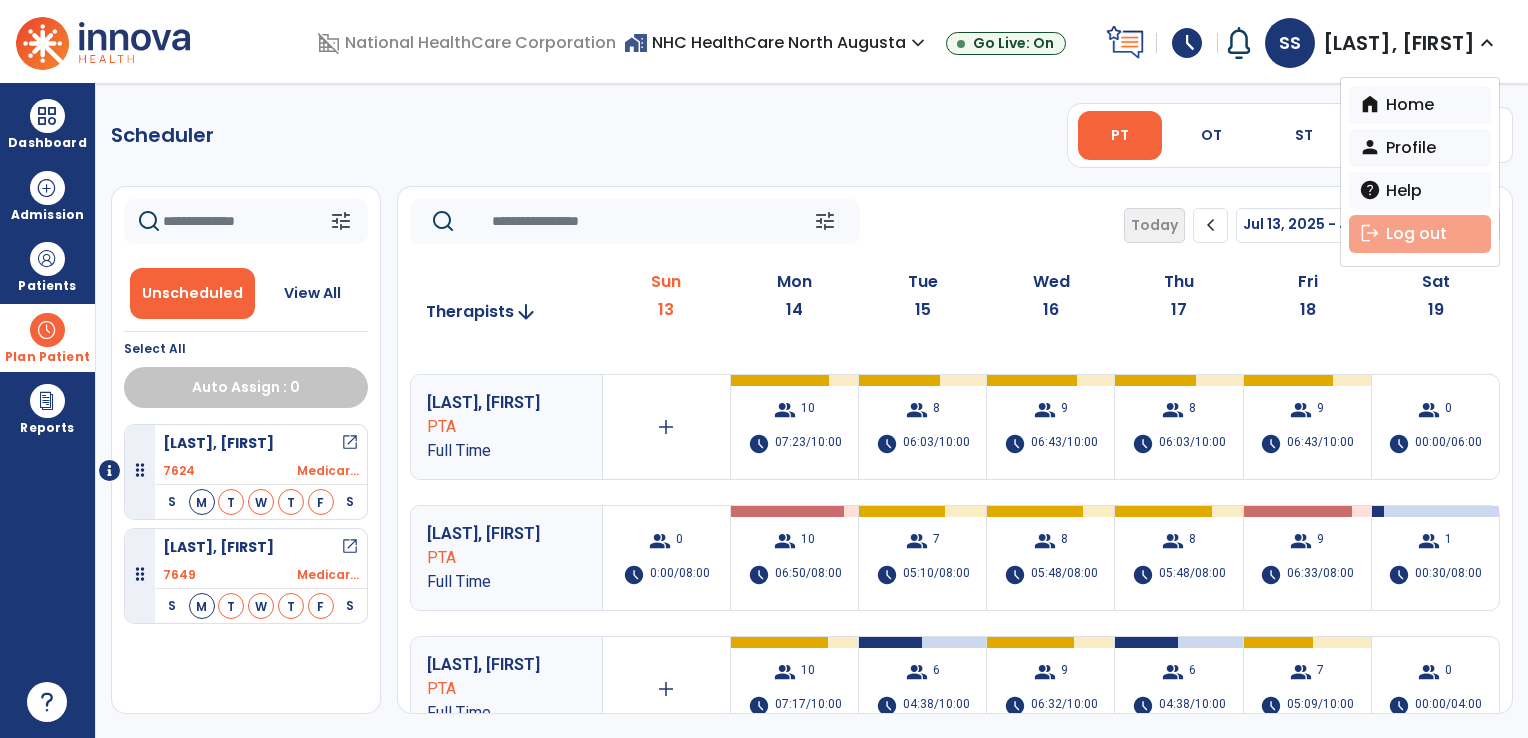 click on "logout" at bounding box center (1370, 233) 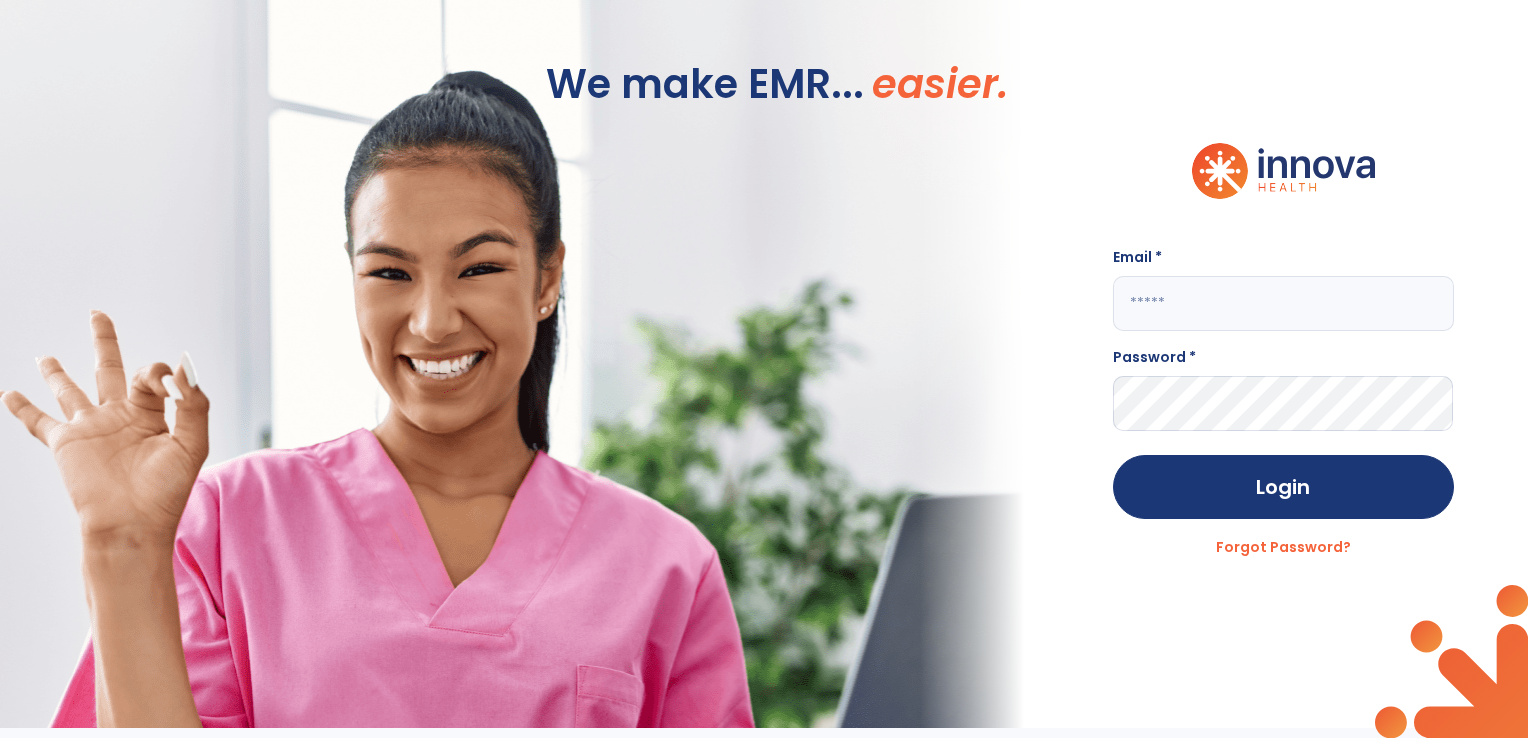 type on "**********" 